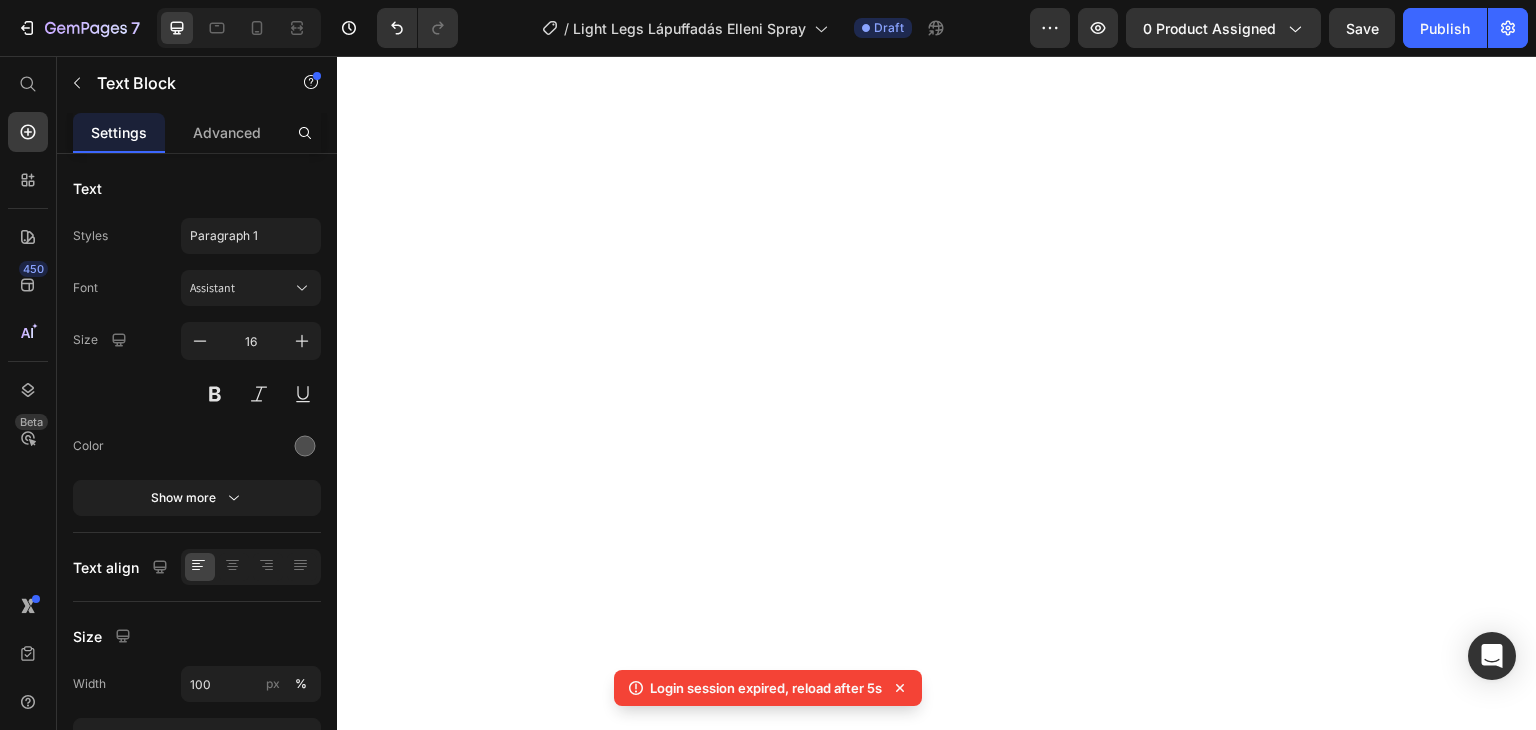 scroll, scrollTop: 0, scrollLeft: 0, axis: both 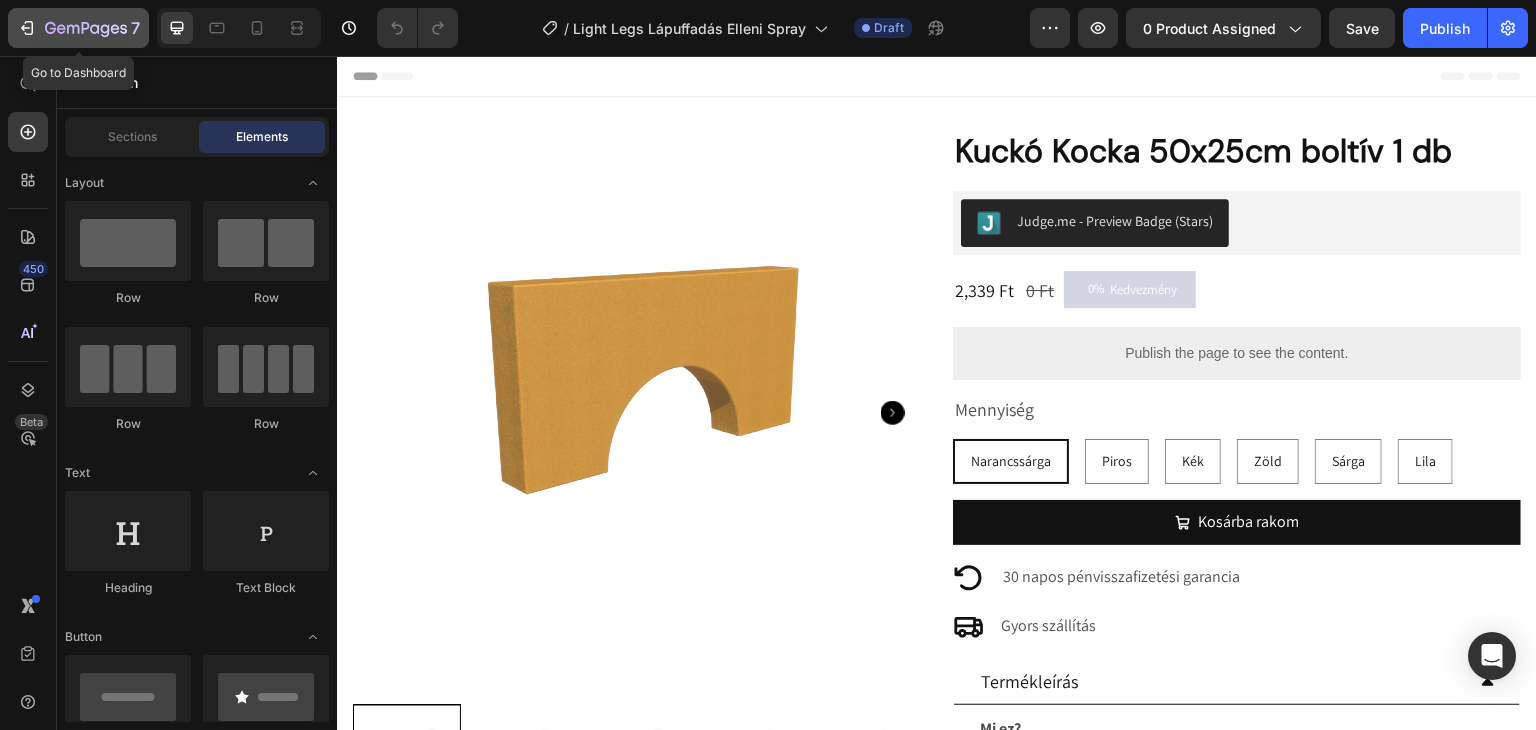 click 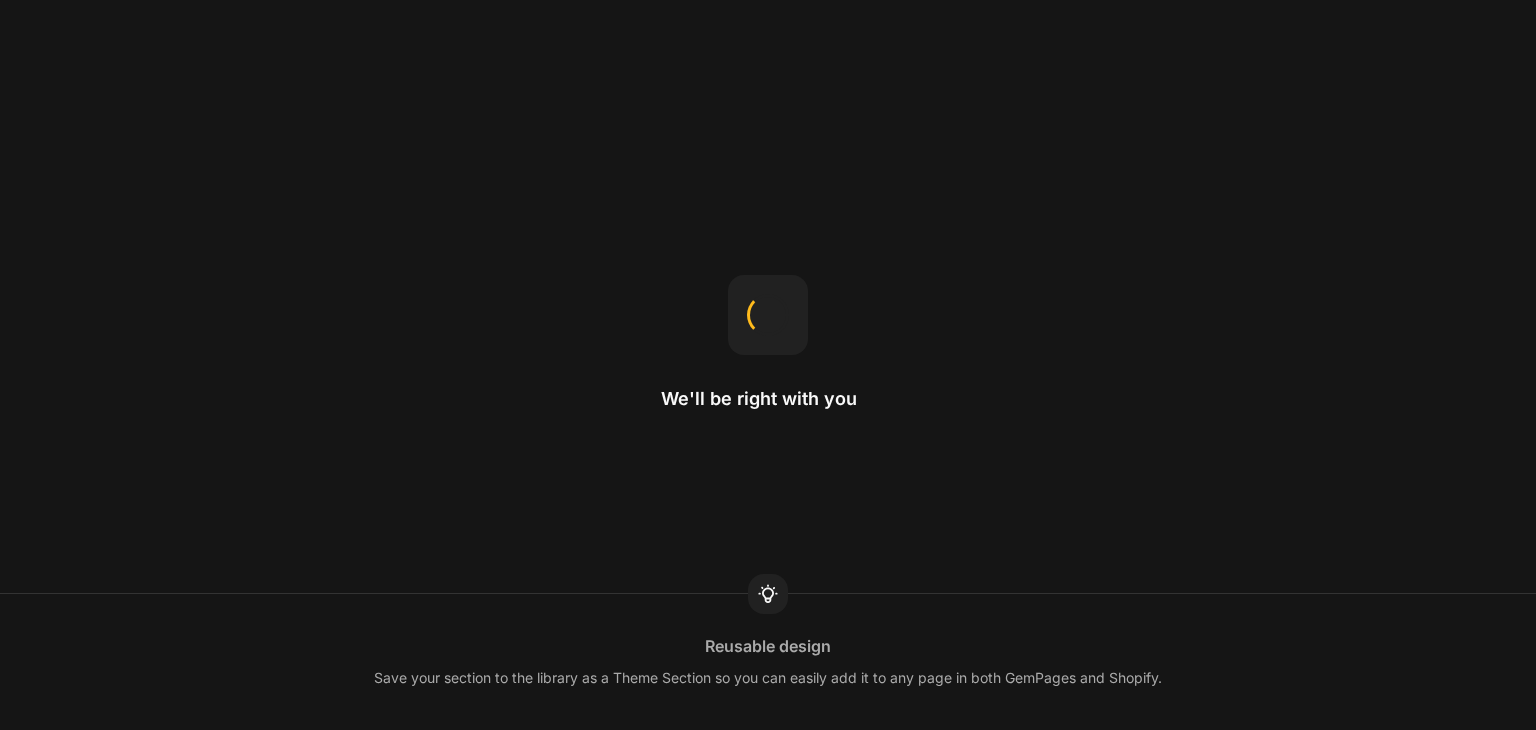 scroll, scrollTop: 0, scrollLeft: 0, axis: both 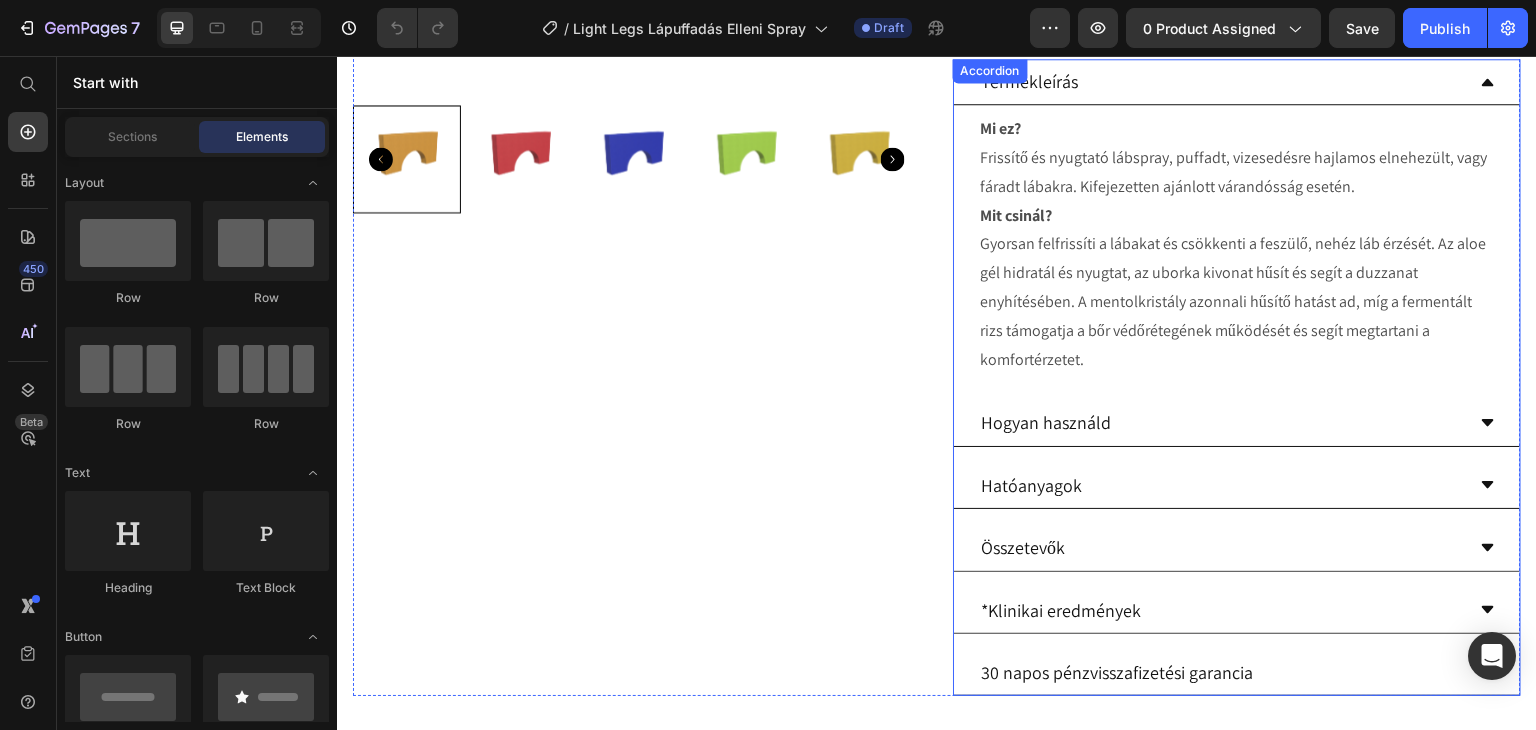 click on "Hogyan használd" at bounding box center (1221, 422) 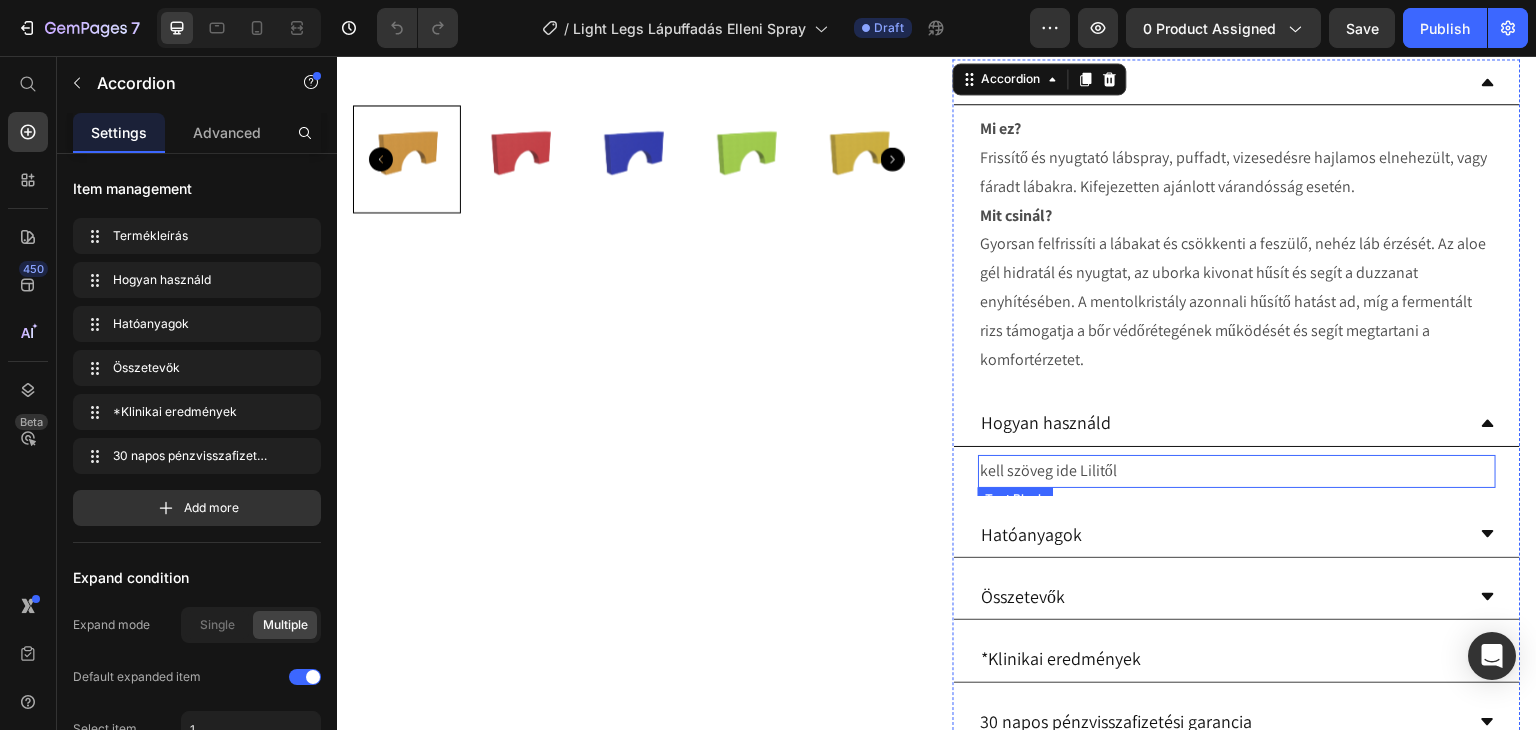 click on "kell szöveg ide Lilitől" at bounding box center [1237, 471] 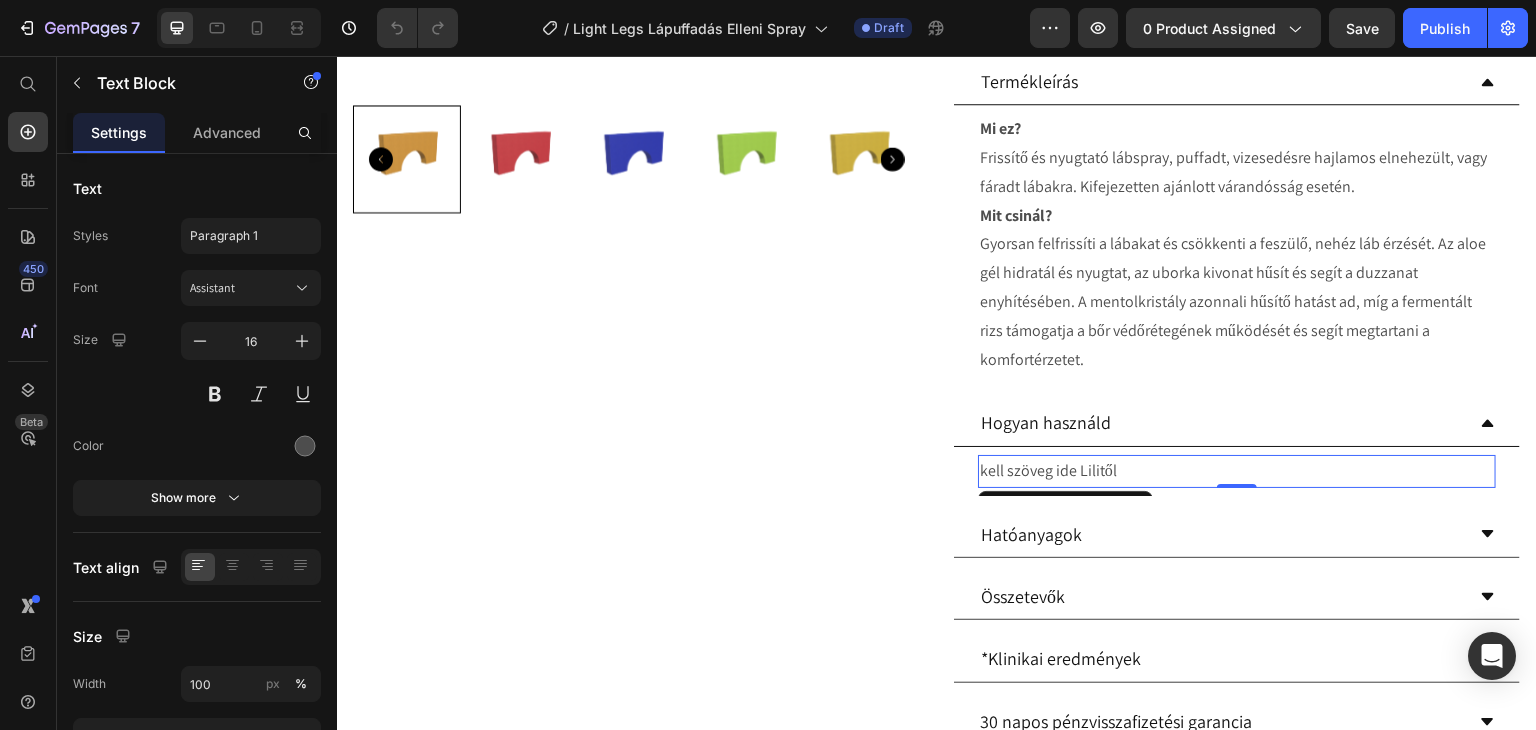 click on "kell szöveg ide Lilitől" at bounding box center [1237, 471] 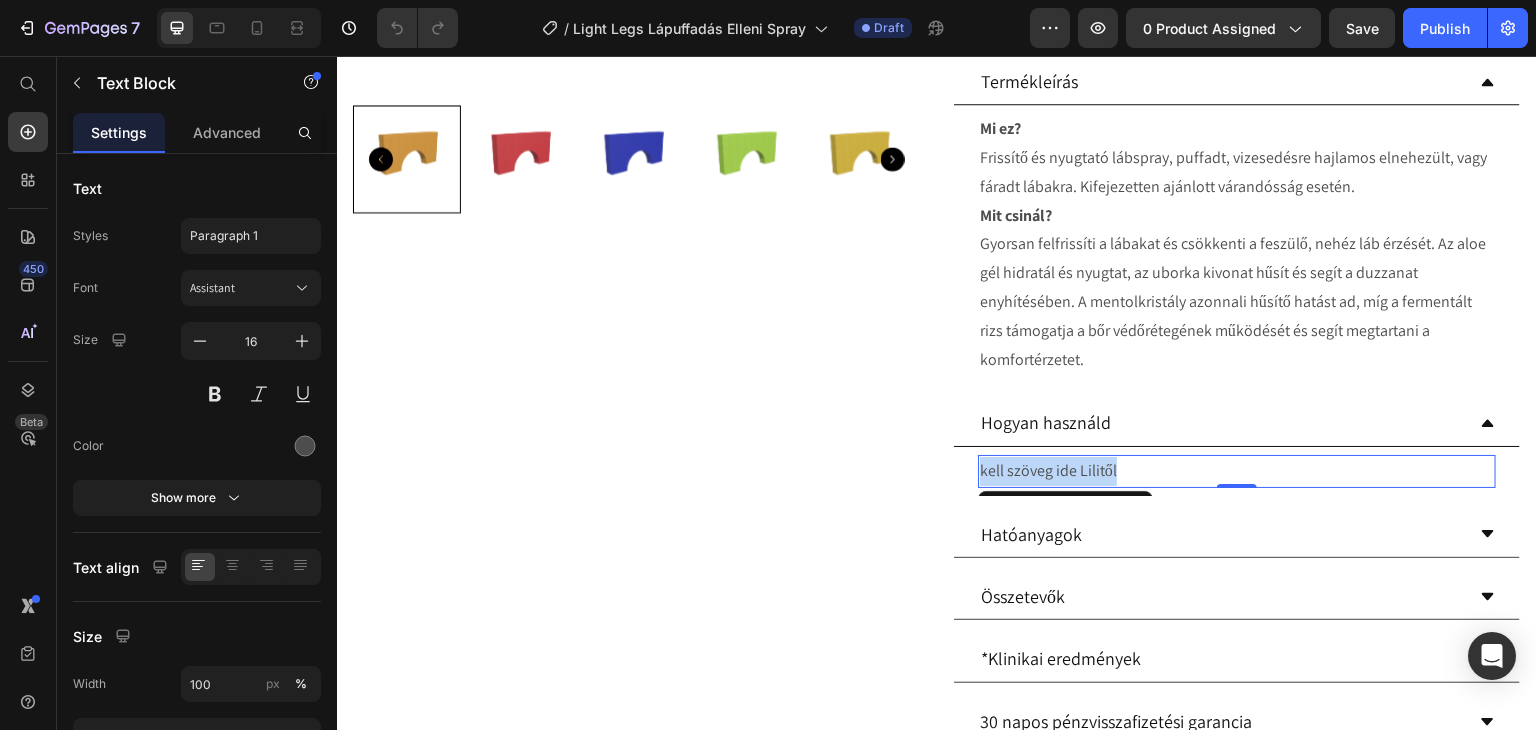 click on "kell szöveg ide Lilitől" at bounding box center [1237, 471] 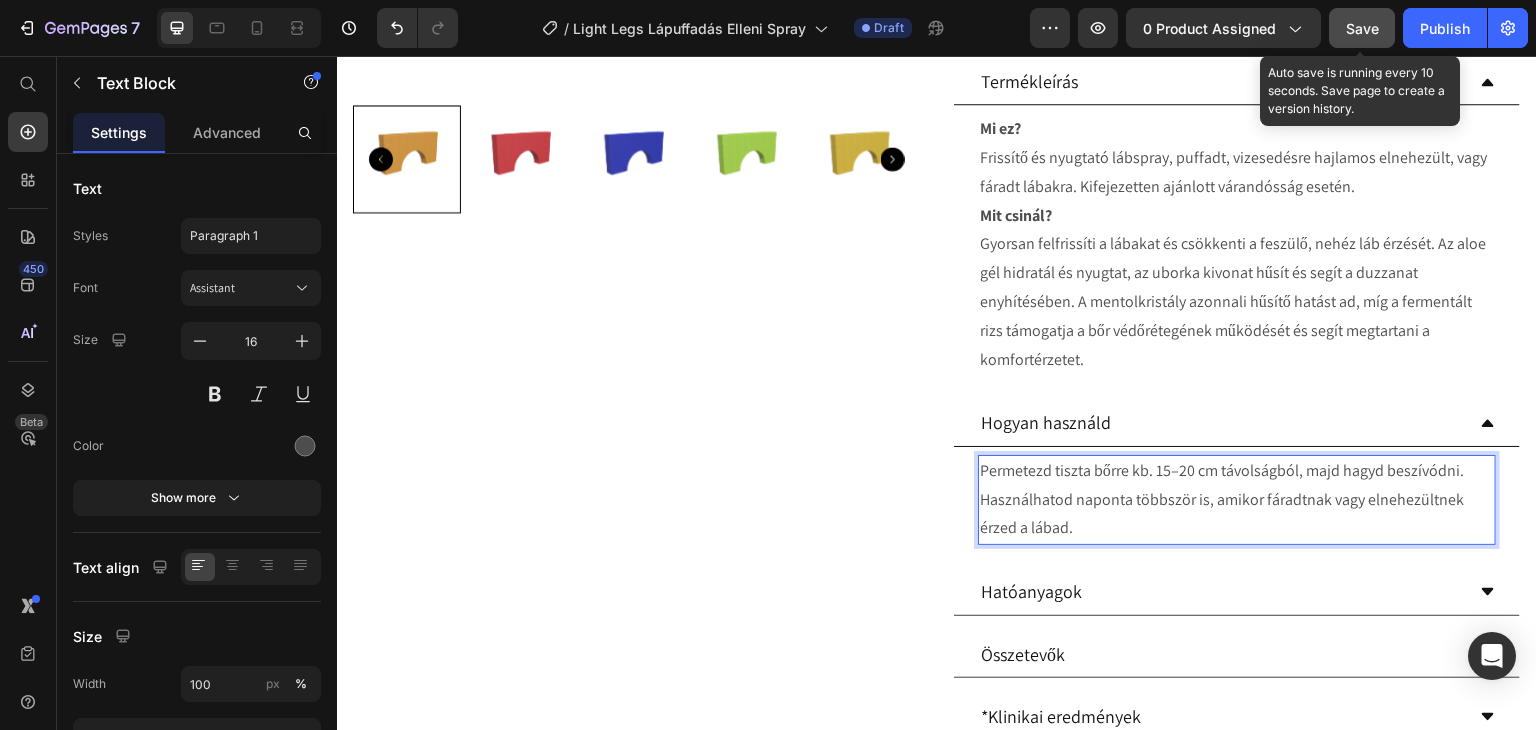 click on "Save" 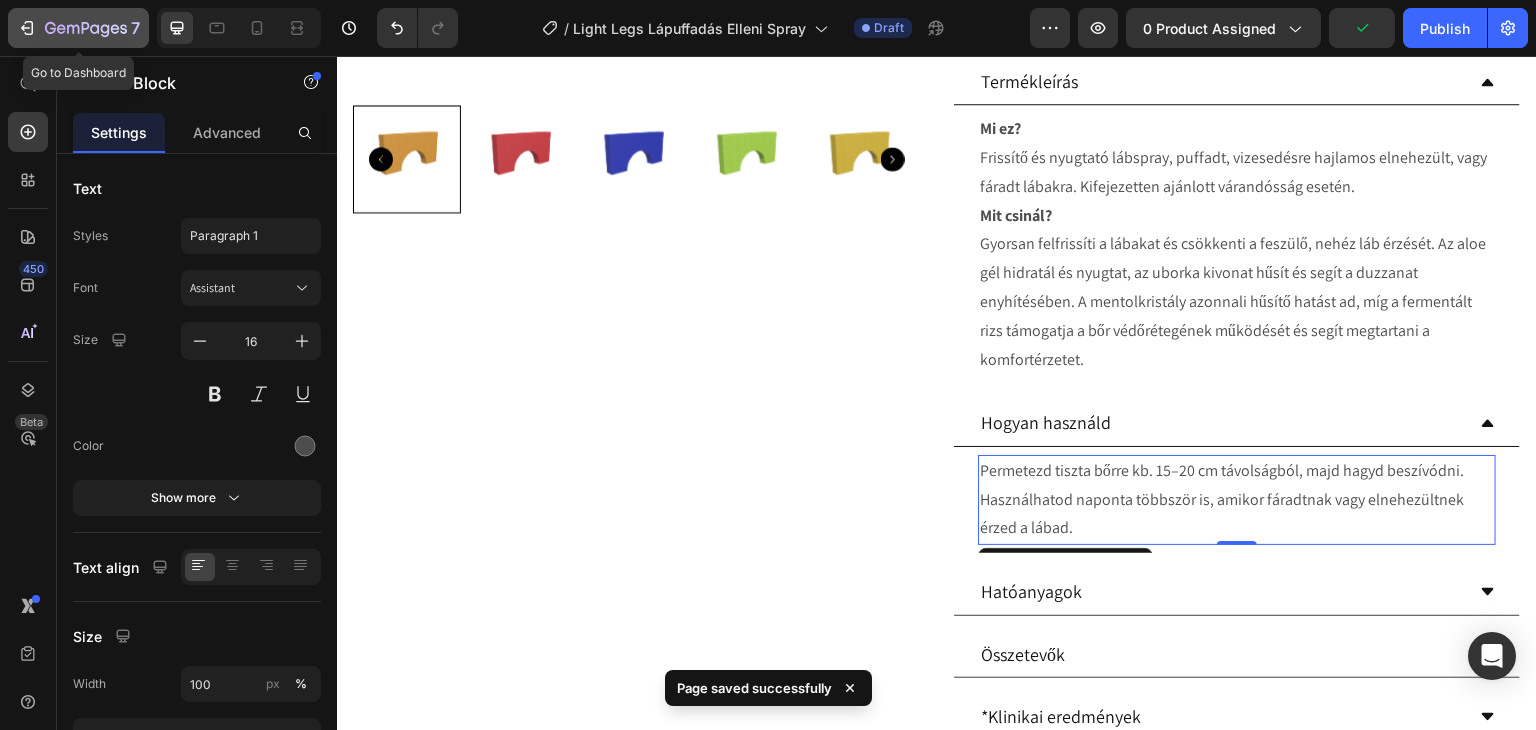 click 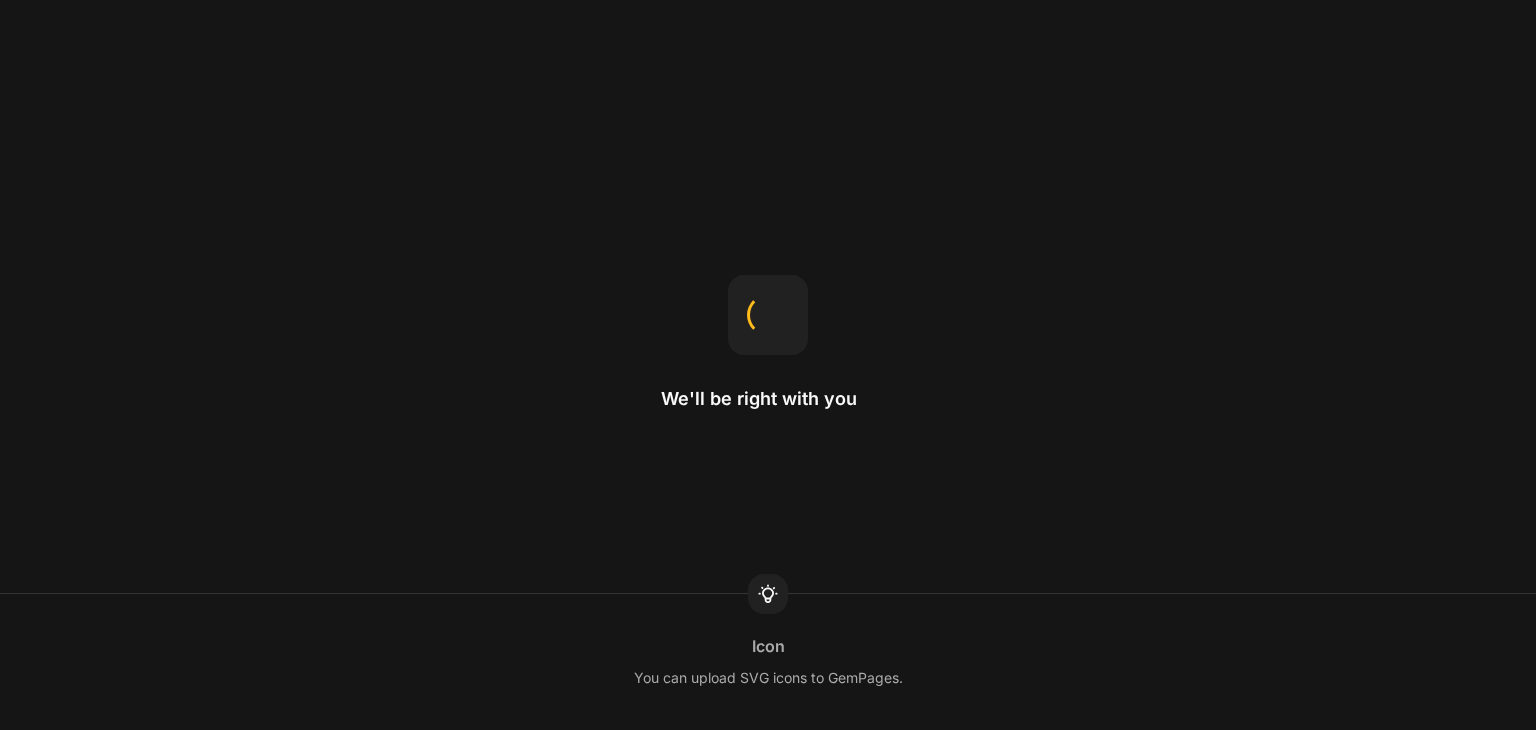 scroll, scrollTop: 0, scrollLeft: 0, axis: both 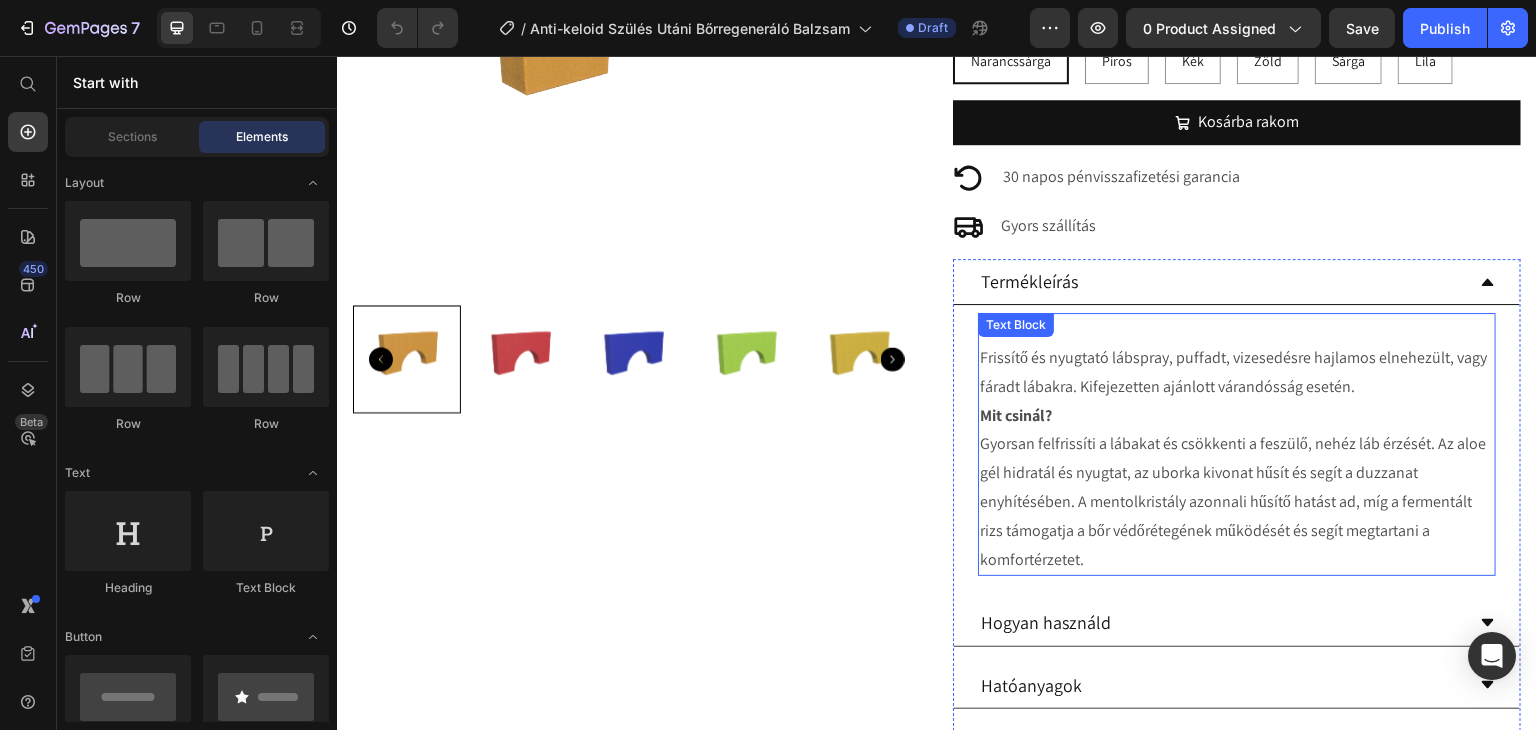 click on "Mi ez? Frissítő és nyugtató lábspray, puffadt, vizesedésre hajlamos elnehezült, vagy fáradt lábakra. Kifejezetten ajánlott várandósság esetén." at bounding box center [1237, 358] 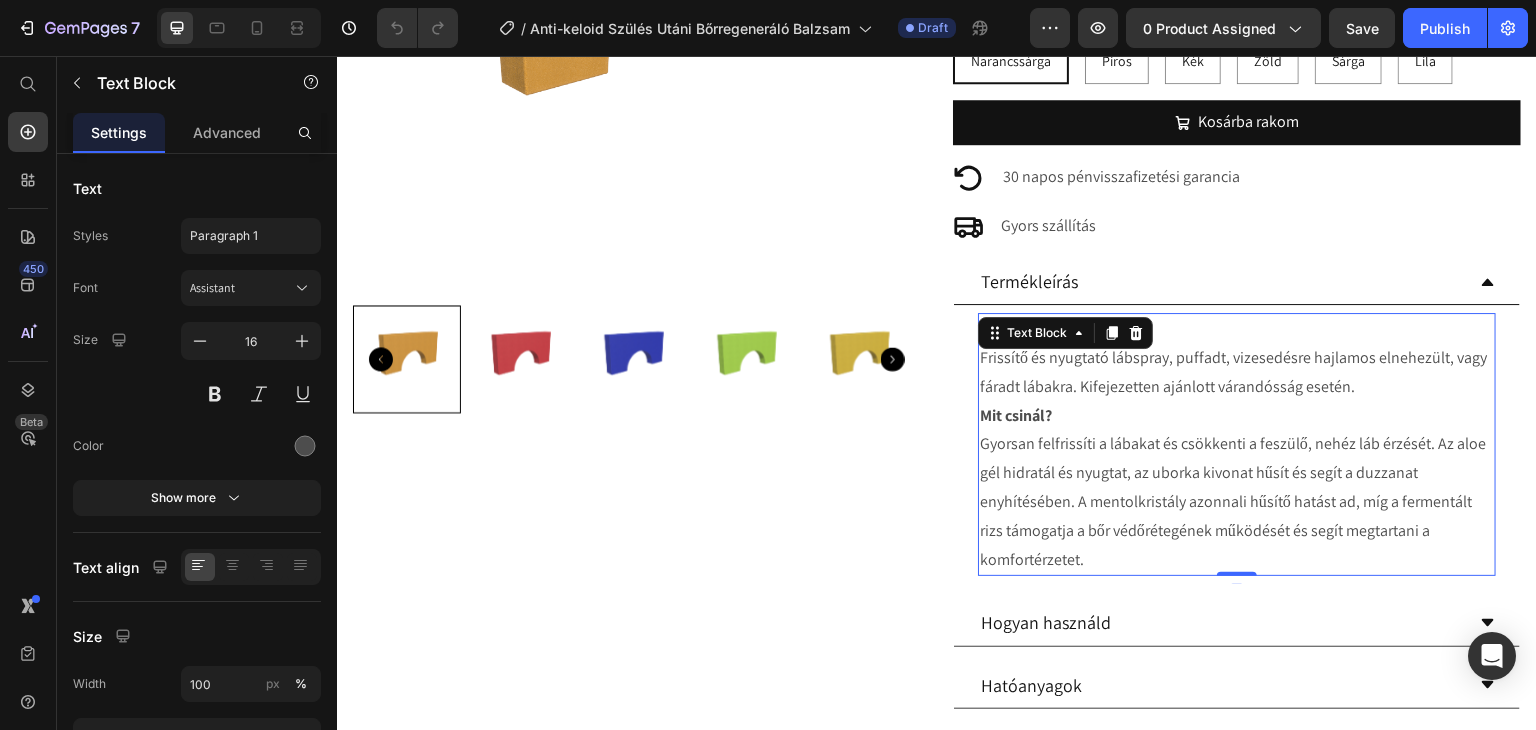 click on "Mi ez? Frissítő és nyugtató lábspray, puffadt, vizesedésre hajlamos elnehezült, vagy fáradt lábakra. Kifejezetten ajánlott várandósság esetén." at bounding box center (1237, 358) 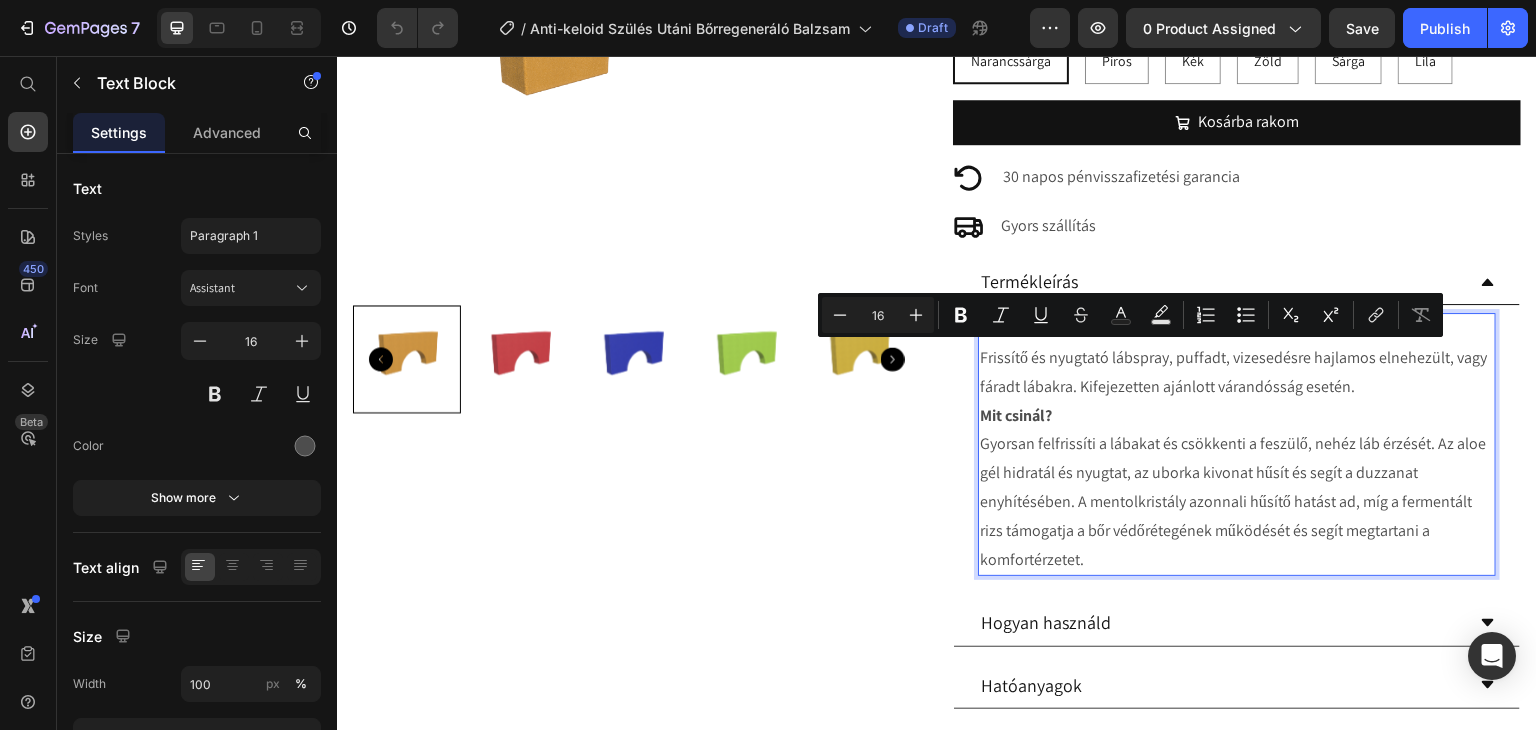 click on "Mi ez? Frissítő és nyugtató lábspray, puffadt, vizesedésre hajlamos elnehezült, vagy fáradt lábakra. Kifejezetten ajánlott várandósság esetén." at bounding box center [1237, 358] 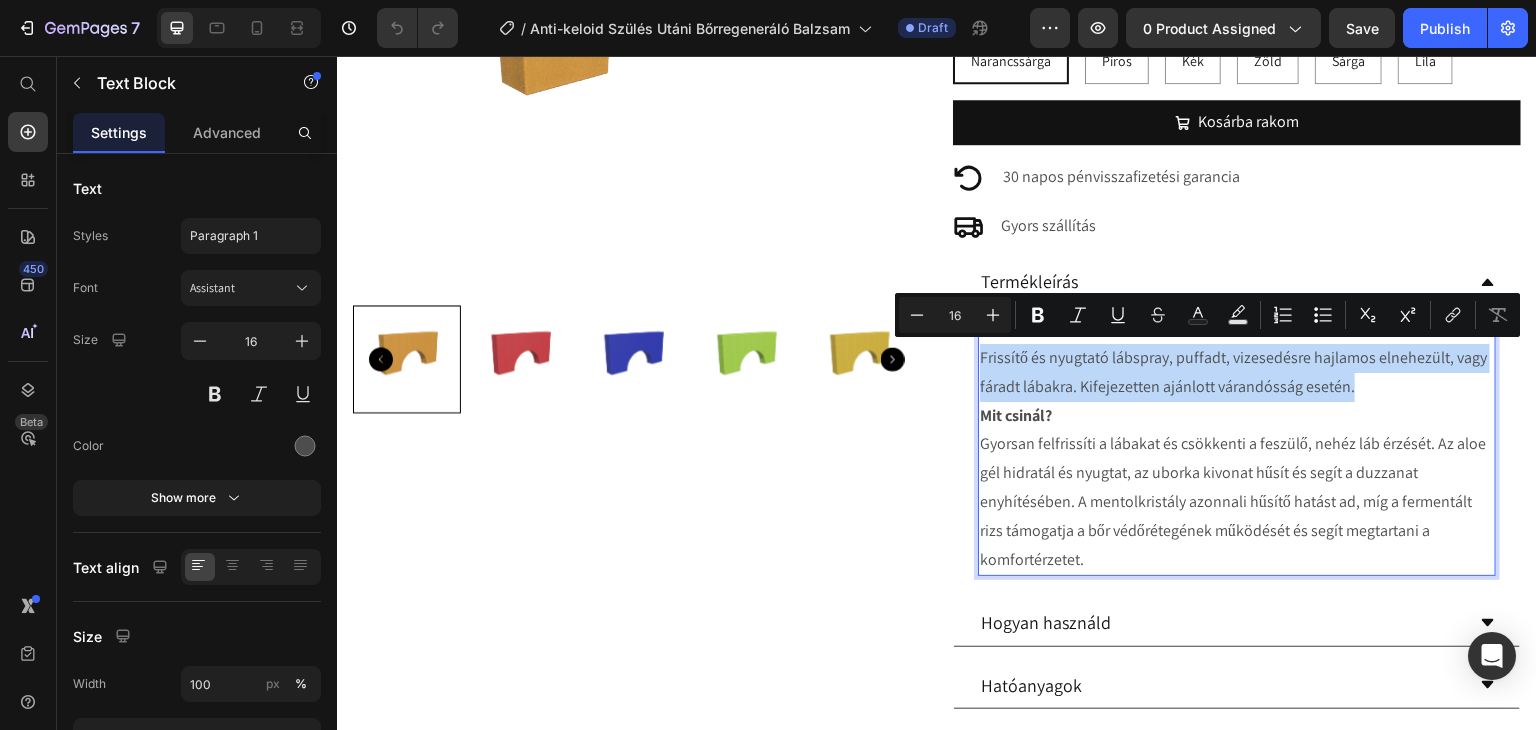 drag, startPoint x: 1331, startPoint y: 386, endPoint x: 971, endPoint y: 363, distance: 360.73398 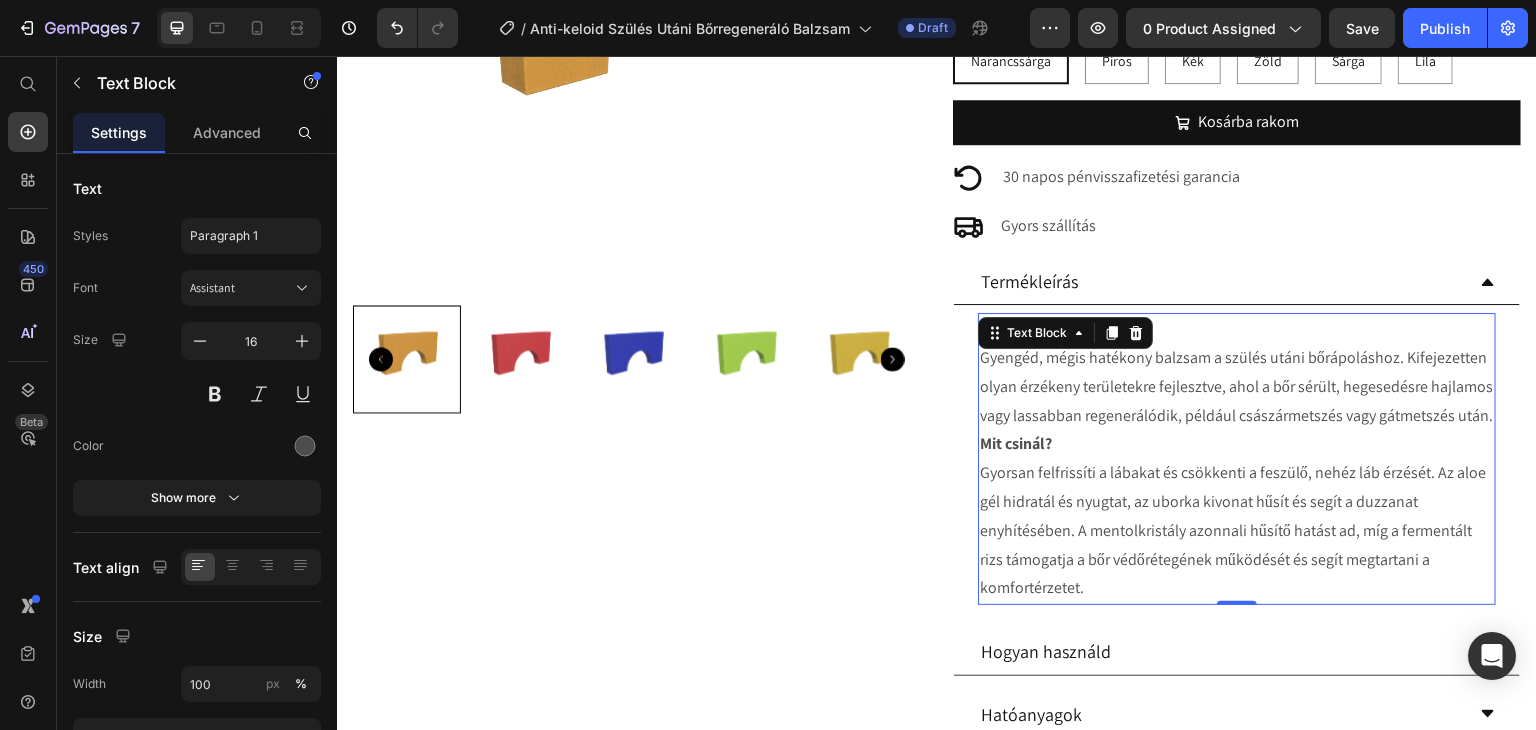 drag, startPoint x: 1085, startPoint y: 571, endPoint x: 1083, endPoint y: 598, distance: 27.073973 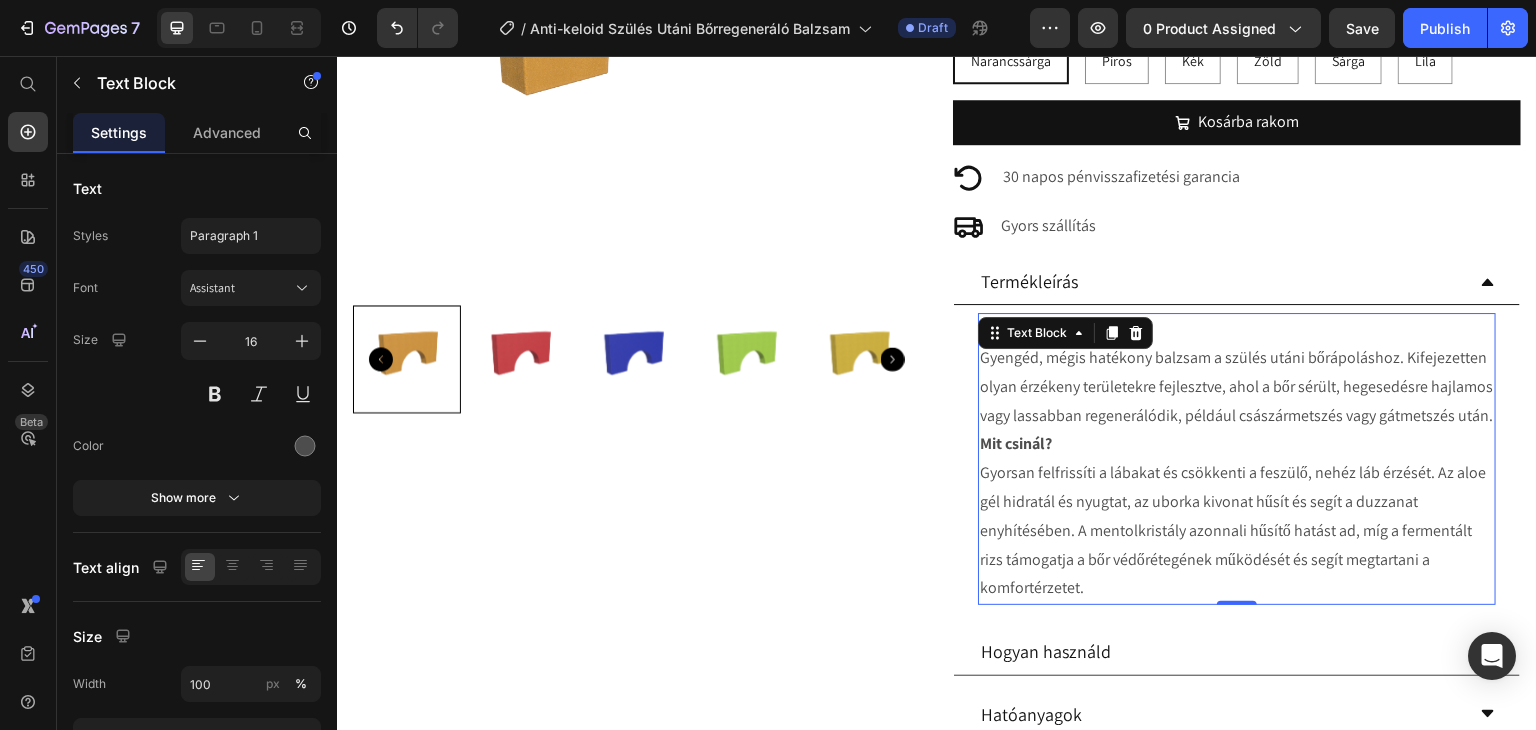 click on "Mit csinál? Gyorsan felfrissíti a lábakat és csökkenti a feszülő, nehéz láb érzését. Az aloe gél hidratál és nyugtat, az uborka kivonat hűsít és segít a duzzanat enyhítésében. A mentolkristály azonnali hűsítő hatást ad, míg a fermentált rizs támogatja a bőr védőrétegének működését és segít megtartani a komfortérzetet." at bounding box center (1237, 516) 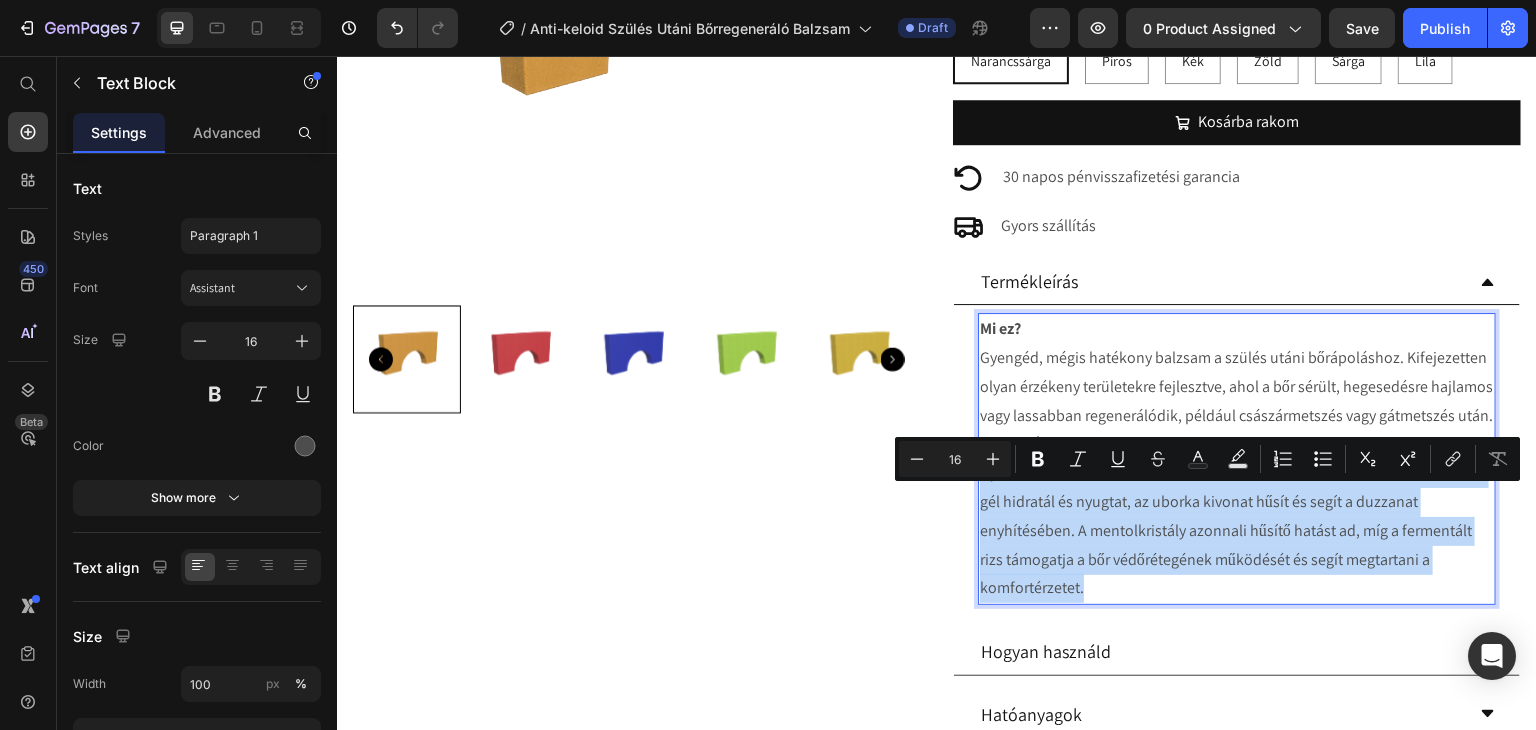 drag, startPoint x: 1082, startPoint y: 613, endPoint x: 974, endPoint y: 511, distance: 148.55302 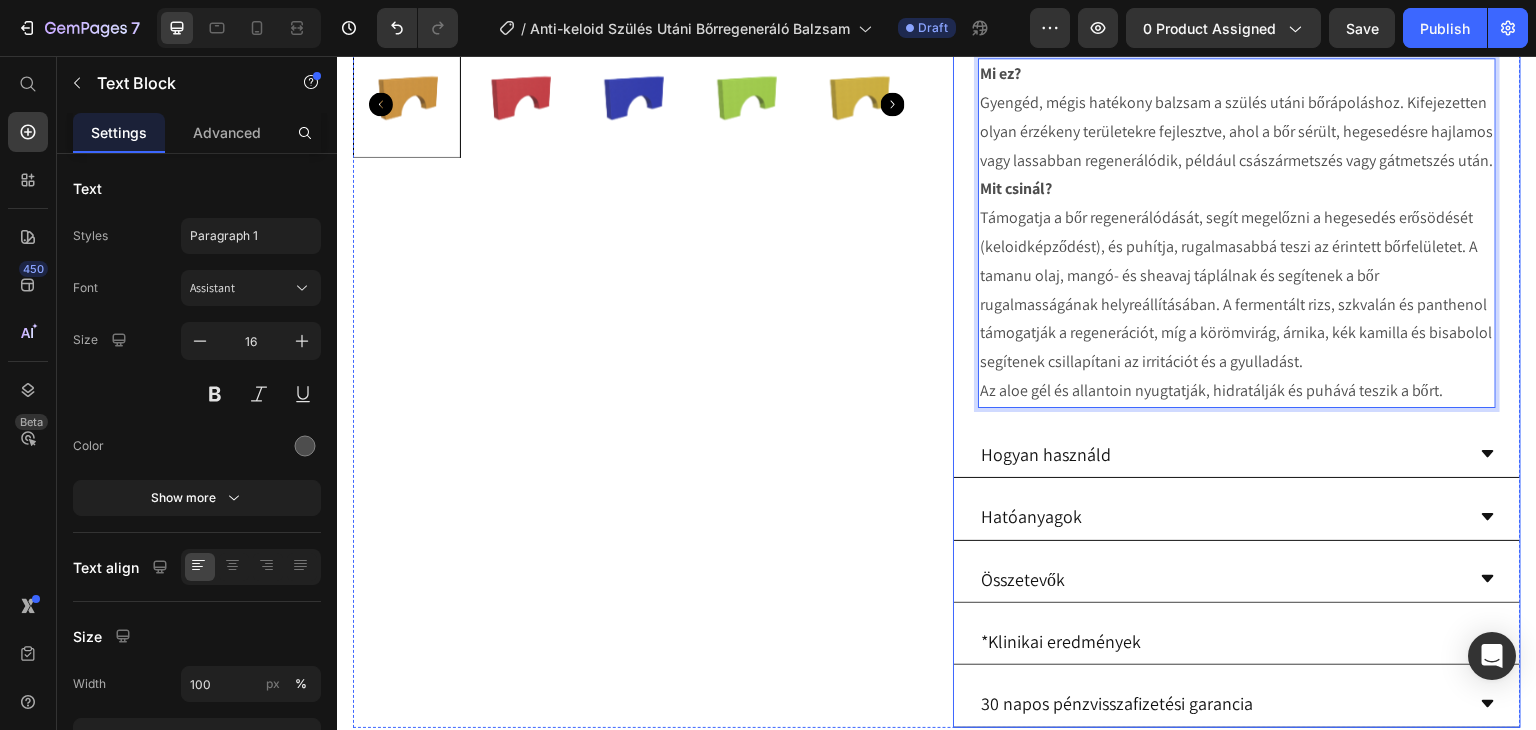 scroll, scrollTop: 700, scrollLeft: 0, axis: vertical 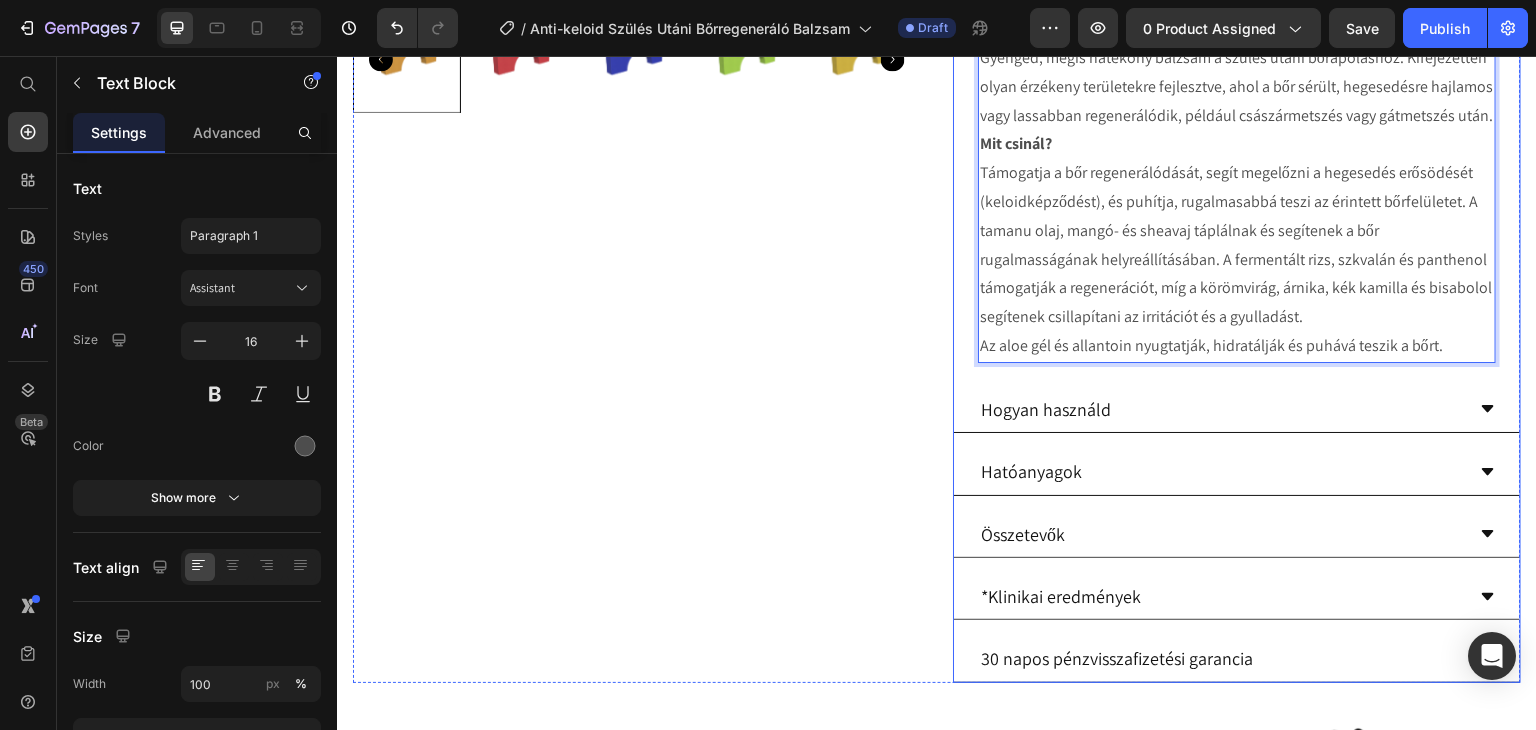 click on "Hogyan használd" at bounding box center [1237, 410] 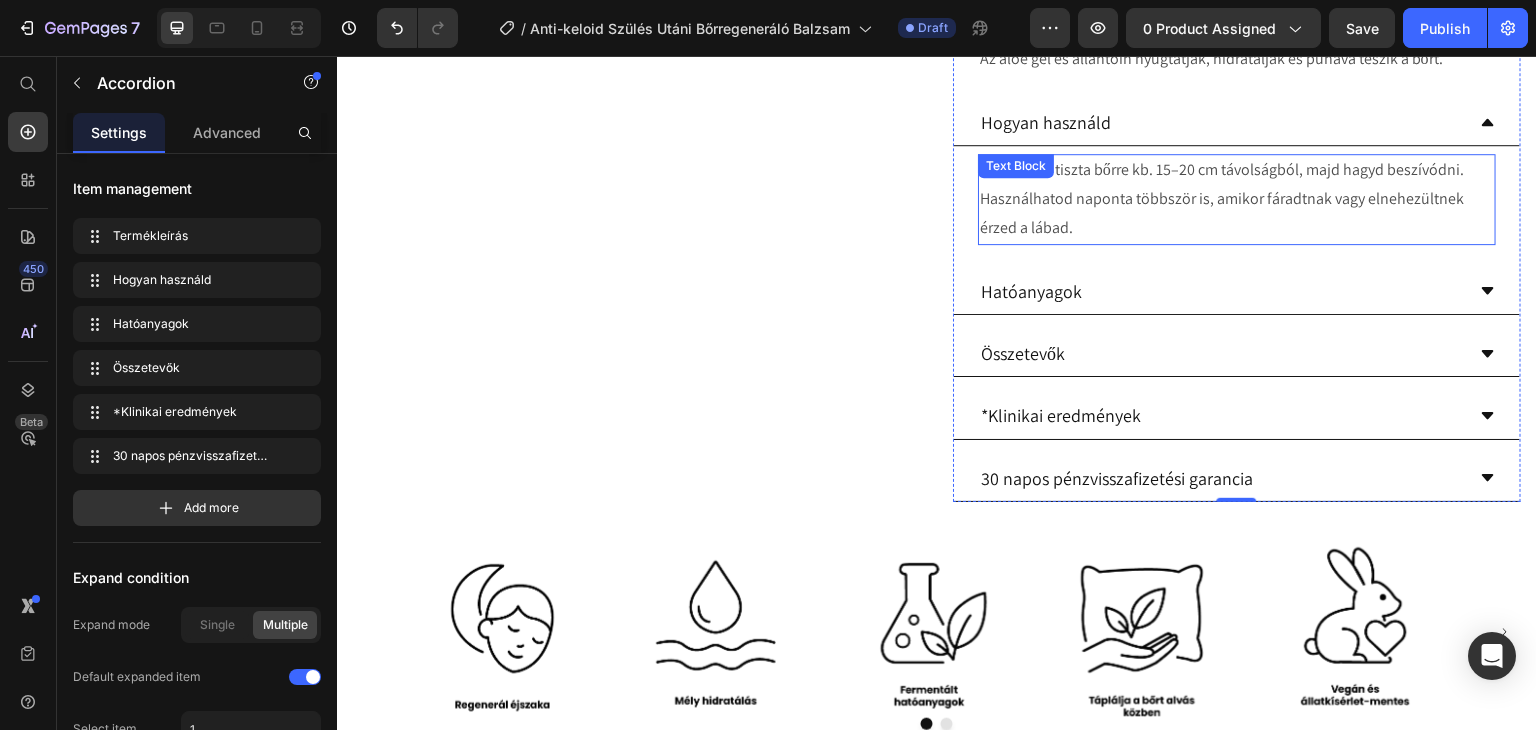 scroll, scrollTop: 1000, scrollLeft: 0, axis: vertical 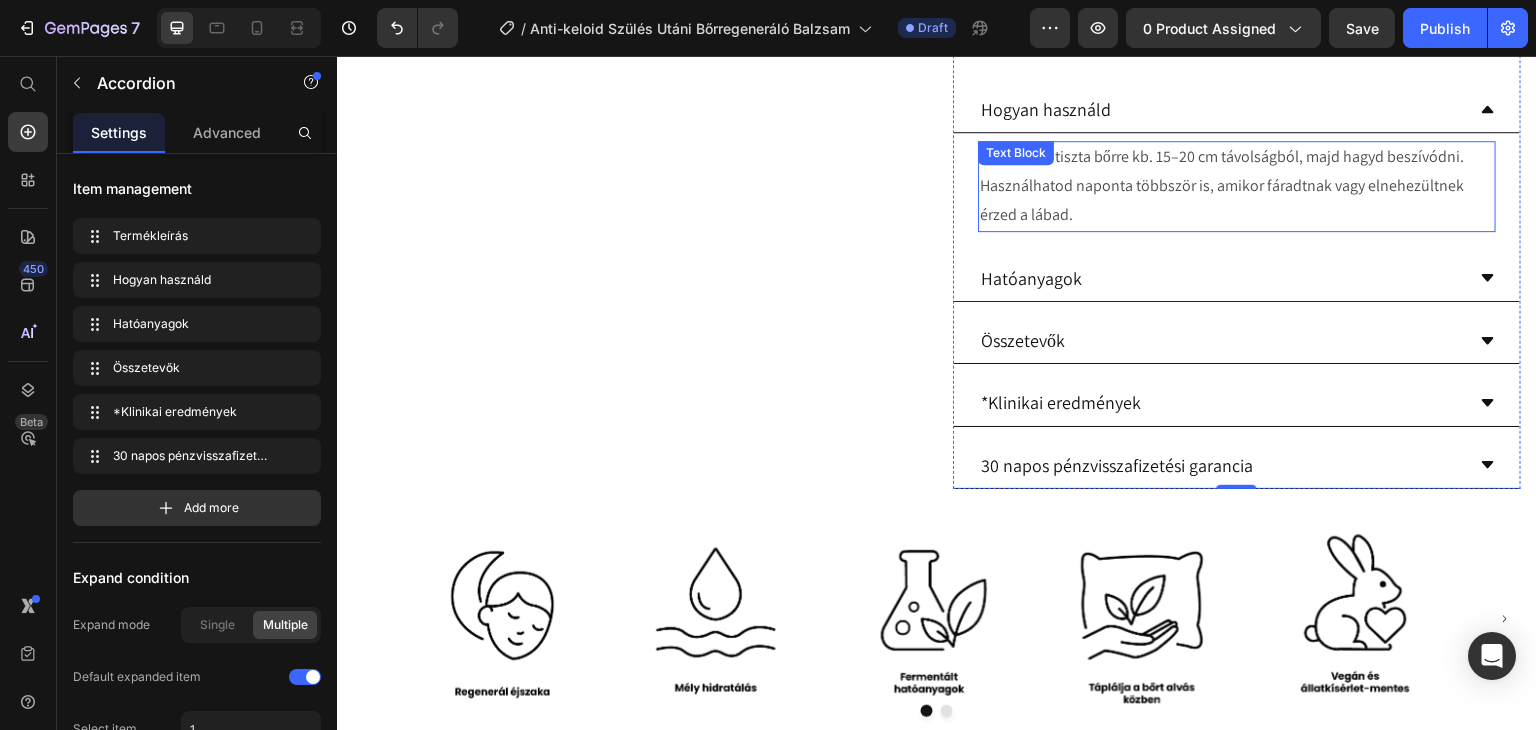 click on "Permetezd tiszta bőrre kb. 15–20 cm távolságból, majd hagyd beszívódni. Használhatod naponta többször is, amikor fáradtnak vagy elnehezültnek érzed a lábad." at bounding box center (1237, 186) 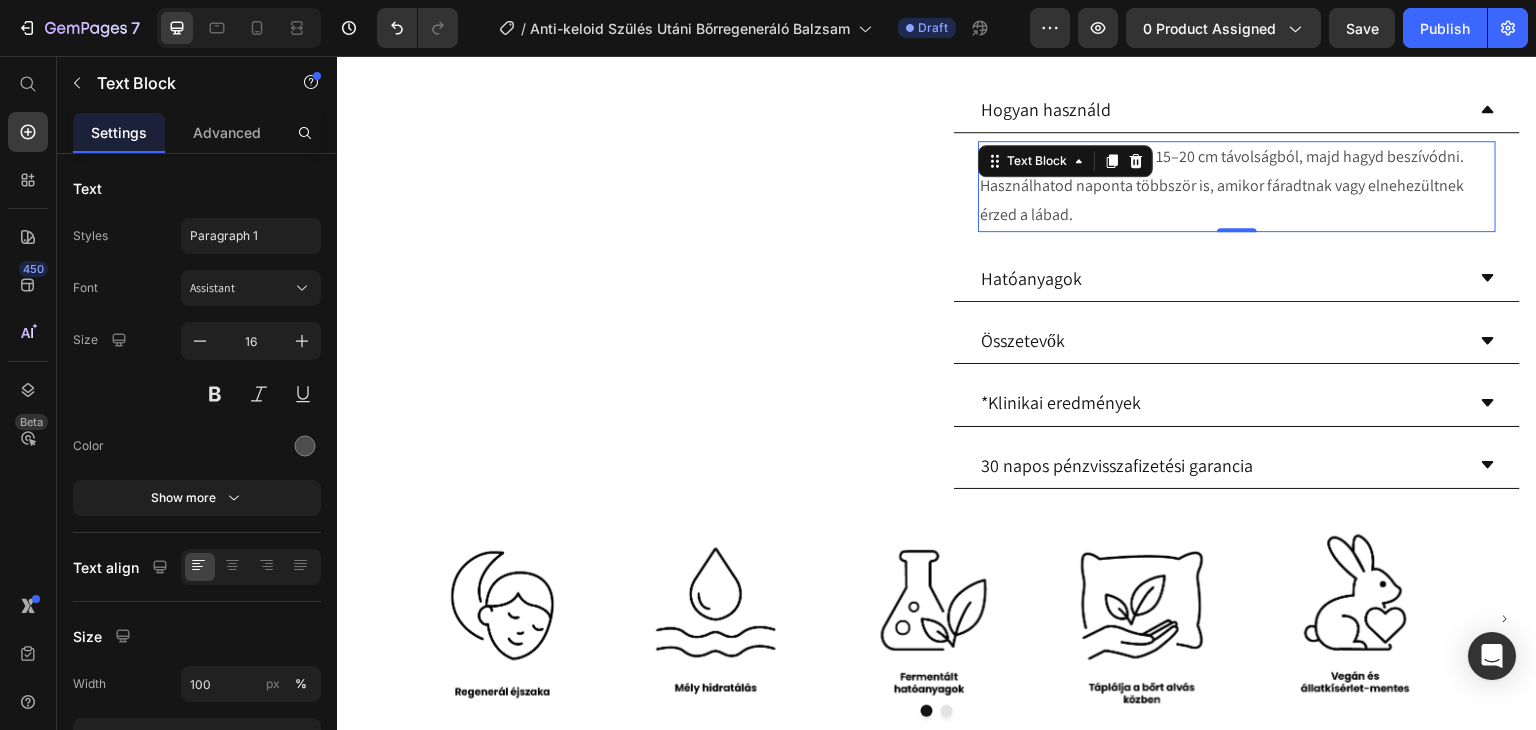 click on "Permetezd tiszta bőrre kb. 15–20 cm távolságból, majd hagyd beszívódni. Használhatod naponta többször is, amikor fáradtnak vagy elnehezültnek érzed a lábad." at bounding box center (1237, 186) 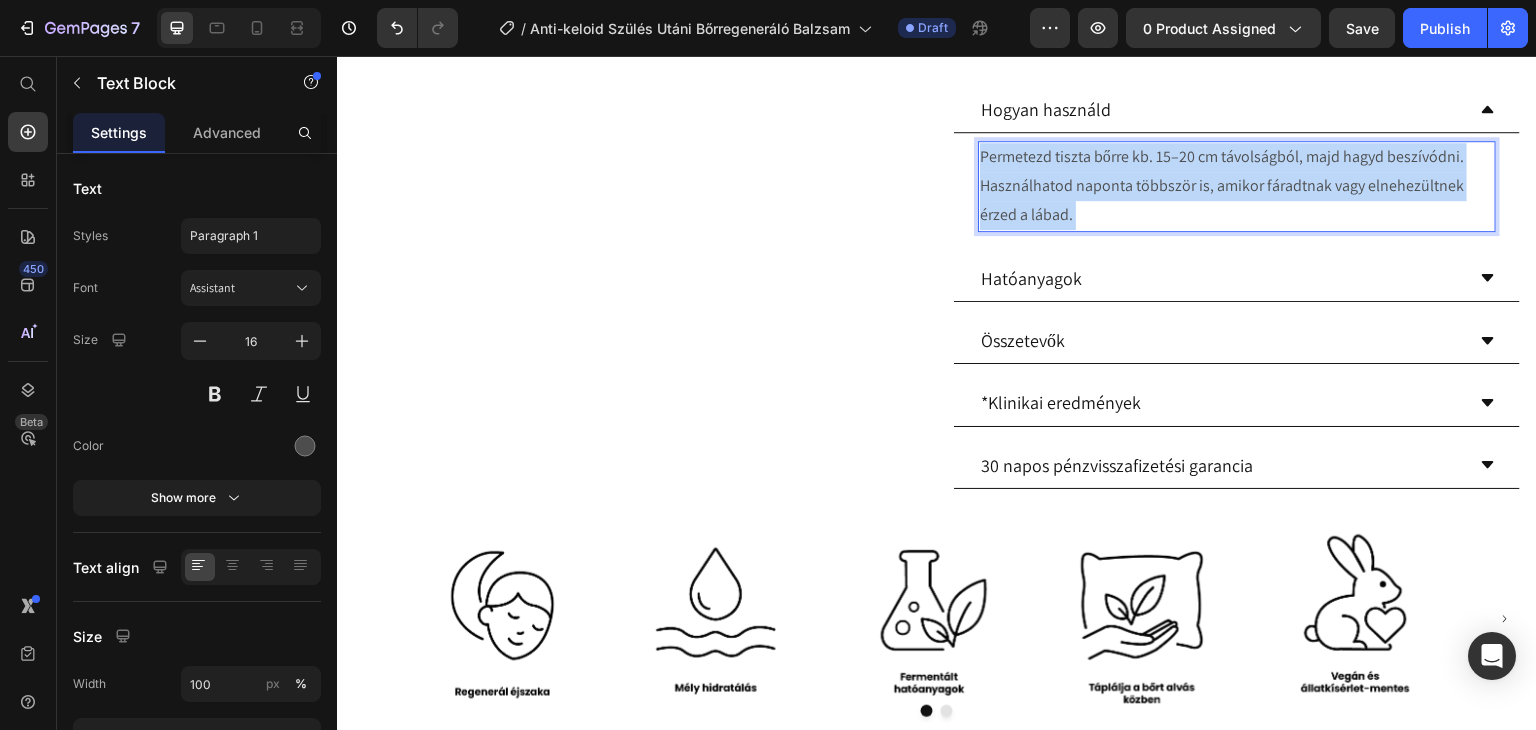 drag, startPoint x: 1107, startPoint y: 237, endPoint x: 980, endPoint y: 189, distance: 135.76819 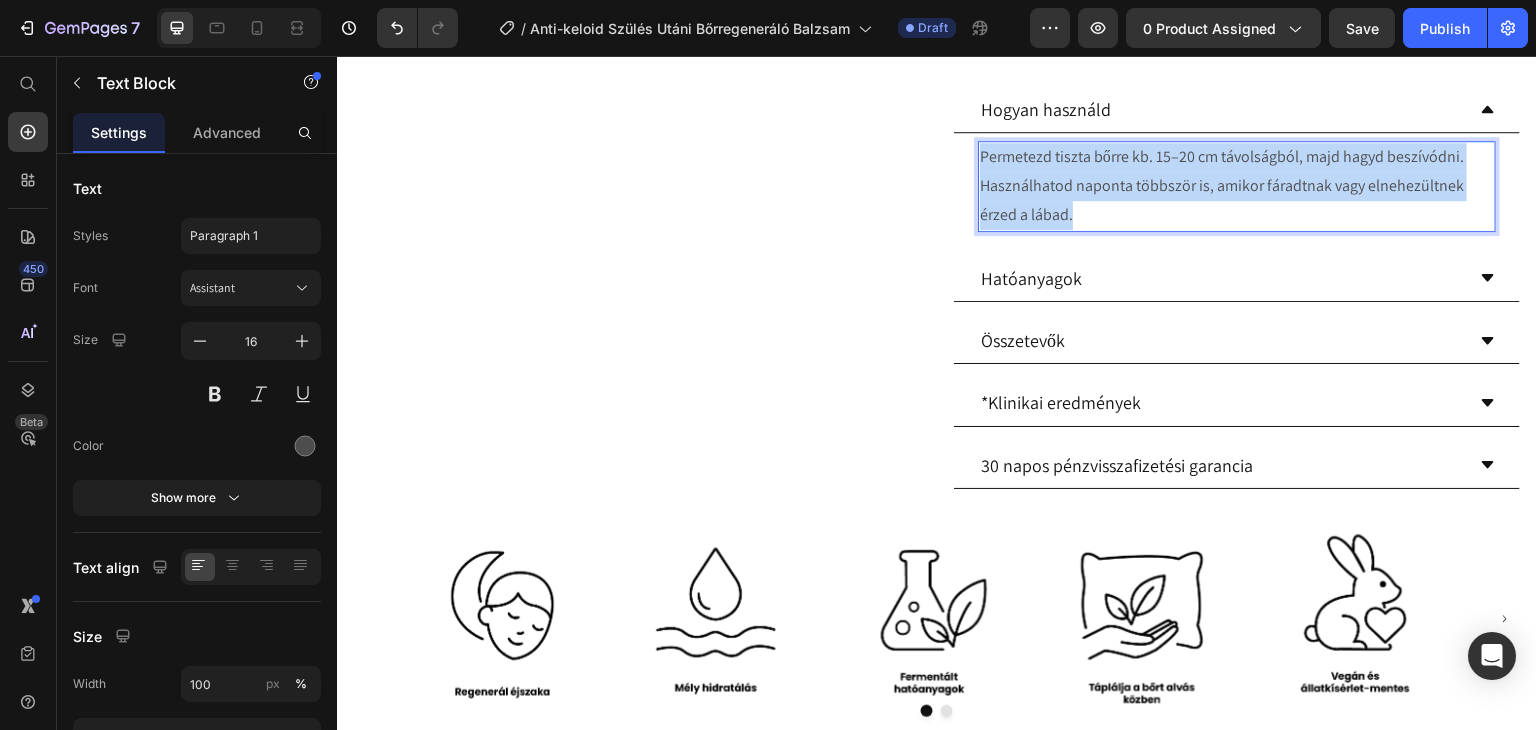 drag, startPoint x: 976, startPoint y: 183, endPoint x: 1089, endPoint y: 235, distance: 124.39051 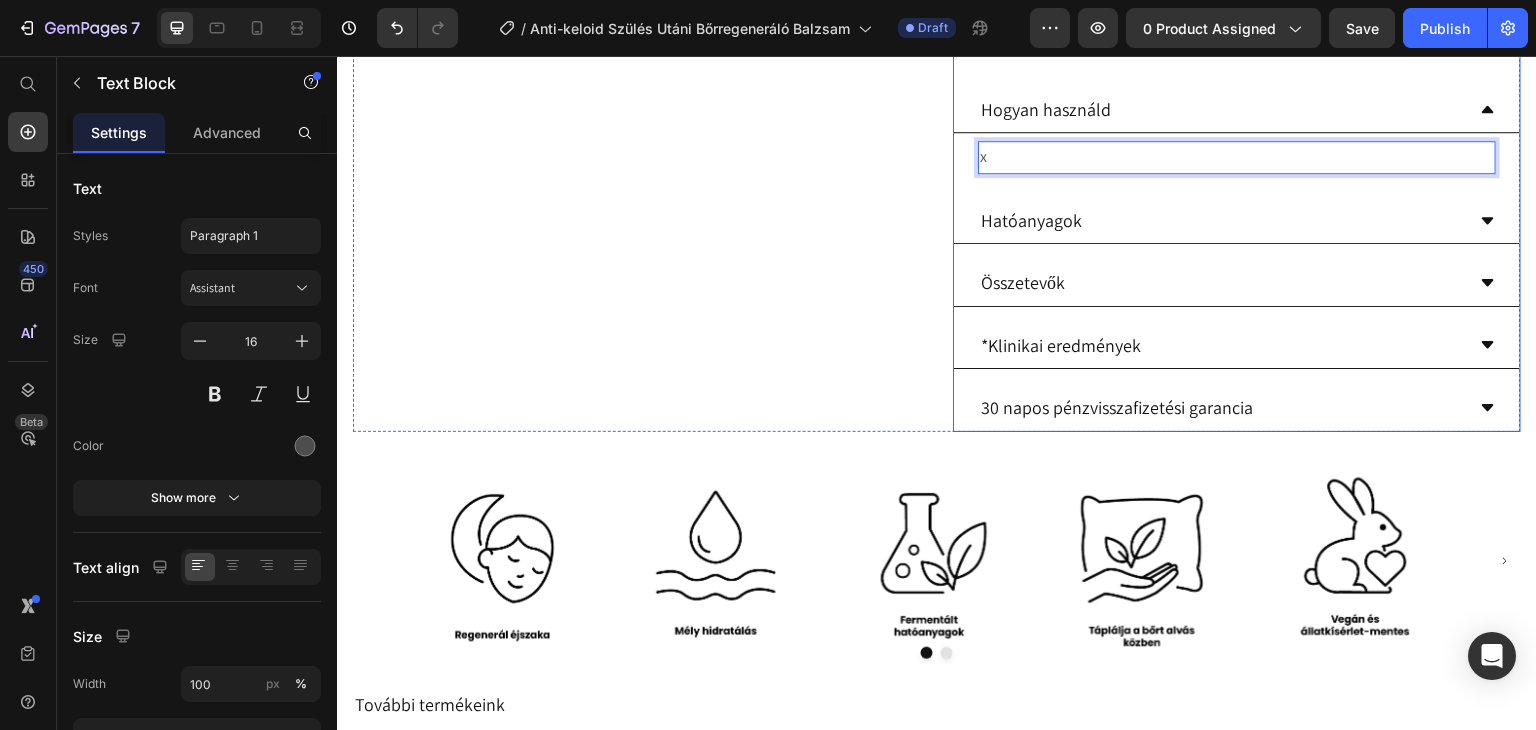 click on "Hatóanyagok" at bounding box center (1221, 220) 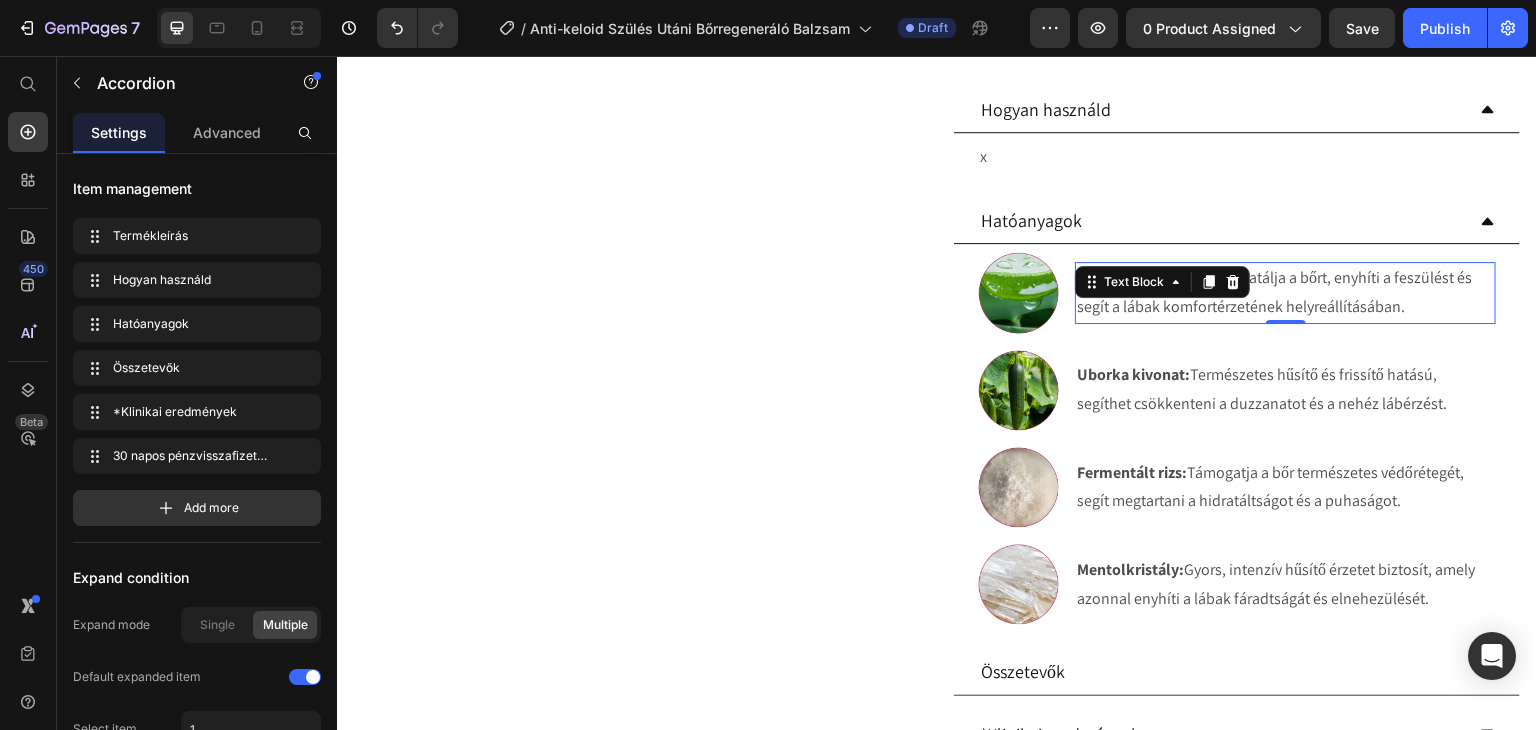 click on "Aloe gél:   Nyugtatja és hidratálja a bőrt, enyhíti a feszülést és segít a lábak komfortérzetének helyreállításában. Text Block   0" at bounding box center [1285, 293] 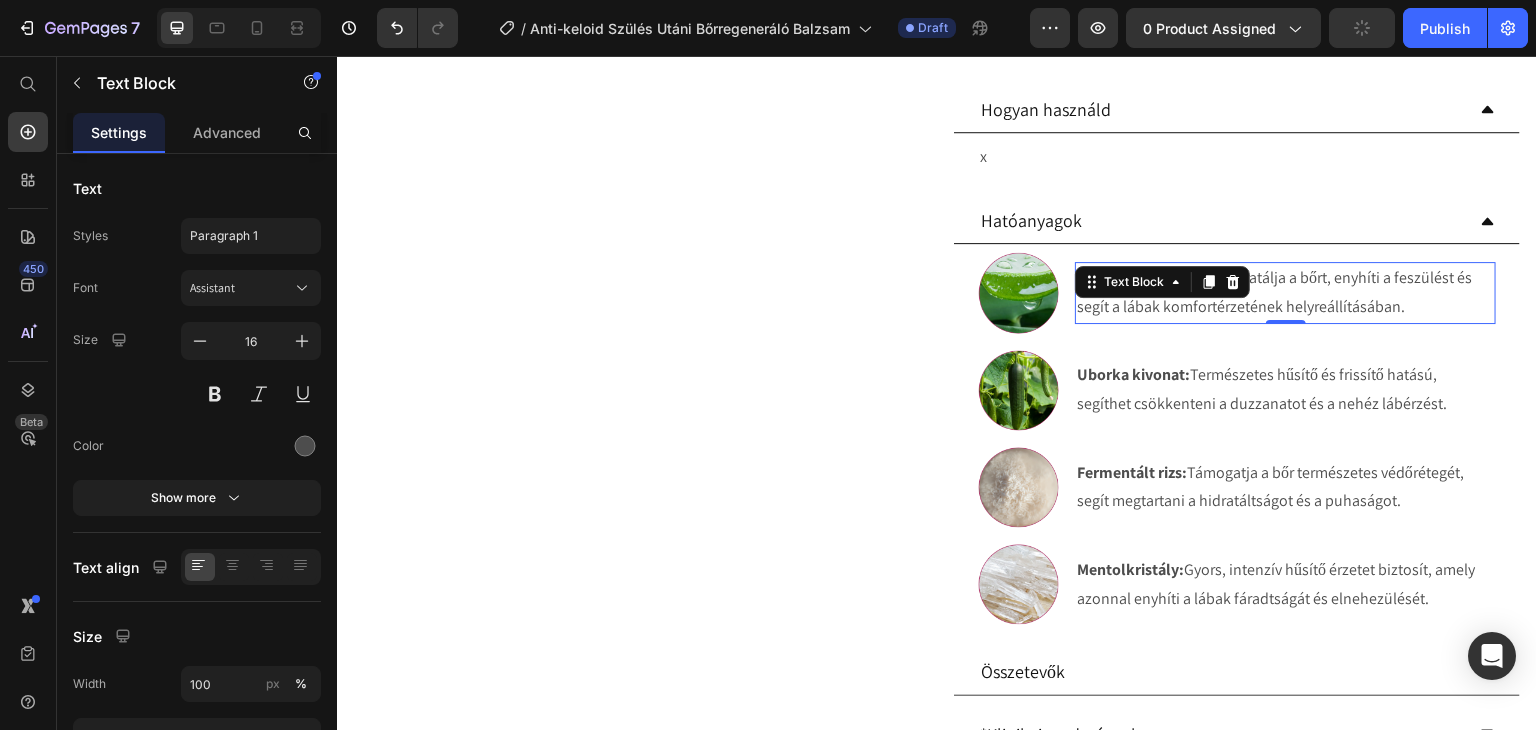 click on "Aloe gél:   Nyugtatja és hidratálja a bőrt, enyhíti a feszülést és segít a lábak komfortérzetének helyreállításában." at bounding box center [1285, 293] 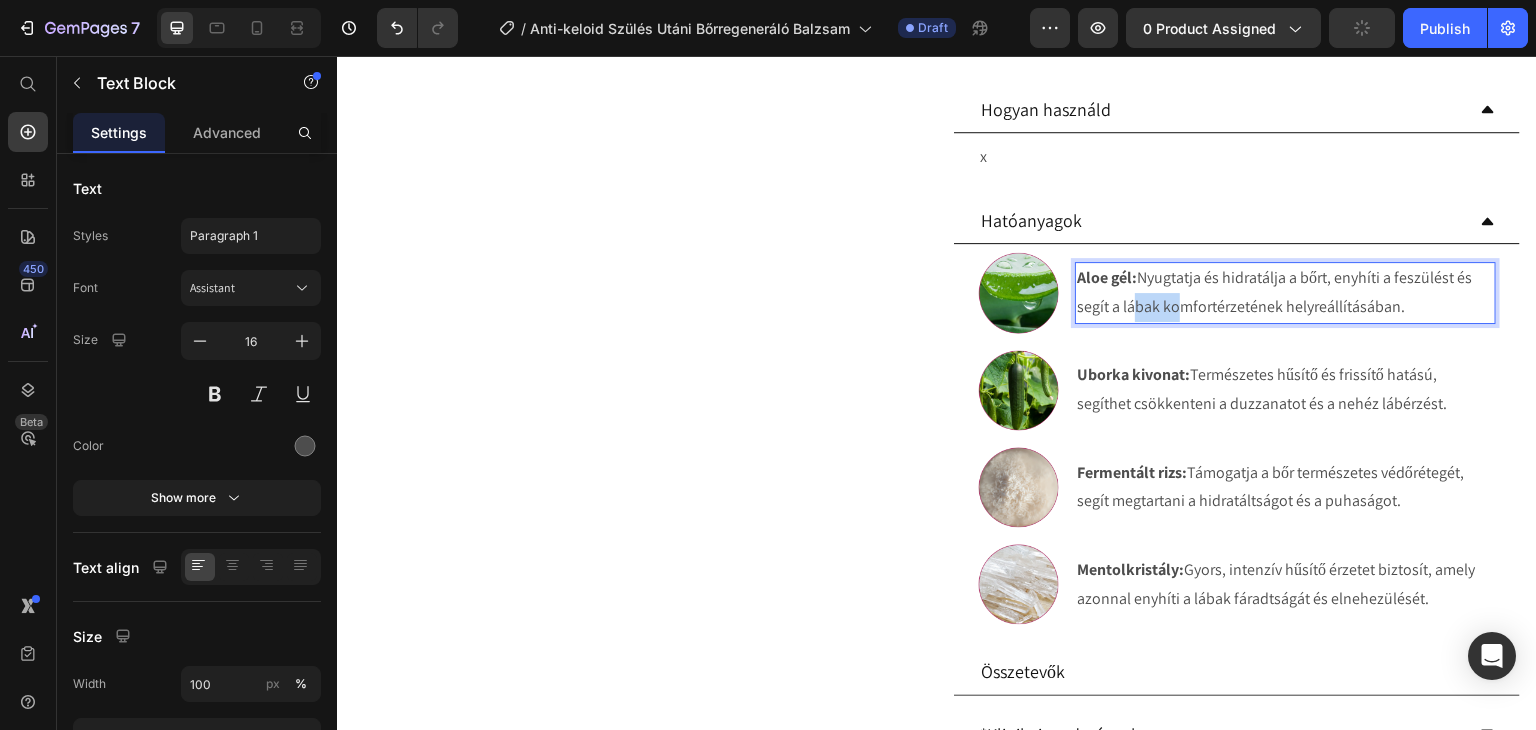 click on "Aloe gél:   Nyugtatja és hidratálja a bőrt, enyhíti a feszülést és segít a lábak komfortérzetének helyreállításában." at bounding box center (1285, 293) 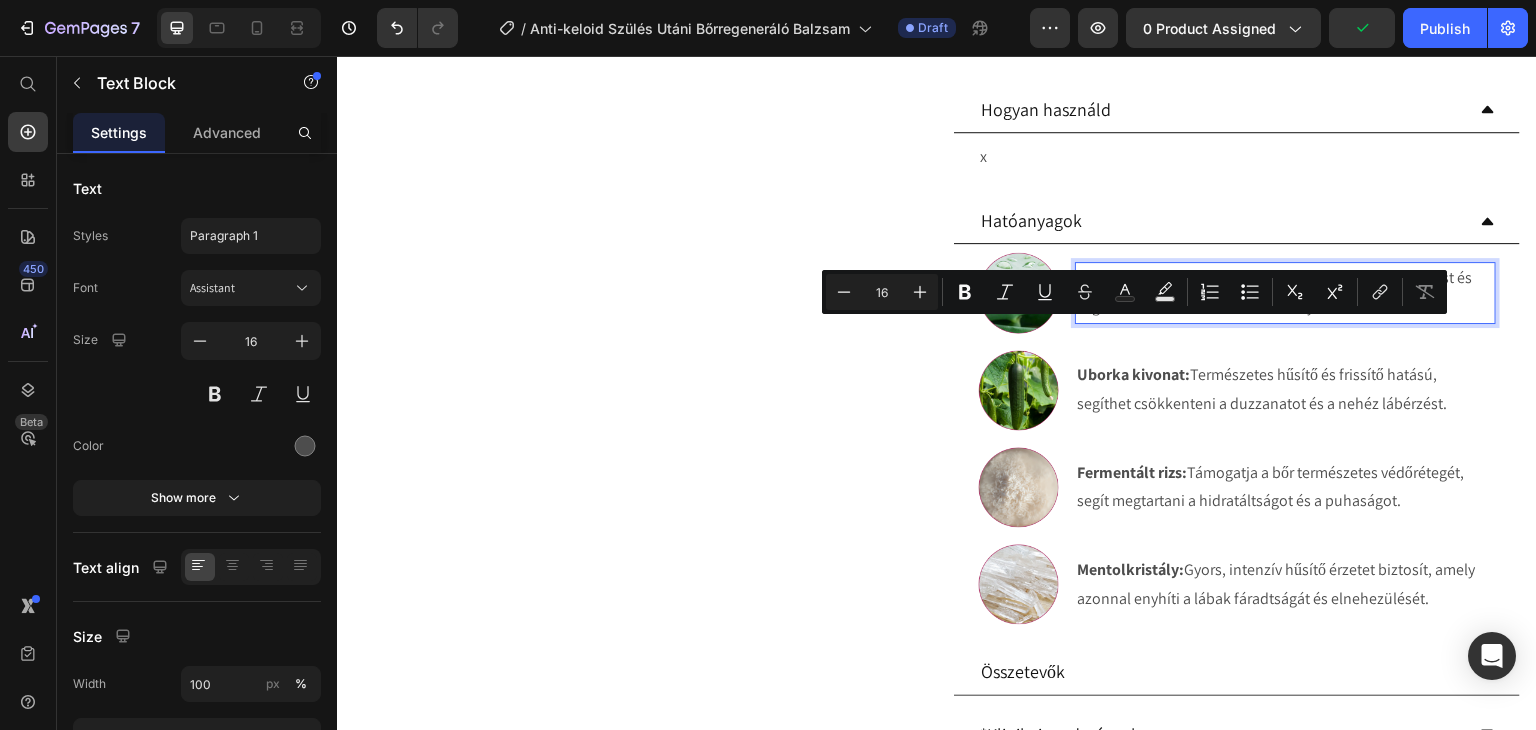 click on "Aloe gél:   Nyugtatja és hidratálja a bőrt, enyhíti a feszülést és segít a lábak komfortérzetének helyreállításában." at bounding box center [1285, 293] 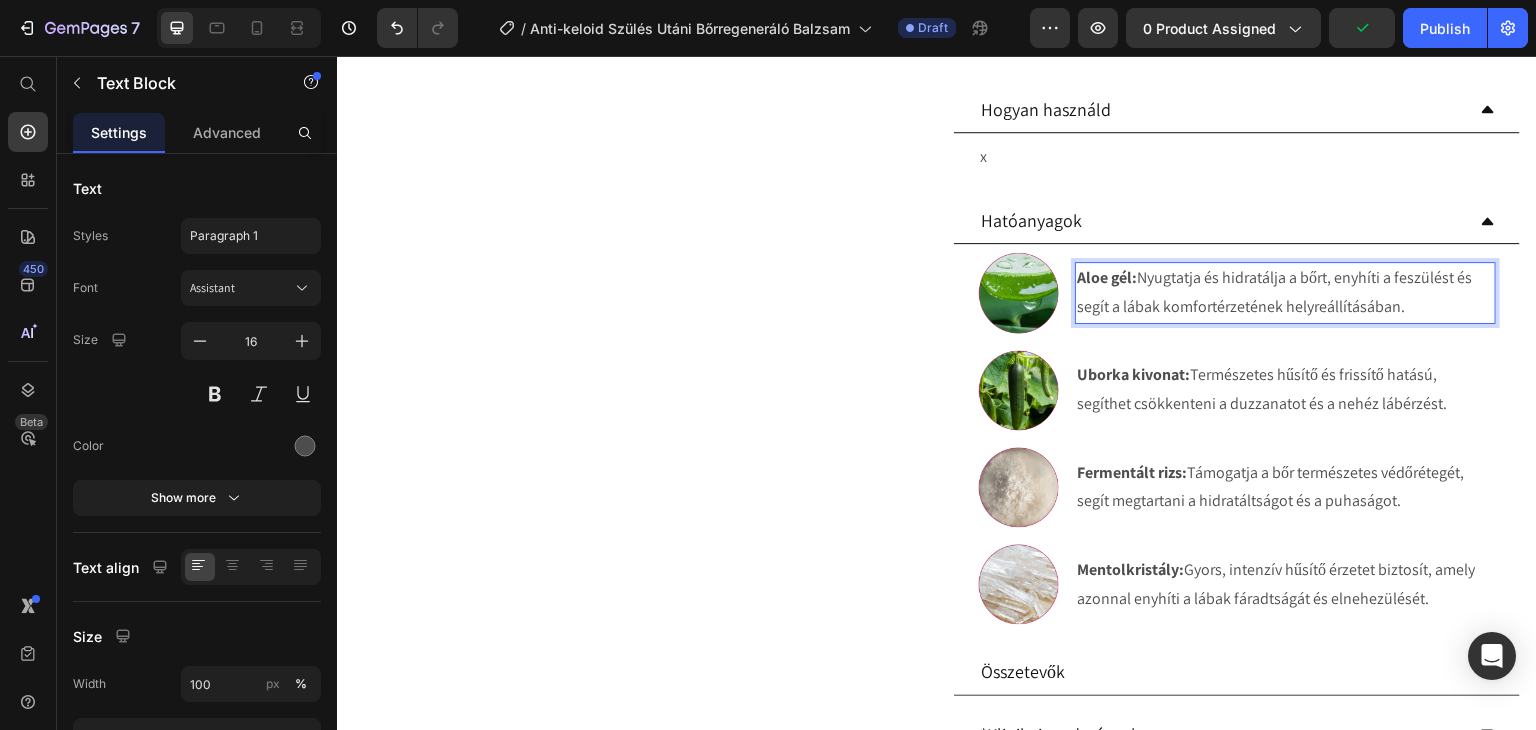 click on "Aloe gél:" at bounding box center (1107, 277) 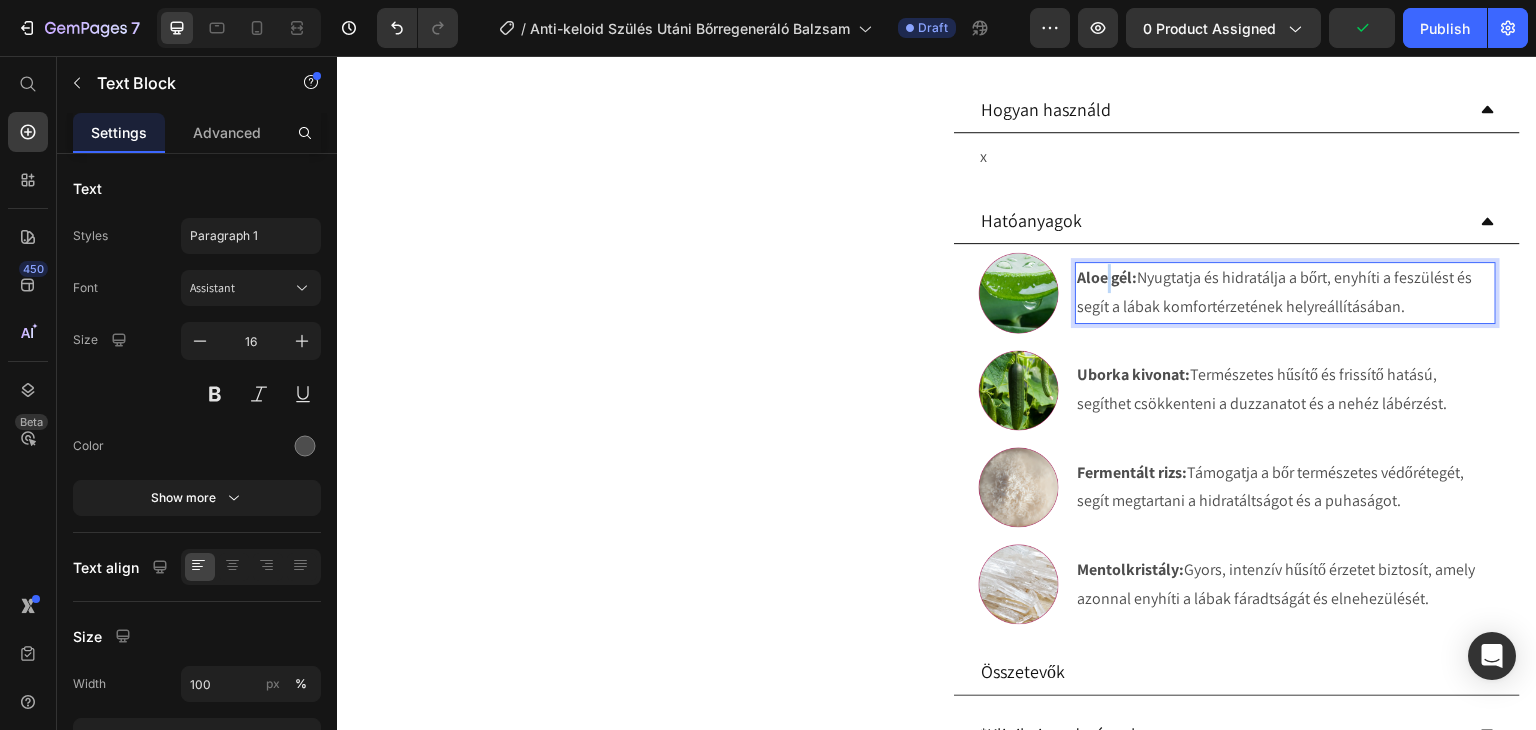click on "Aloe gél:" at bounding box center [1107, 277] 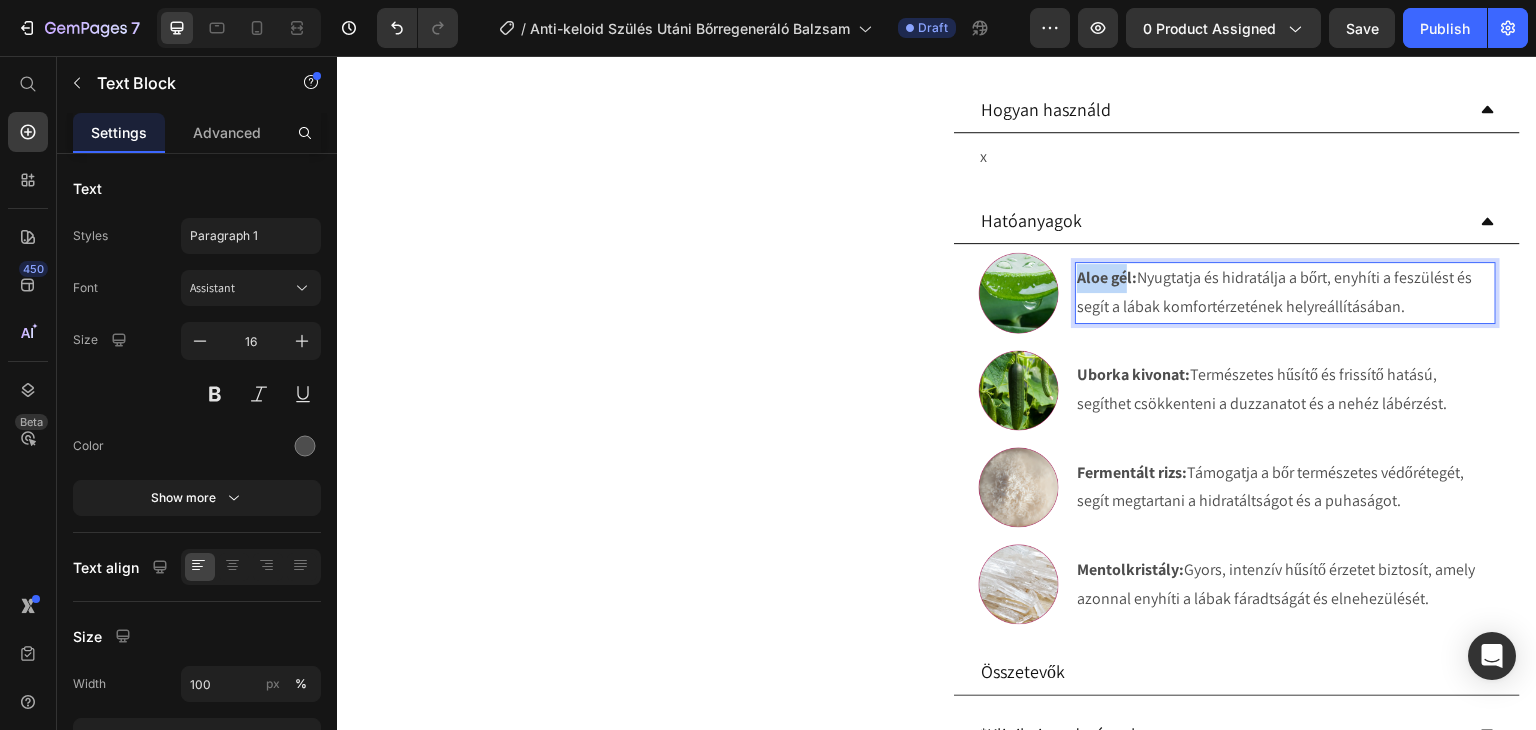 drag, startPoint x: 1119, startPoint y: 306, endPoint x: 1071, endPoint y: 307, distance: 48.010414 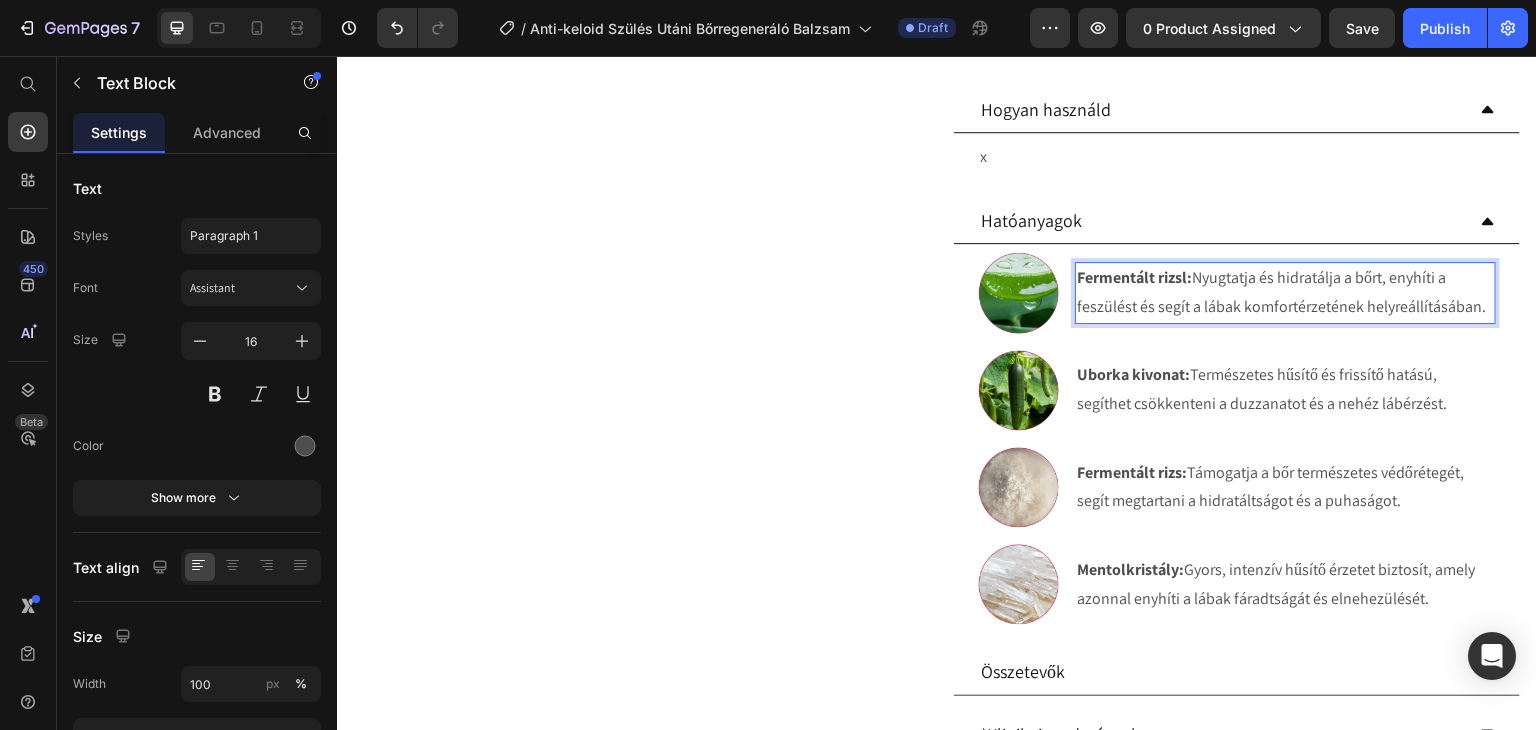 click on "Fermentált rizsl:" at bounding box center (1134, 277) 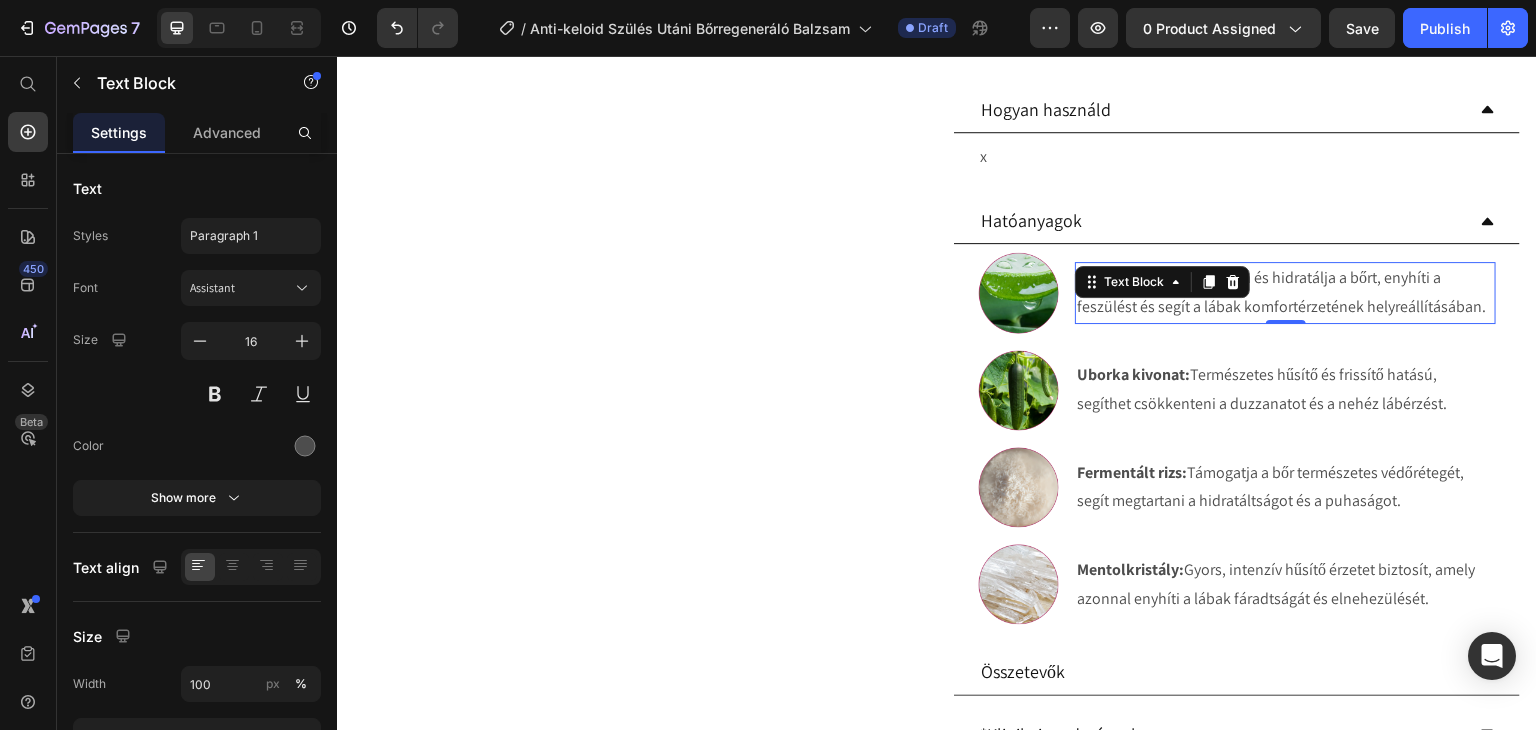 drag, startPoint x: 1344, startPoint y: 317, endPoint x: 1371, endPoint y: 326, distance: 28.460499 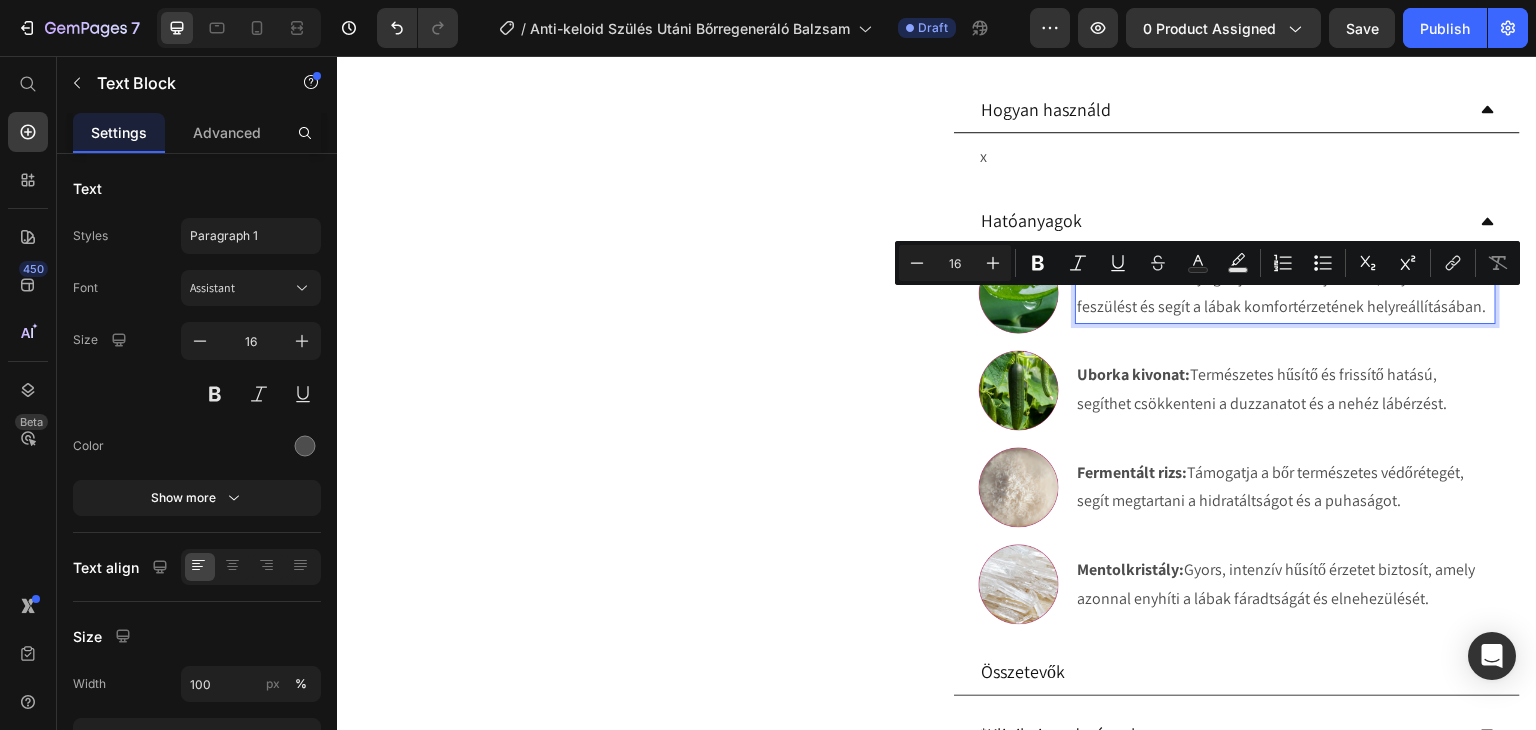 drag, startPoint x: 1472, startPoint y: 336, endPoint x: 1189, endPoint y: 311, distance: 284.10208 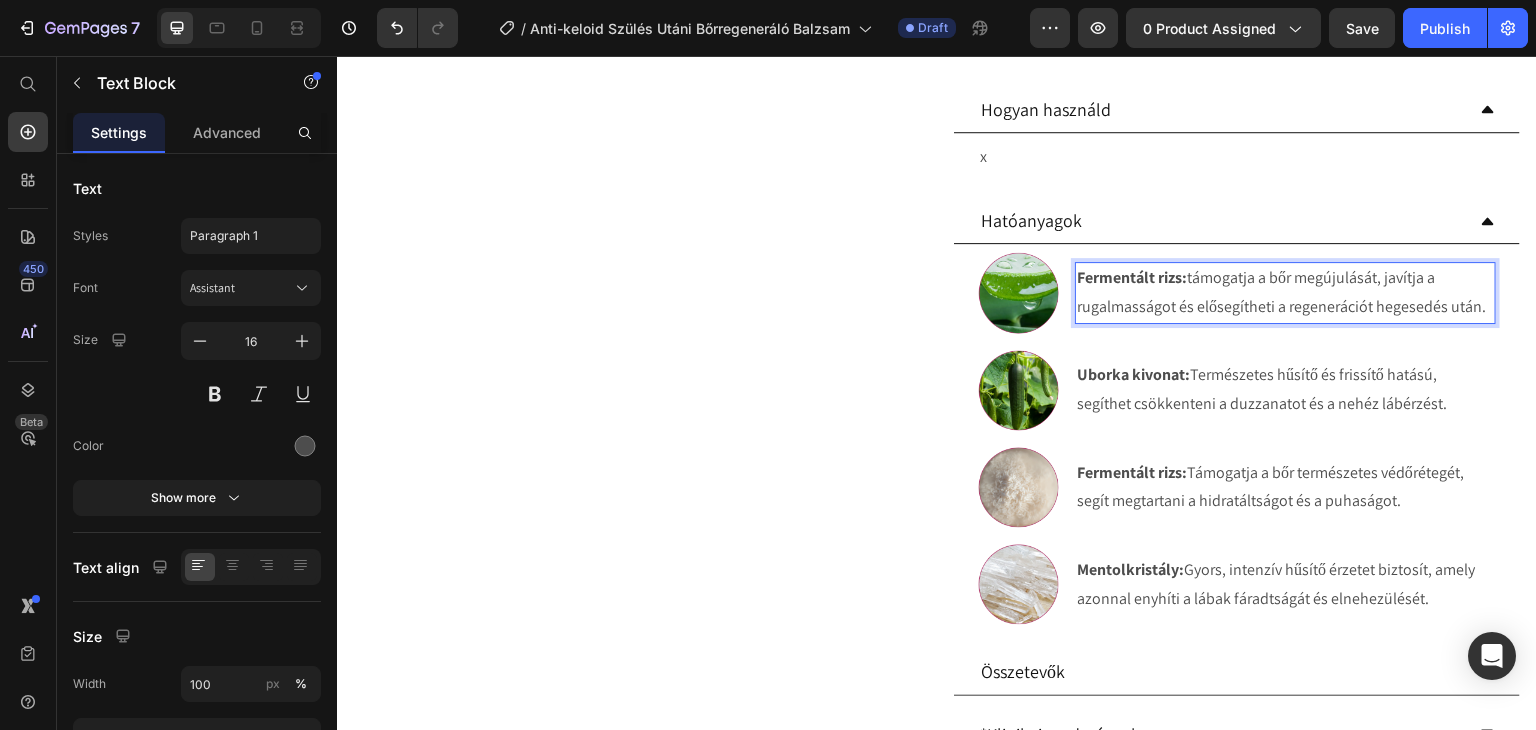 click on "Fermentált rizs:   támogatja a bőr megújulását, javítja a rugalmasságot és elősegítheti a regenerációt hegesedés után." at bounding box center [1285, 293] 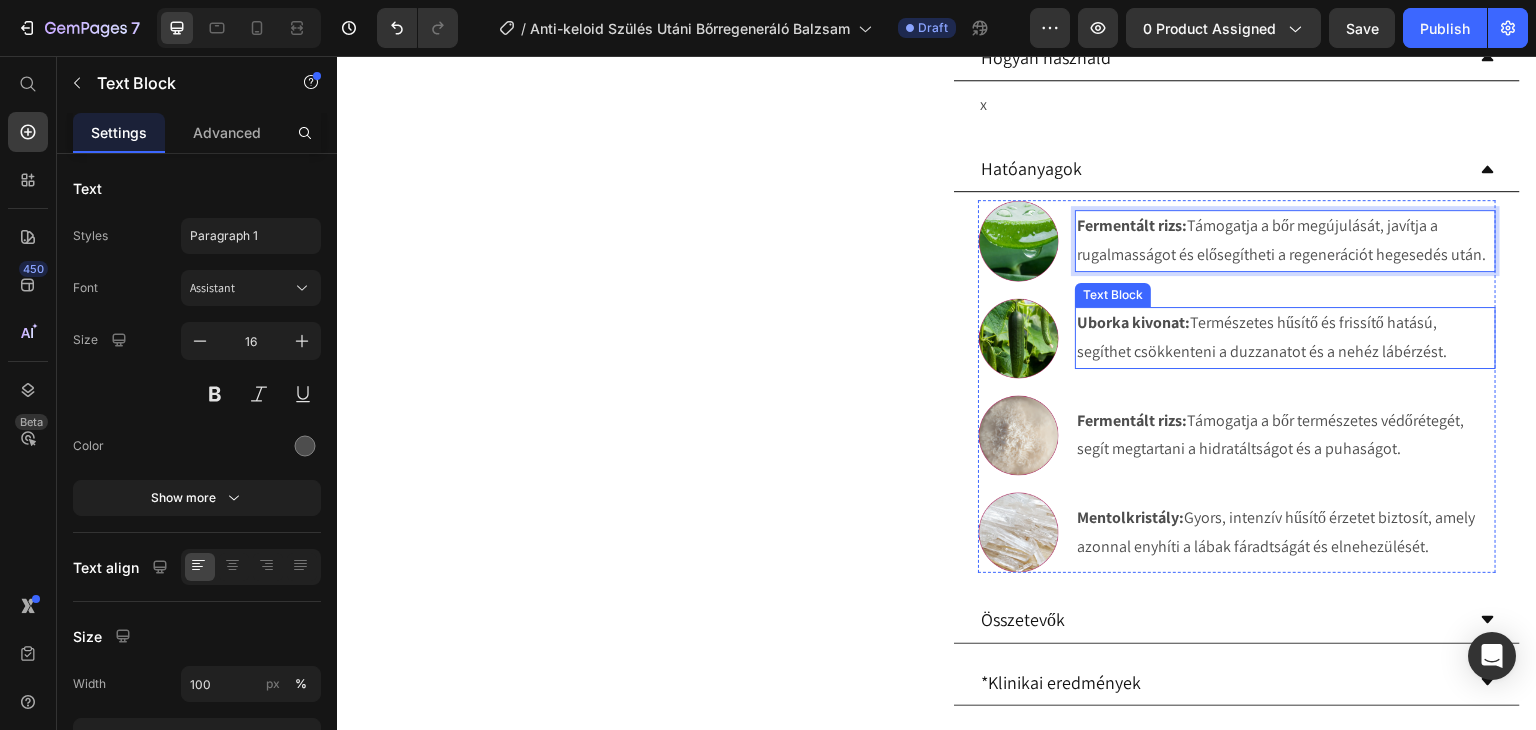 scroll, scrollTop: 1100, scrollLeft: 0, axis: vertical 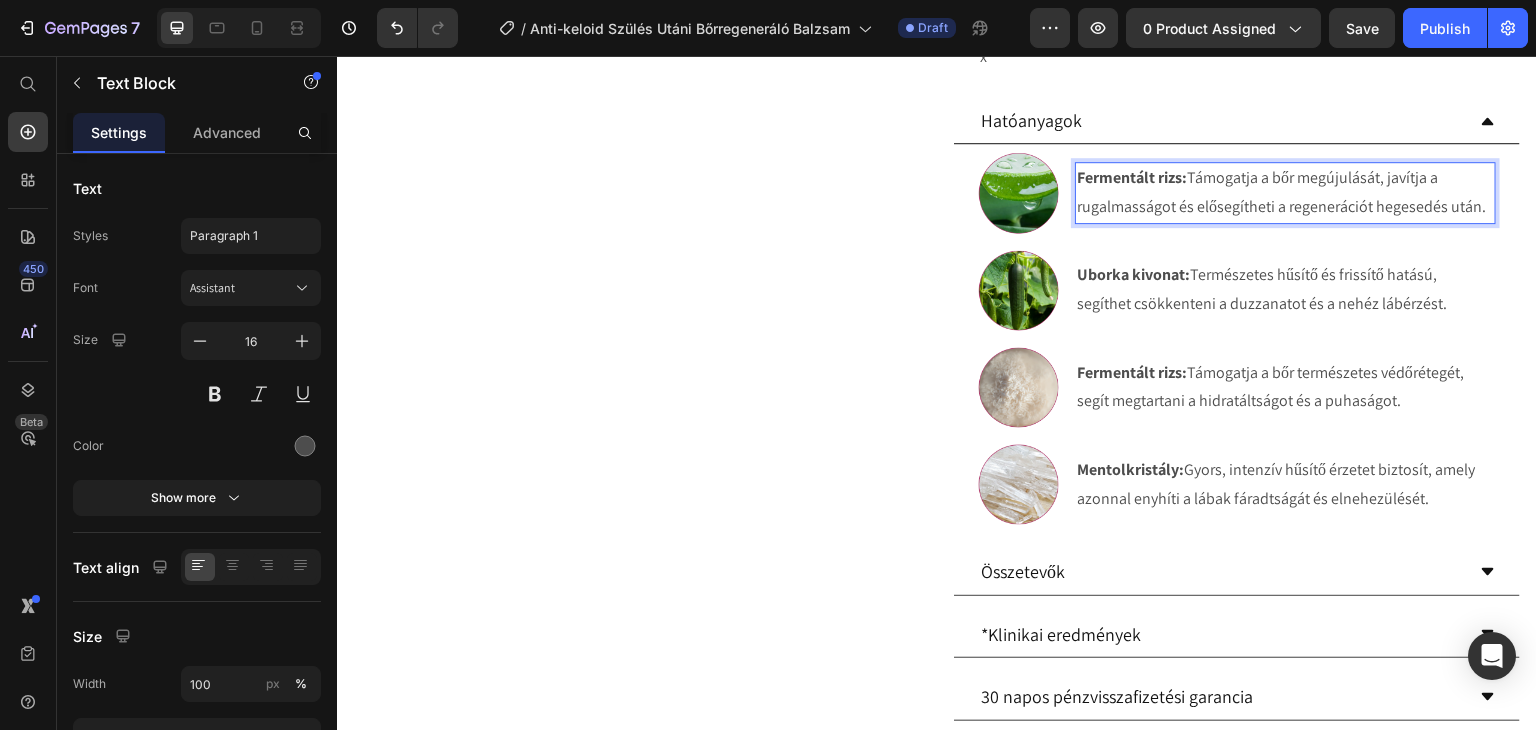 click on "Fermentált rizs:   Támogatja a bőr megújulását, javítja a rugalmasságot és elősegítheti a regenerációt hegesedés után." at bounding box center (1285, 193) 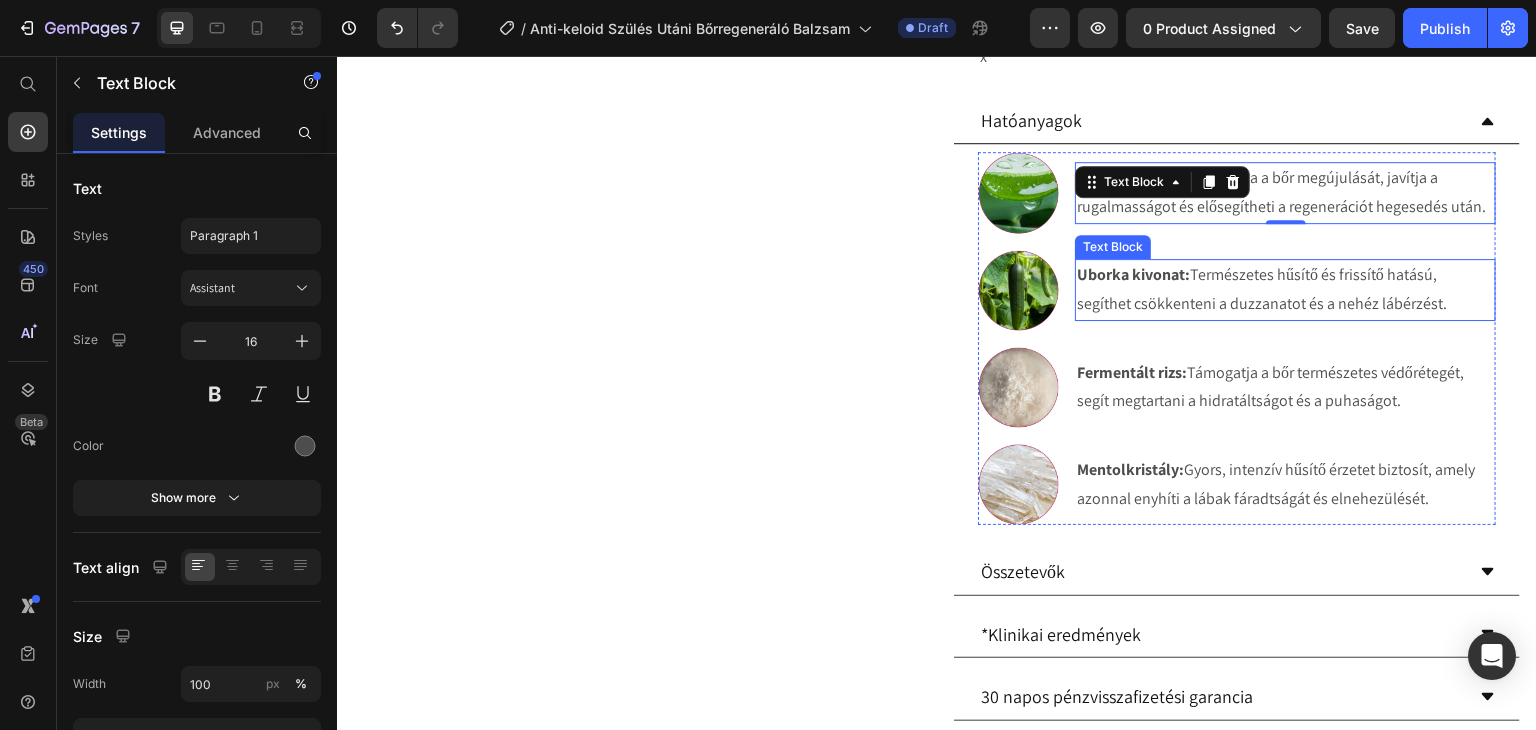 click on "Uborka kivonat:" at bounding box center (1133, 274) 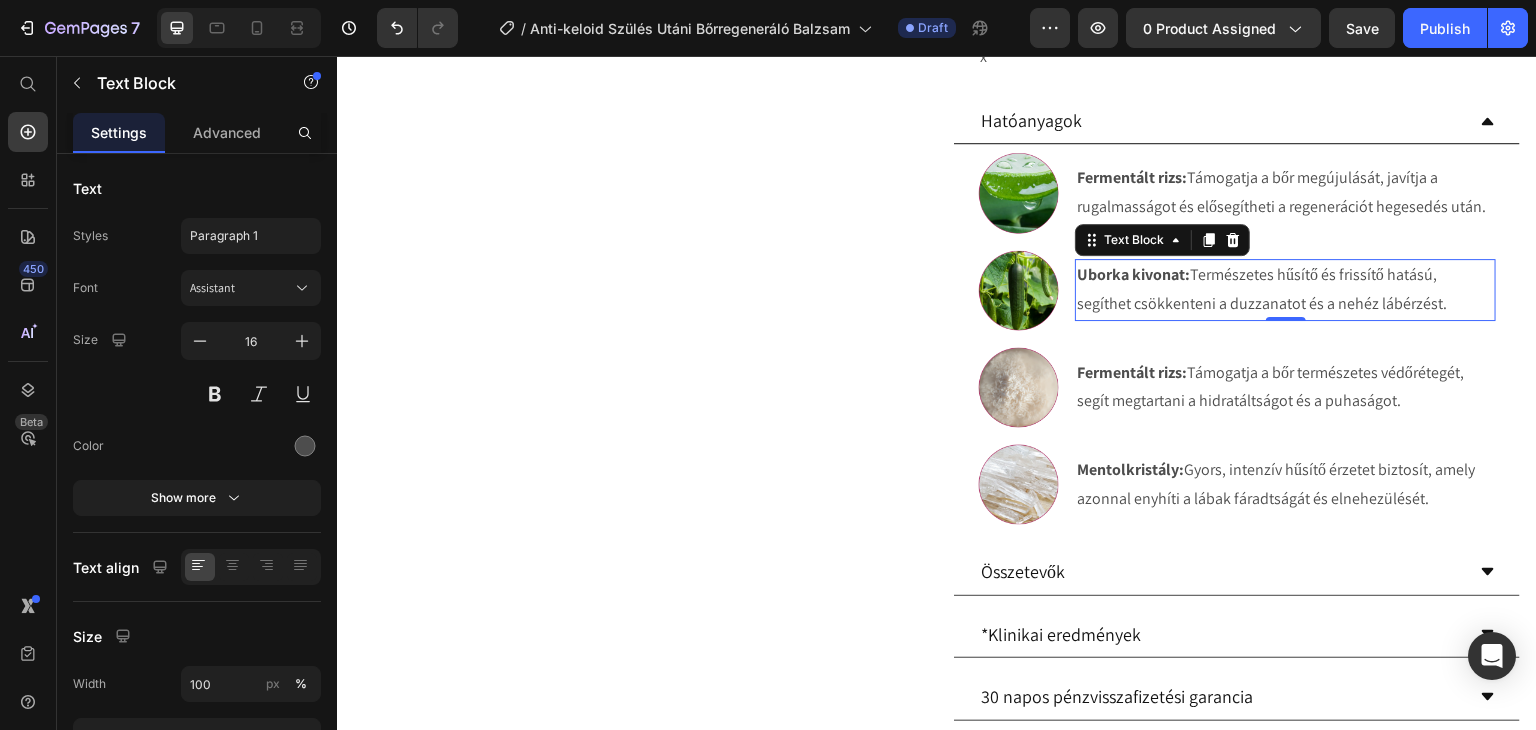 click on "Uborka kivonat:" at bounding box center (1133, 274) 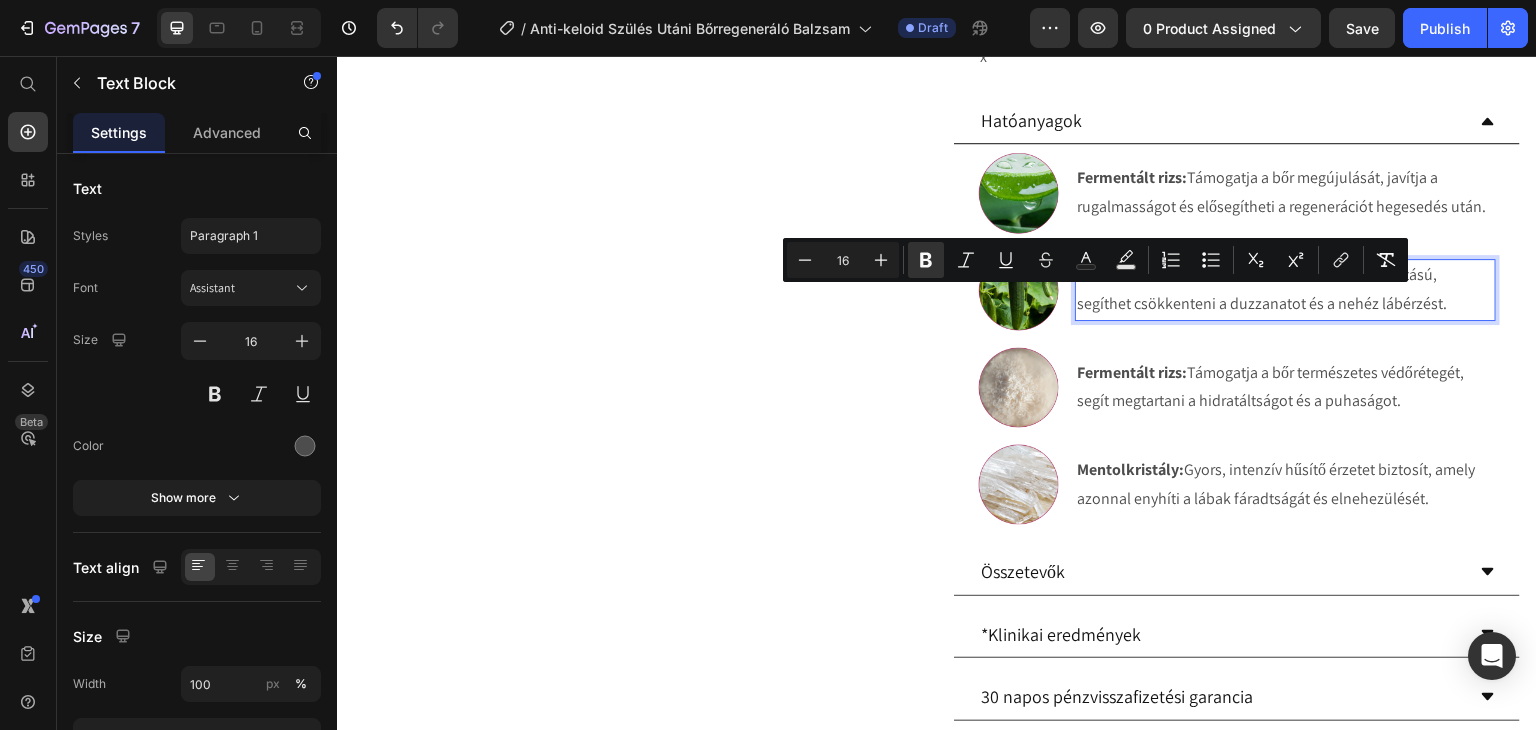click on "Uborka kivonat:" at bounding box center [1133, 274] 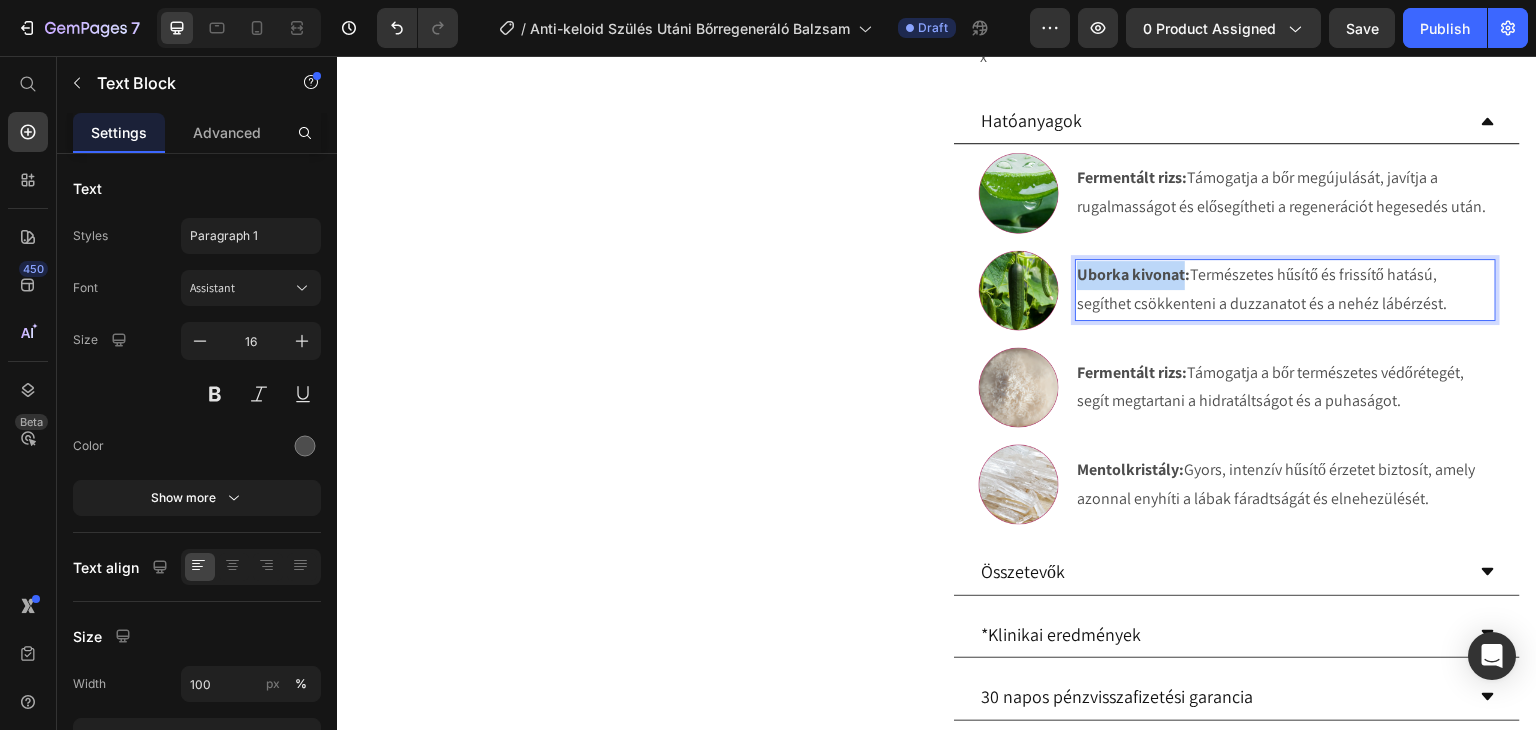 drag, startPoint x: 1175, startPoint y: 301, endPoint x: 1070, endPoint y: 307, distance: 105.17129 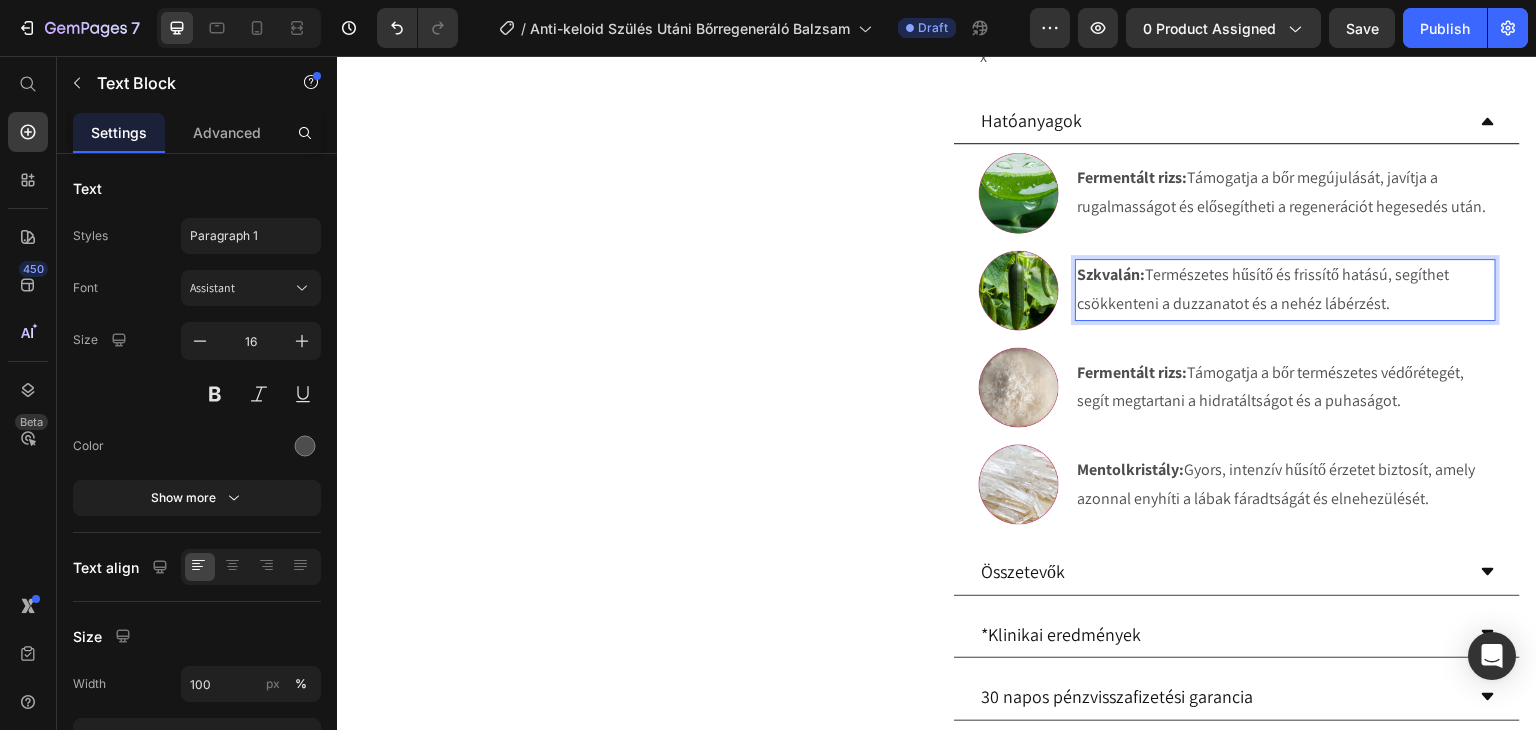 drag, startPoint x: 1392, startPoint y: 325, endPoint x: 1144, endPoint y: 306, distance: 248.72676 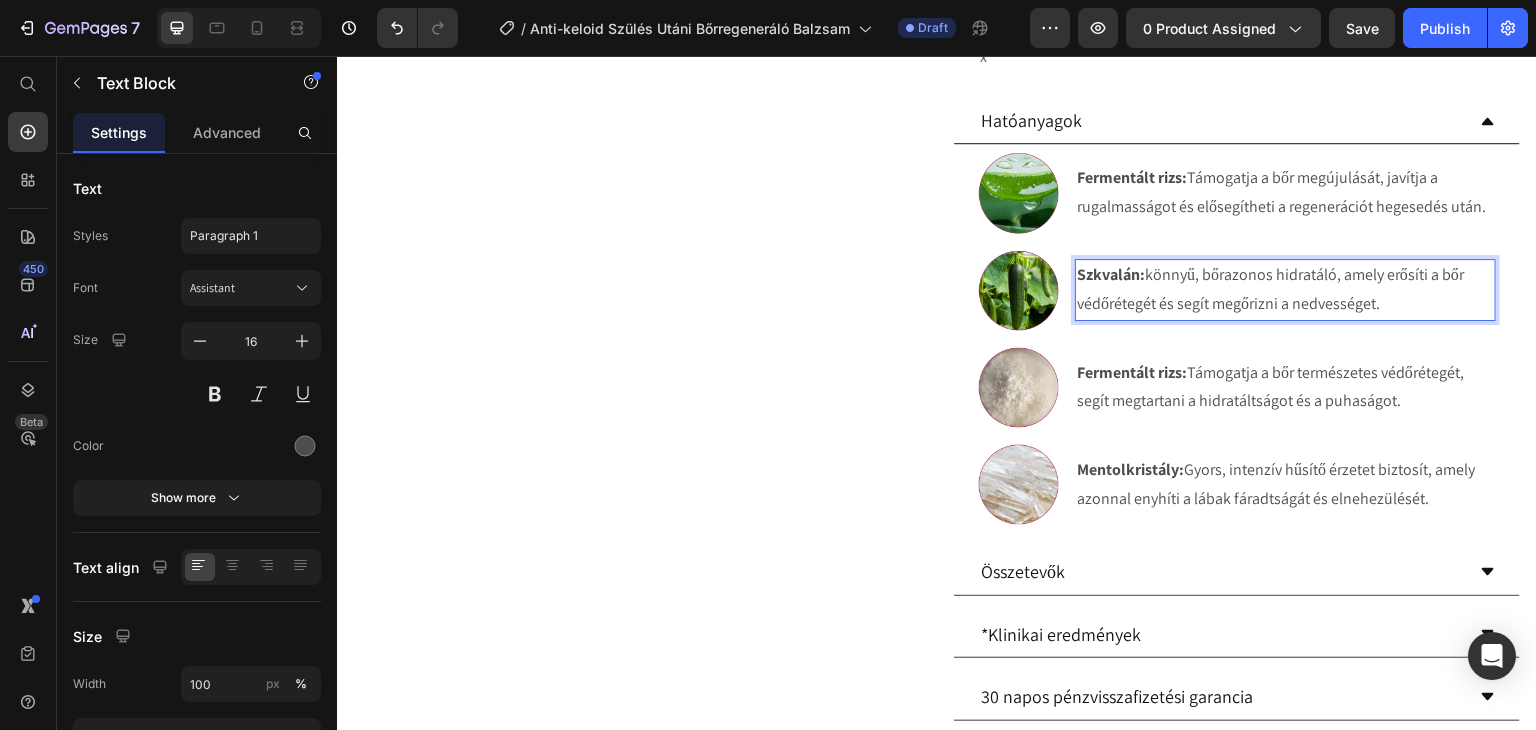 click on "Szkvalán:   könnyű, bőrazonos hidratáló, amely erősíti a bőr védőrétegét és segít megőrizni a nedvességet." at bounding box center (1285, 290) 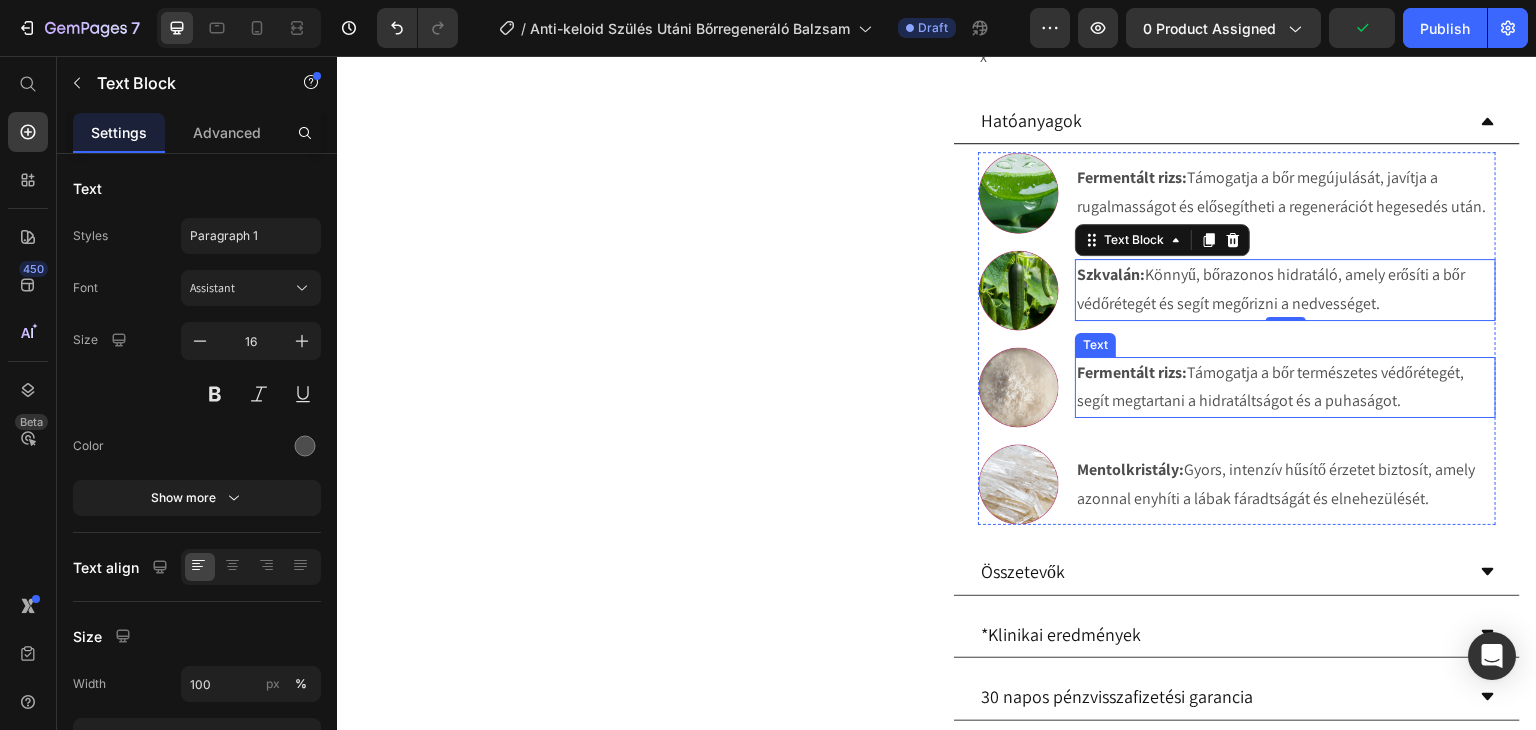 click on "Fermentált rizs:" at bounding box center [1132, 372] 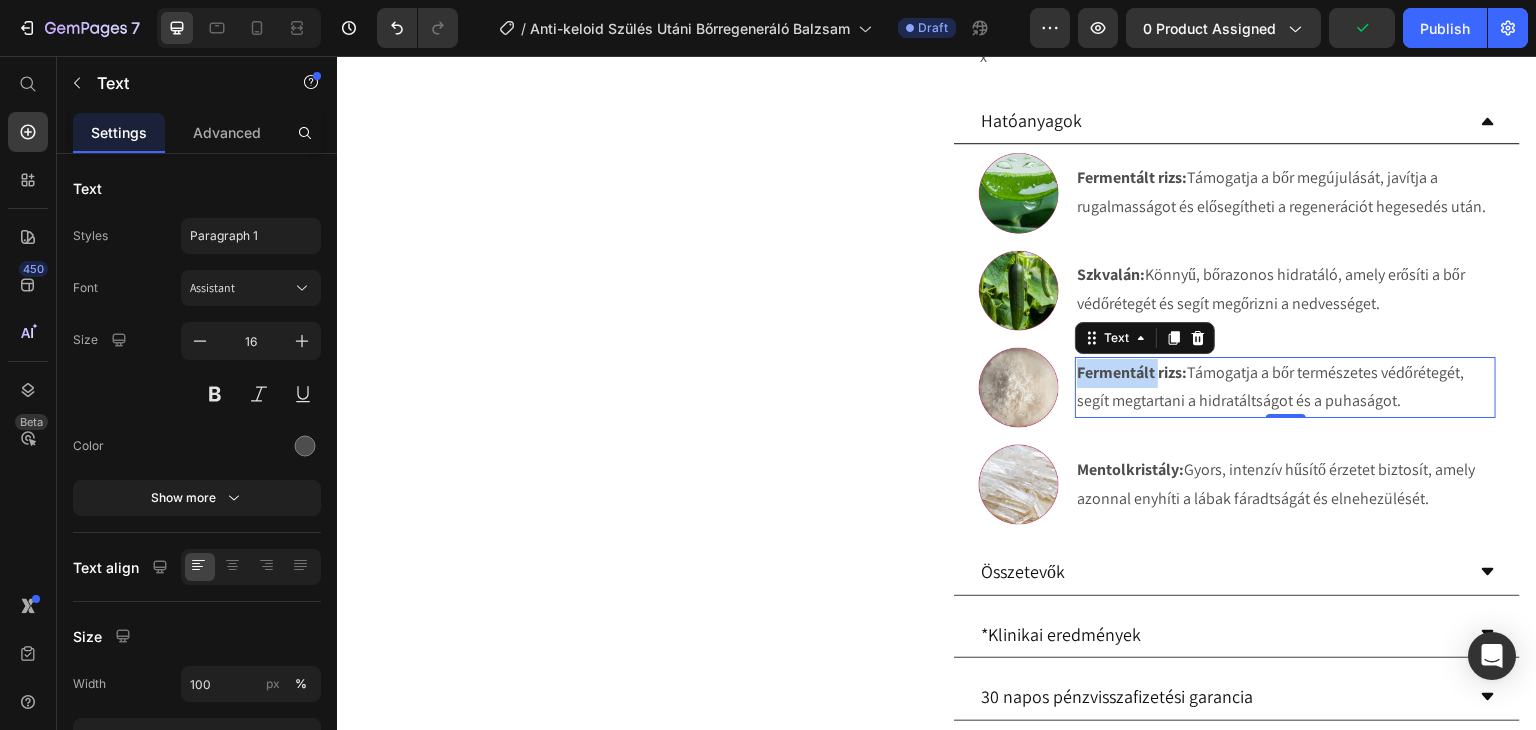click on "Fermentált rizs:" at bounding box center (1132, 372) 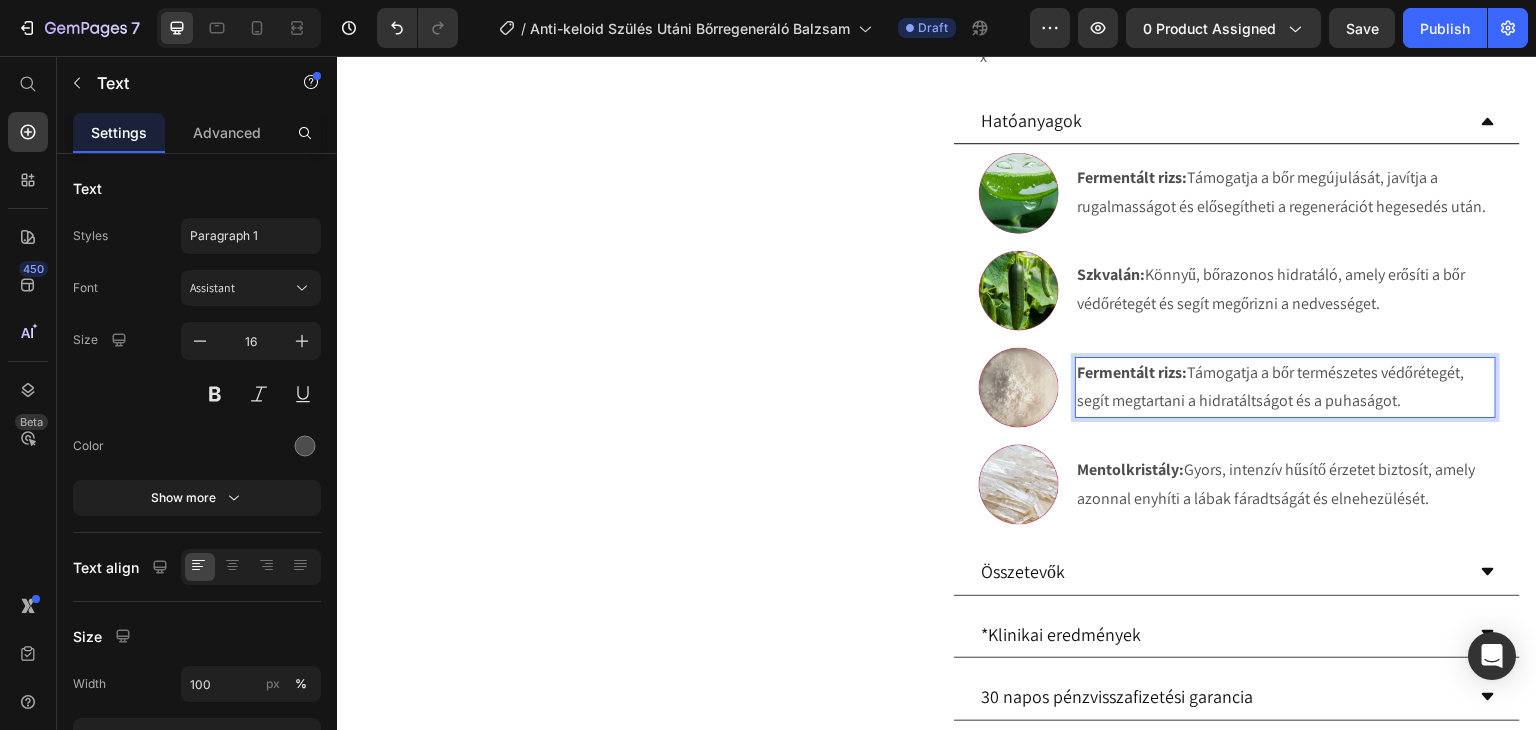 click on "Fermentált rizs:" at bounding box center [1132, 372] 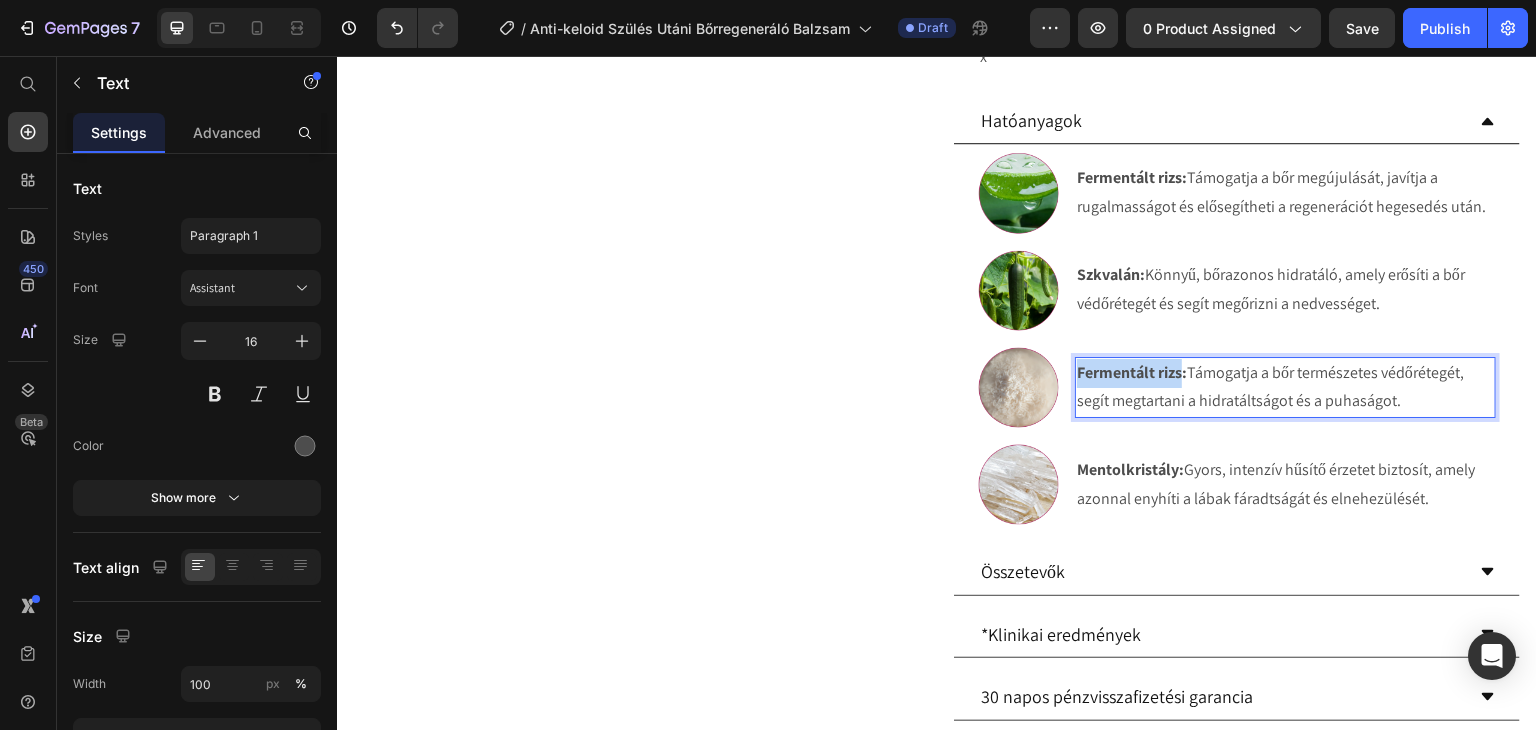 drag, startPoint x: 1174, startPoint y: 400, endPoint x: 1070, endPoint y: 402, distance: 104.019226 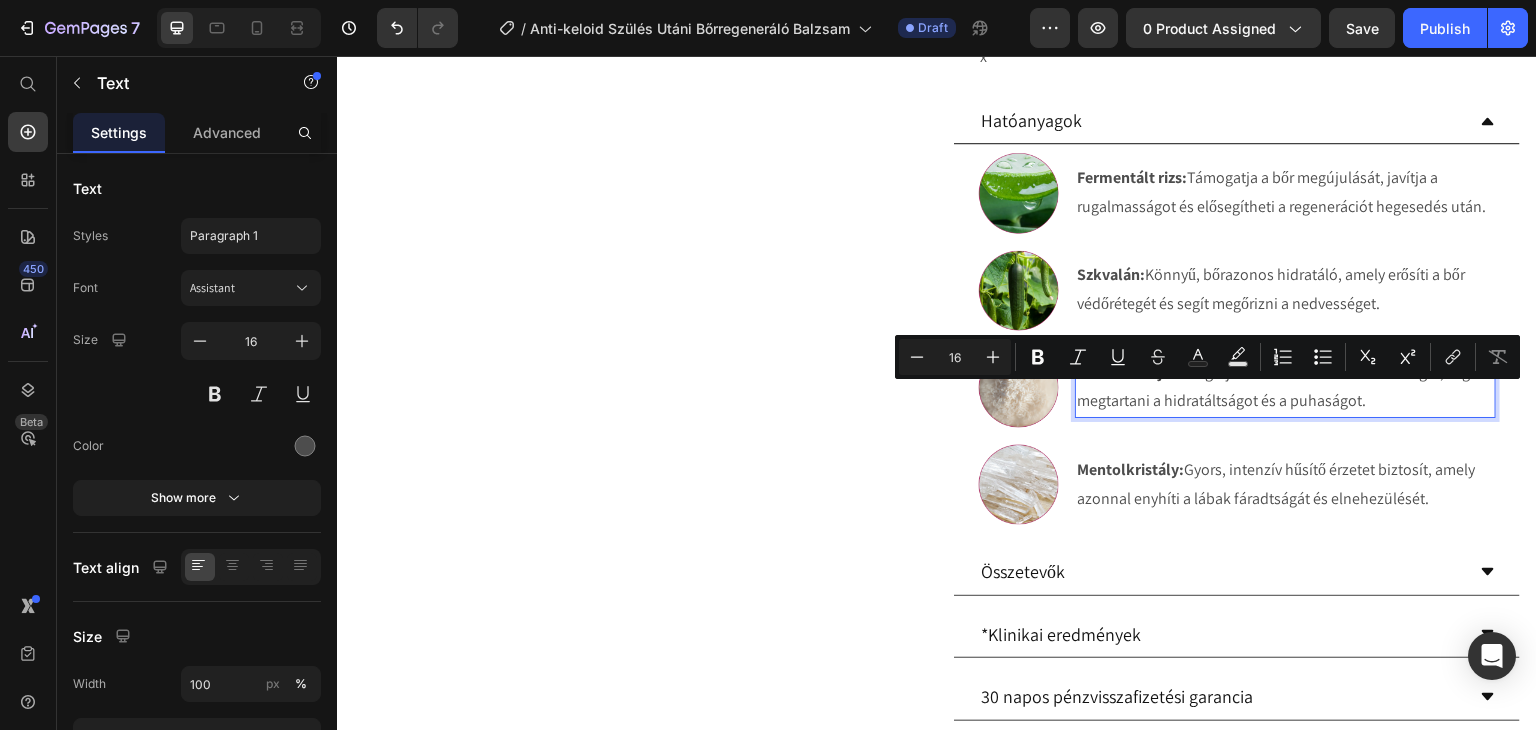 drag, startPoint x: 1368, startPoint y: 422, endPoint x: 1173, endPoint y: 398, distance: 196.47137 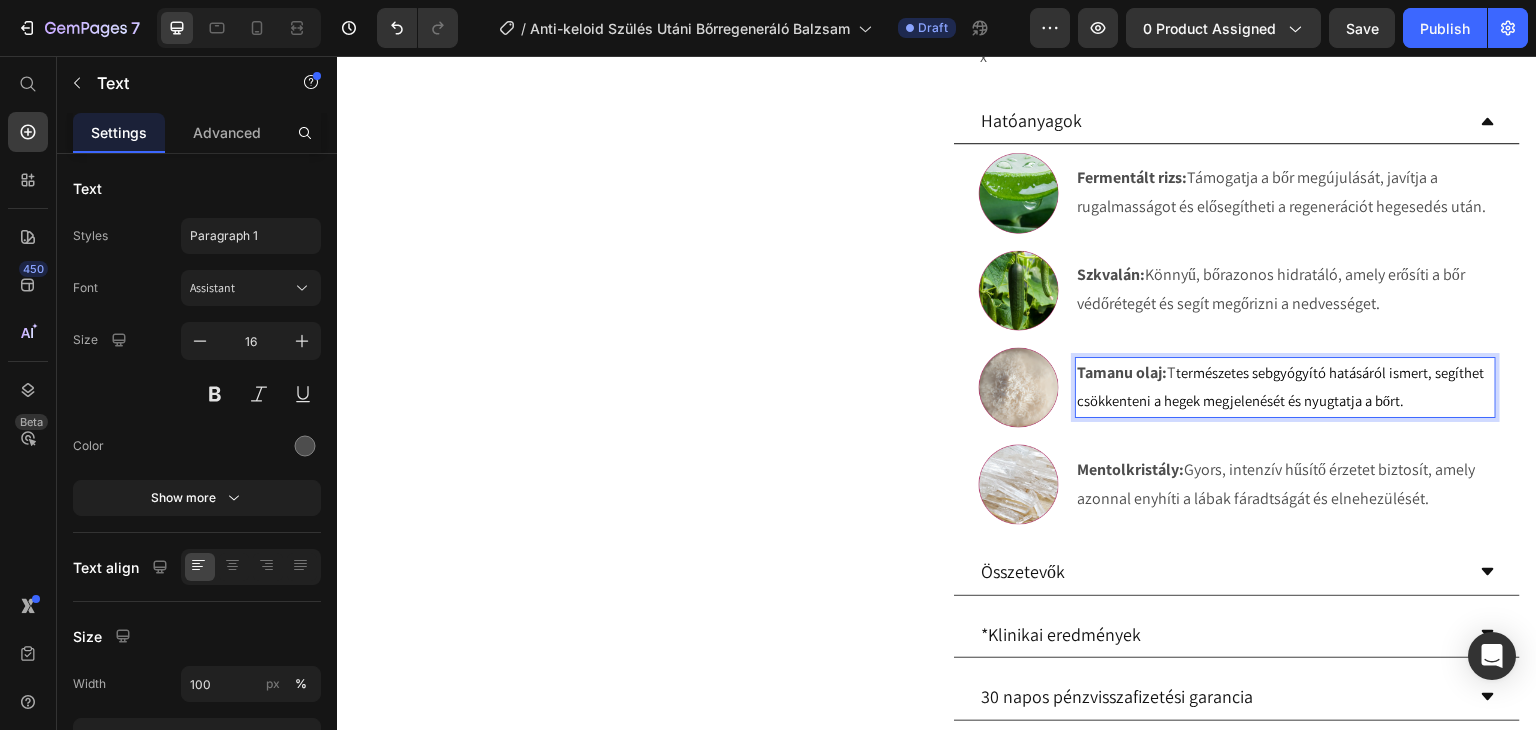 click on "természetes sebgyógyító hatásáról ismert, segíthet csökkenteni a hegek megjelenését és nyugtatja a bőrt." at bounding box center (1280, 387) 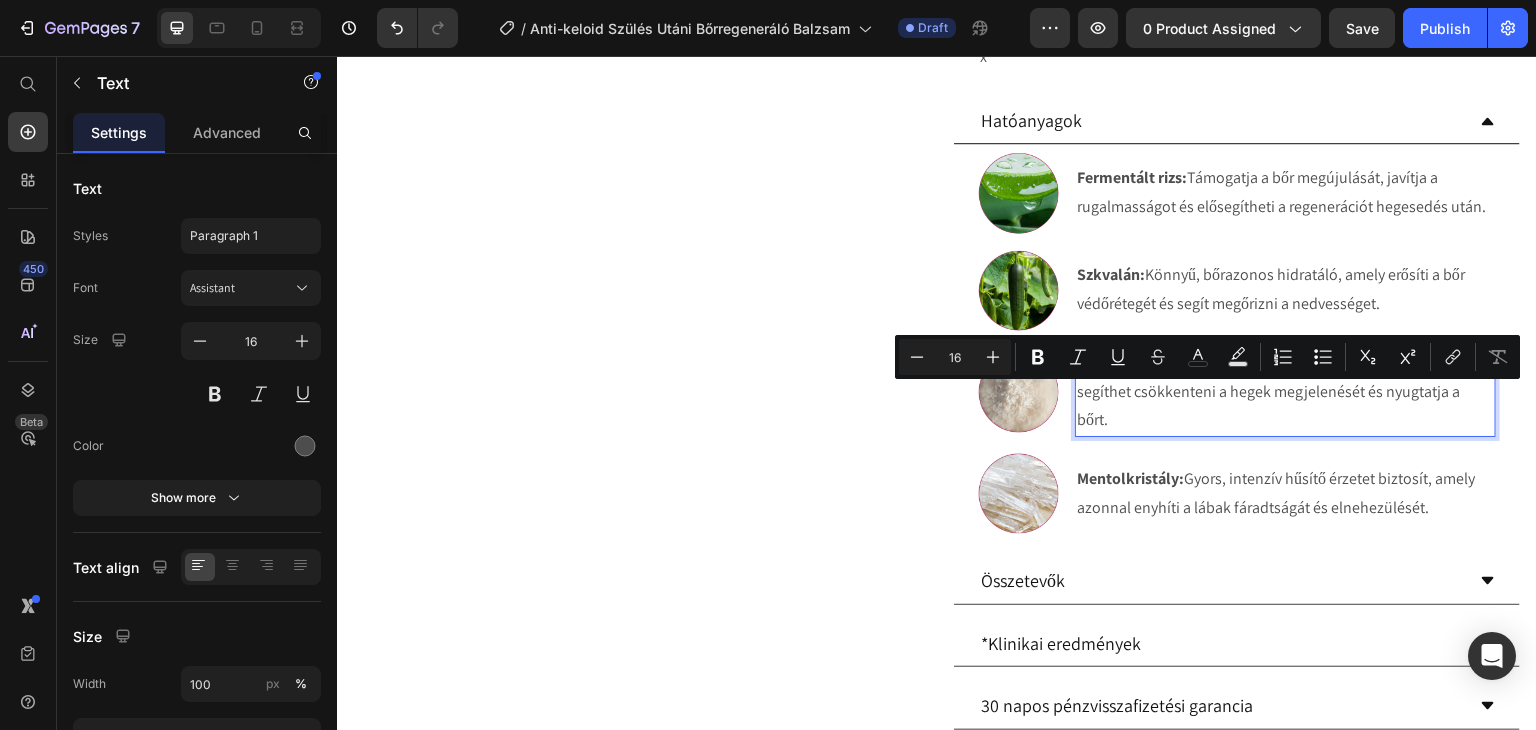 scroll, scrollTop: 1090, scrollLeft: 0, axis: vertical 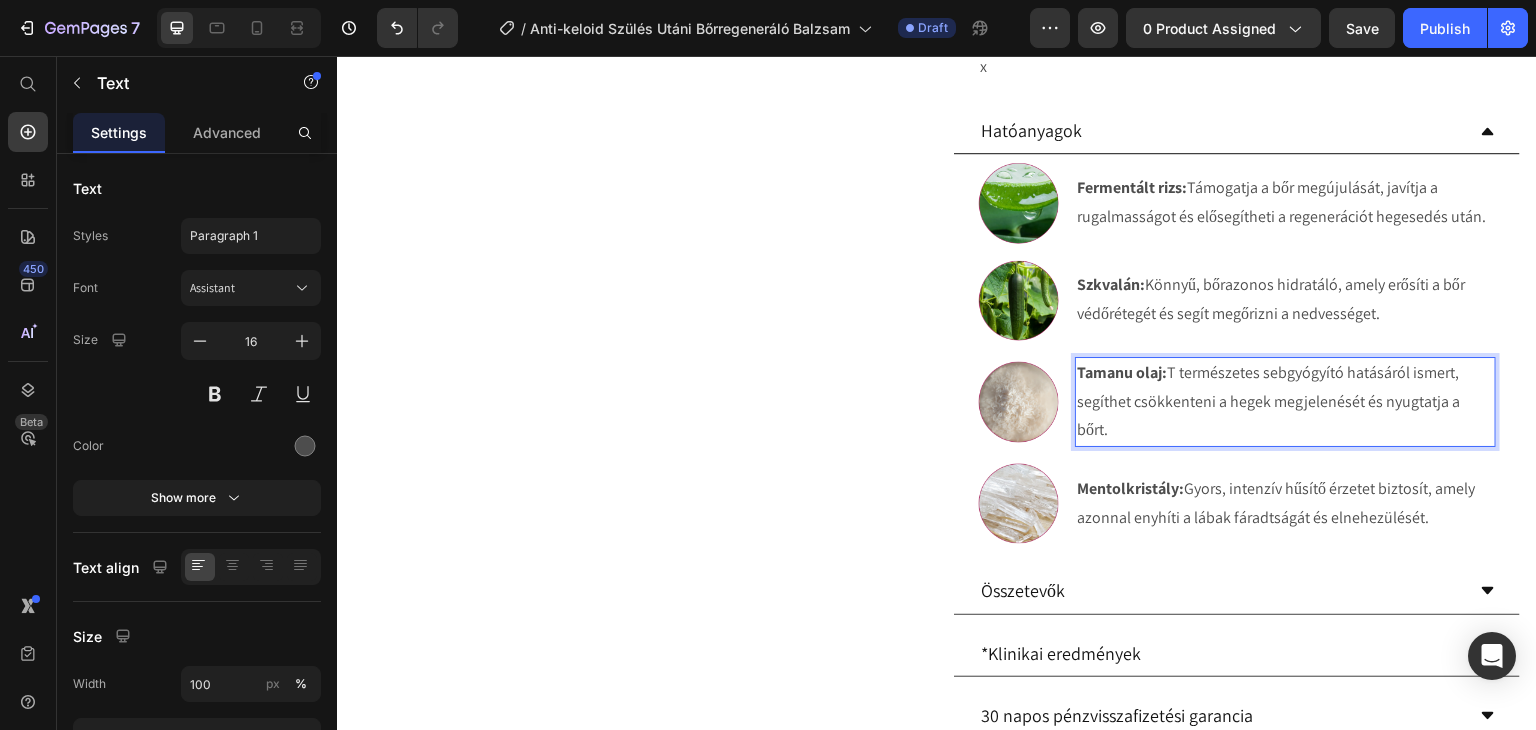 click on "Tamanu olaj:  T természetes sebgyógyító hatásáról ismert, segíthet csökkenteni a hegek megjelenését és nyugtatja a bőrt." at bounding box center (1285, 402) 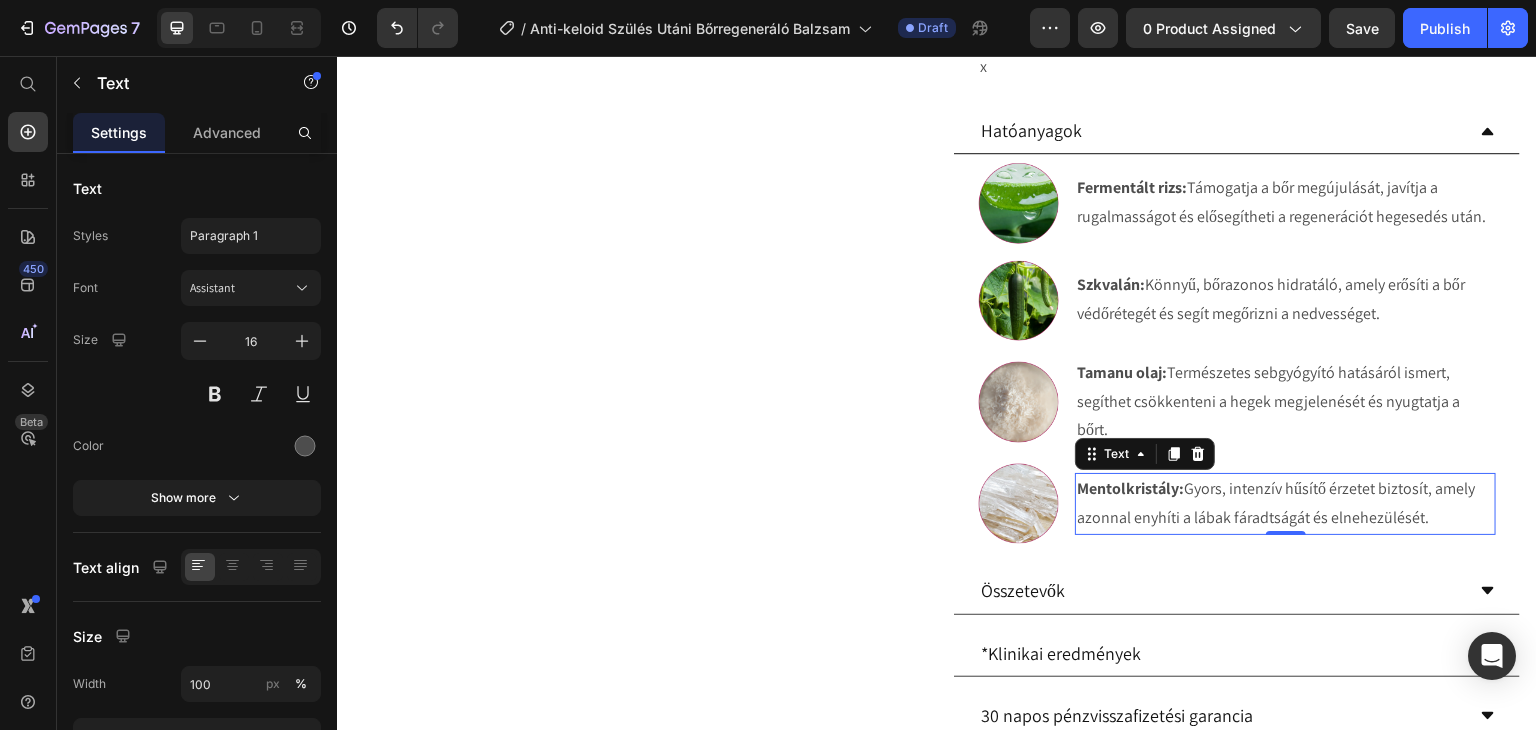 click on "Mentolkristály:" at bounding box center (1130, 488) 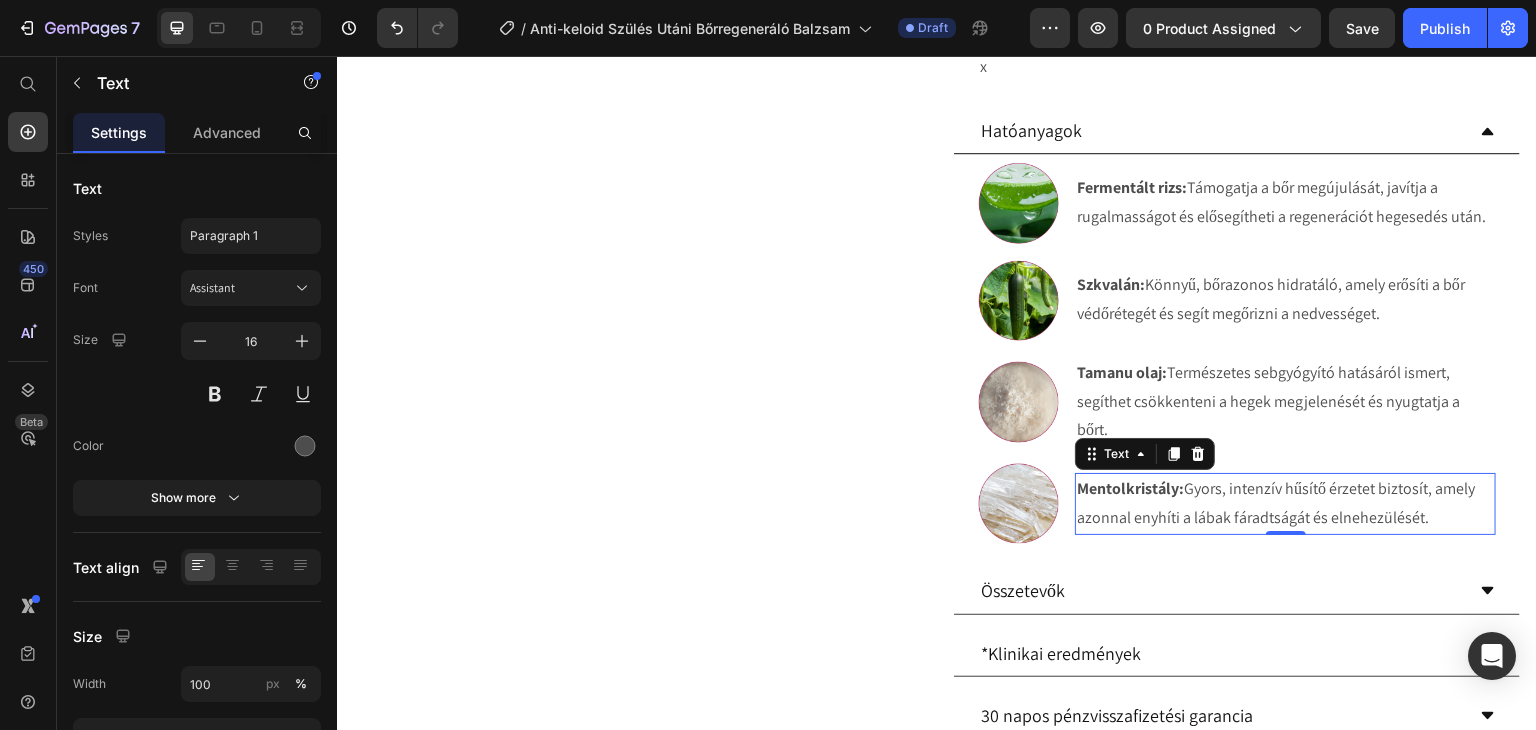 click on "Mentolkristály:" at bounding box center (1130, 488) 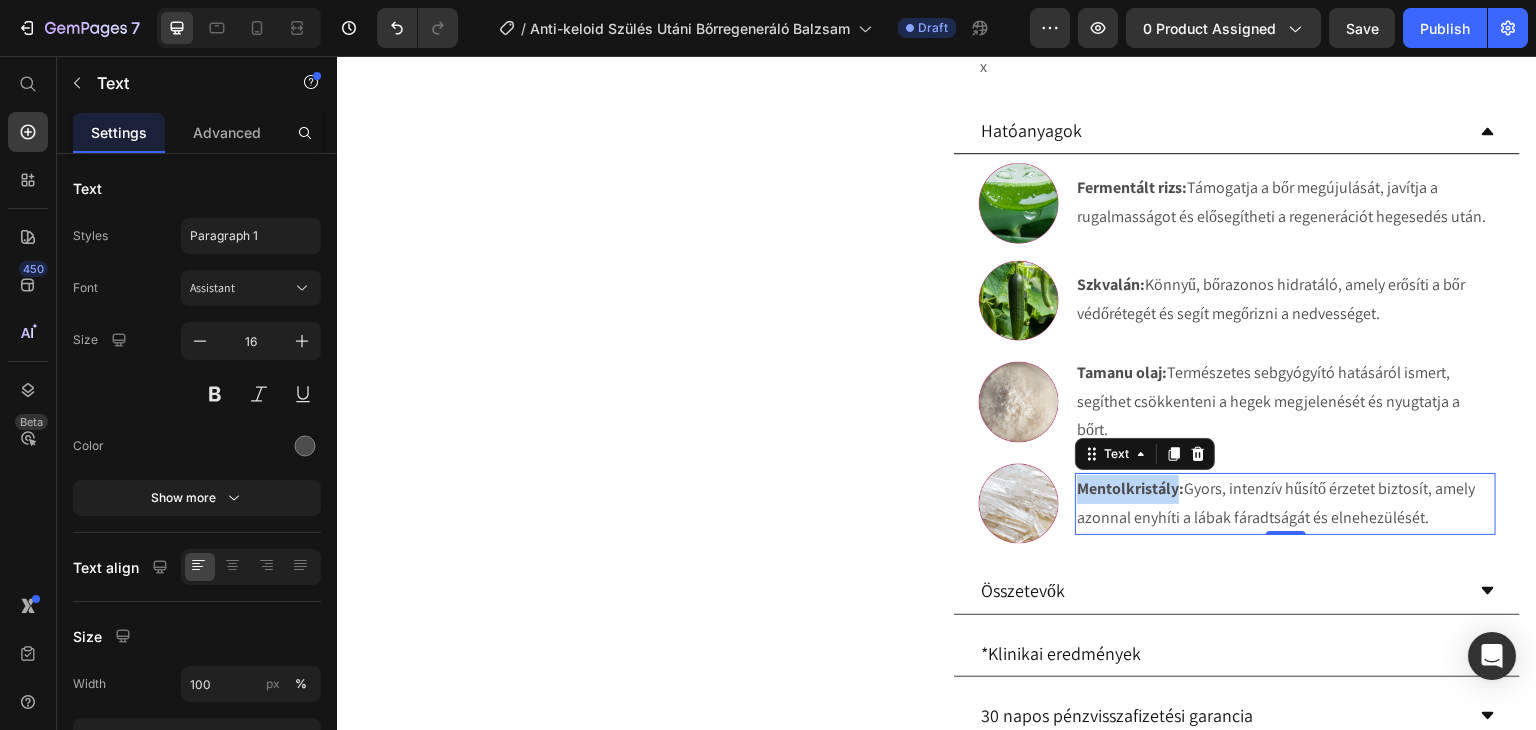 click on "Mentolkristály:" at bounding box center [1130, 488] 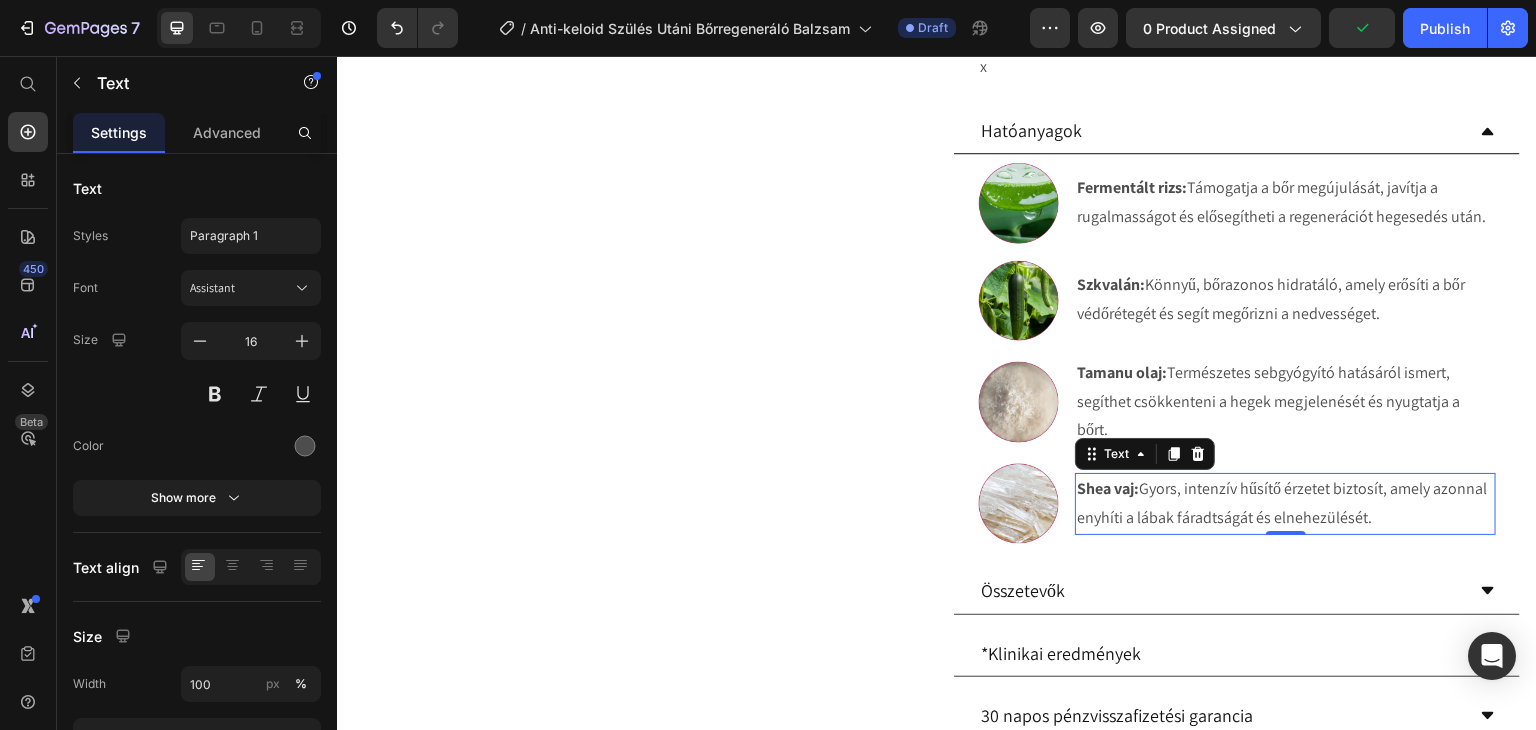 click on "Shea vaj:  Gyors, intenzív hűsítő érzetet biztosít, amely azonnal enyhíti a lábak fáradtságát és elnehezülését." at bounding box center [1285, 504] 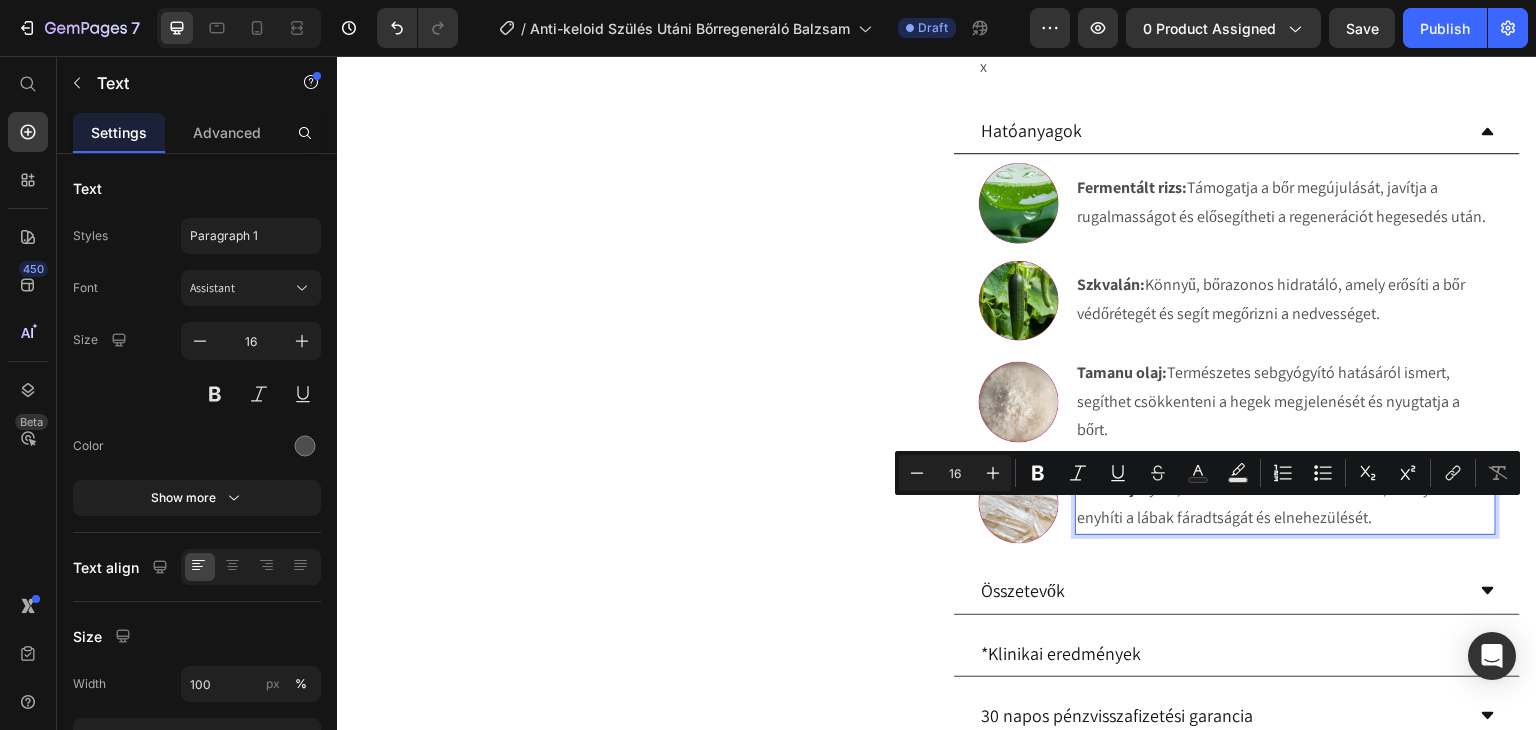 drag, startPoint x: 1424, startPoint y: 544, endPoint x: 1139, endPoint y: 521, distance: 285.92657 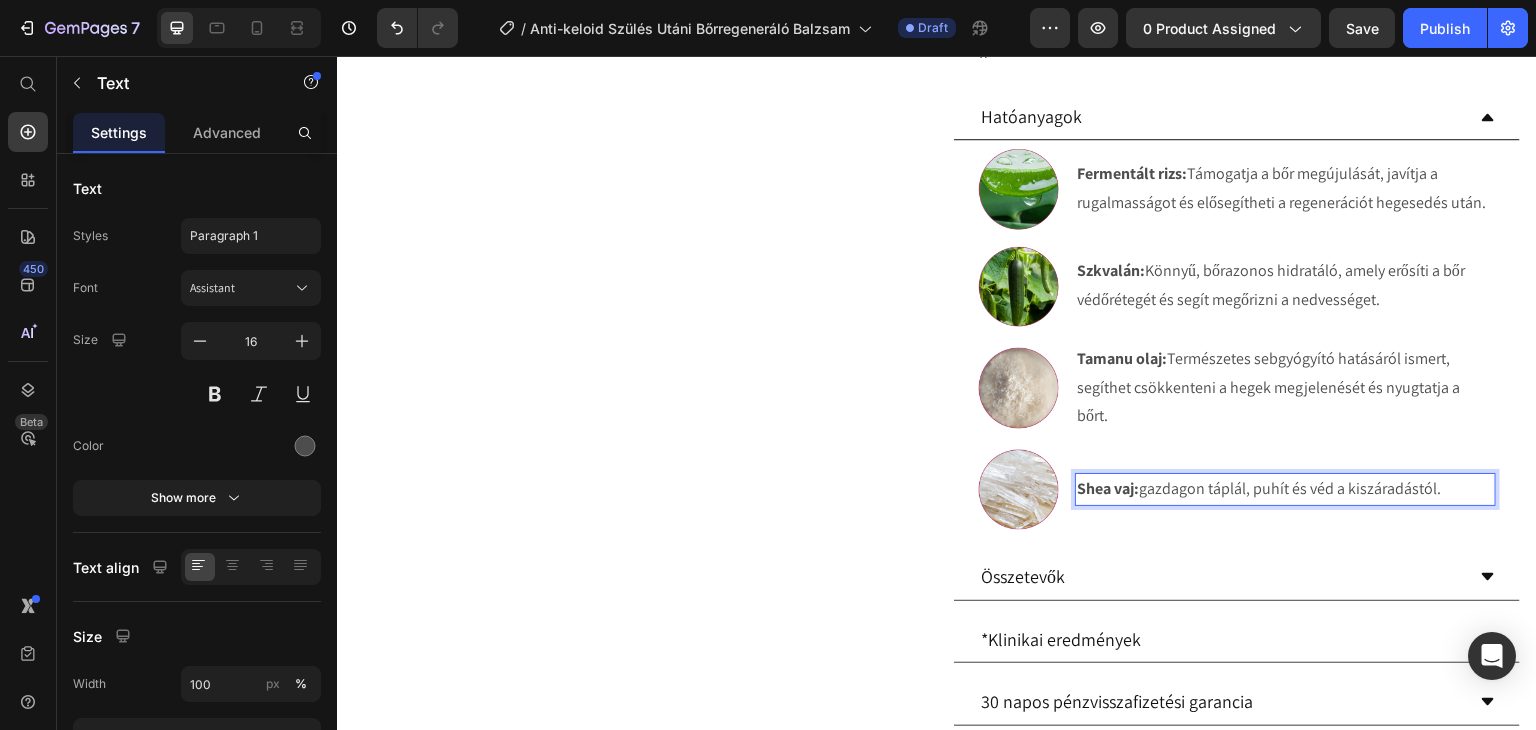 click on "Shea vaj:  gazdagon táplál, puhít és véd a kiszáradástól." at bounding box center [1285, 489] 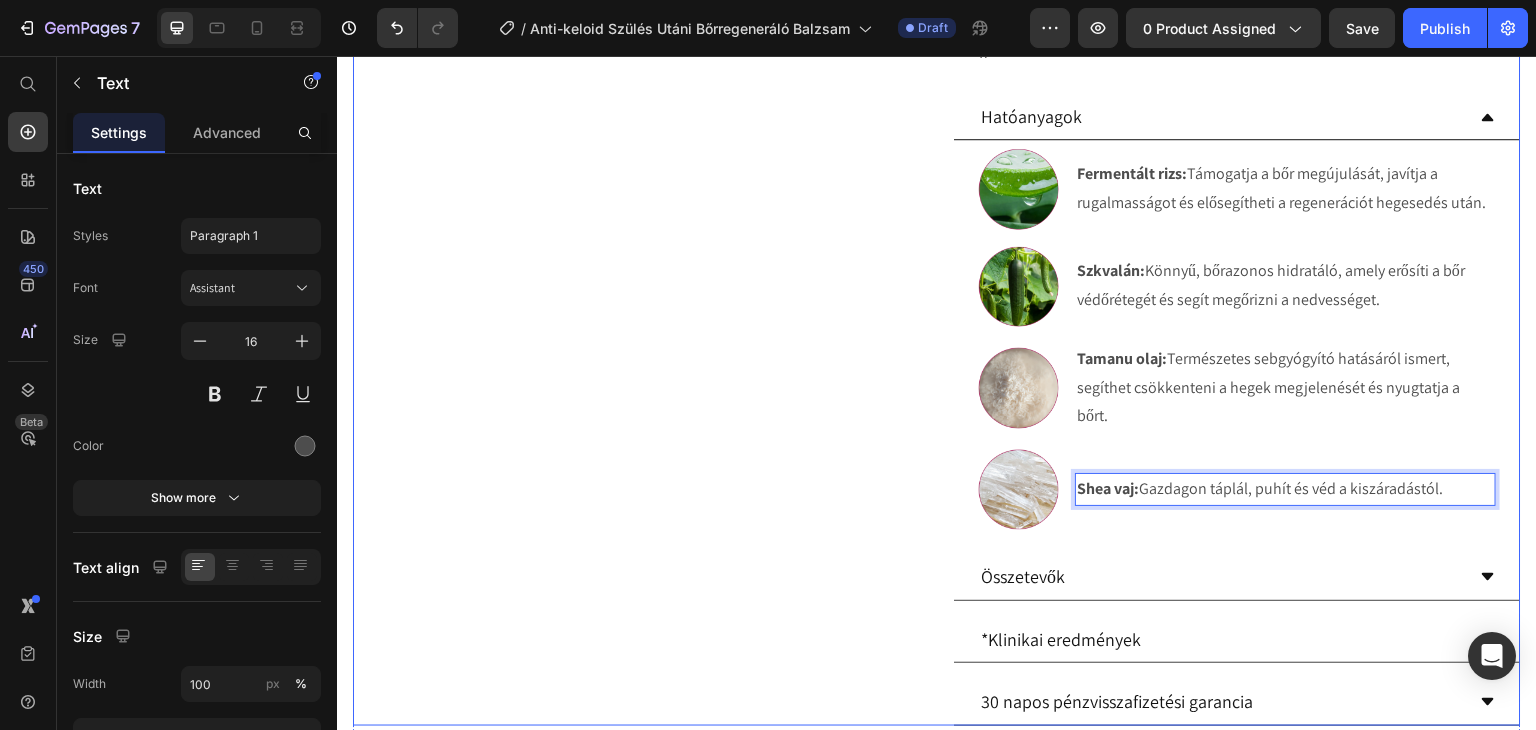 click on "Image Fermentált rizs:  Támogatja a bőr megújulását, javítja a rugalmasságot és elősegítheti a regenerációt hegesedés után. Text Block Image Szkvalán:   Könnyű, bőrazonos hidratáló, amely erősíti a bőr védőrétegét és segít megőrizni a nedvességet. Text Block Image Tamanu olaj:  Természetes sebgyógyító hatásáról ismert, segíthet csökkenteni a hegek megjelenését és nyugtatja a bőrt. Text Image Shea vaj:  Gazdagon táplál, puhít és véd a kiszáradástól. Text   0 Advanced List" at bounding box center [1237, 339] 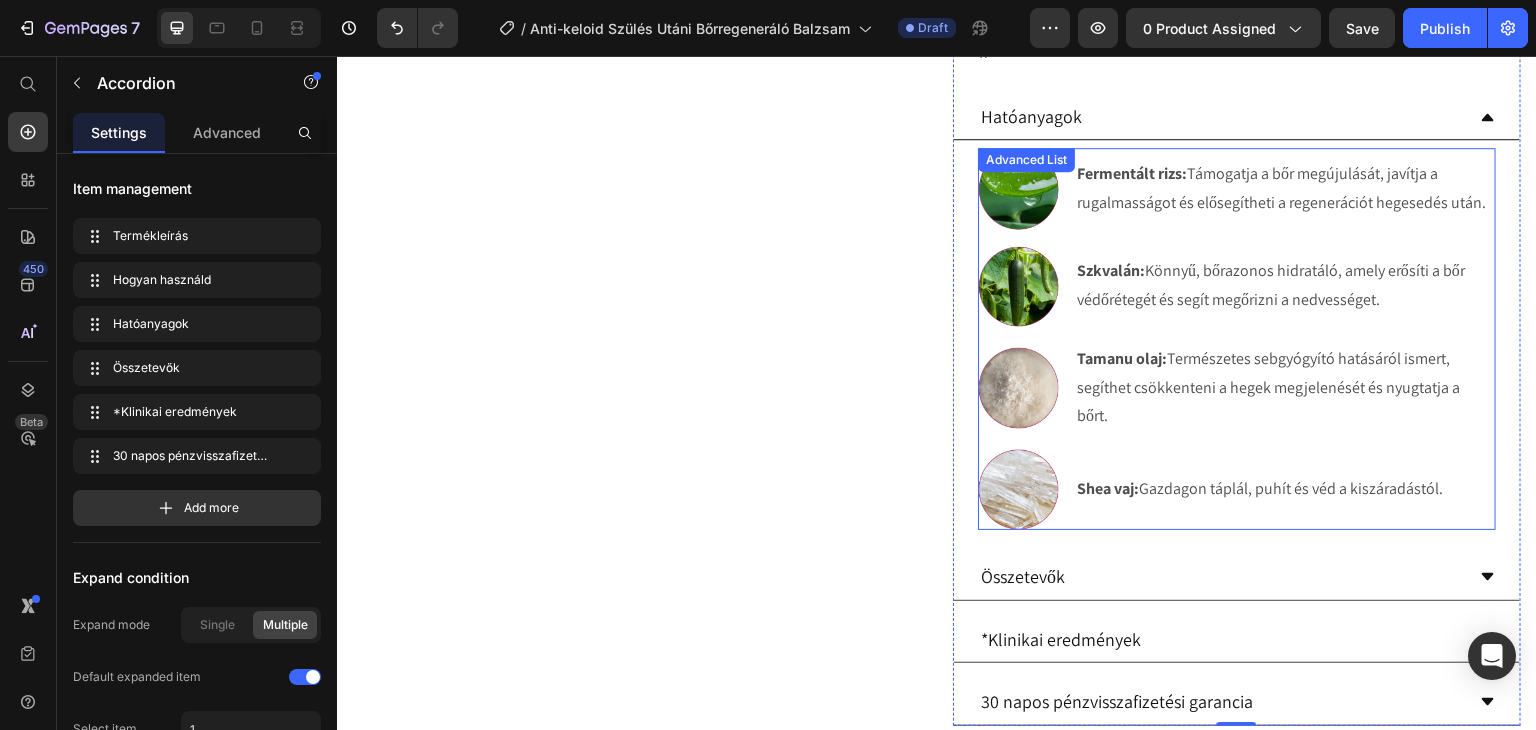 click on "Image Fermentált rizs:  Támogatja a bőr megújulását, javítja a rugalmasságot és elősegítheti a regenerációt hegesedés után. Text Block Image Szkvalán:   Könnyű, bőrazonos hidratáló, amely erősíti a bőr védőrétegét és segít megőrizni a nedvességet. Text Block Image Tamanu olaj:  Természetes sebgyógyító hatásáról ismert, segíthet csökkenteni a hegek megjelenését és nyugtatja a bőrt. Text Image Shea vaj:  Gazdagon táplál, puhít és véd a kiszáradástól. Text" at bounding box center (1237, 339) 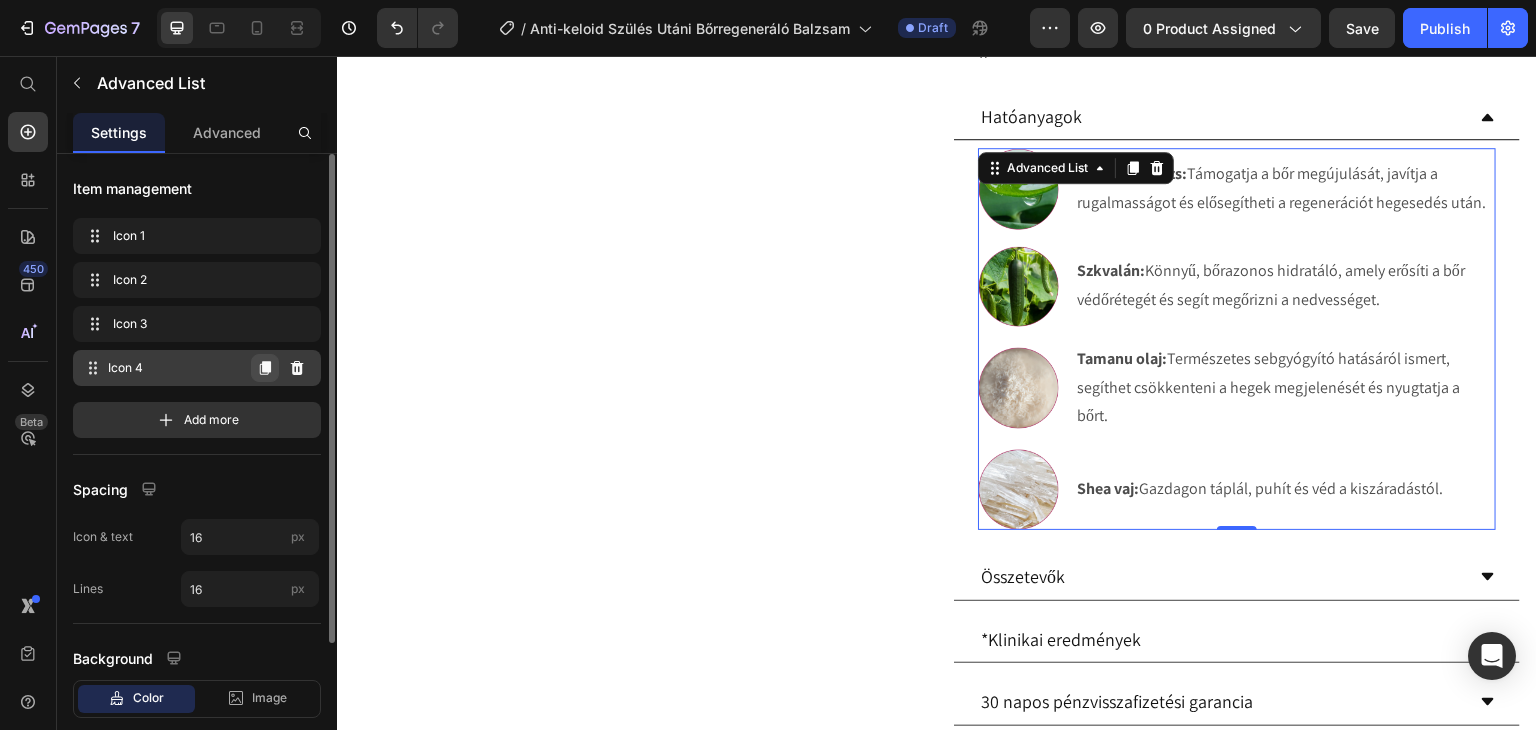 click 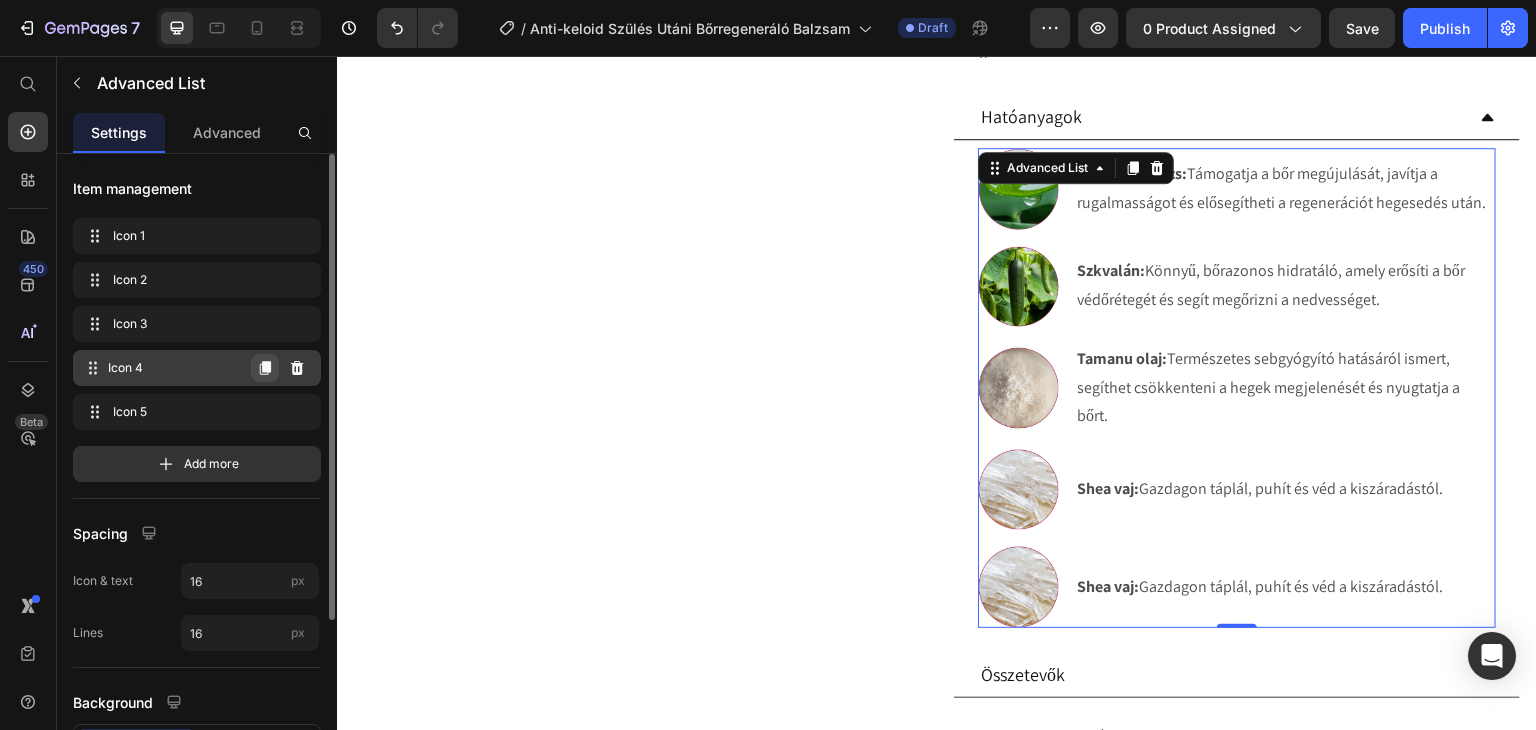 click 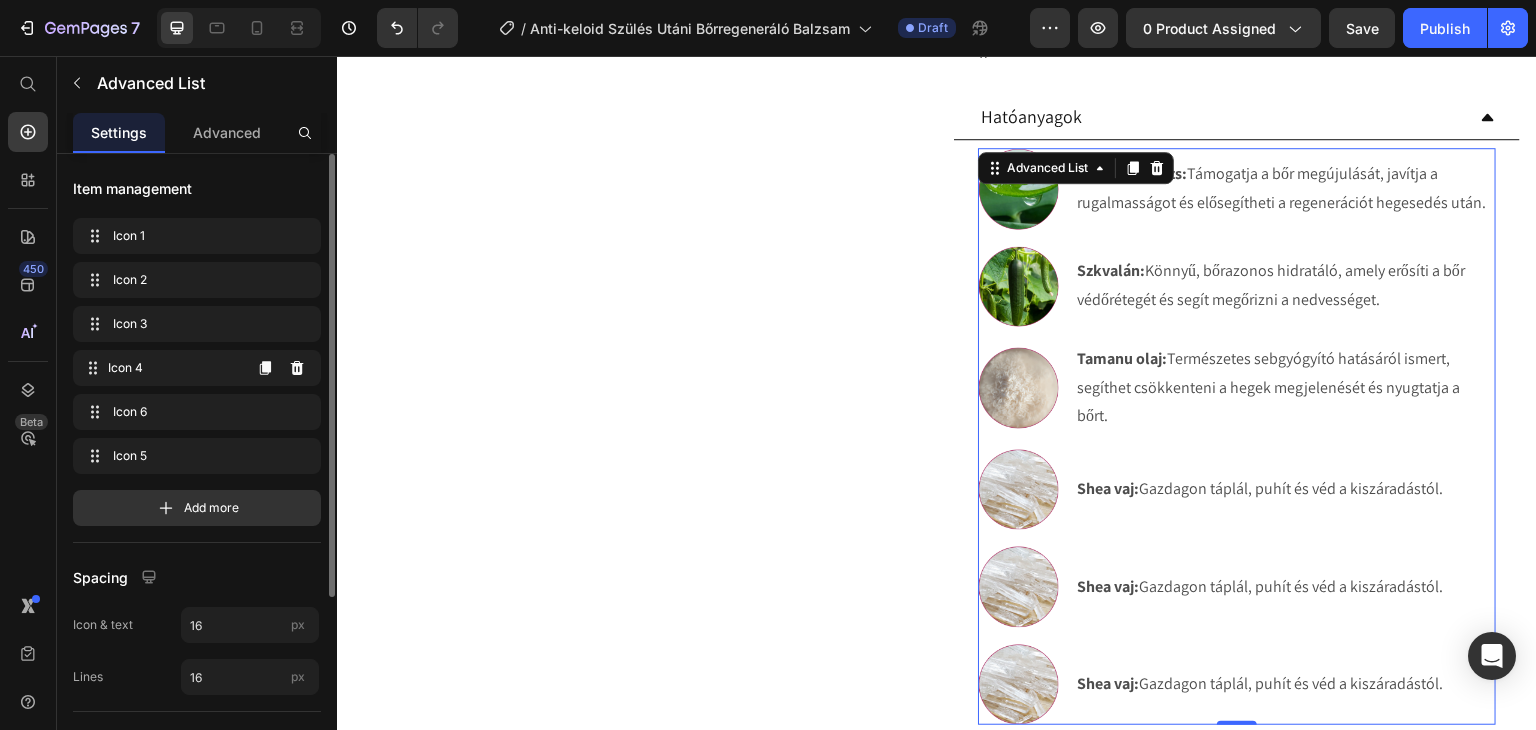 click 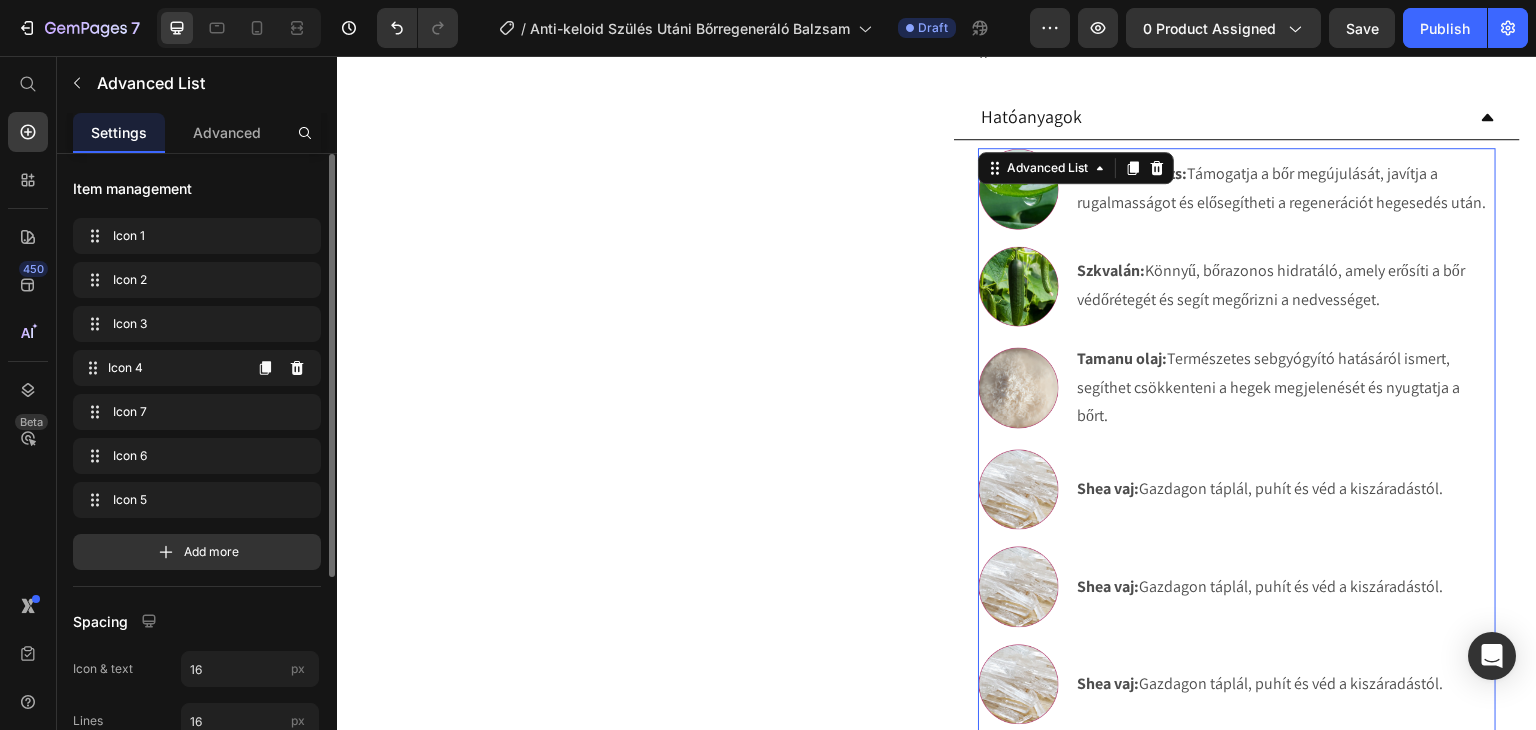 click 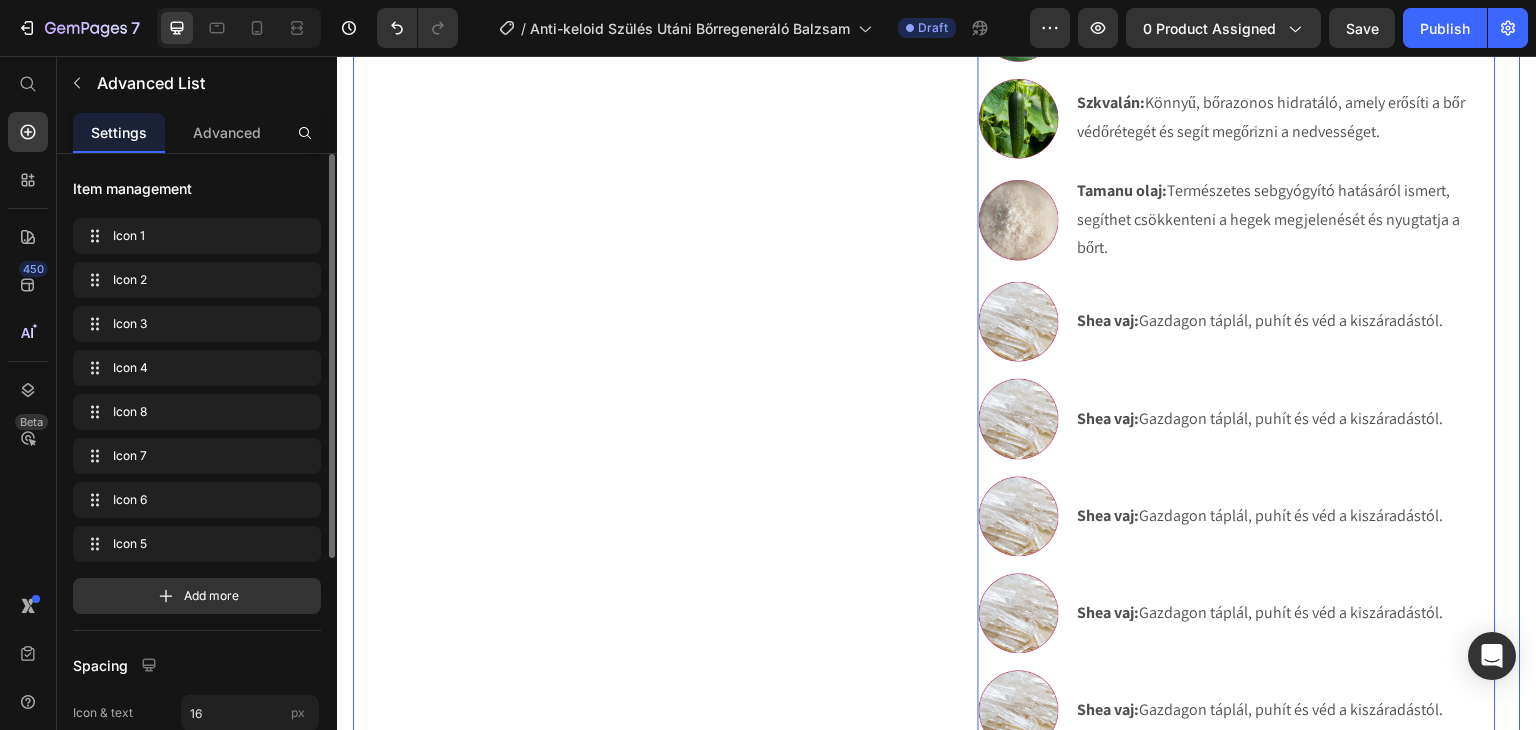 scroll, scrollTop: 1304, scrollLeft: 0, axis: vertical 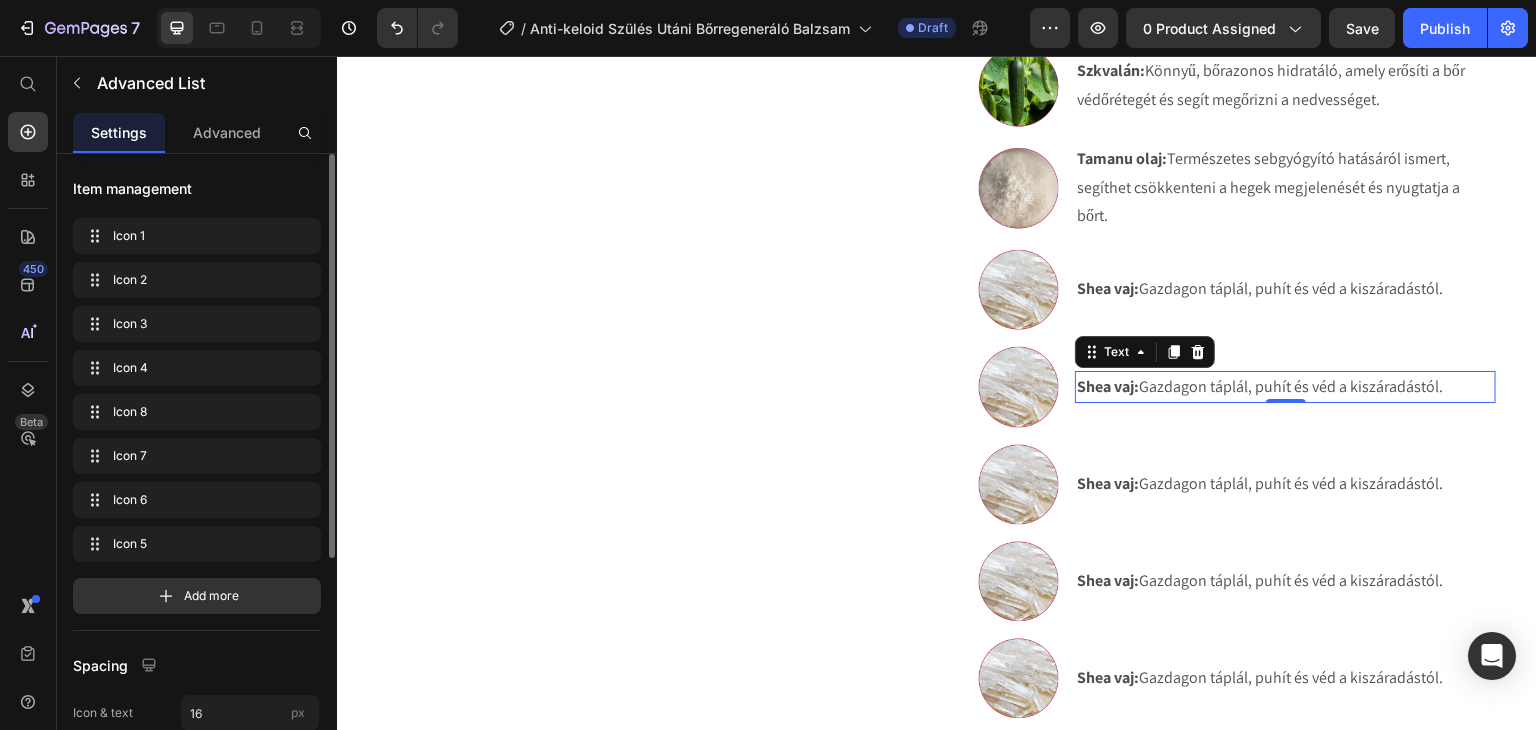click on "Shea vaj:  Gazdagon táplál, puhít és véd a kiszáradástól." at bounding box center [1285, 387] 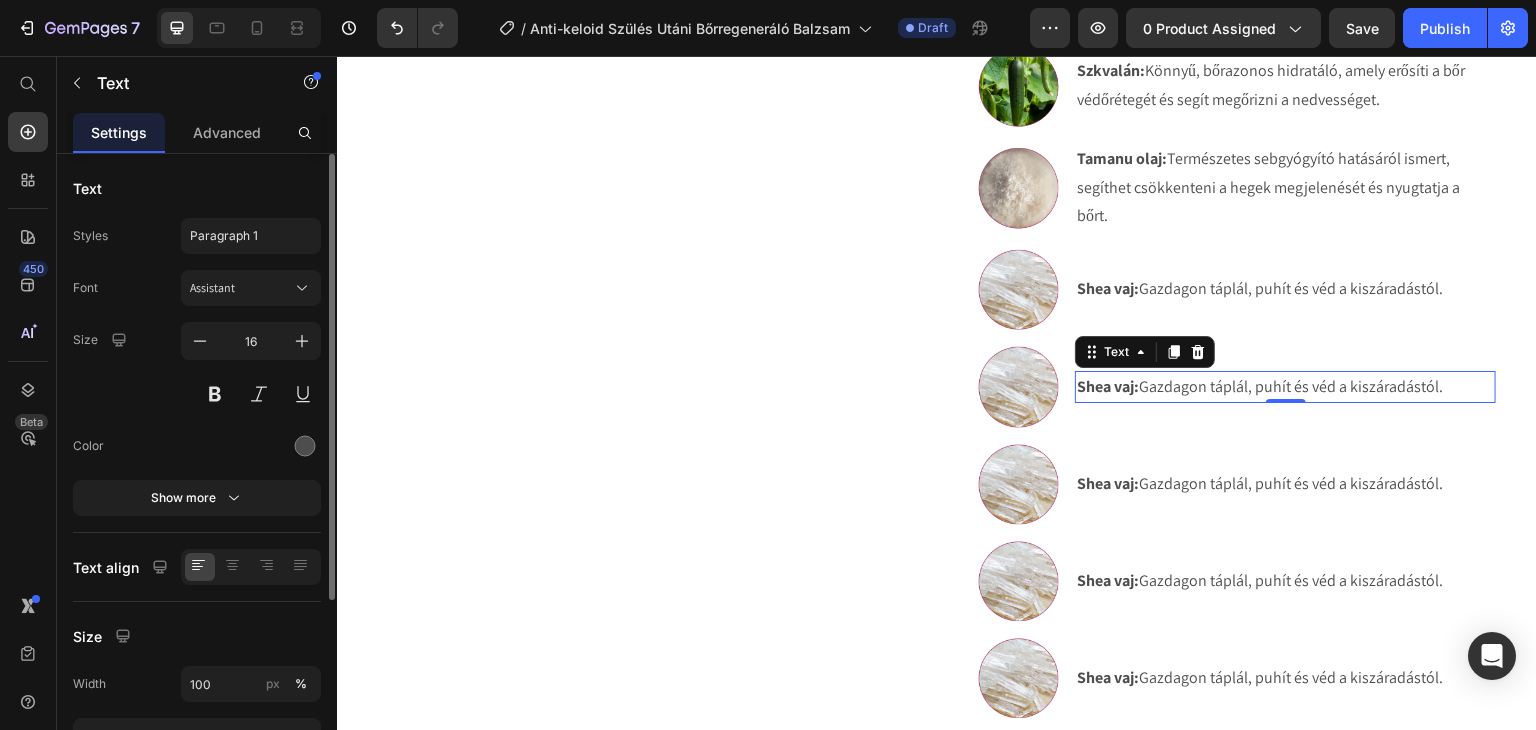 click on "Shea vaj:" at bounding box center [1108, 386] 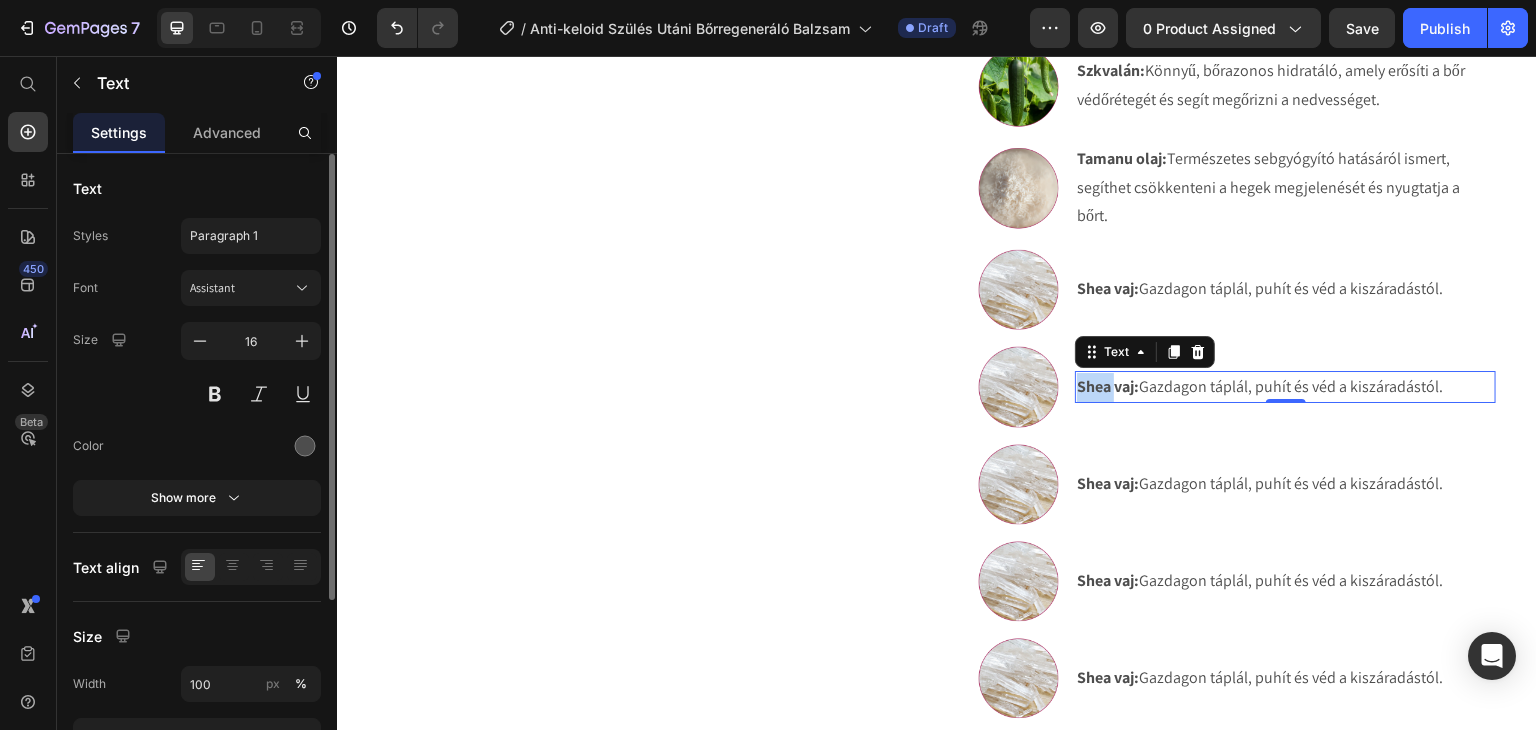 click on "Shea vaj:" at bounding box center [1108, 386] 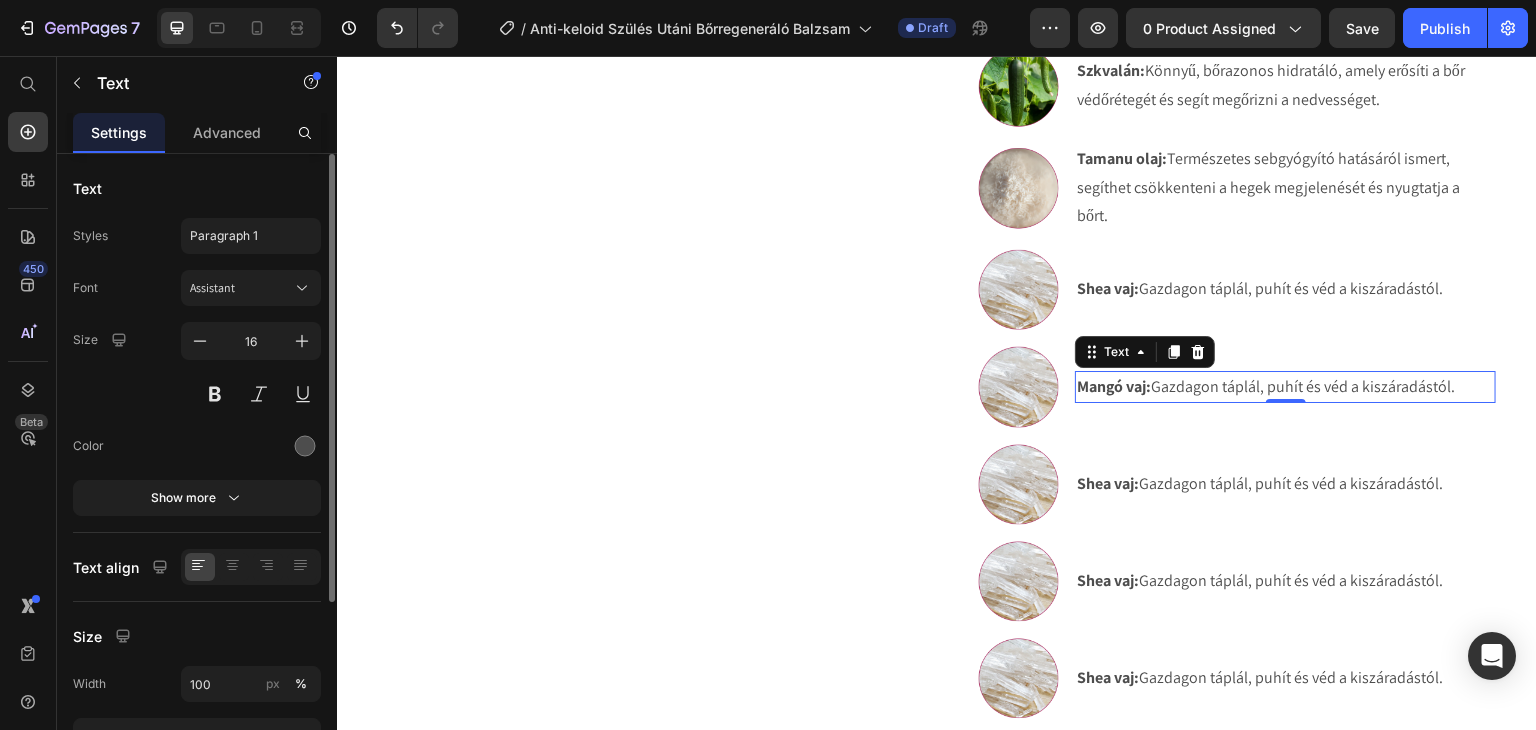click on "Mangó vaj:  Gazdagon táplál, puhít és véd a kiszáradástól." at bounding box center (1285, 387) 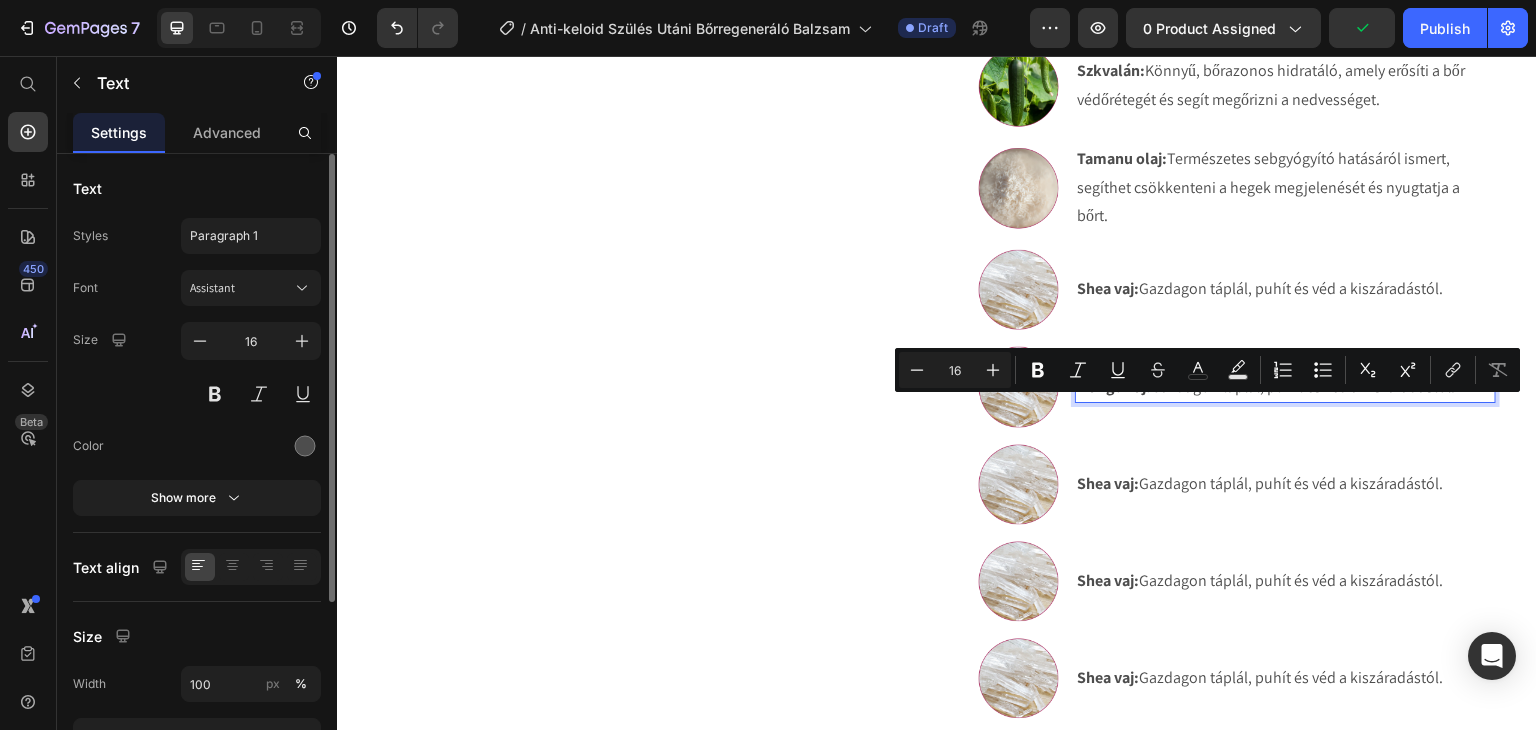 drag, startPoint x: 1153, startPoint y: 414, endPoint x: 1448, endPoint y: 410, distance: 295.02713 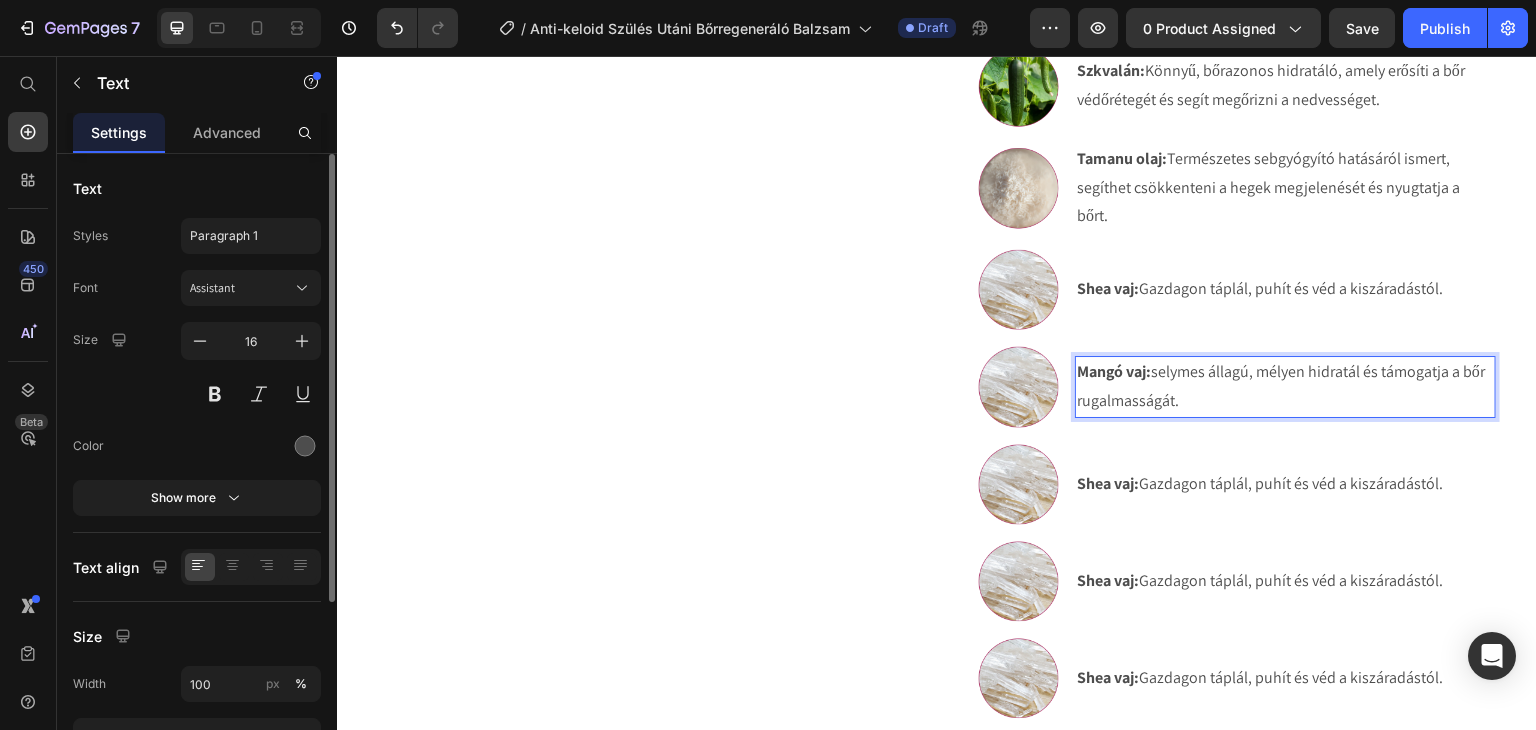 click on "Mangó vaj:  selymes állagú, mélyen hidratál és támogatja a bőr rugalmasságát." at bounding box center (1285, 387) 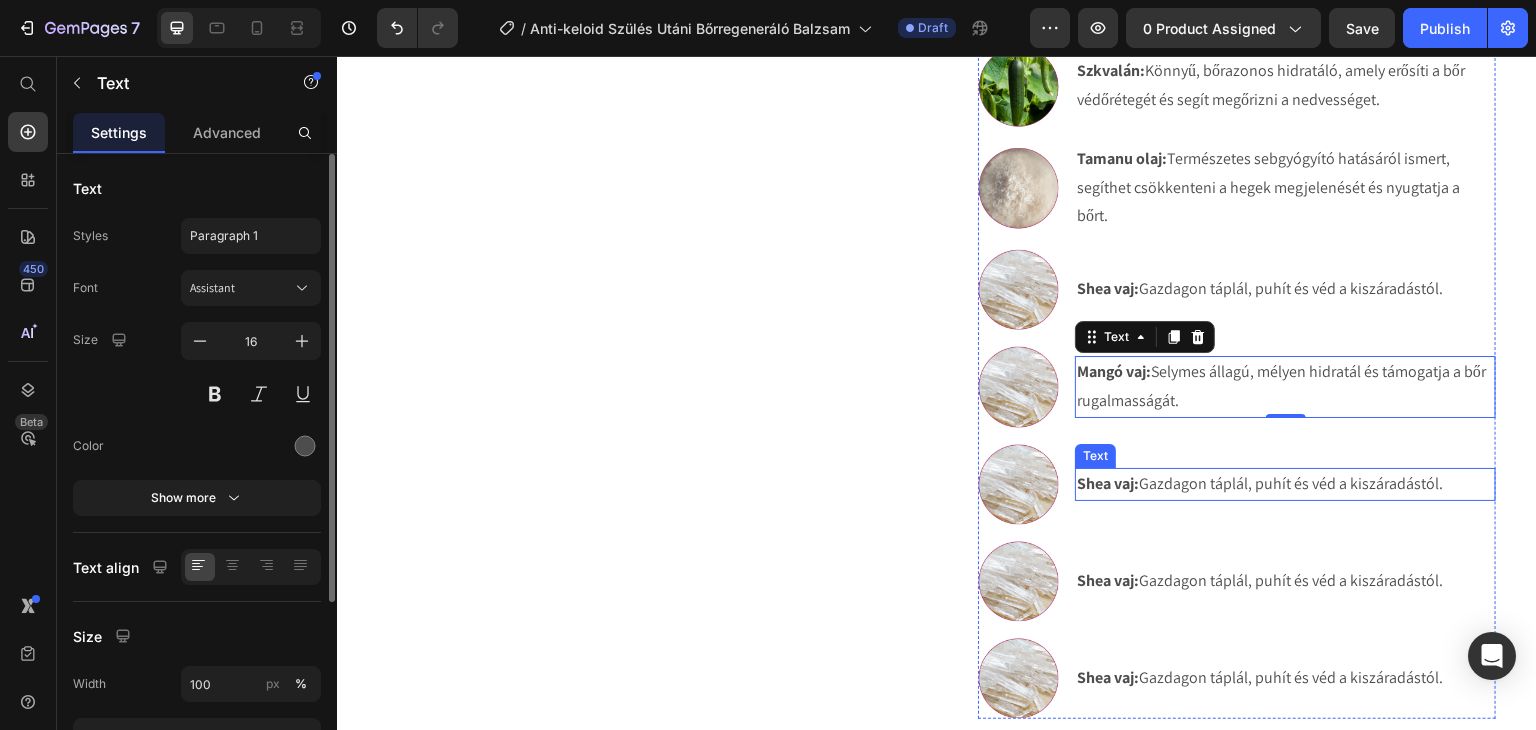 click on "Shea vaj:  Gazdagon táplál, puhít és véd a kiszáradástól." at bounding box center [1285, 484] 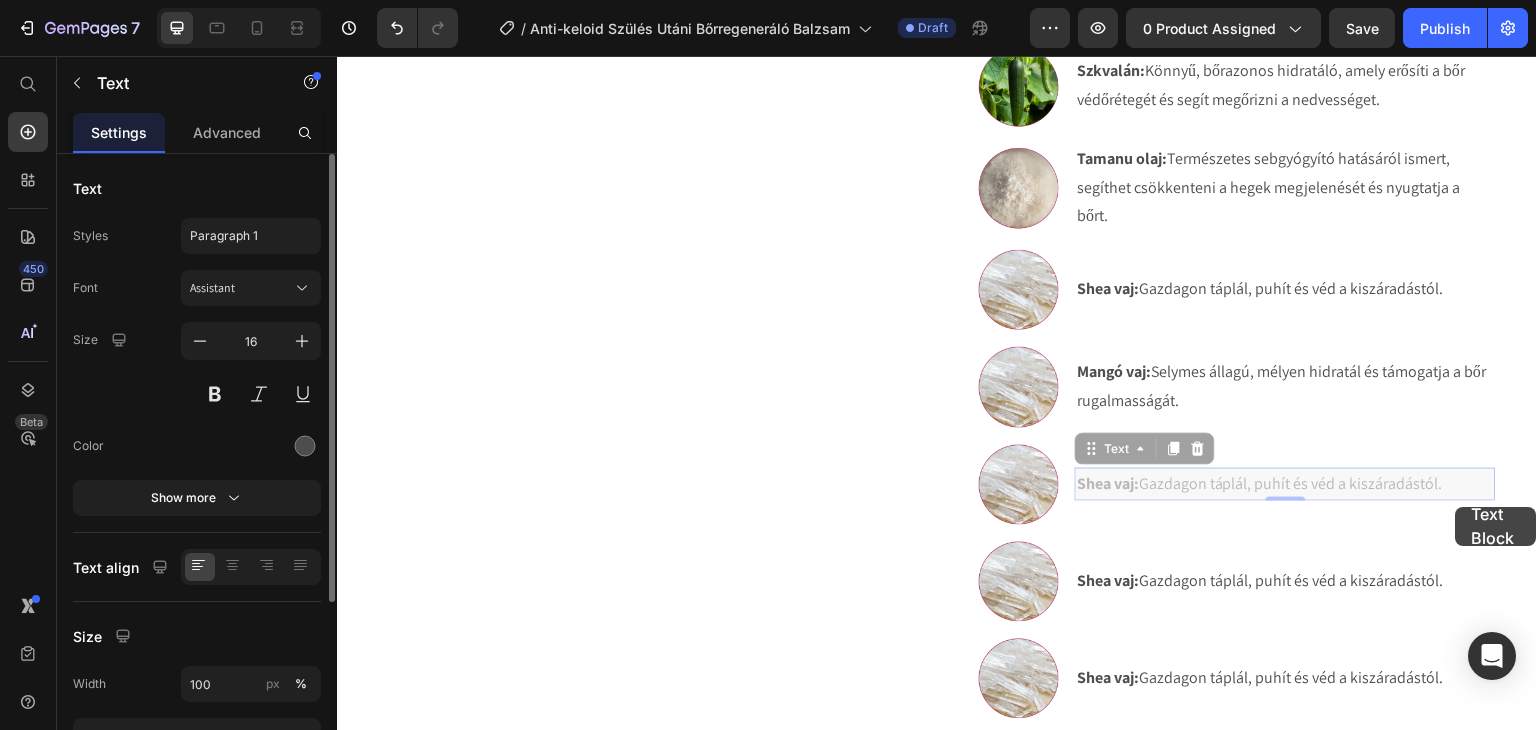 scroll, scrollTop: 1288, scrollLeft: 0, axis: vertical 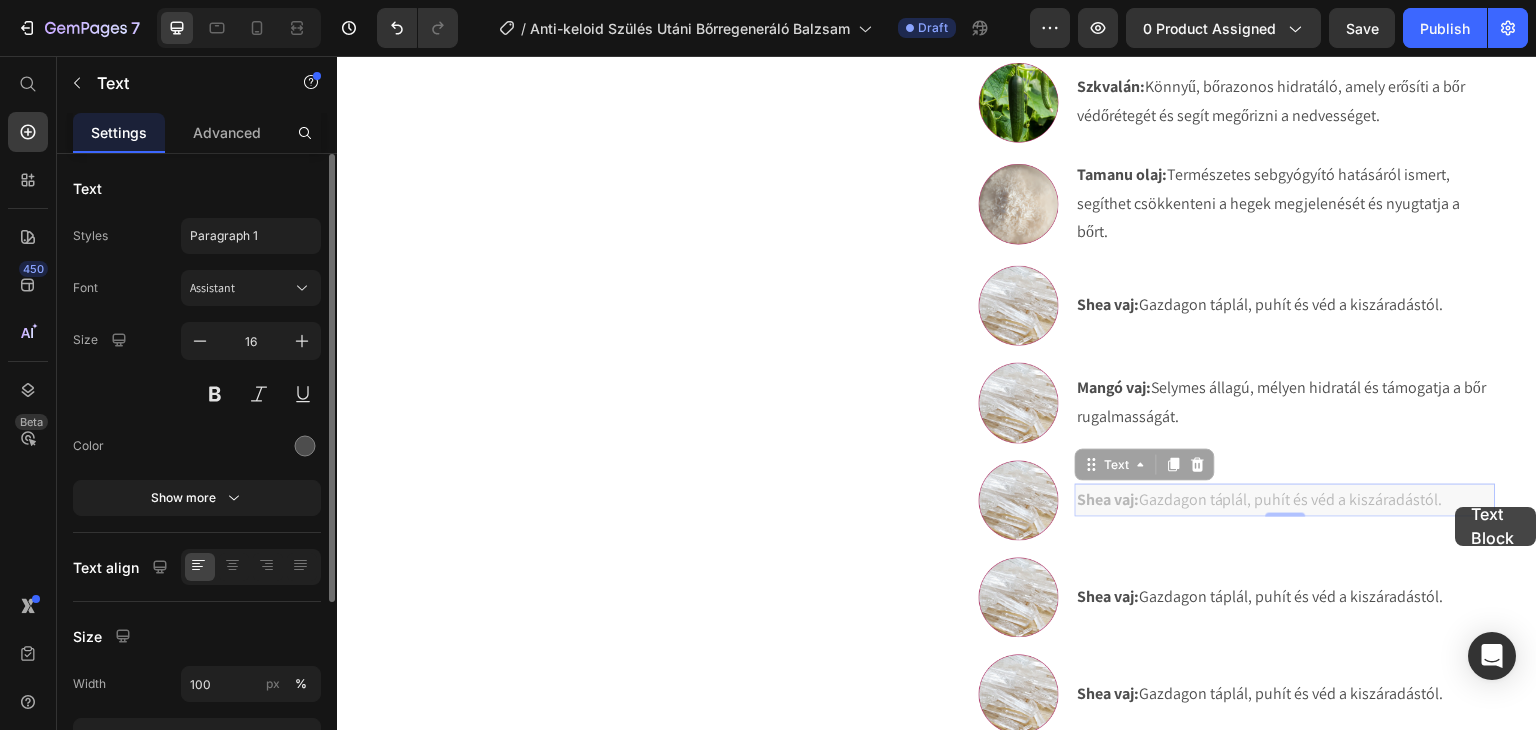 click on "Image Shea vaj:  Gazdagon táplál, puhít és véd a kiszáradástól. Text   0 Shea vaj:  Gazdagon táplál, puhít és véd a kiszáradástól. Text   0" at bounding box center [1237, 500] 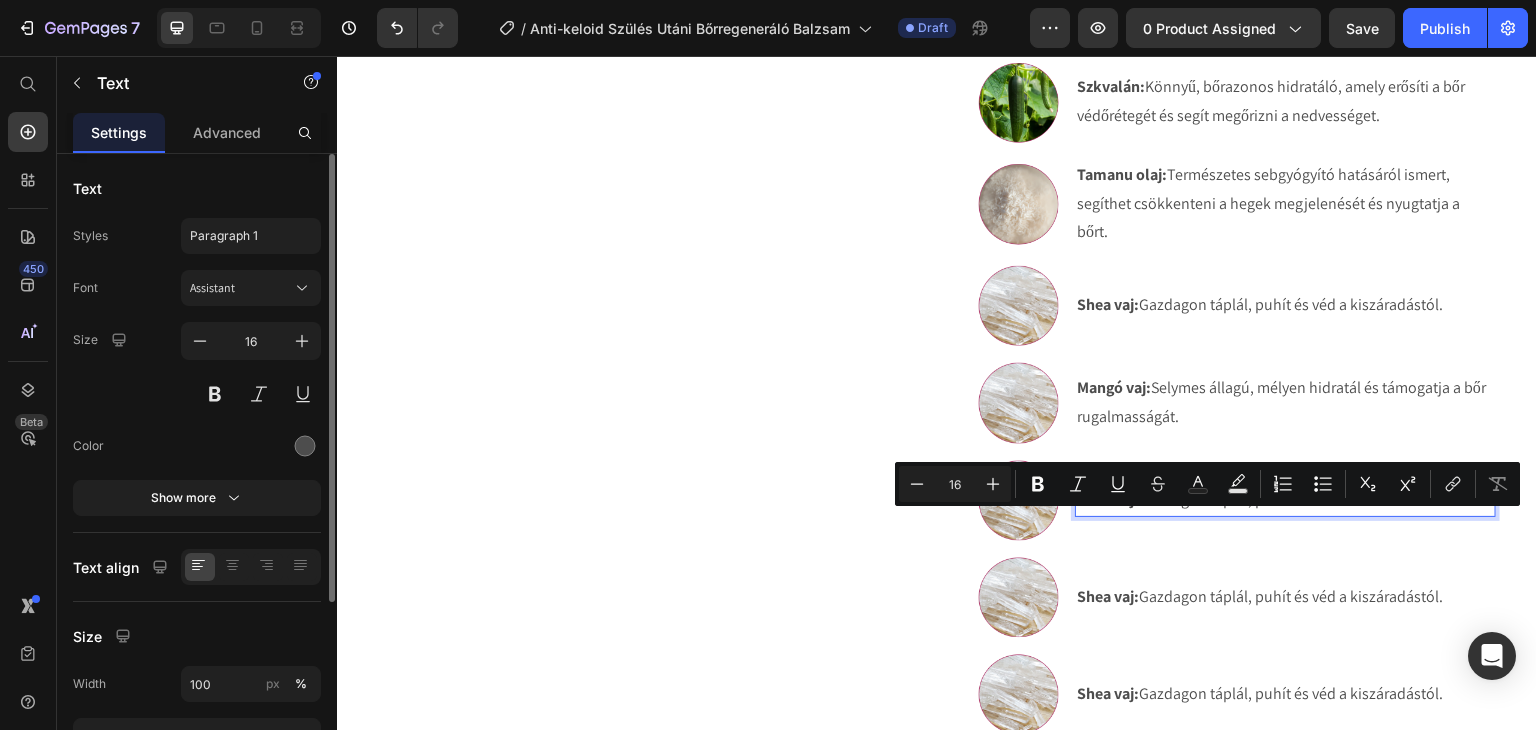 drag, startPoint x: 1452, startPoint y: 524, endPoint x: 1139, endPoint y: 534, distance: 313.1597 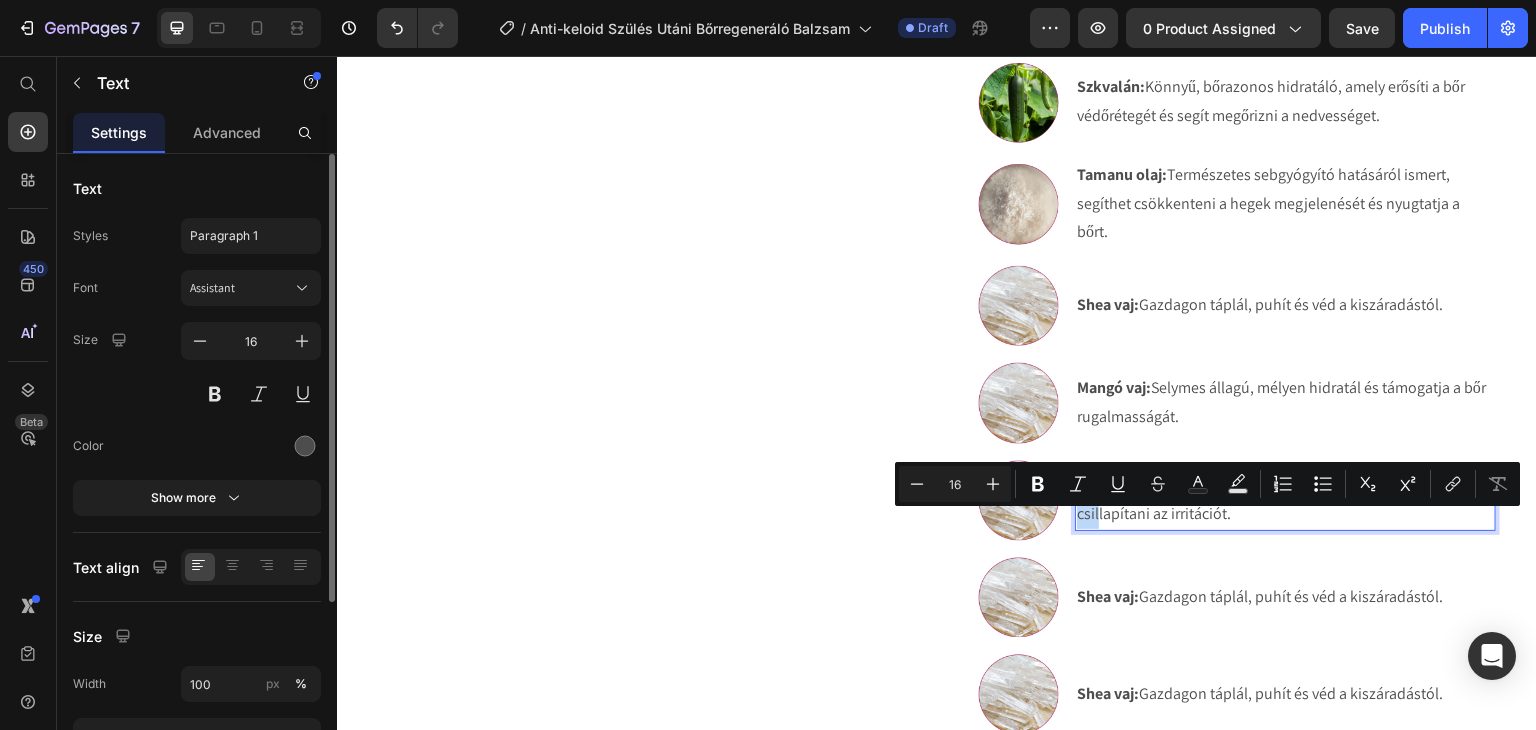 scroll, scrollTop: 1273, scrollLeft: 0, axis: vertical 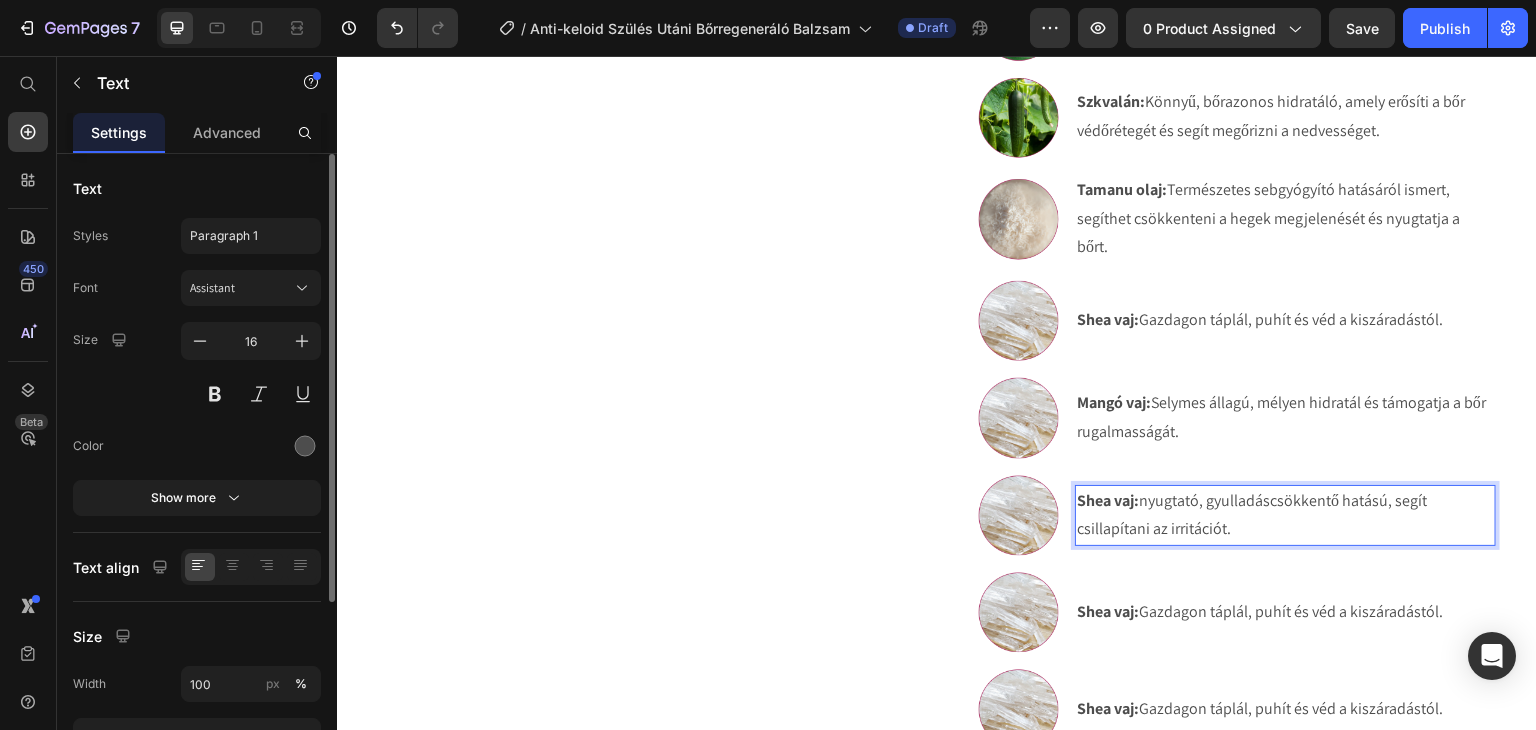 click on "Shea vaj:  nyugtató, gyulladáscsökkentő hatású, segít csillapítani az irritációt." at bounding box center [1285, 516] 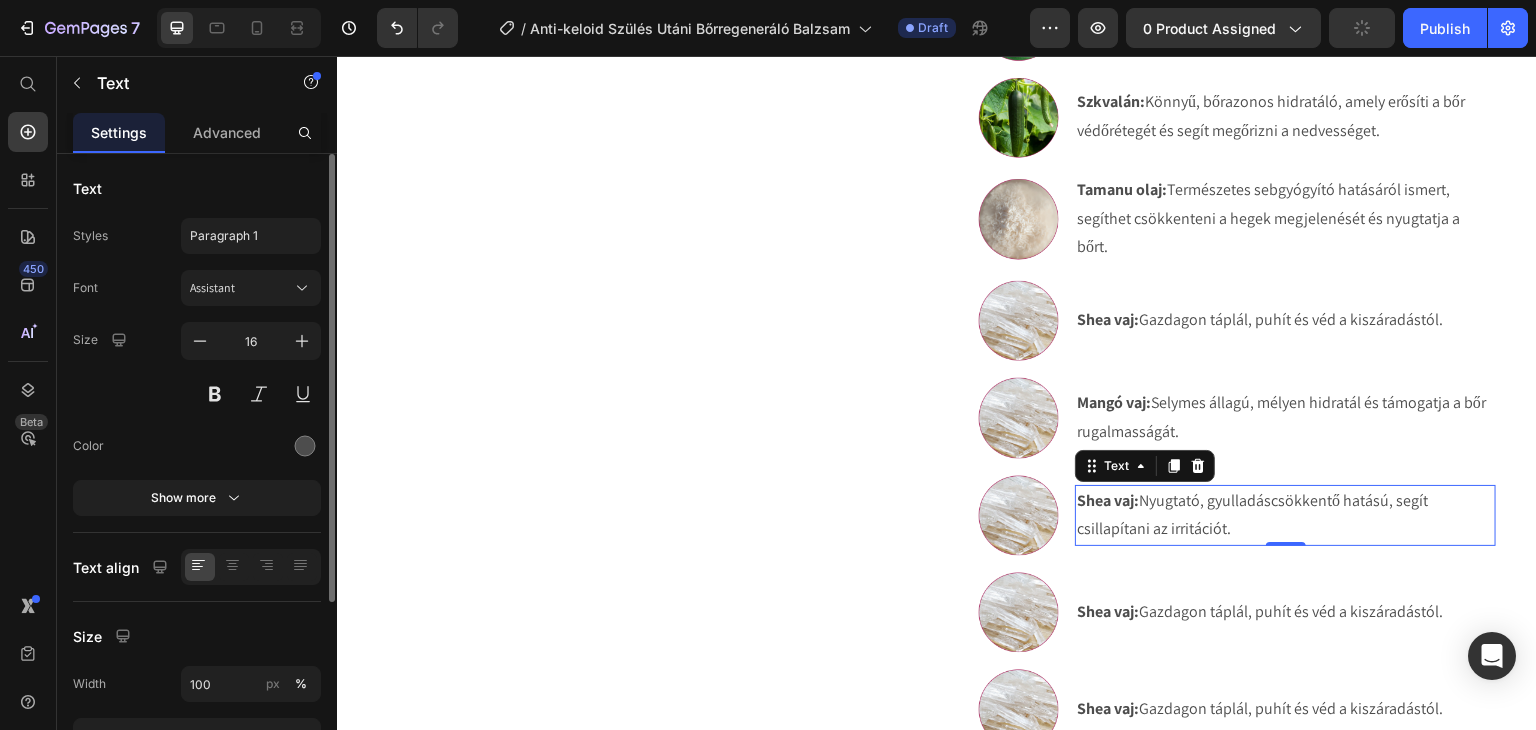 click on "Shea vaj:" at bounding box center [1108, 500] 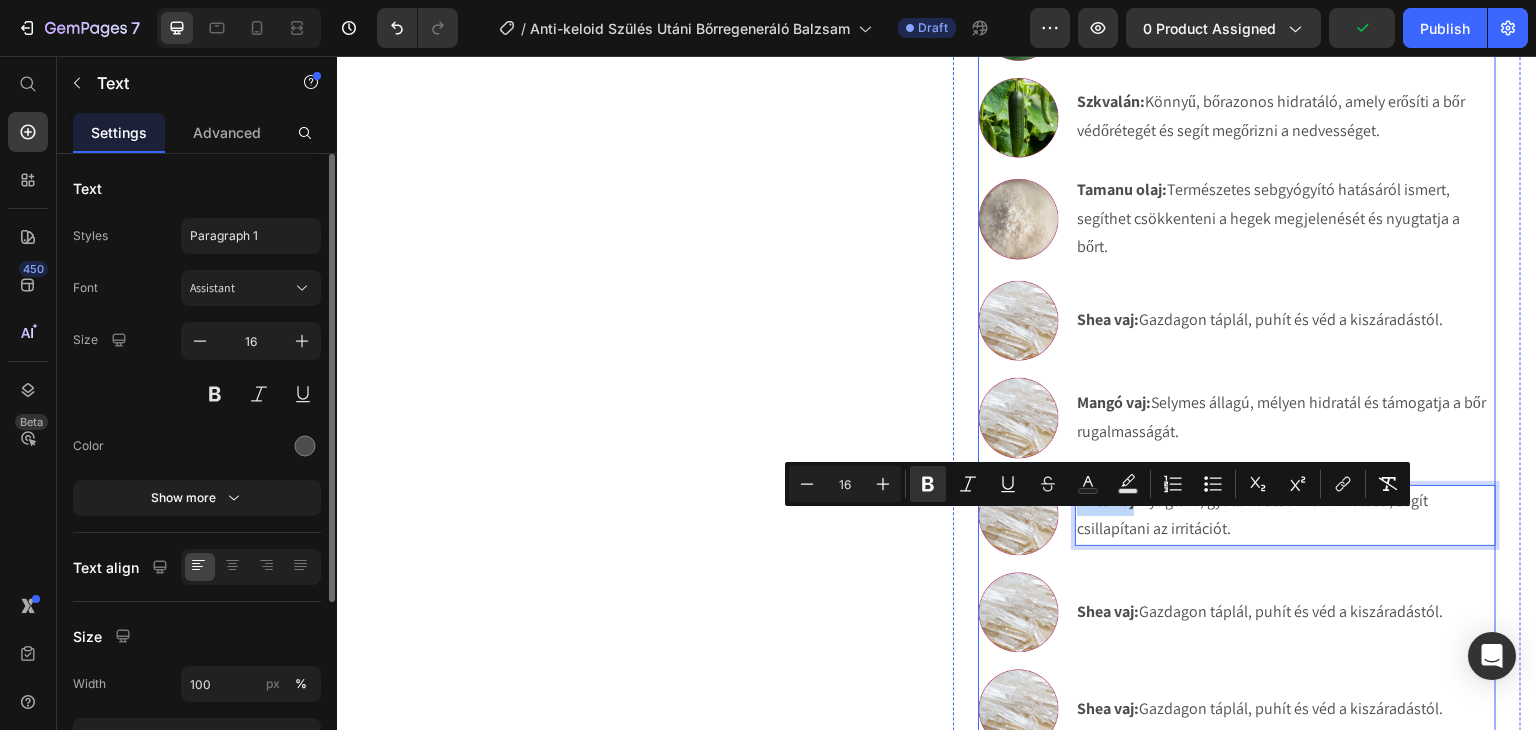 drag, startPoint x: 1128, startPoint y: 528, endPoint x: 1059, endPoint y: 526, distance: 69.02898 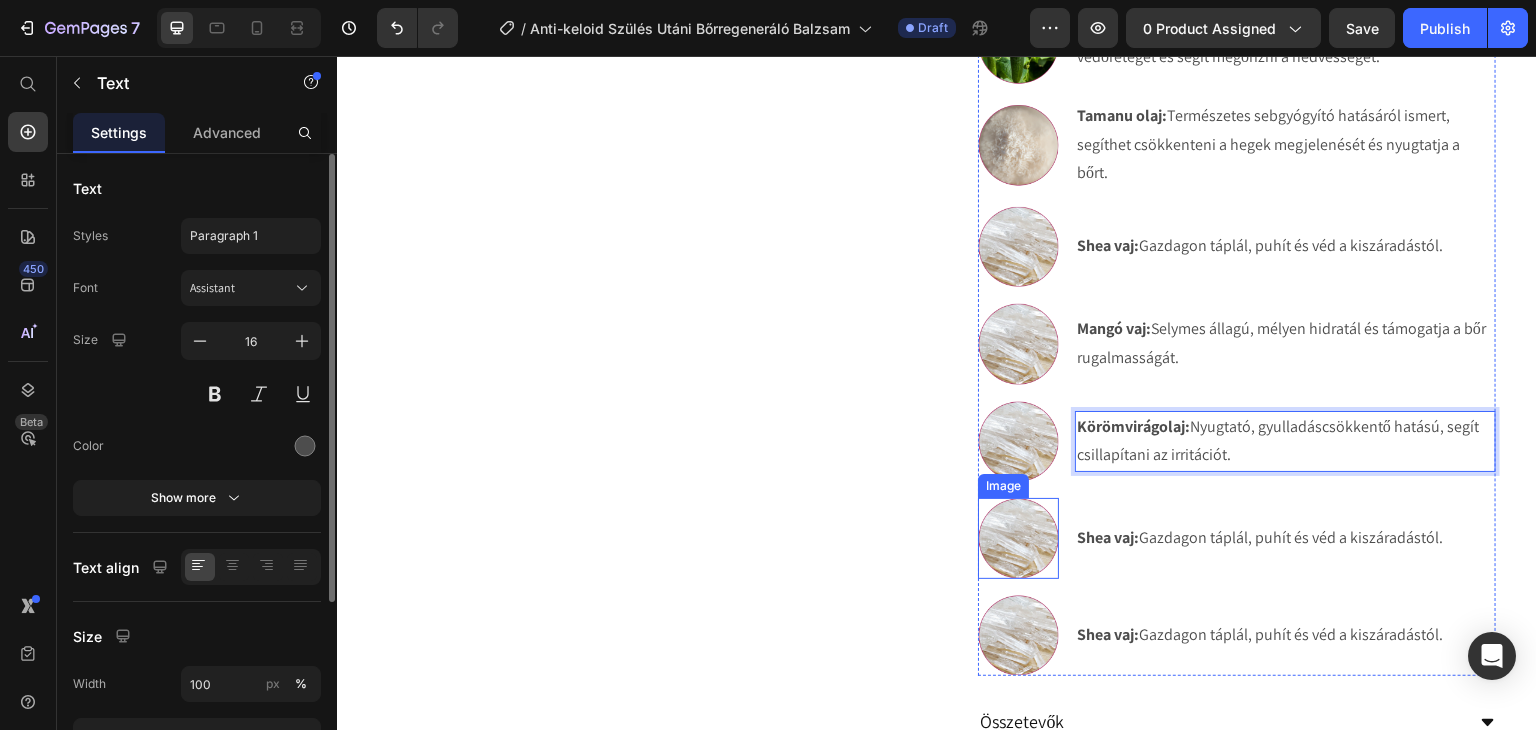 scroll, scrollTop: 1473, scrollLeft: 0, axis: vertical 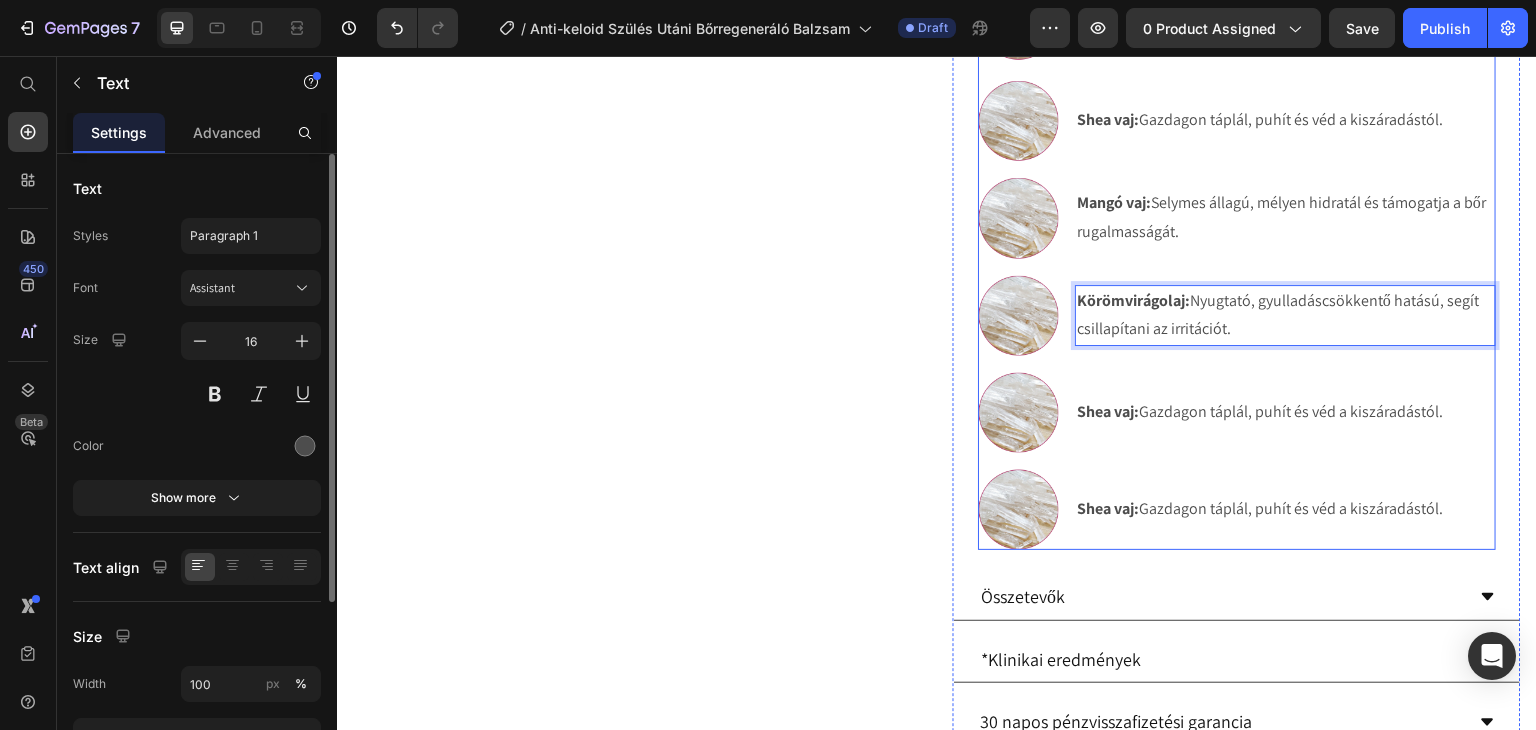 click on "Image Shea vaj:  Gazdagon táplál, puhít és véd a kiszáradástól. Text" at bounding box center (1237, 412) 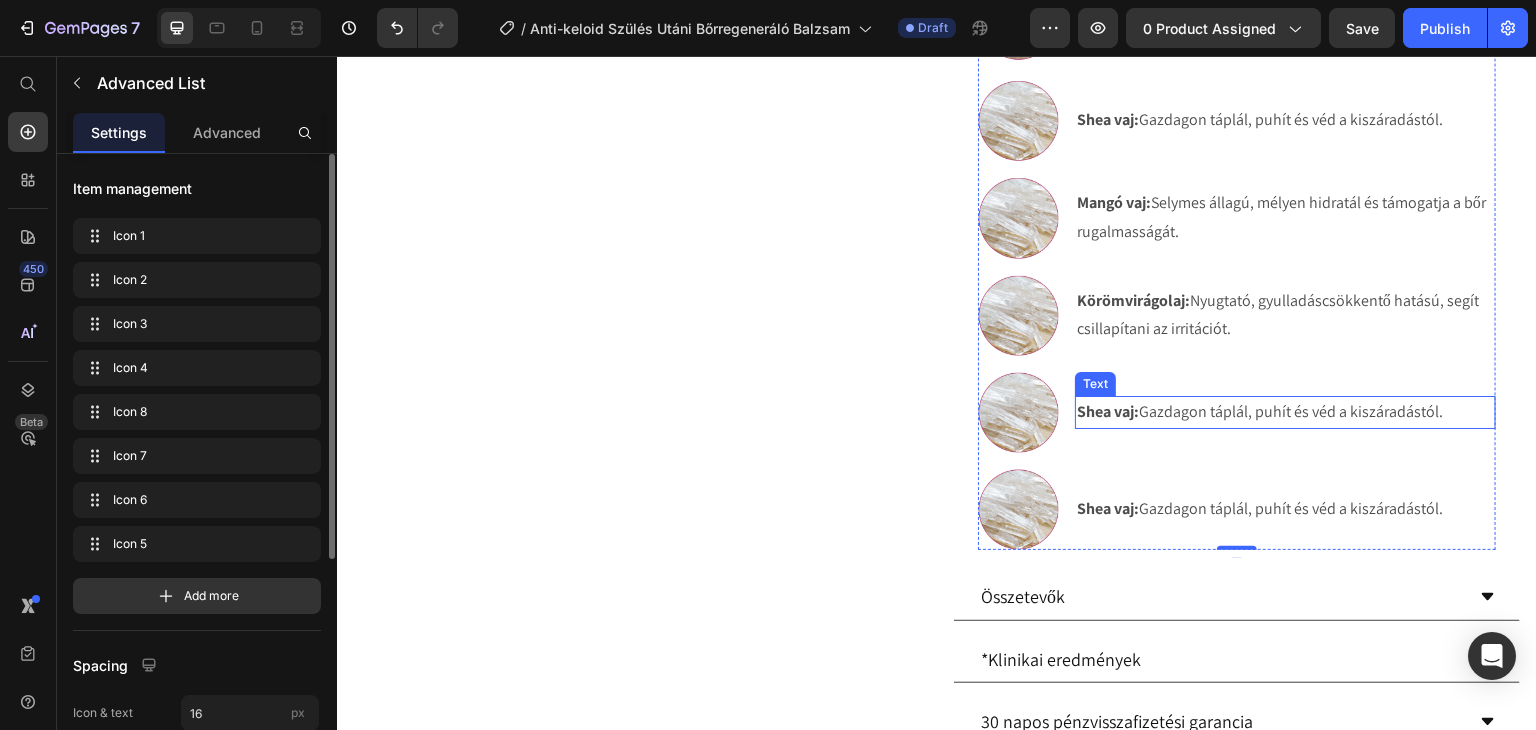 click on "Shea vaj:  Gazdagon táplál, puhít és véd a kiszáradástól." at bounding box center (1285, 412) 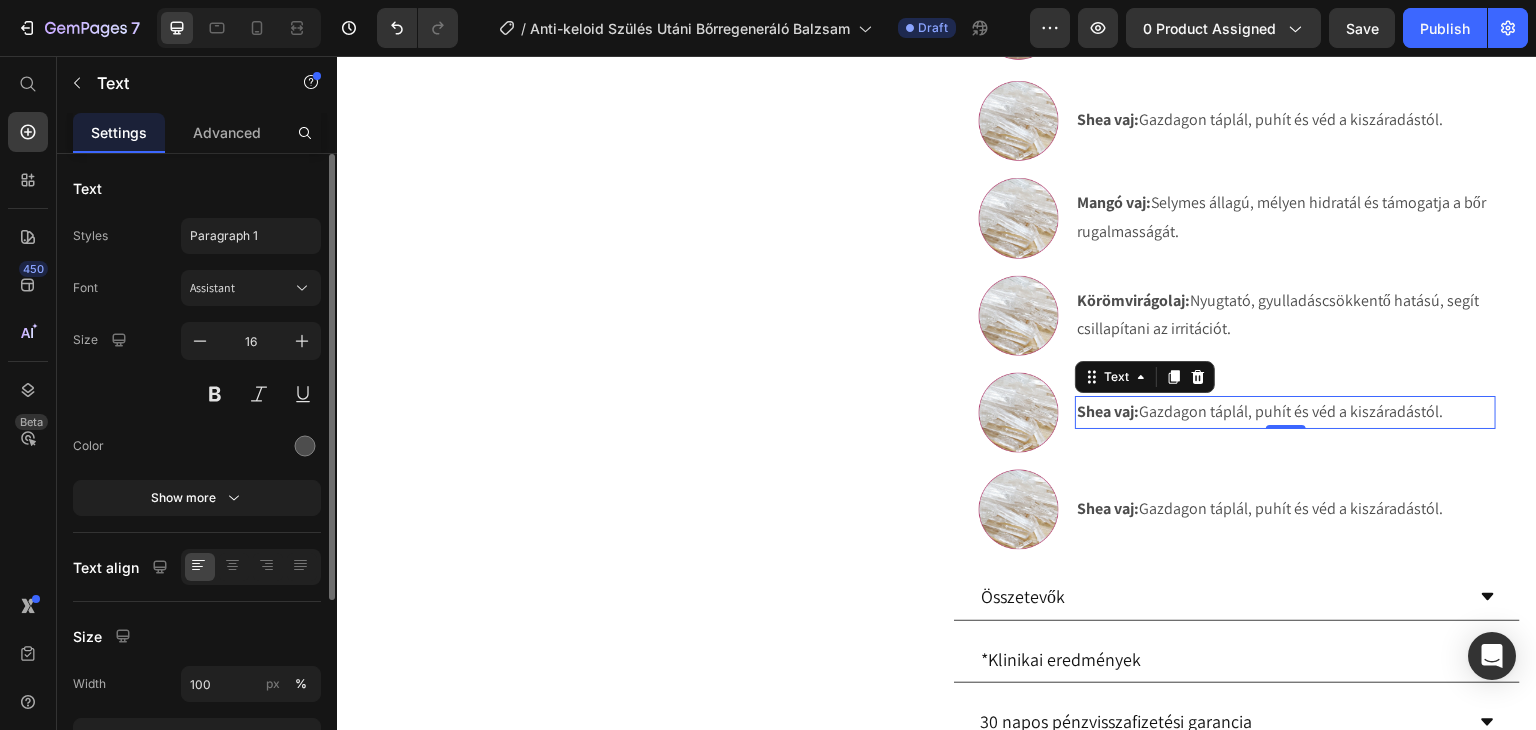 click on "Shea vaj:" at bounding box center [1108, 411] 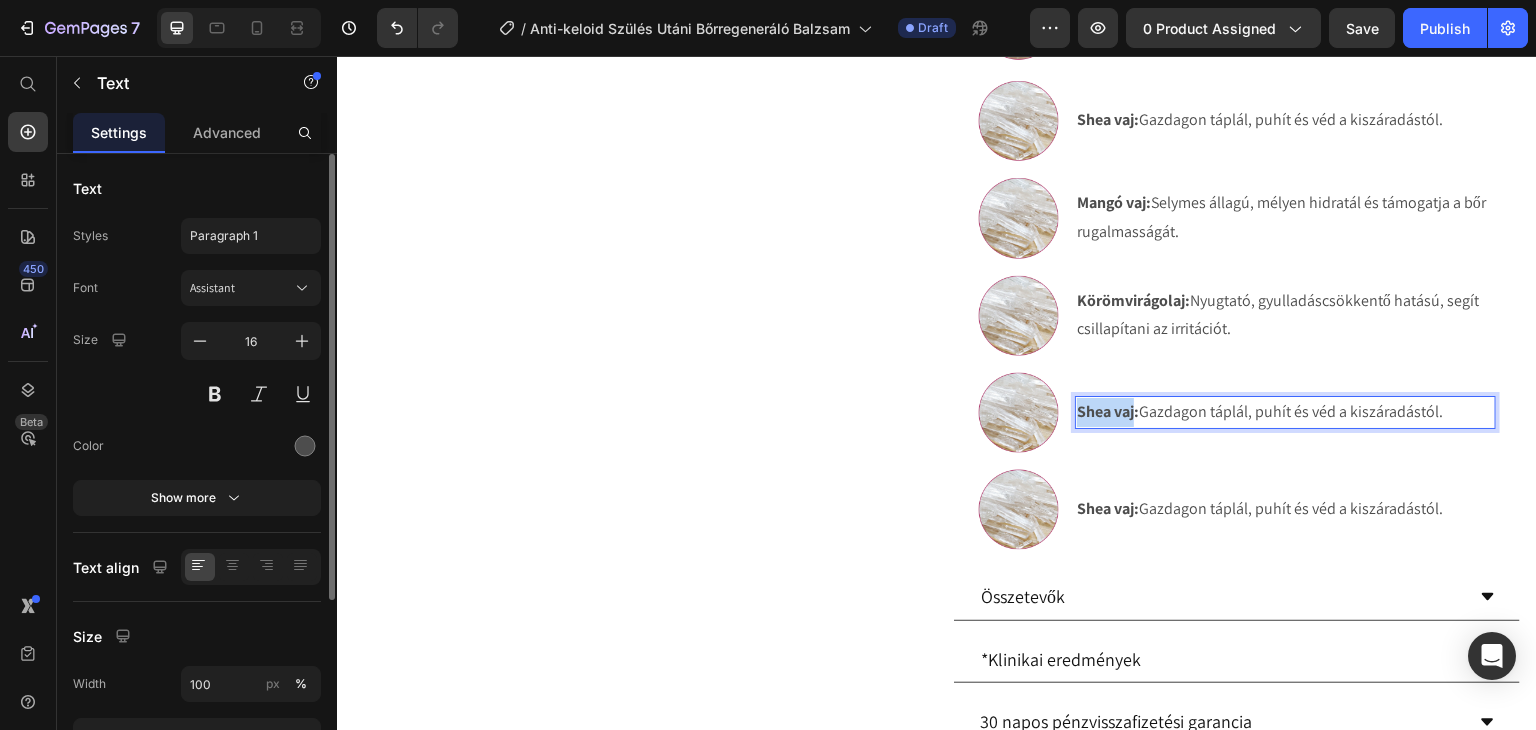 drag, startPoint x: 1129, startPoint y: 438, endPoint x: 1071, endPoint y: 442, distance: 58.137768 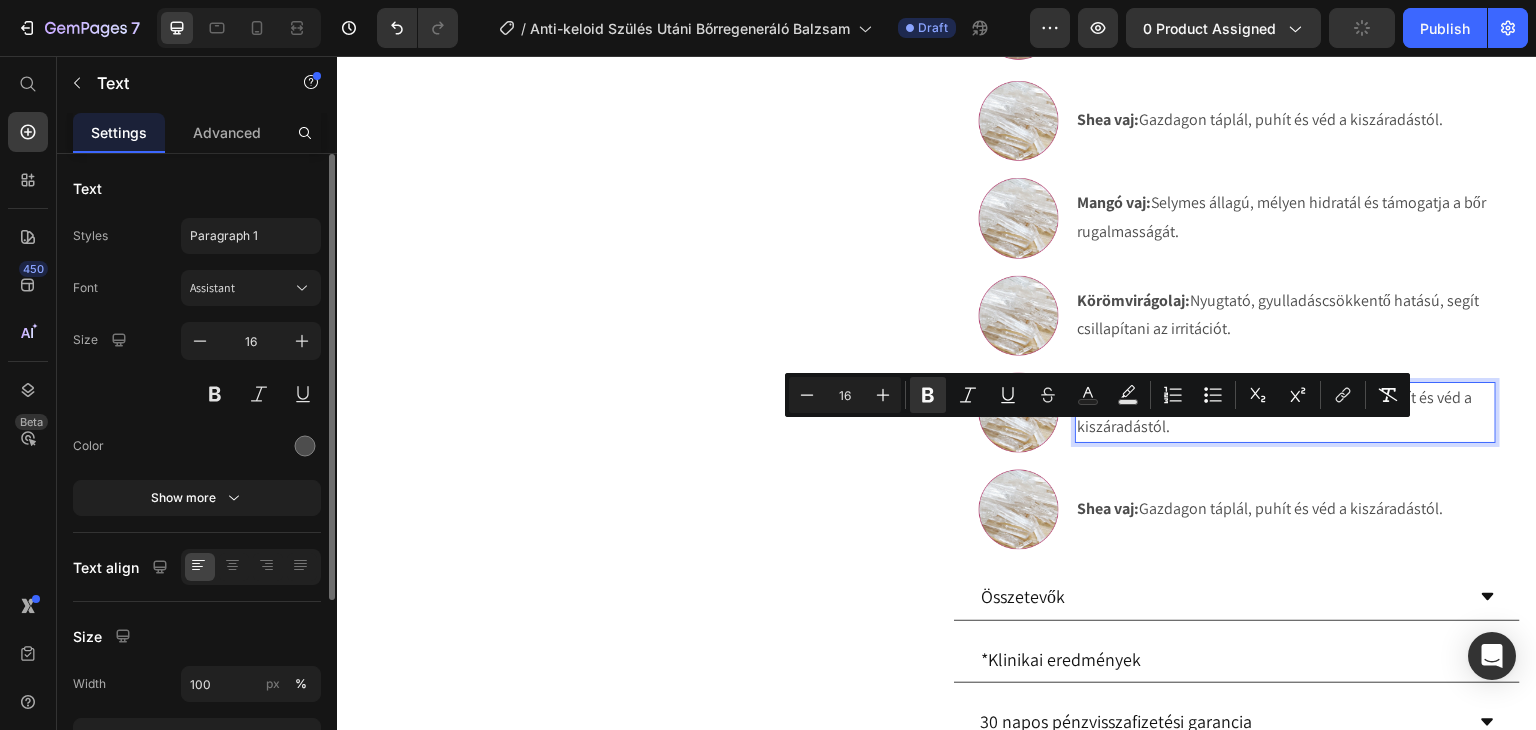scroll, scrollTop: 1459, scrollLeft: 0, axis: vertical 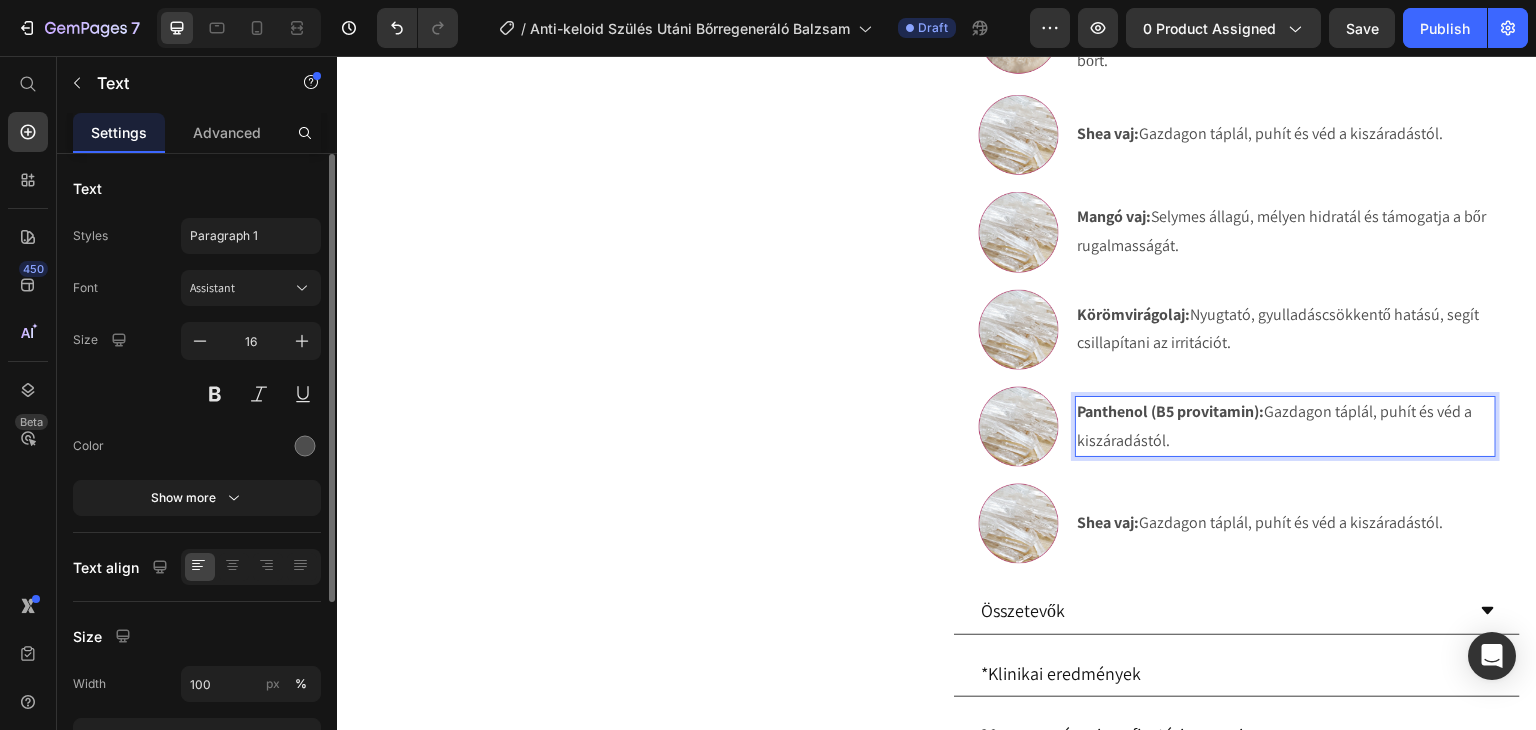 drag, startPoint x: 1179, startPoint y: 476, endPoint x: 1263, endPoint y: 440, distance: 91.389275 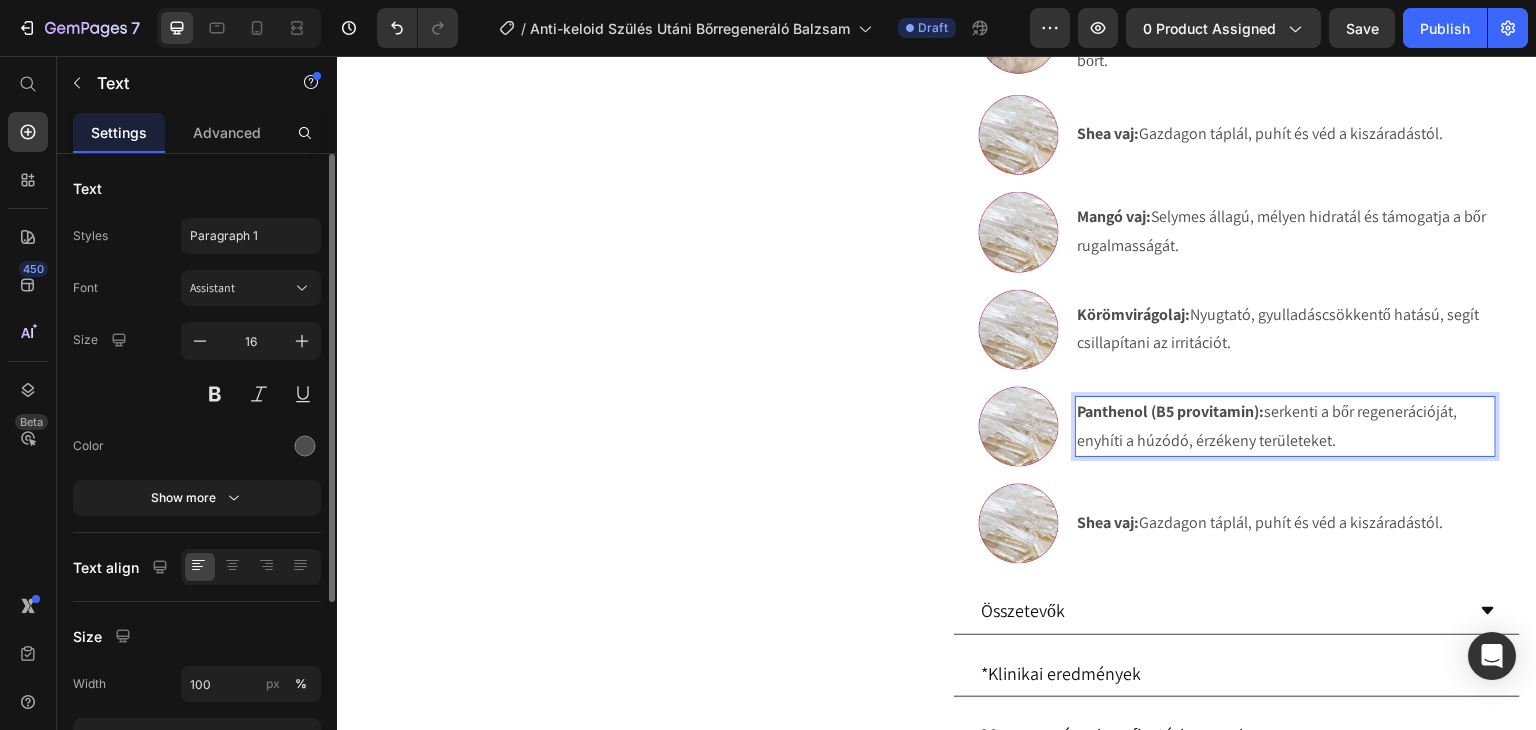 click on "Panthenol (B5 provitamin):" at bounding box center [1170, 411] 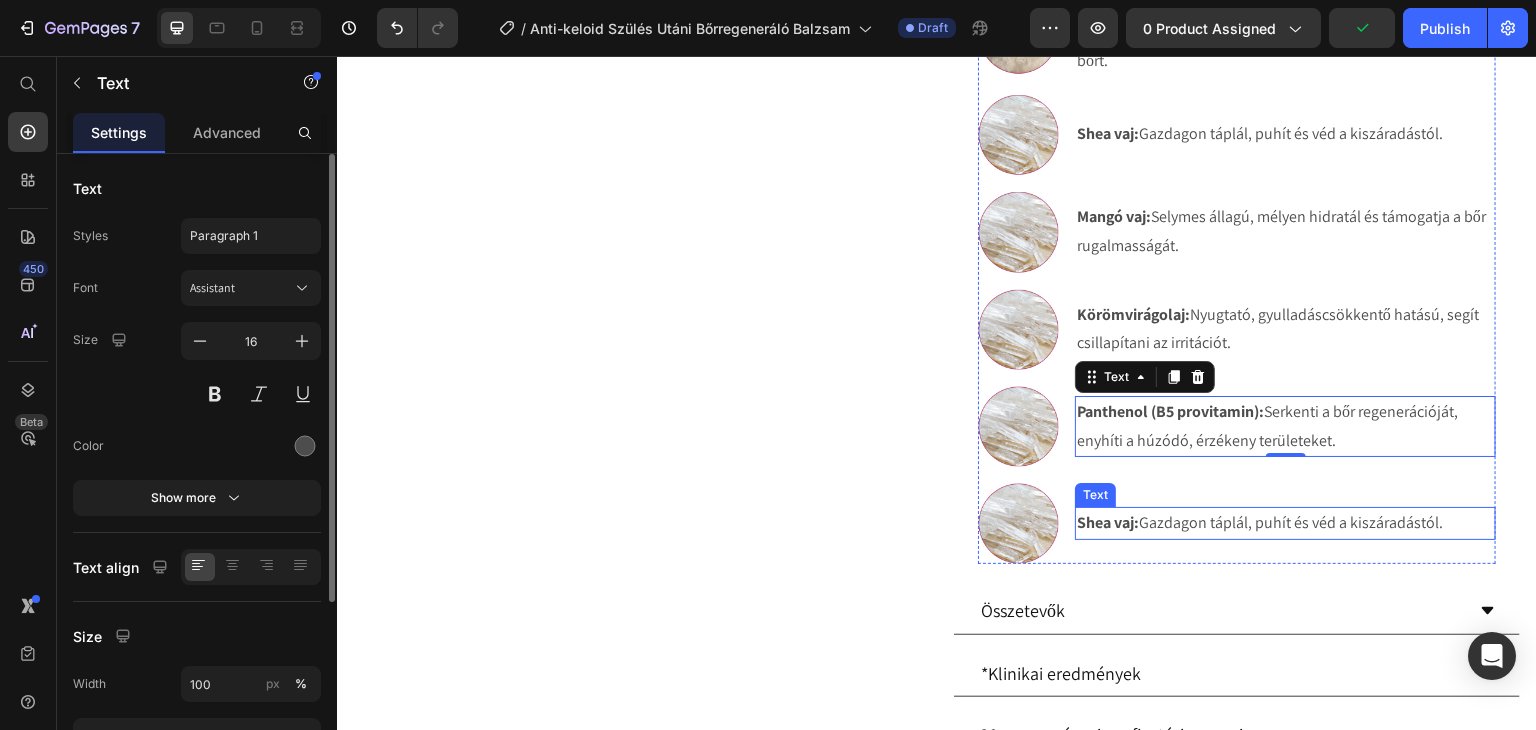 click on "Shea vaj:" at bounding box center (1108, 522) 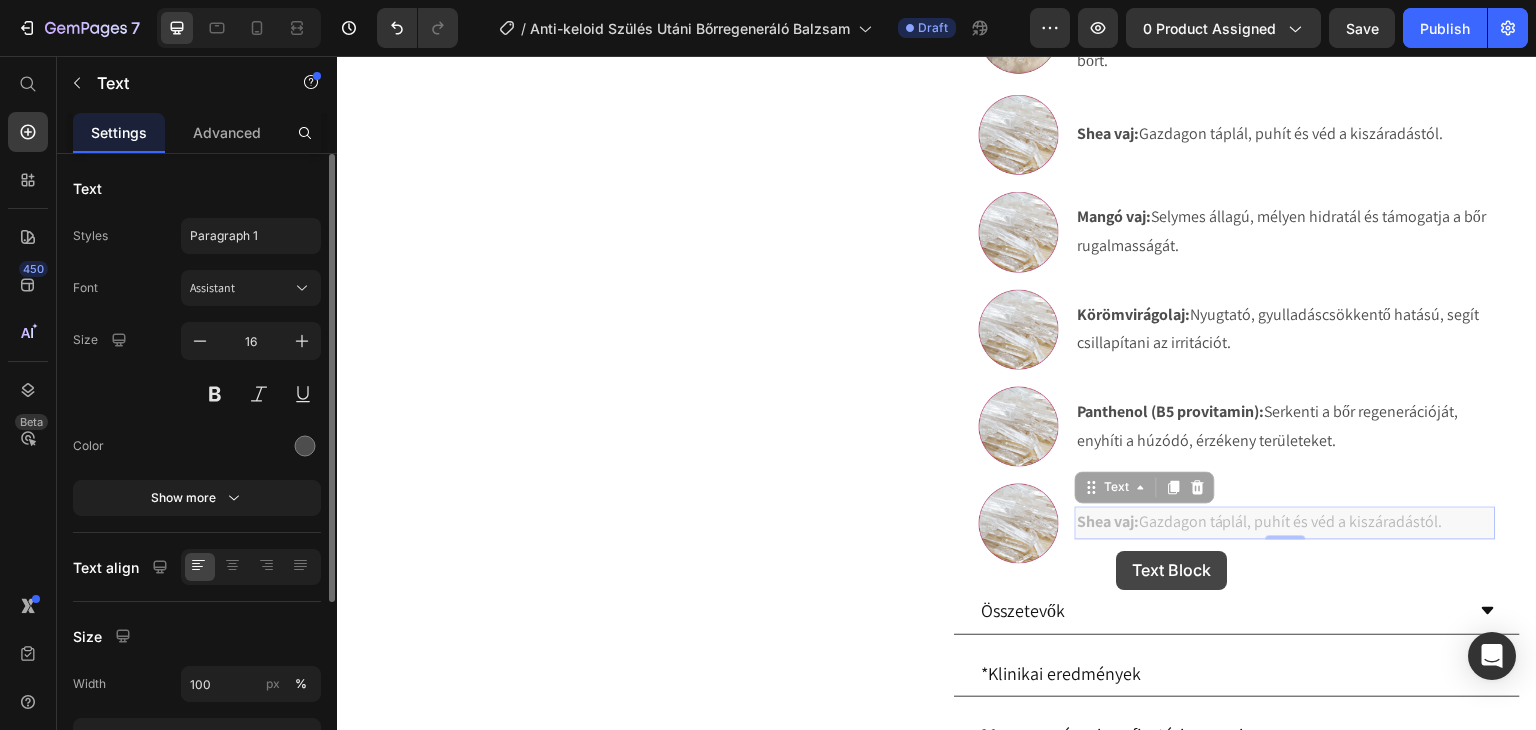 scroll, scrollTop: 1443, scrollLeft: 0, axis: vertical 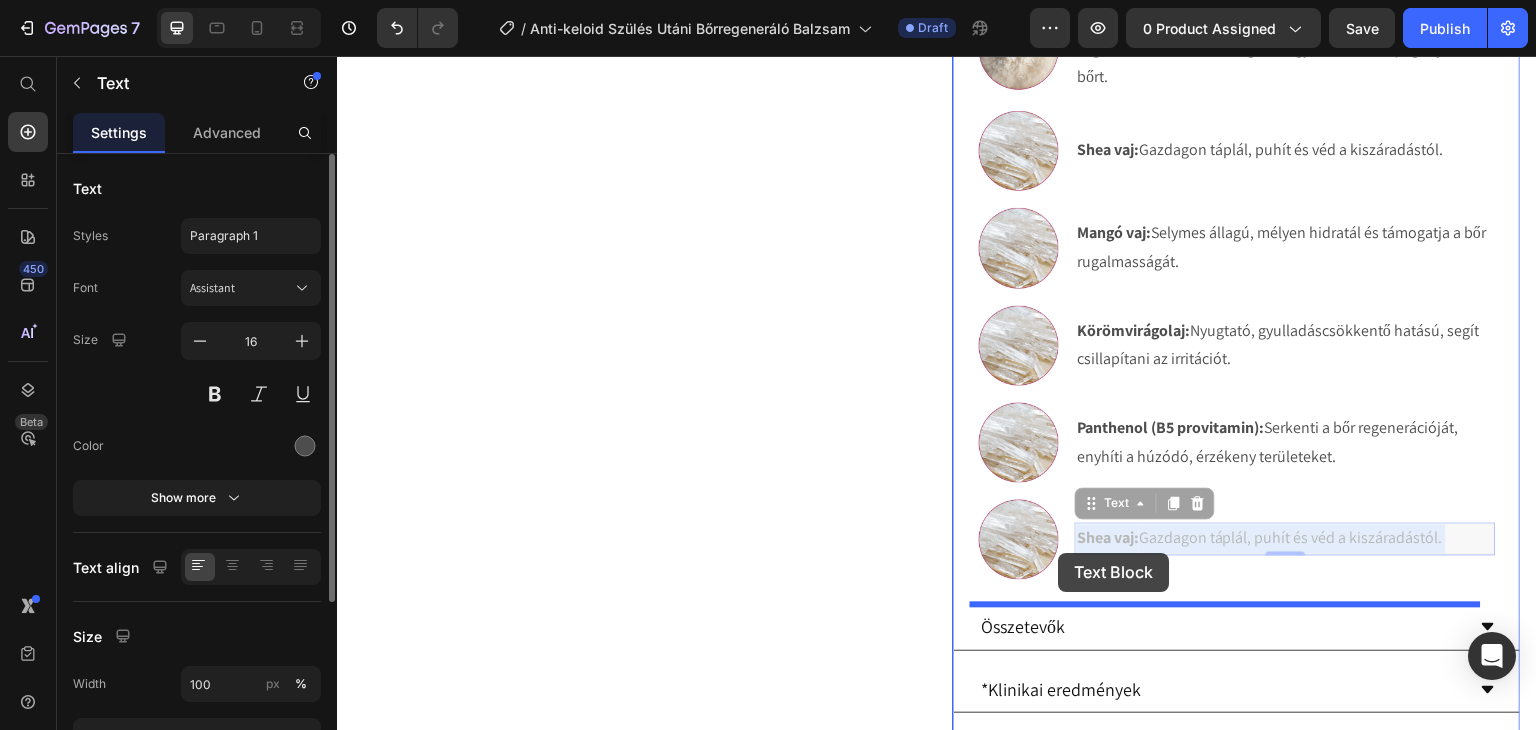 drag, startPoint x: 1127, startPoint y: 551, endPoint x: 1067, endPoint y: 554, distance: 60.074955 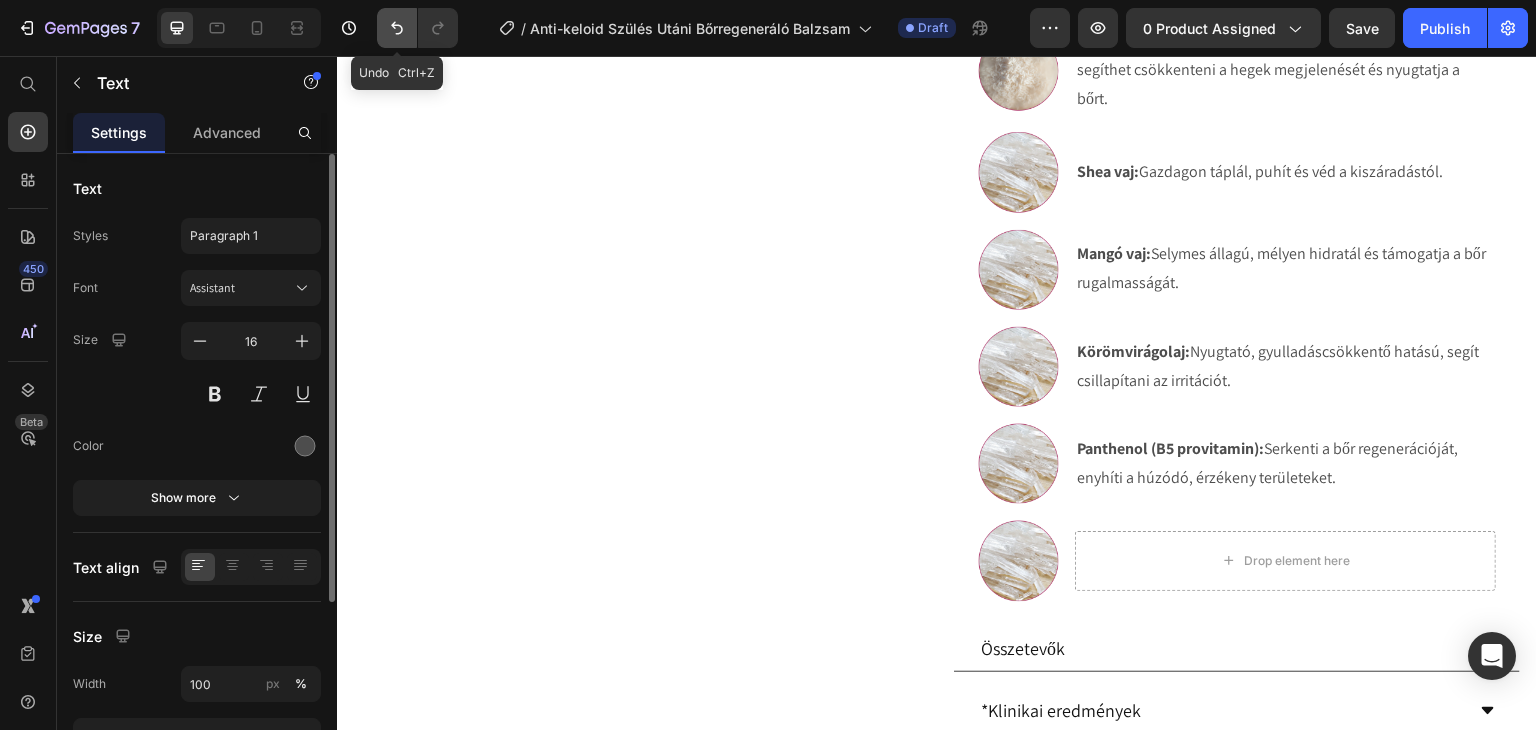 click 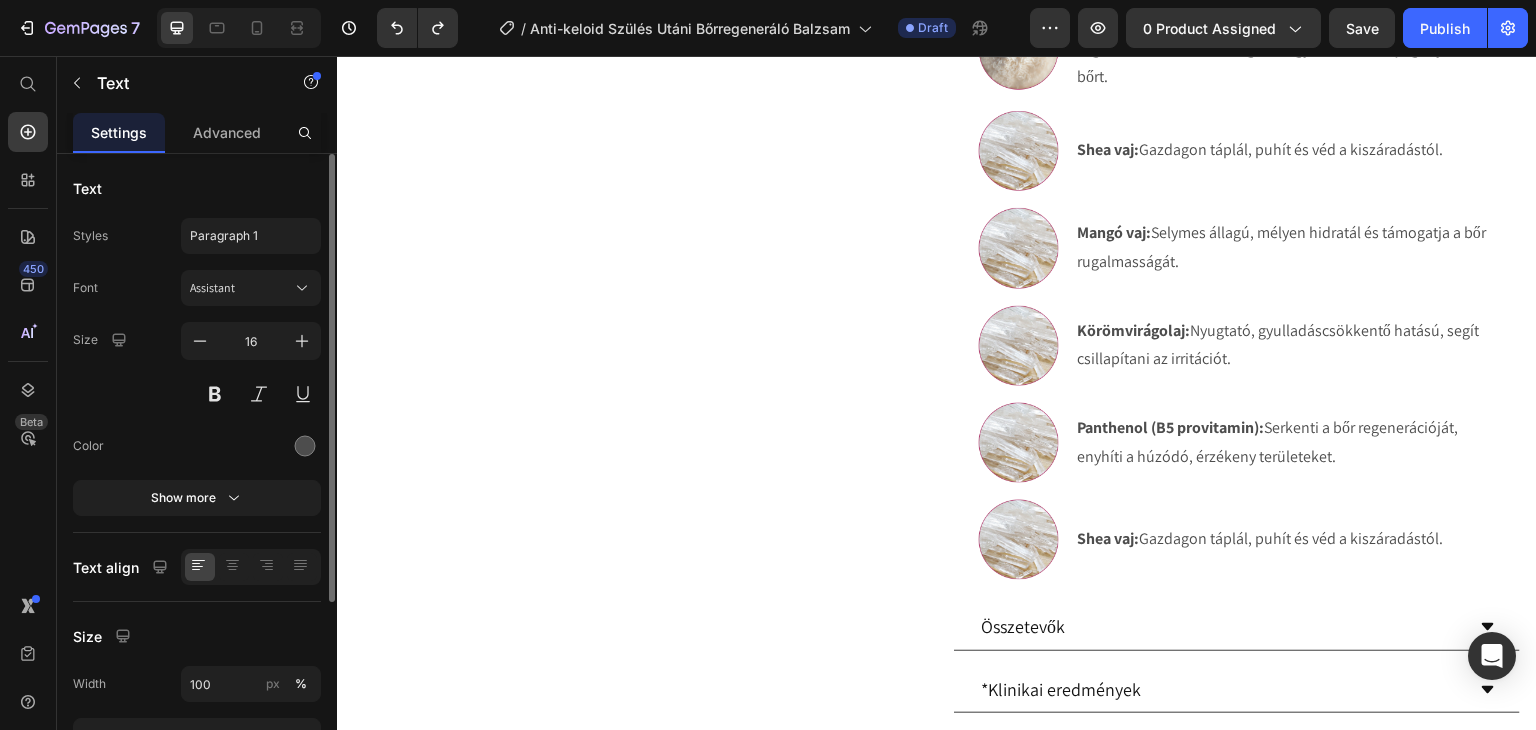 drag, startPoint x: 1116, startPoint y: 559, endPoint x: 1128, endPoint y: 561, distance: 12.165525 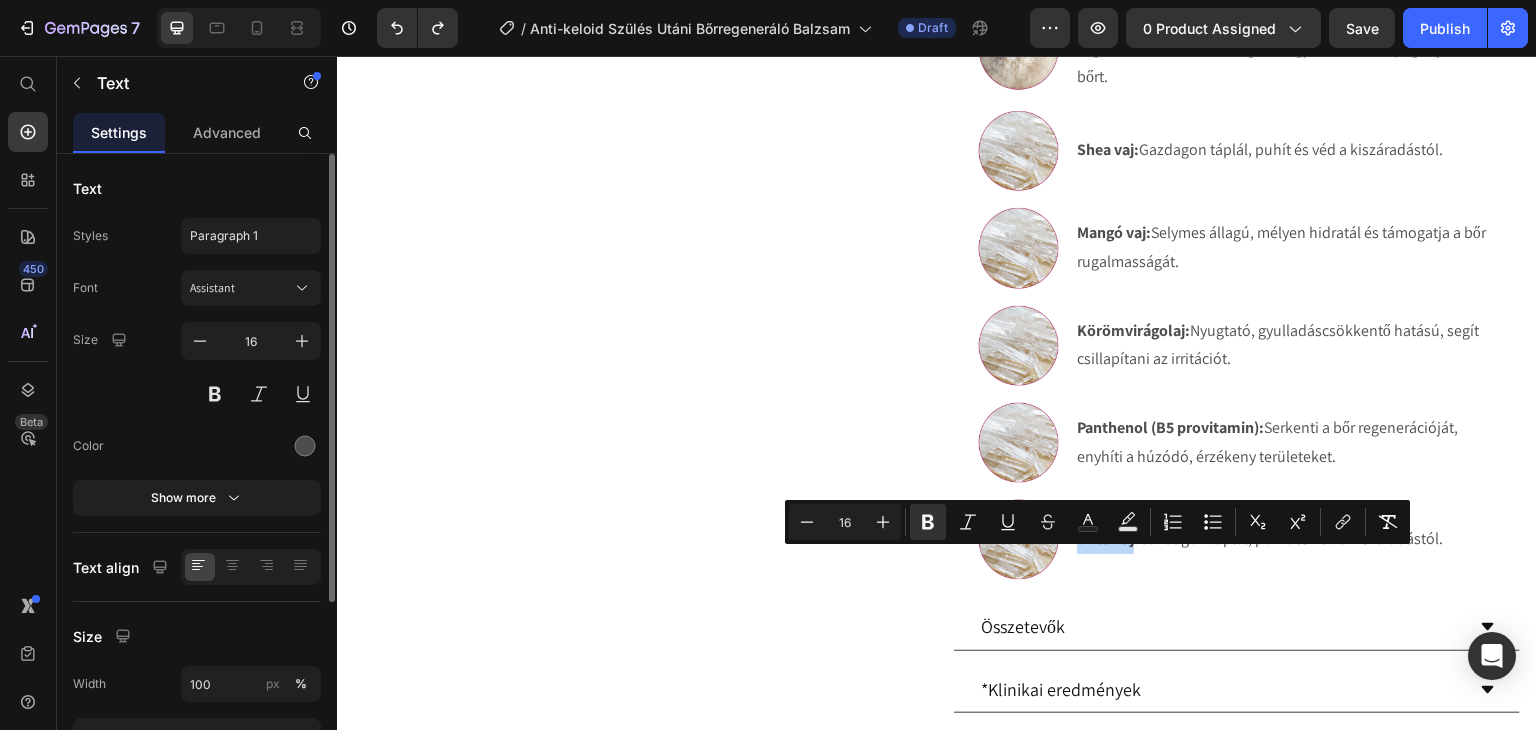 drag, startPoint x: 1127, startPoint y: 566, endPoint x: 1071, endPoint y: 564, distance: 56.0357 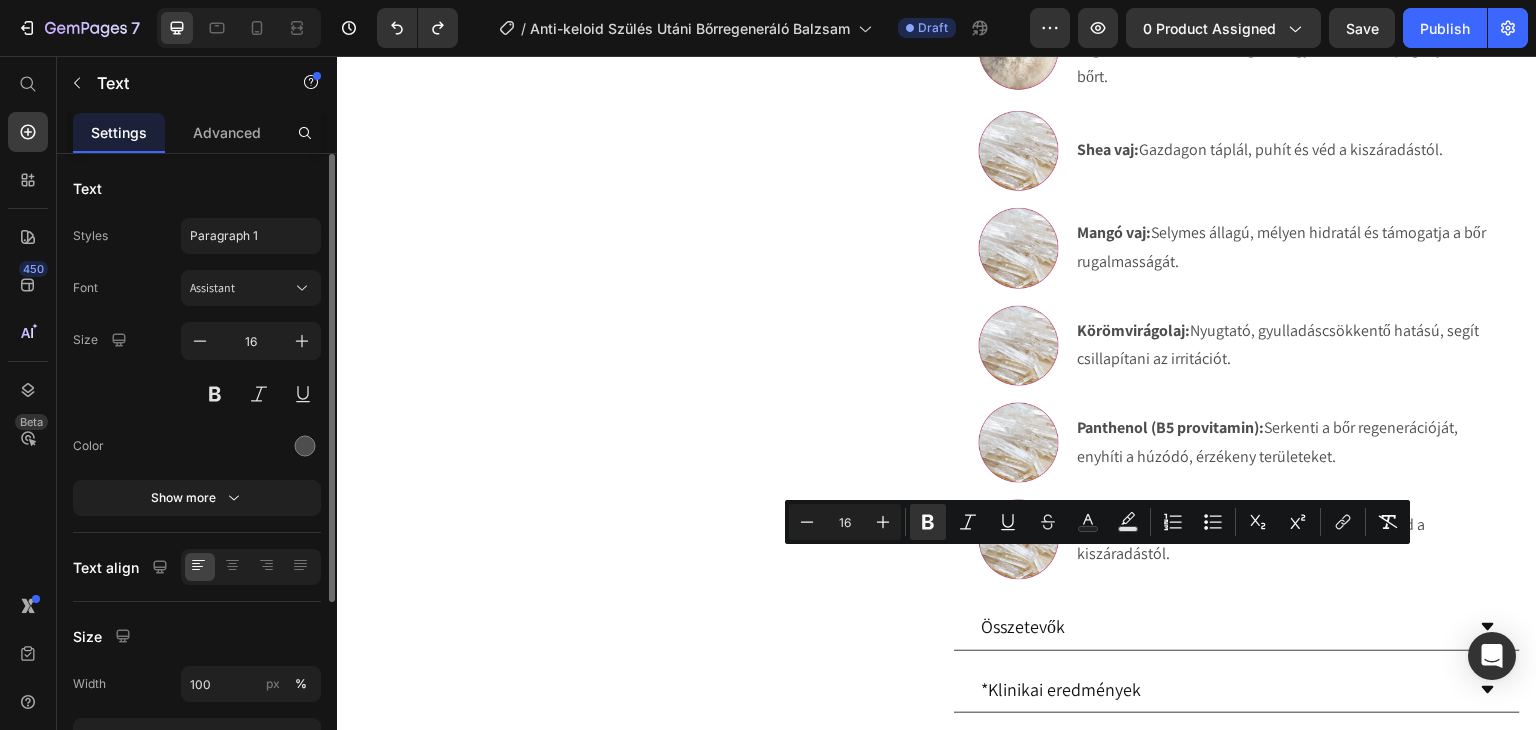 scroll, scrollTop: 1428, scrollLeft: 0, axis: vertical 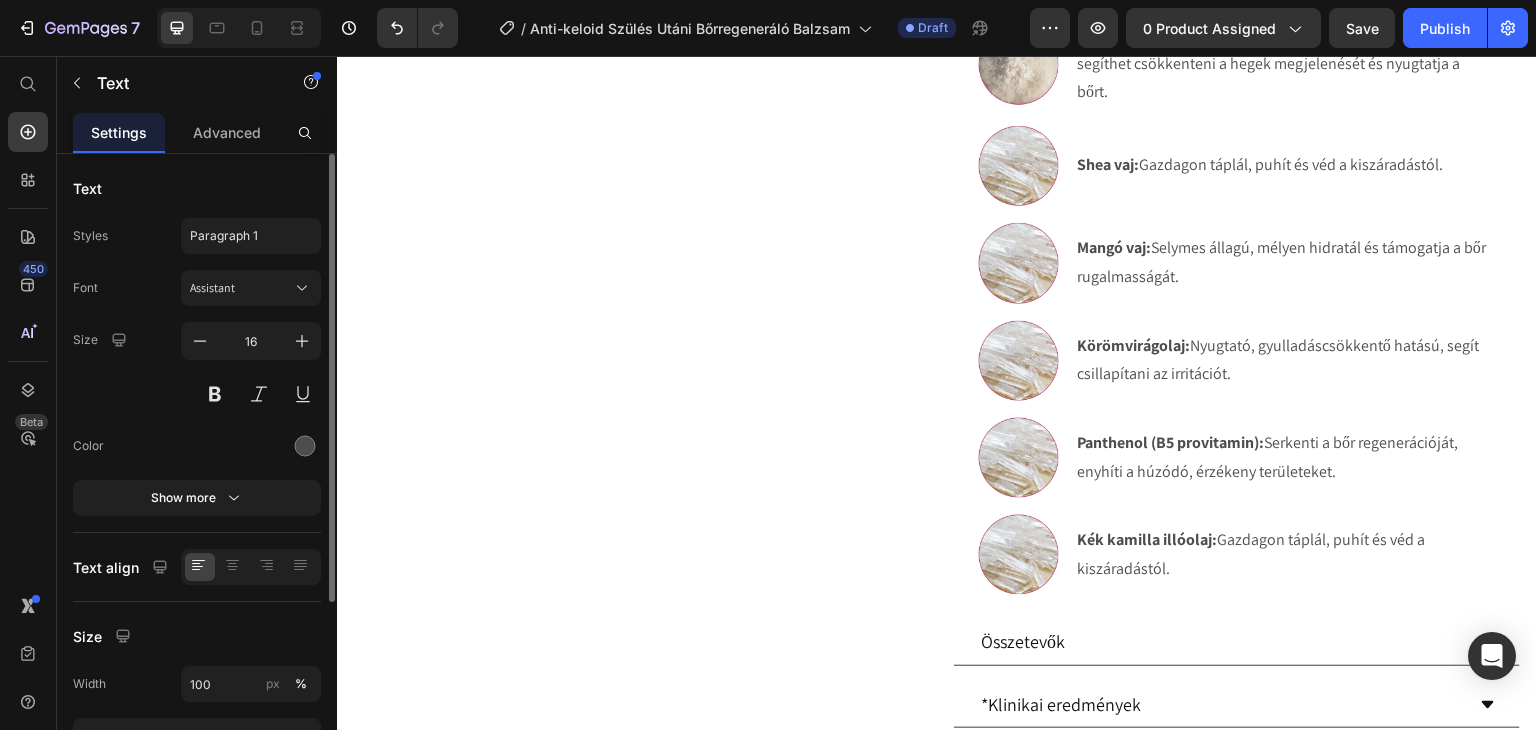 click on "Kék kamilla illóolaj:  Gazdagon táplál, puhít és véd a kiszáradástól." at bounding box center (1285, 555) 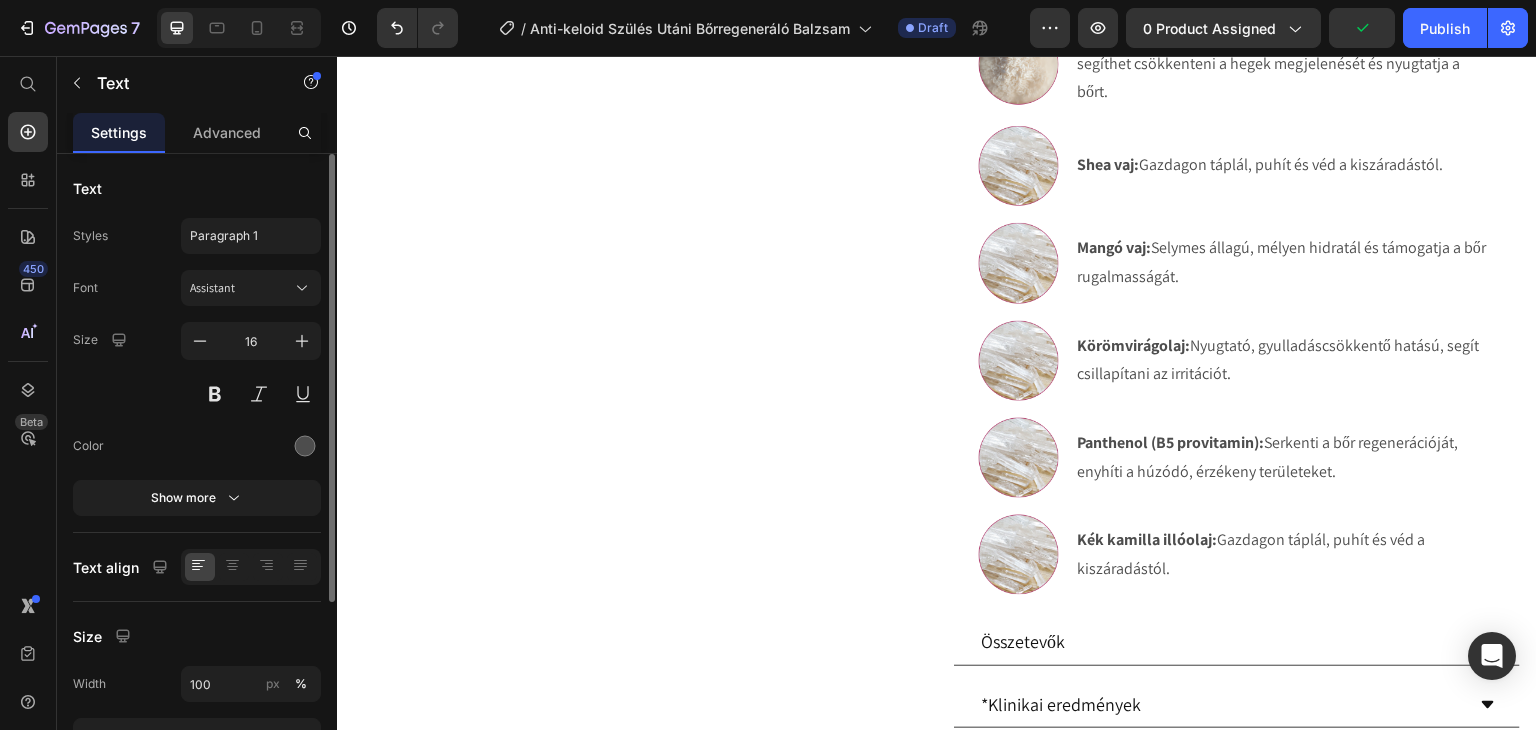 drag, startPoint x: 1180, startPoint y: 599, endPoint x: 1209, endPoint y: 568, distance: 42.44997 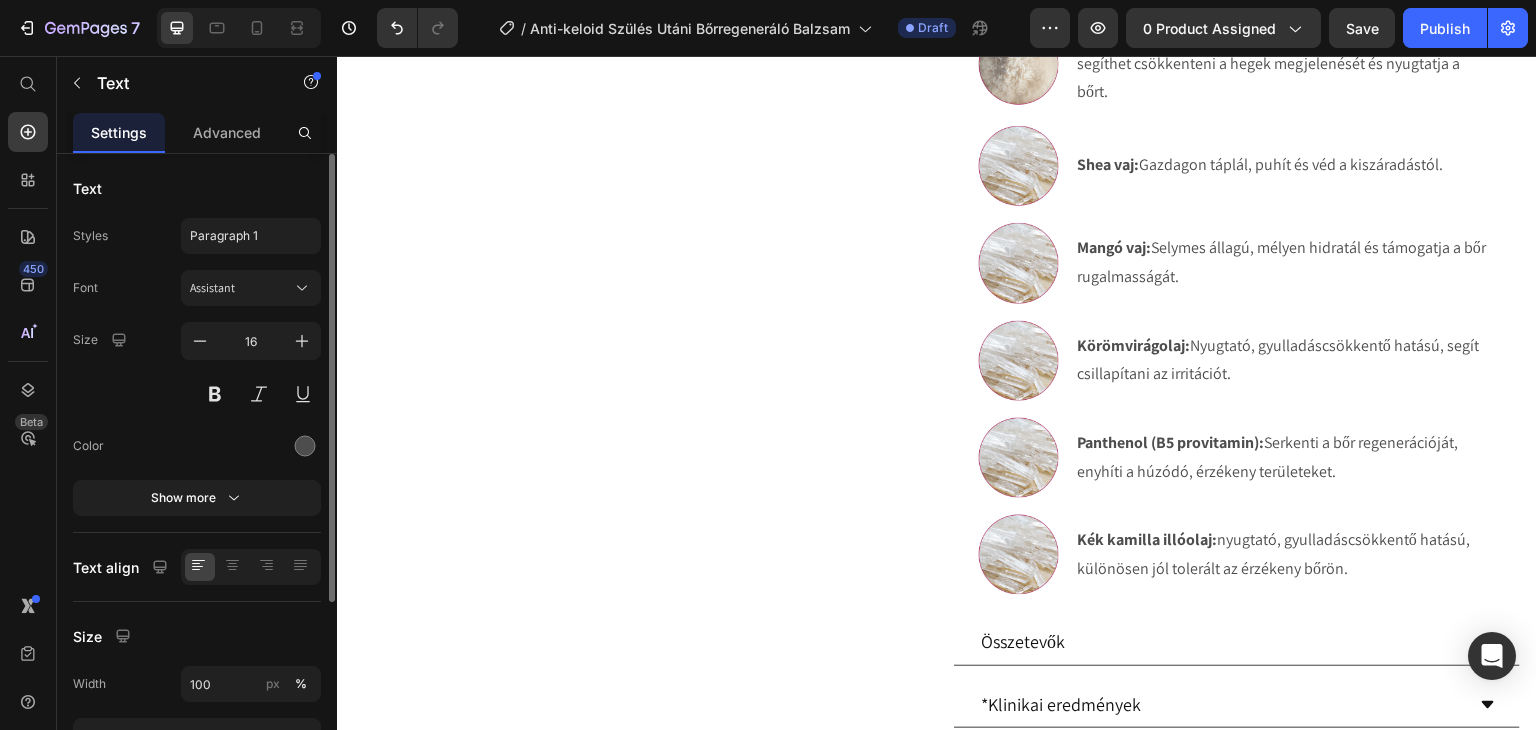 click on "Kék kamilla illóolaj:  nyugtató, gyulladáscsökkentő hatású, különösen jól tolerált az érzékeny bőrön." at bounding box center (1285, 555) 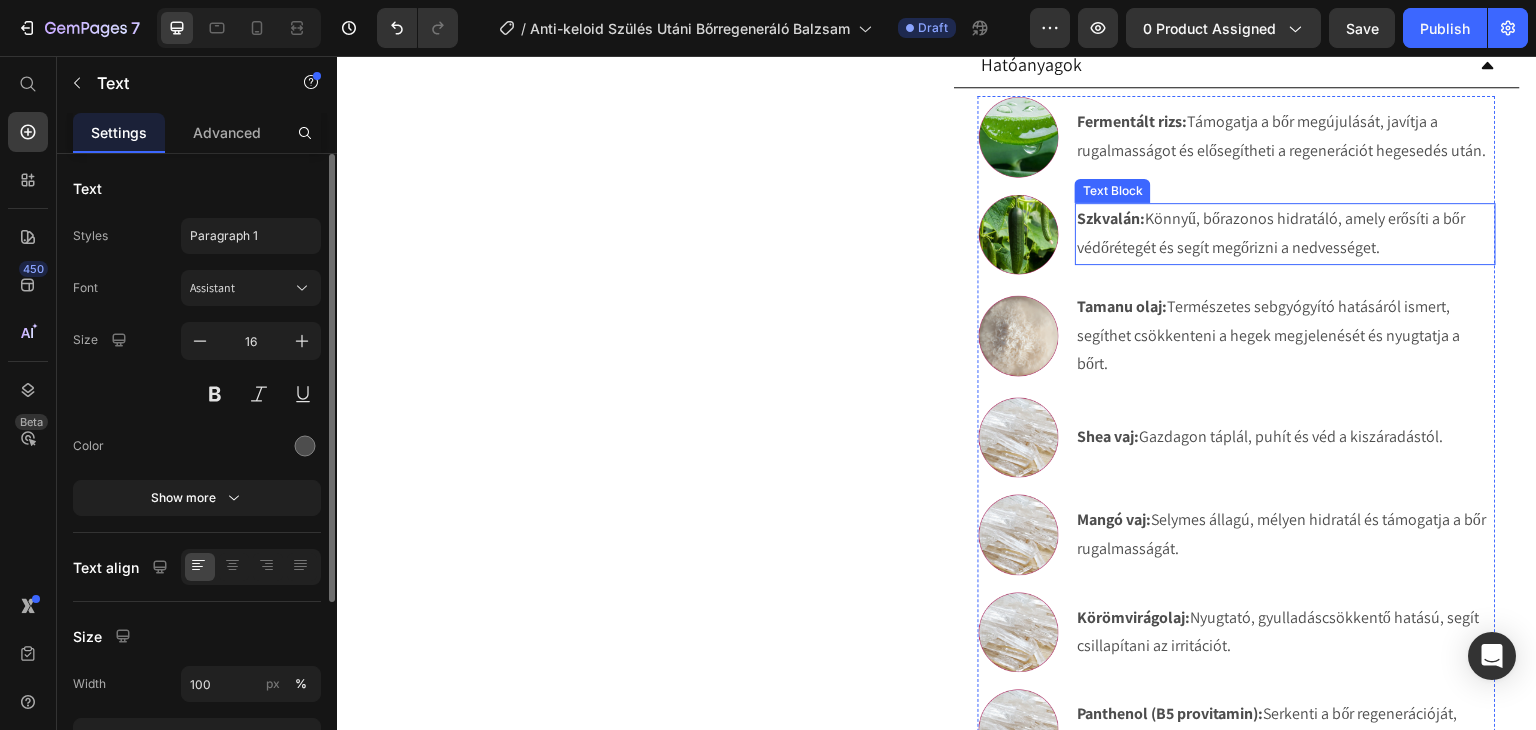scroll, scrollTop: 1028, scrollLeft: 0, axis: vertical 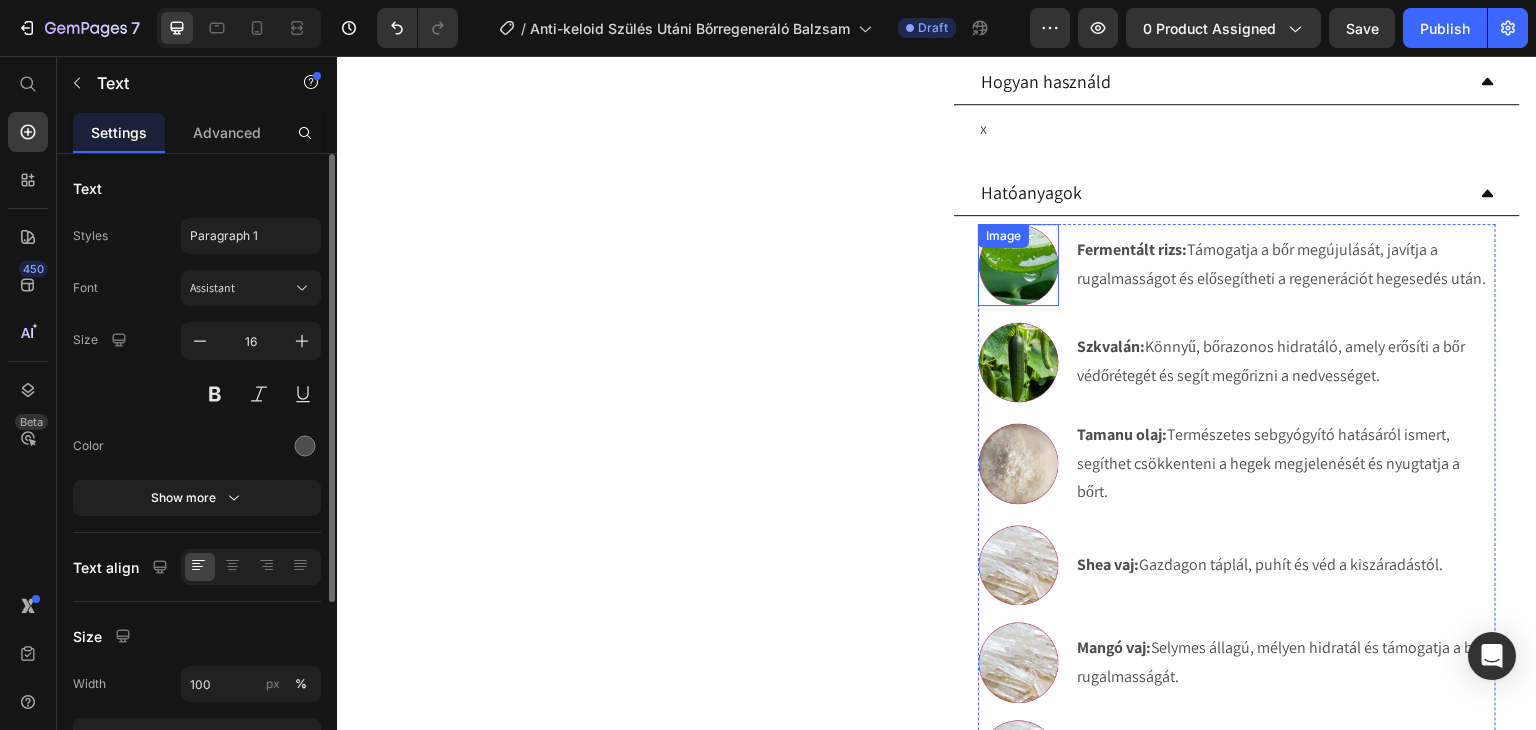 click at bounding box center (1018, 264) 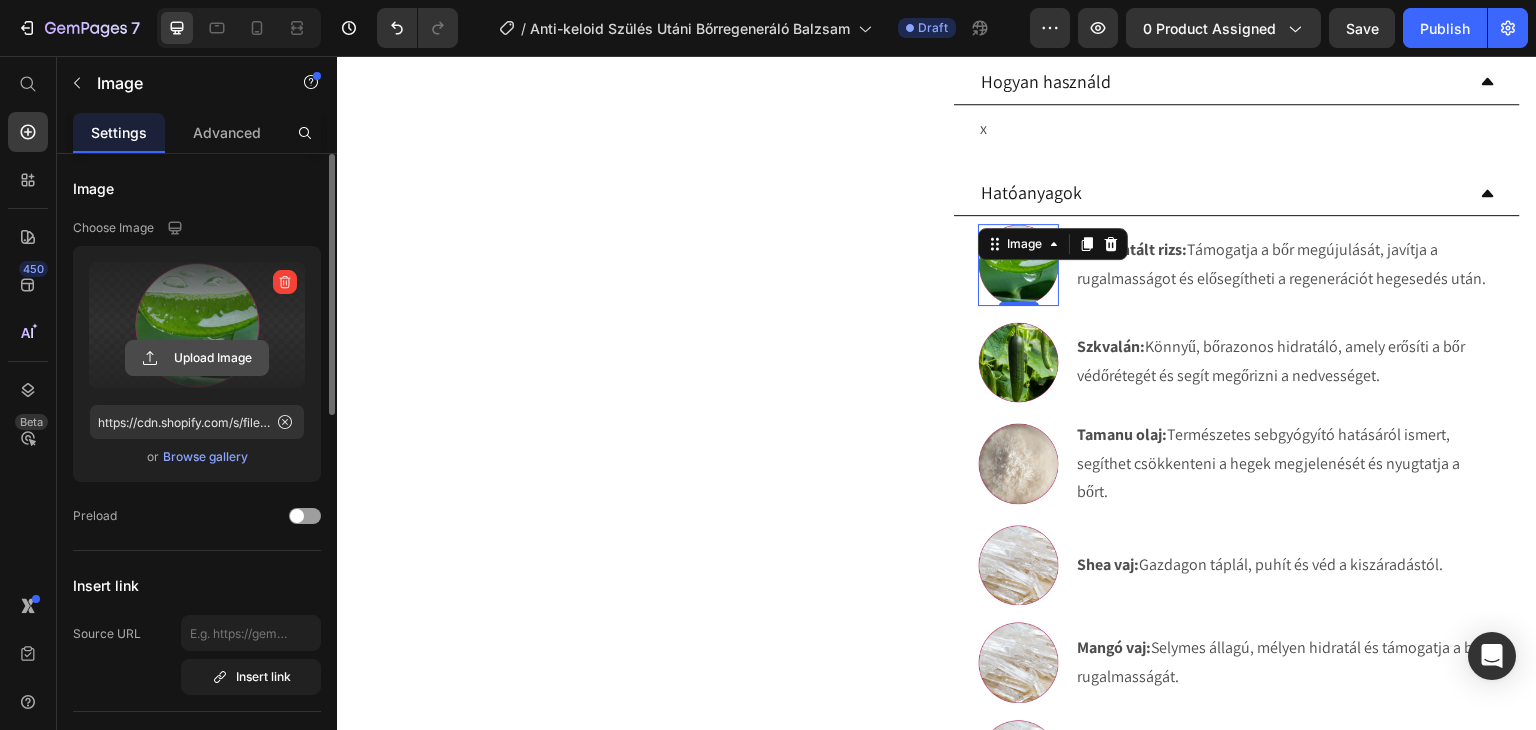click 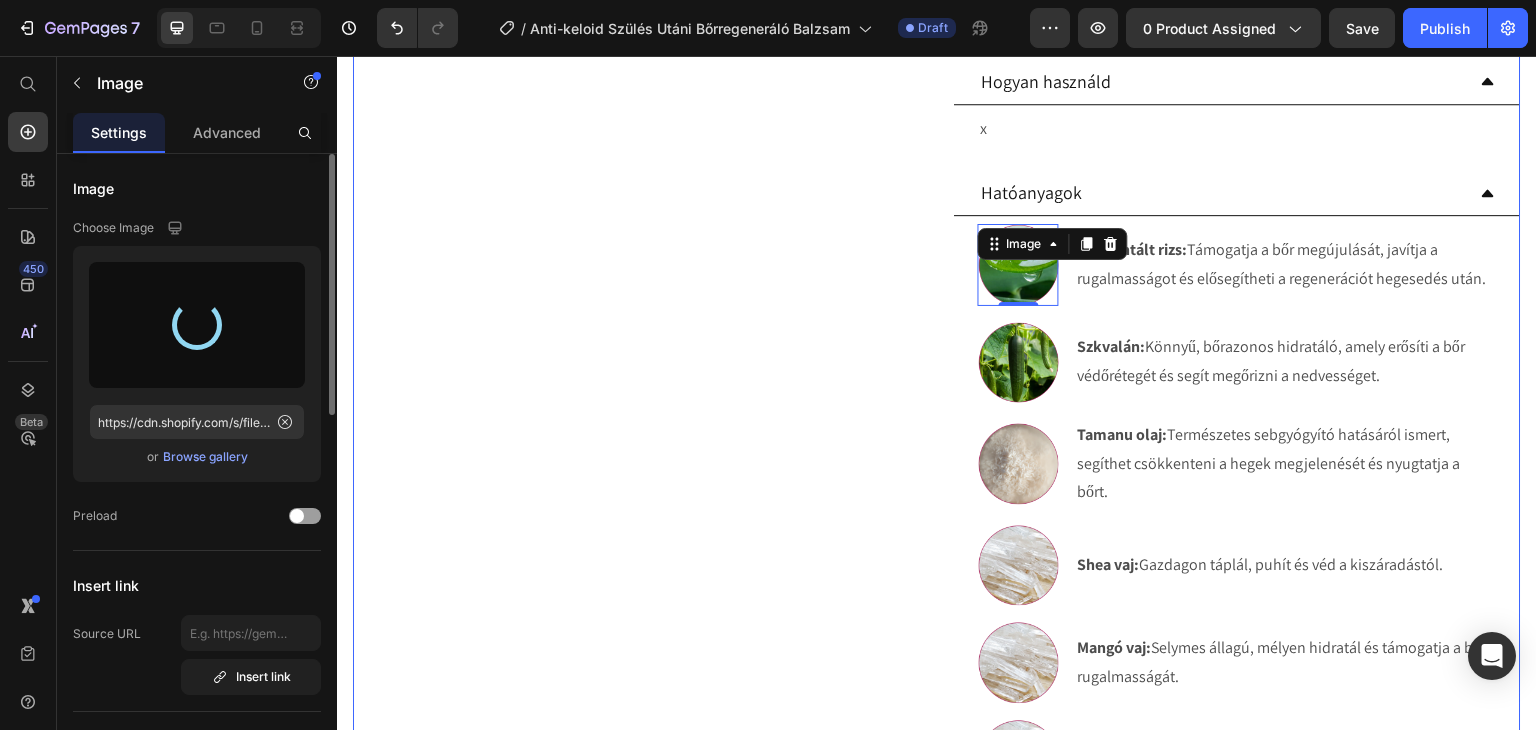 type on "https://cdn.shopify.com/s/files/1/0270/9628/5265/files/gempages_463917519317632081-d1898214-e897-4086-9424-76ff5fae4bca.webp" 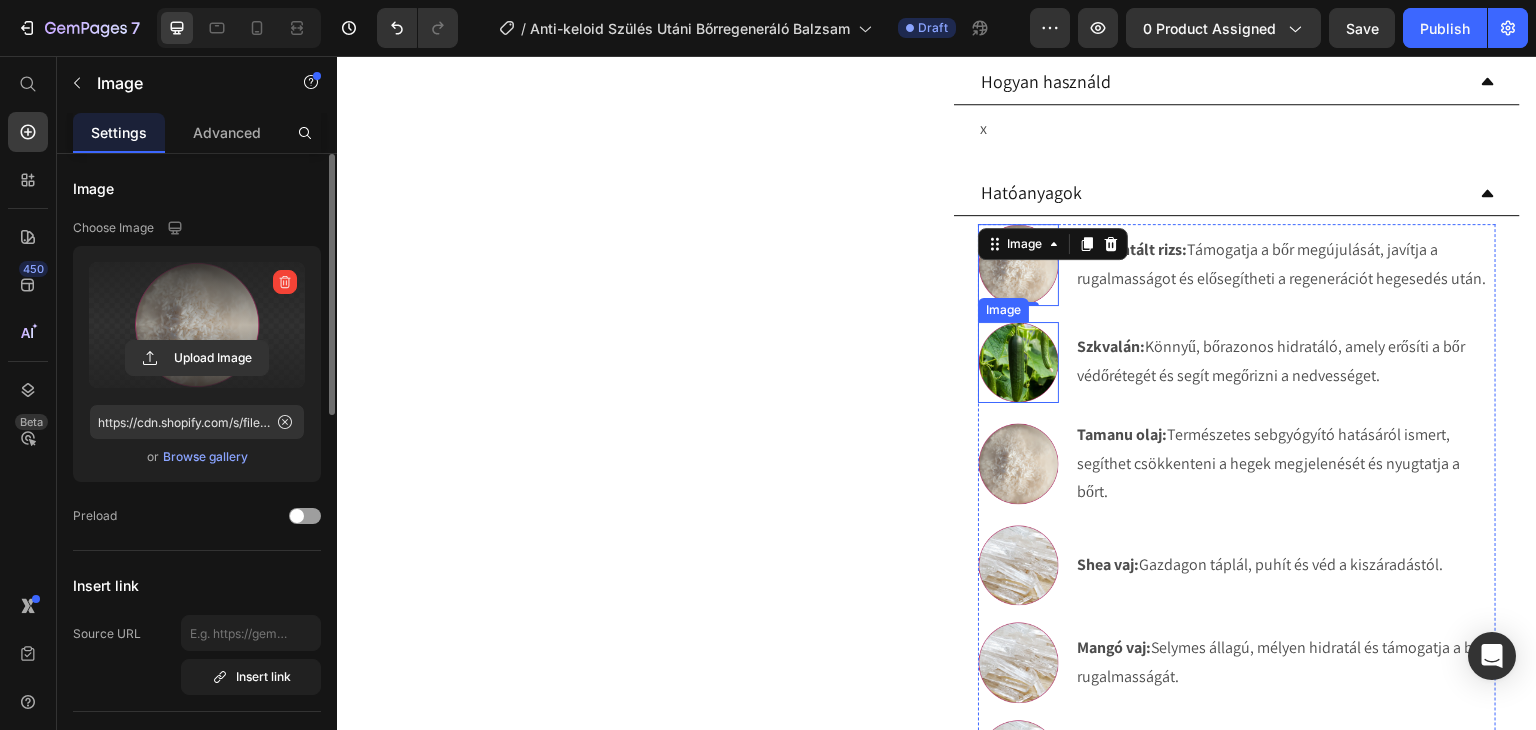 click at bounding box center [1018, 362] 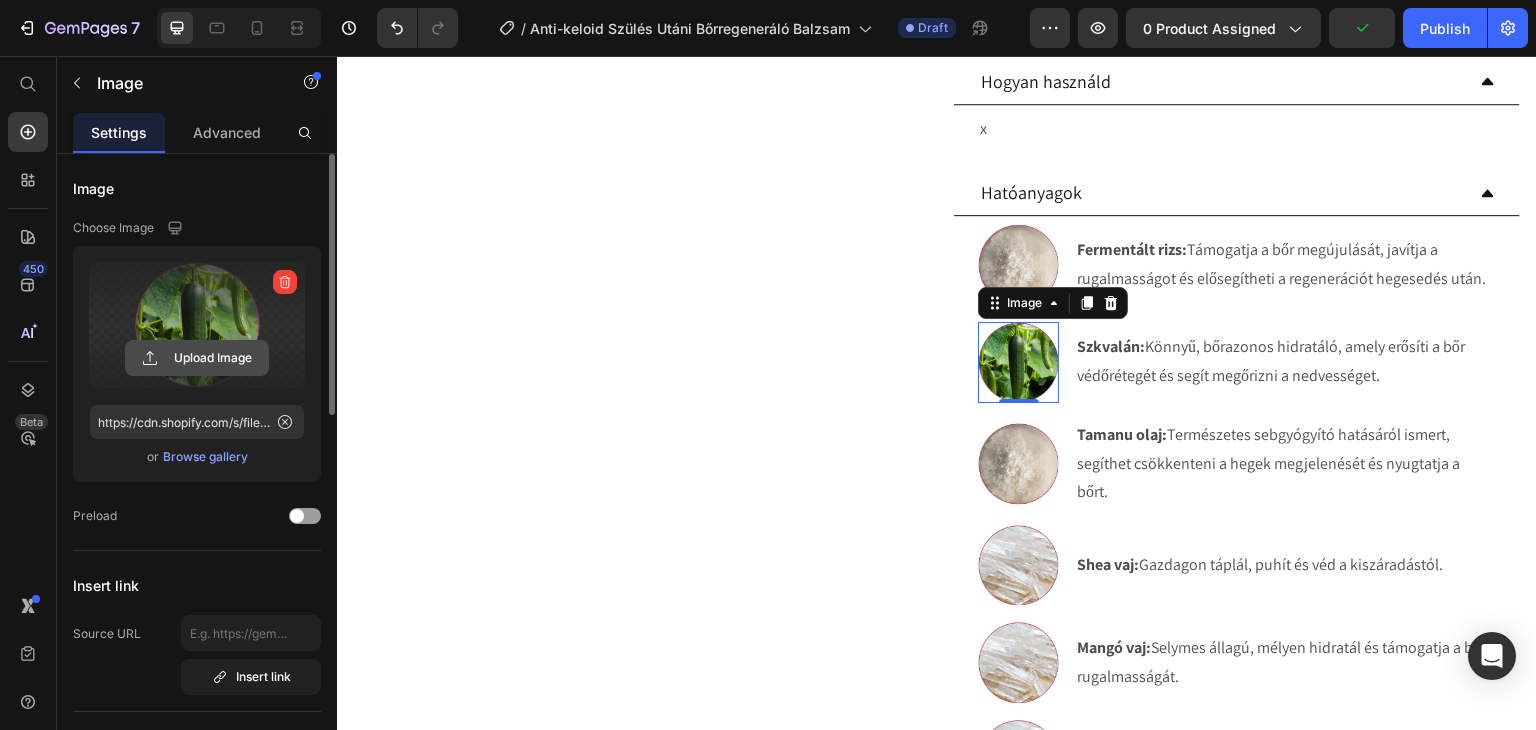 click 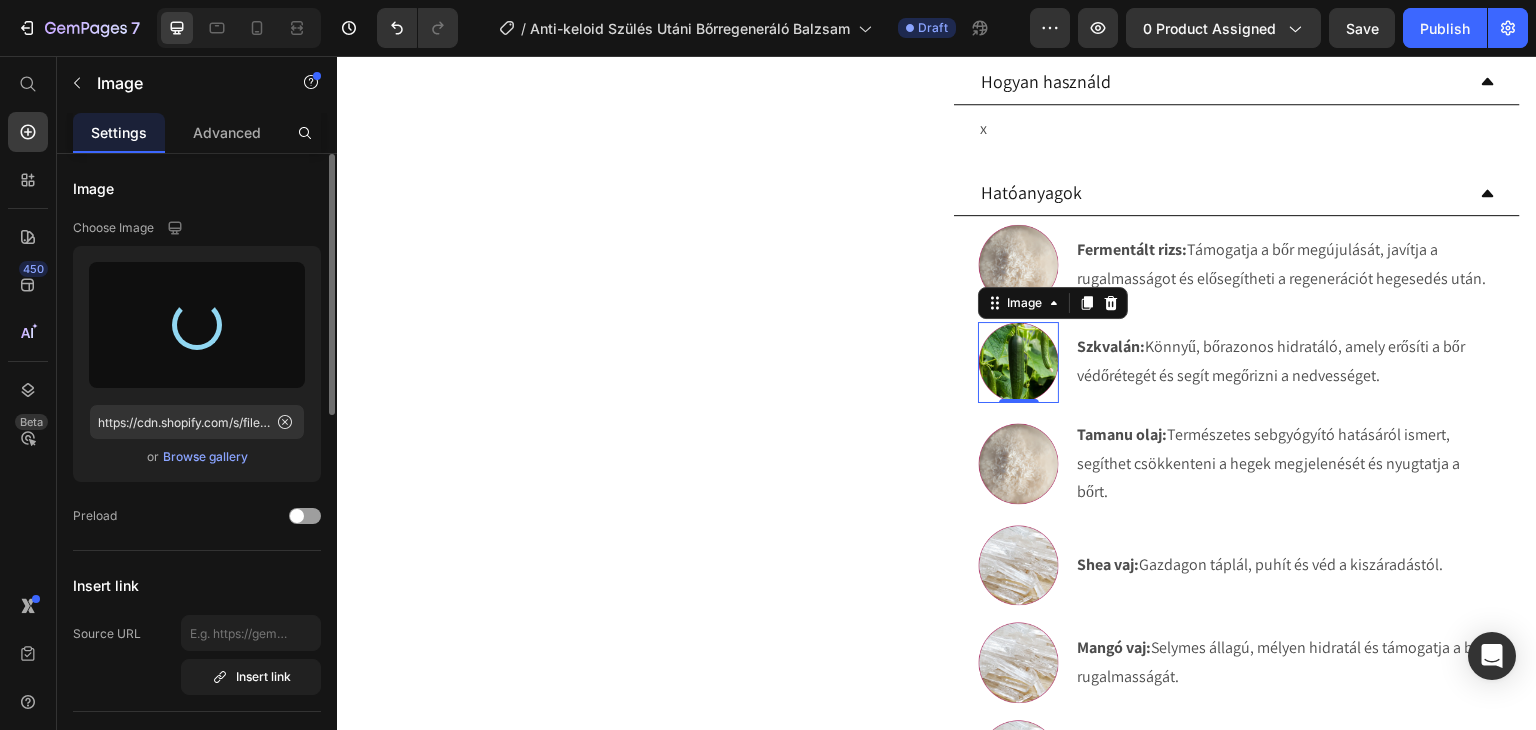 type on "https://cdn.shopify.com/s/files/1/0270/9628/5265/files/gempages_463917519317632081-3e0ddd70-d93f-4bc6-8fe7-4ef14cbd9d76.webp" 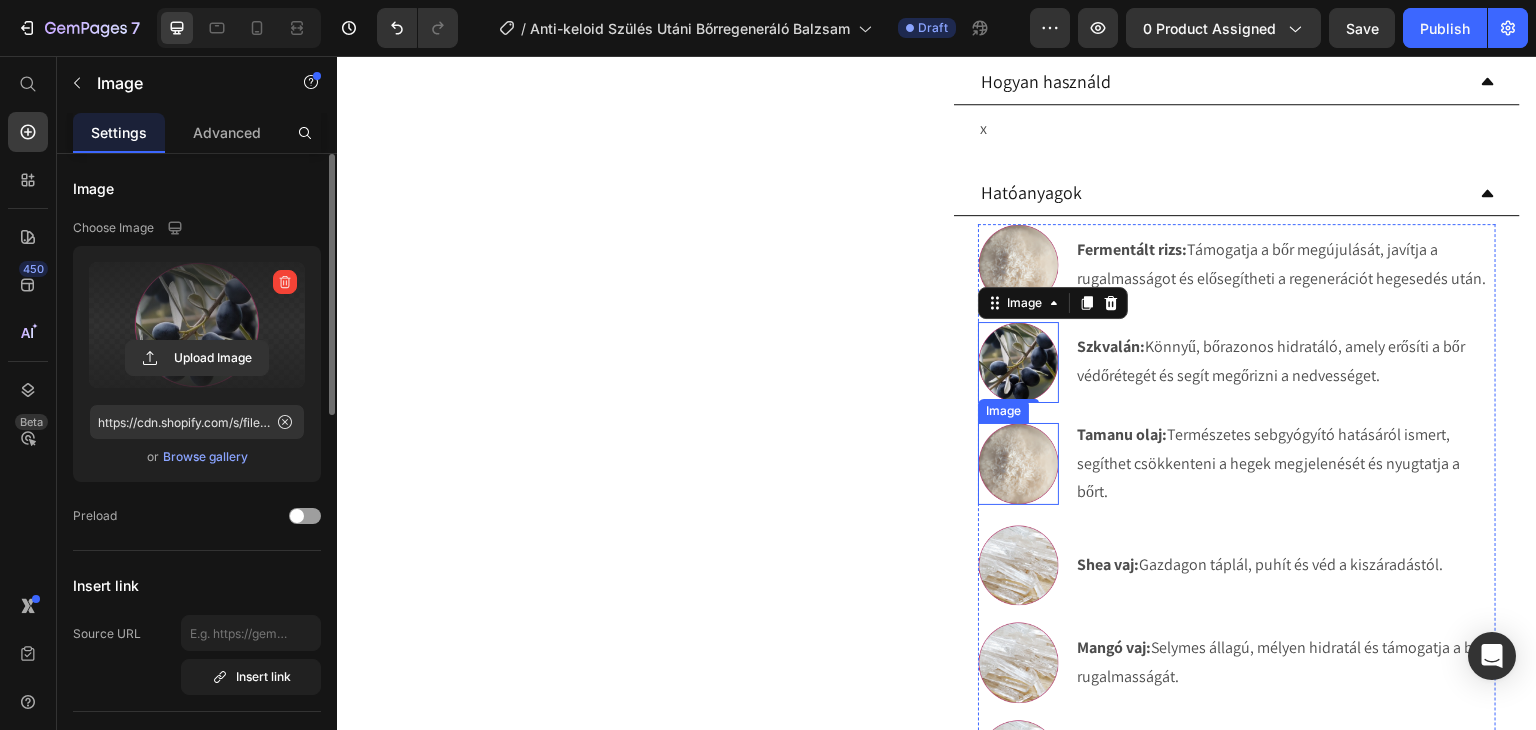 click at bounding box center (1018, 463) 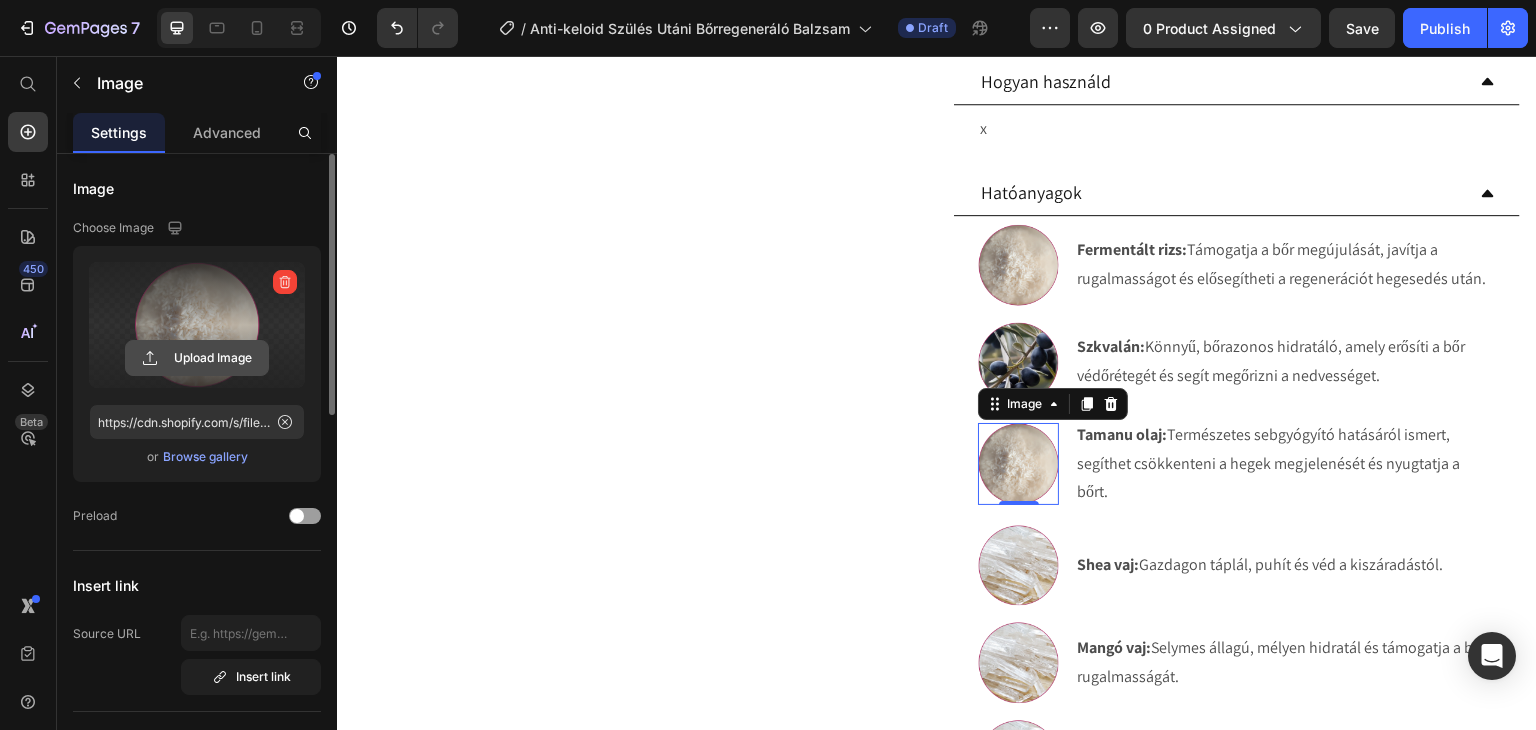 click 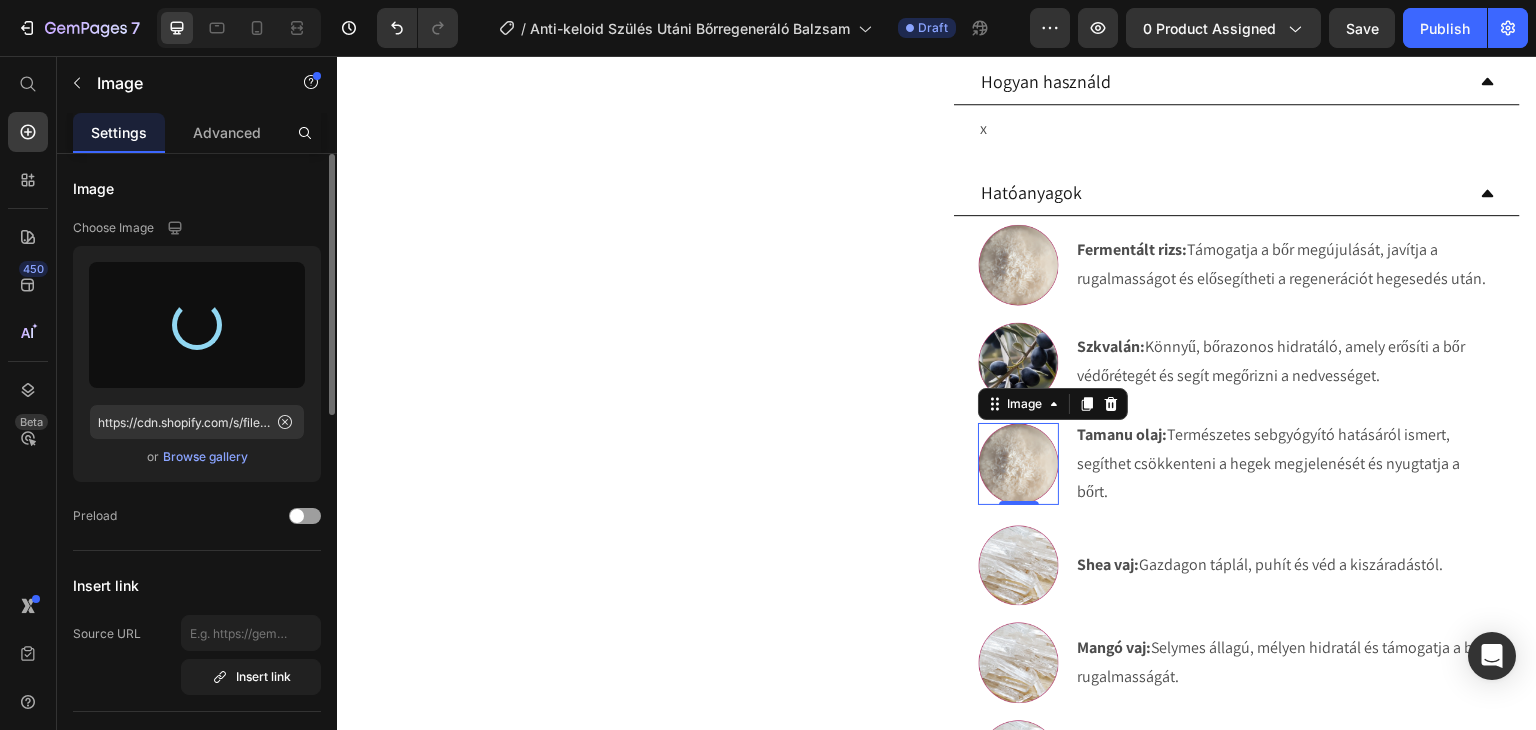 type on "https://cdn.shopify.com/s/files/1/0270/9628/5265/files/gempages_463917519317632081-e3a188b0-af27-47ac-b50c-8bc59b793ba6.webp" 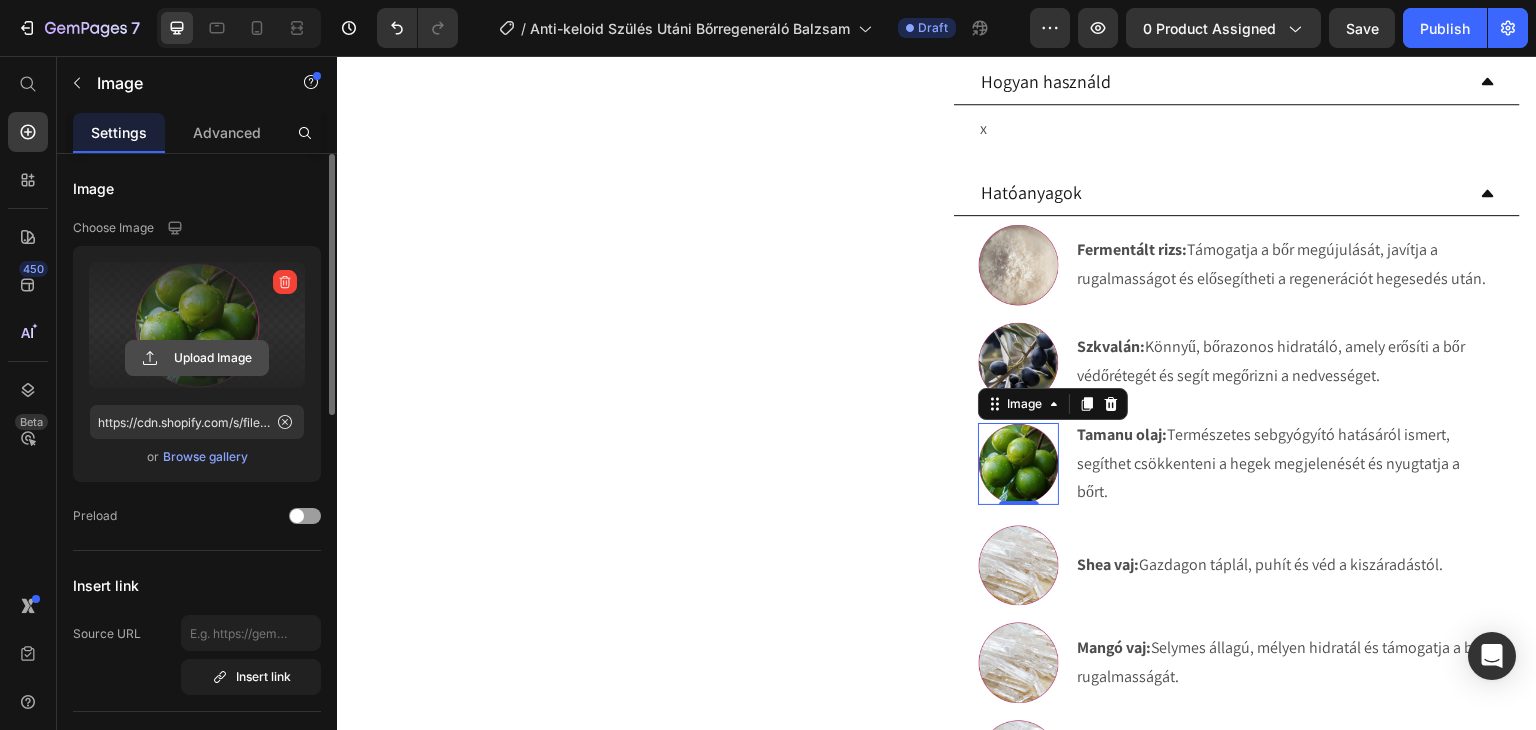 click 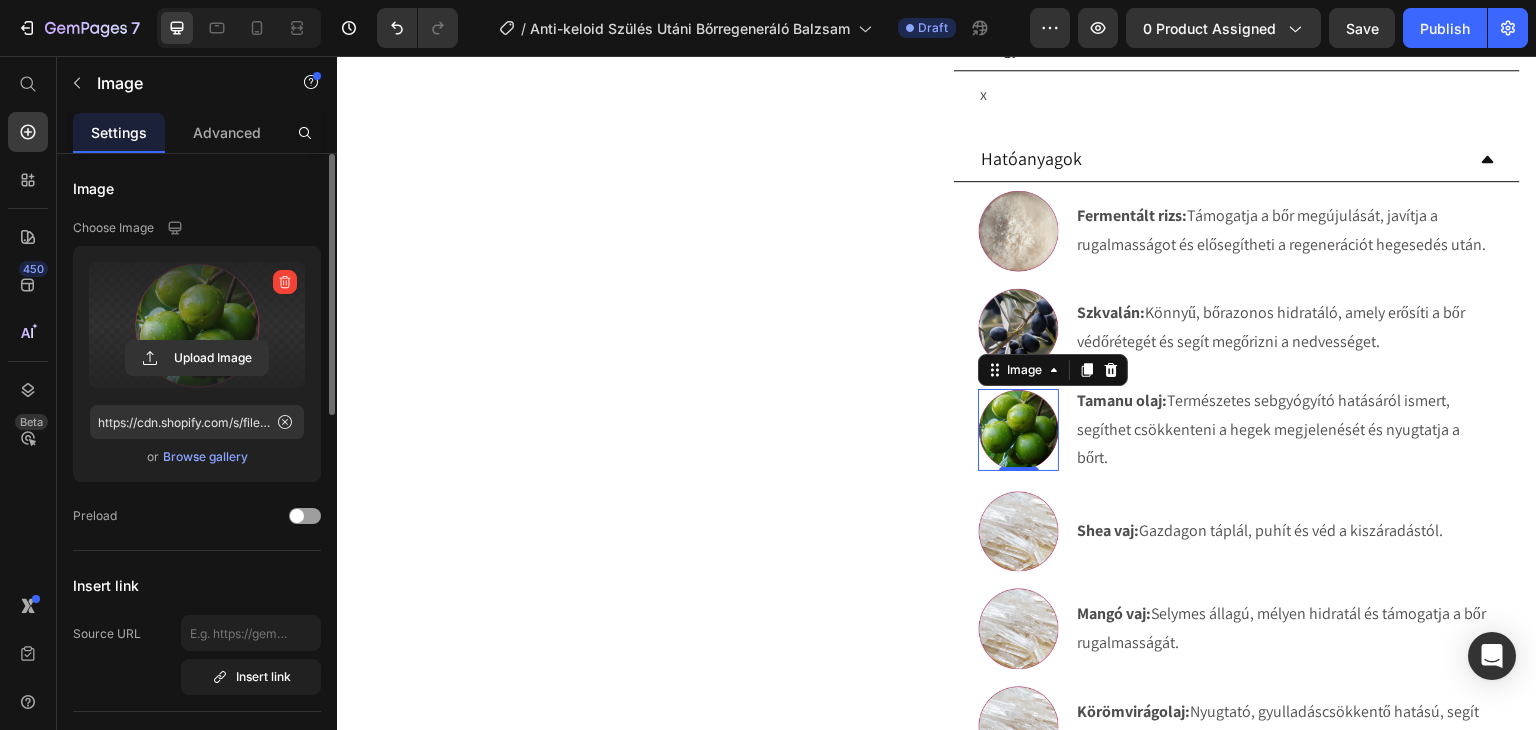 scroll, scrollTop: 1228, scrollLeft: 0, axis: vertical 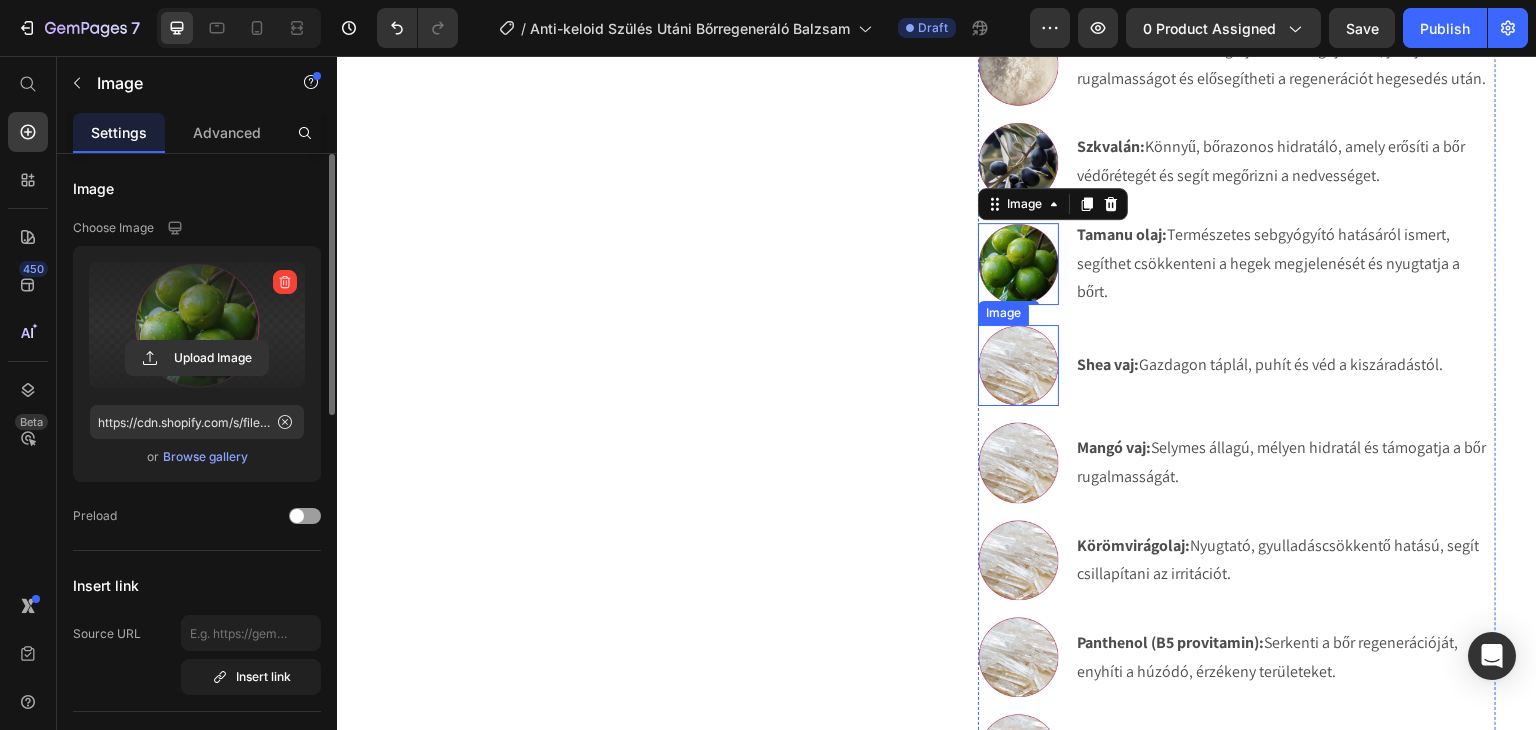 click at bounding box center [1018, 365] 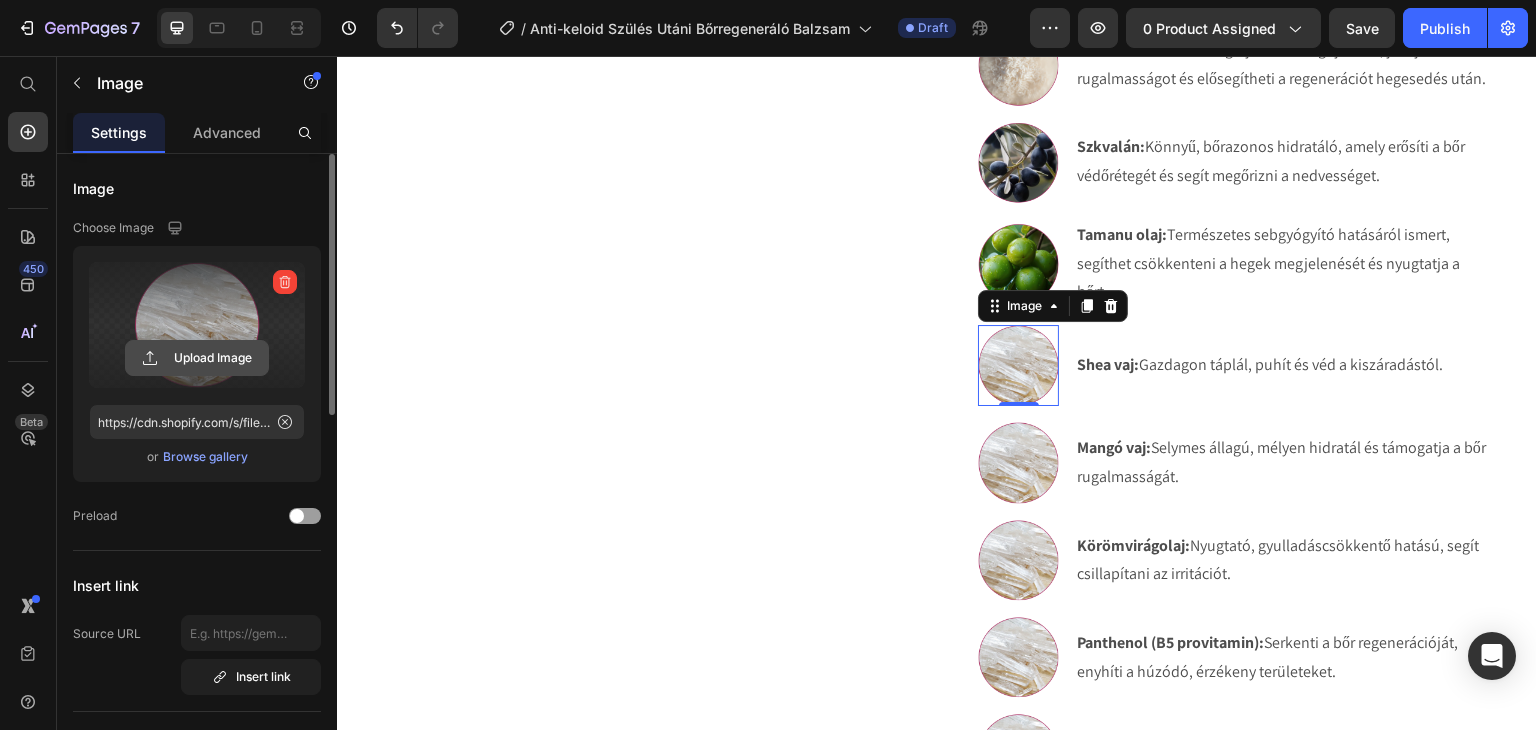 click 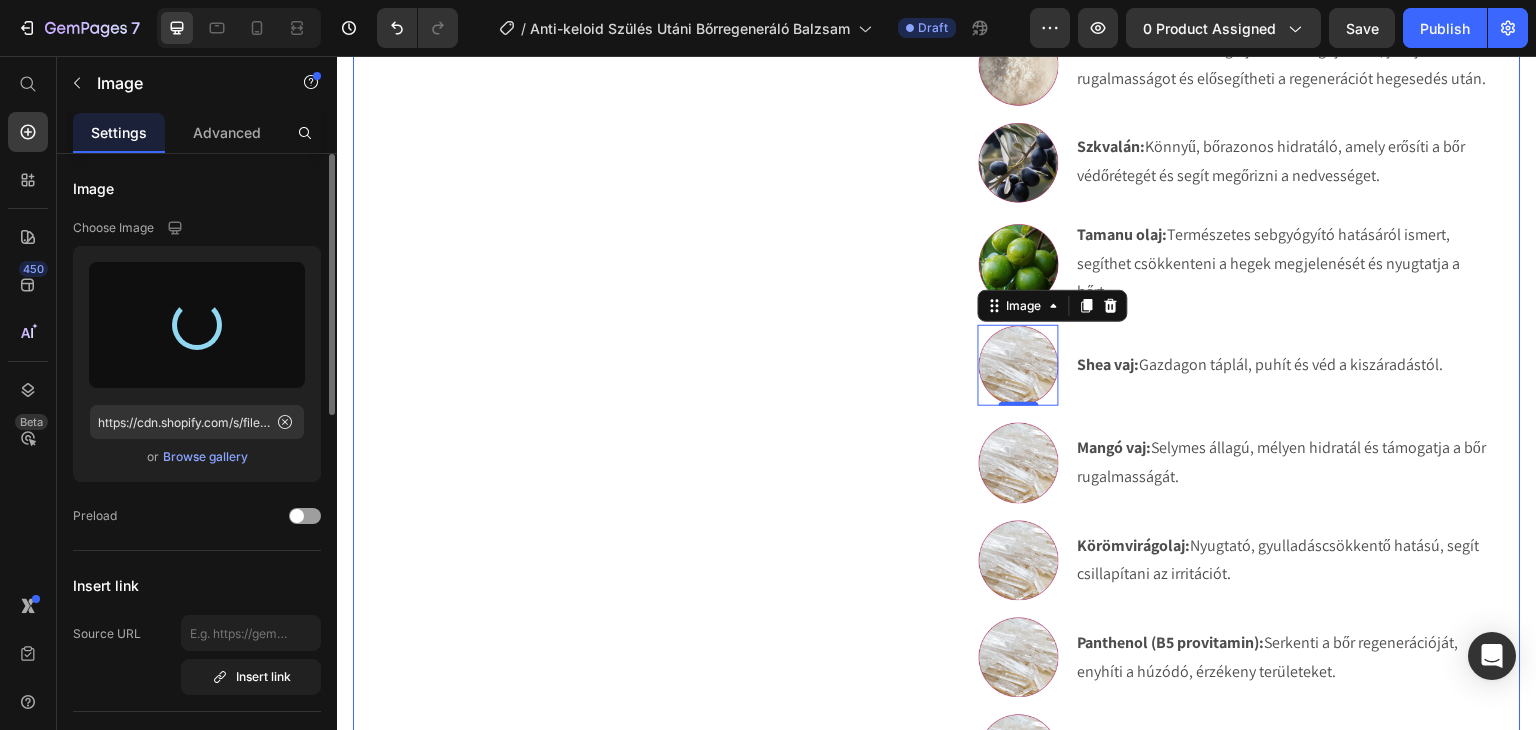 type on "https://cdn.shopify.com/s/files/1/0270/9628/5265/files/gempages_463917519317632081-4a5a1980-1f50-47ba-9258-580667193386.webp" 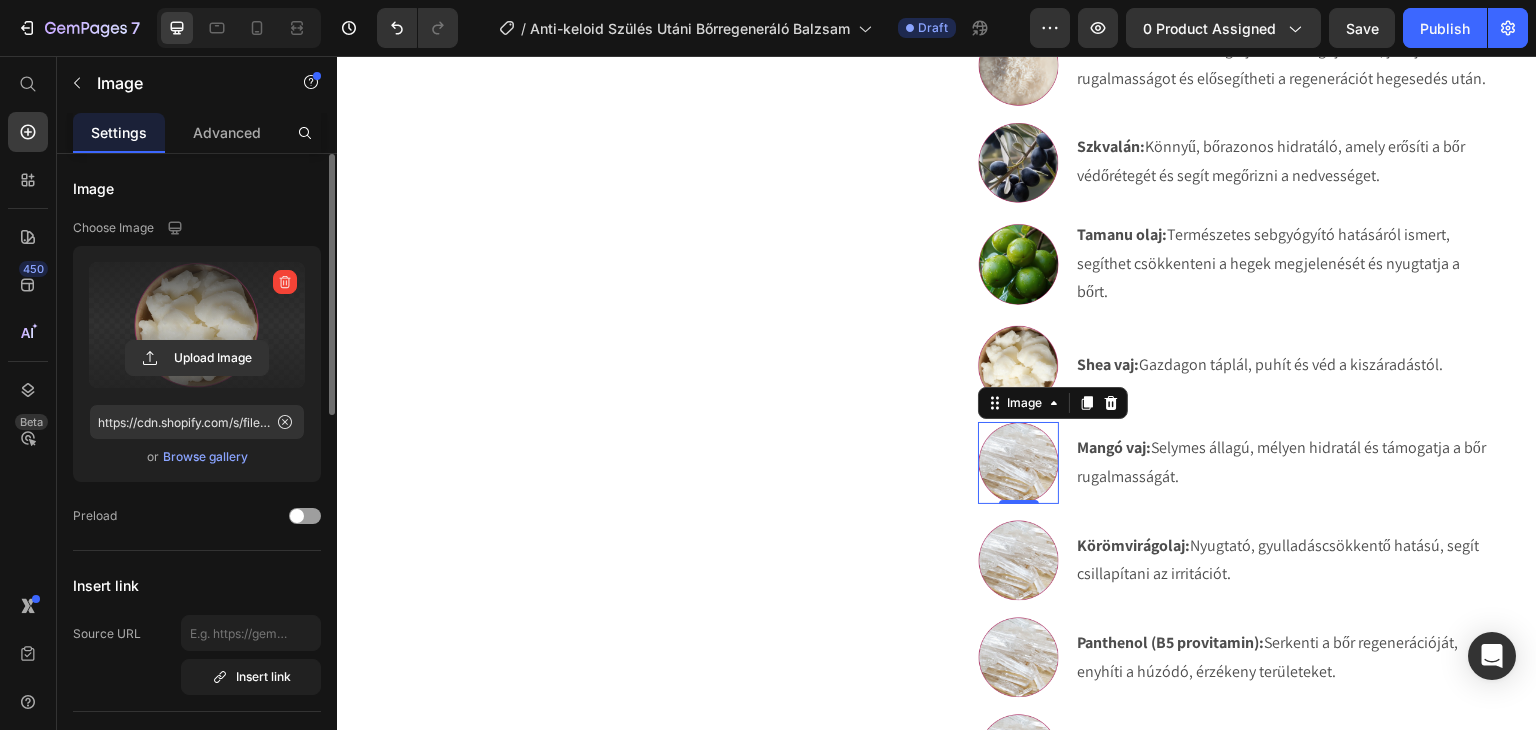 click at bounding box center (1018, 462) 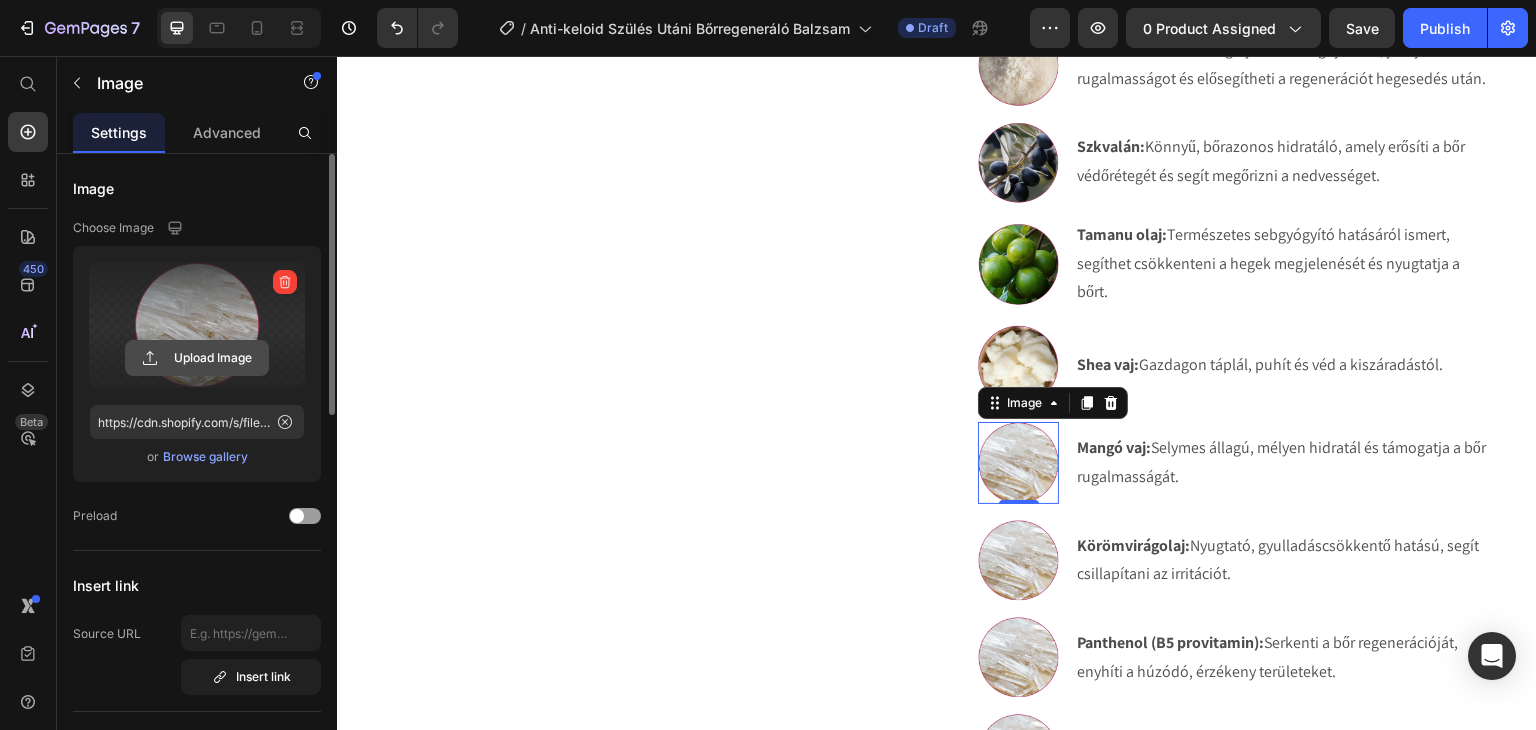 click 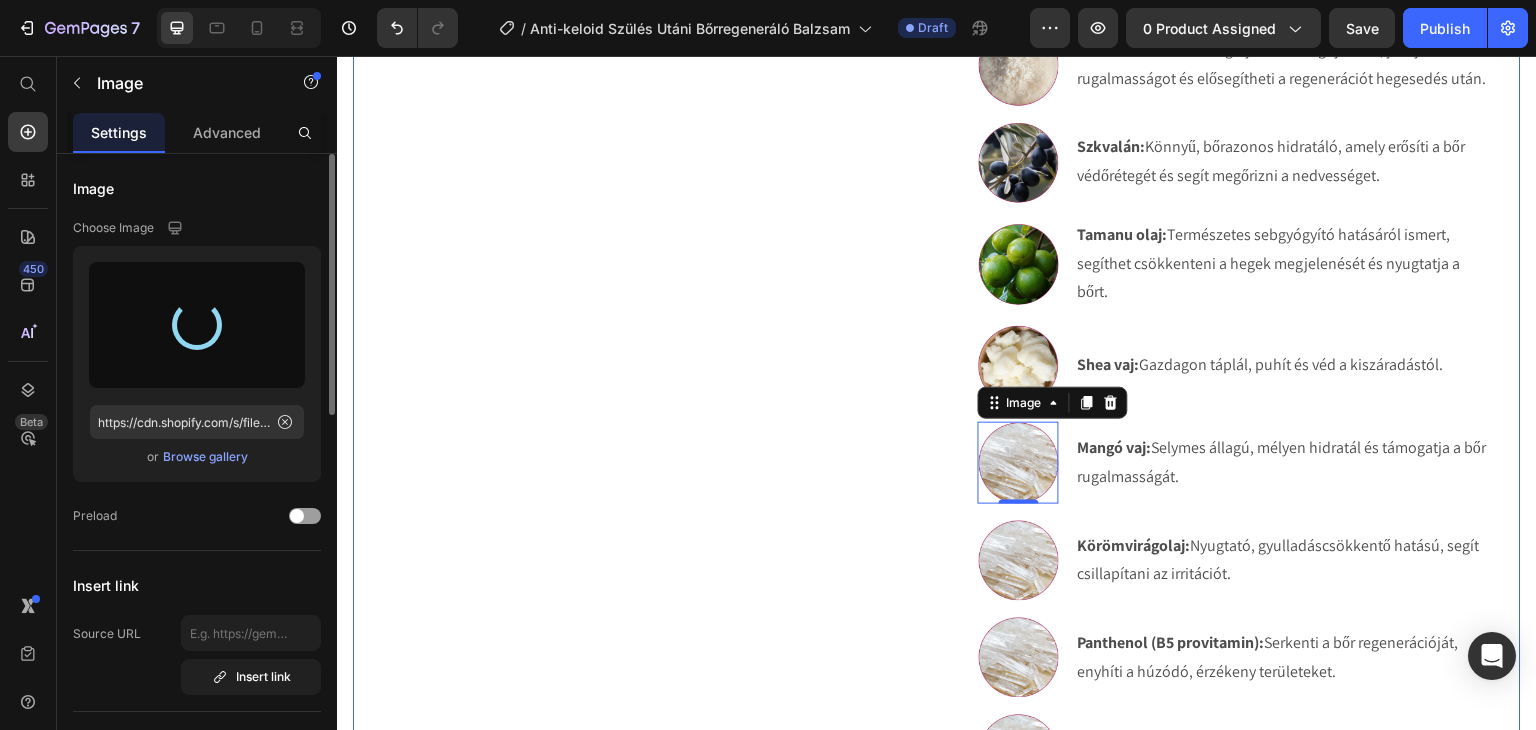 type on "https://cdn.shopify.com/s/files/1/0270/9628/5265/files/gempages_463917519317632081-6b1e368d-3808-4a8e-8c0b-04e7b7325bb2.webp" 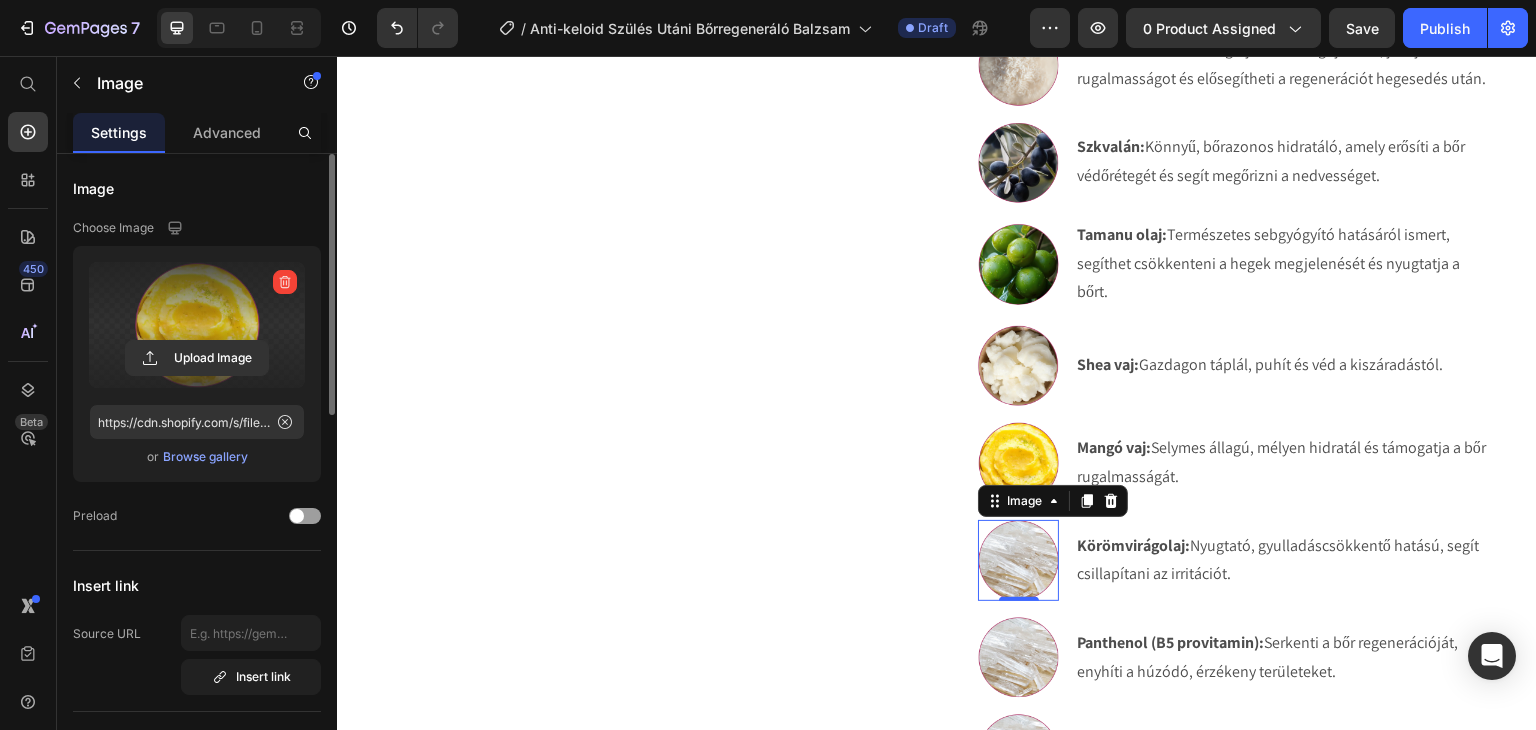 click at bounding box center [1018, 560] 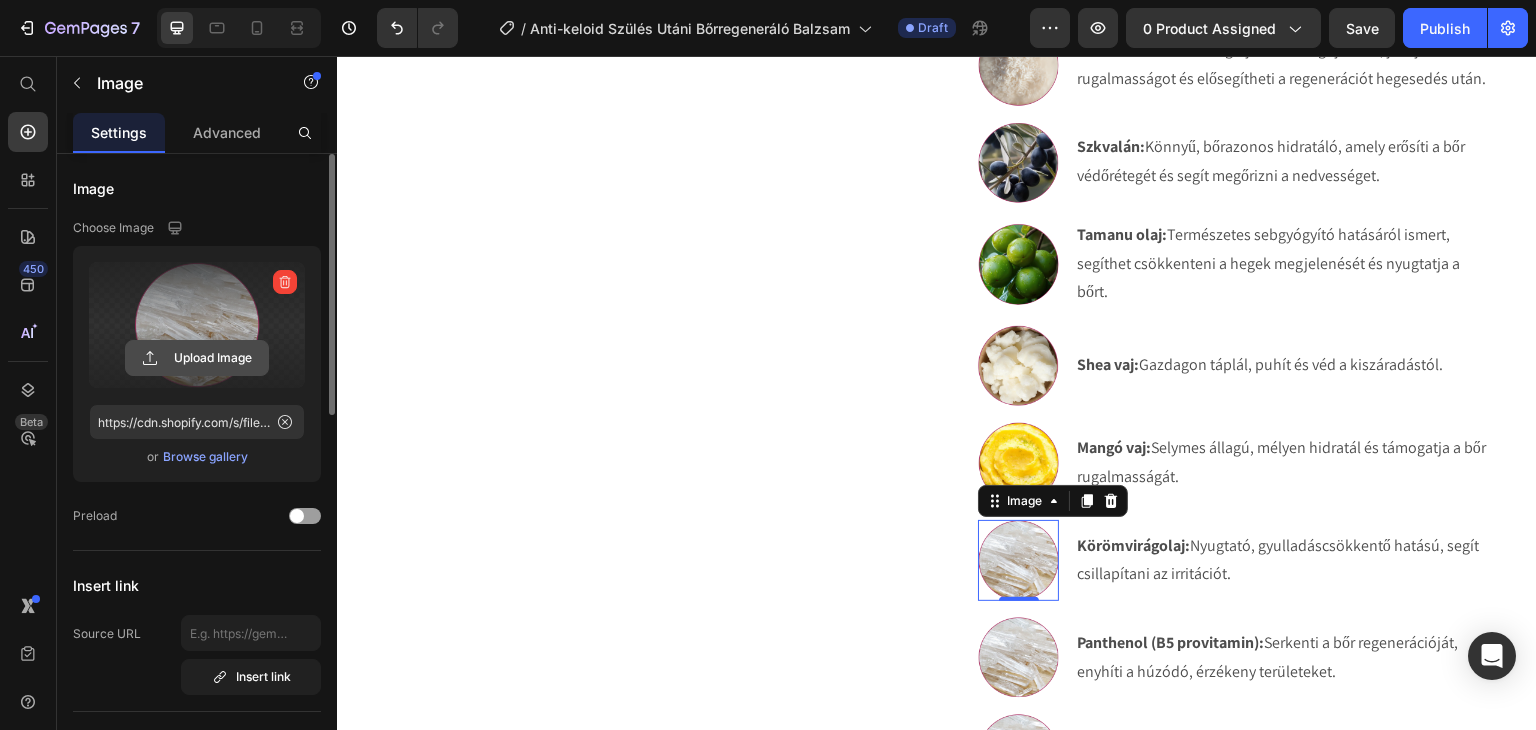 click 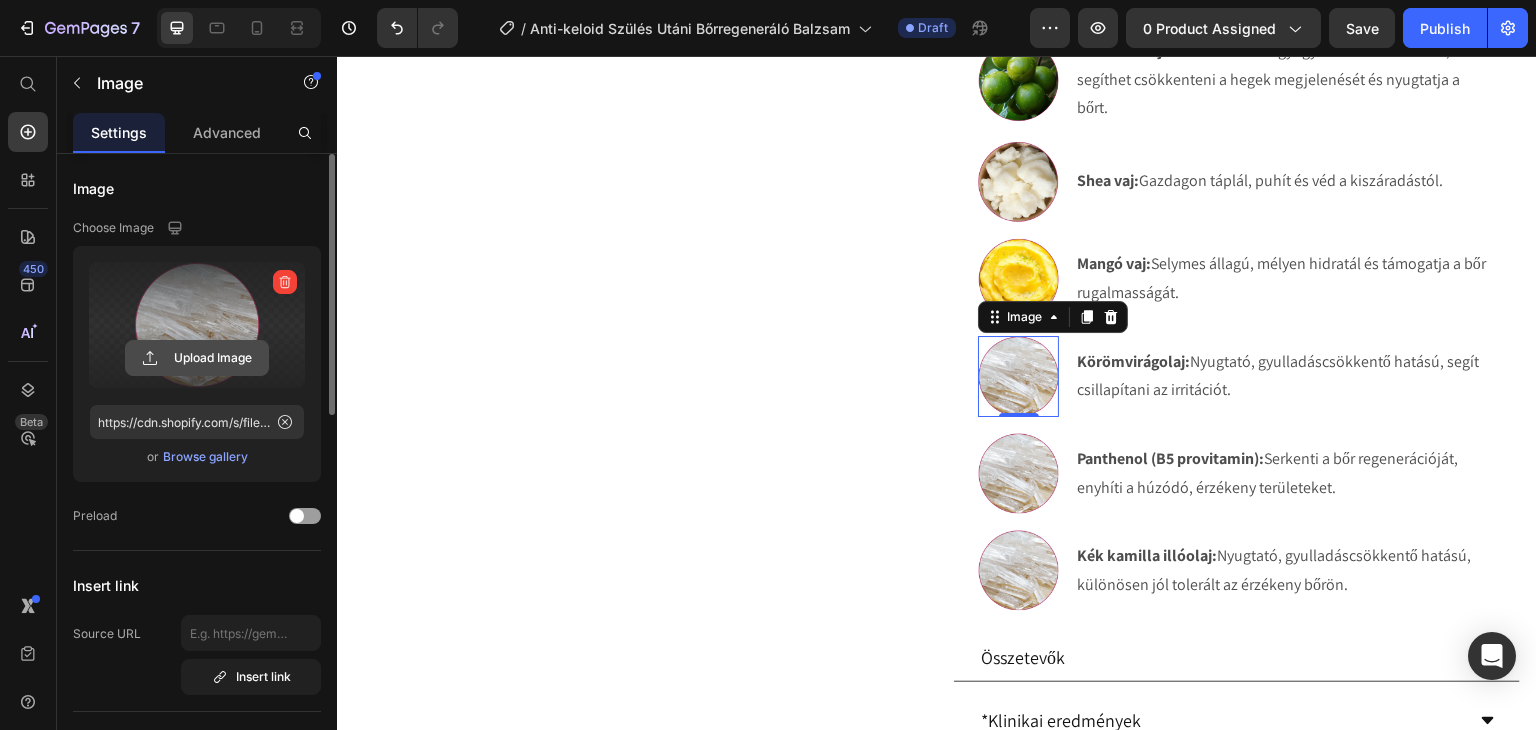 scroll, scrollTop: 1528, scrollLeft: 0, axis: vertical 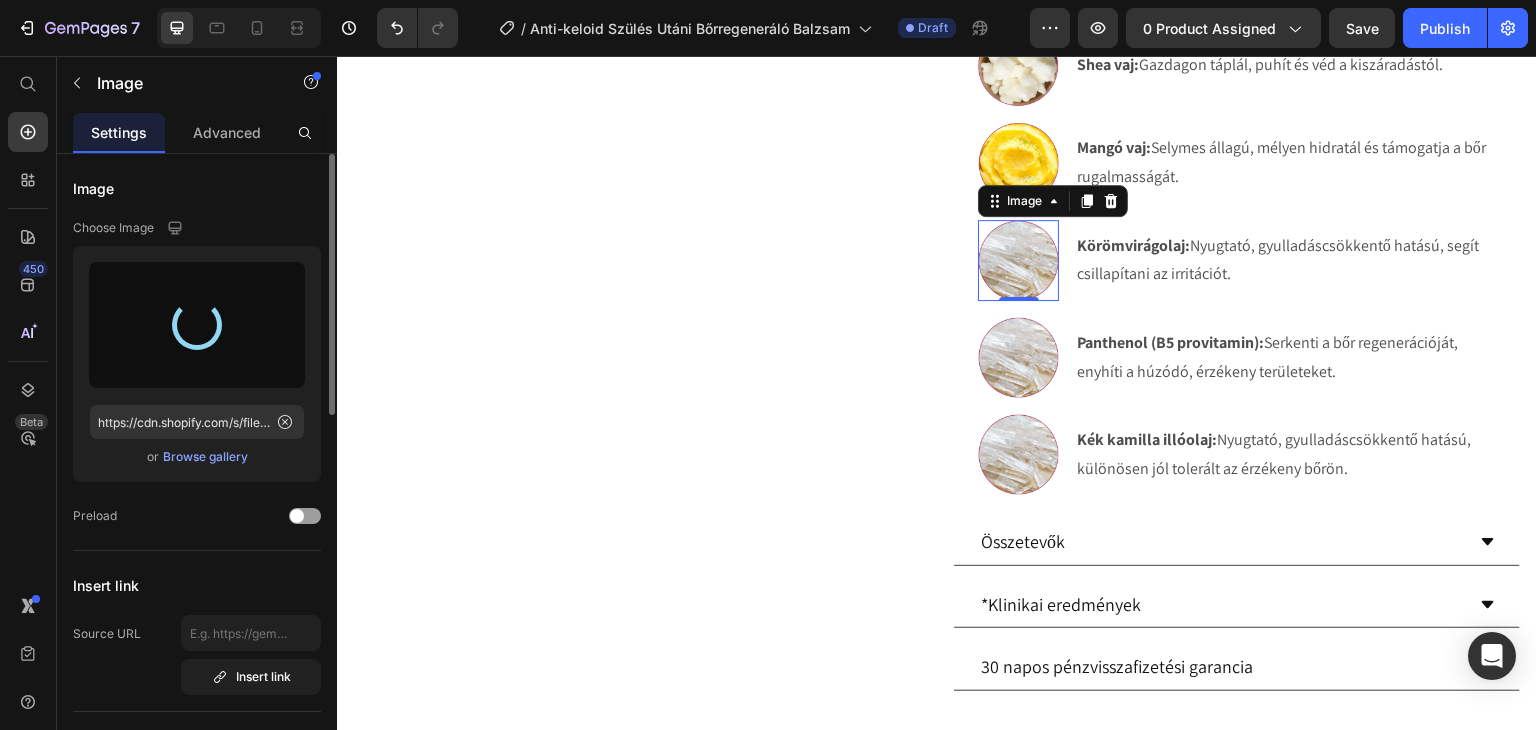type on "https://cdn.shopify.com/s/files/1/0270/9628/5265/files/gempages_463917519317632081-bfaf365f-1ae5-4301-9906-a42844aadbe0.webp" 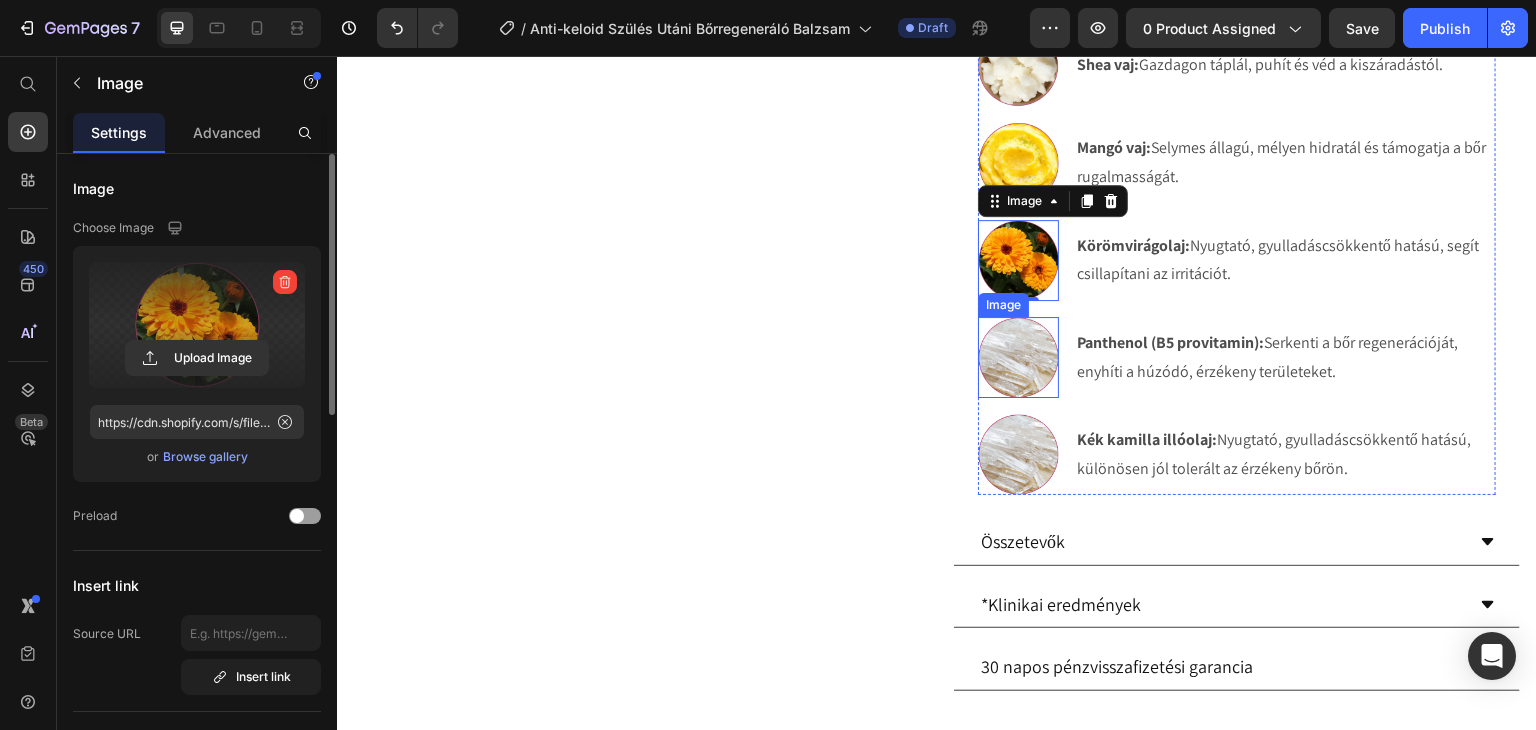 click at bounding box center [1018, 357] 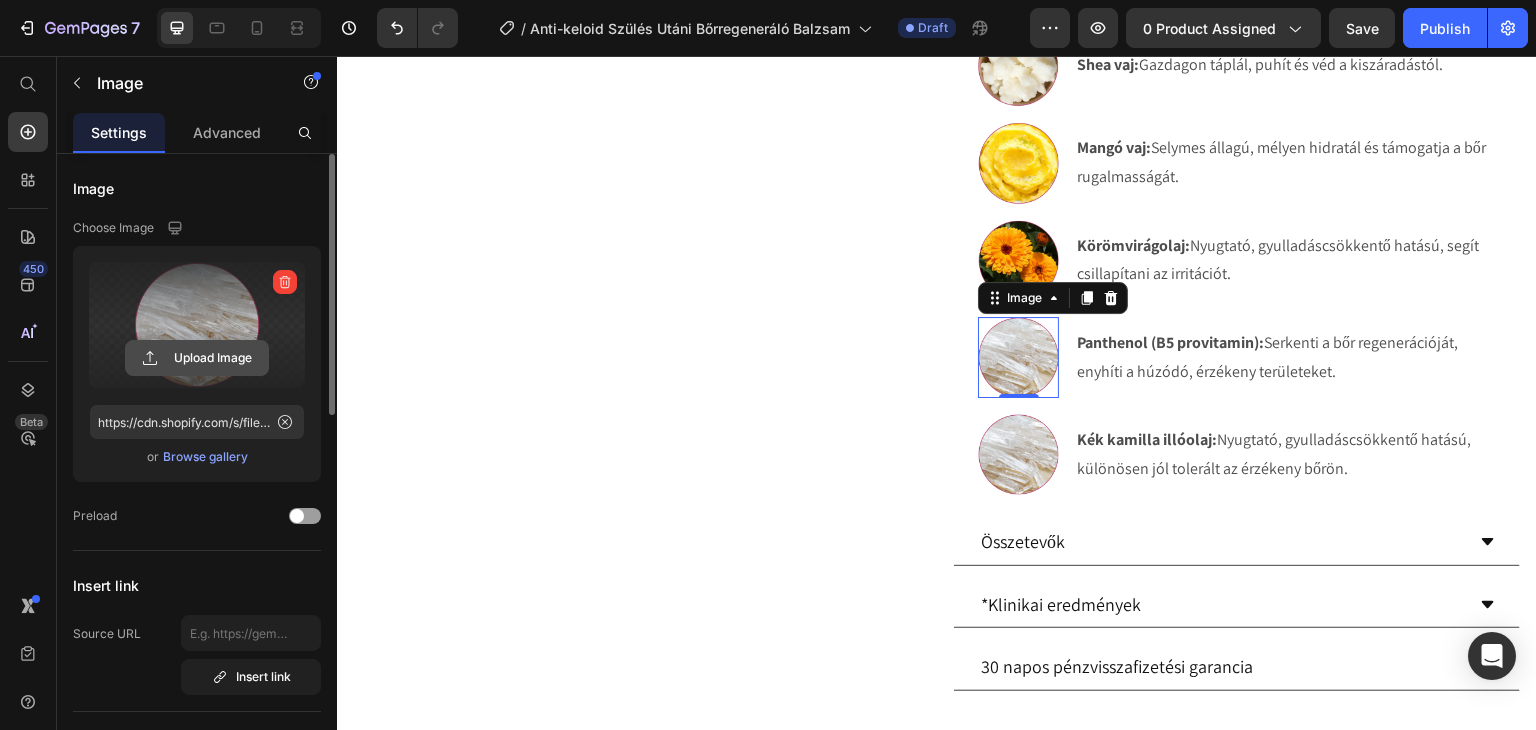 click 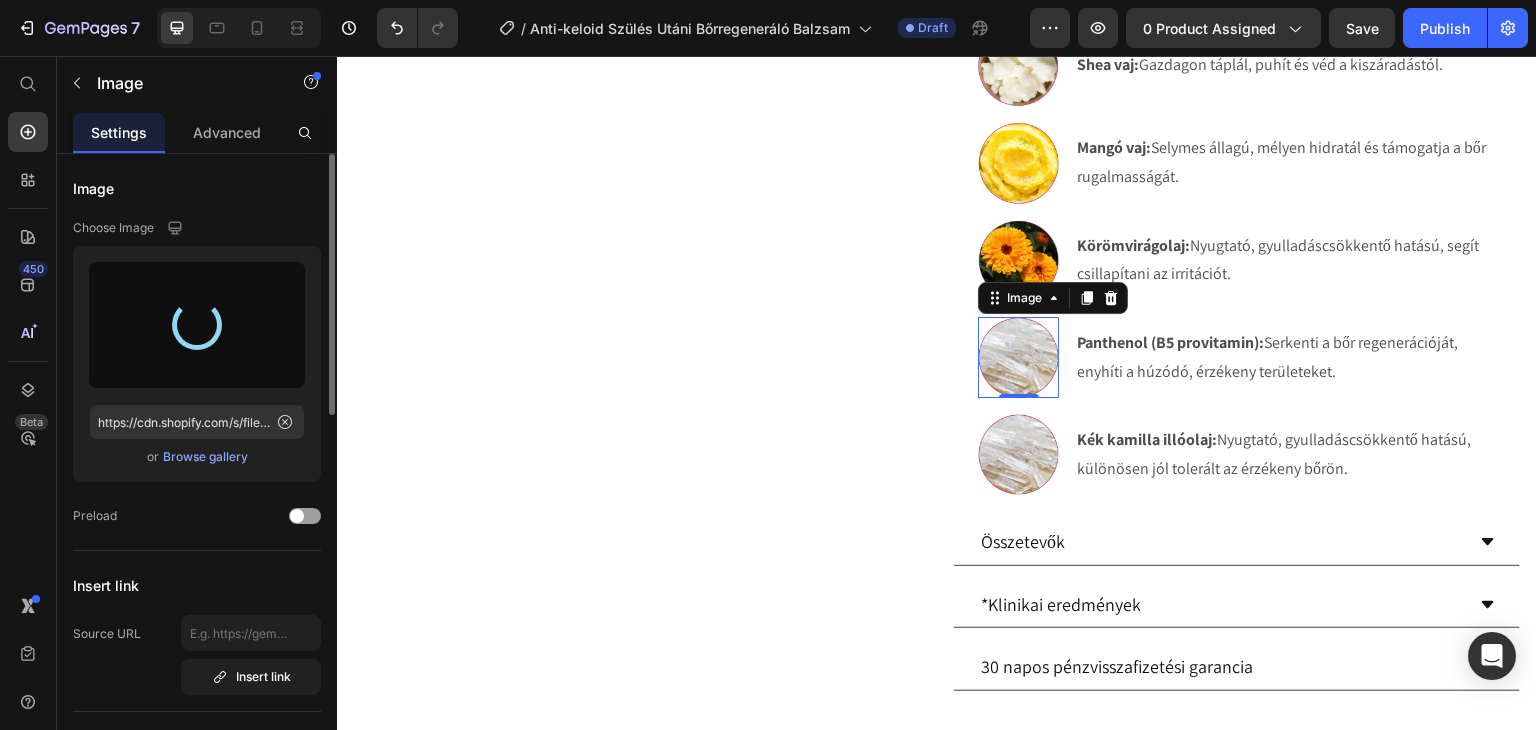 type on "https://cdn.shopify.com/s/files/1/0270/9628/5265/files/gempages_463917519317632081-4dcdd1cf-0e92-4d53-8dce-dca633a7d3c4.webp" 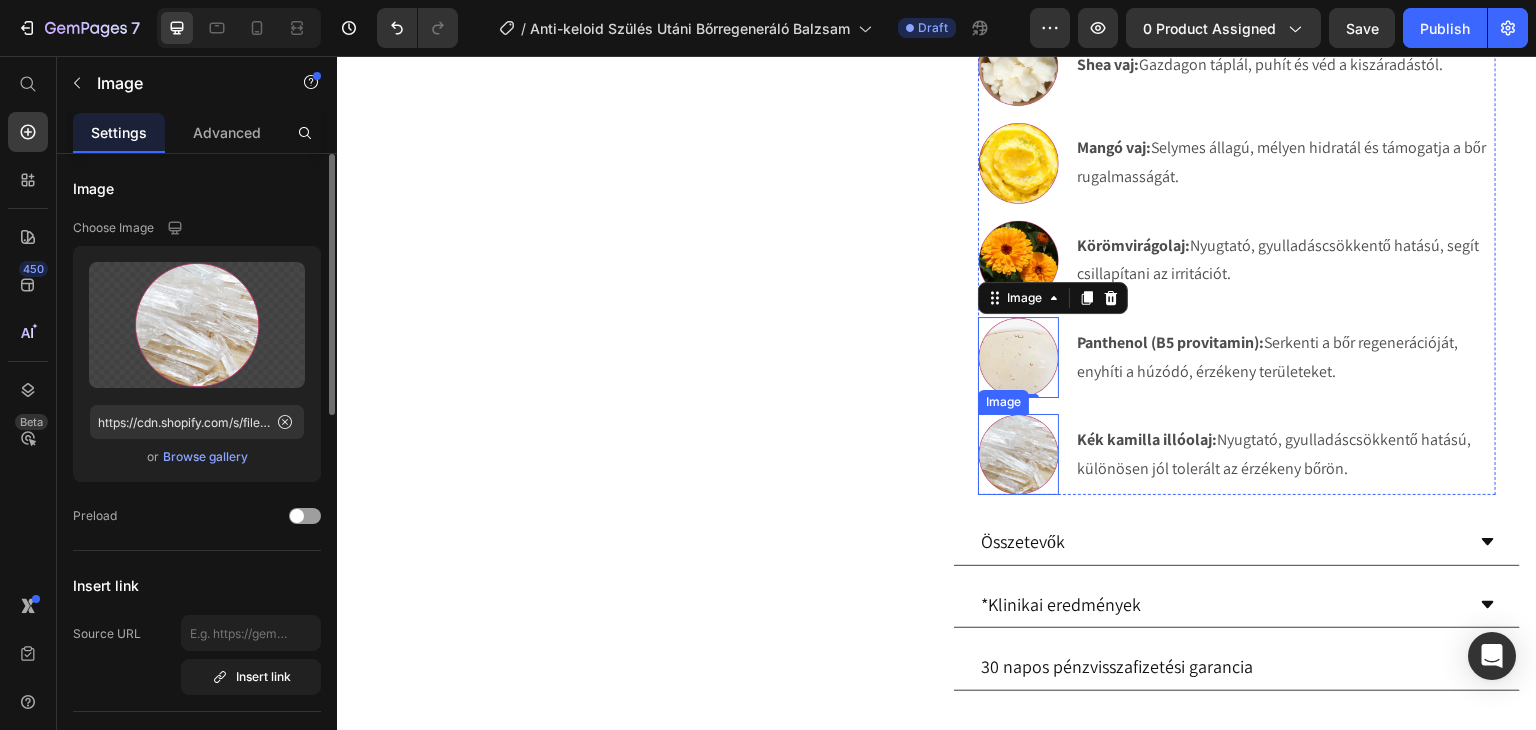 click at bounding box center (1018, 454) 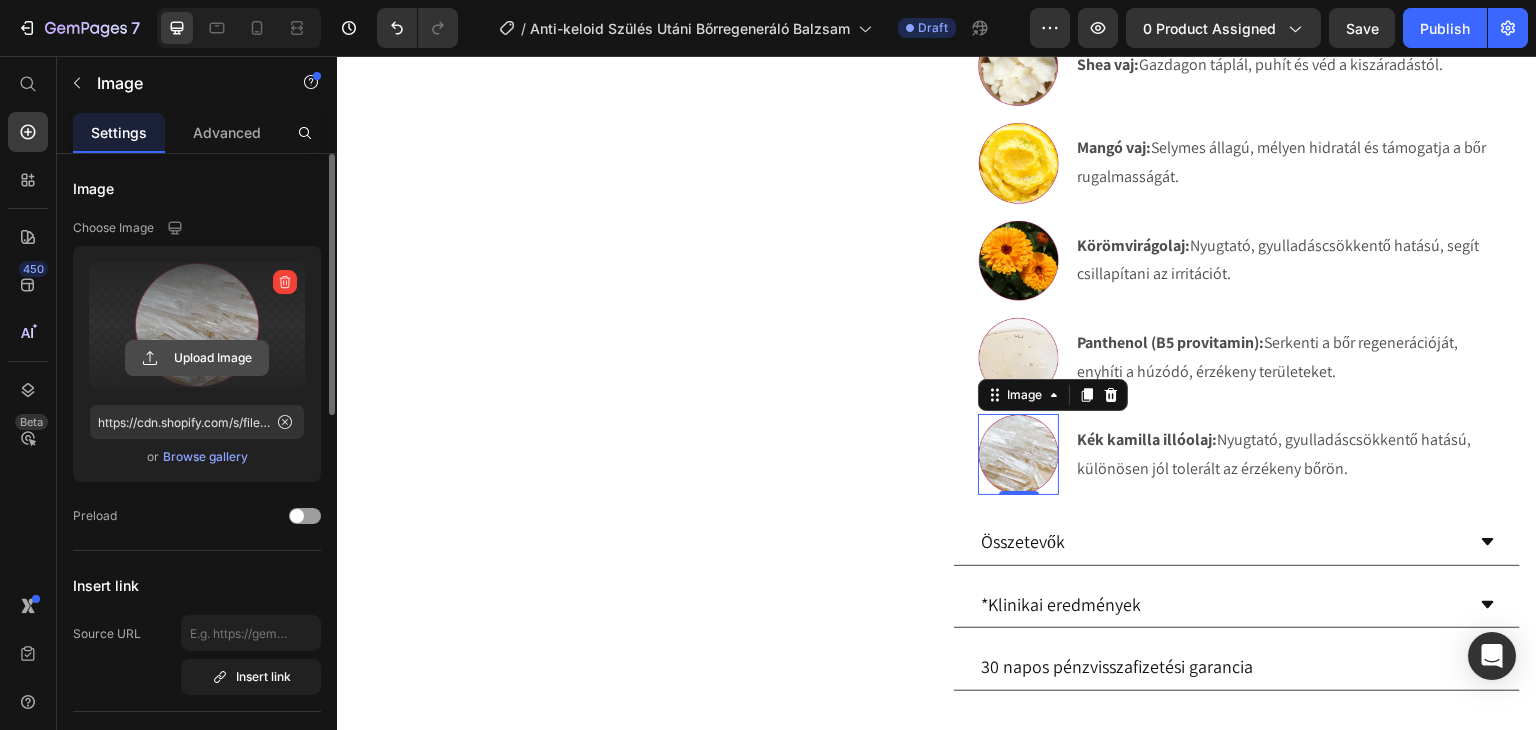 click 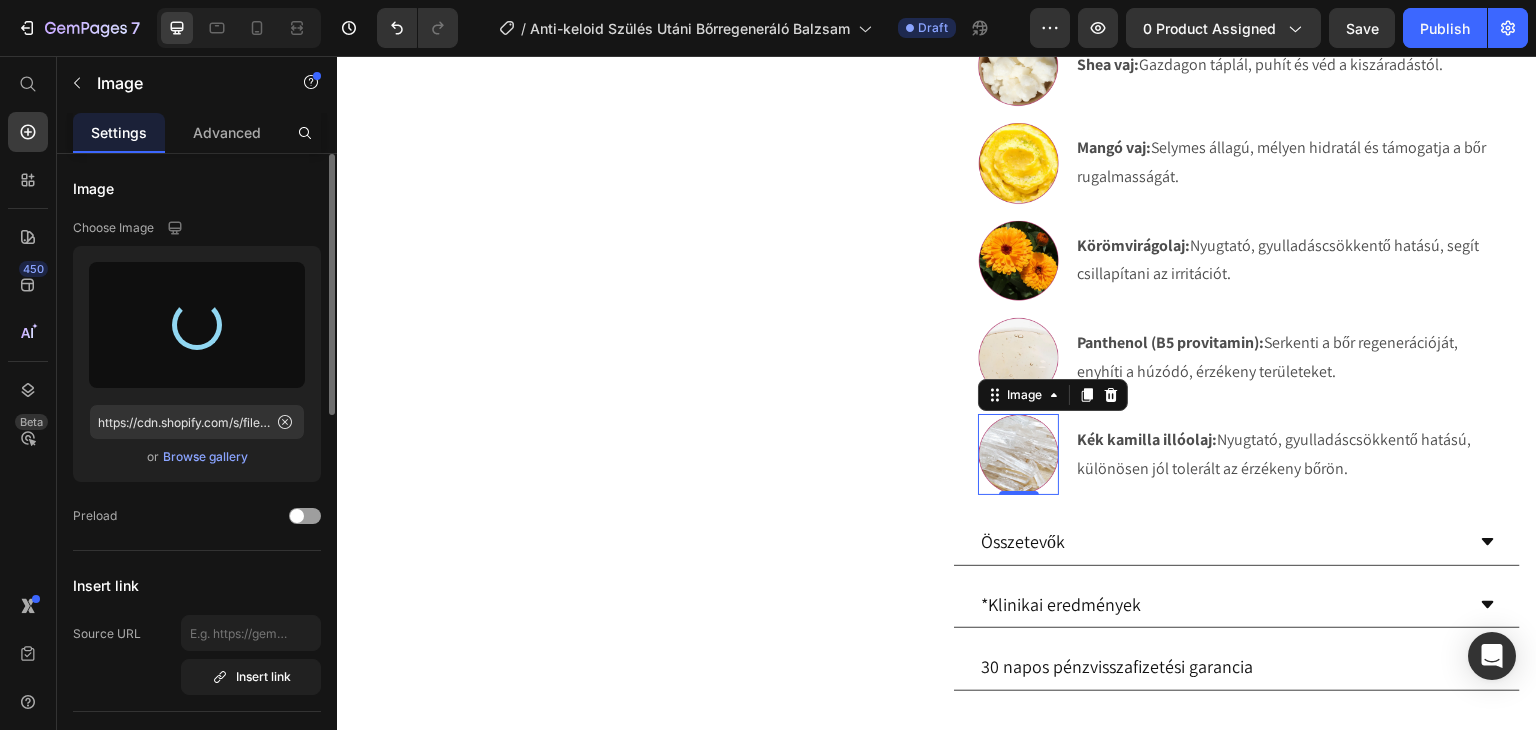 type on "https://cdn.shopify.com/s/files/1/0270/9628/5265/files/gempages_463917519317632081-8109d392-67c1-47c4-a75b-57c4df0d88ef.webp" 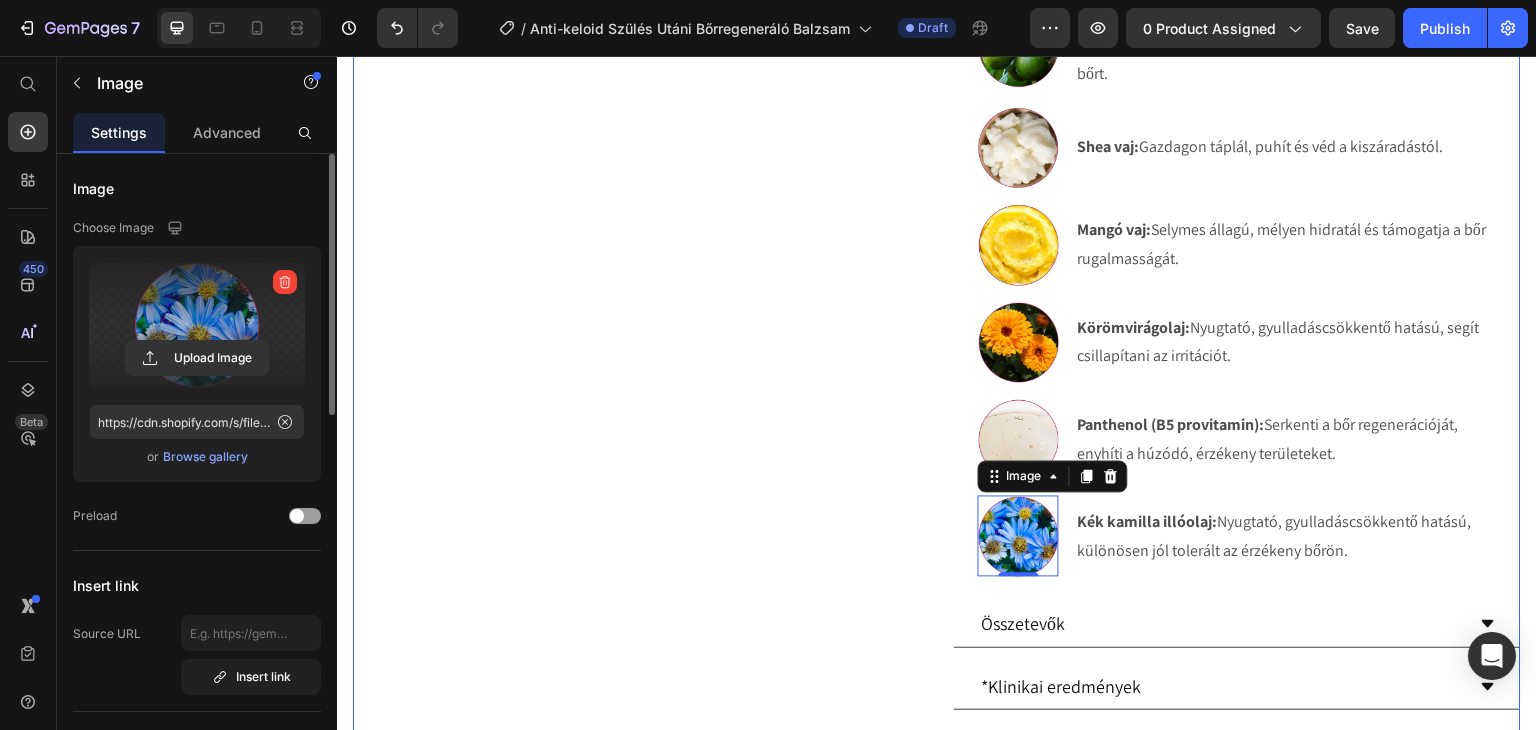 scroll, scrollTop: 1328, scrollLeft: 0, axis: vertical 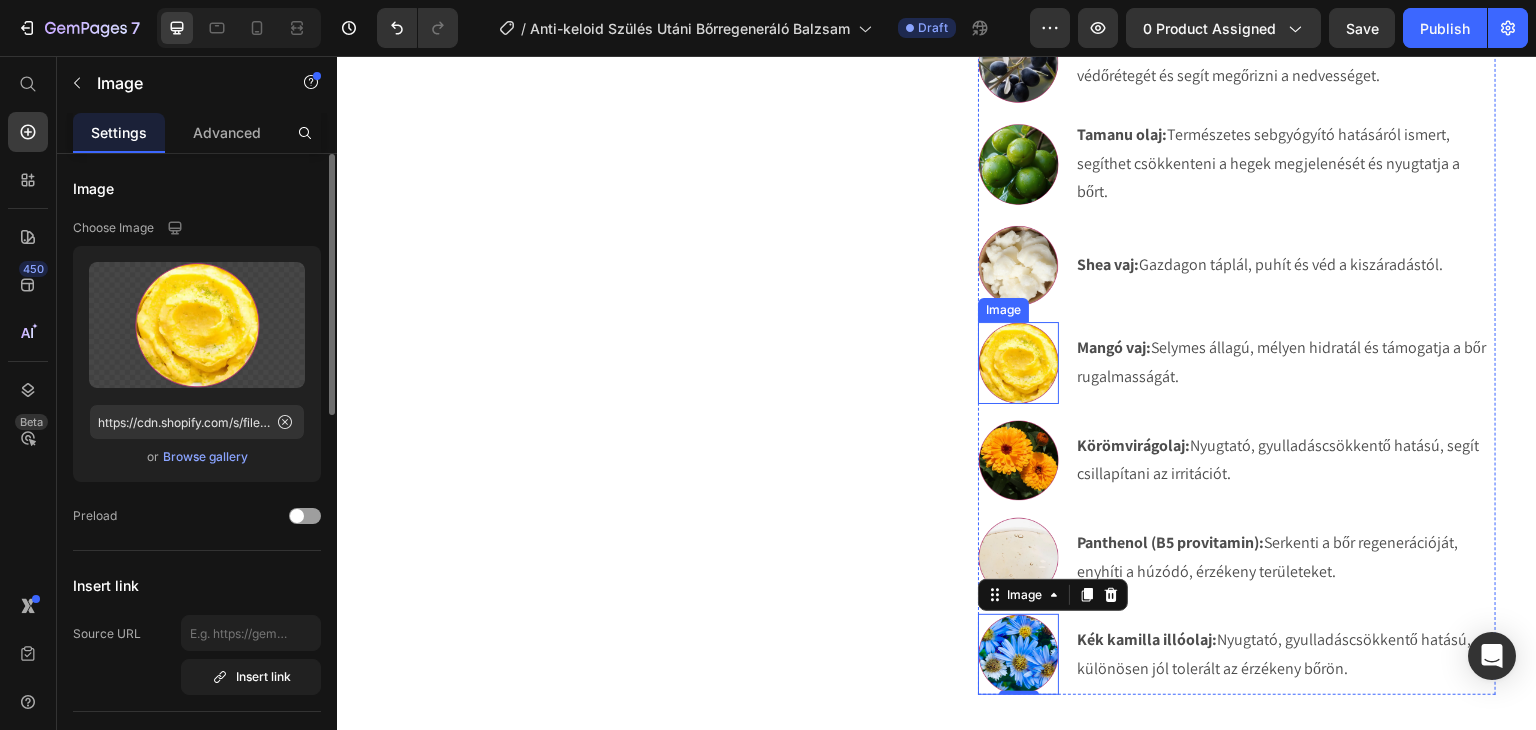 click at bounding box center [1018, 362] 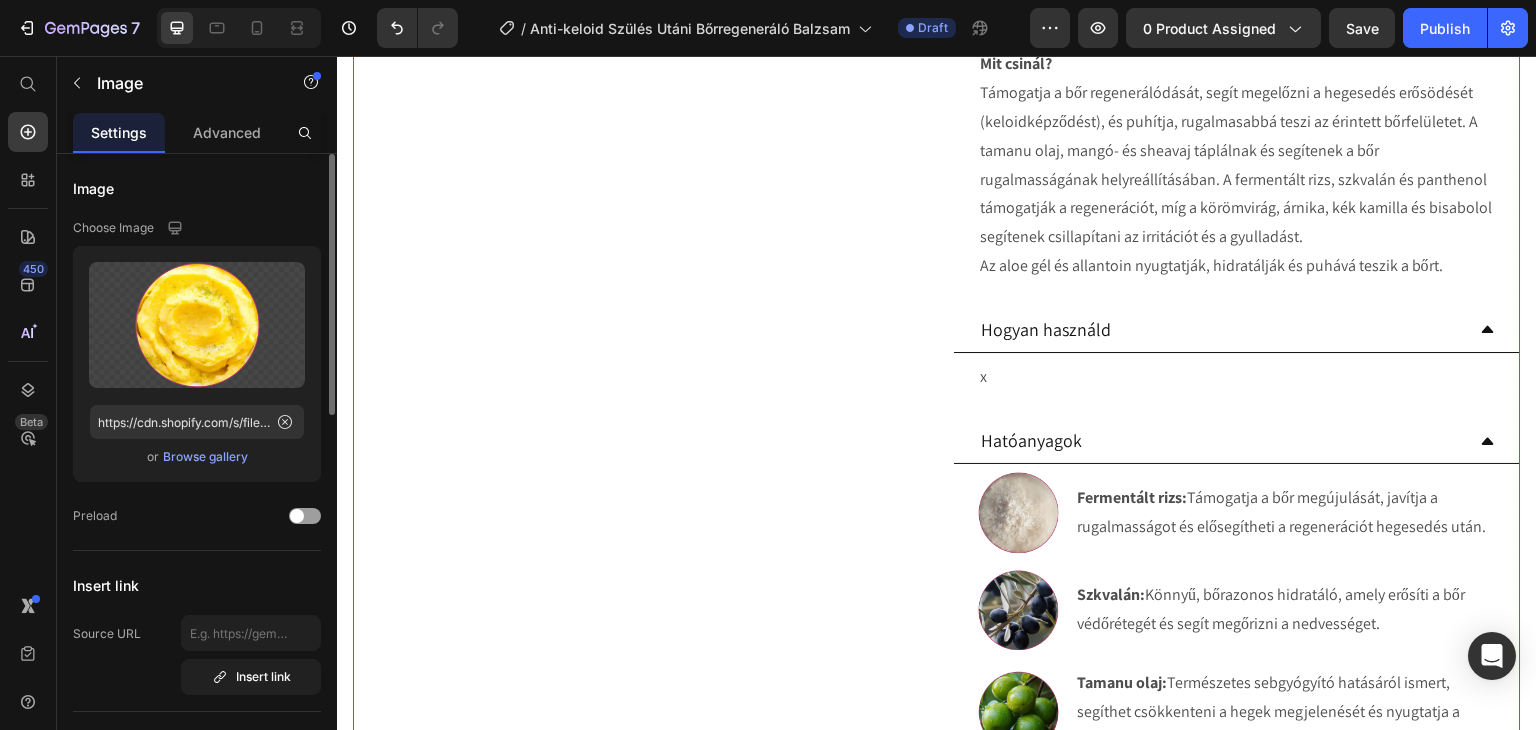 scroll, scrollTop: 628, scrollLeft: 0, axis: vertical 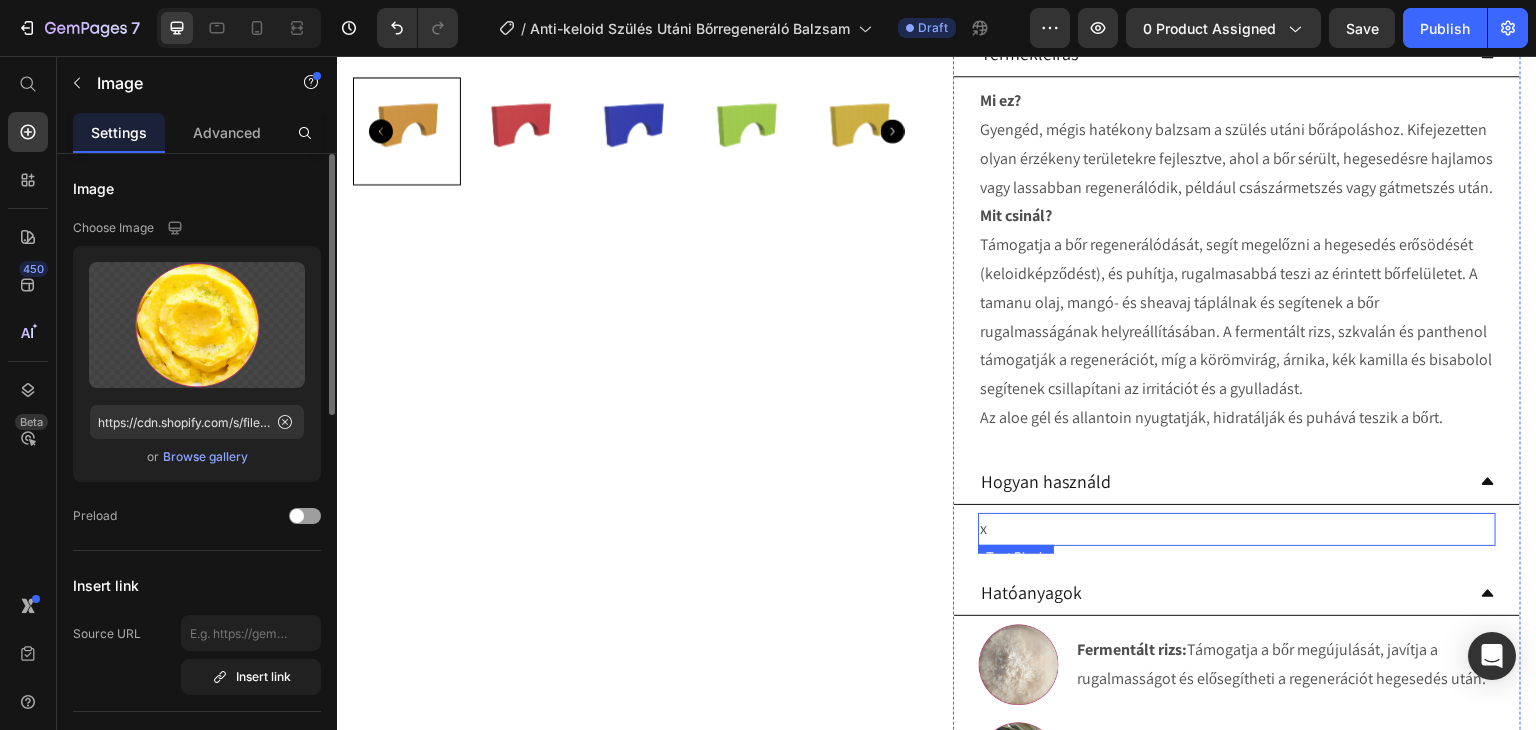 click on "x" at bounding box center [1237, 529] 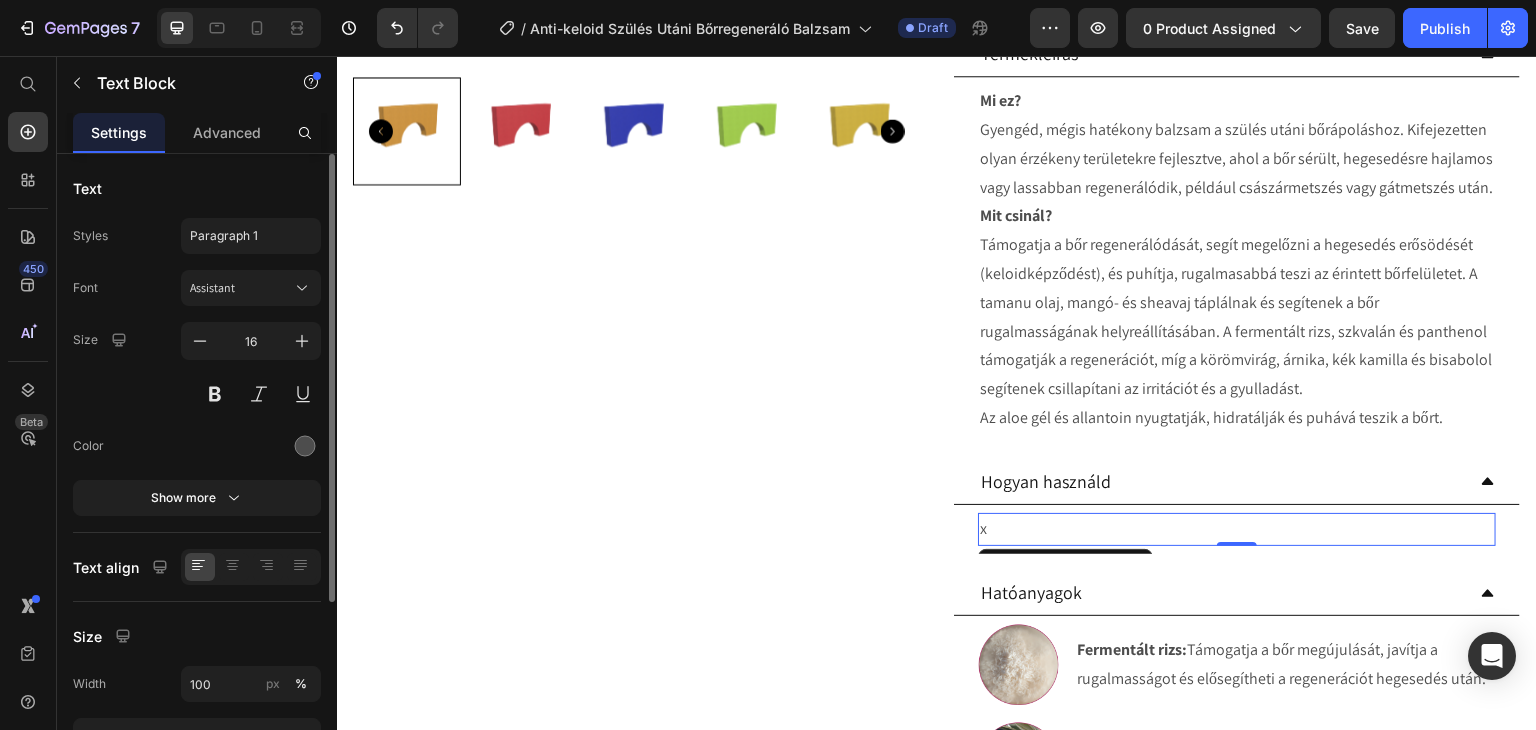 click on "x" at bounding box center (1237, 529) 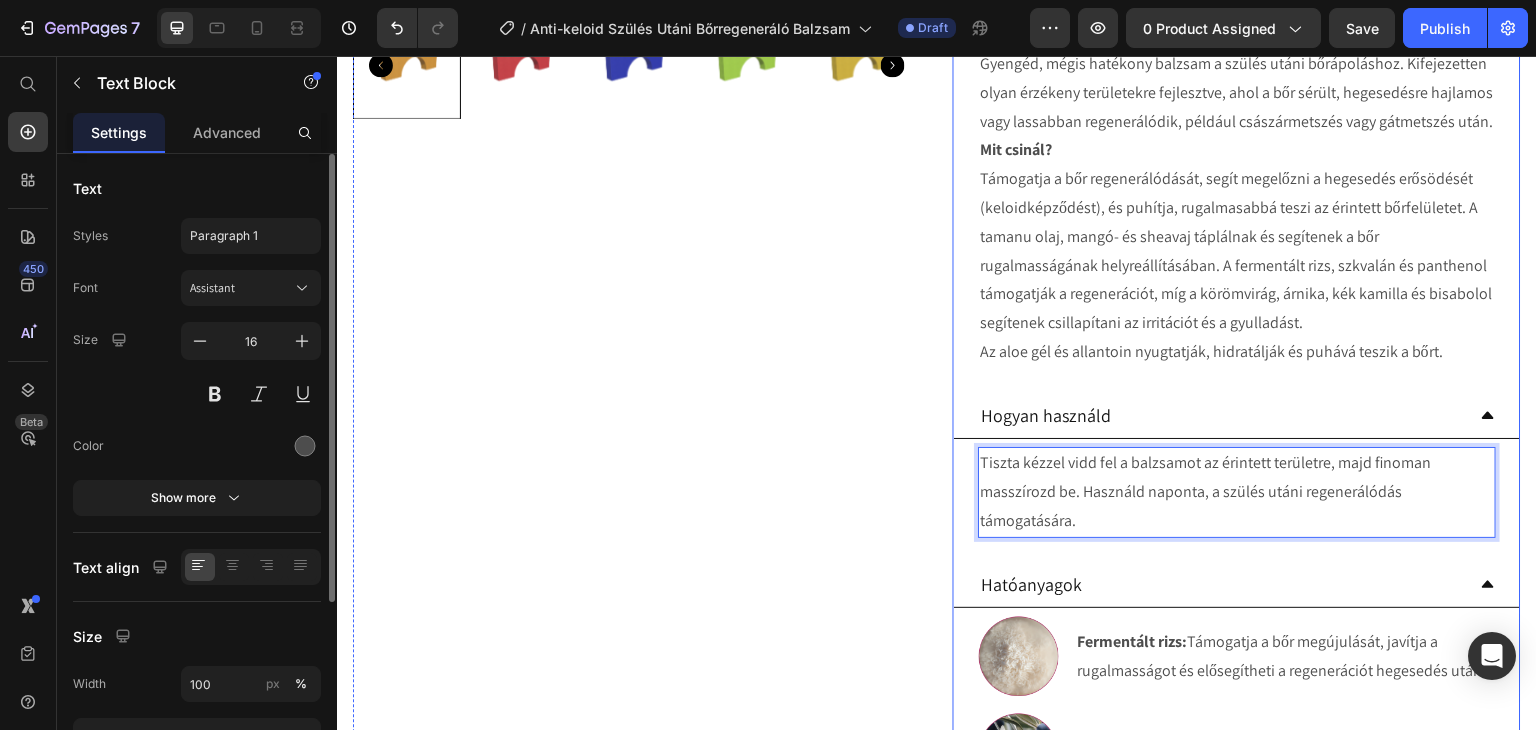 scroll, scrollTop: 728, scrollLeft: 0, axis: vertical 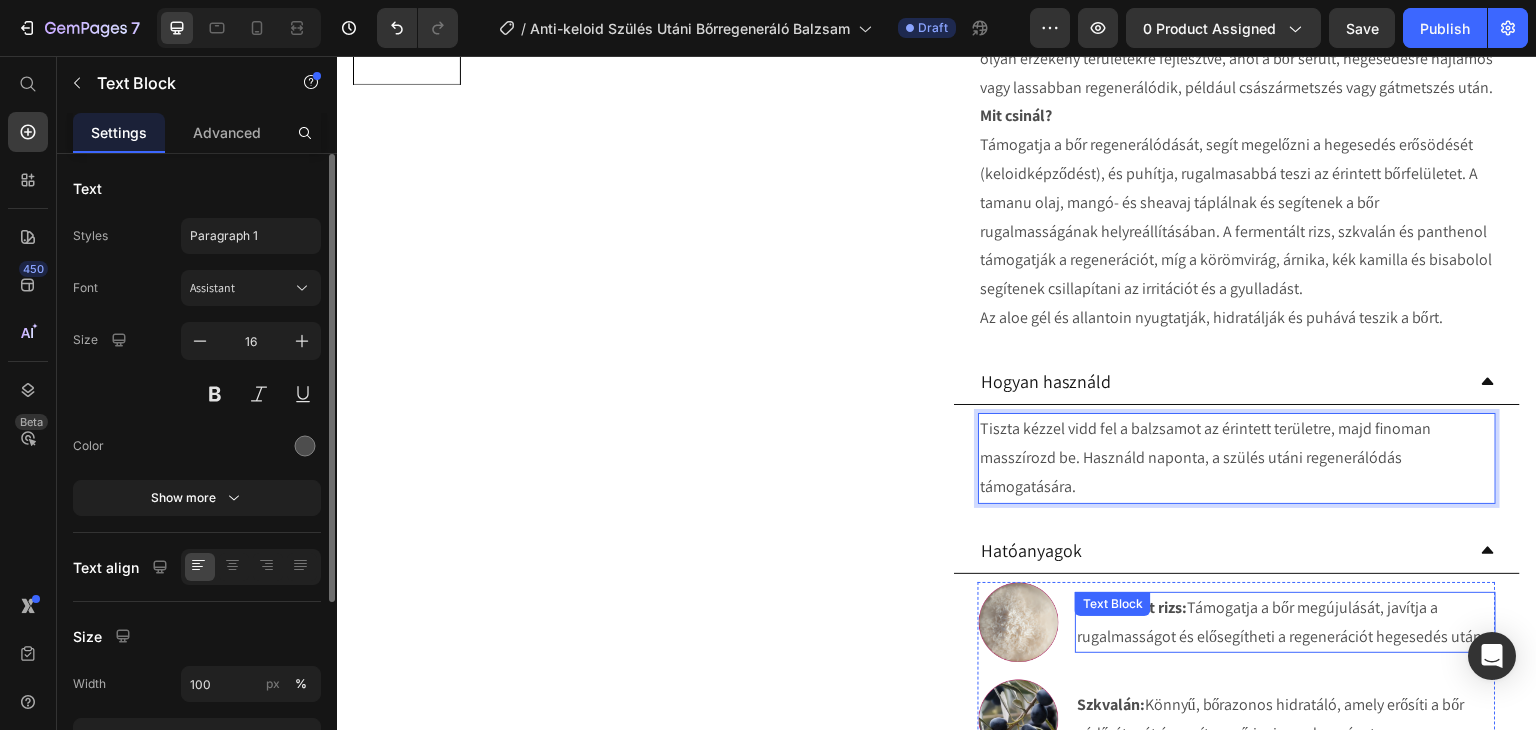 click on "Fermentált rizs:  Támogatja a bőr megújulását, javítja a rugalmasságot és elősegítheti a regenerációt hegesedés után. Text Block" at bounding box center (1285, 623) 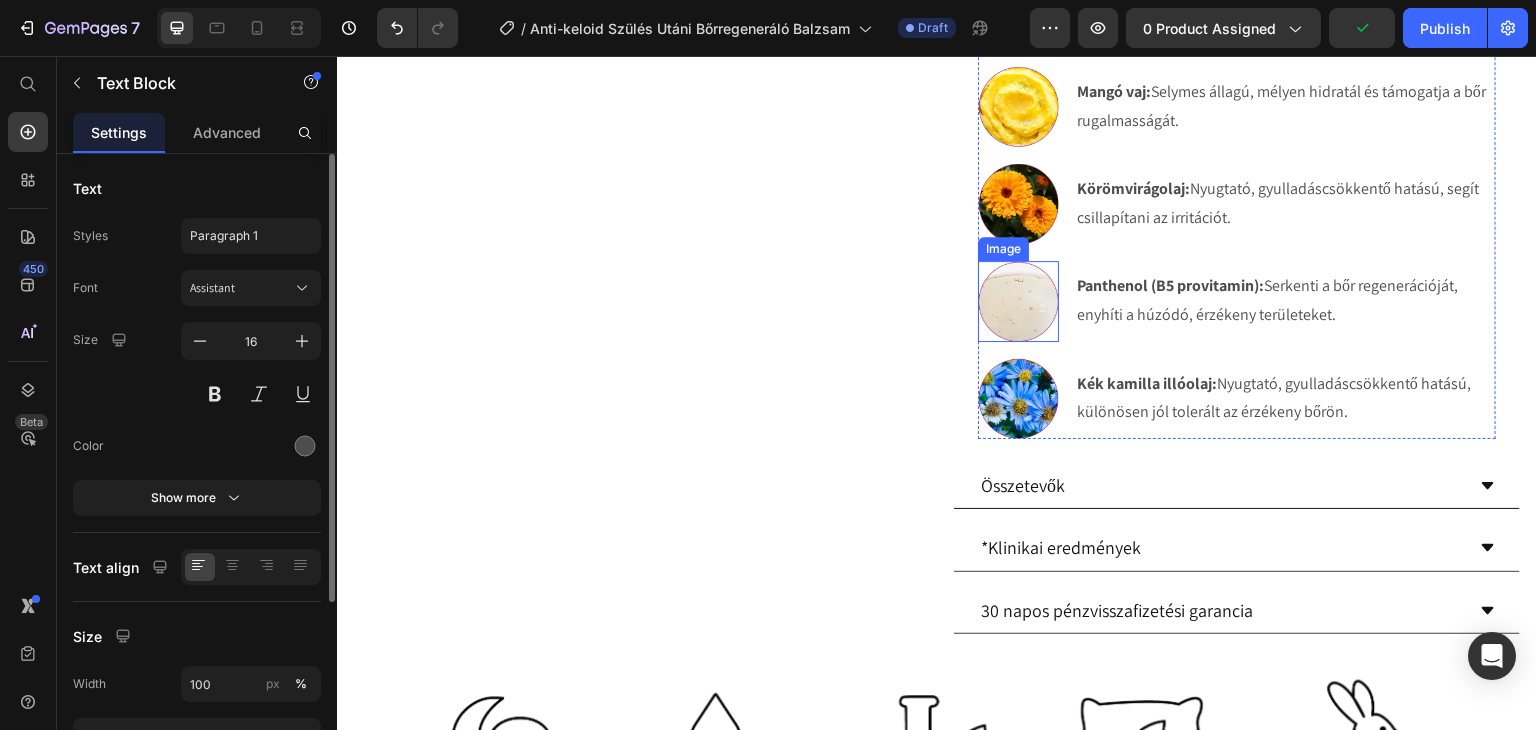 scroll, scrollTop: 1728, scrollLeft: 0, axis: vertical 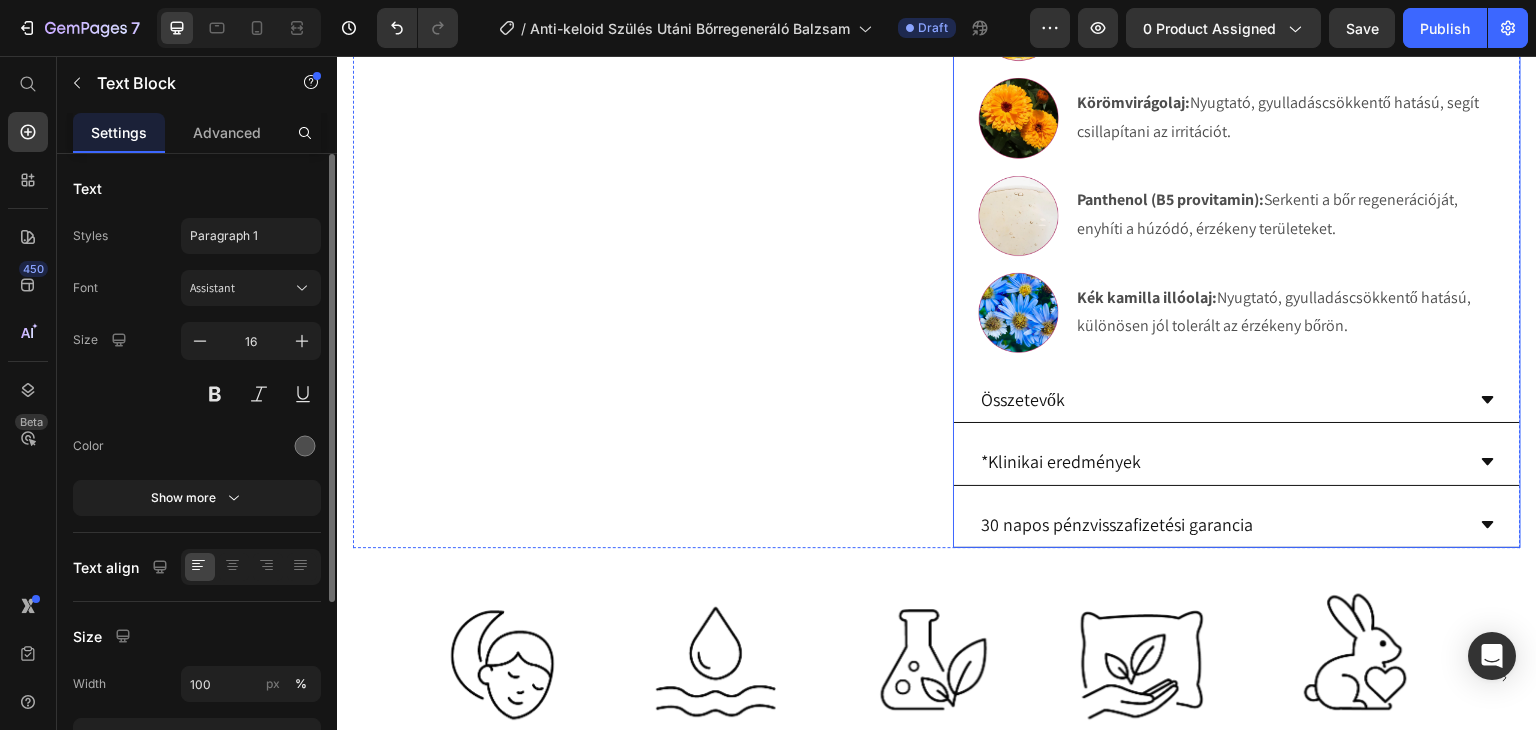 click on "Összetevők" at bounding box center (1221, 399) 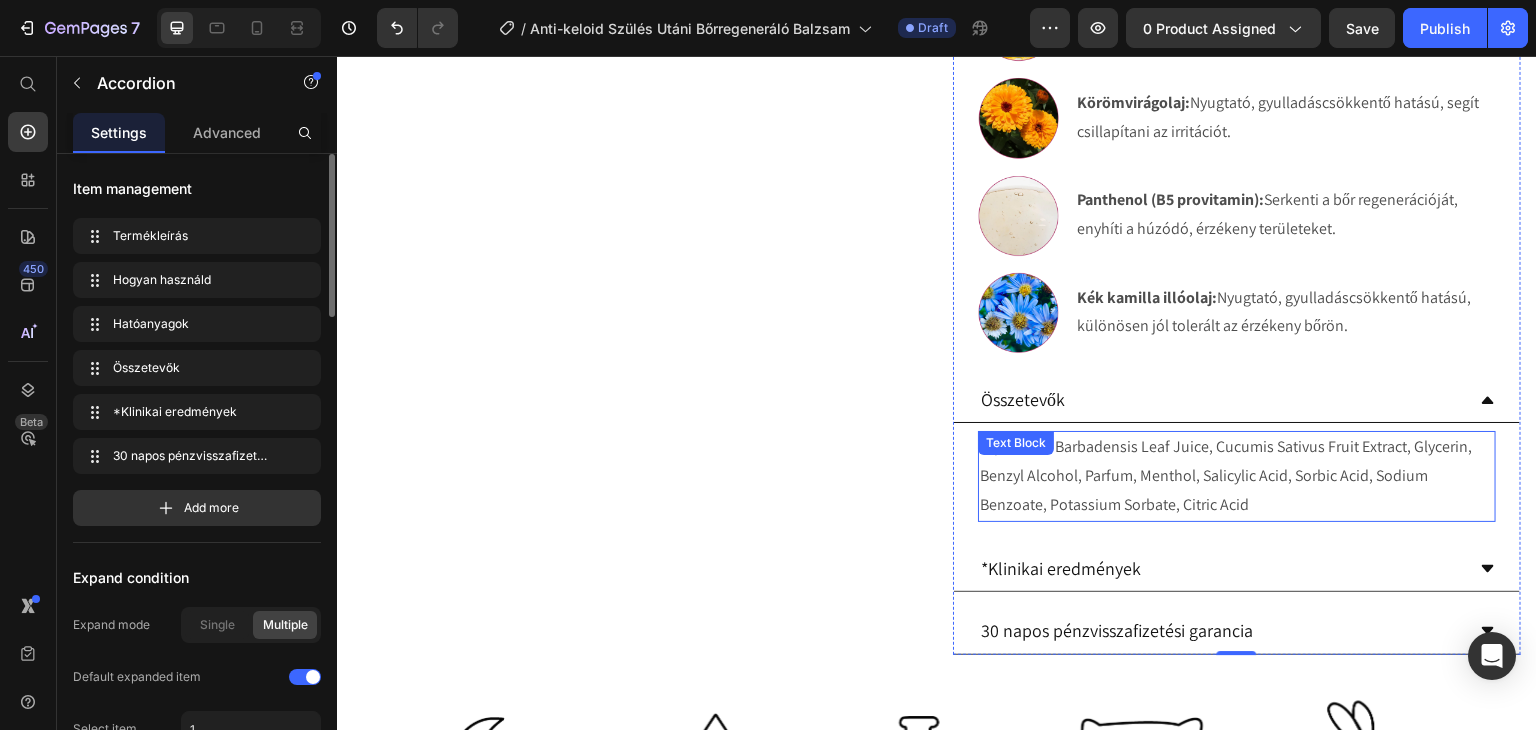 click on "Aqua, Aloe Barbadensis Leaf Juice, Cucumis Sativus Fruit Extract, Glycerin, Benzyl Alcohol, Parfum, Menthol, Salicylic Acid, Sorbic Acid, Sodium Benzoate, Potassium Sorbate, Citric Acid" at bounding box center (1237, 476) 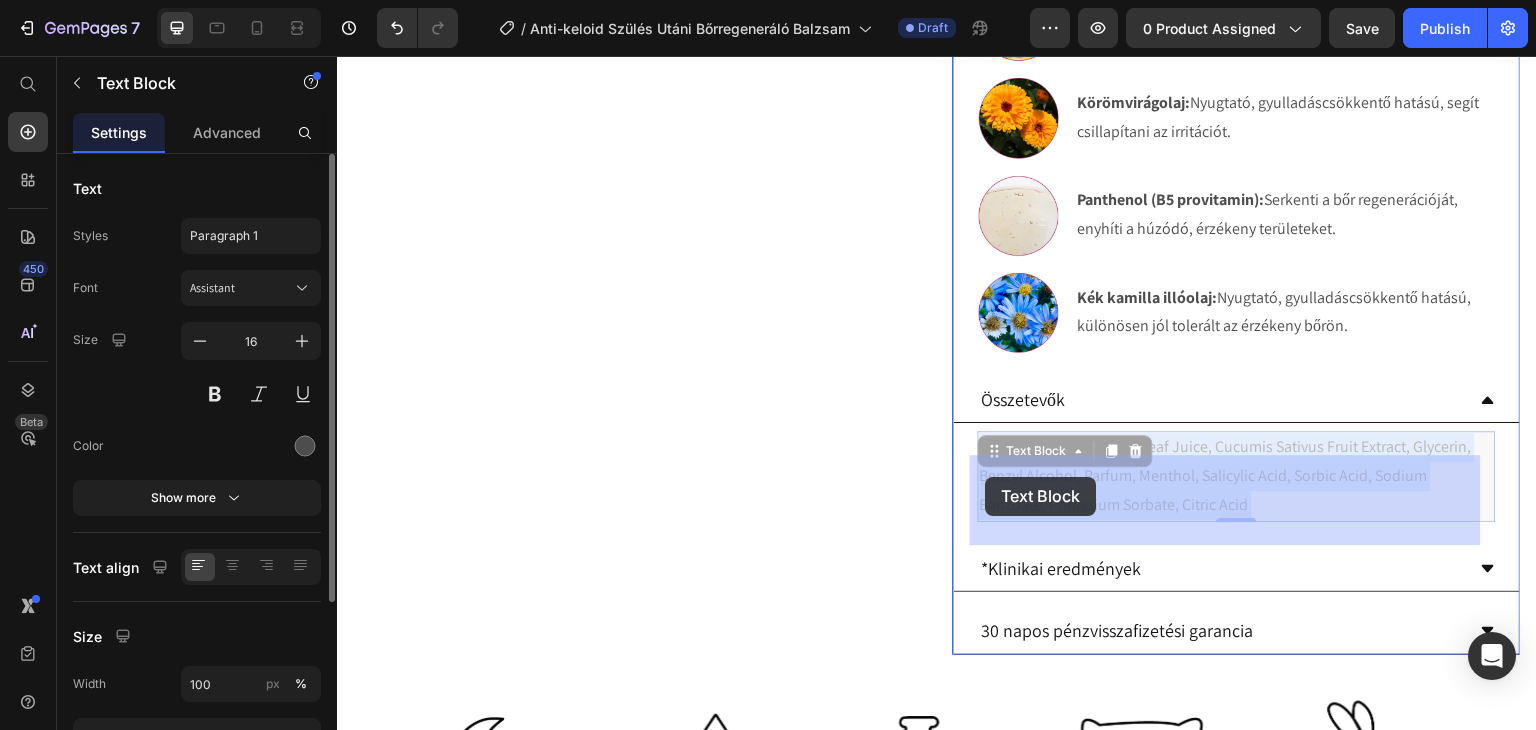 drag, startPoint x: 1266, startPoint y: 520, endPoint x: 986, endPoint y: 477, distance: 283.28253 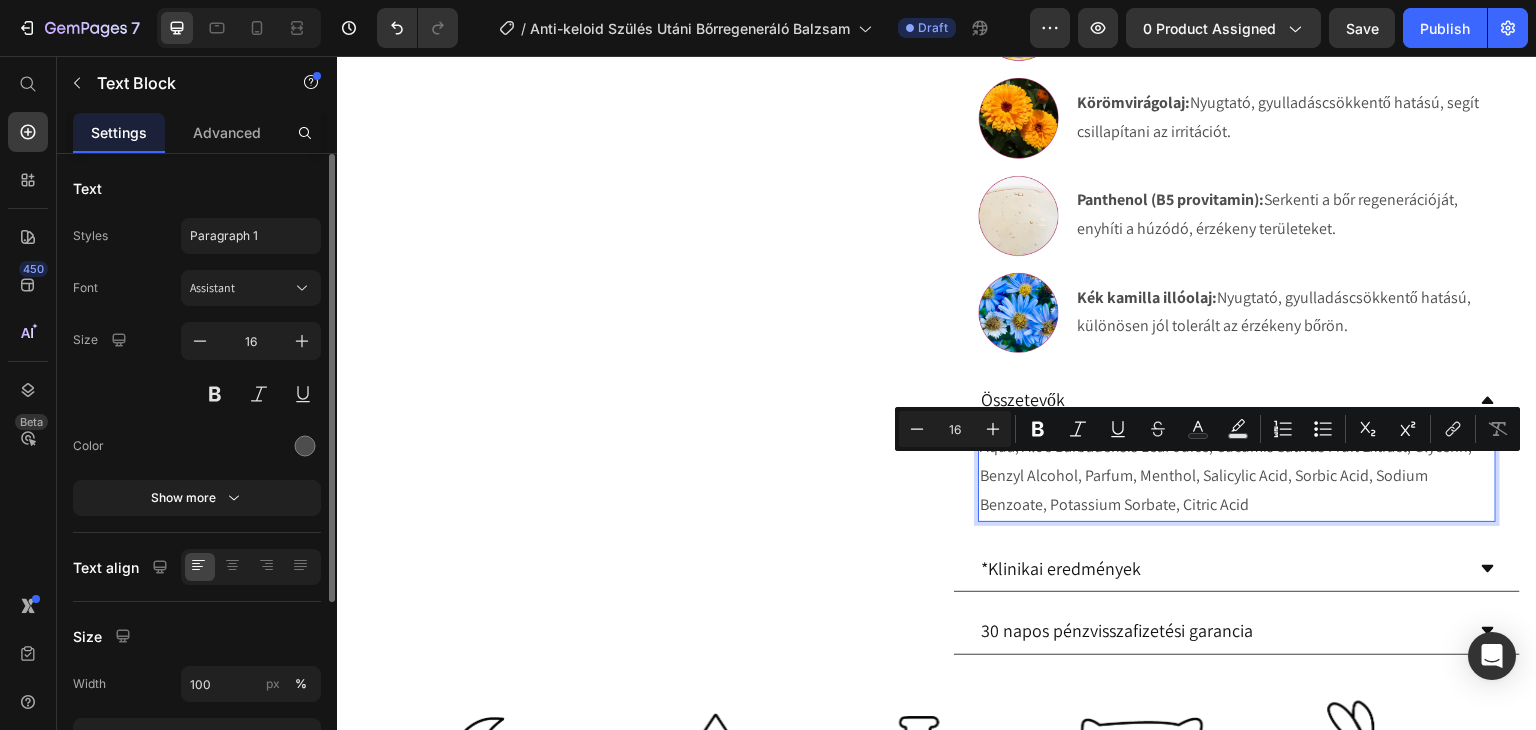drag, startPoint x: 1183, startPoint y: 520, endPoint x: 970, endPoint y: 478, distance: 217.10136 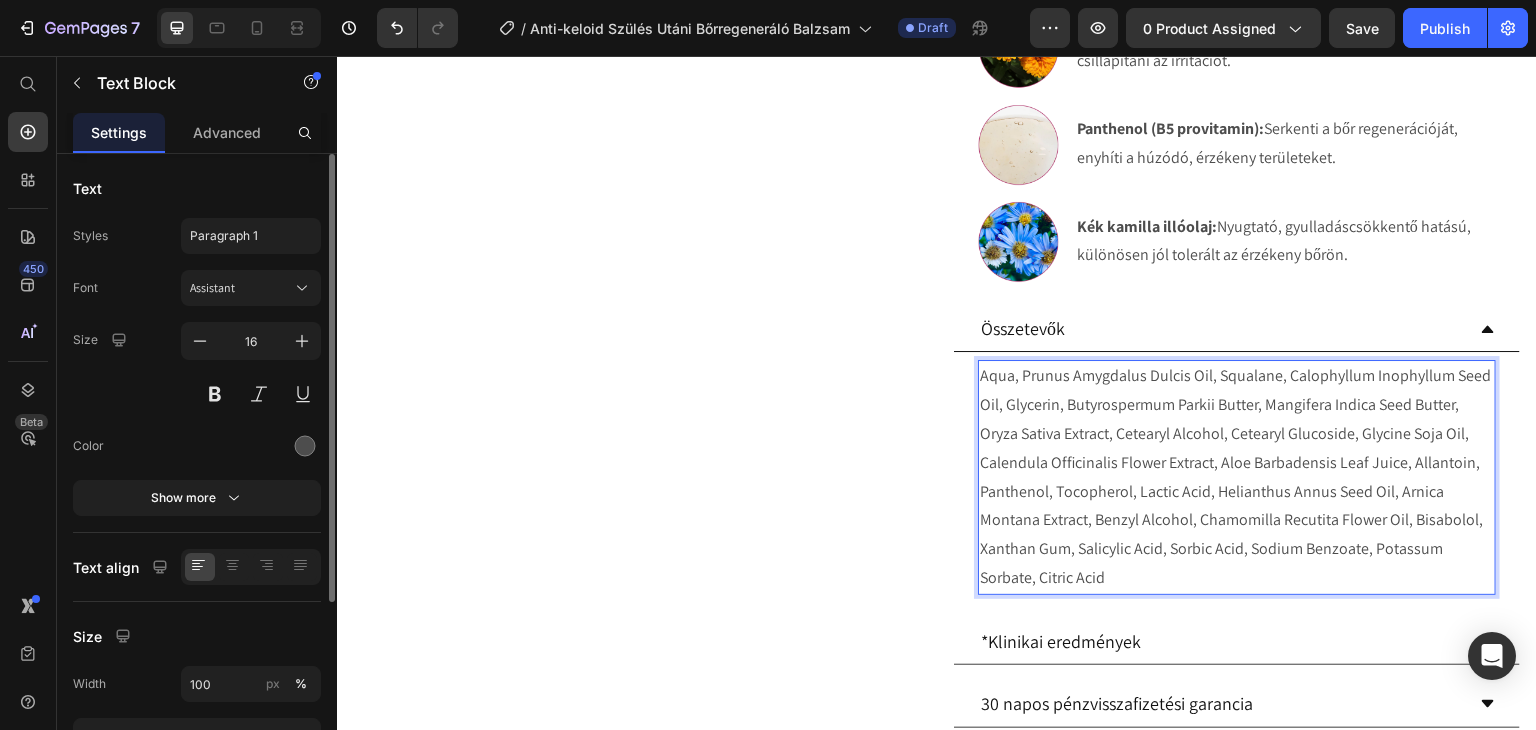 scroll, scrollTop: 2028, scrollLeft: 0, axis: vertical 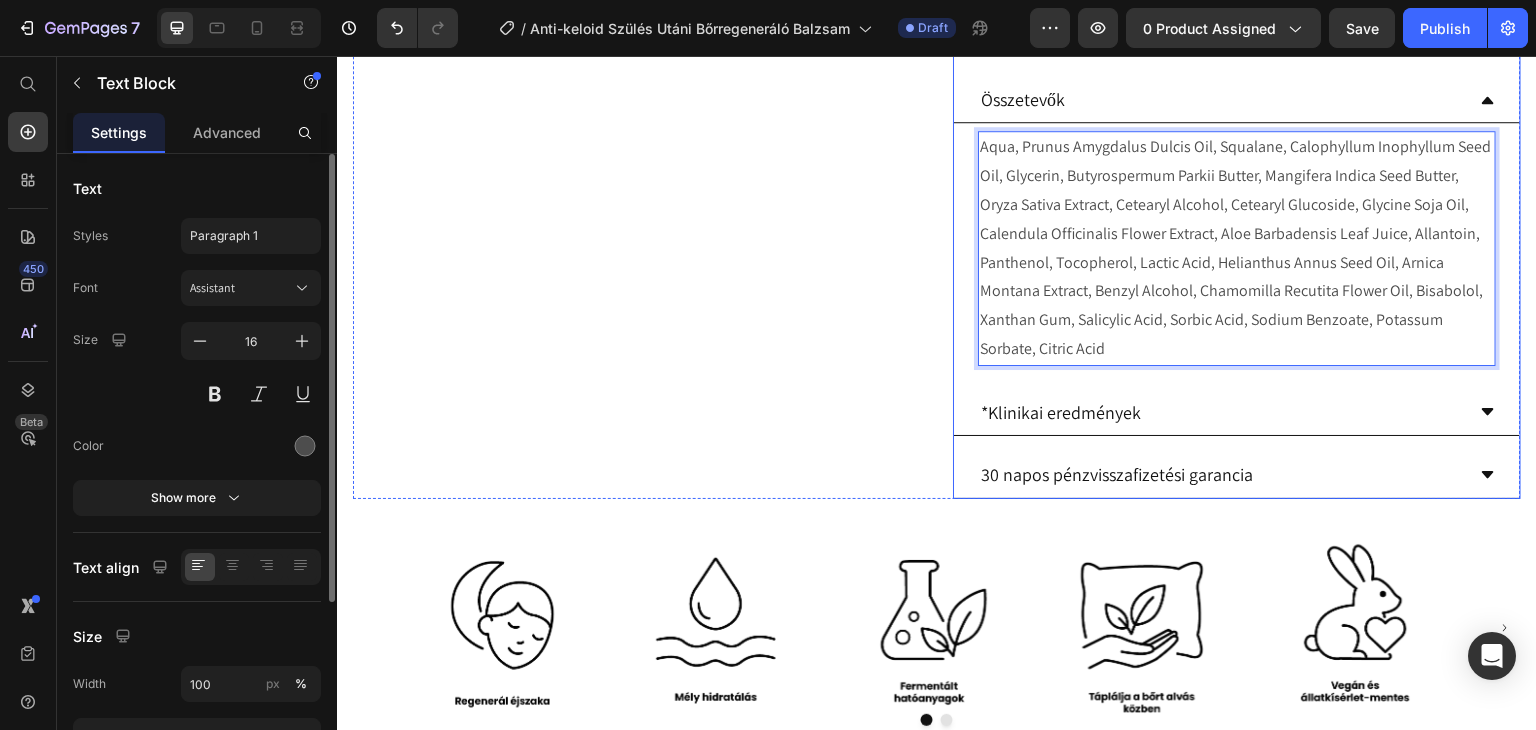 click 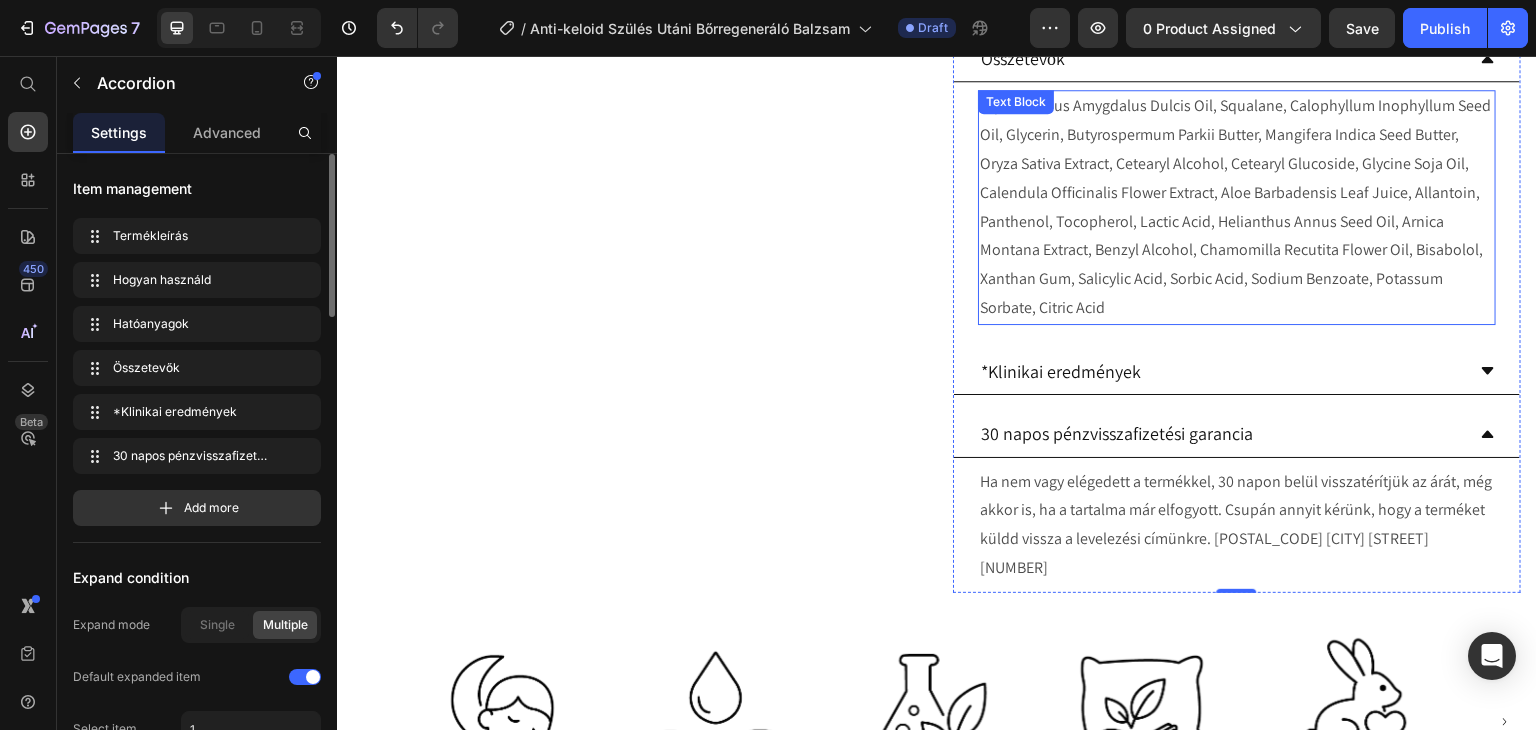 scroll, scrollTop: 1928, scrollLeft: 0, axis: vertical 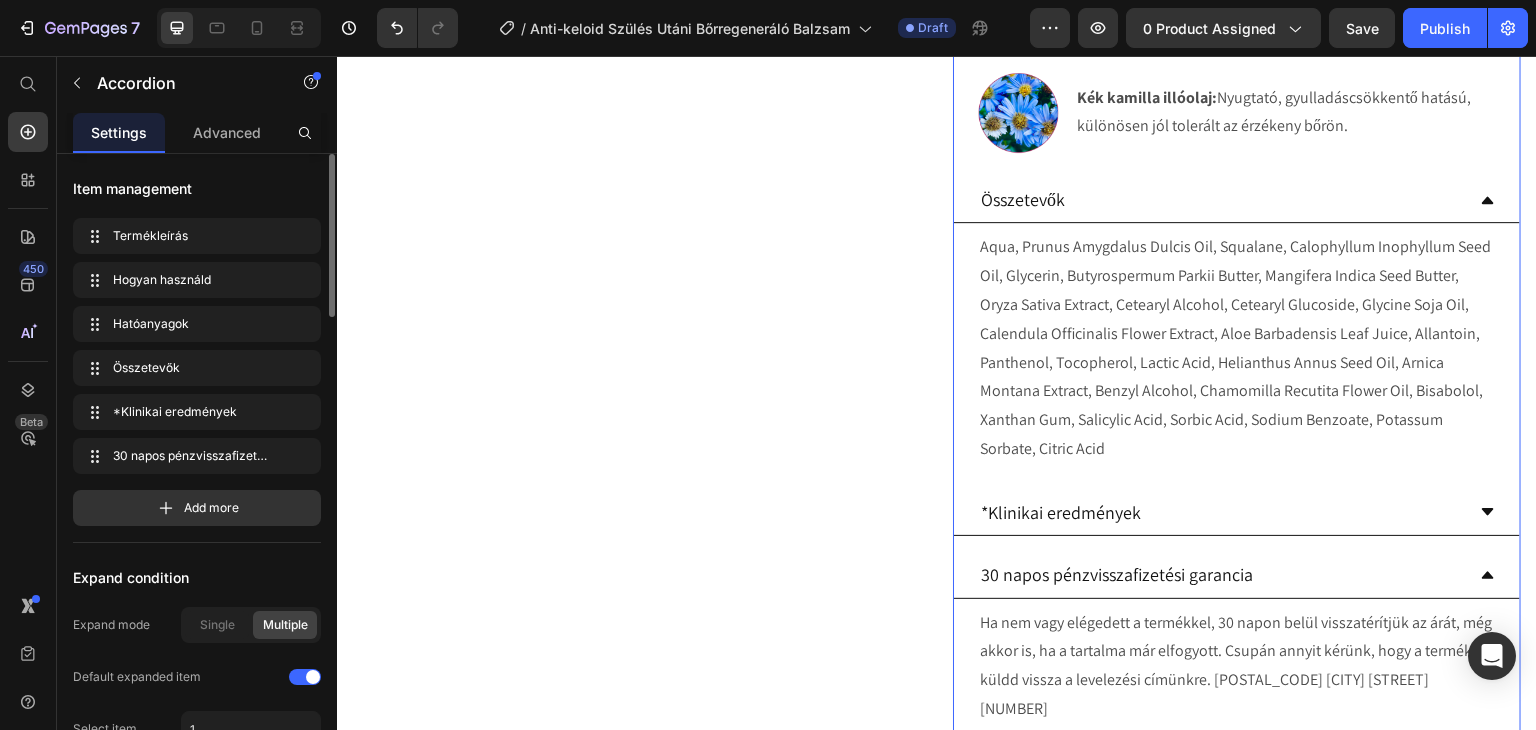 click on "*Klinikai eredmények" at bounding box center [1221, 512] 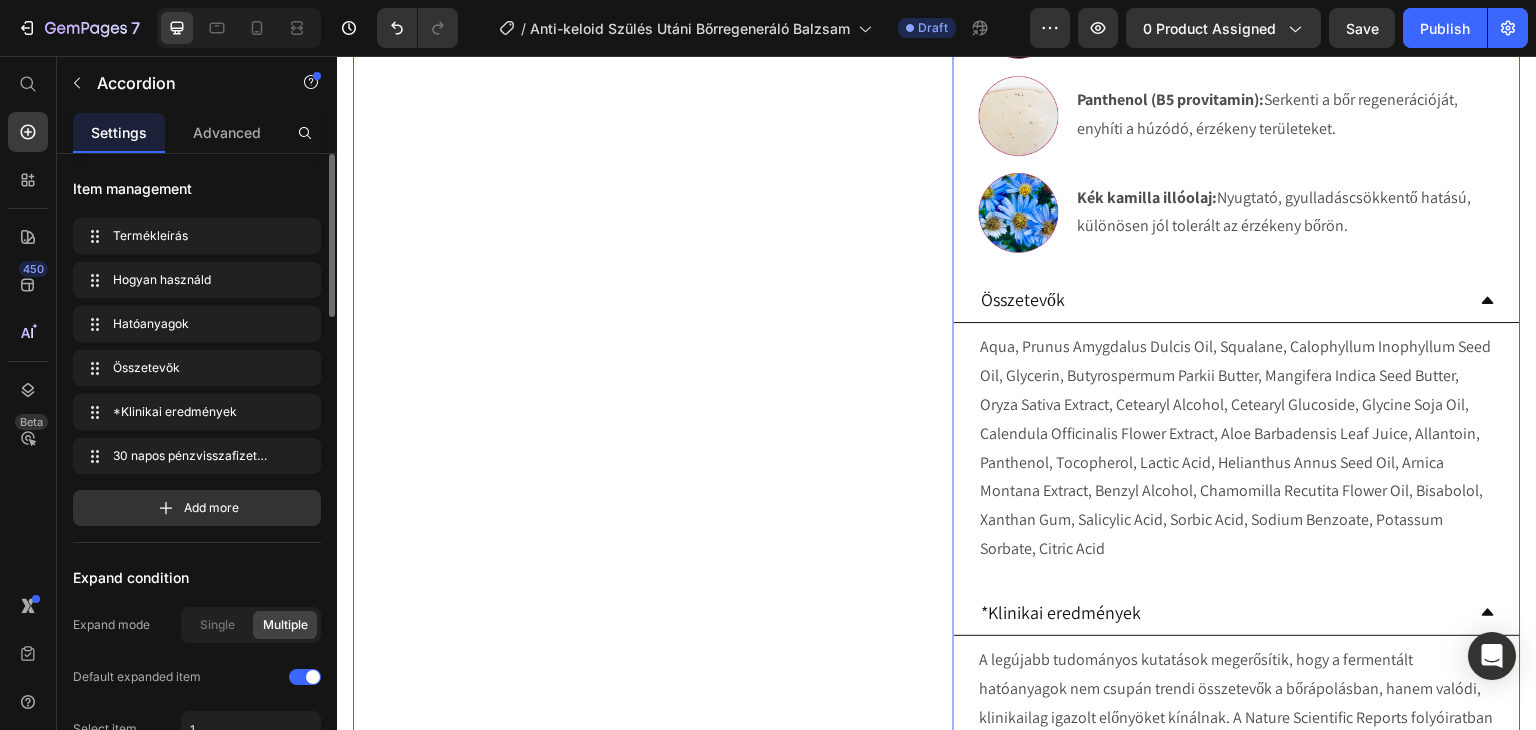 scroll, scrollTop: 1528, scrollLeft: 0, axis: vertical 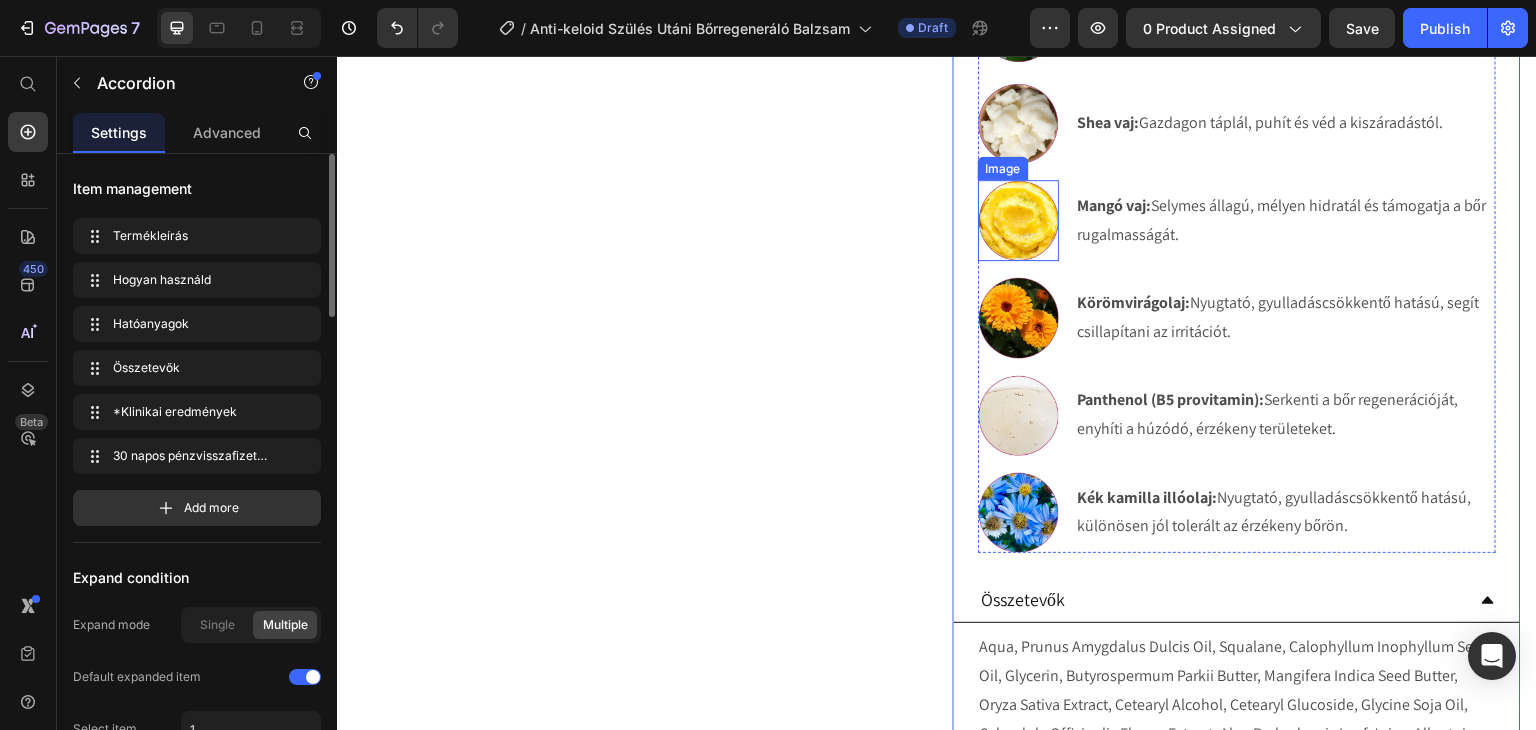 click at bounding box center (1018, 220) 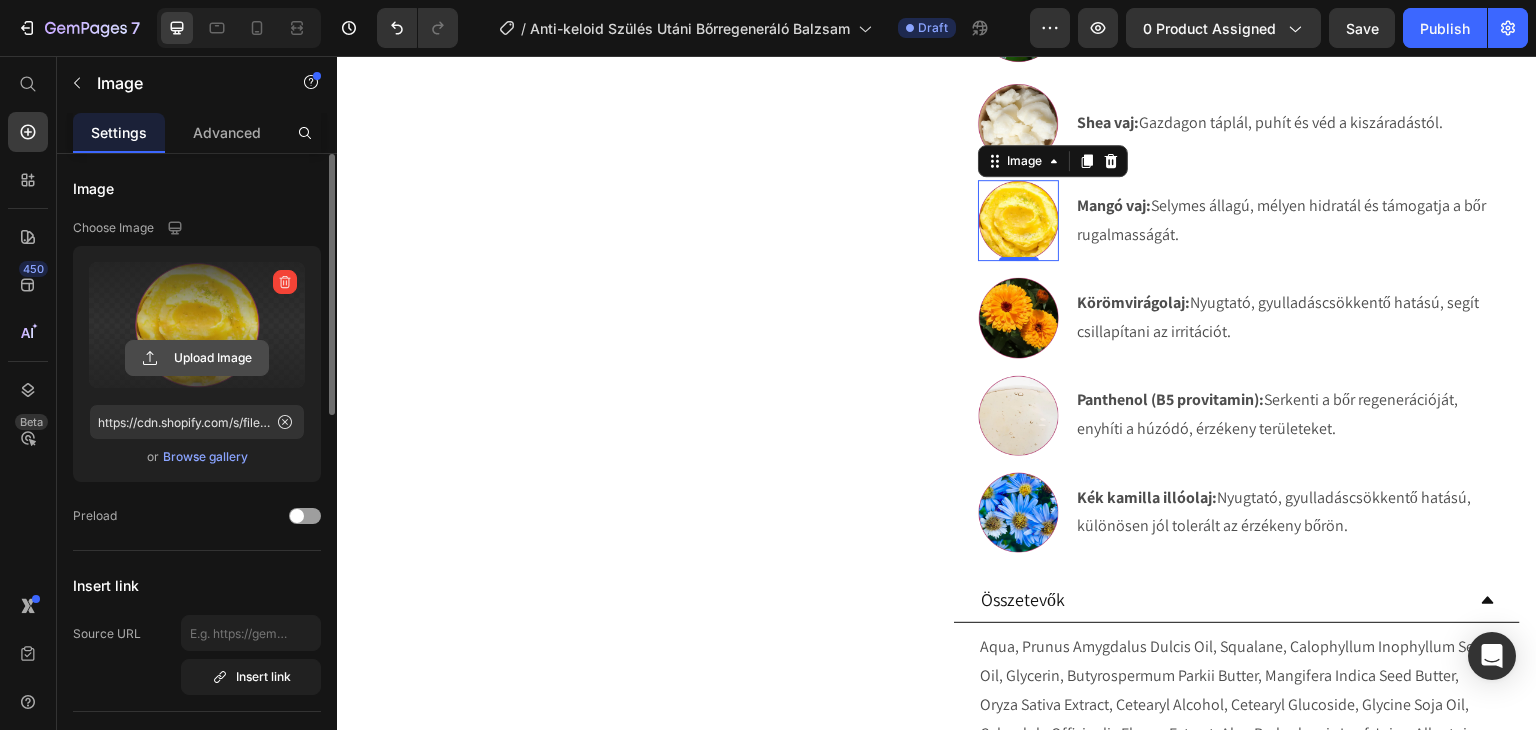 click 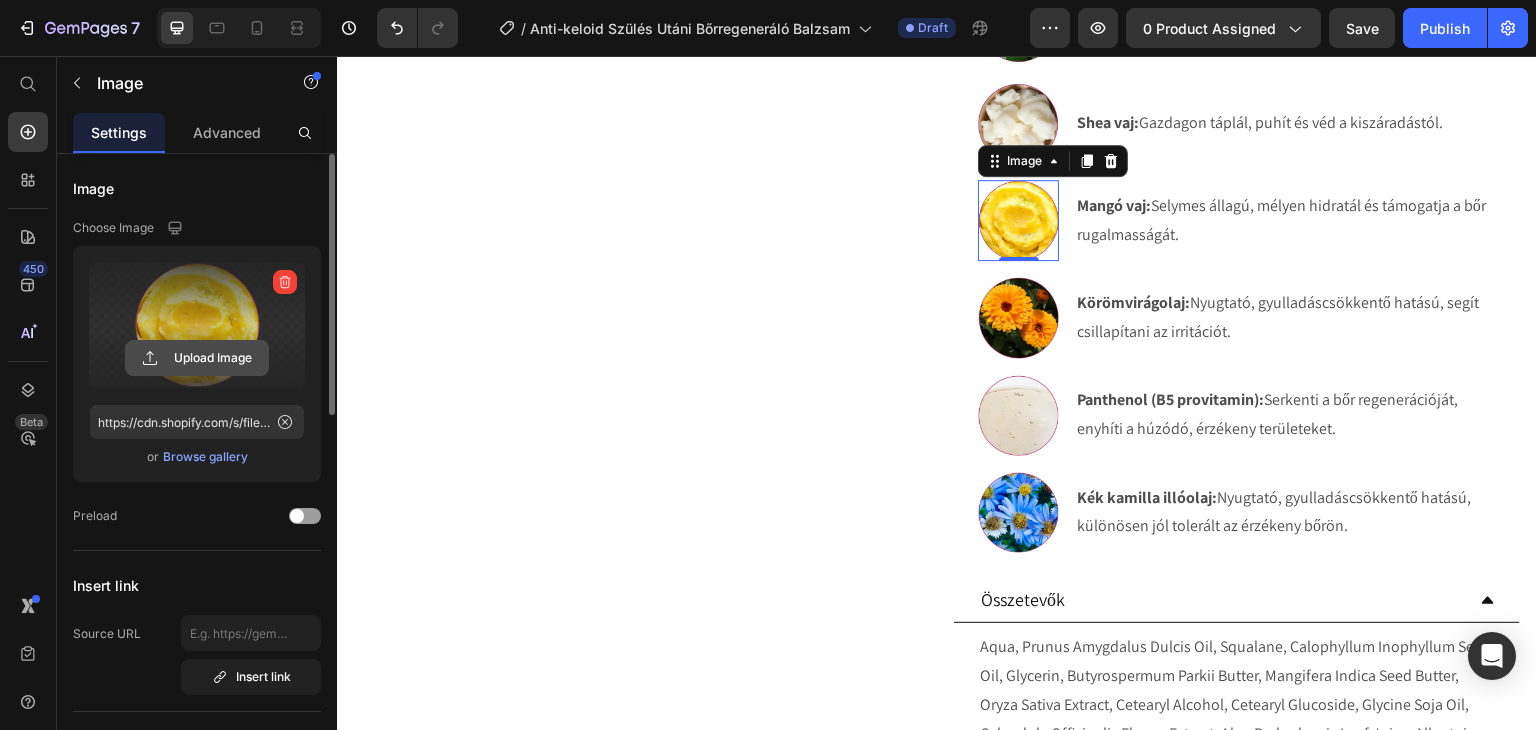 click 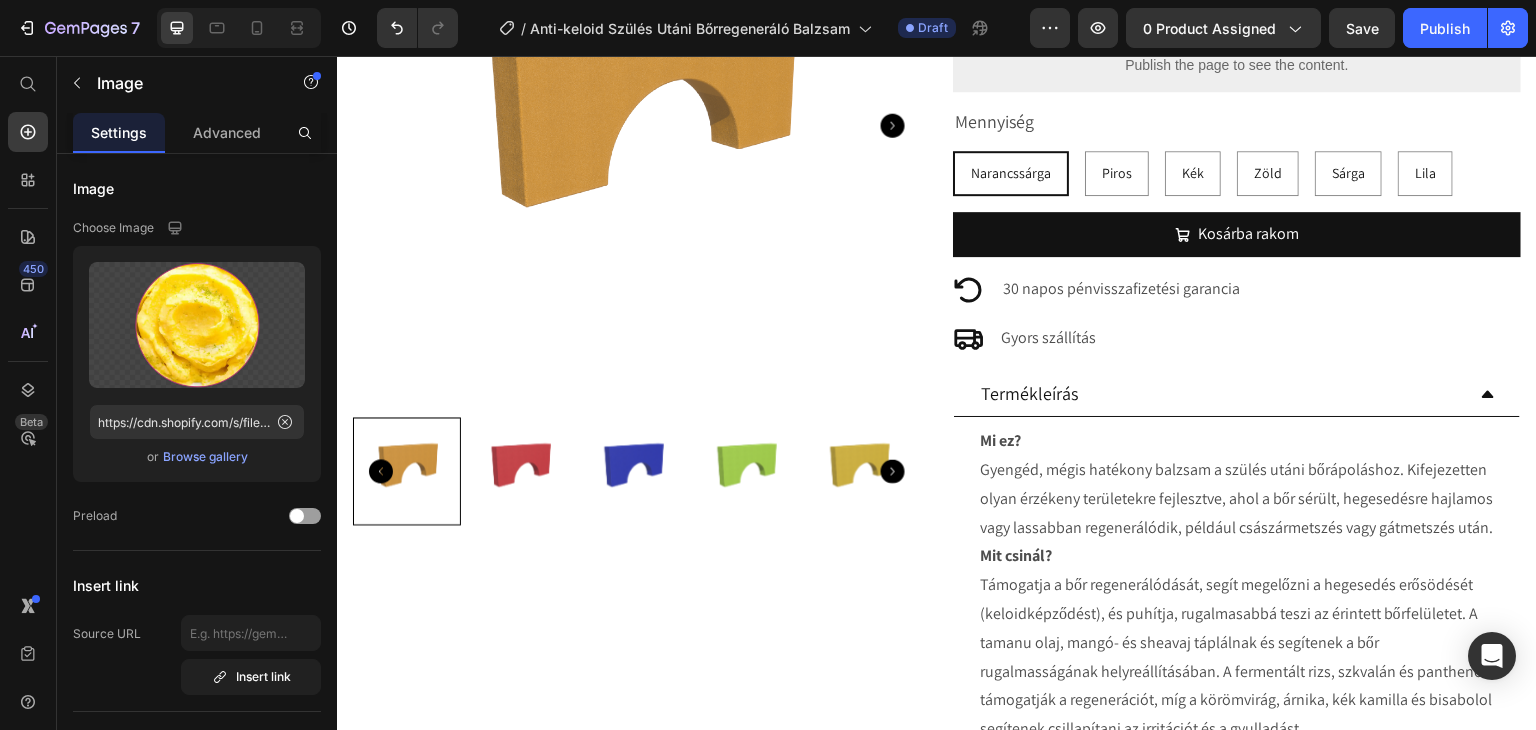 scroll, scrollTop: 128, scrollLeft: 0, axis: vertical 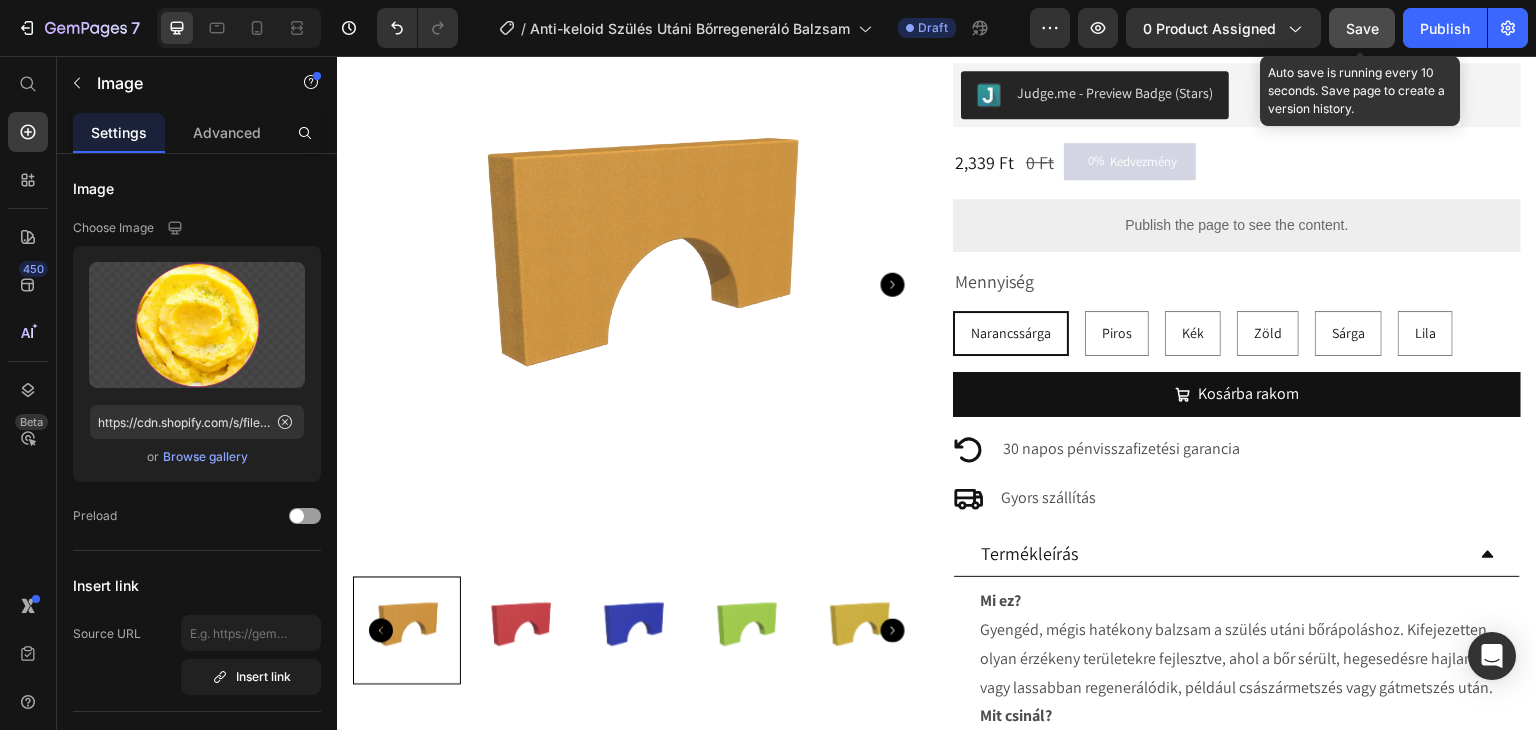 click on "Save" 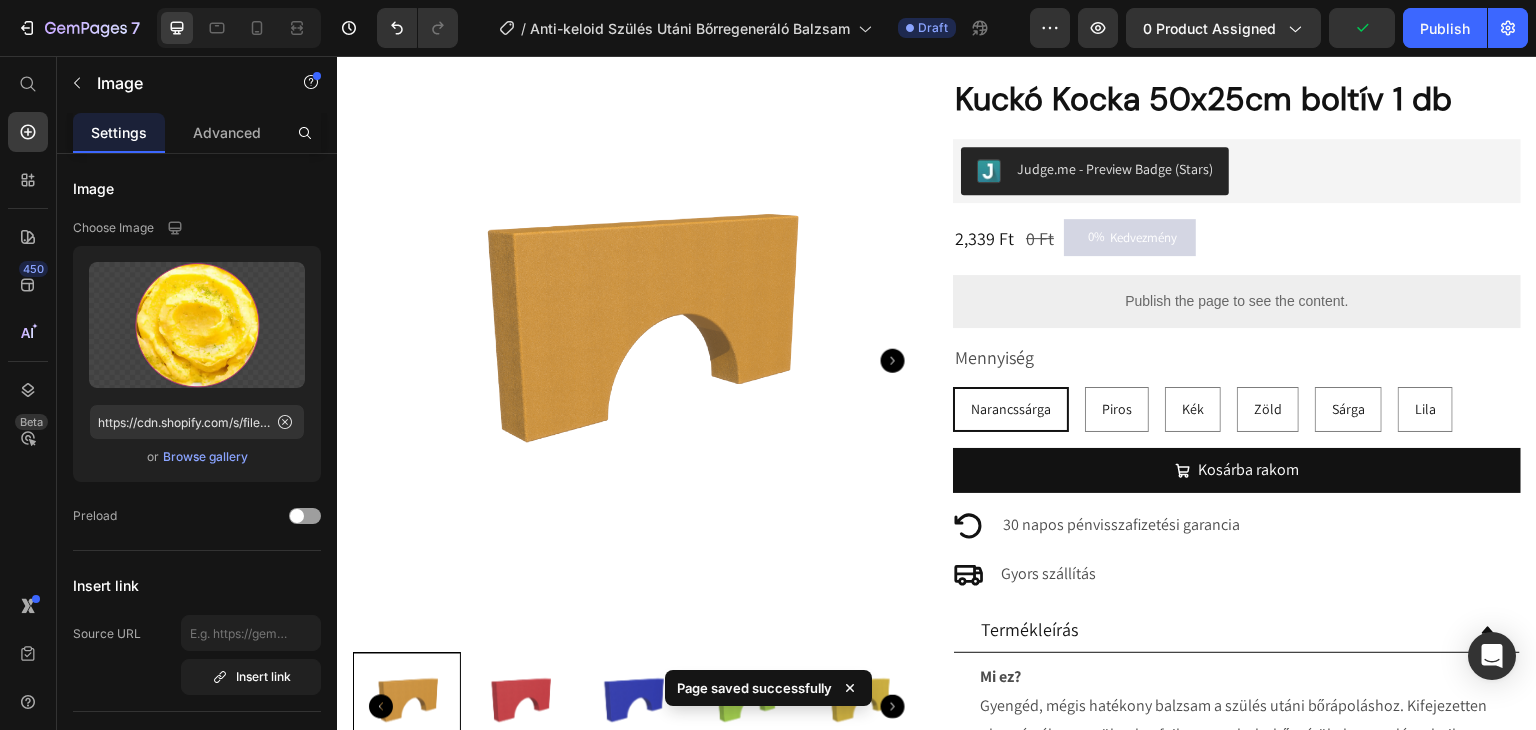 scroll, scrollTop: 0, scrollLeft: 0, axis: both 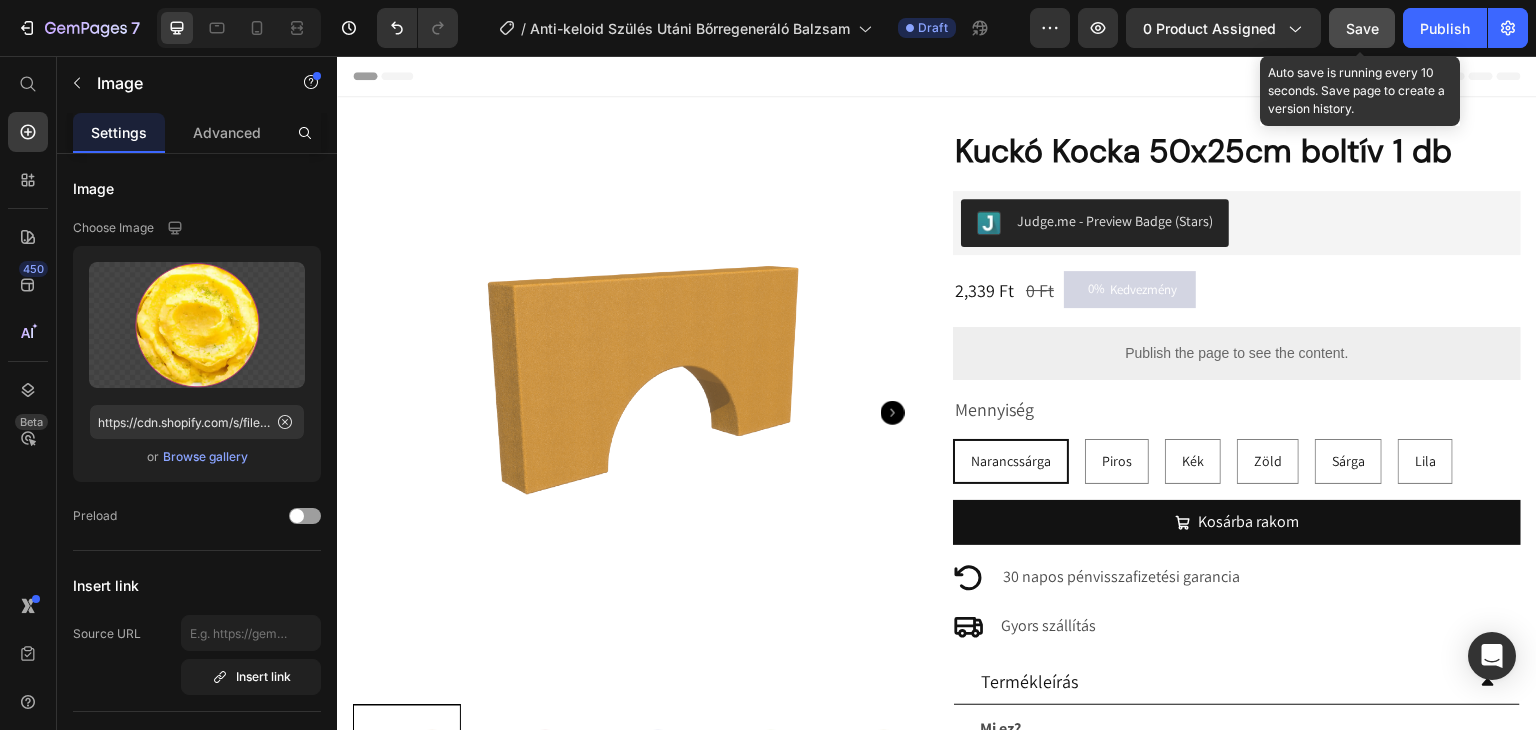 click on "Save" at bounding box center (1362, 28) 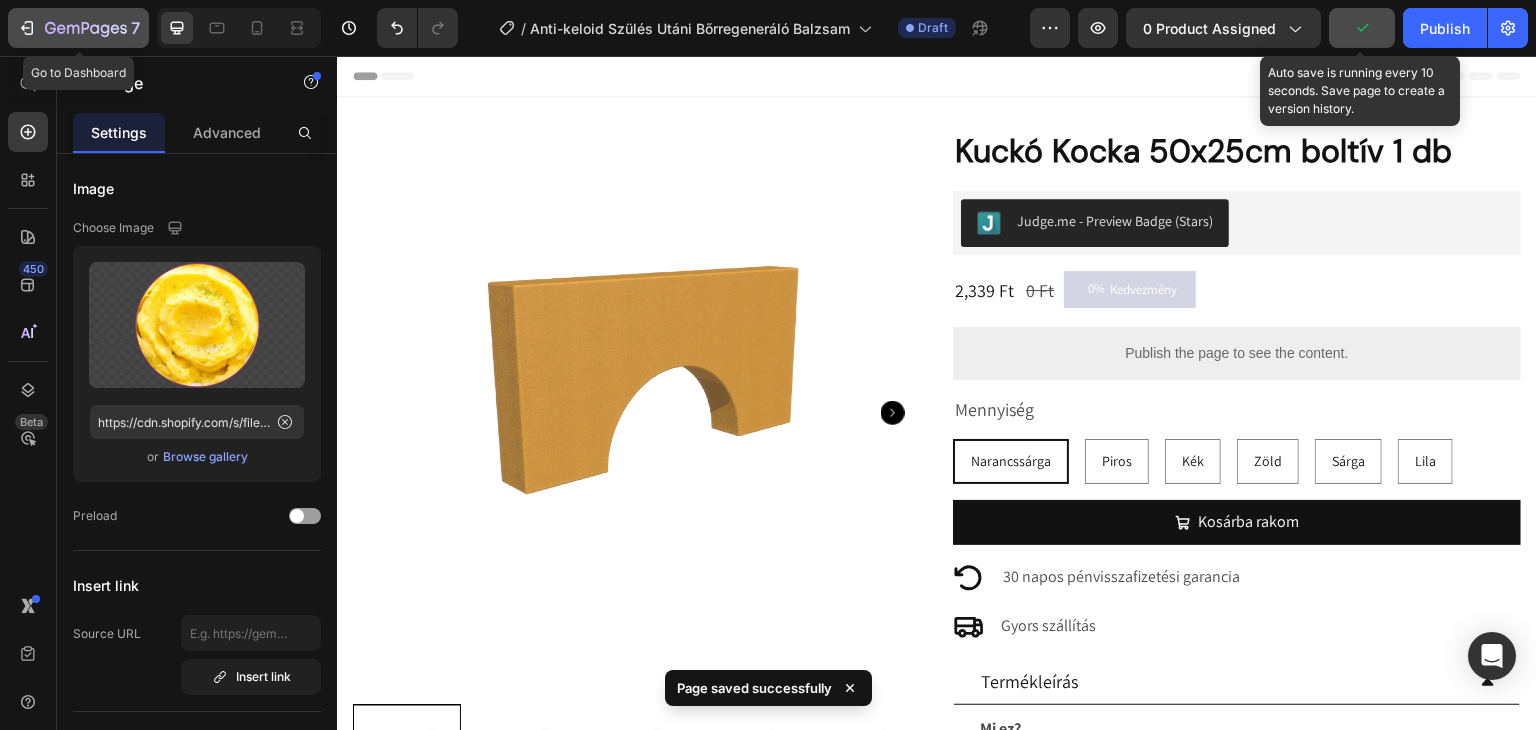 click 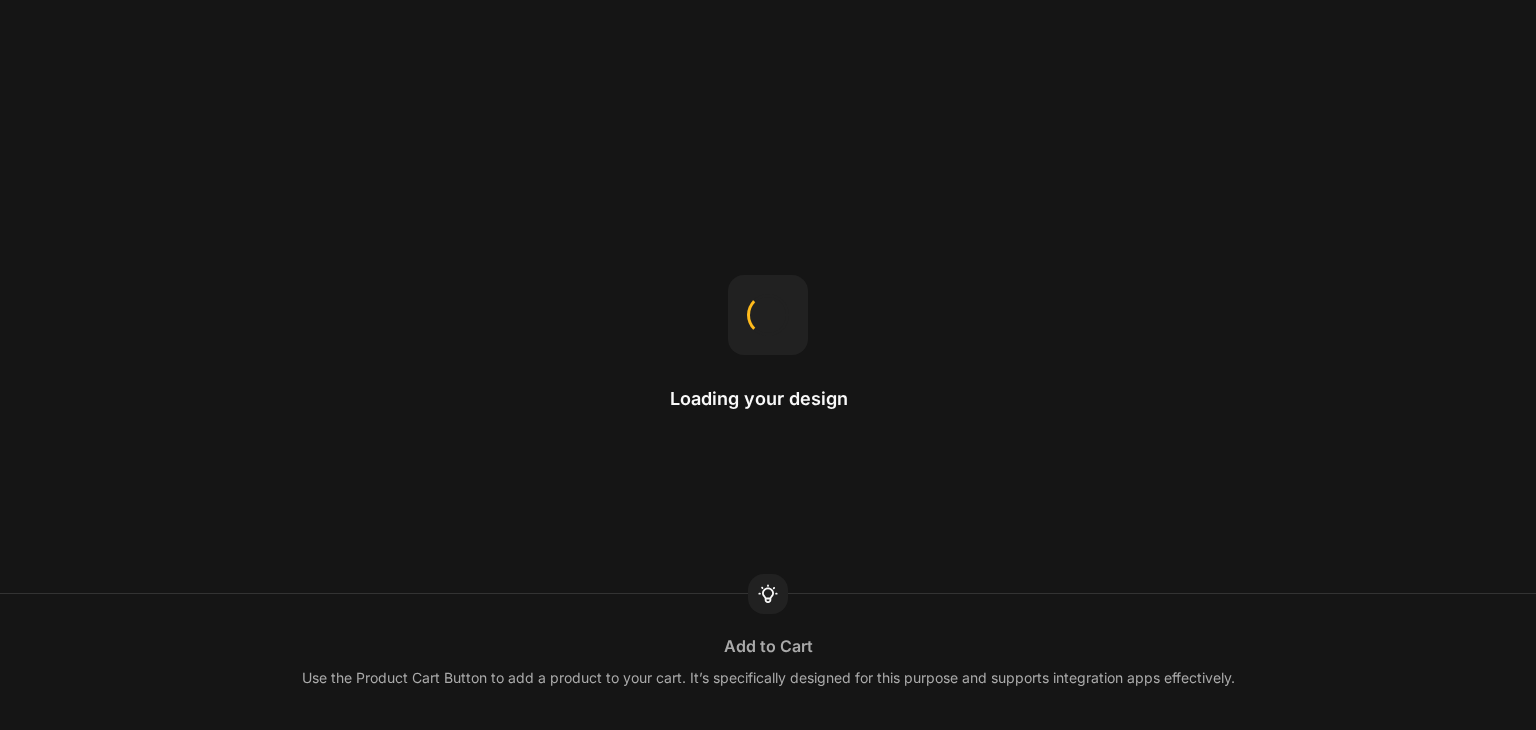 scroll, scrollTop: 0, scrollLeft: 0, axis: both 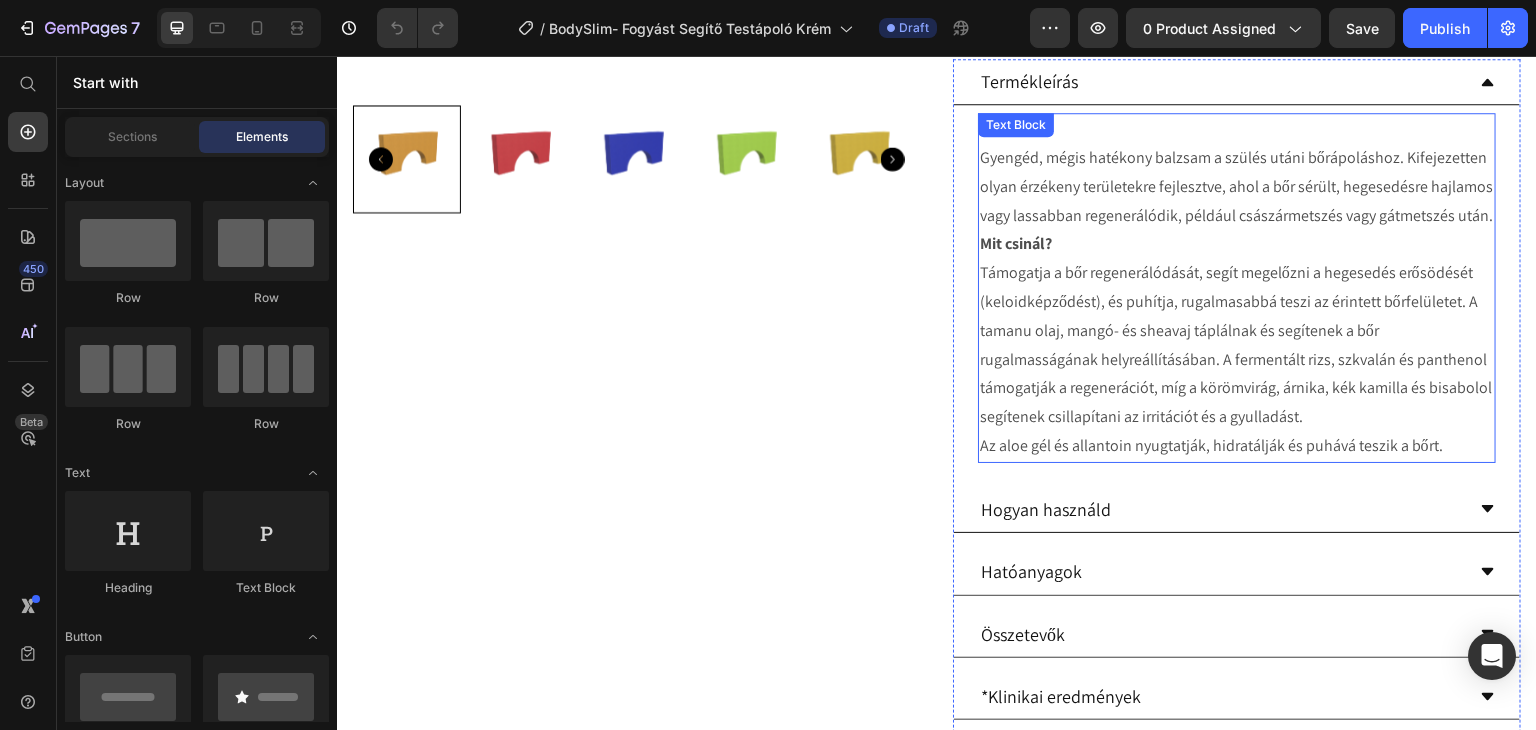 click on "Mi ez? Gyengéd, mégis hatékony balzsam a szülés utáni bőrápoláshoz. Kifejezetten olyan érzékeny területekre fejlesztve, ahol a bőr sérült, hegesedésre hajlamos vagy lassabban regenerálódik, például császármetszés vagy gátmetszés után." at bounding box center [1237, 172] 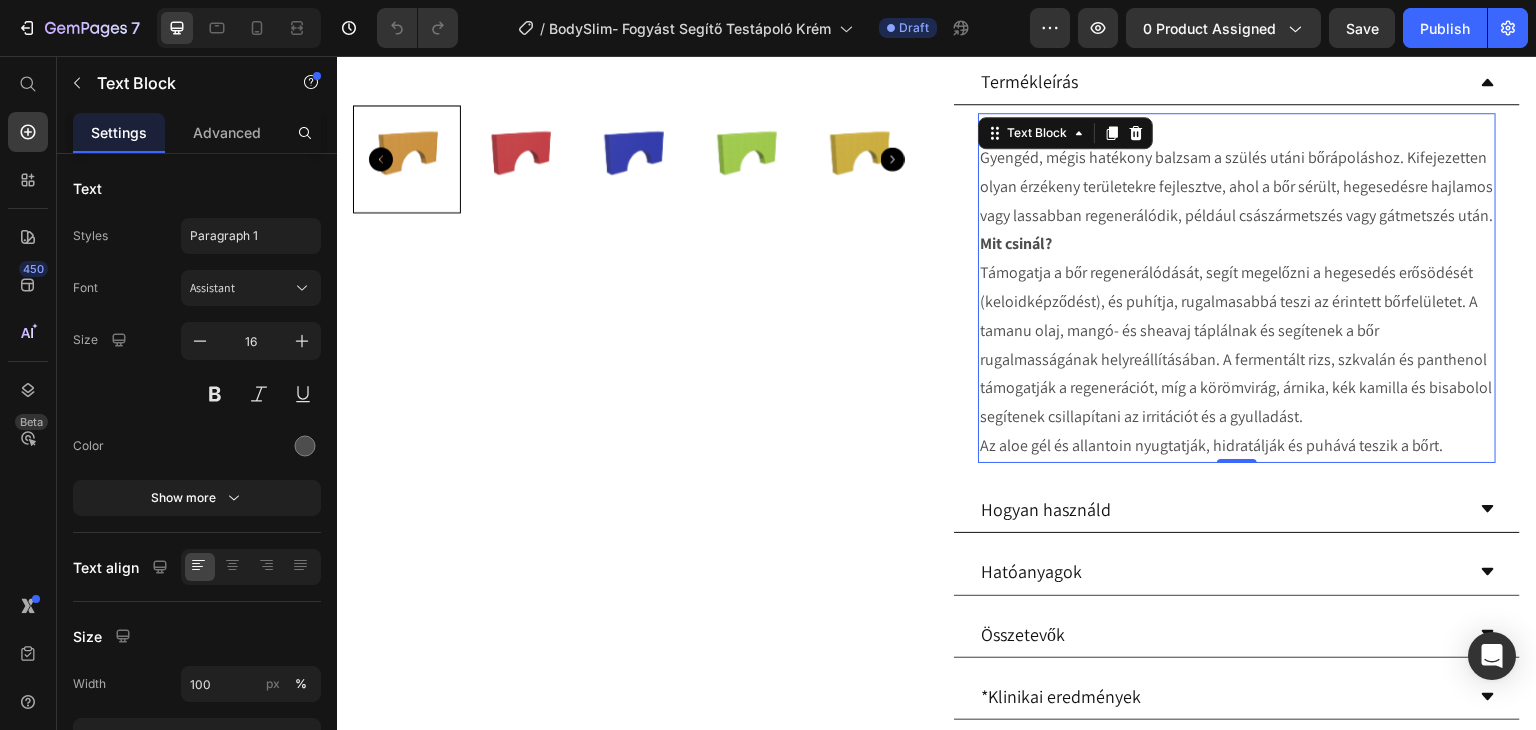 drag, startPoint x: 1122, startPoint y: 229, endPoint x: 1114, endPoint y: 237, distance: 11.313708 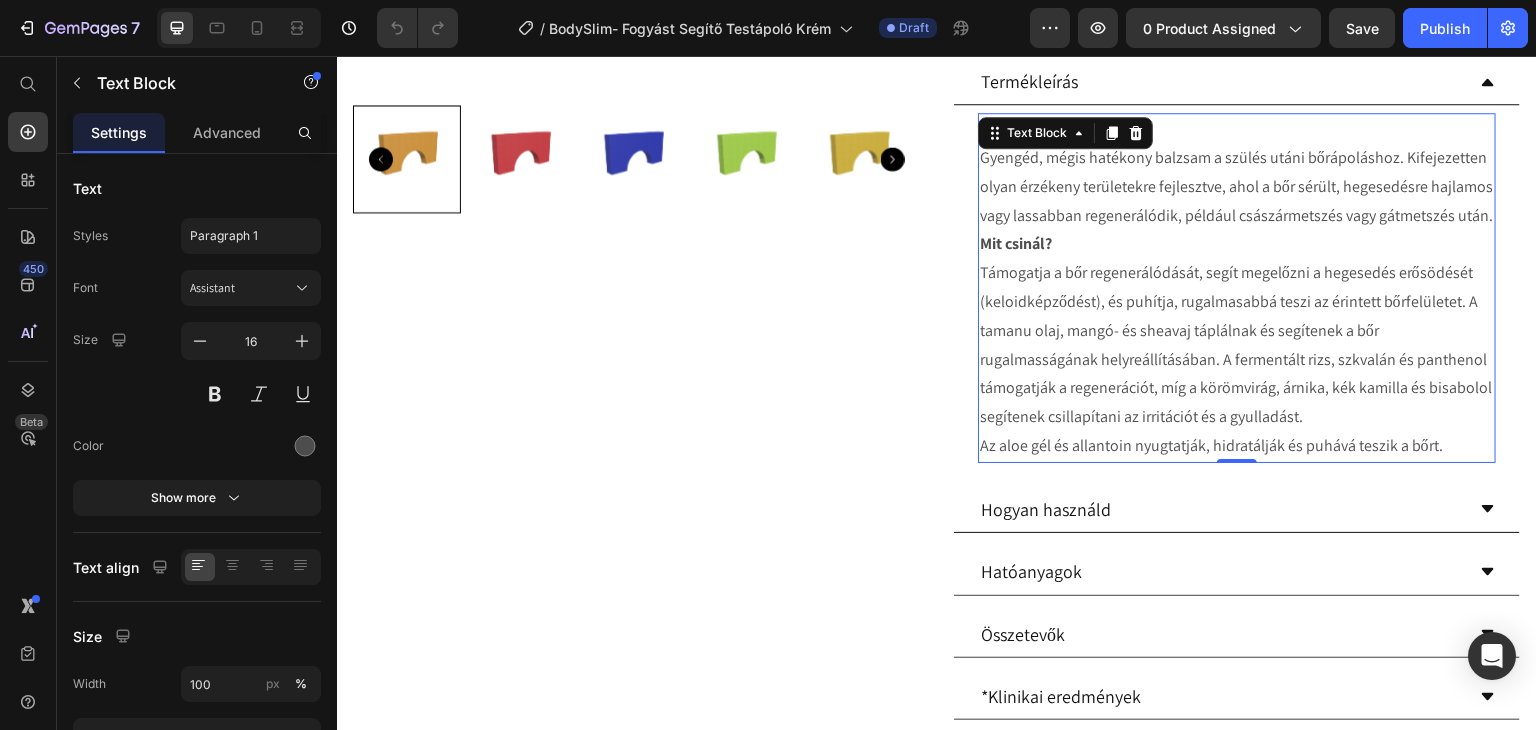 click on "Mi ez? Gyengéd, mégis hatékony balzsam a szülés utáni bőrápoláshoz. Kifejezetten olyan érzékeny területekre fejlesztve, ahol a bőr sérült, hegesedésre hajlamos vagy lassabban regenerálódik, például császármetszés vagy gátmetszés után." at bounding box center [1237, 172] 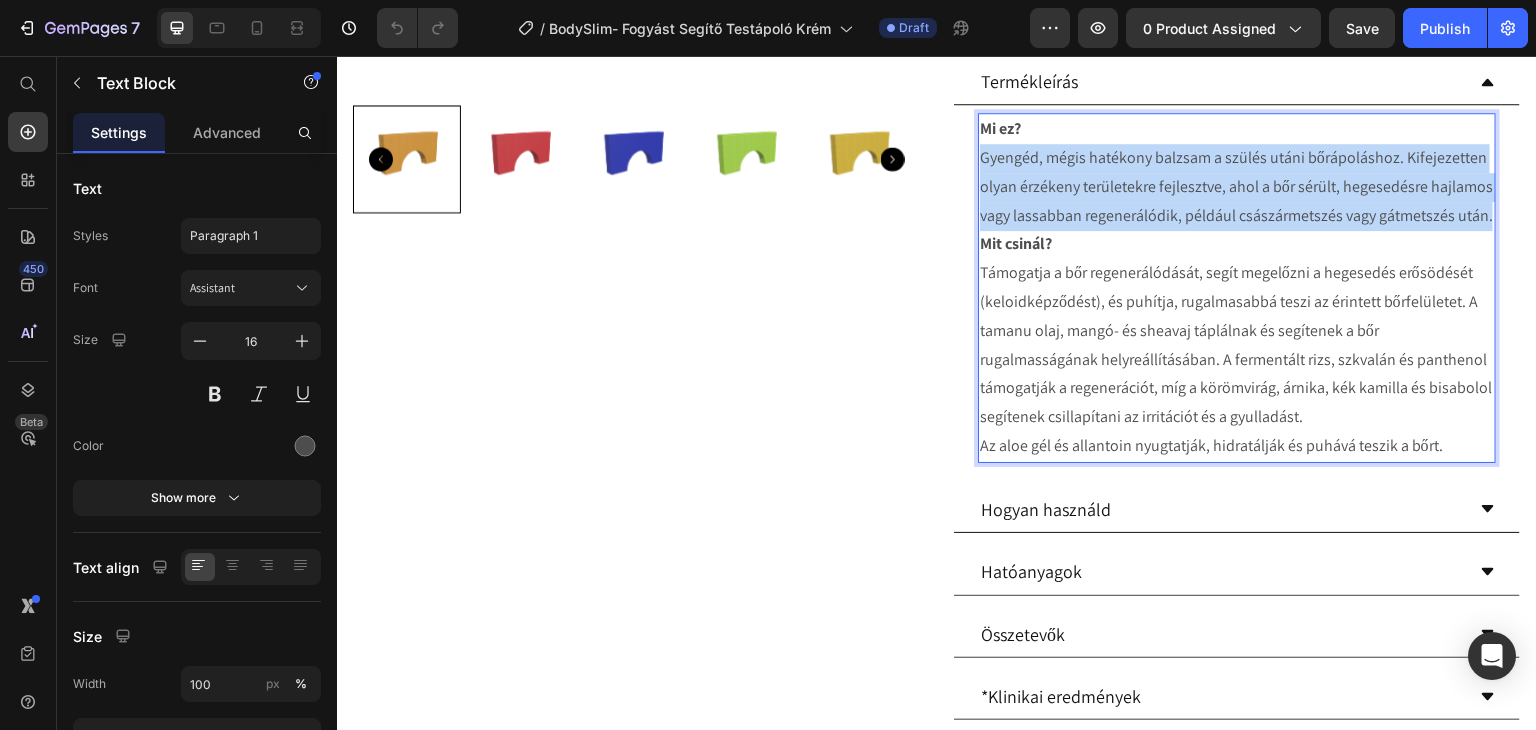 drag, startPoint x: 1111, startPoint y: 239, endPoint x: 974, endPoint y: 161, distance: 157.64835 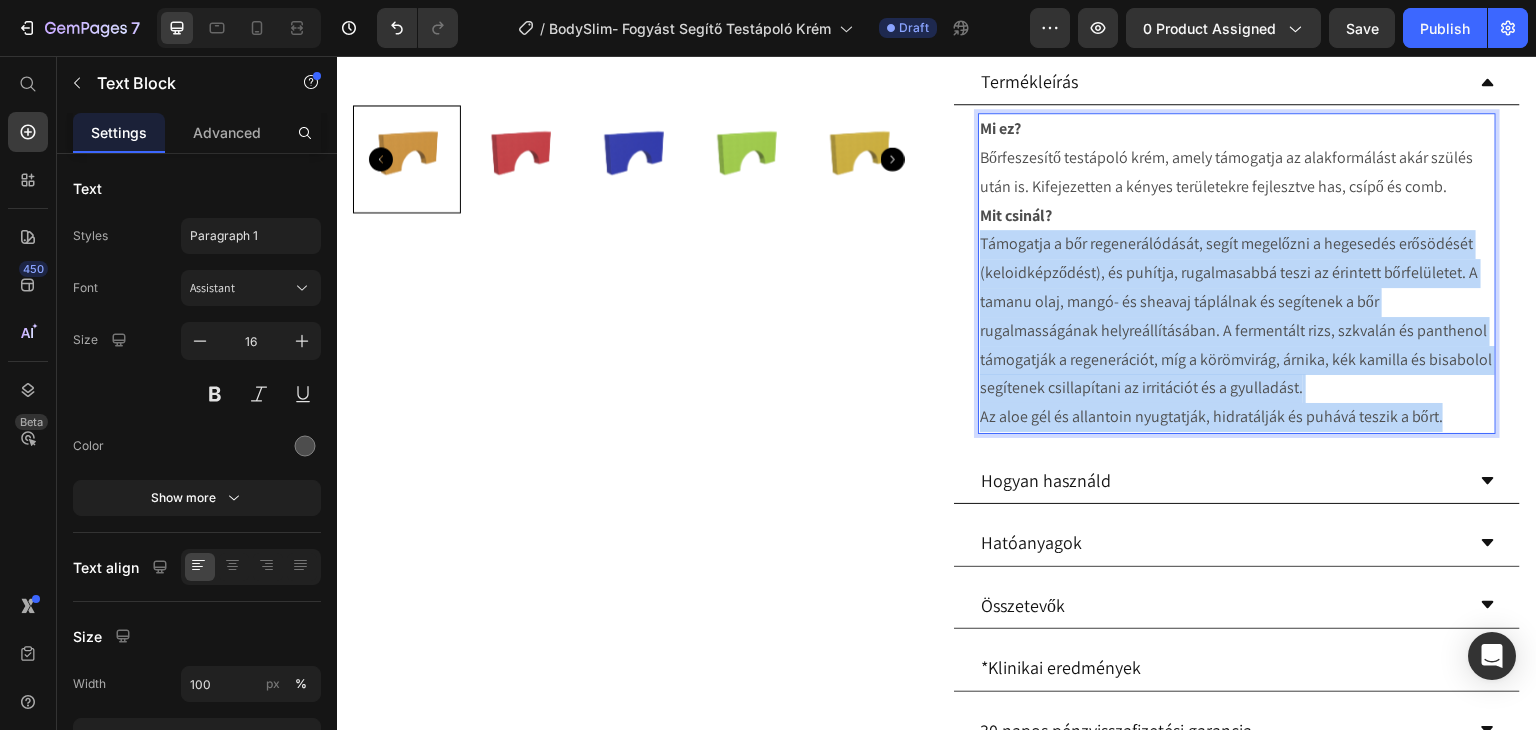 drag, startPoint x: 1436, startPoint y: 413, endPoint x: 970, endPoint y: 242, distance: 496.3839 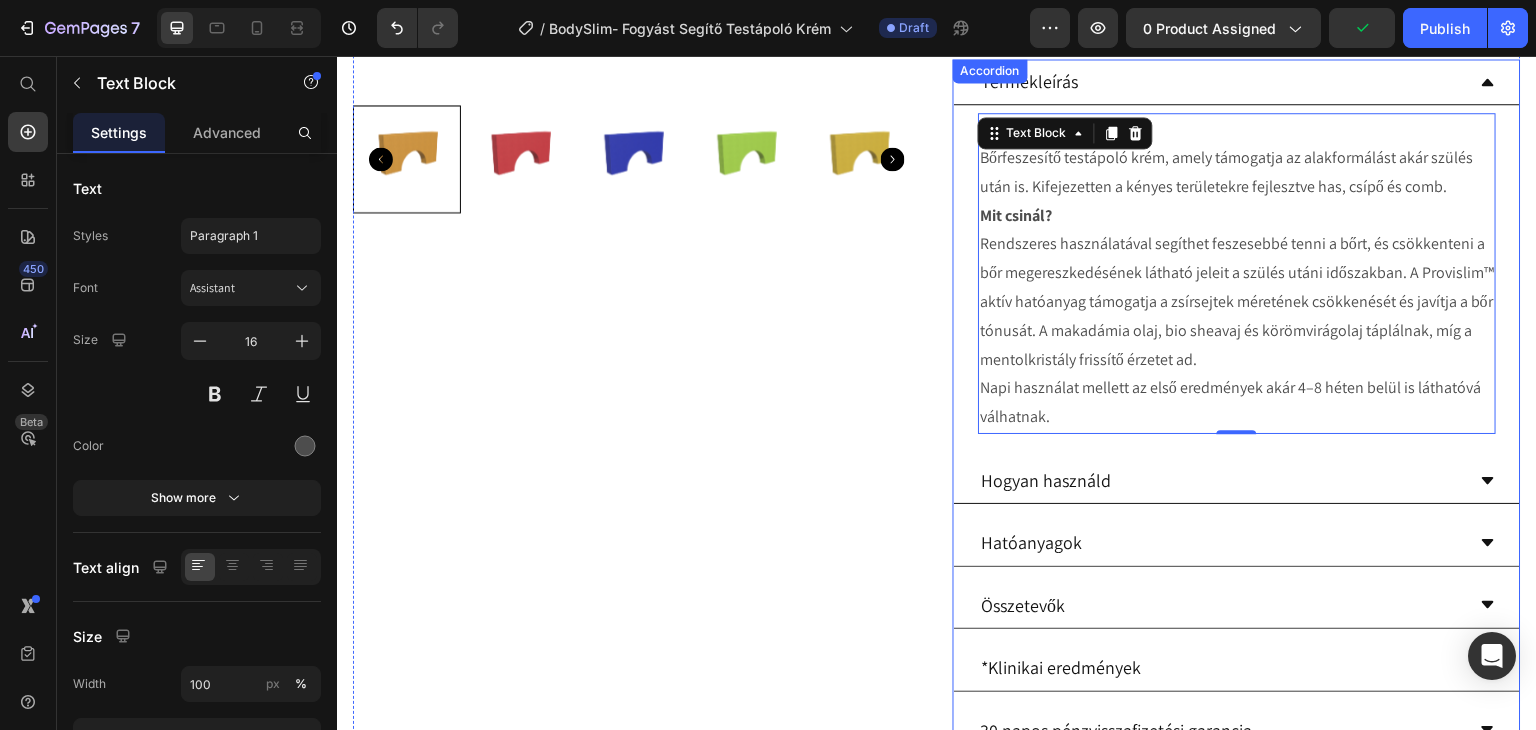 click on "Hogyan használd" at bounding box center [1221, 480] 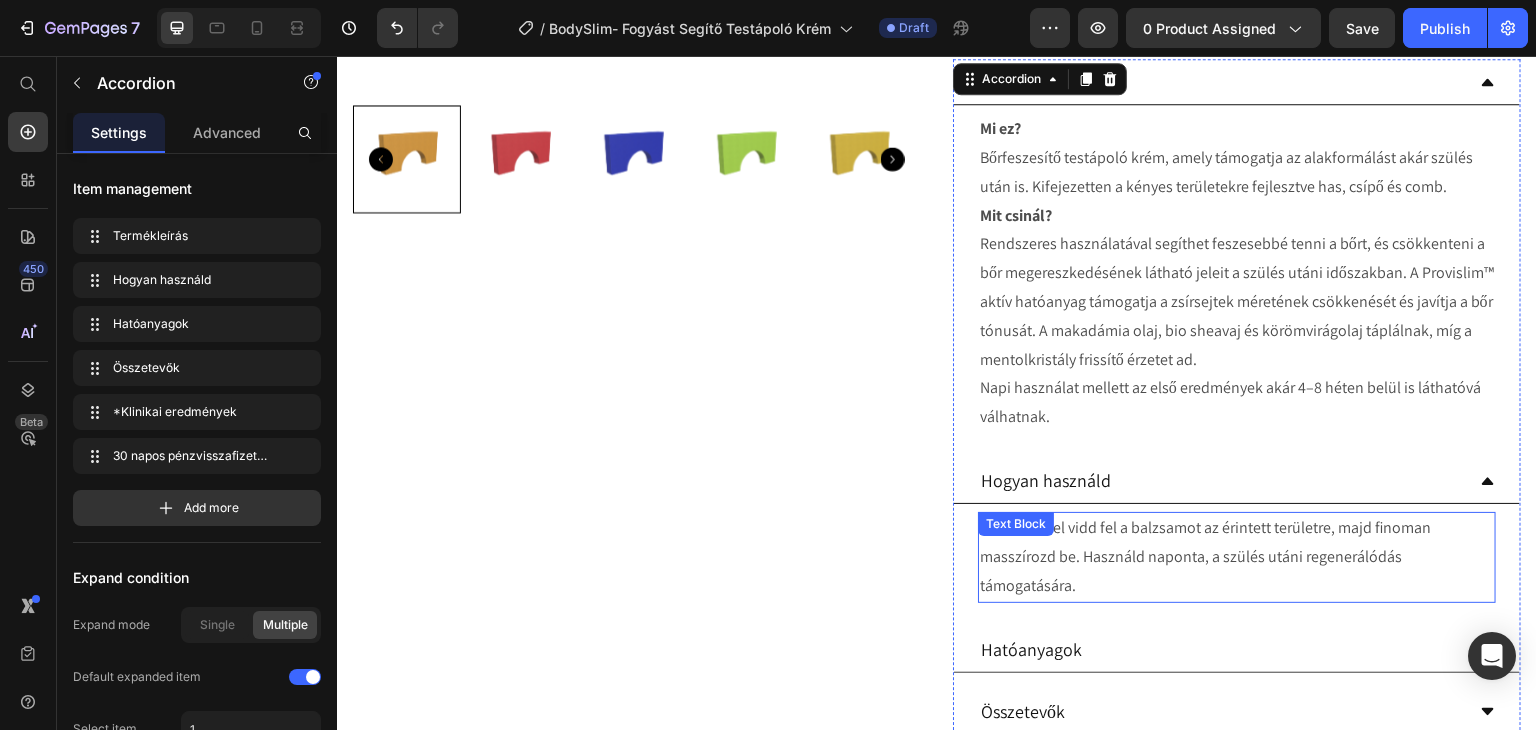 click on "Tiszta kézzel vidd fel a balzsamot az érintett területre, majd finoman masszírozd be. Használd naponta, a szülés utáni regenerálódás támogatására." at bounding box center [1237, 557] 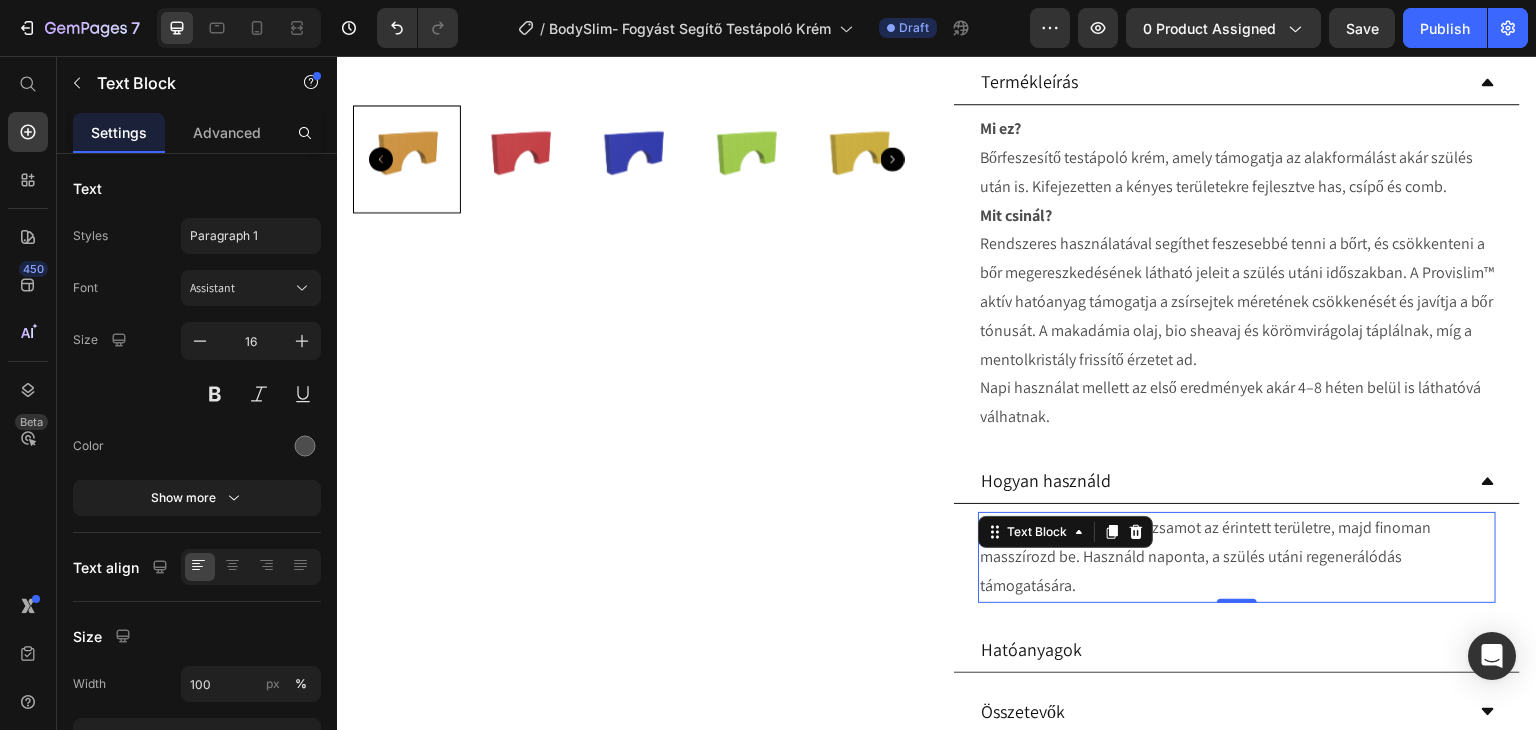 click on "Tiszta kézzel vidd fel a balzsamot az érintett területre, majd finoman masszírozd be. Használd naponta, a szülés utáni regenerálódás támogatására." at bounding box center [1237, 557] 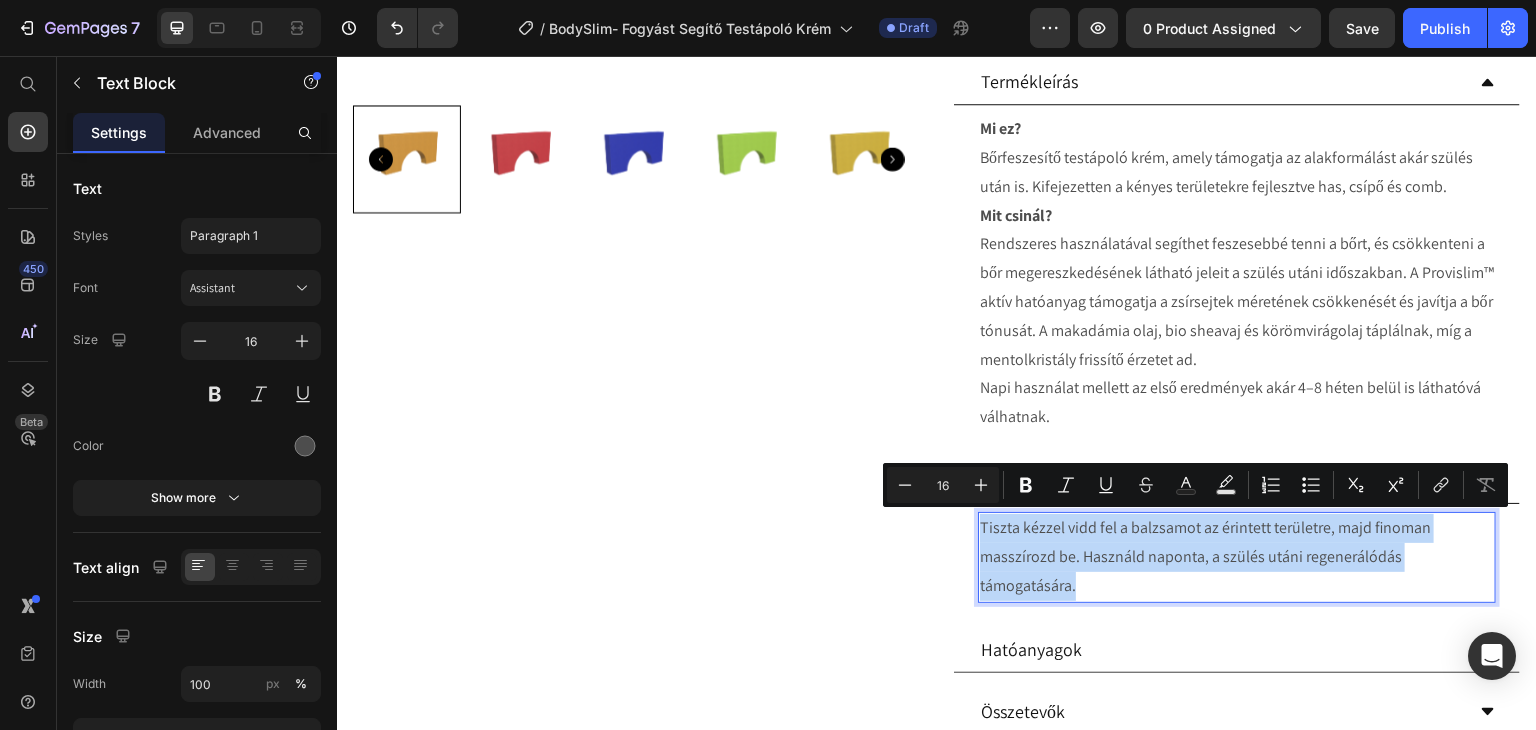 drag, startPoint x: 1087, startPoint y: 579, endPoint x: 975, endPoint y: 524, distance: 124.7758 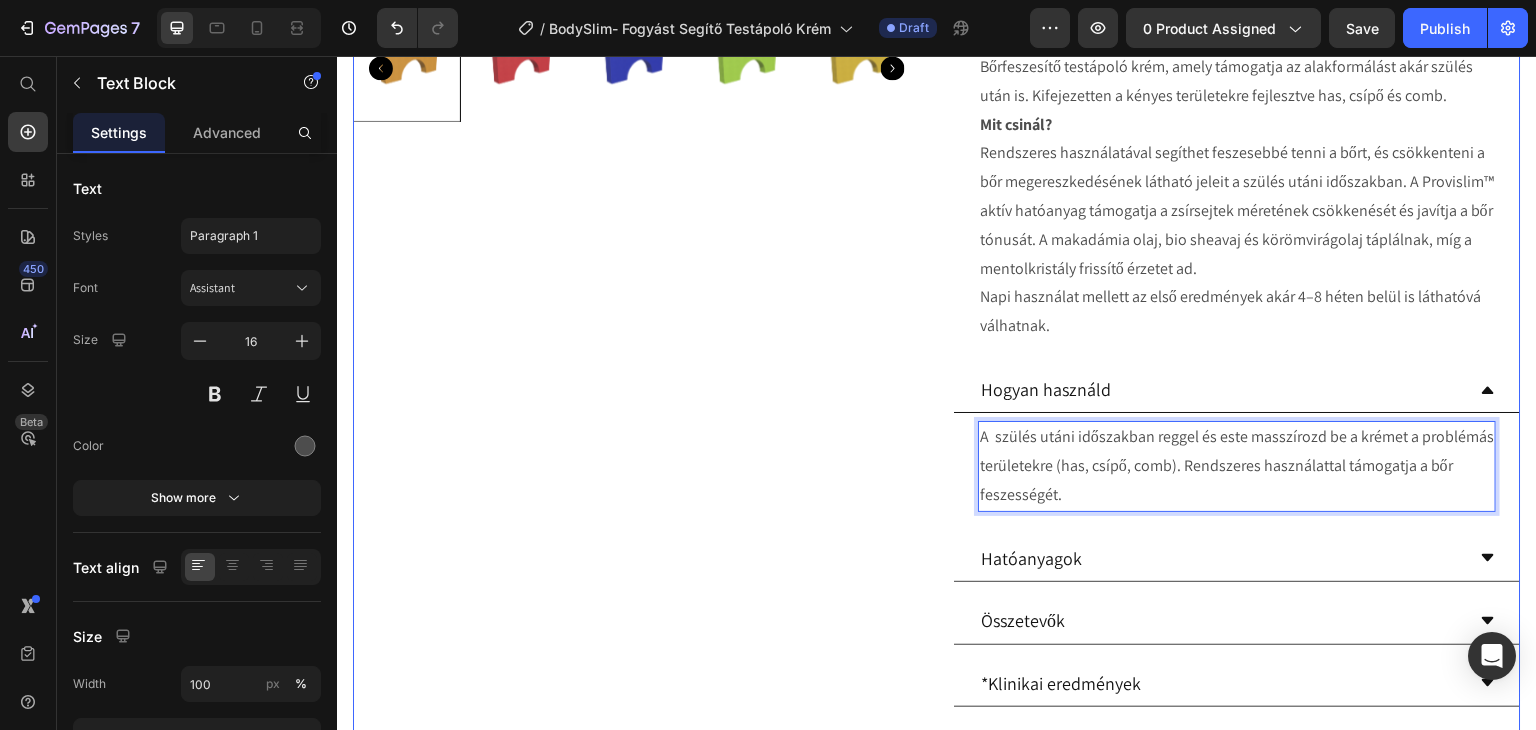 scroll, scrollTop: 800, scrollLeft: 0, axis: vertical 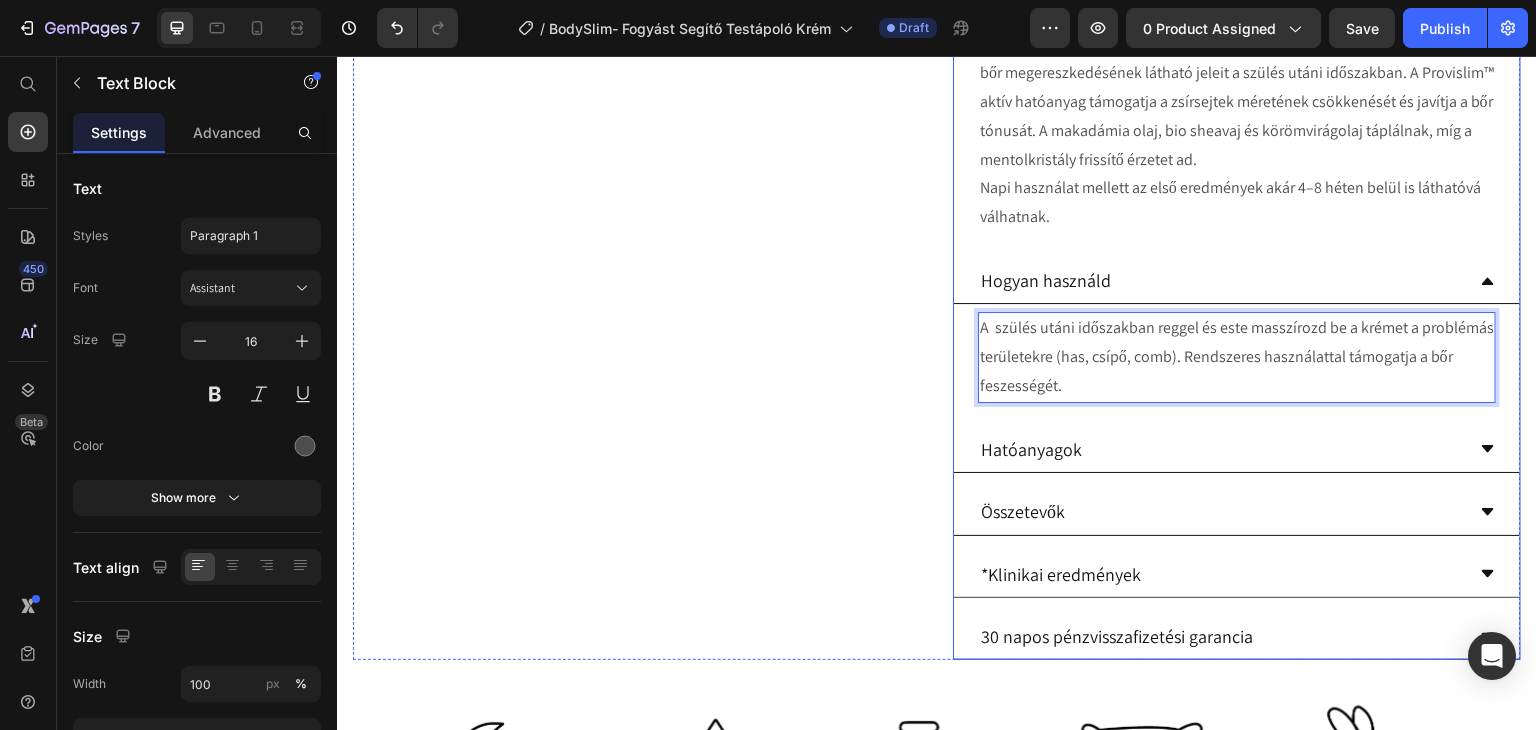 click on "Hatóanyagok" at bounding box center [1221, 449] 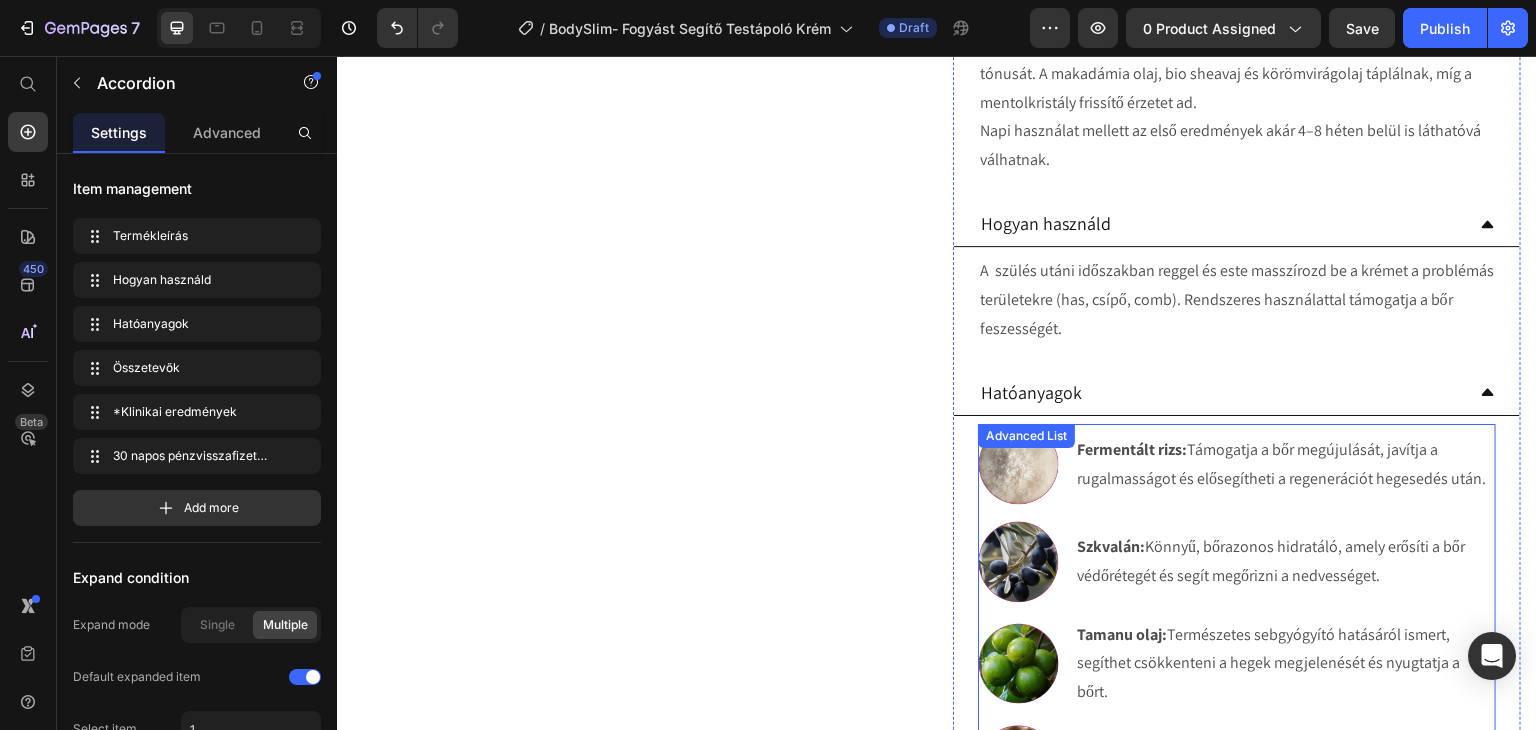 scroll, scrollTop: 900, scrollLeft: 0, axis: vertical 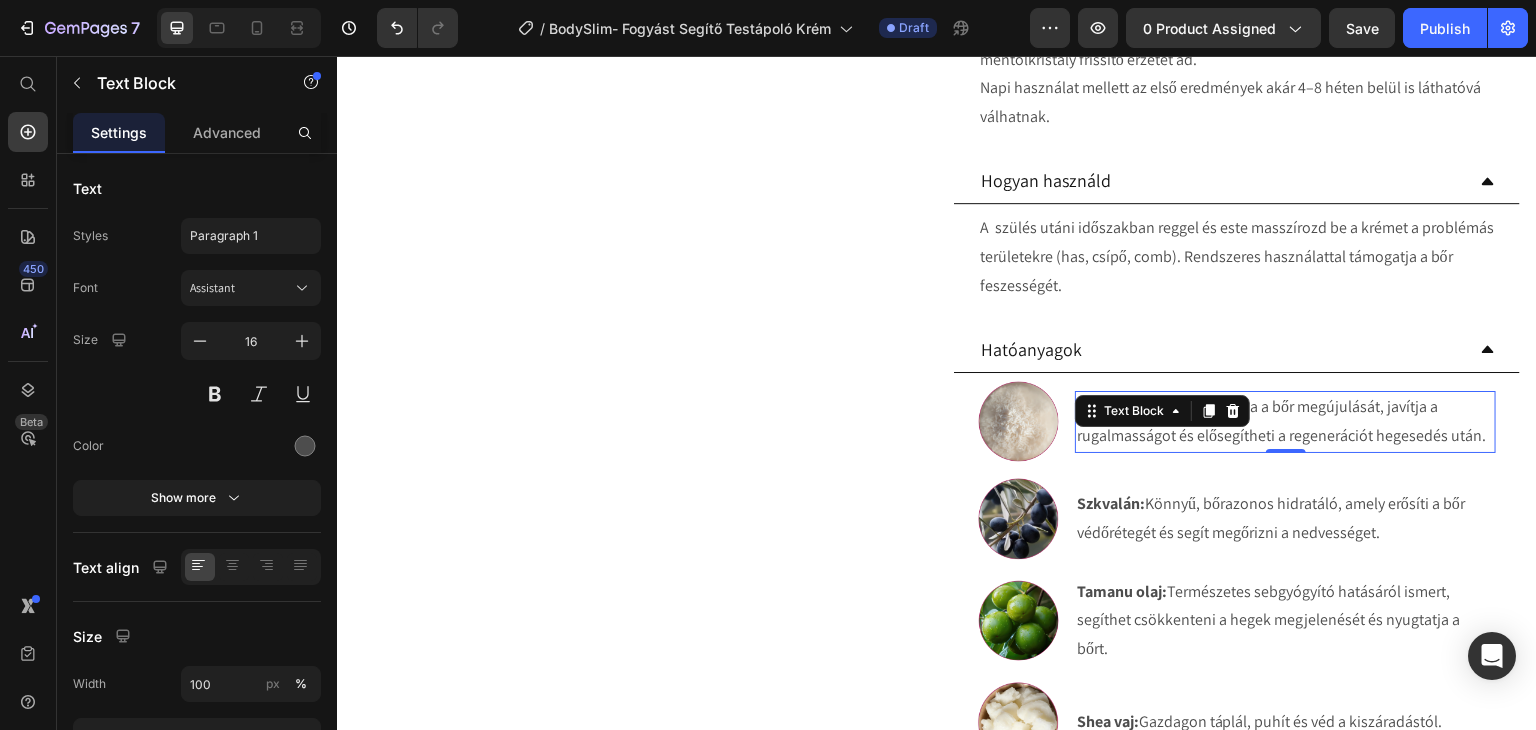 click on "Fermentált rizs:  Támogatja a bőr megújulását, javítja a rugalmasságot és elősegítheti a regenerációt hegesedés után. Text Block   0" at bounding box center (1285, 422) 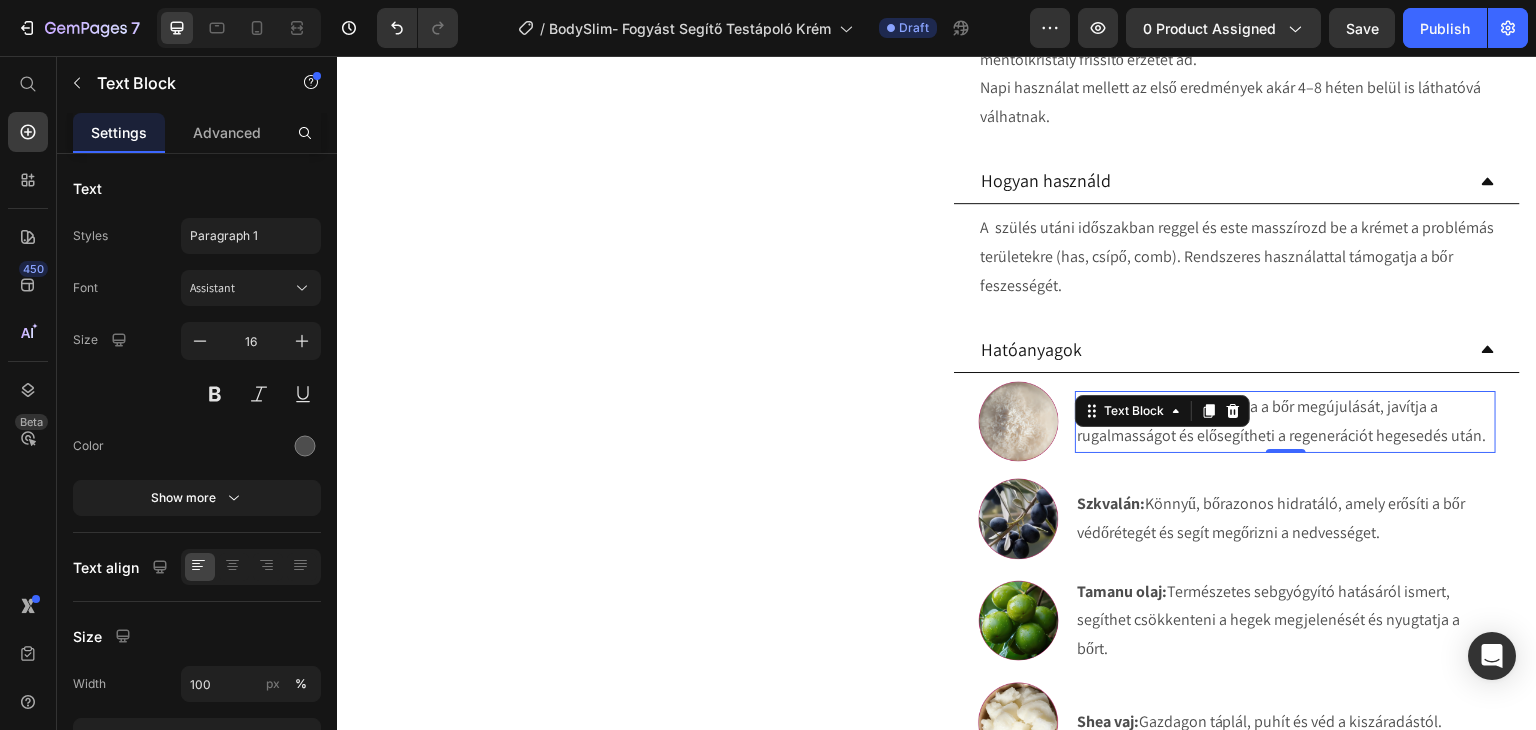 click on "Fermentált rizs:  Támogatja a bőr megújulását, javítja a rugalmasságot és elősegítheti a regenerációt hegesedés után." at bounding box center [1285, 422] 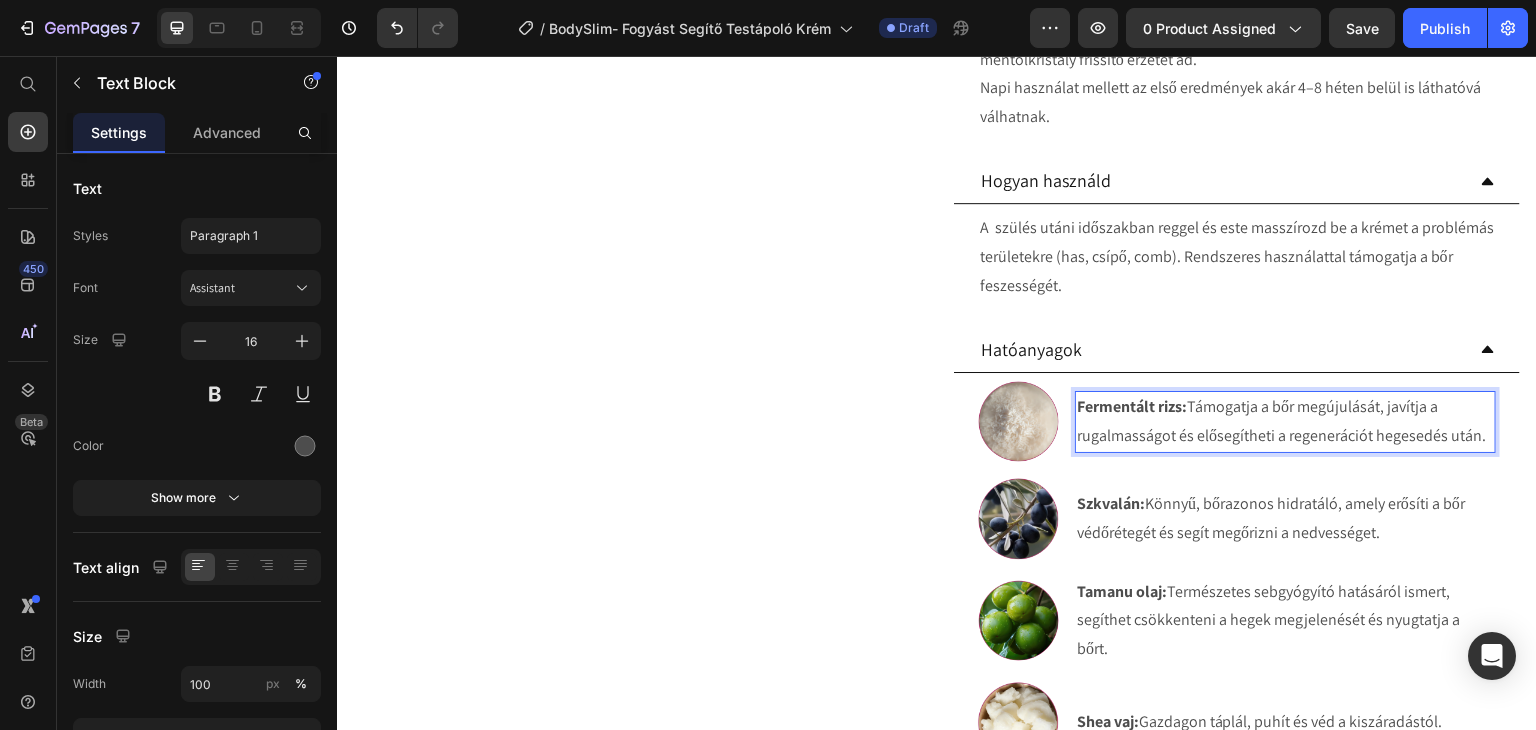 click on "Fermentált rizs:" at bounding box center [1132, 406] 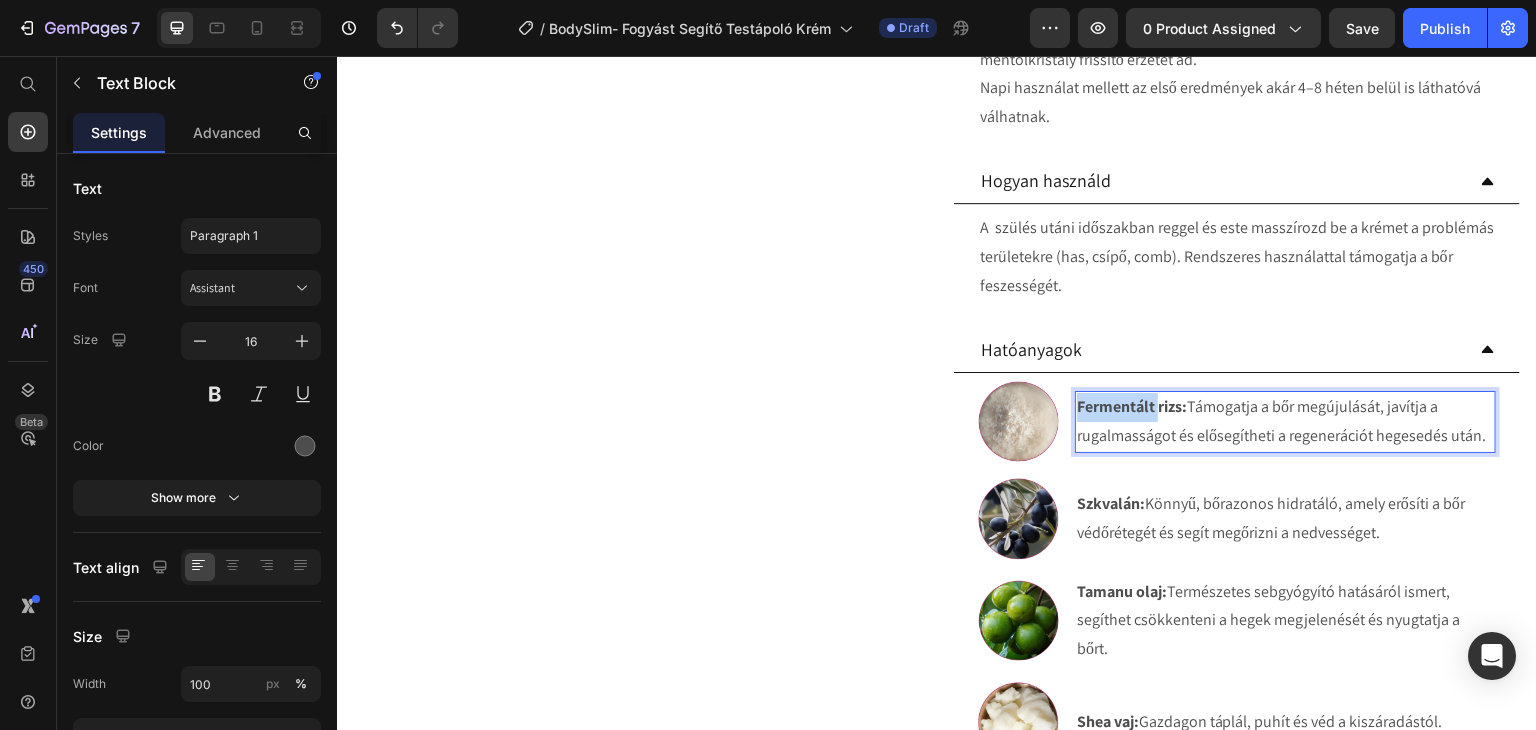 click on "Fermentált rizs:" at bounding box center [1132, 406] 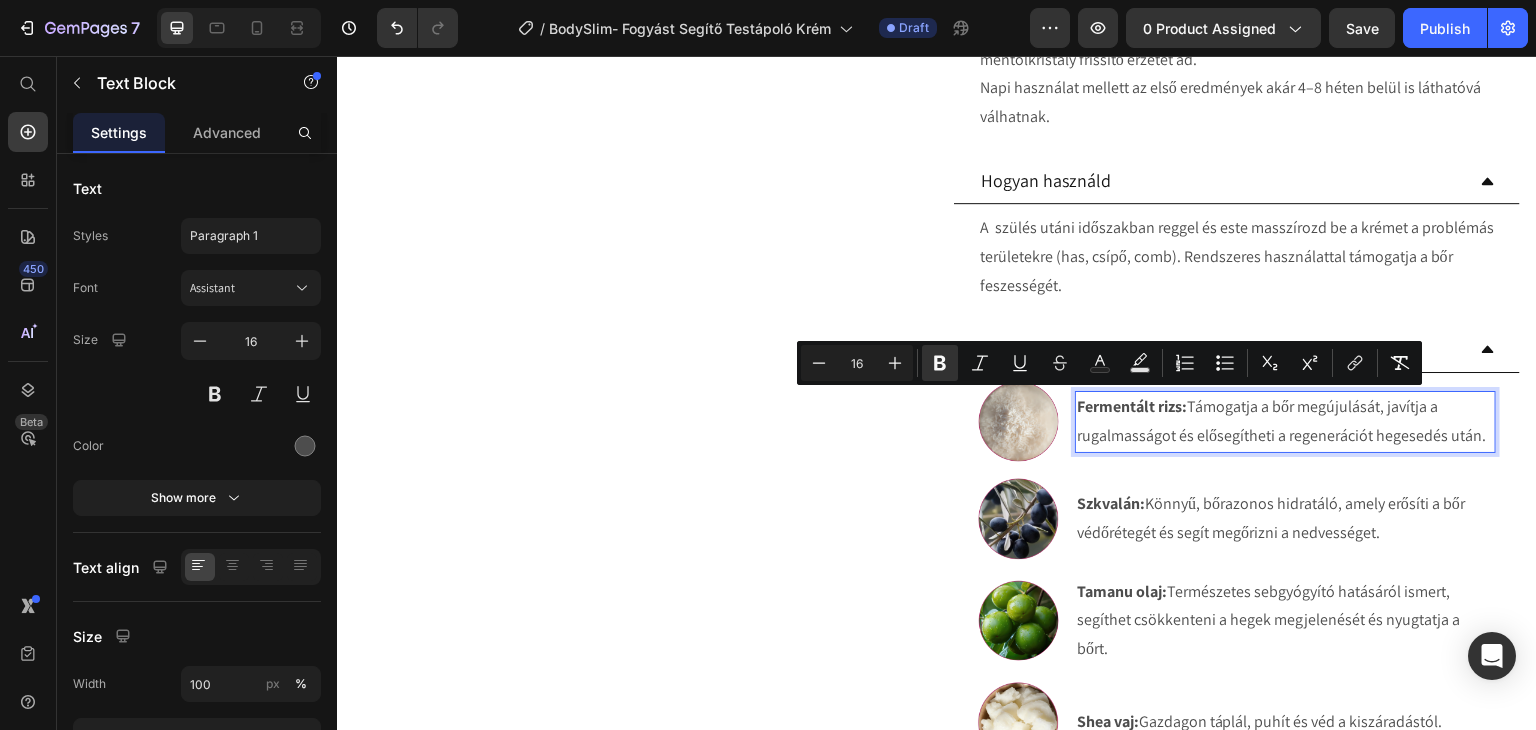 click on "Fermentált rizs:  Támogatja a bőr megújulását, javítja a rugalmasságot és elősegítheti a regenerációt hegesedés után." at bounding box center [1285, 422] 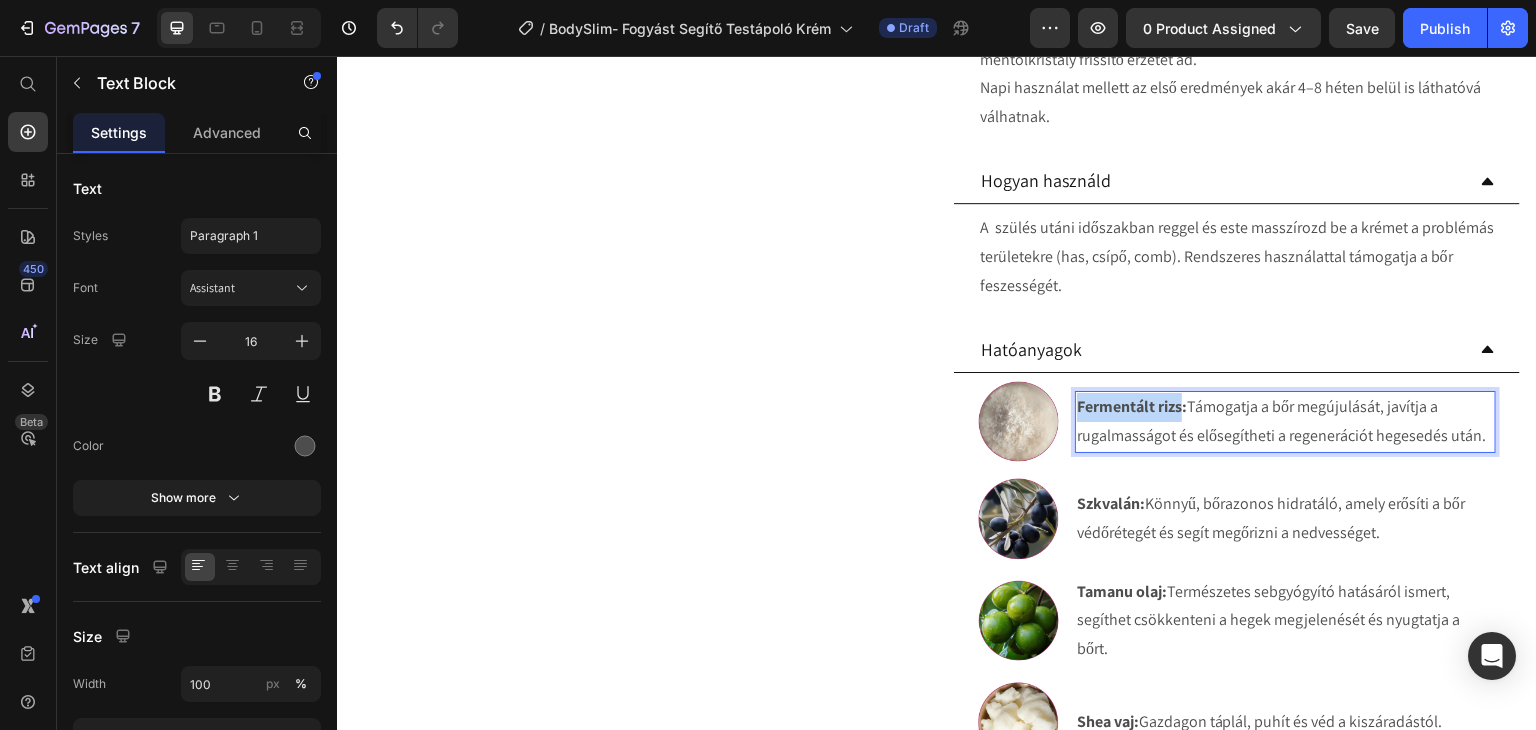 drag, startPoint x: 1176, startPoint y: 407, endPoint x: 1072, endPoint y: 407, distance: 104 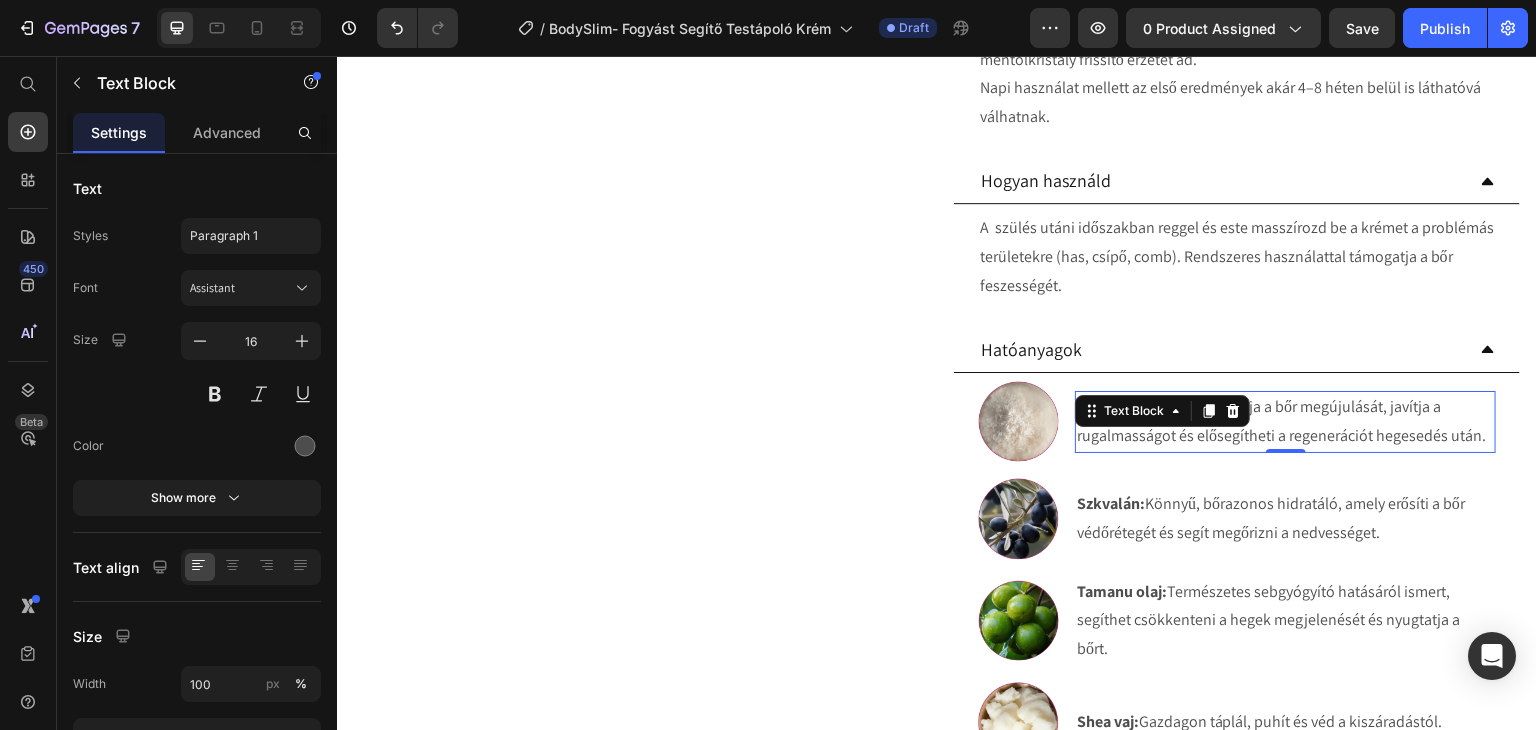 click on "Körömvirágolaj:  Támogatja a bőr megújulását, javítja a rugalmasságot és elősegítheti a regenerációt hegesedés után." at bounding box center (1285, 422) 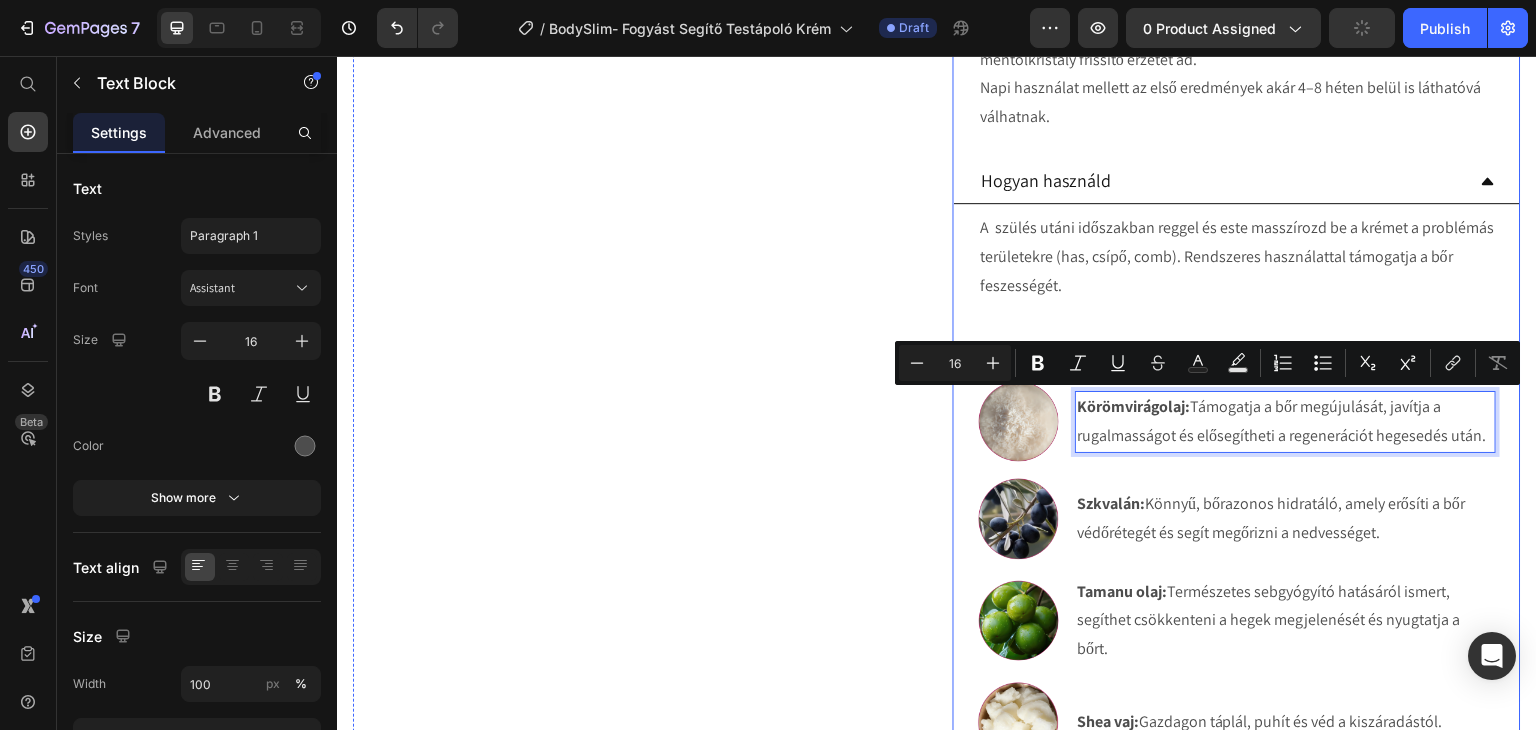 drag, startPoint x: 1187, startPoint y: 403, endPoint x: 1494, endPoint y: 445, distance: 309.85965 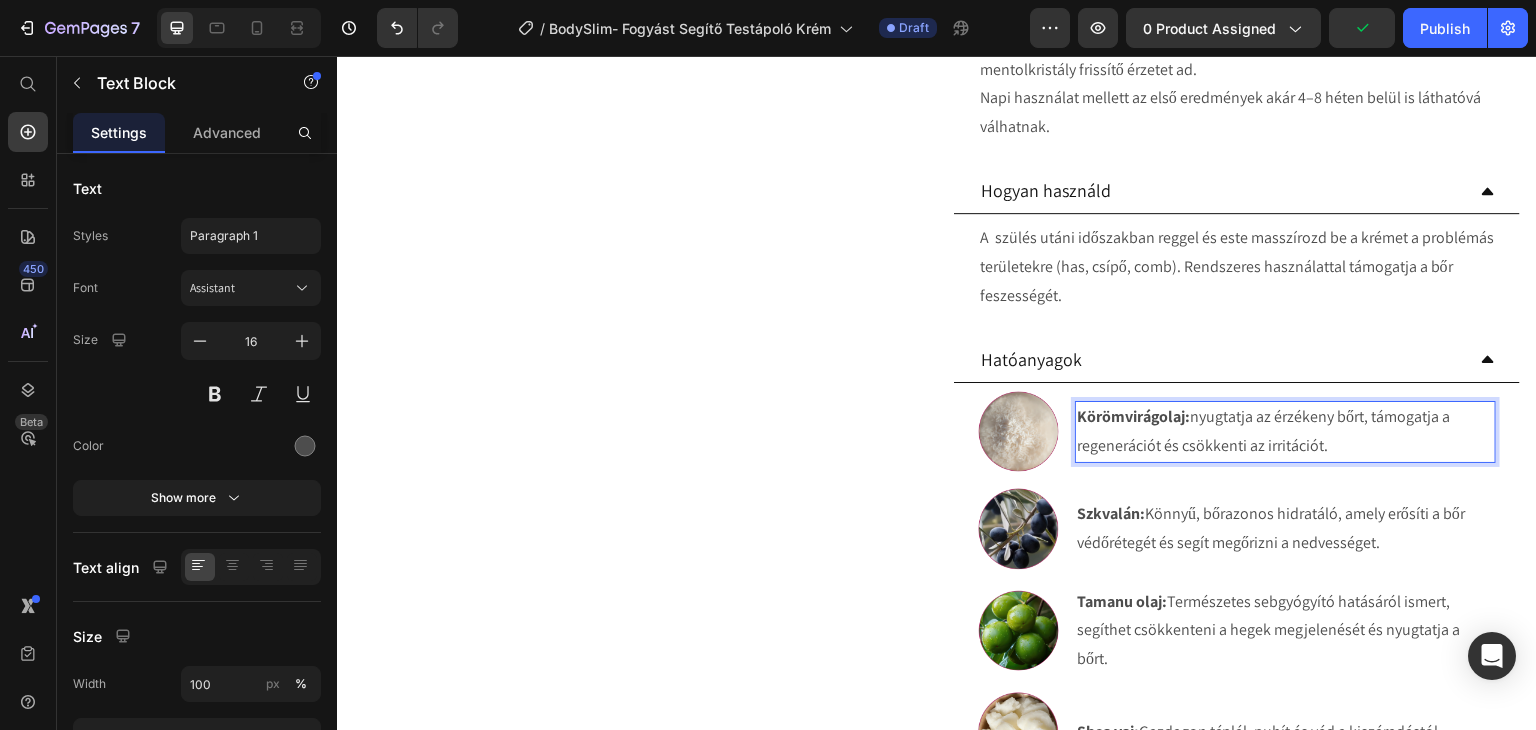 scroll, scrollTop: 900, scrollLeft: 0, axis: vertical 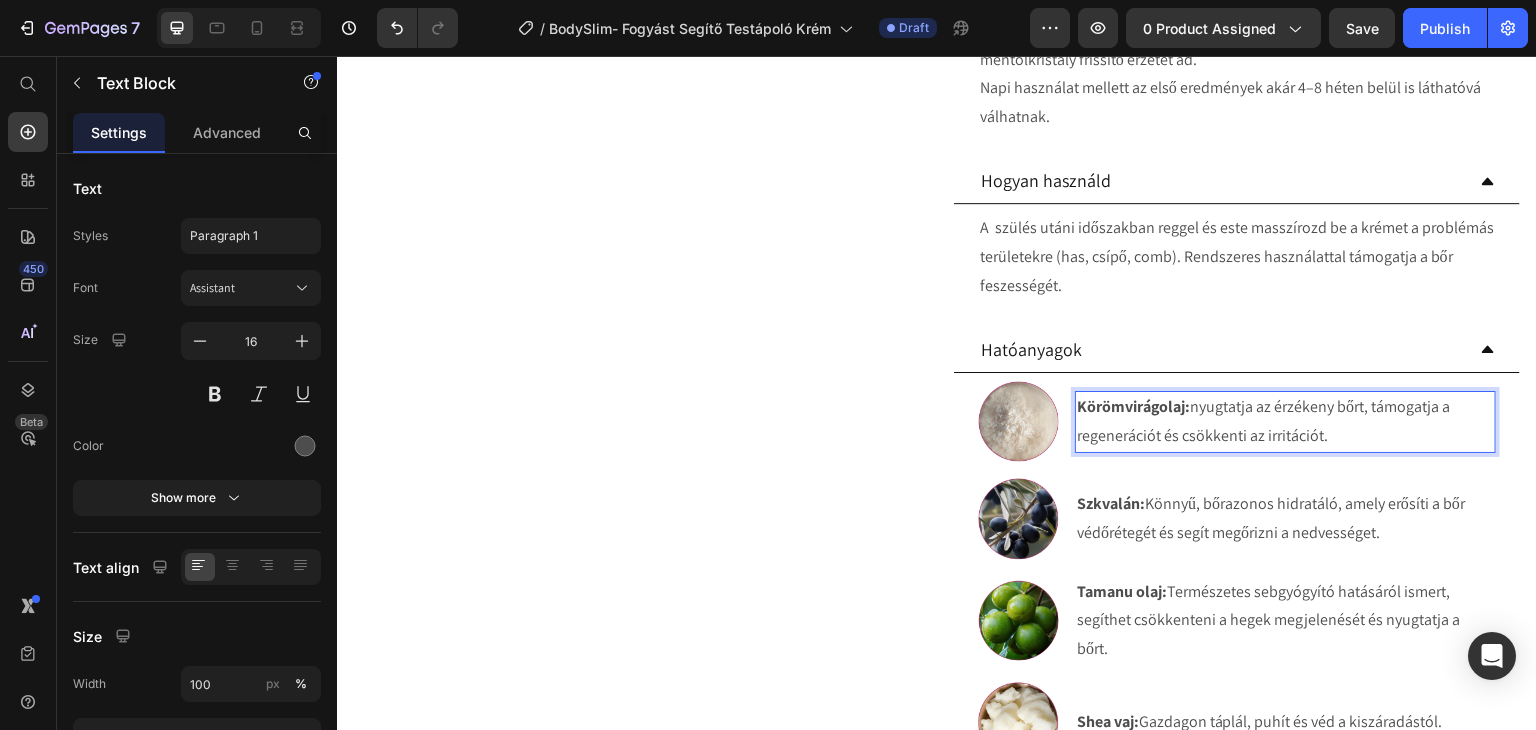 click on "Körömvirágolaj:  nyugtatja az érzékeny bőrt, támogatja a regenerációt és csökkenti az irritációt." at bounding box center (1285, 422) 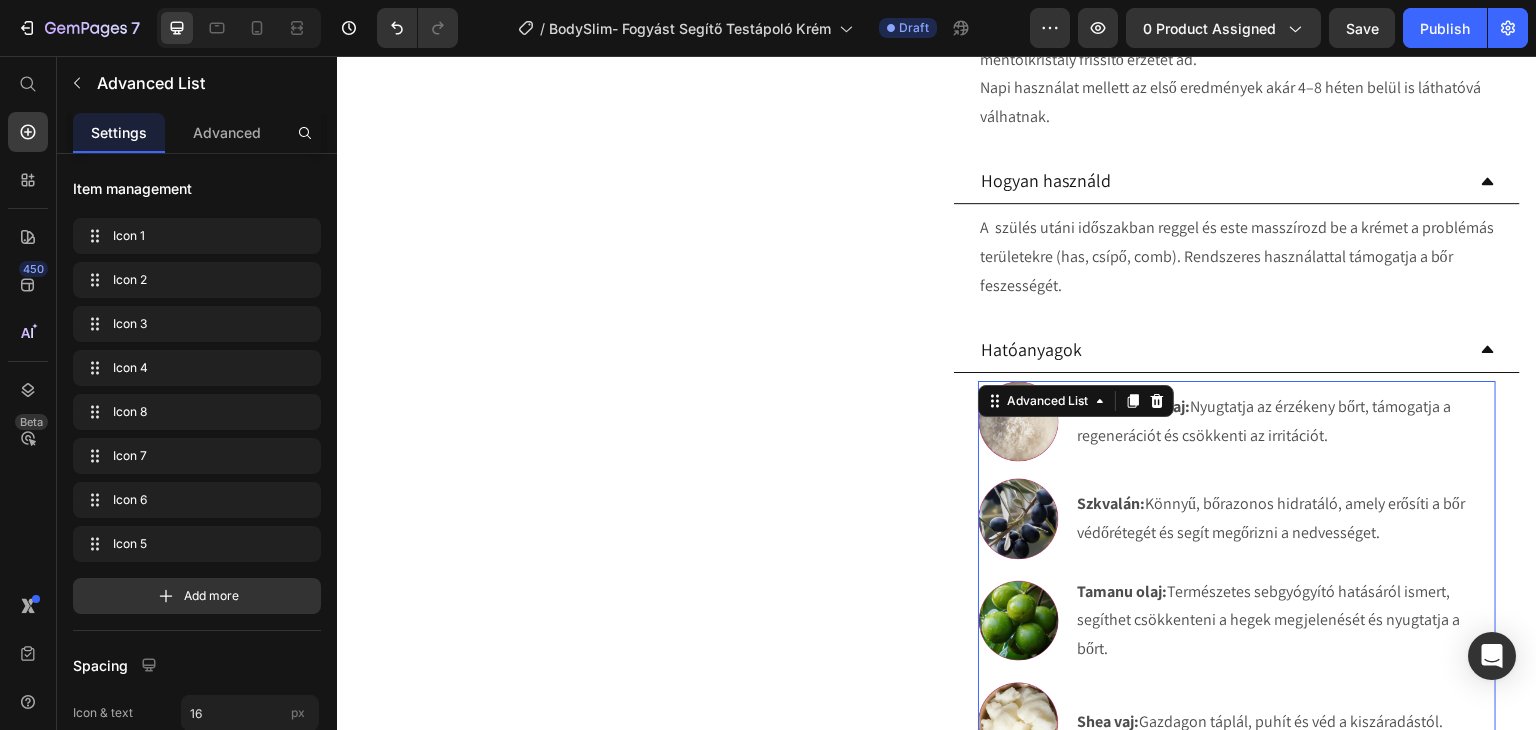 click on "Advanced List" at bounding box center (1076, 401) 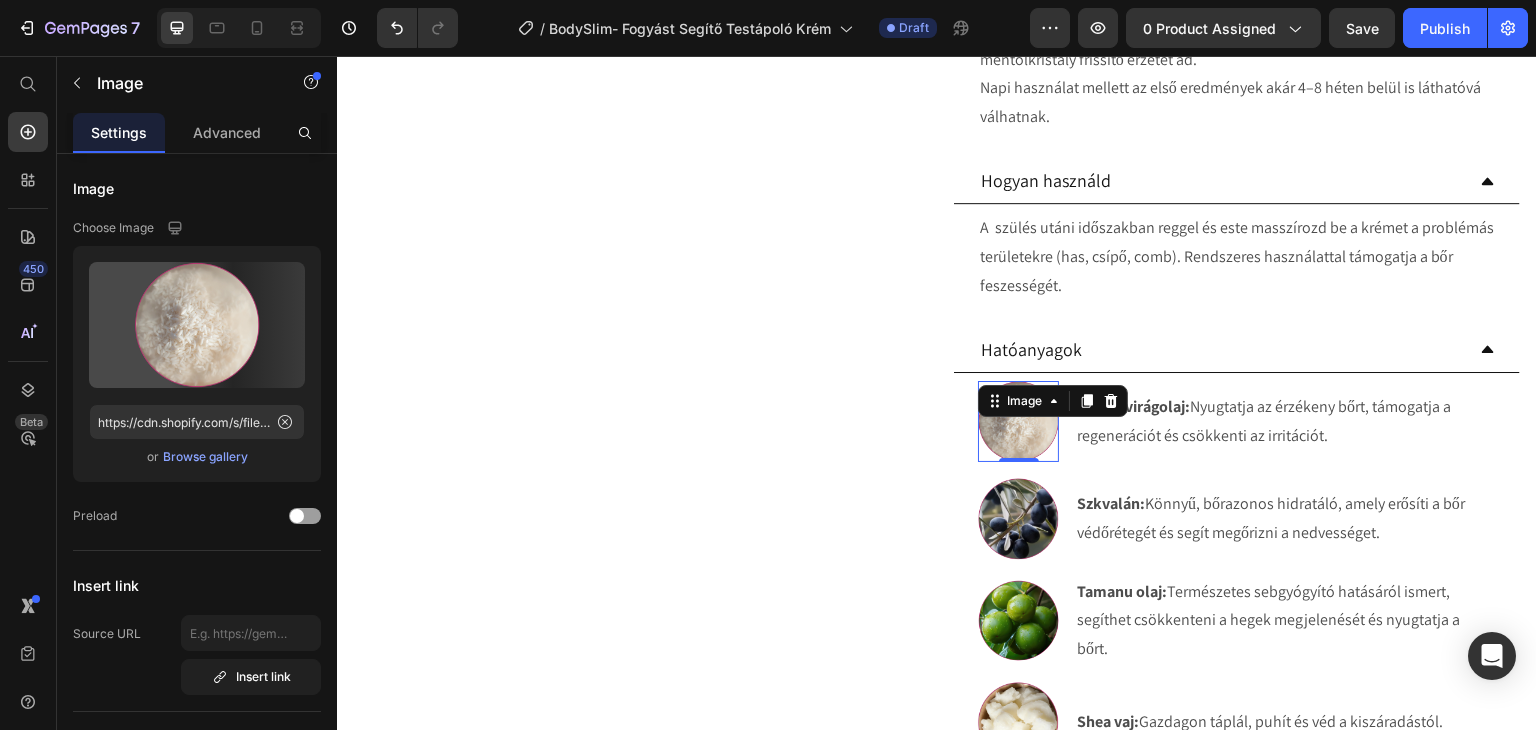 click at bounding box center (1018, 421) 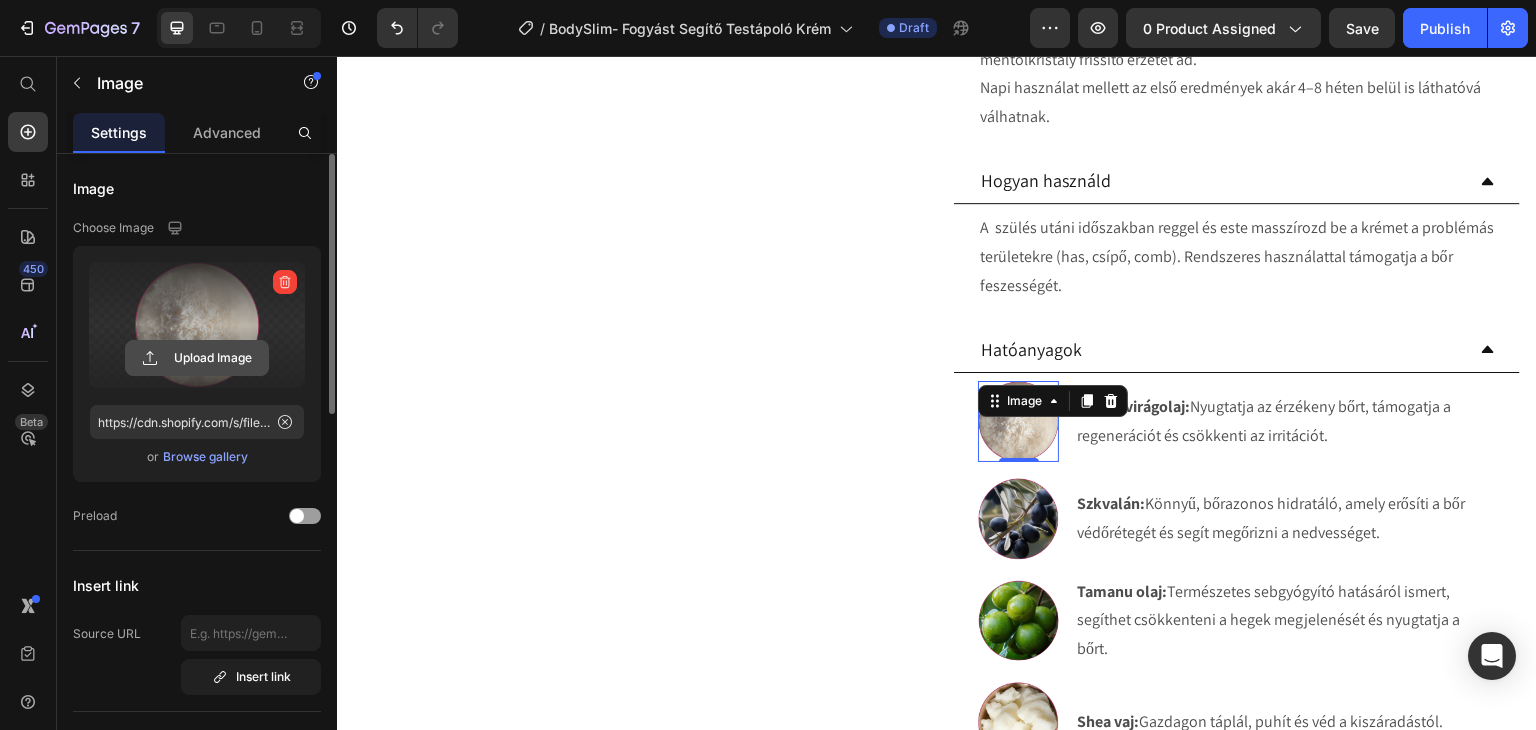 click 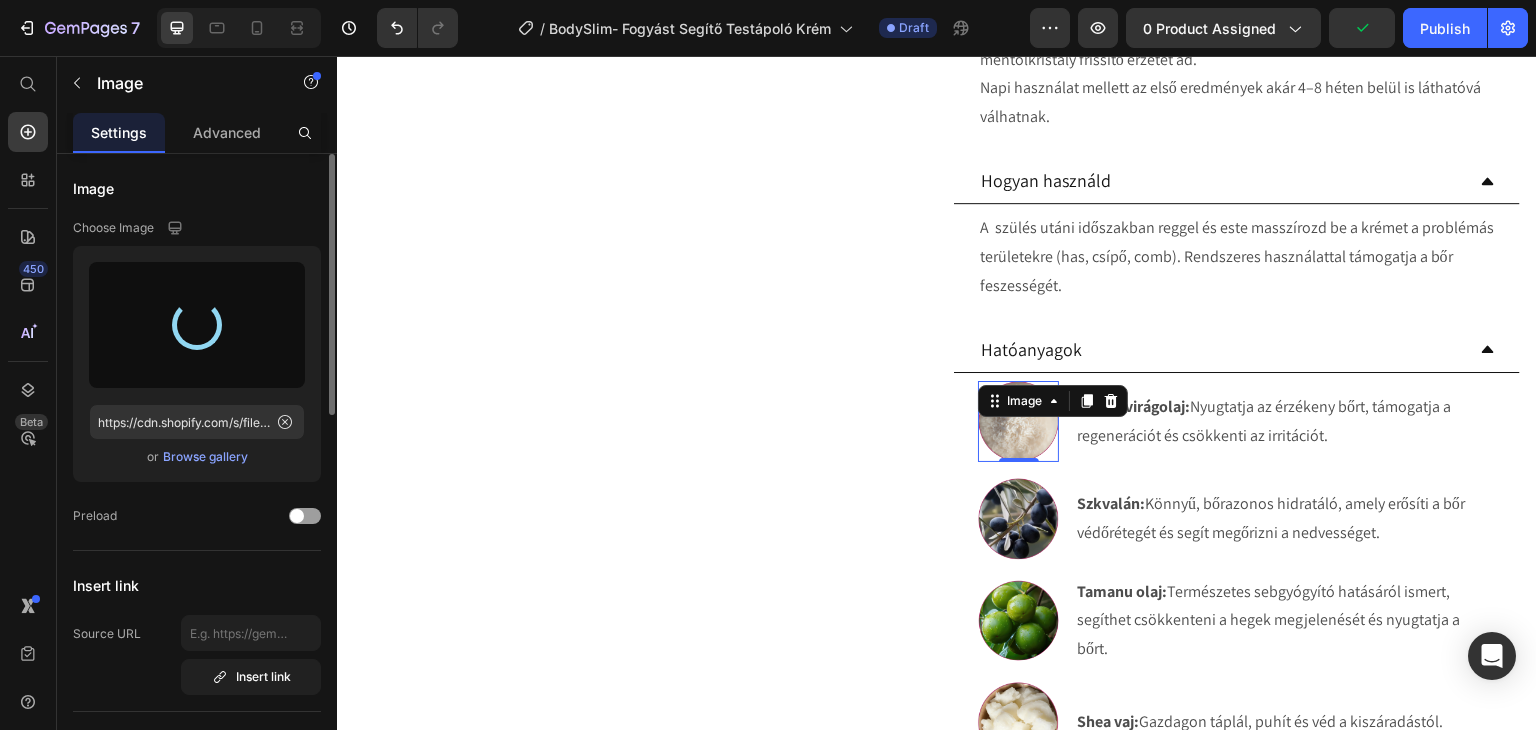 type on "https://cdn.shopify.com/s/files/1/0270/9628/5265/files/gempages_463917519317632081-bfaf365f-1ae5-4301-9906-a42844aadbe0.webp" 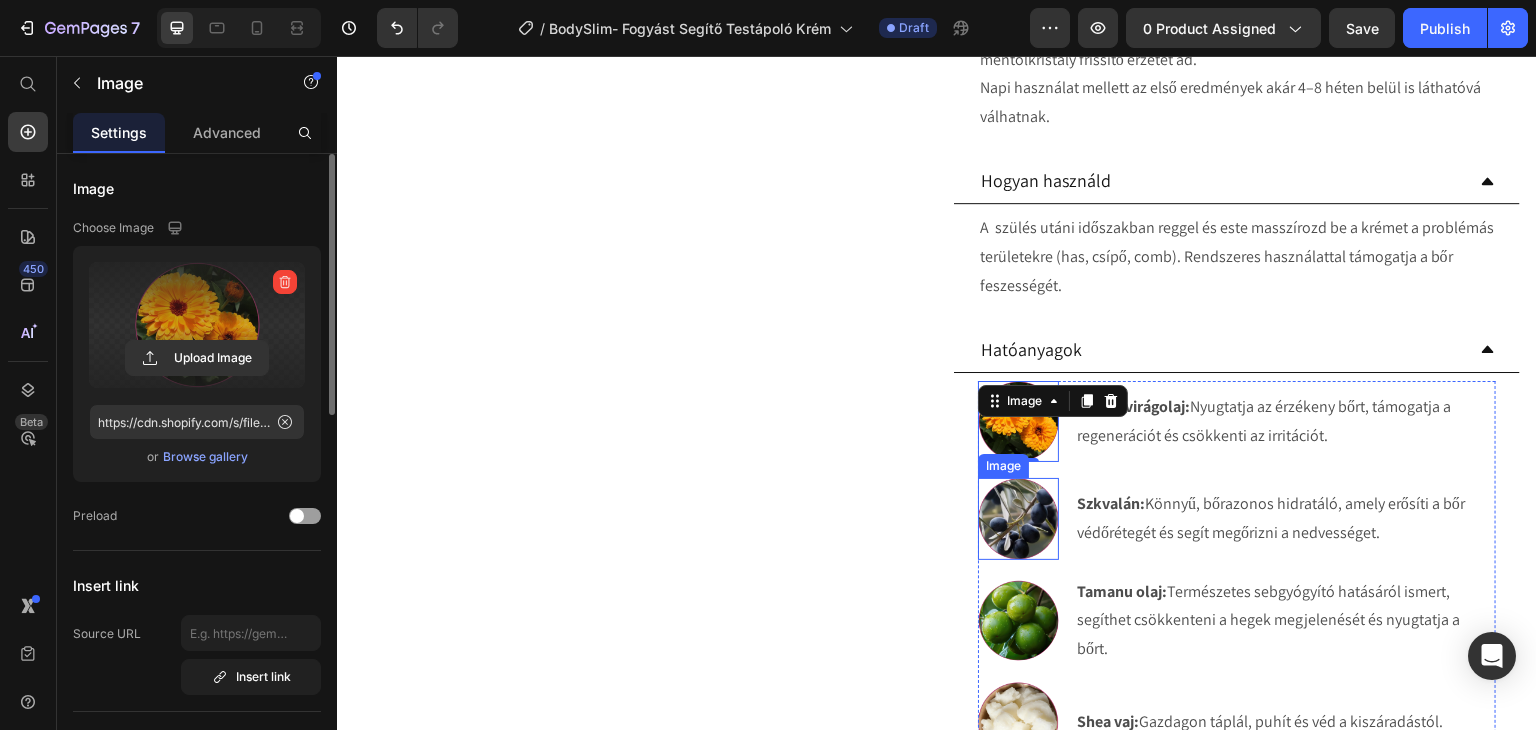 click at bounding box center [1018, 518] 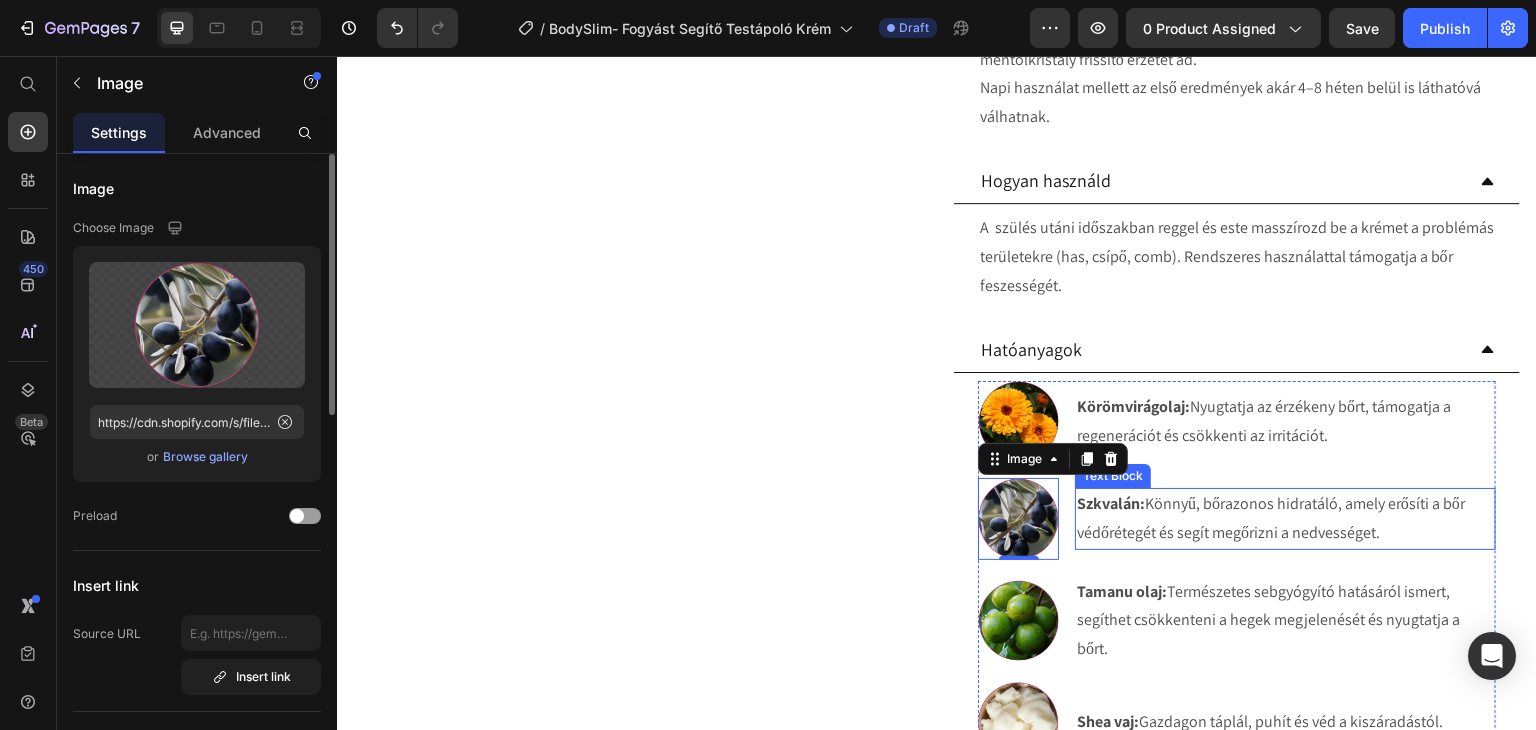 click on "Szkvalán:" at bounding box center [1111, 503] 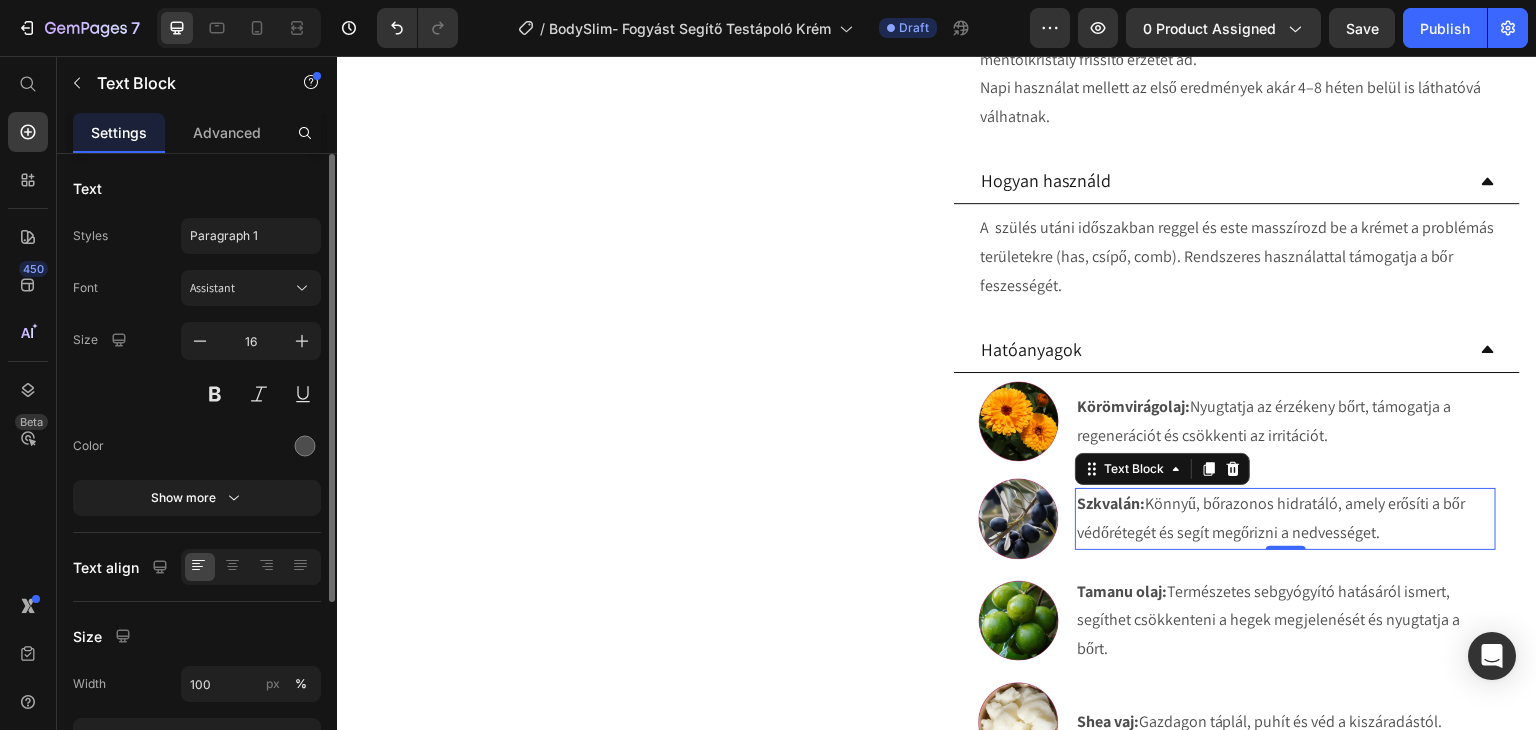 click on "Szkvalán:" at bounding box center (1111, 503) 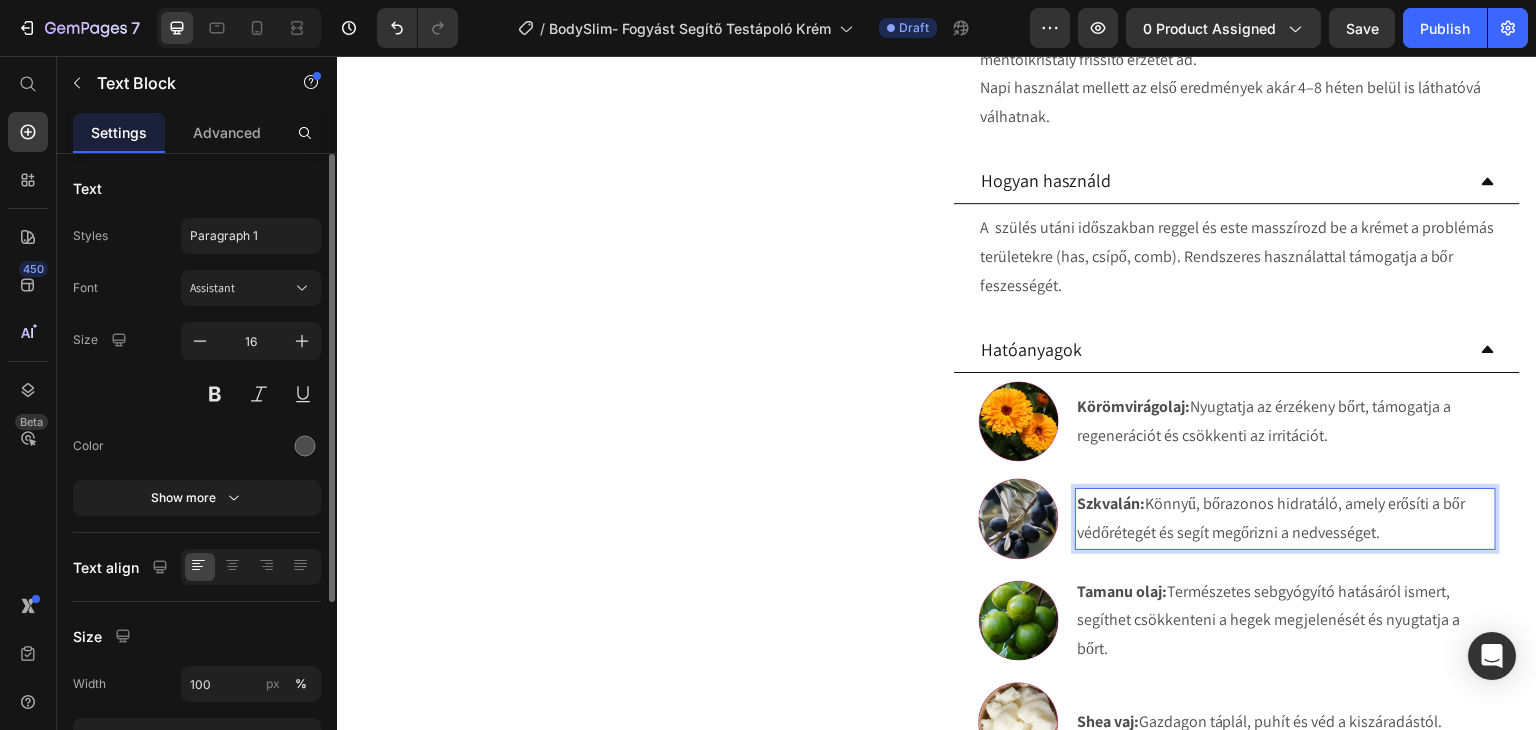 click on "Szkvalán:" at bounding box center [1111, 503] 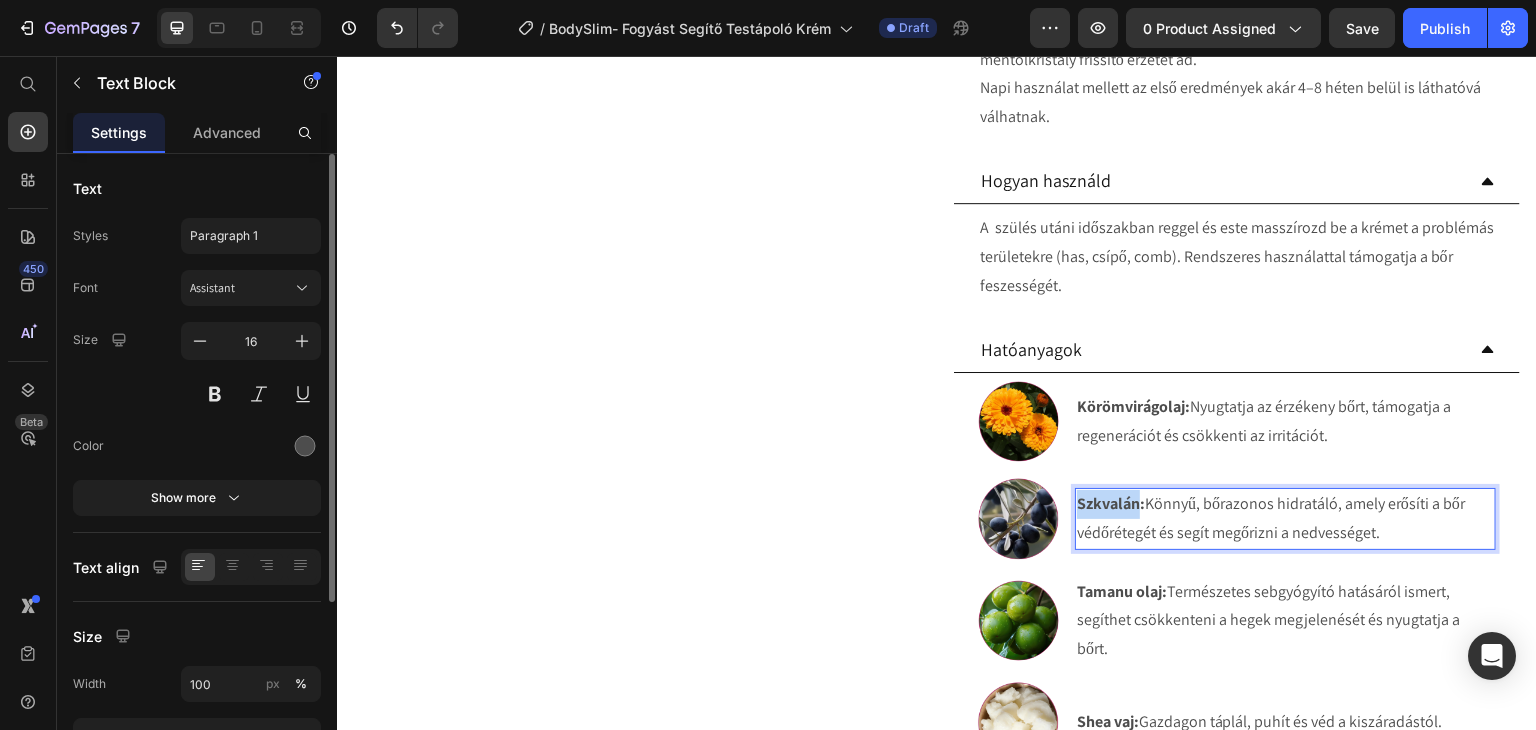 click on "Szkvalán:" at bounding box center [1111, 503] 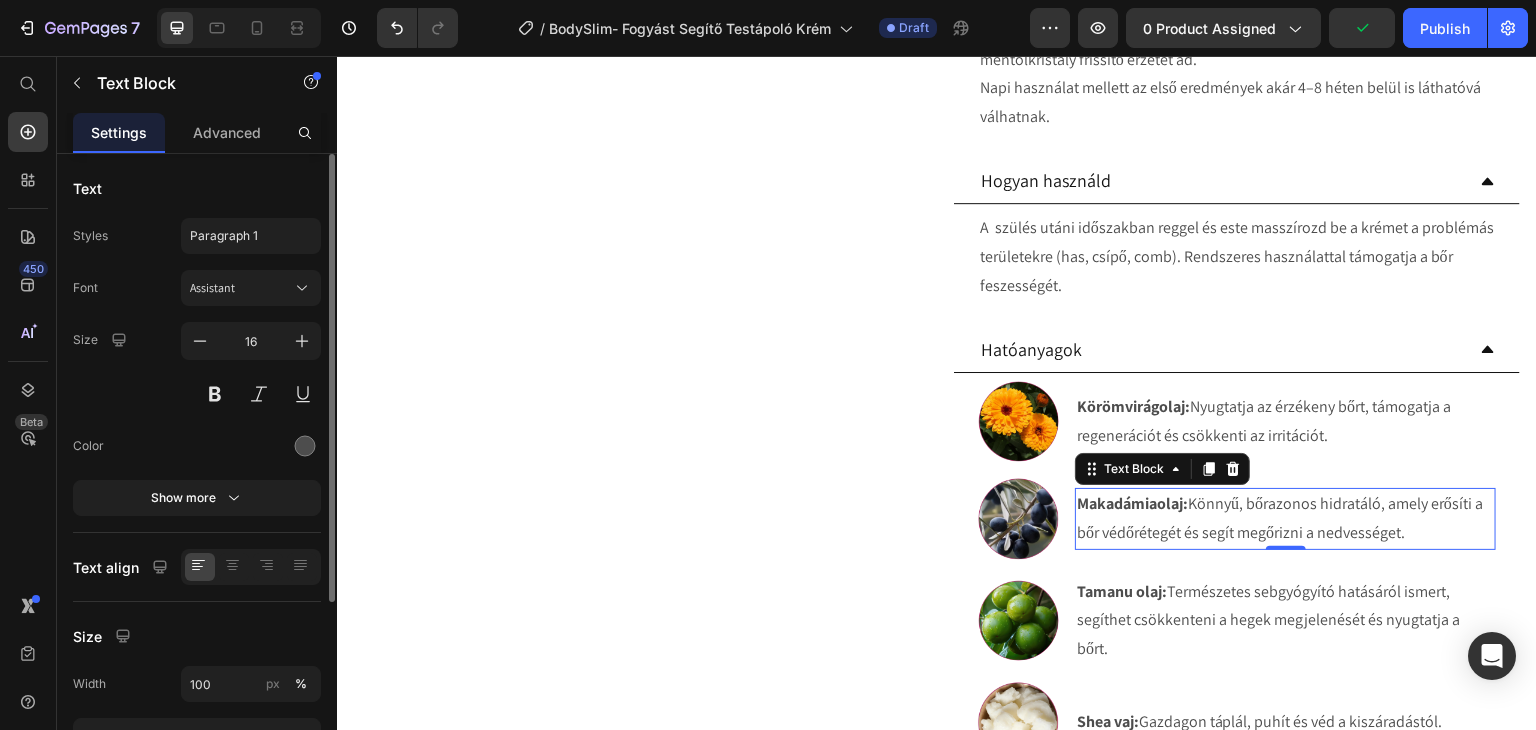 click on "Makadámiaolaj:   Könnyű, bőrazonos hidratáló, amely erősíti a bőr védőrétegét és segít megőrizni a nedvességet." at bounding box center [1285, 519] 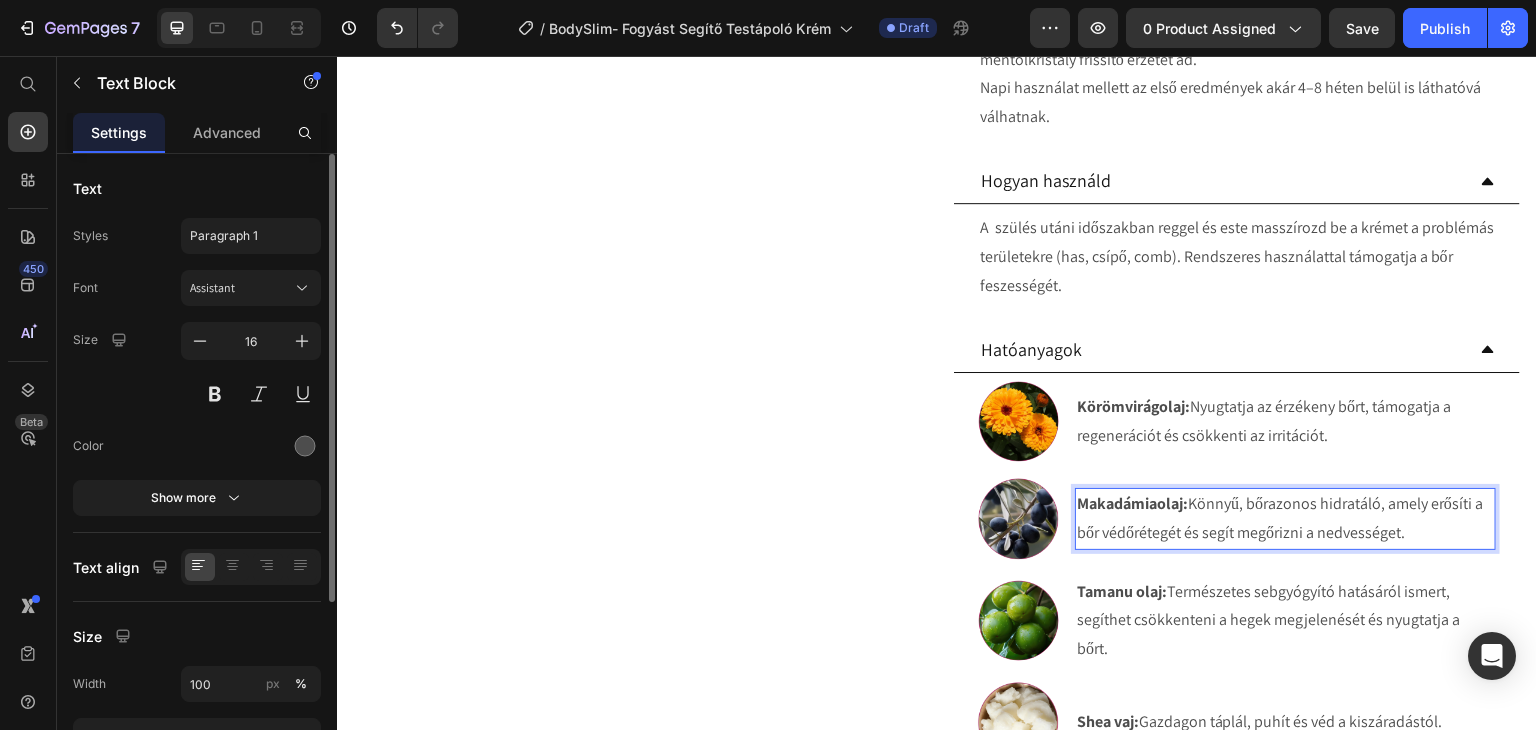 drag, startPoint x: 1413, startPoint y: 530, endPoint x: 1186, endPoint y: 505, distance: 228.3725 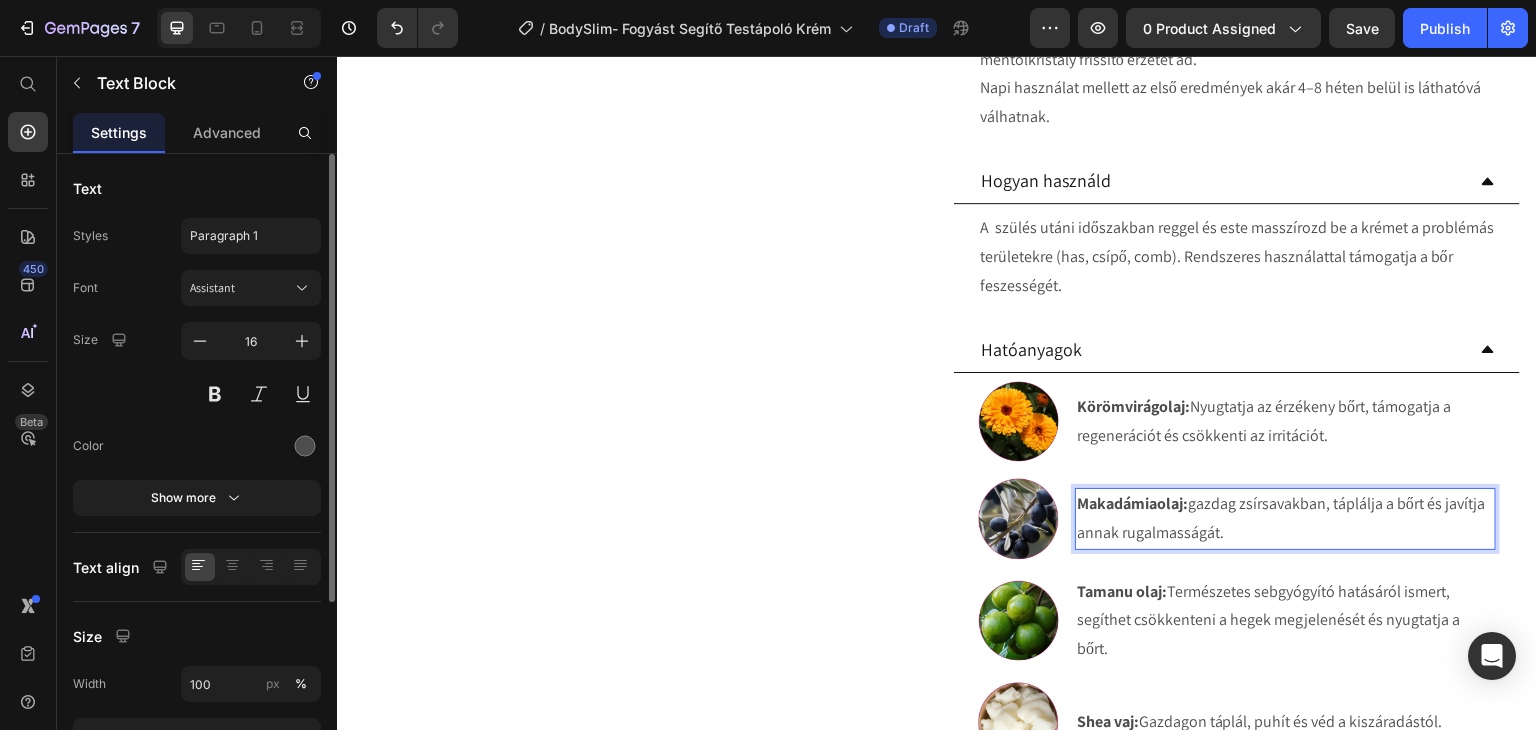 click on "Makadámiaolaj:   gazdag zsírsavakban, táplálja a bőrt és javítja annak rugalmasságát." at bounding box center [1285, 519] 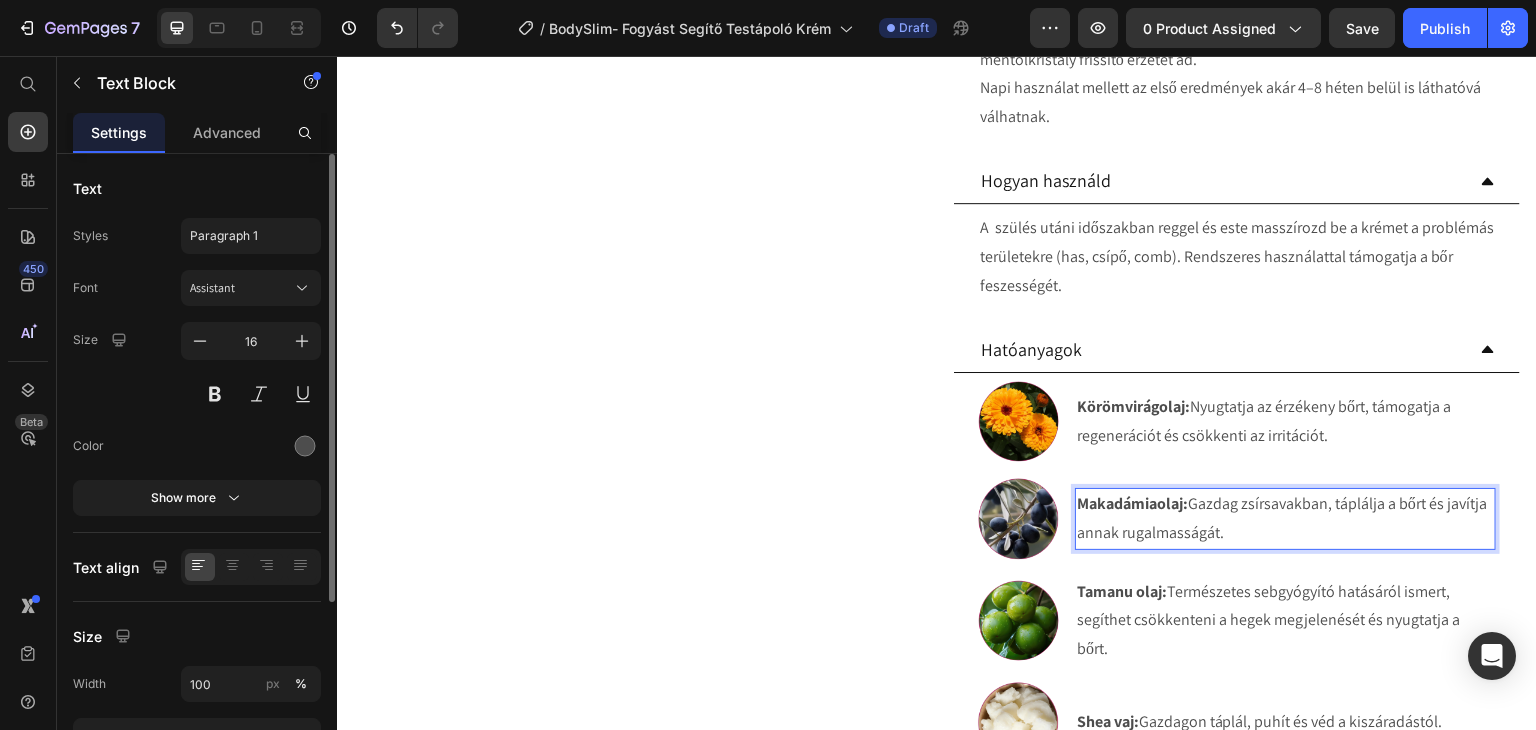 click on "Makadámiaolaj:   Gazdag zsírsavakban, táplálja a bőrt és javítja annak rugalmasságát." at bounding box center [1285, 519] 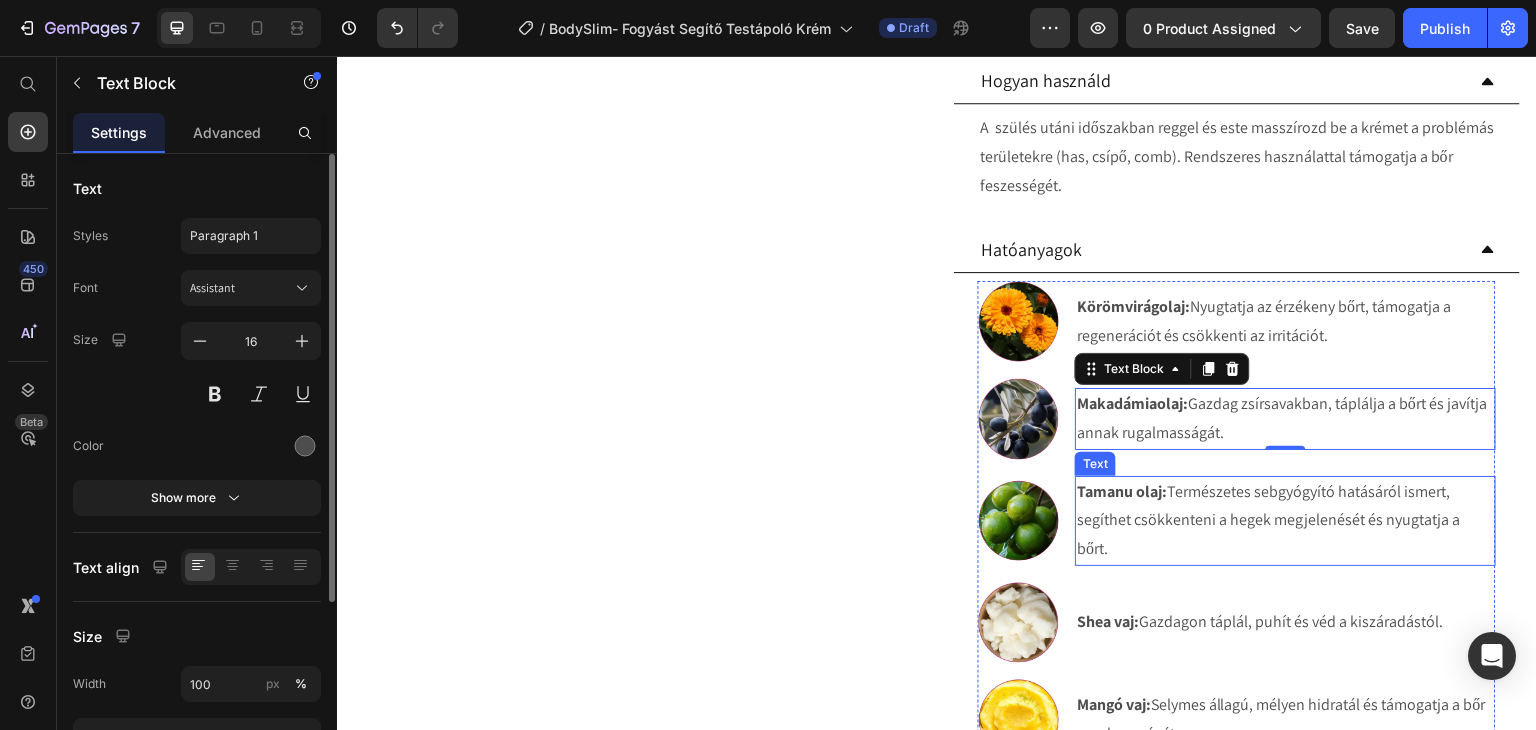 click on "Tamanu olaj:" at bounding box center (1122, 491) 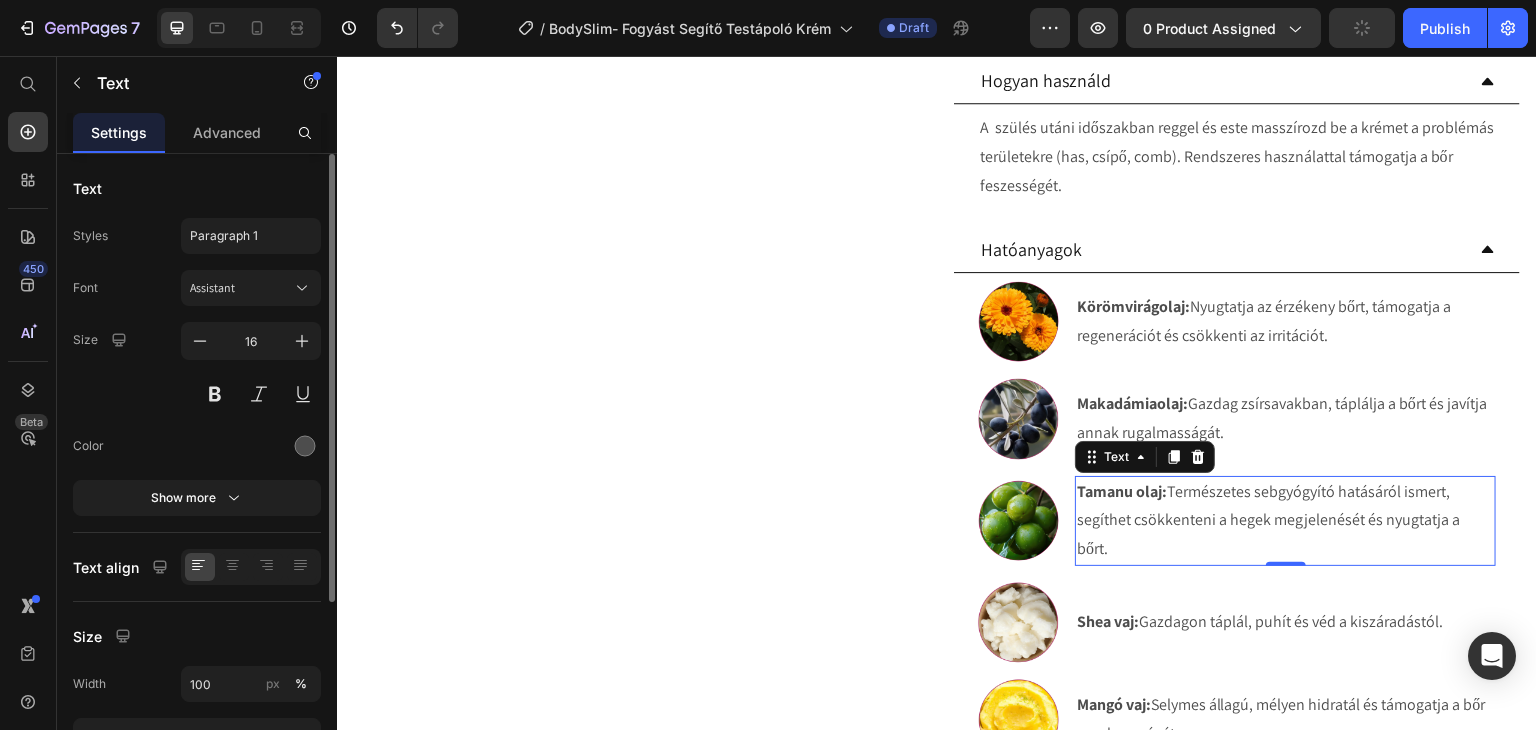 click on "Tamanu olaj:" at bounding box center (1122, 491) 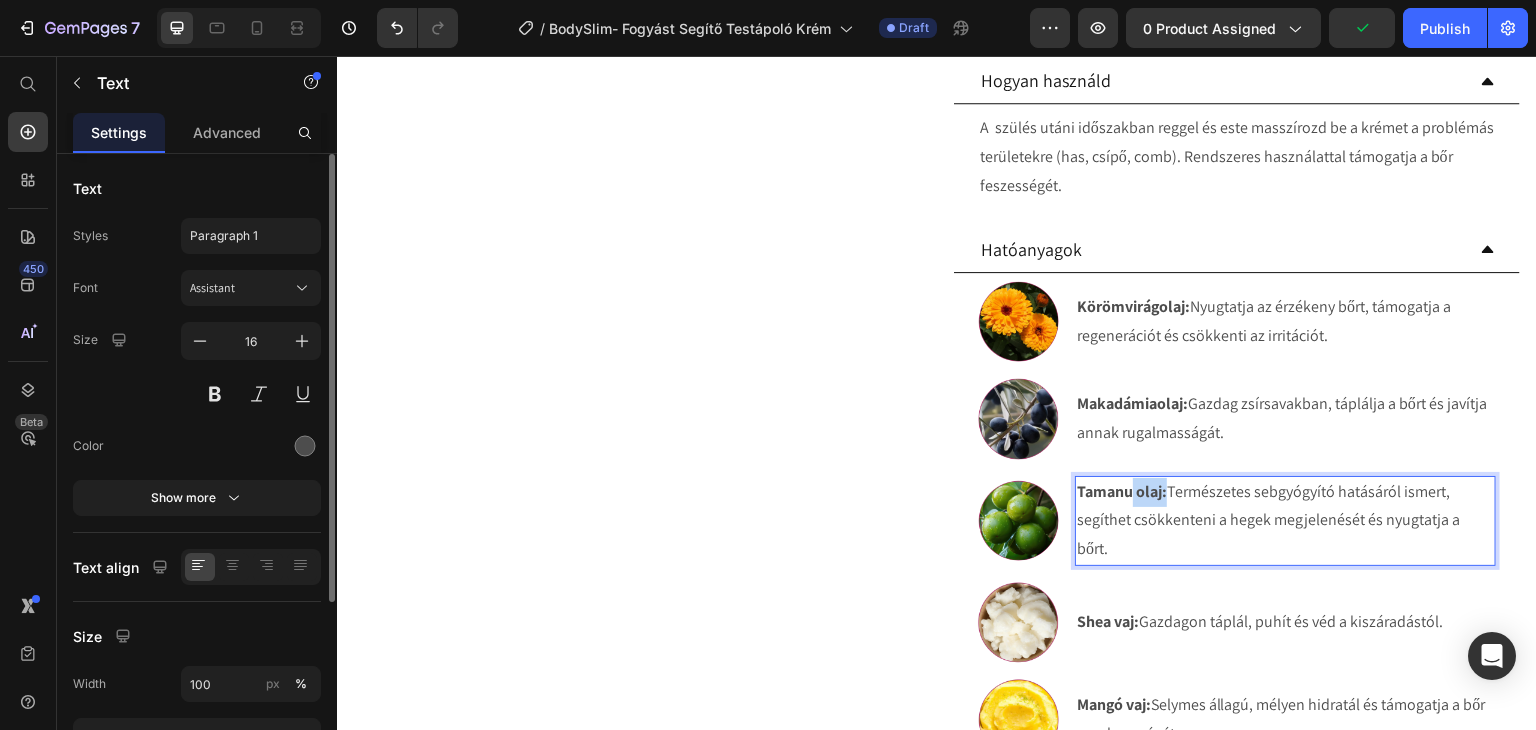 drag, startPoint x: 1157, startPoint y: 494, endPoint x: 1124, endPoint y: 492, distance: 33.06055 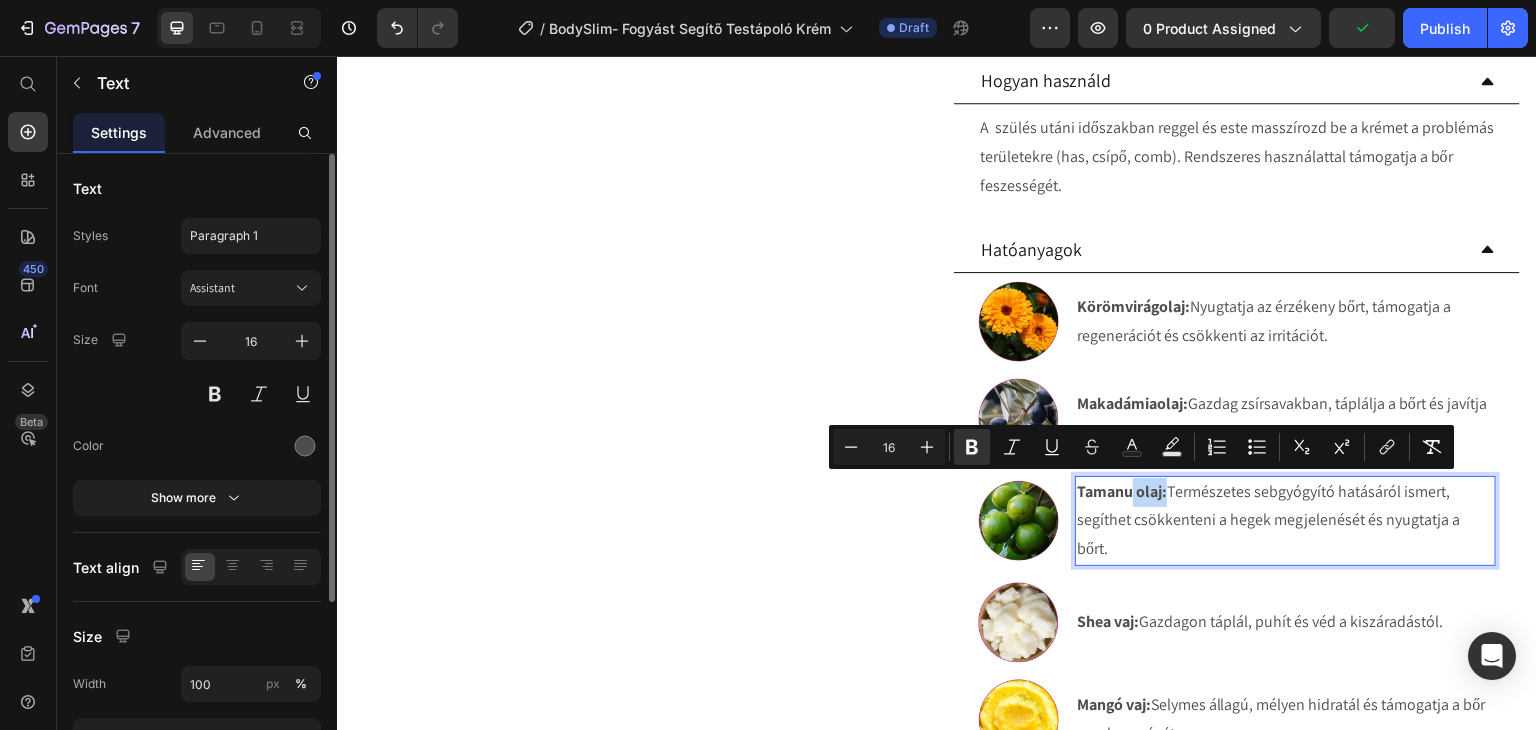 click on "Tamanu olaj:" at bounding box center (1122, 491) 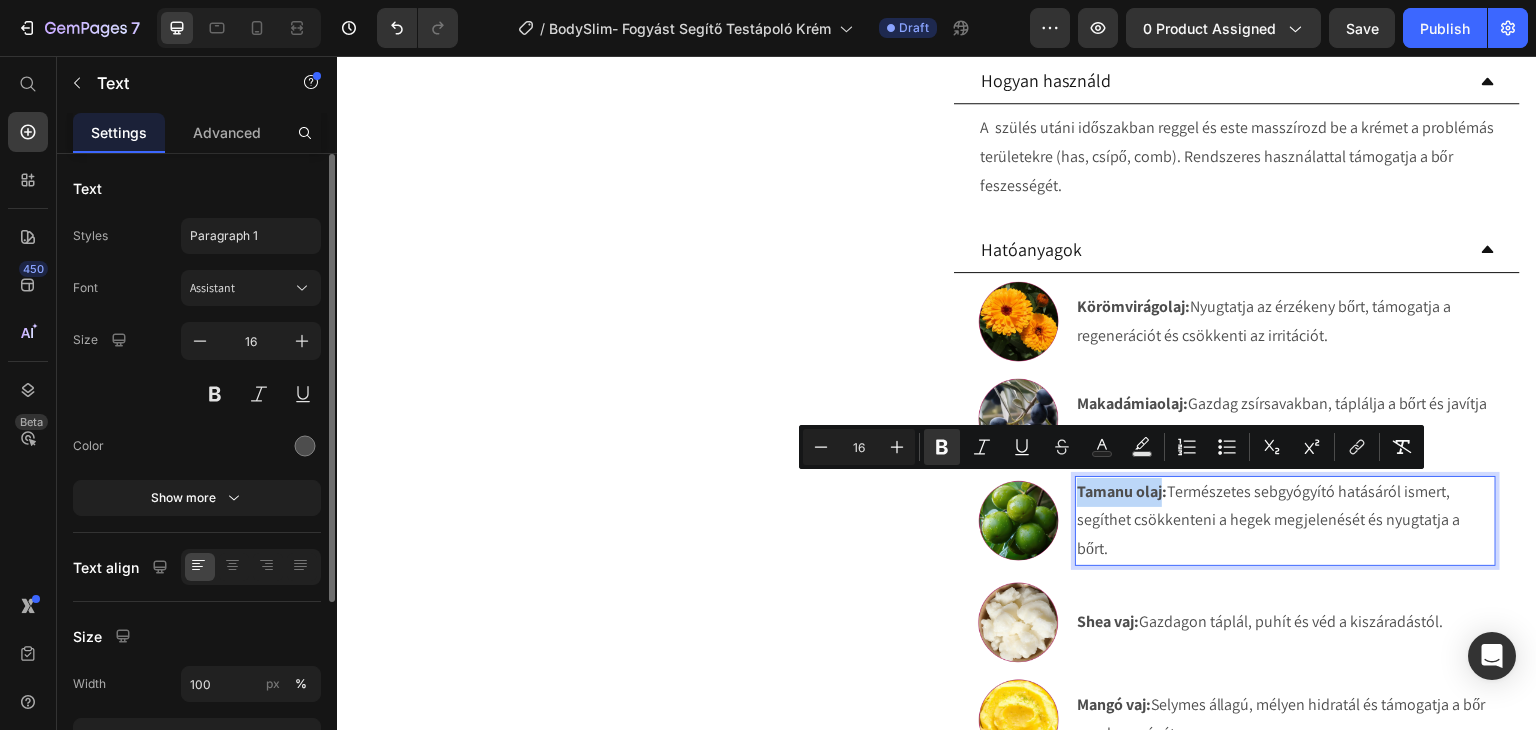 drag, startPoint x: 1155, startPoint y: 492, endPoint x: 1072, endPoint y: 492, distance: 83 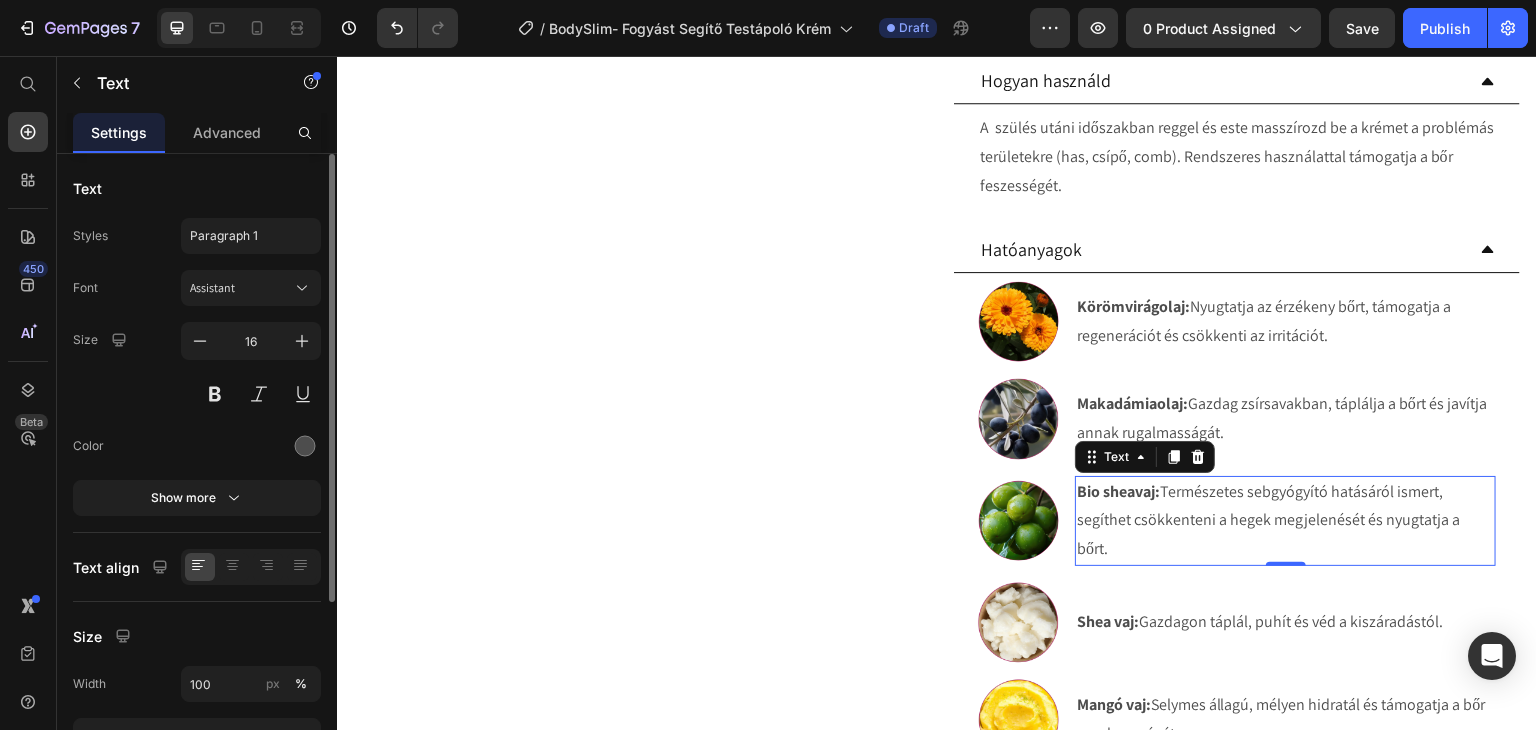 click on "Bio sheavaj:  Természetes sebgyógyító hatásáról ismert, segíthet csökkenteni a hegek megjelenését és nyugtatja a bőrt." at bounding box center [1285, 521] 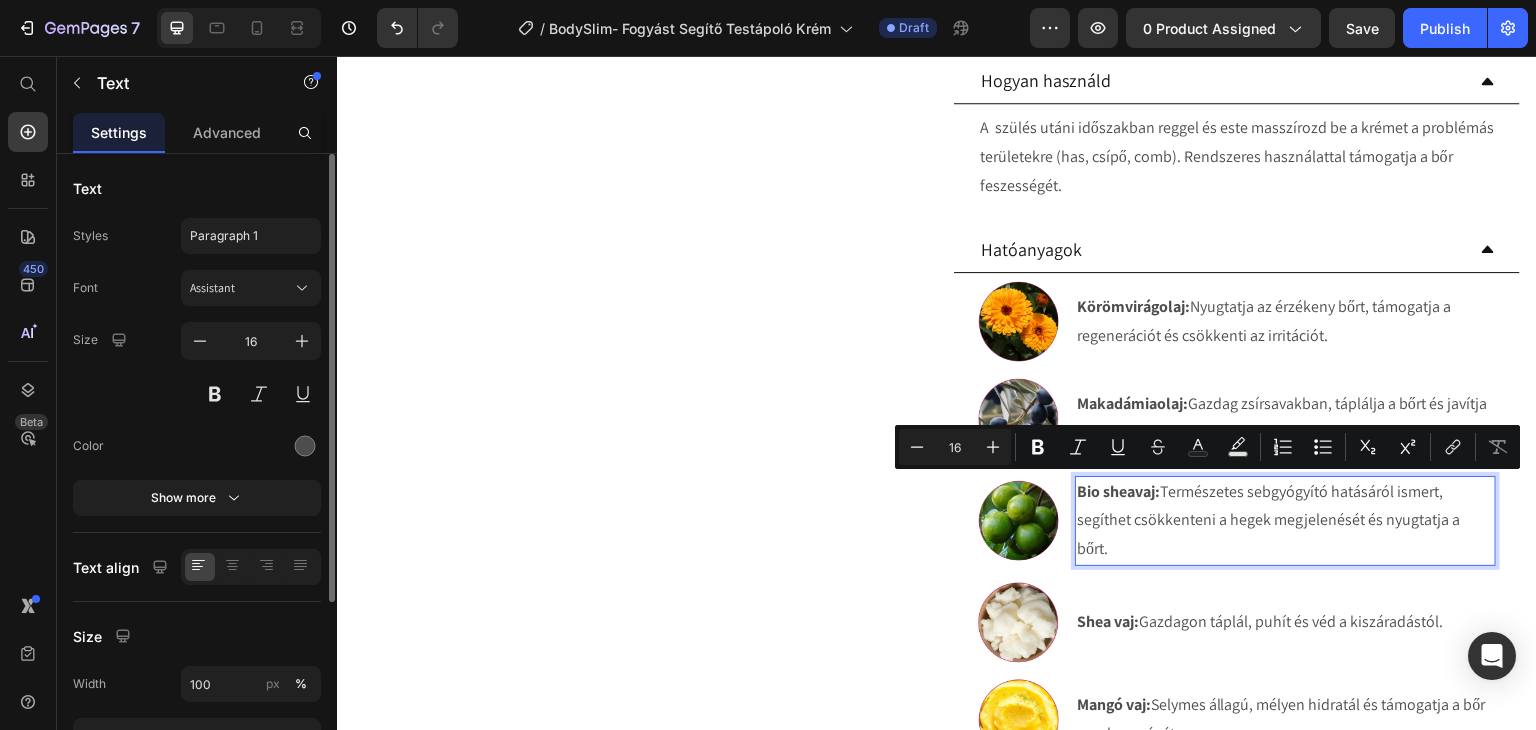 drag, startPoint x: 1143, startPoint y: 540, endPoint x: 1158, endPoint y: 490, distance: 52.201534 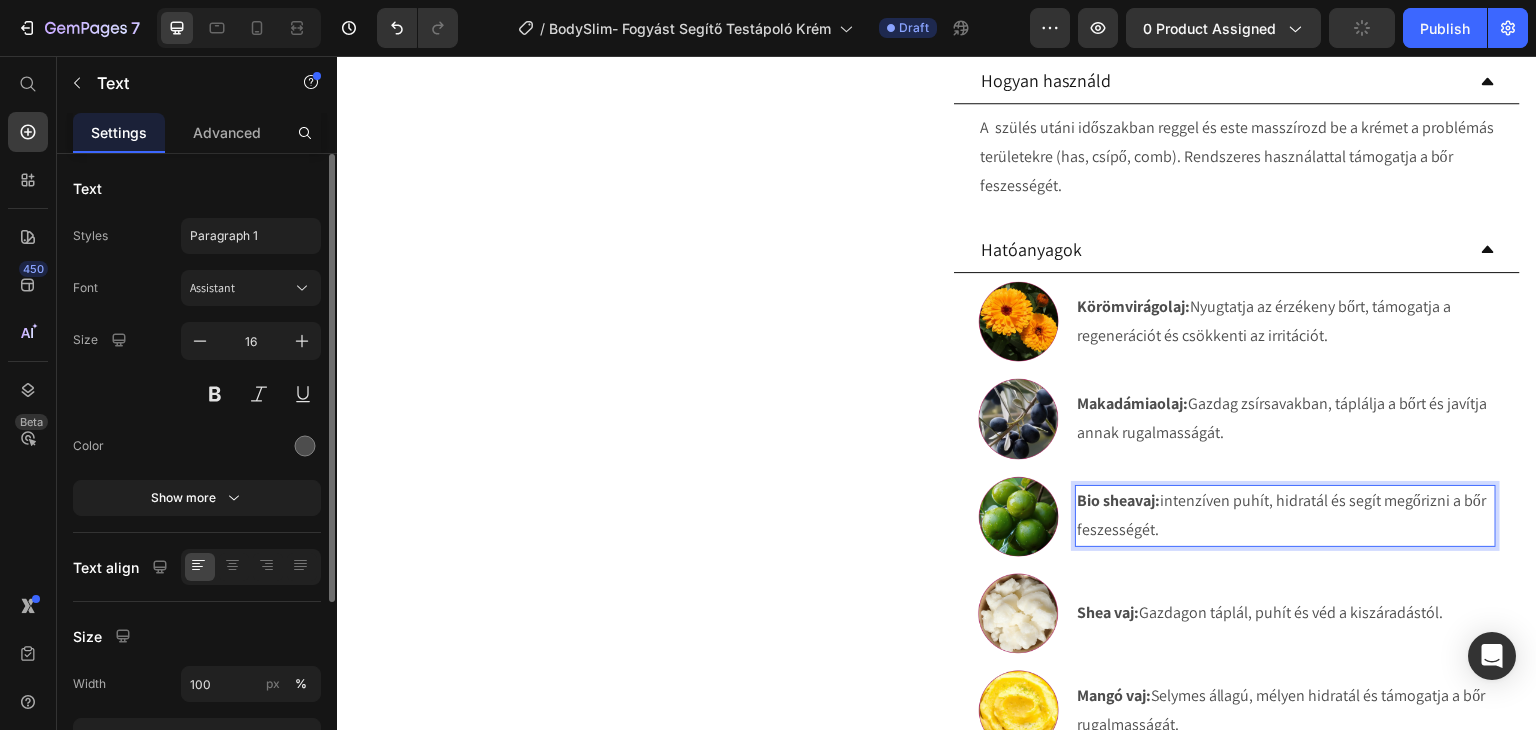 scroll, scrollTop: 1009, scrollLeft: 0, axis: vertical 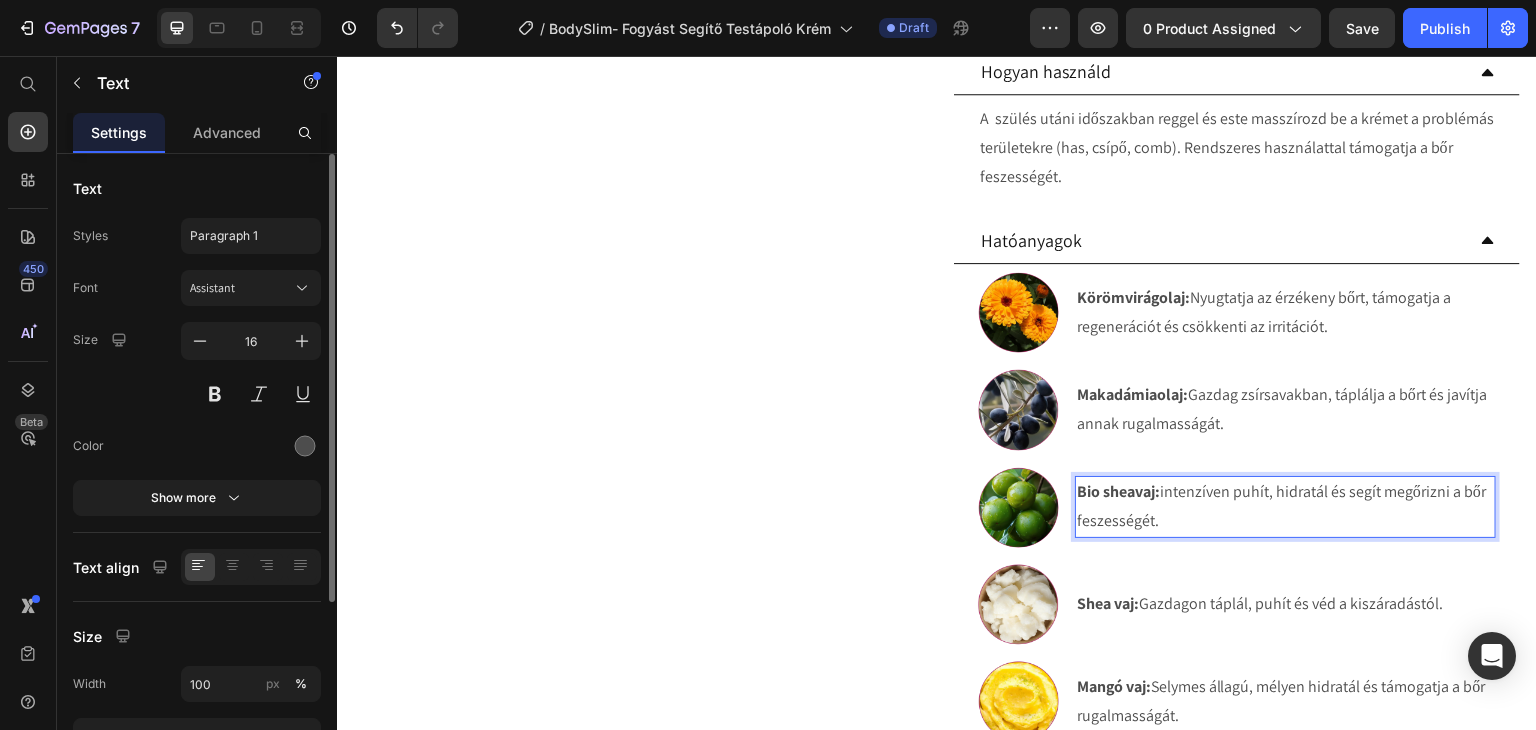 click on "Bio sheavaj:  intenzíven puhít, hidratál és segít megőrizni a bőr feszességét." at bounding box center [1285, 507] 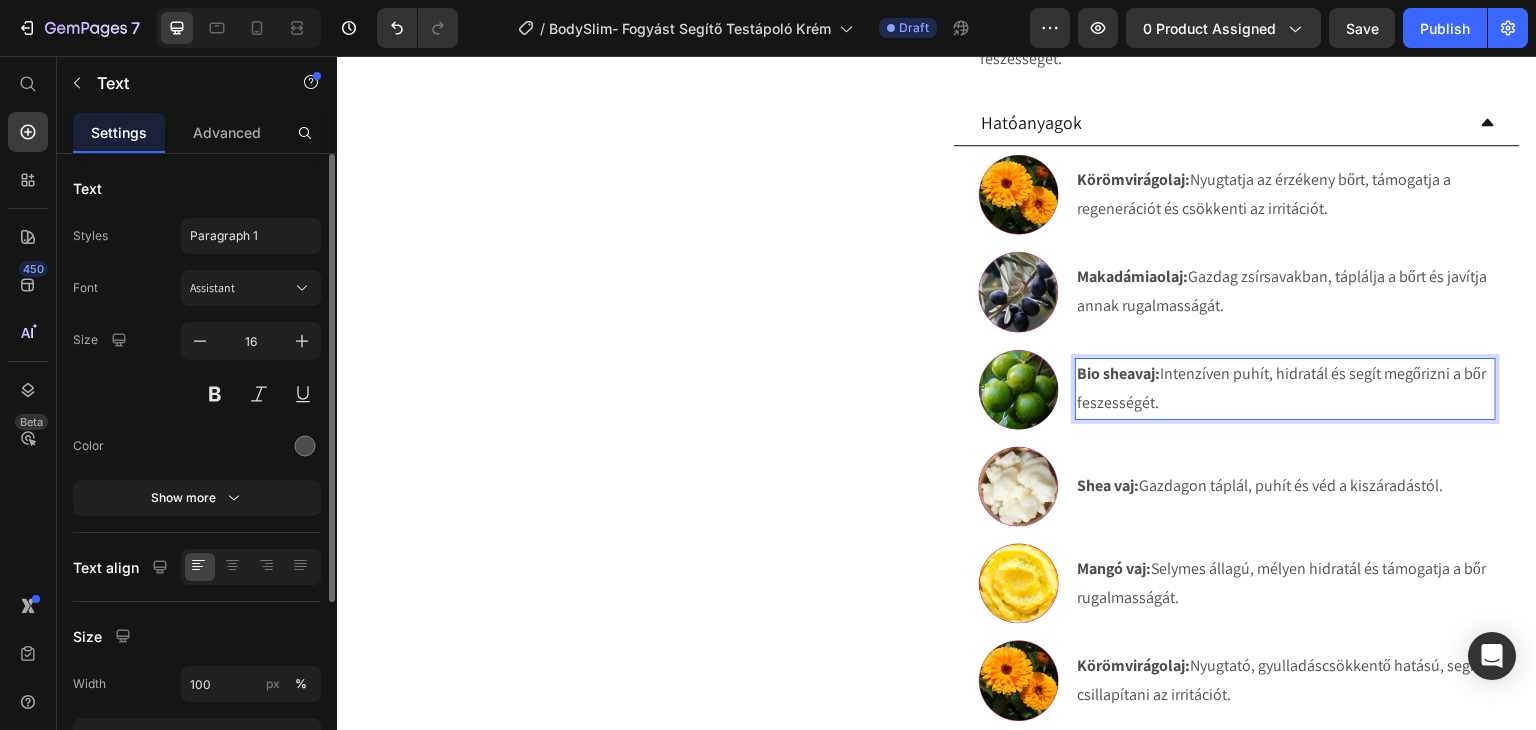 scroll, scrollTop: 1209, scrollLeft: 0, axis: vertical 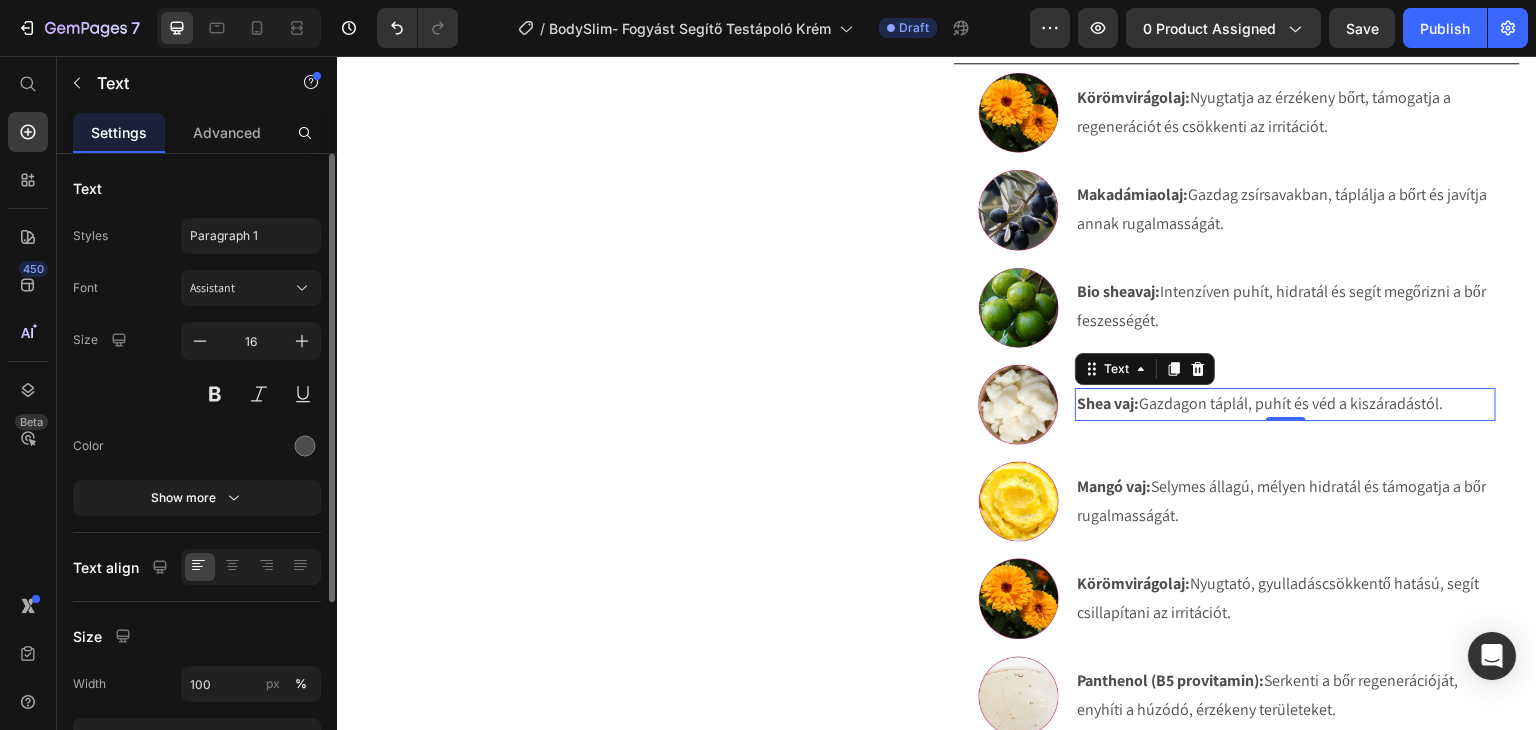 click on "Shea vaj:" at bounding box center [1108, 403] 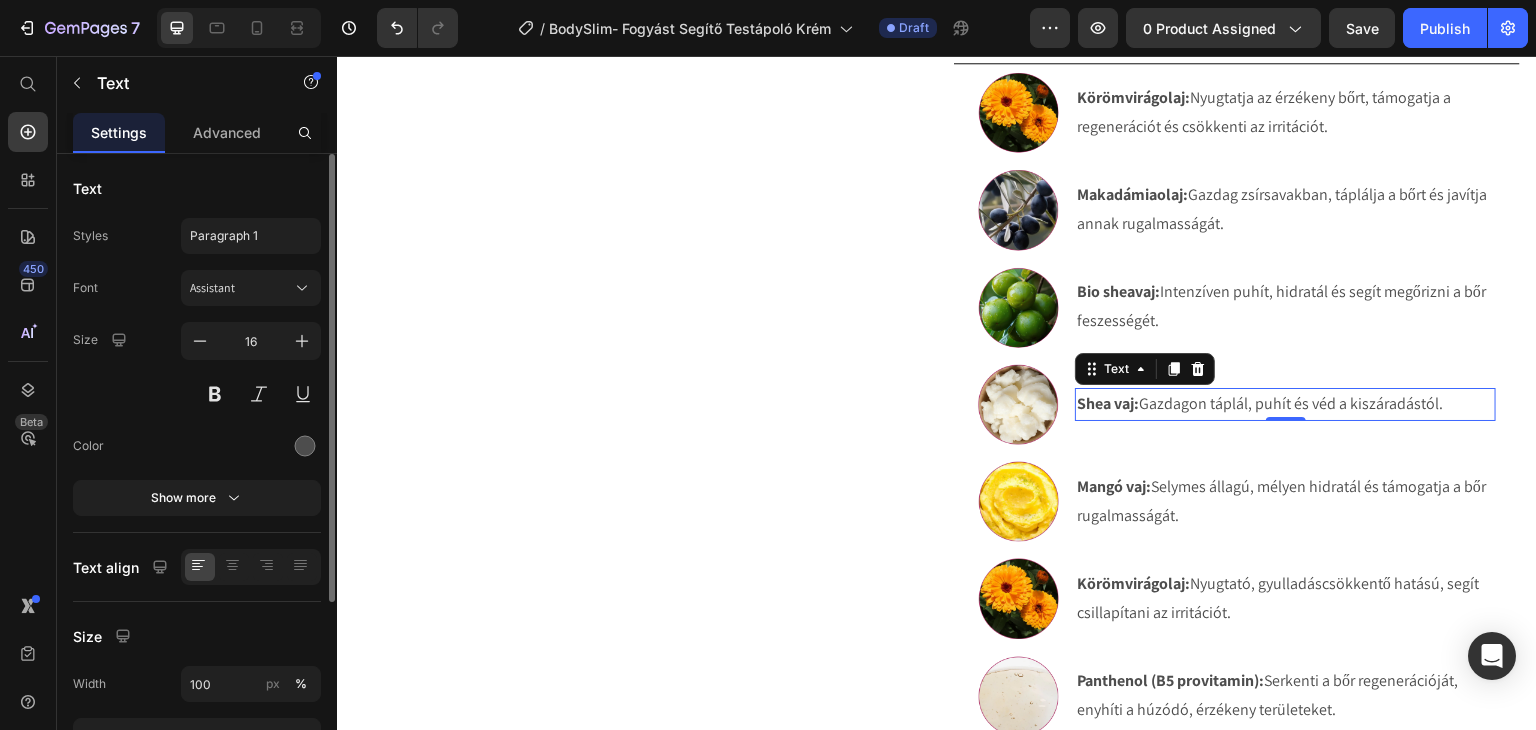 click on "Shea vaj:" at bounding box center (1108, 403) 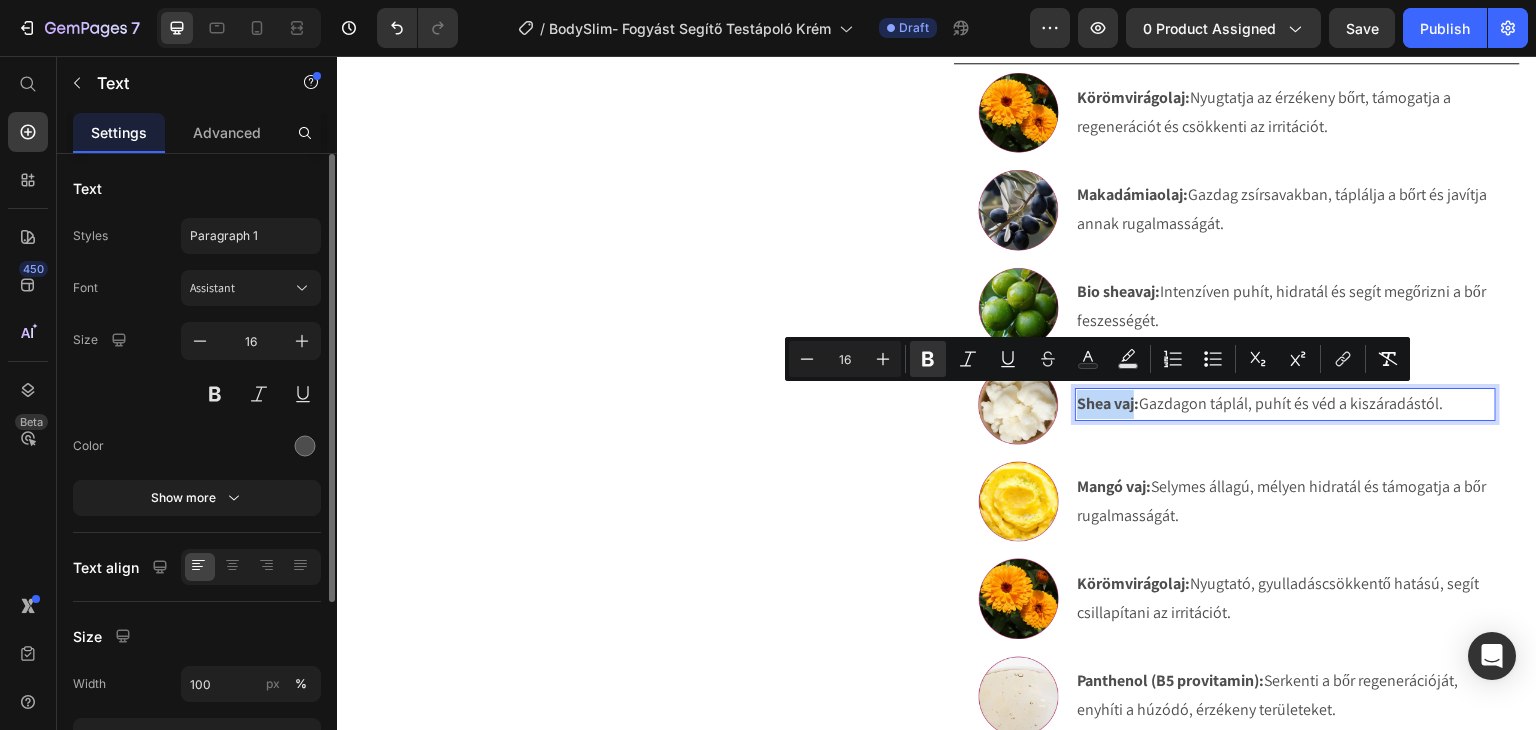 drag, startPoint x: 1127, startPoint y: 401, endPoint x: 1070, endPoint y: 406, distance: 57.21888 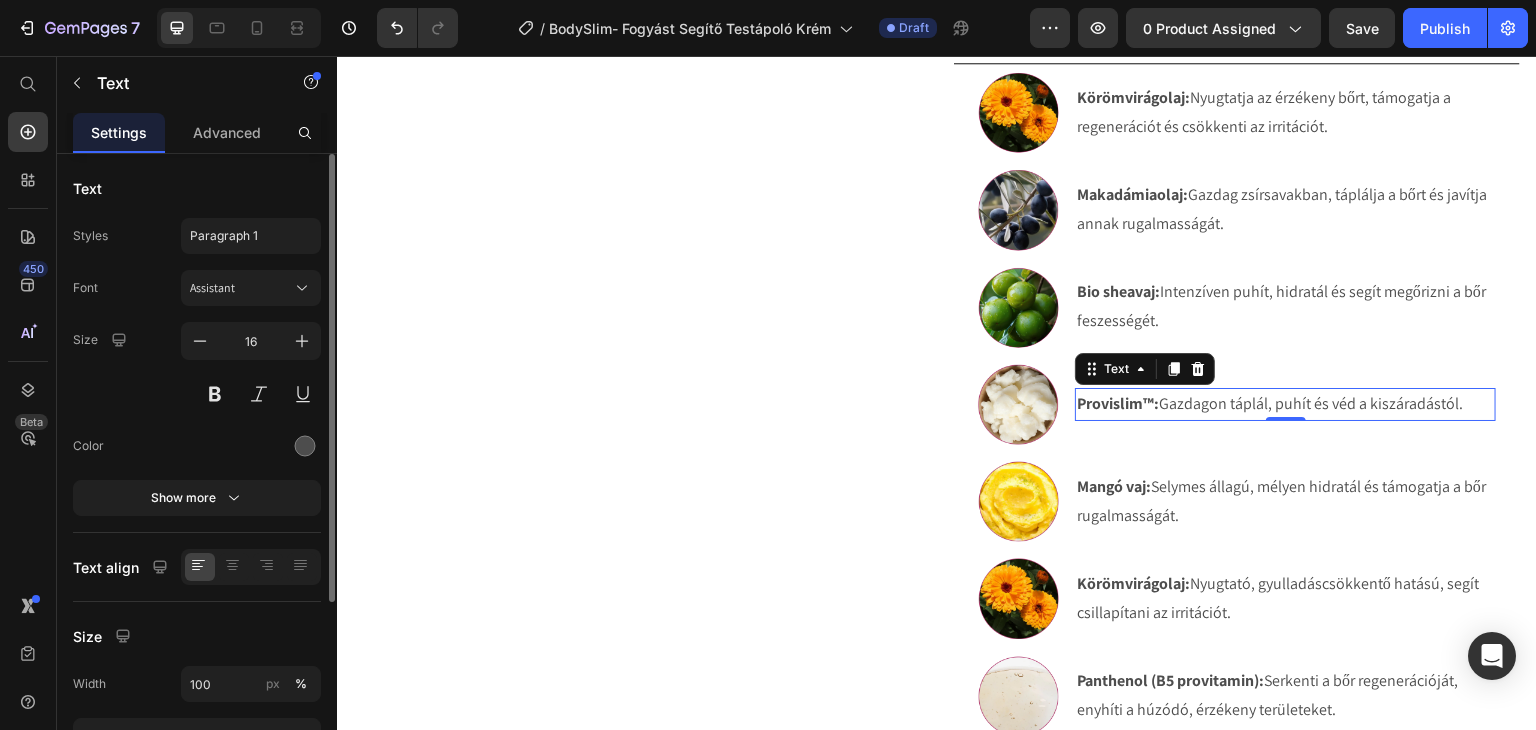 click on "Provislim™:  Gazdagon táplál, puhít és véd a kiszáradástól." at bounding box center [1285, 404] 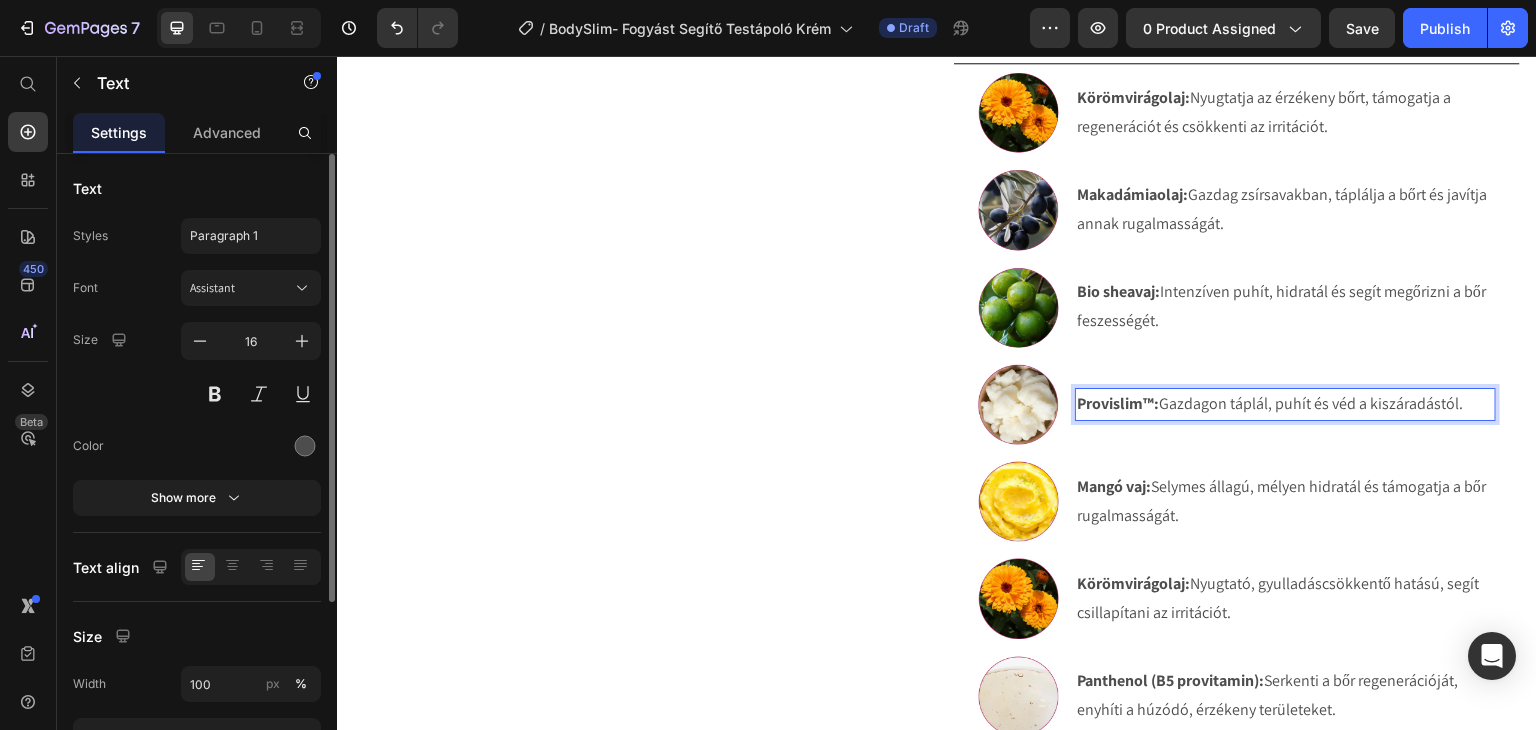 drag, startPoint x: 1460, startPoint y: 402, endPoint x: 1152, endPoint y: 410, distance: 308.10388 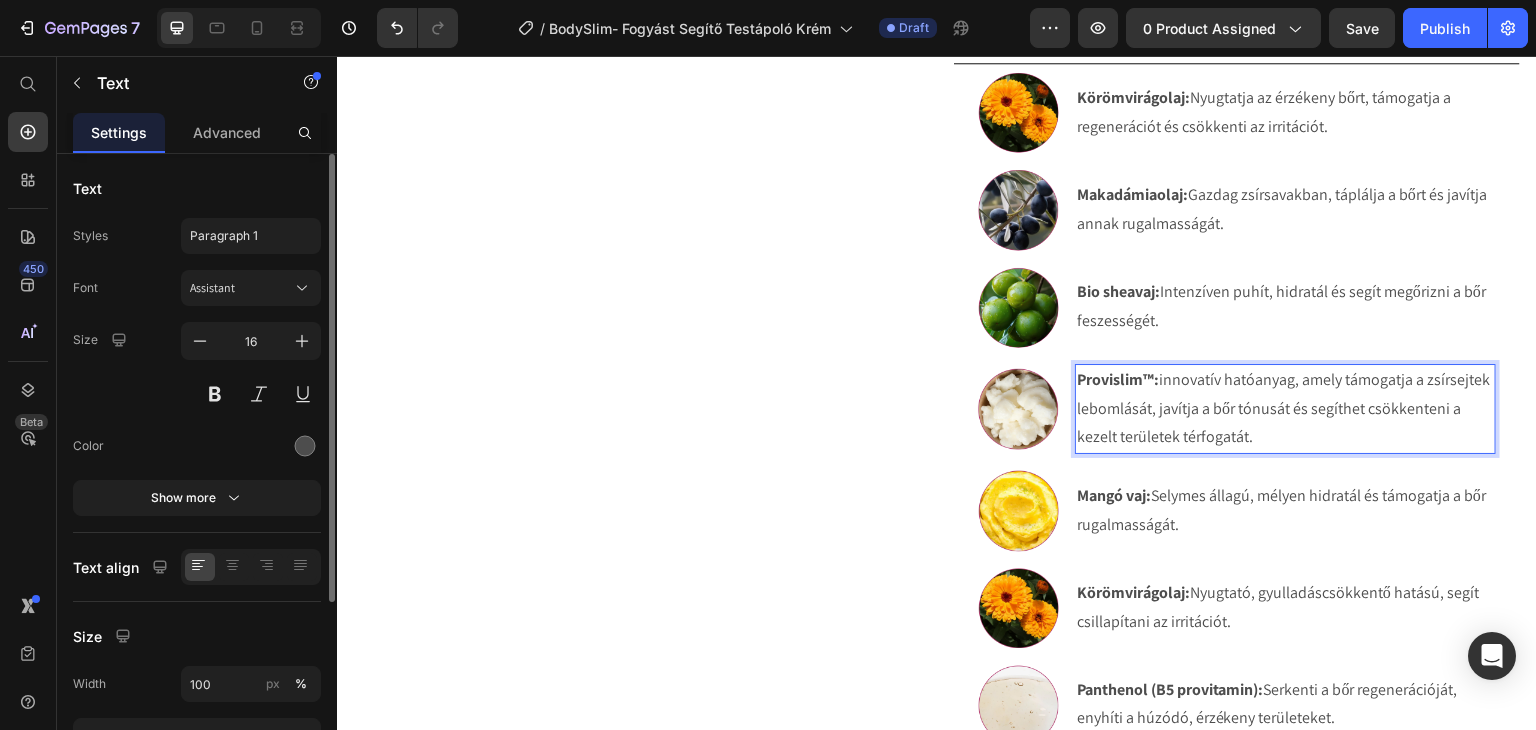 scroll, scrollTop: 1185, scrollLeft: 0, axis: vertical 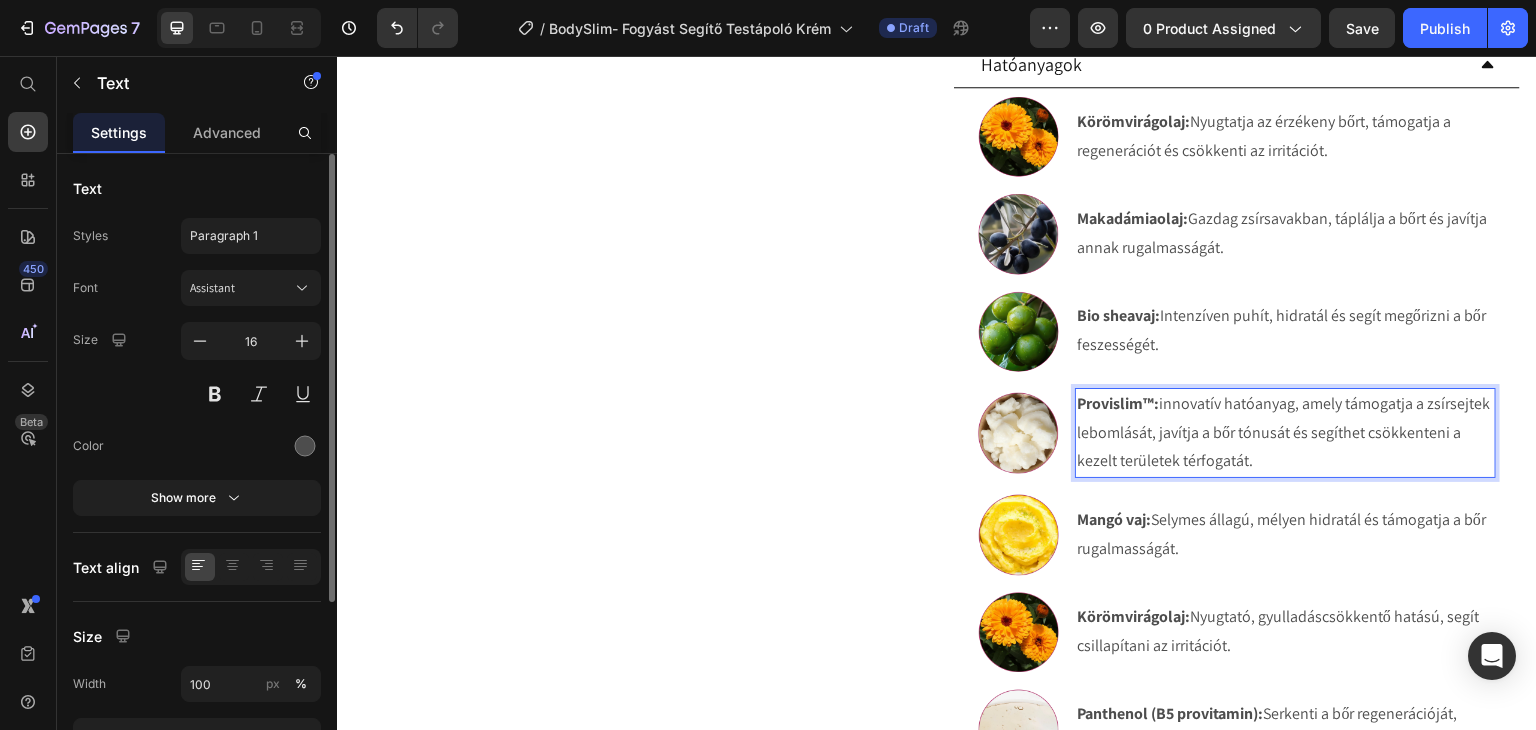click on "Provislim™:  innovatív hatóanyag, amely támogatja a zsírsejtek lebomlását, javítja a bőr tónusát és segíthet csökkenteni a kezelt területek térfogatát." at bounding box center [1285, 433] 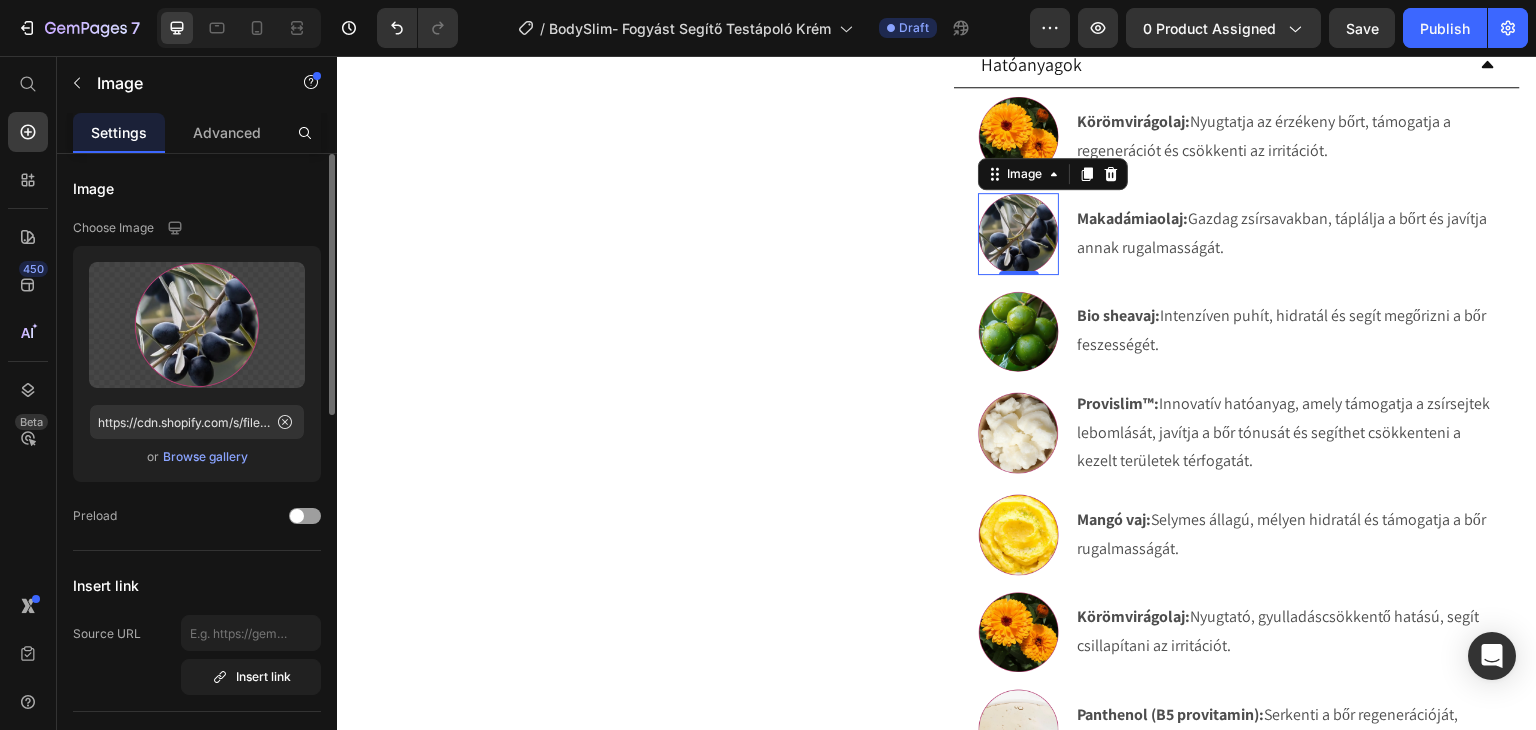 click at bounding box center (1018, 233) 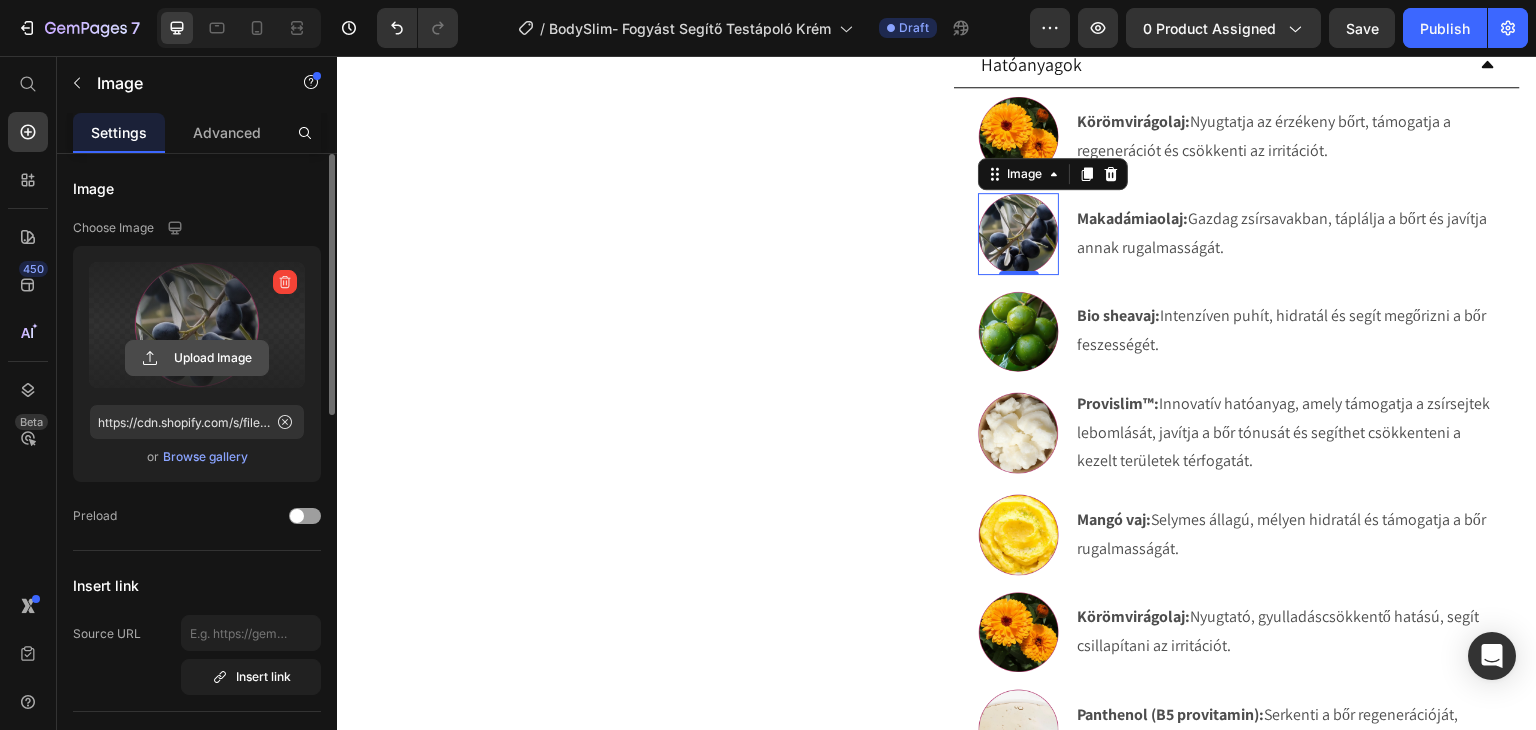 click 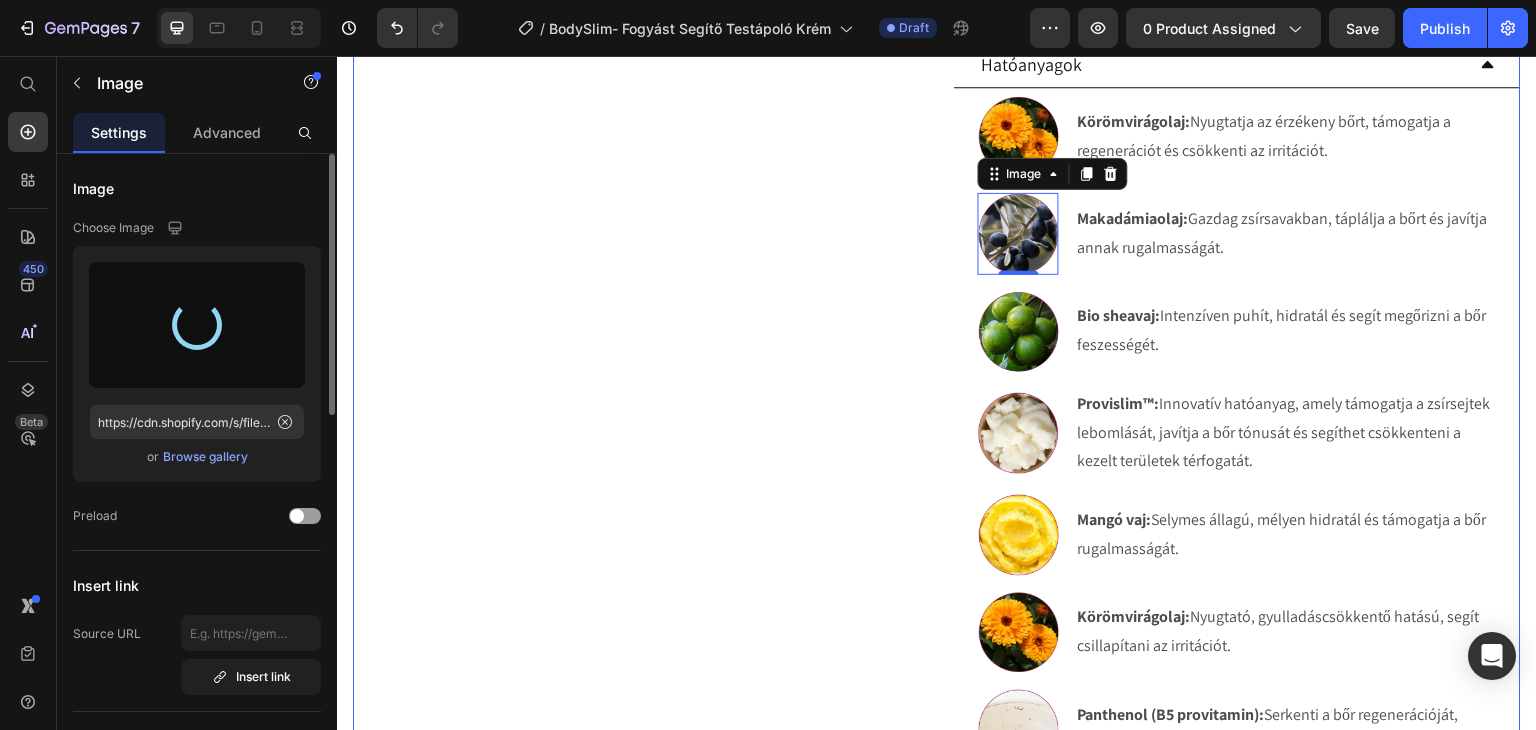 type on "https://cdn.shopify.com/s/files/1/0270/9628/5265/files/gempages_463917519317632081-11f586c9-566f-4a5d-8a09-0f42fdeb53ef.webp" 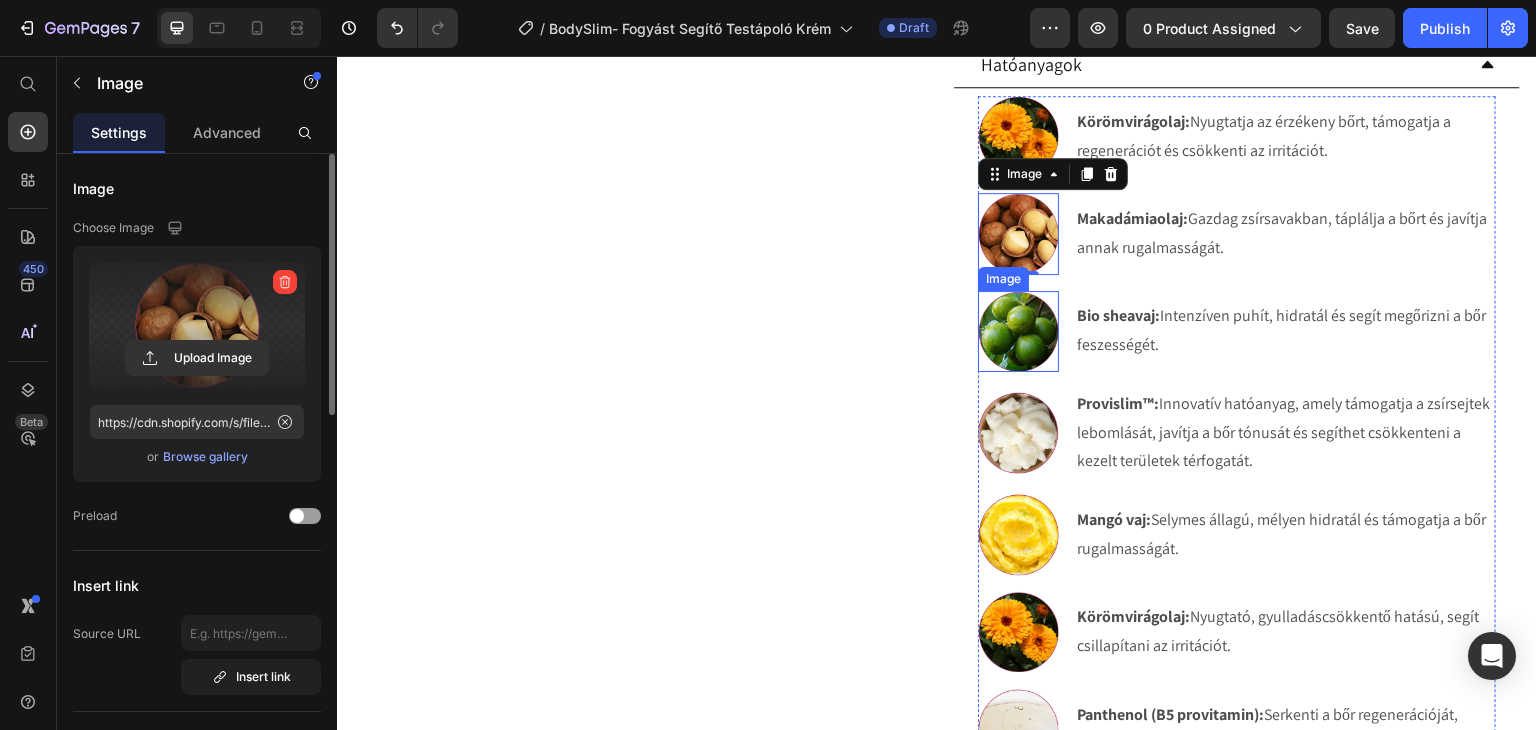 click at bounding box center (1018, 331) 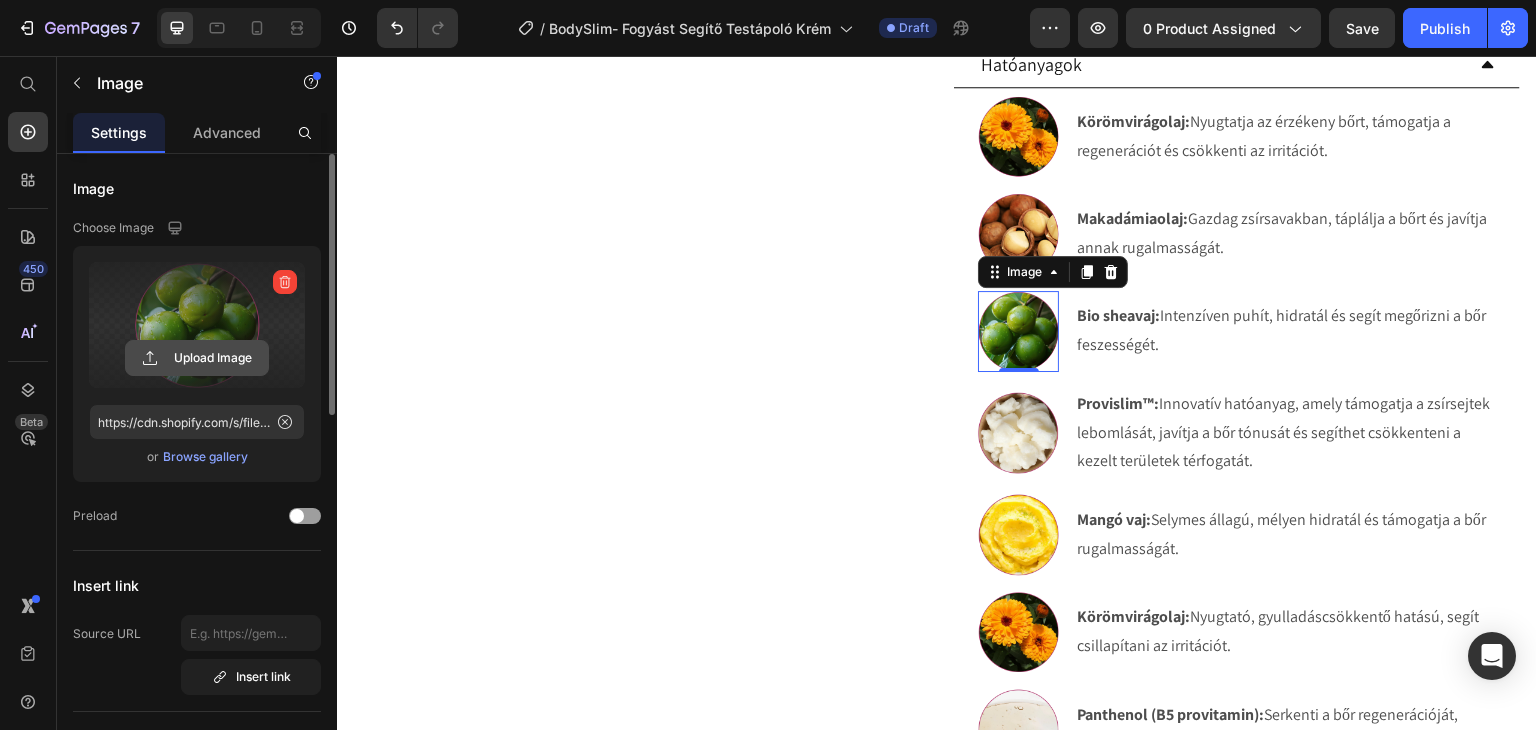 click 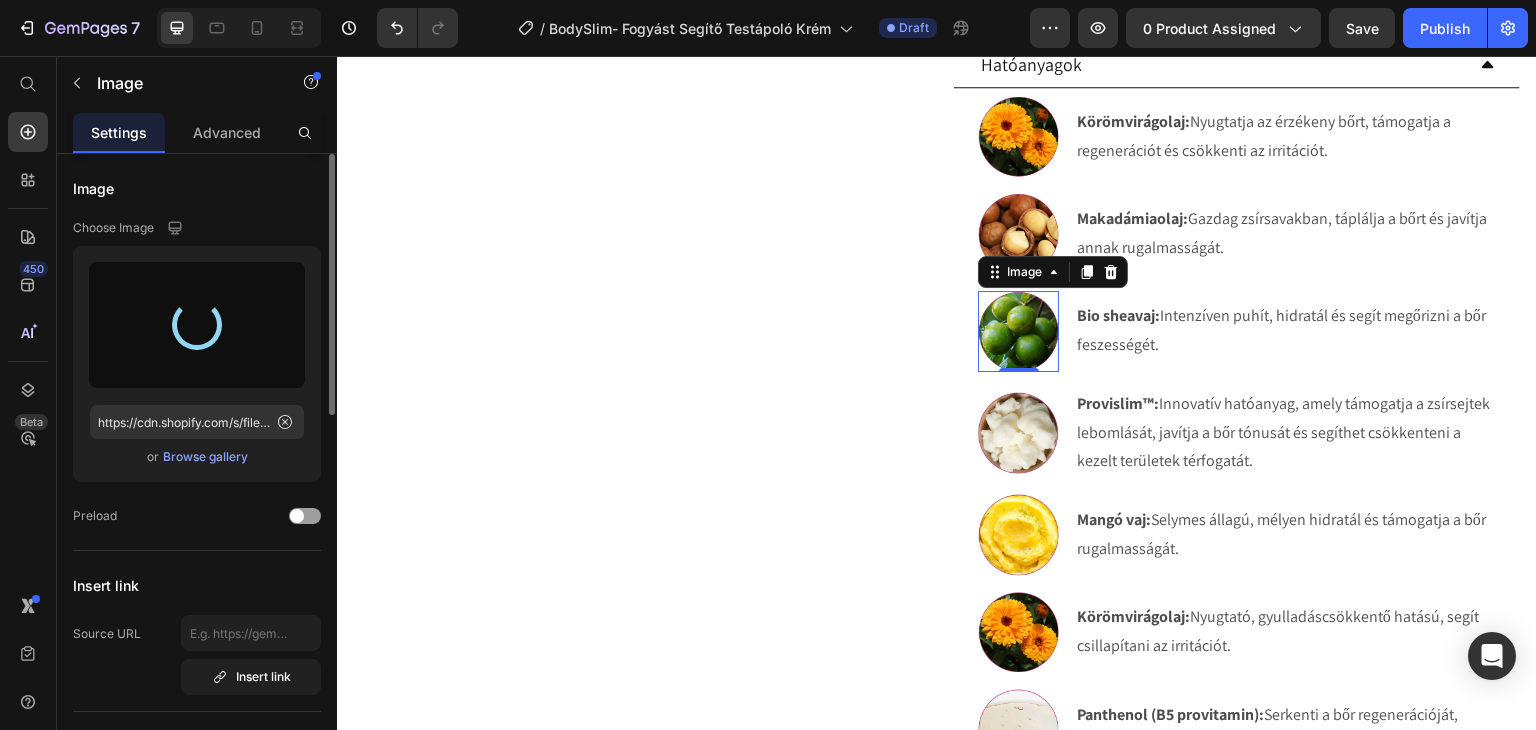 type on "https://cdn.shopify.com/s/files/1/0270/9628/5265/files/gempages_463917519317632081-46b05d8d-1d54-430d-875a-f014d03aec2d.webp" 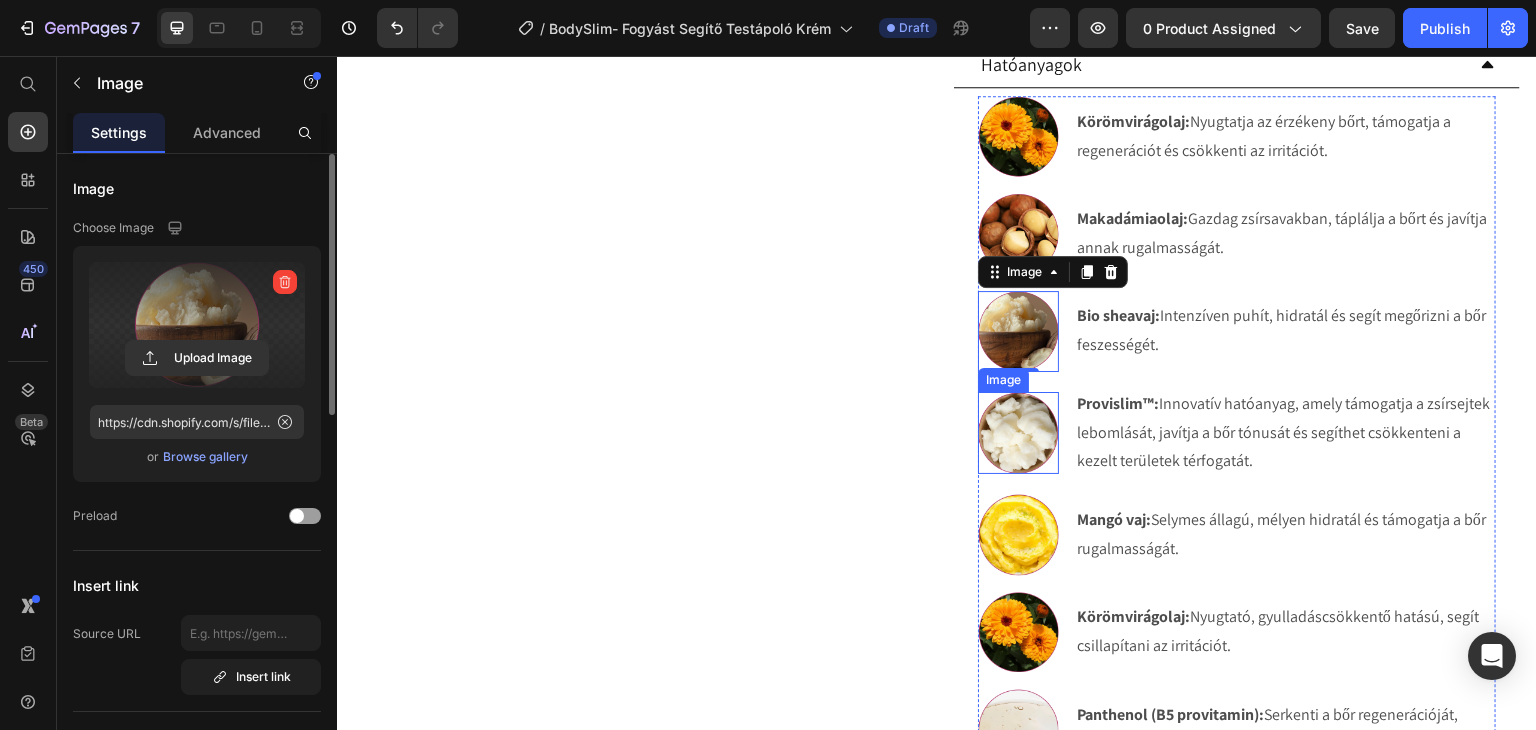 click at bounding box center (1018, 432) 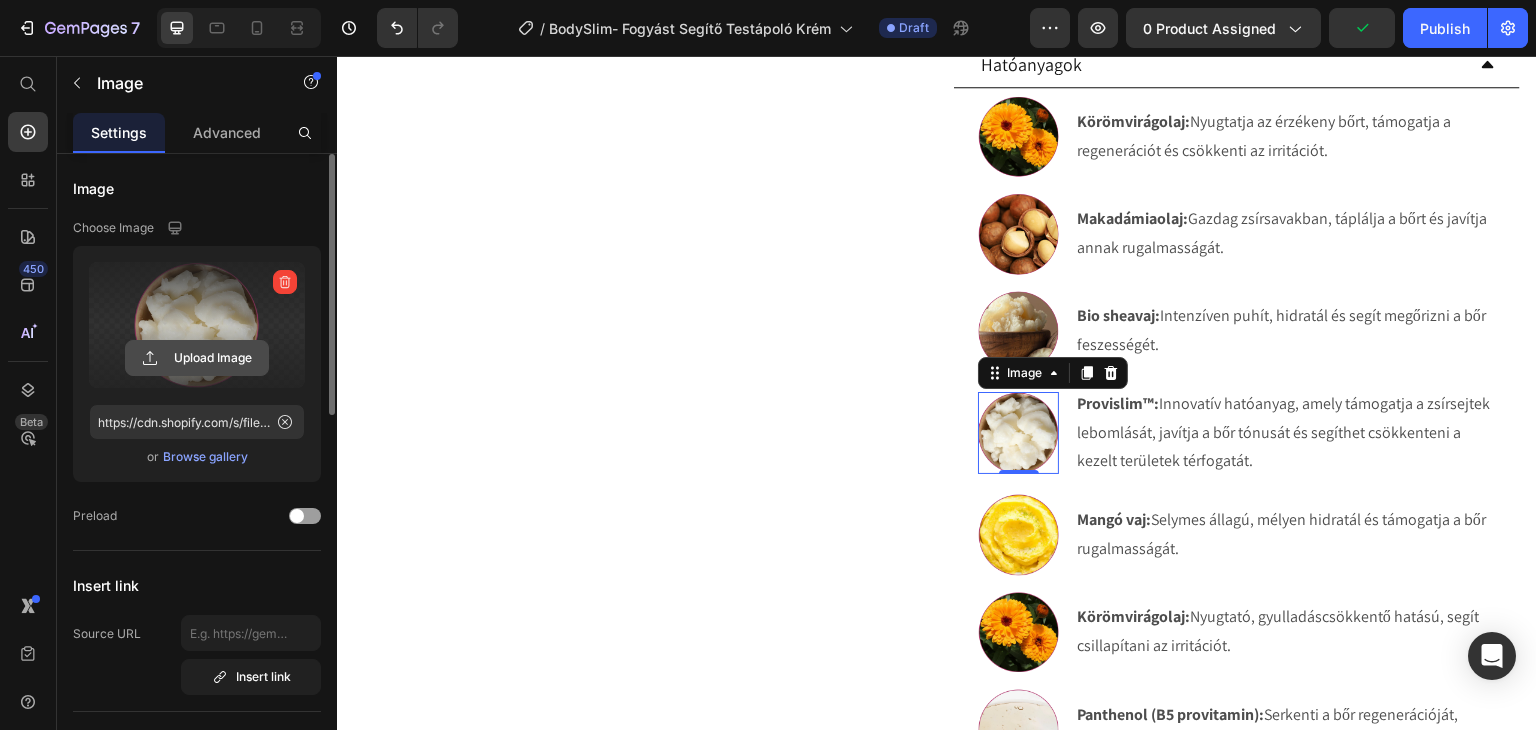 click 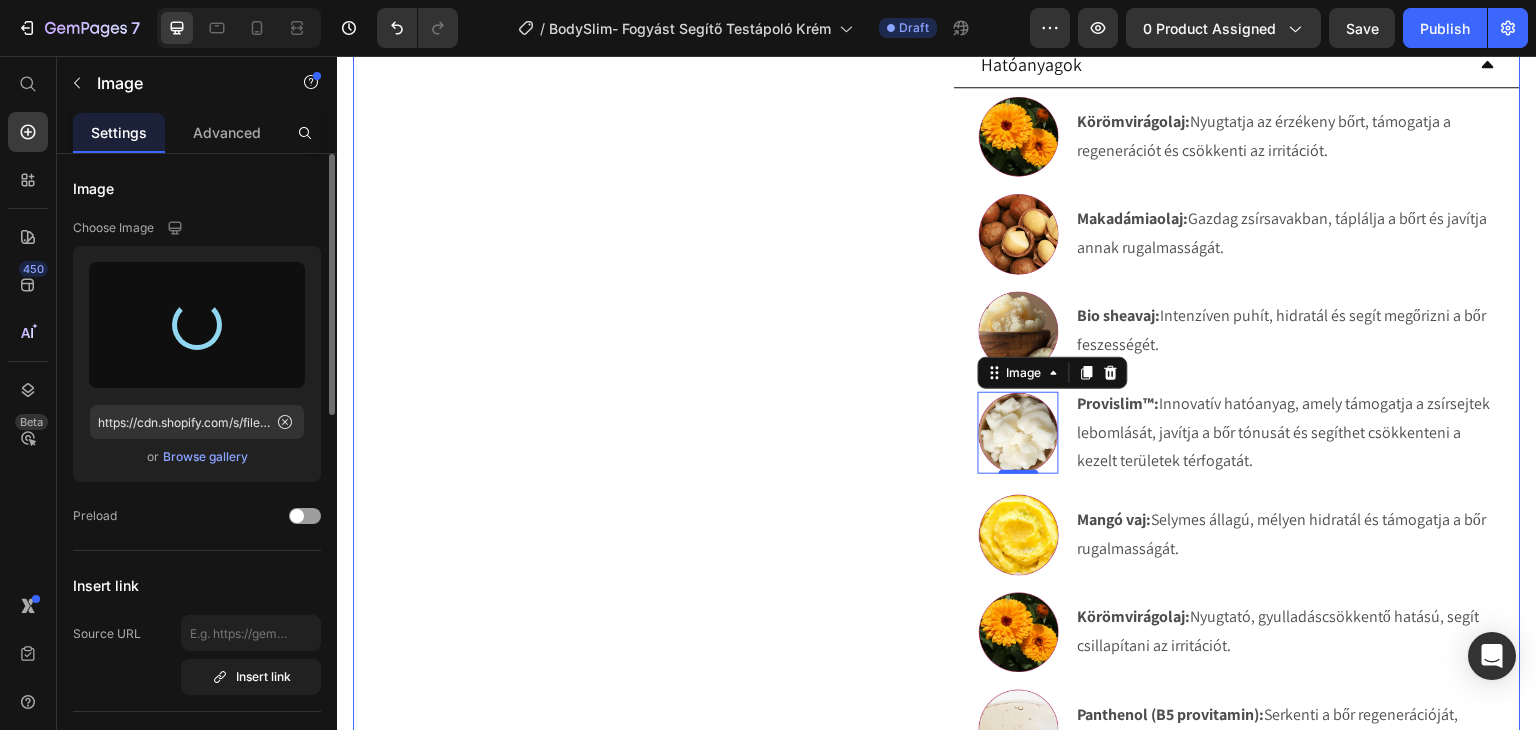 type on "https://cdn.shopify.com/s/files/1/0270/9628/5265/files/gempages_463917519317632081-44c5e05a-3832-4588-8b71-27c96aba1690.webp" 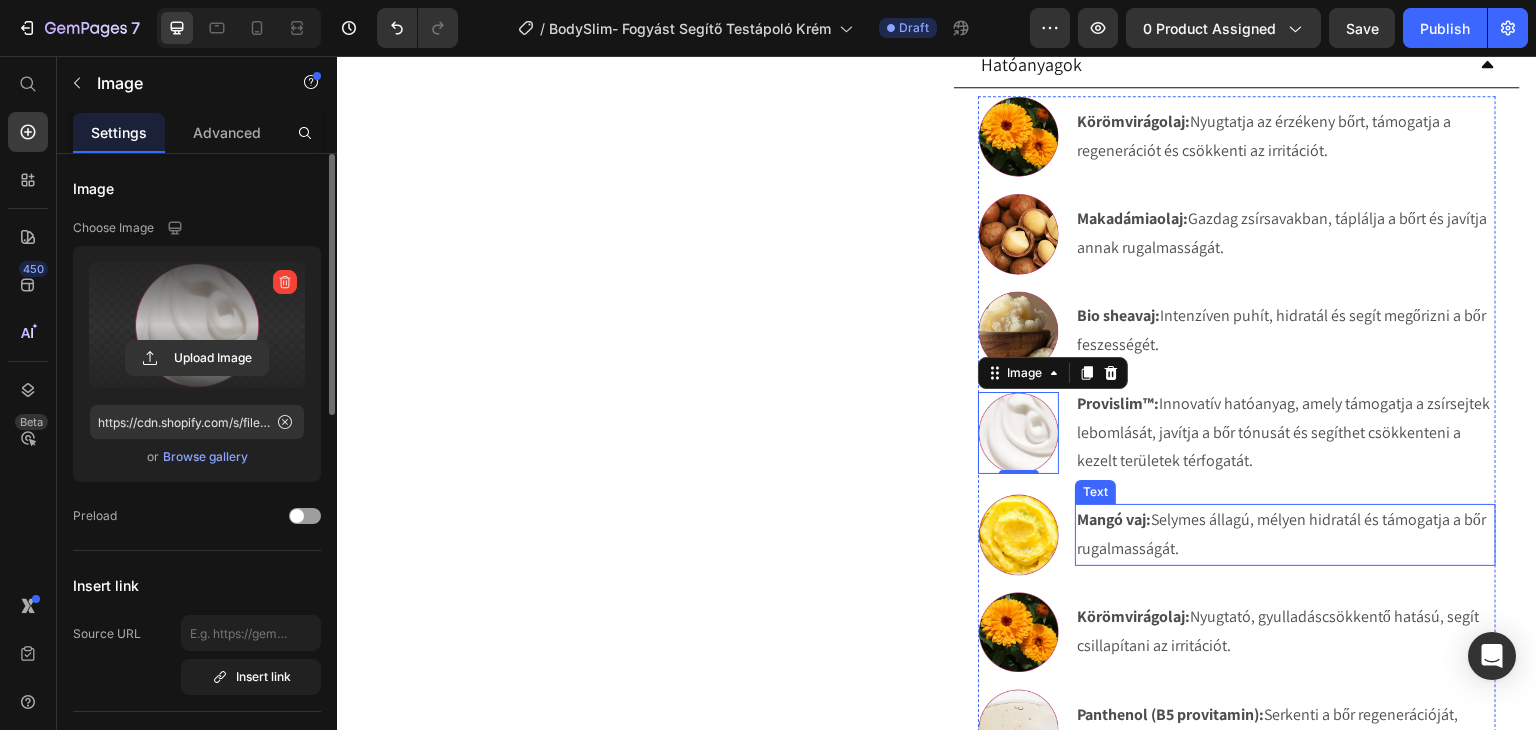 click on "Mangó vaj:" at bounding box center [1114, 519] 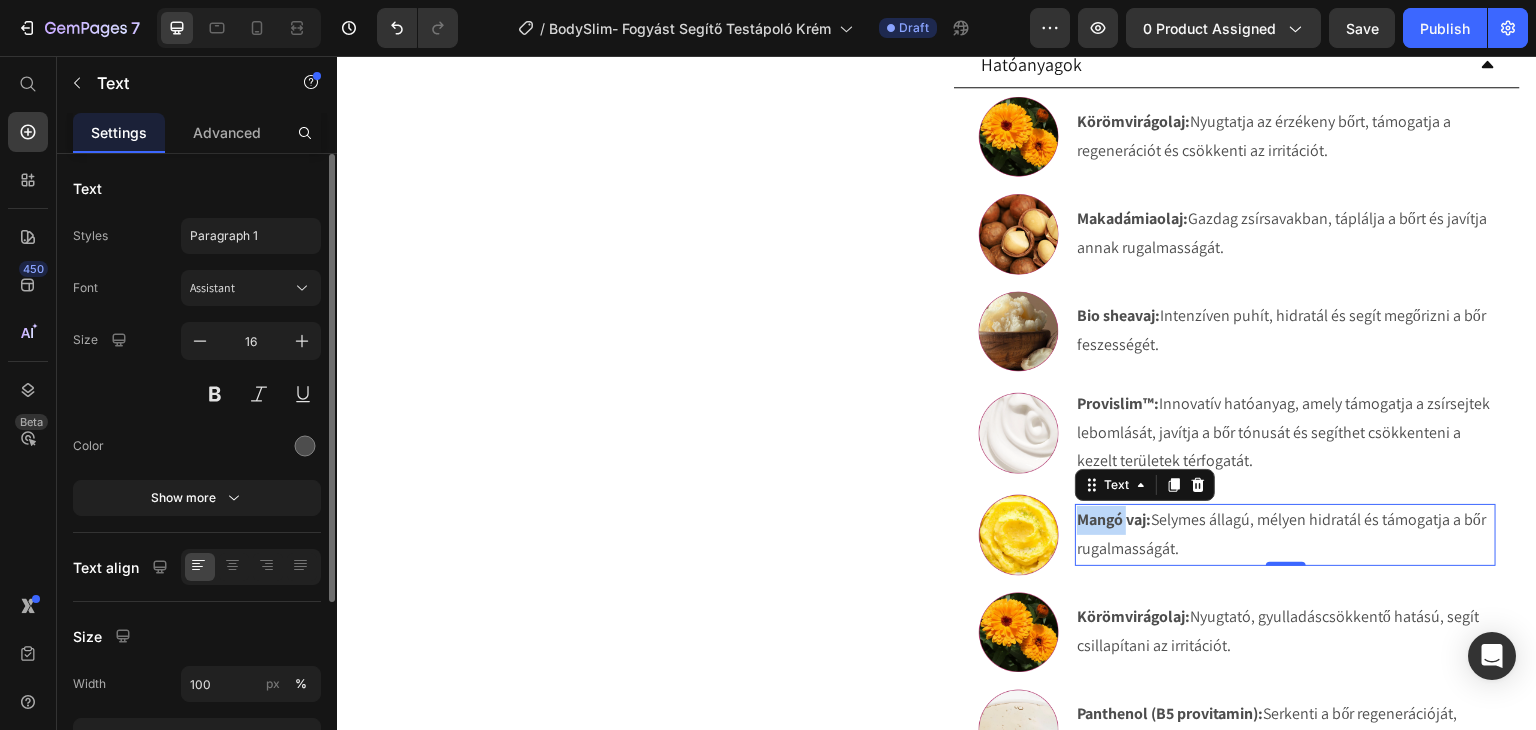 click on "Mangó vaj:" at bounding box center [1114, 519] 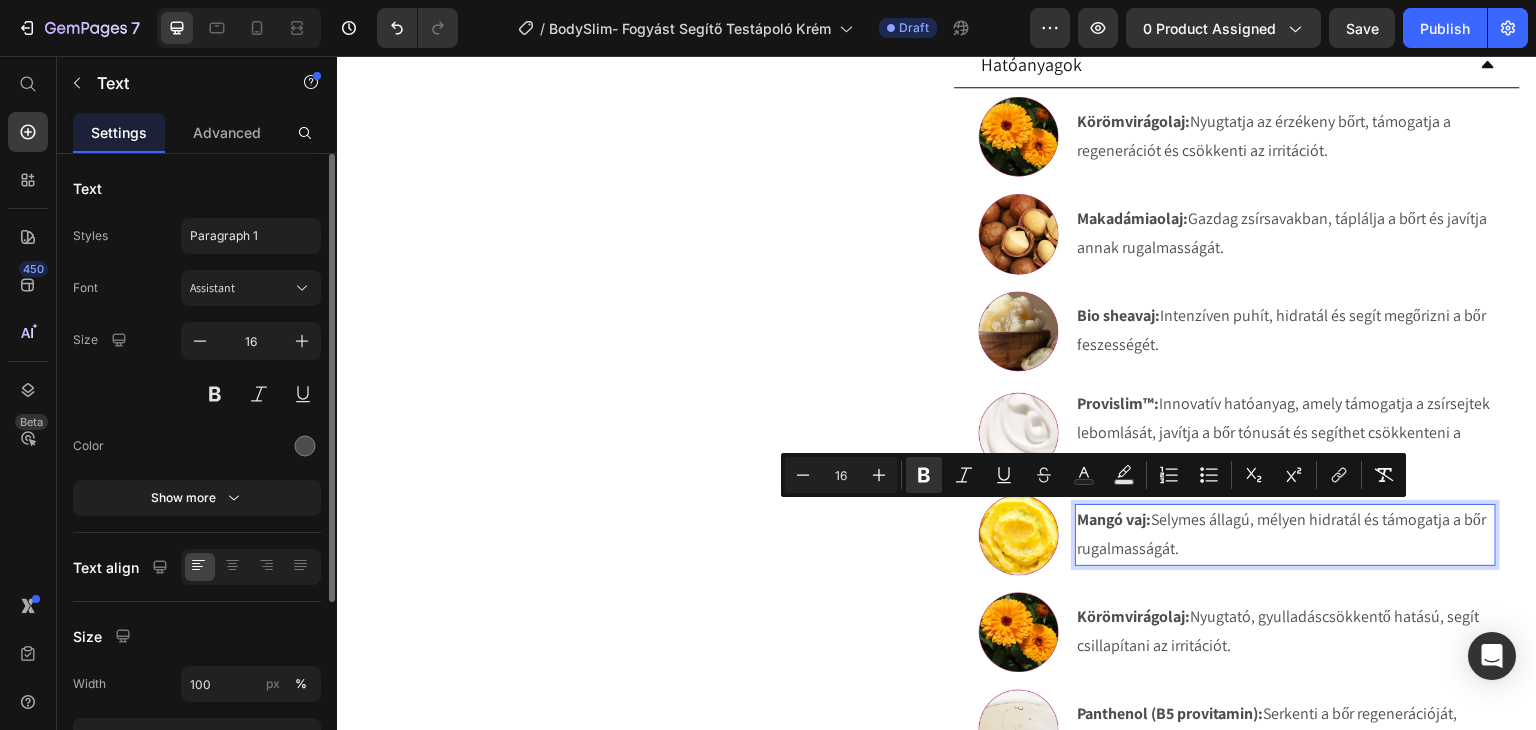 click on "Mangó vaj:" at bounding box center [1114, 519] 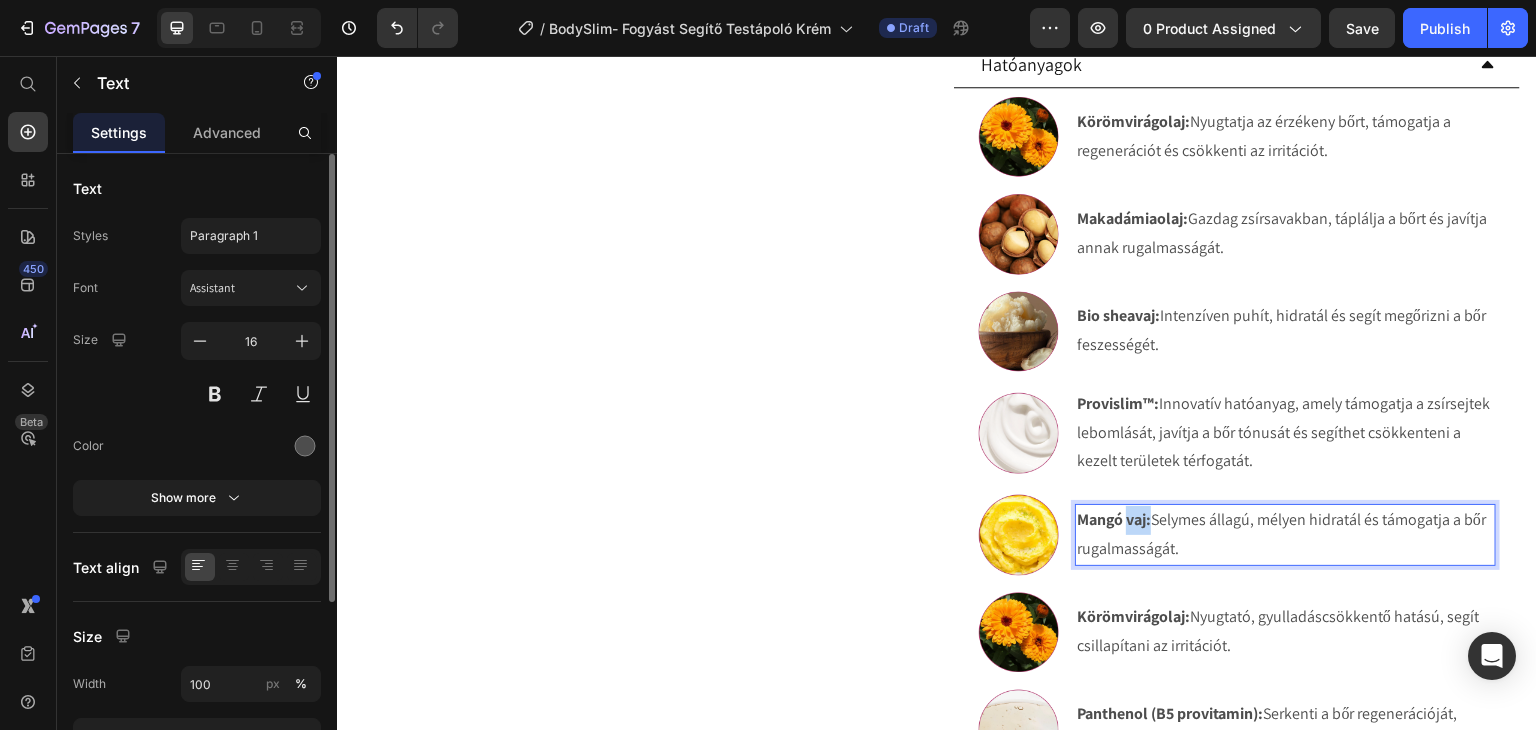 drag, startPoint x: 1142, startPoint y: 518, endPoint x: 1119, endPoint y: 518, distance: 23 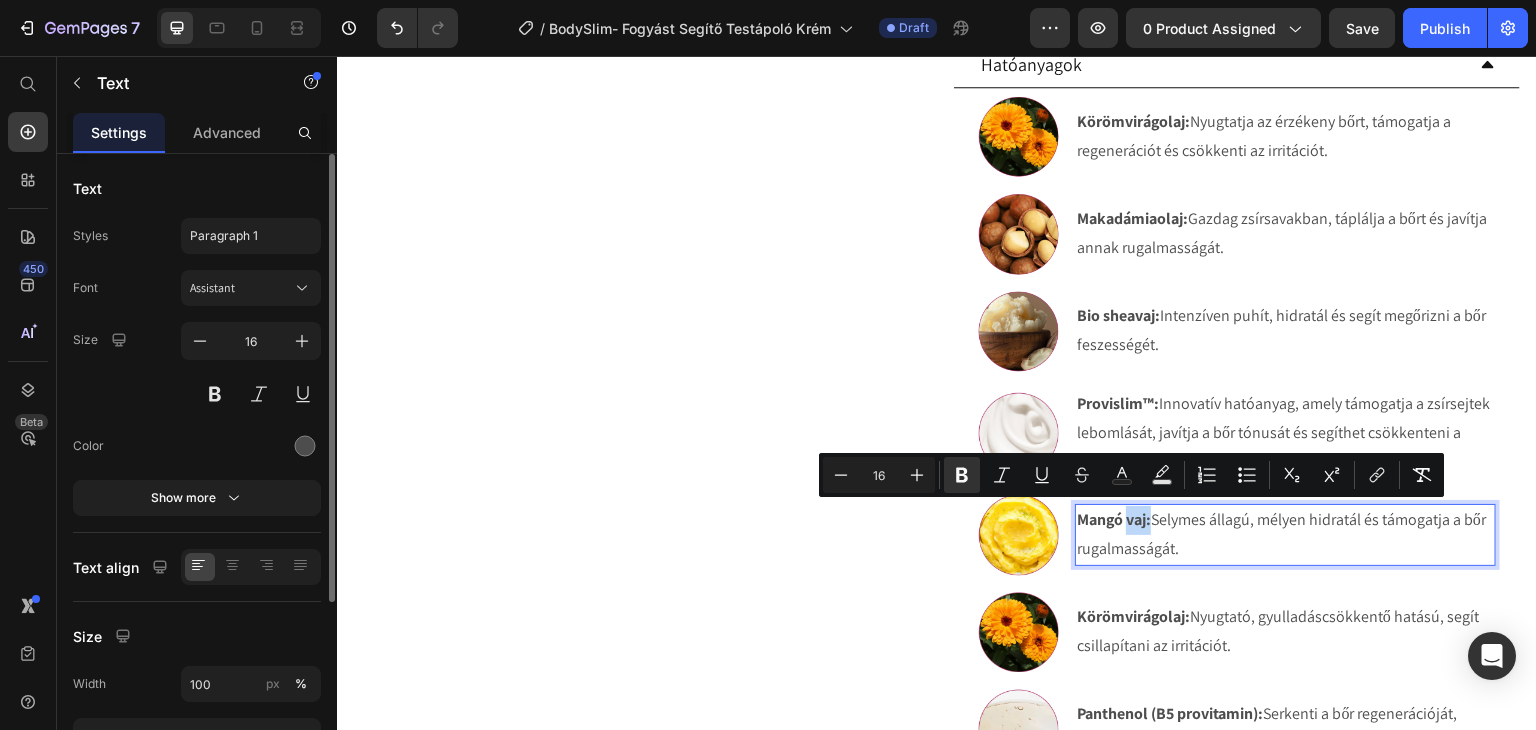 click on "Mangó vaj:" at bounding box center (1114, 519) 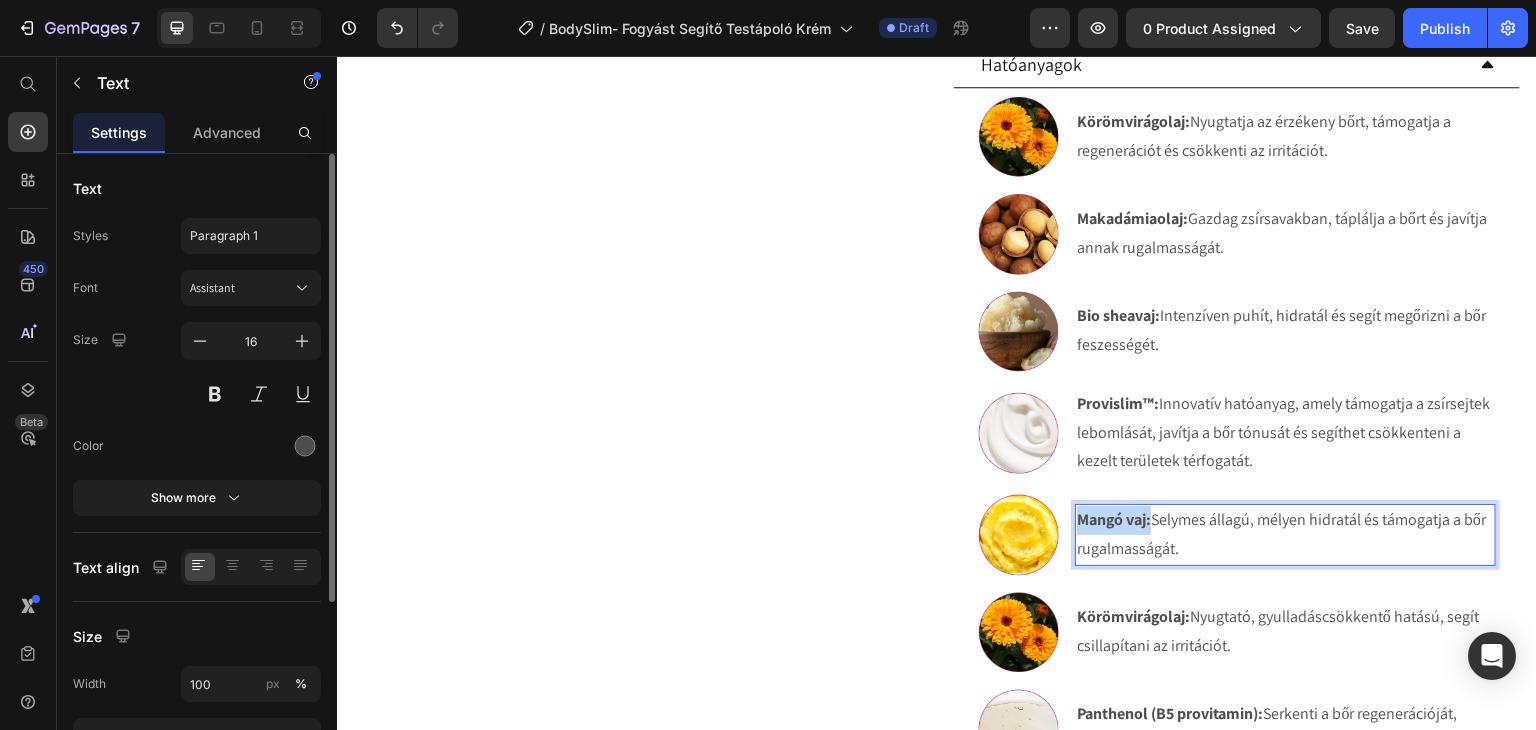 drag, startPoint x: 1142, startPoint y: 521, endPoint x: 1071, endPoint y: 519, distance: 71.02816 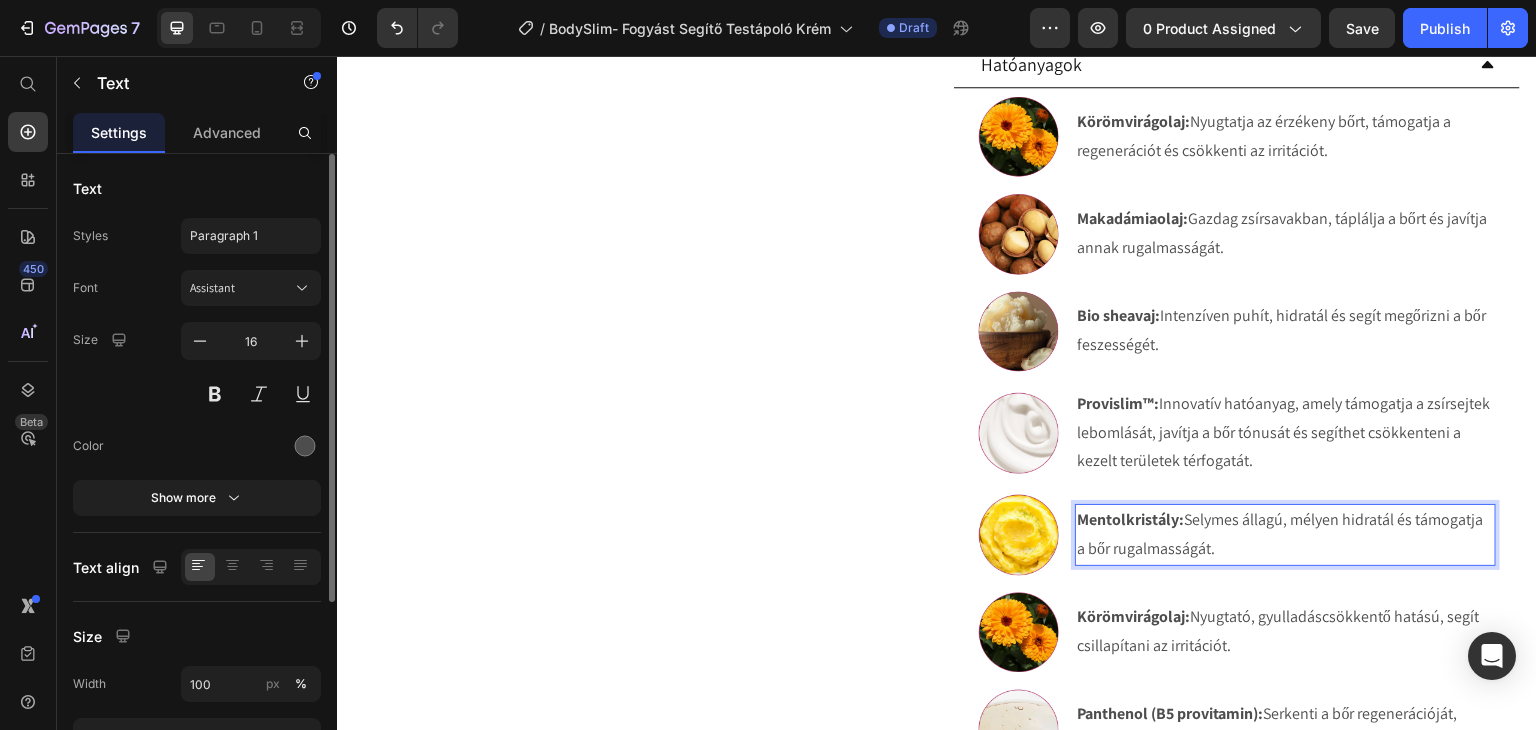 drag, startPoint x: 1217, startPoint y: 541, endPoint x: 1182, endPoint y: 519, distance: 41.340054 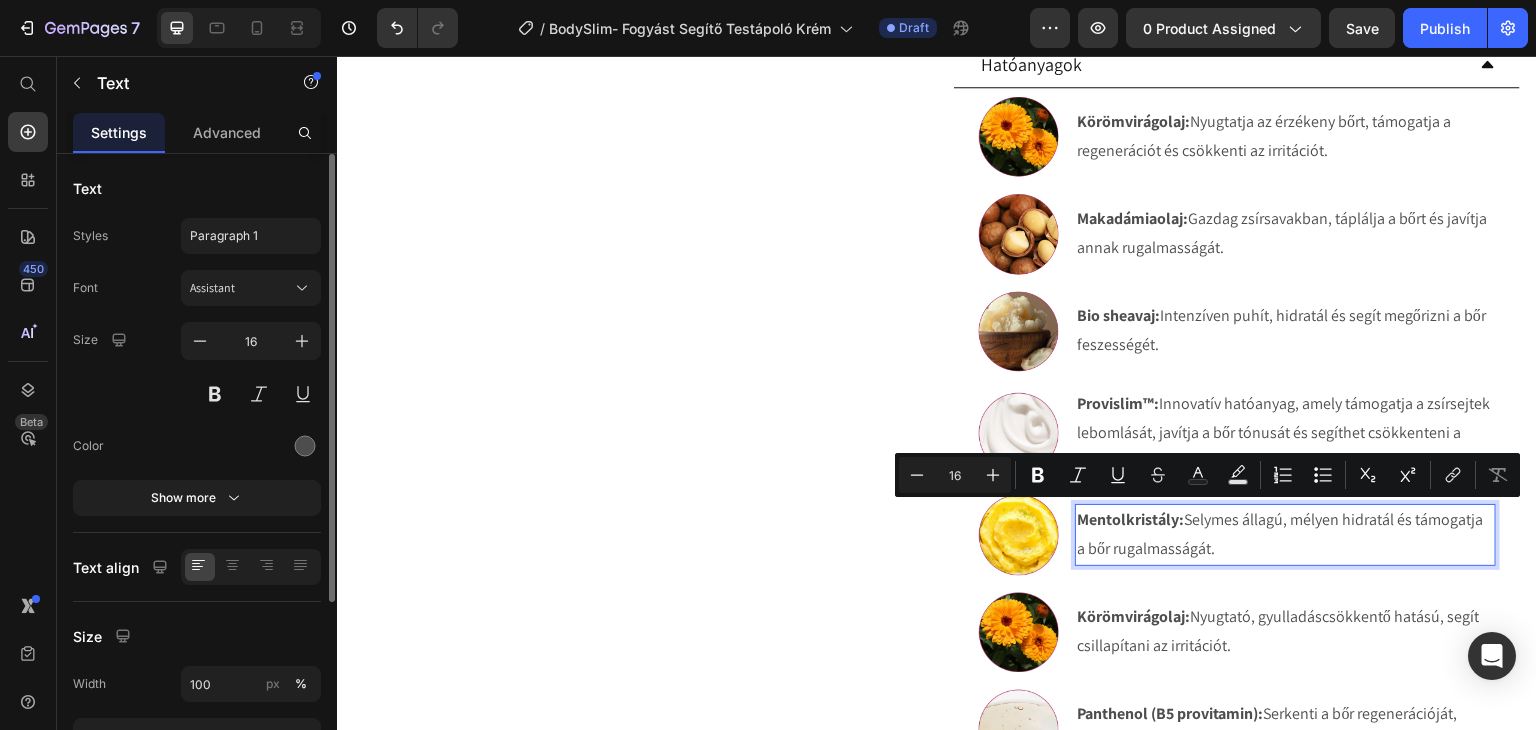 type on "11" 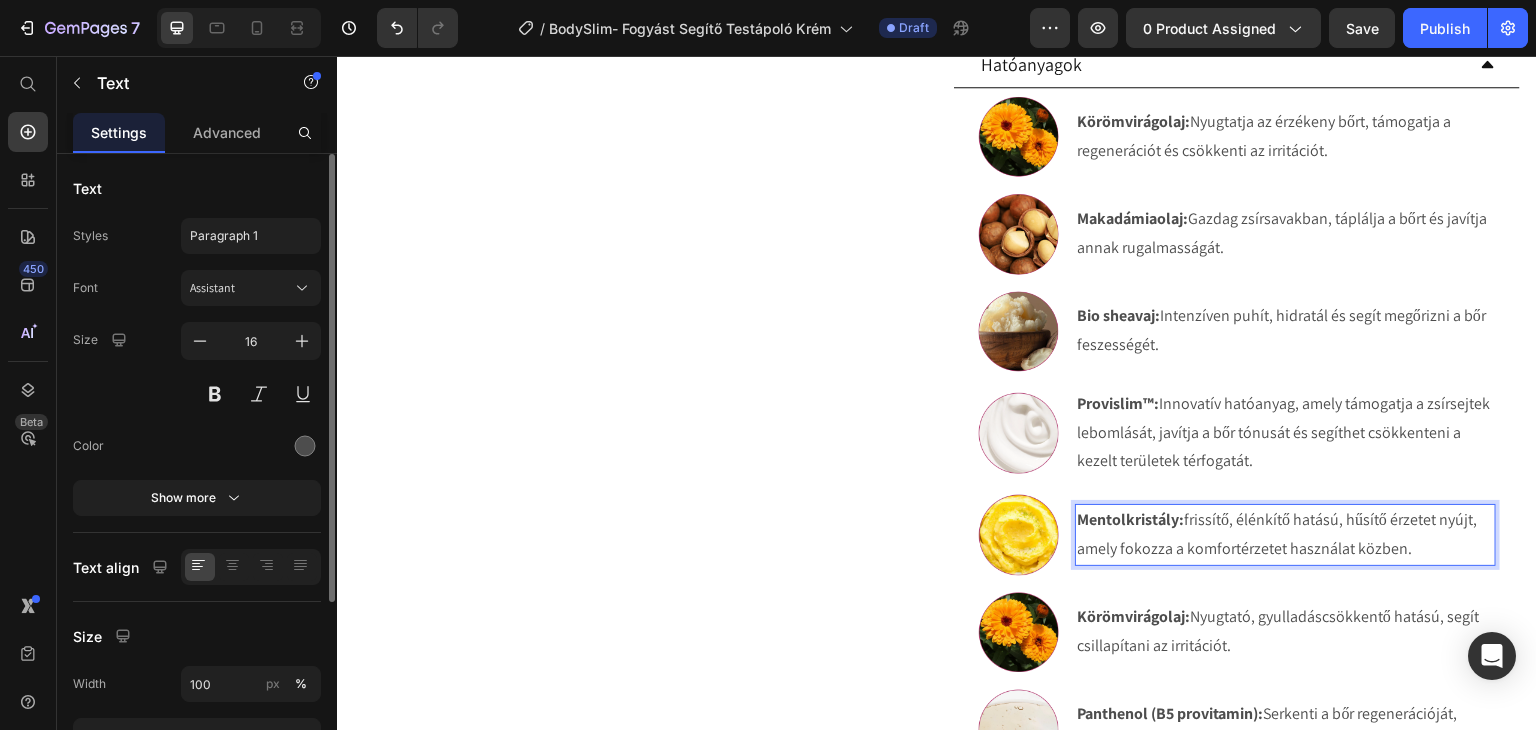 click on "Mentolkristály:  frissítő, élénkítő hatású, hűsítő érzetet nyújt, amely fokozza a komfortérzetet használat közben." at bounding box center [1285, 535] 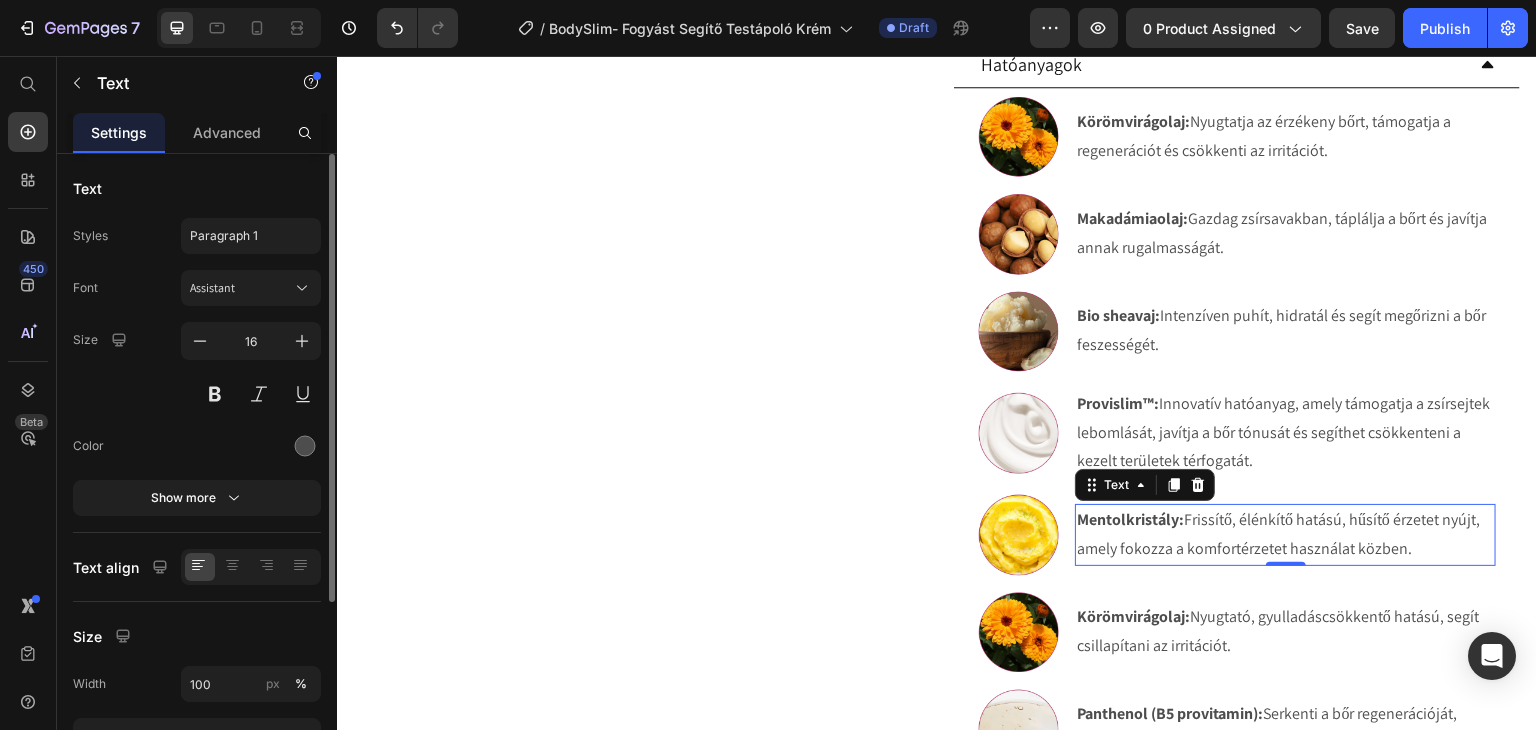 click on "Mentolkristály:  Frissítő, élénkítő hatású, hűsítő érzetet nyújt, amely fokozza a komfortérzetet használat közben." at bounding box center [1285, 535] 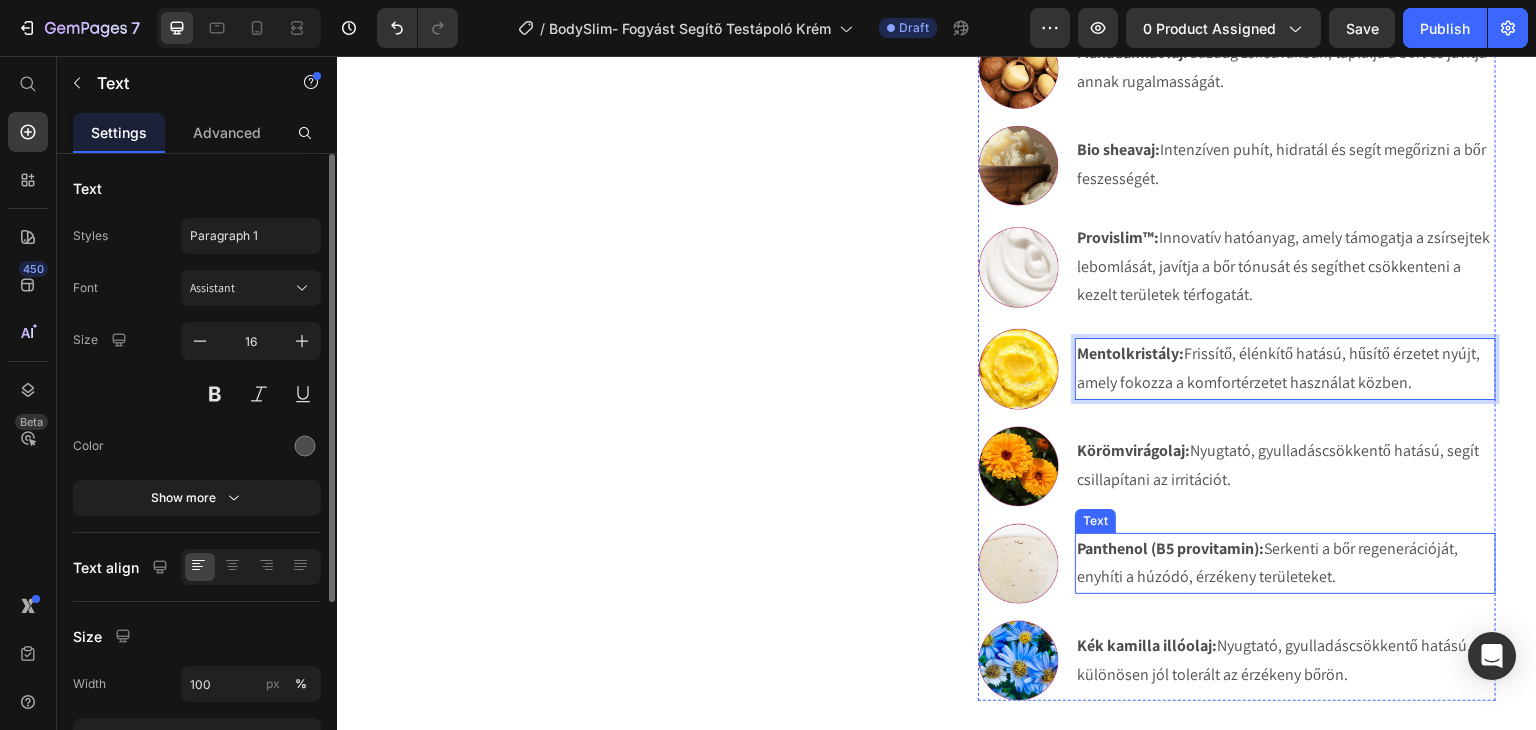 scroll, scrollTop: 1385, scrollLeft: 0, axis: vertical 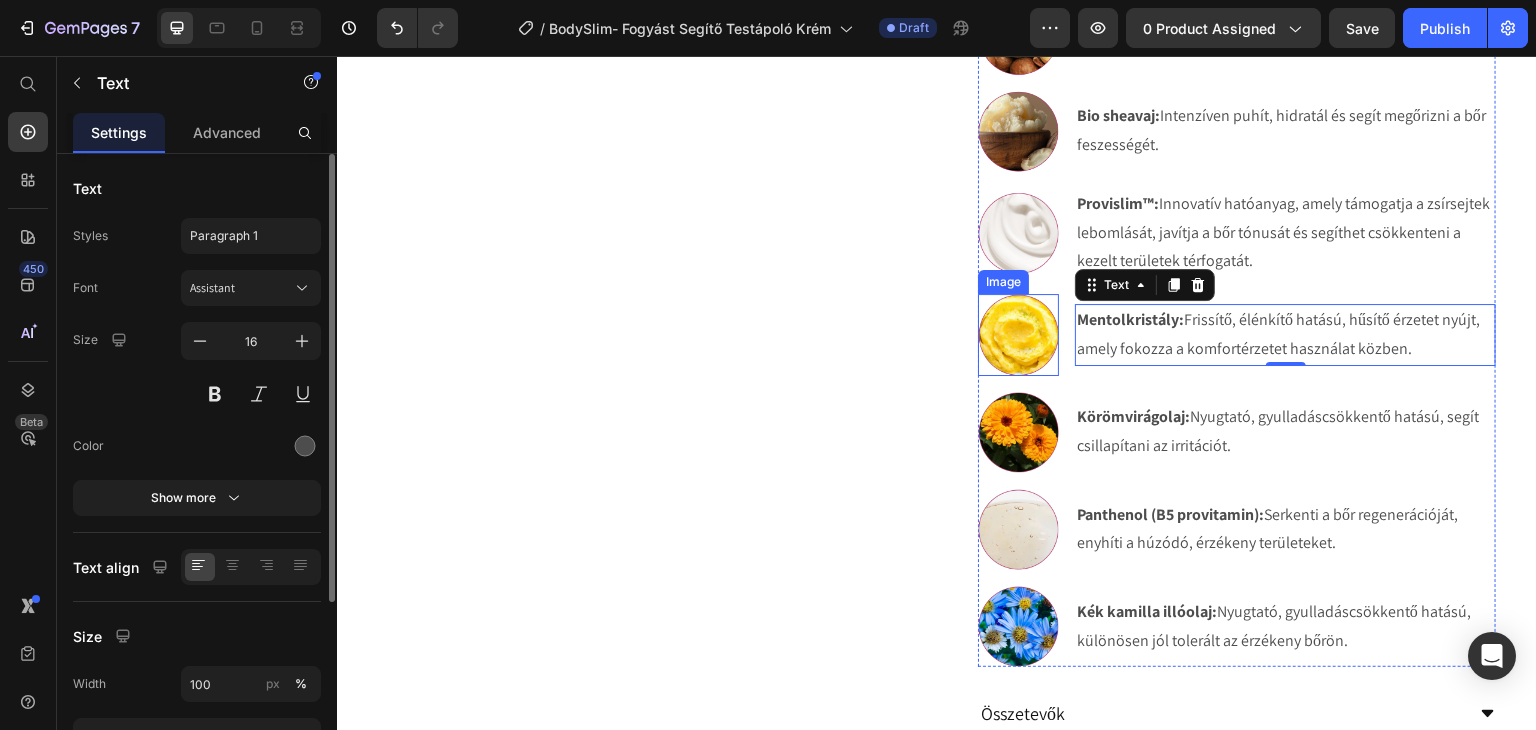 click at bounding box center (1018, 334) 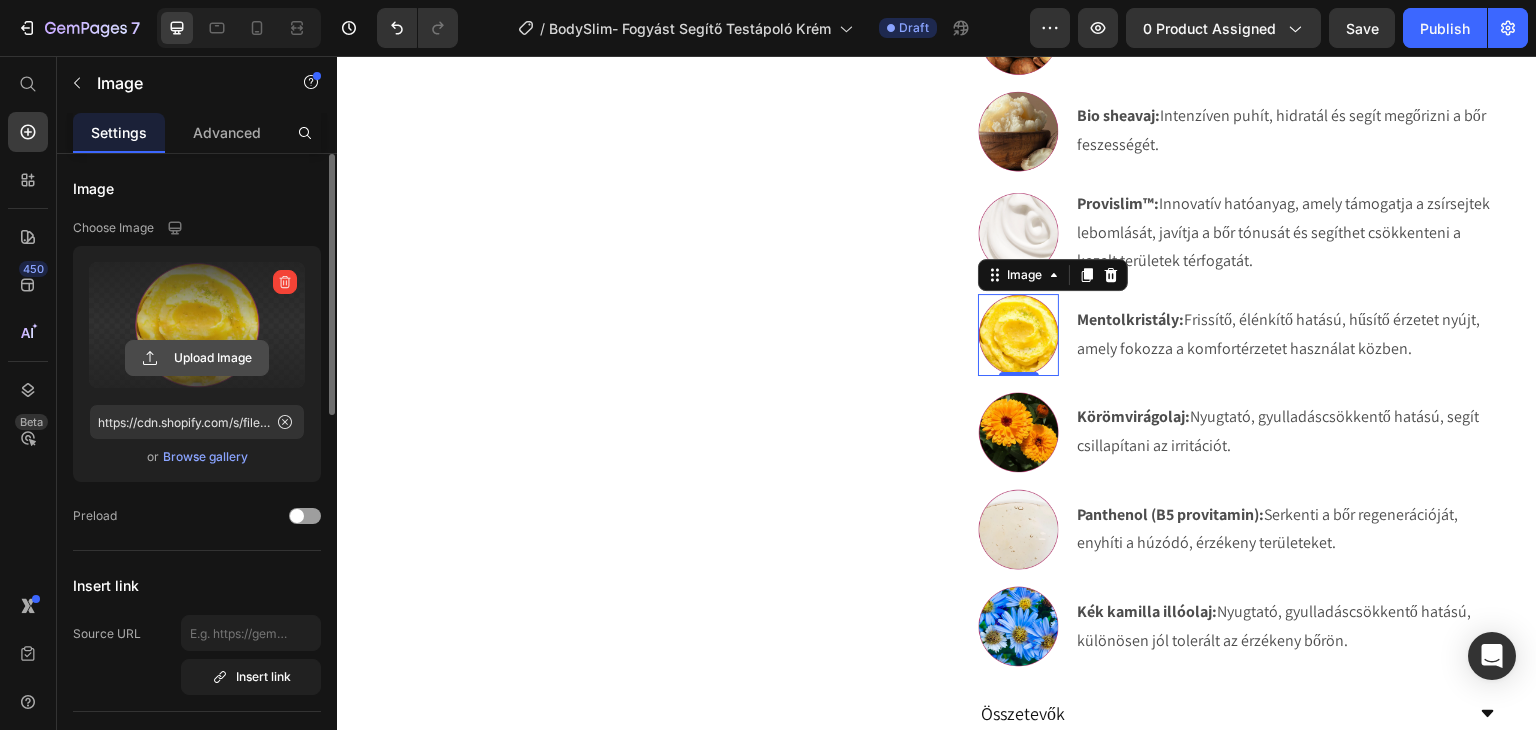 click 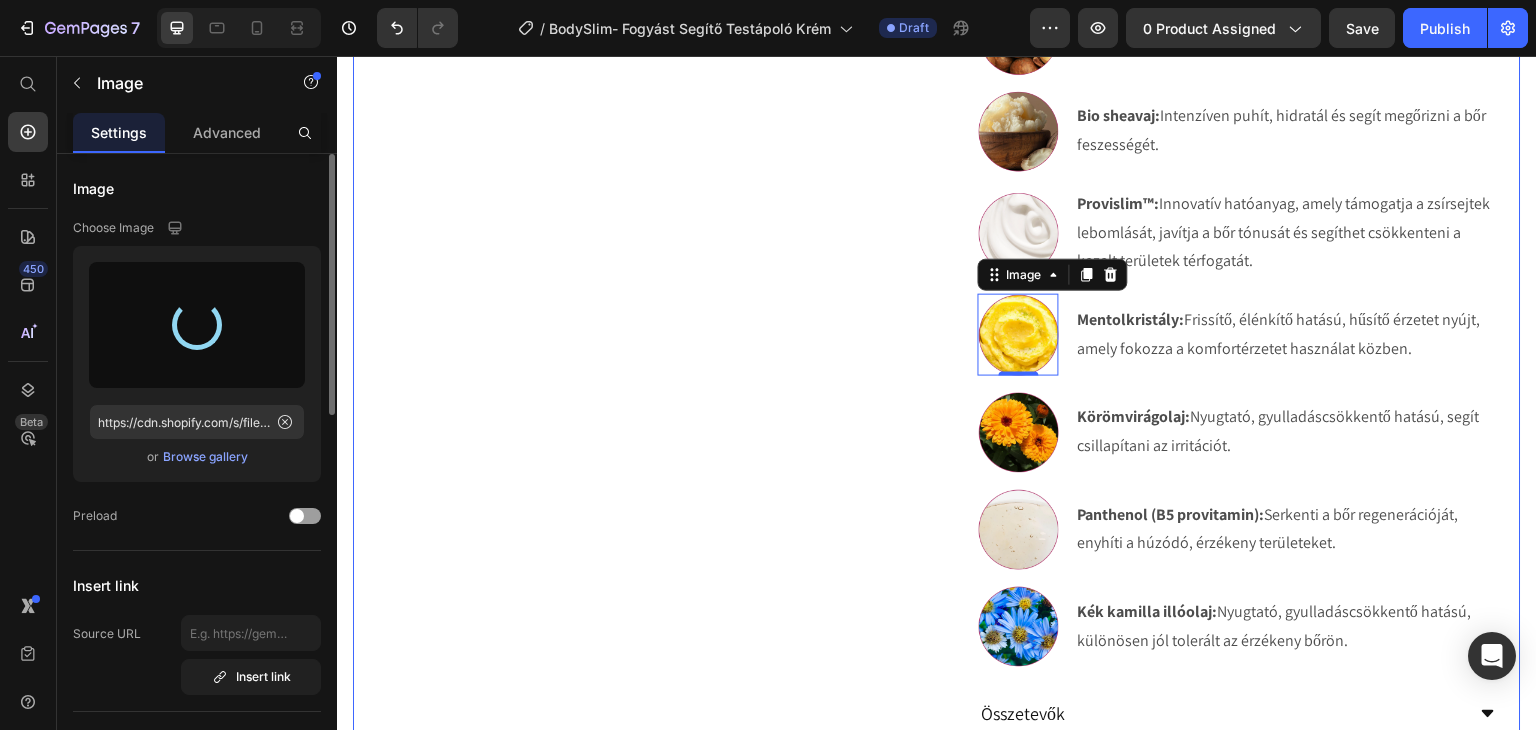 type on "https://cdn.shopify.com/s/files/1/0270/9628/5265/files/gempages_463917519317632081-dad0dc23-e11e-42d9-85fa-987a0850b25a.webp" 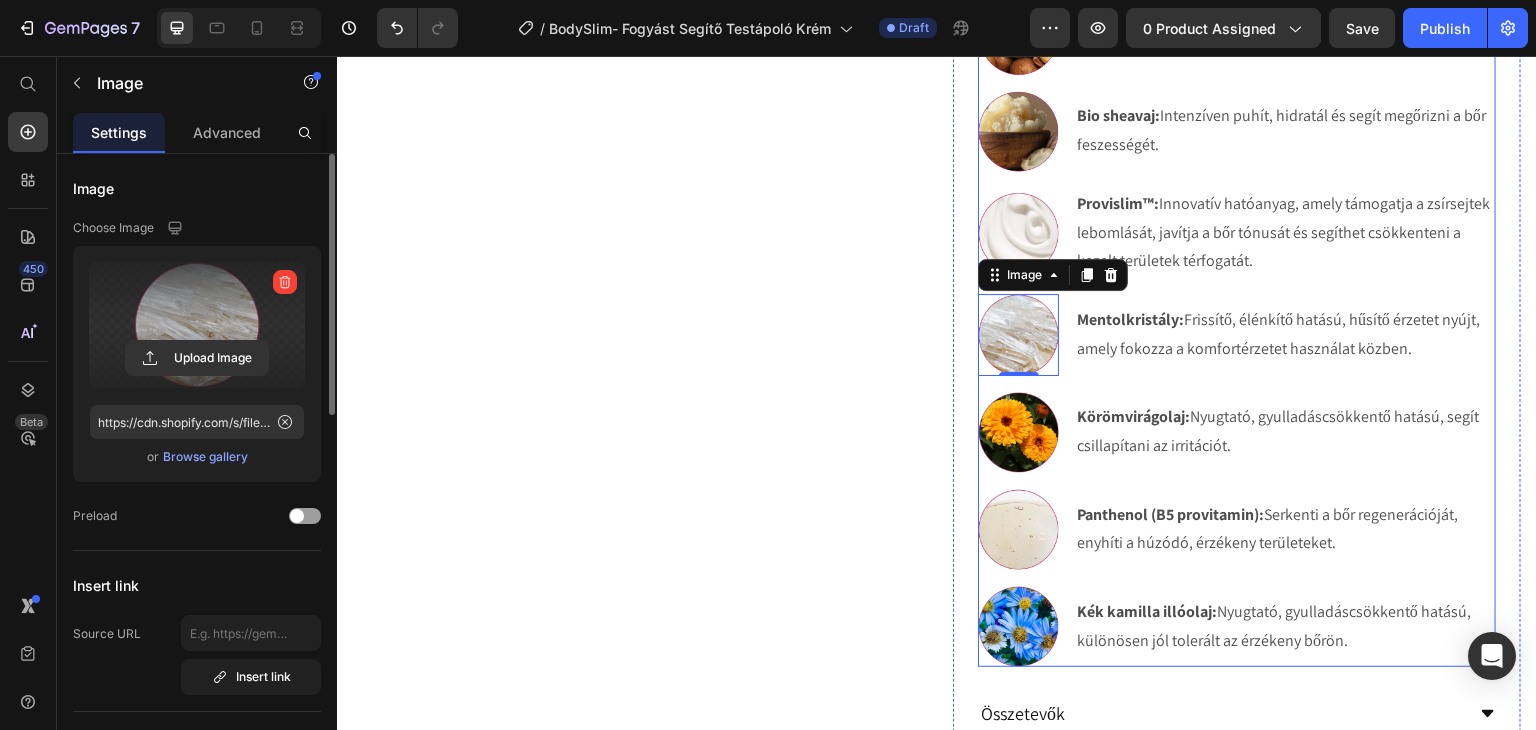 click on "Image Körömvirágolaj:  Nyugtató, gyulladáscsökkentő hatású, segít csillapítani az irritációt. Text" at bounding box center (1237, 432) 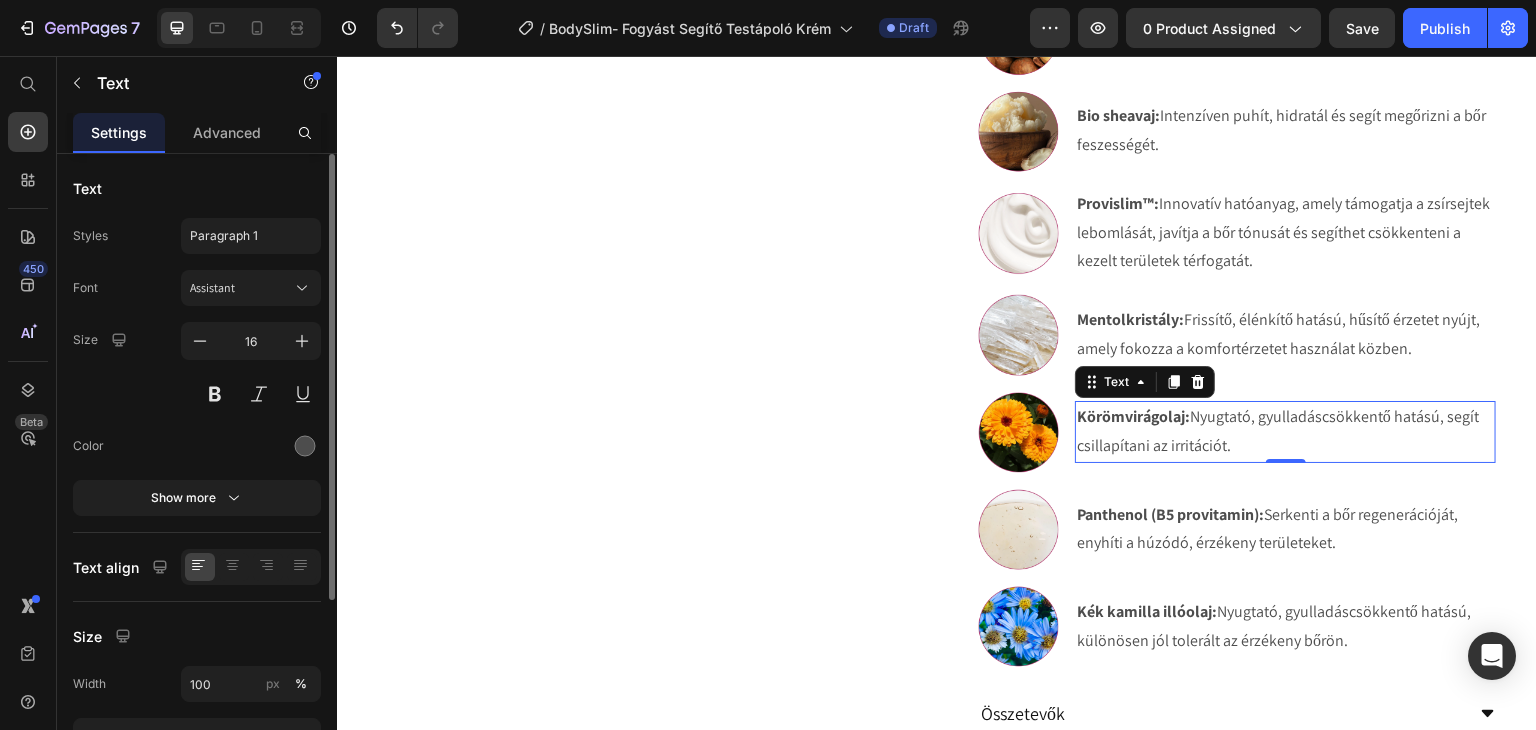 click on "Körömvirágolaj:  Nyugtató, gyulladáscsökkentő hatású, segít csillapítani az irritációt." at bounding box center [1285, 432] 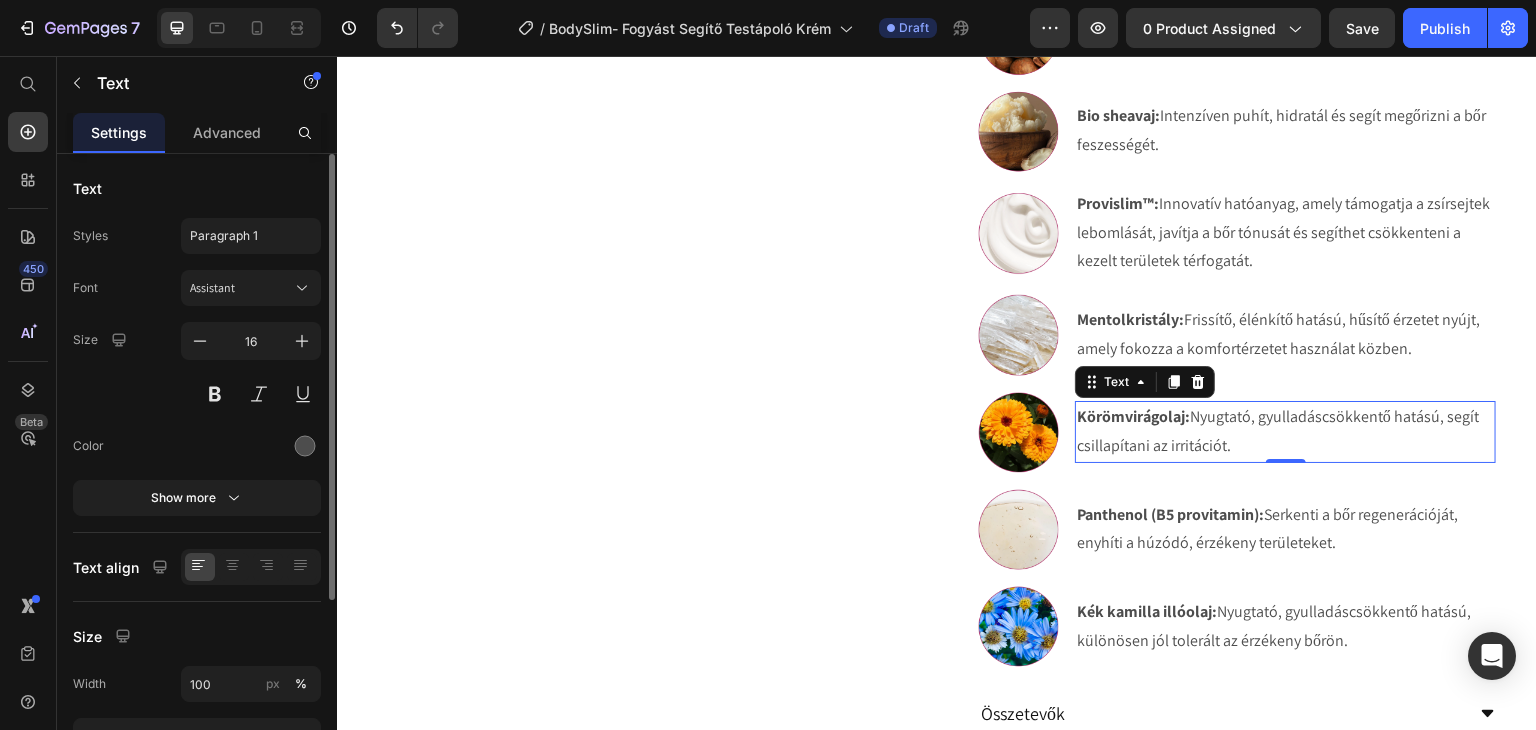 click on "Körömvirágolaj:  Nyugtató, gyulladáscsökkentő hatású, segít csillapítani az irritációt." at bounding box center [1285, 432] 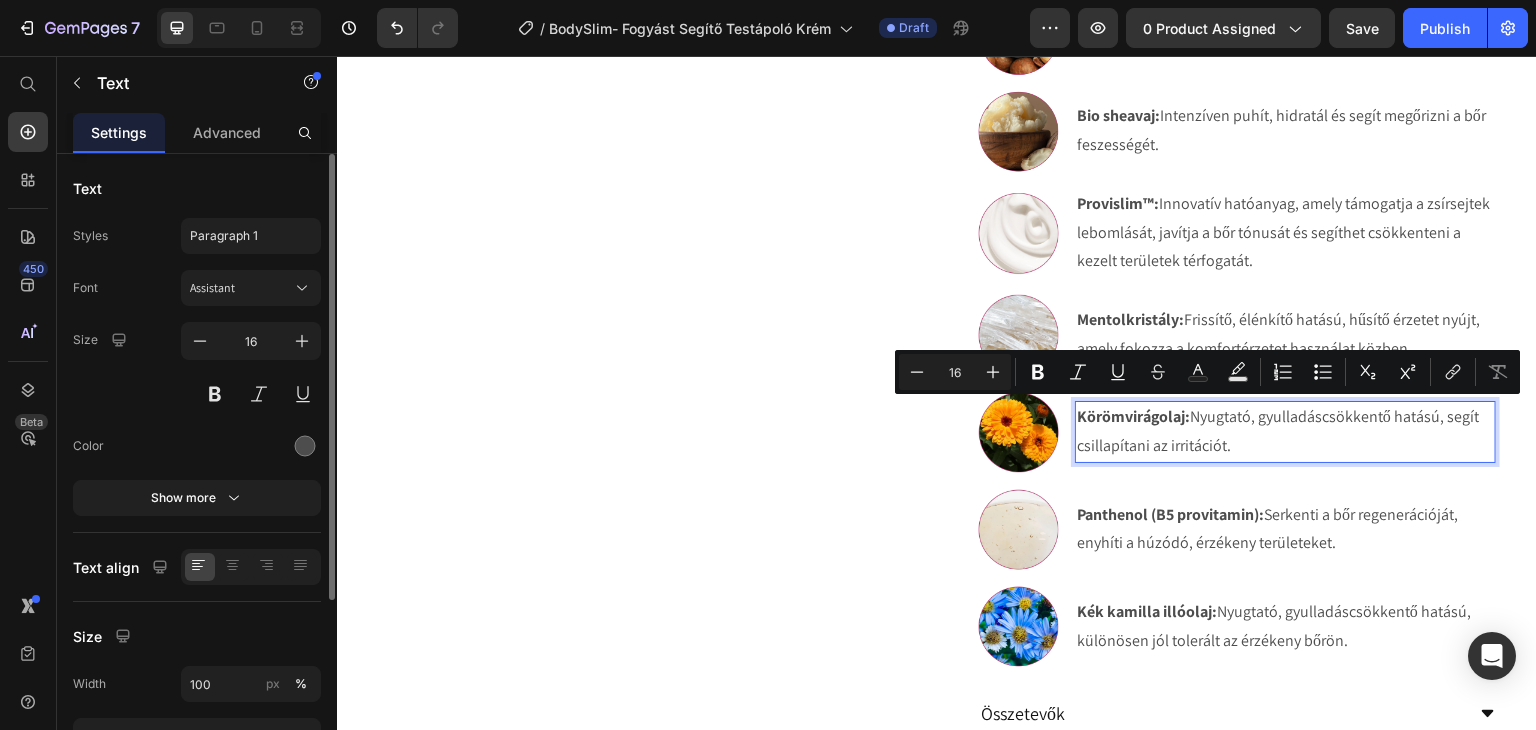 drag, startPoint x: 1230, startPoint y: 439, endPoint x: 1187, endPoint y: 419, distance: 47.423622 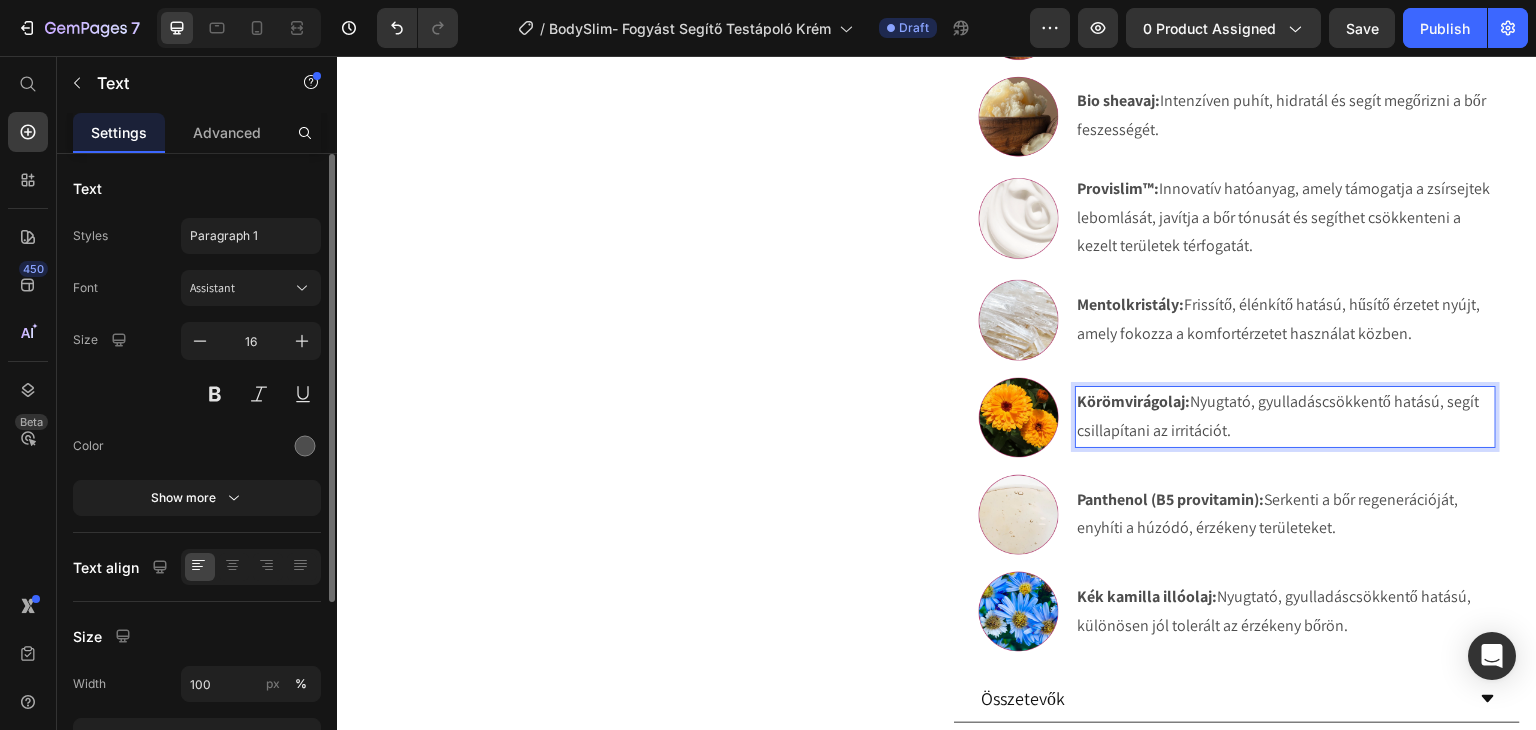 scroll, scrollTop: 1385, scrollLeft: 0, axis: vertical 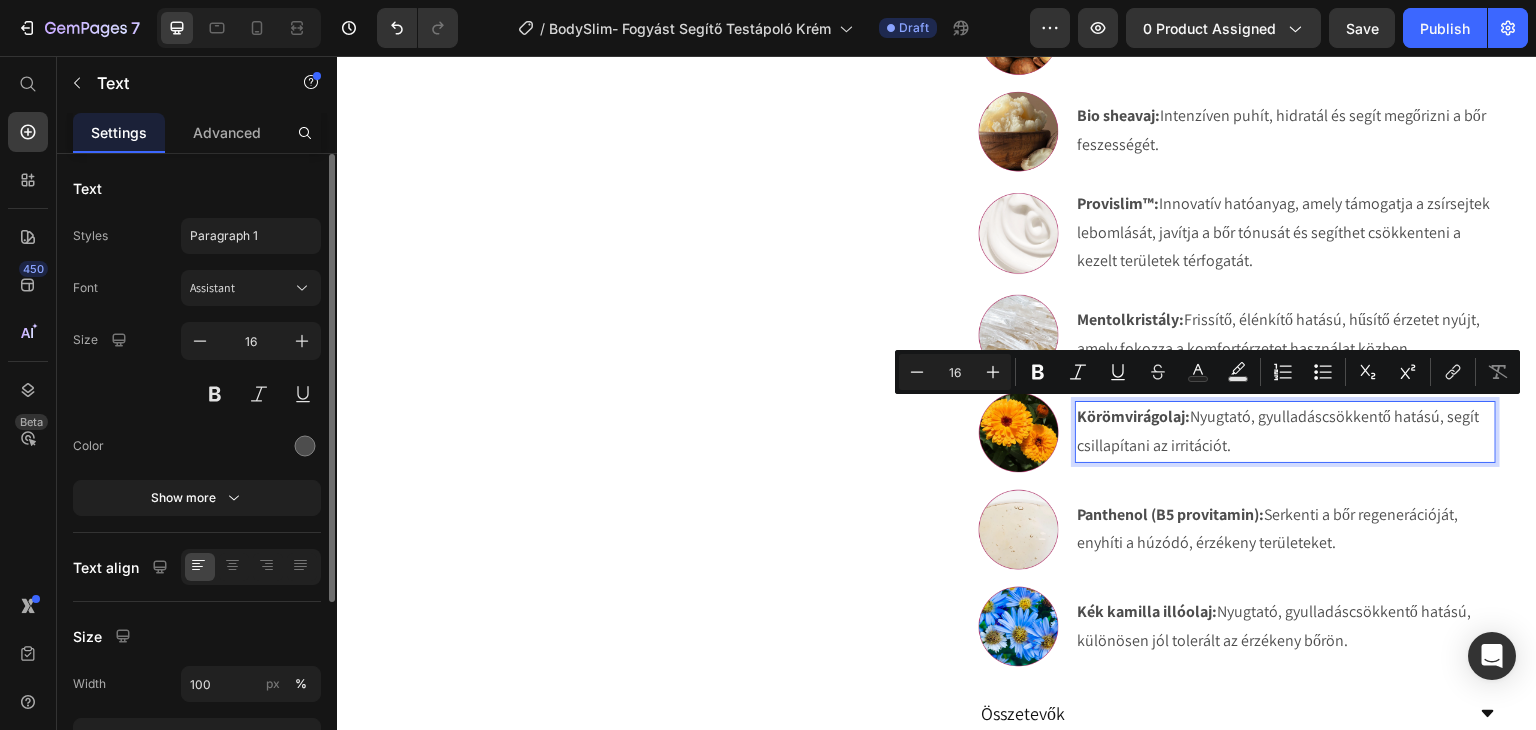 click on "Körömvirágolaj:" at bounding box center (1133, 416) 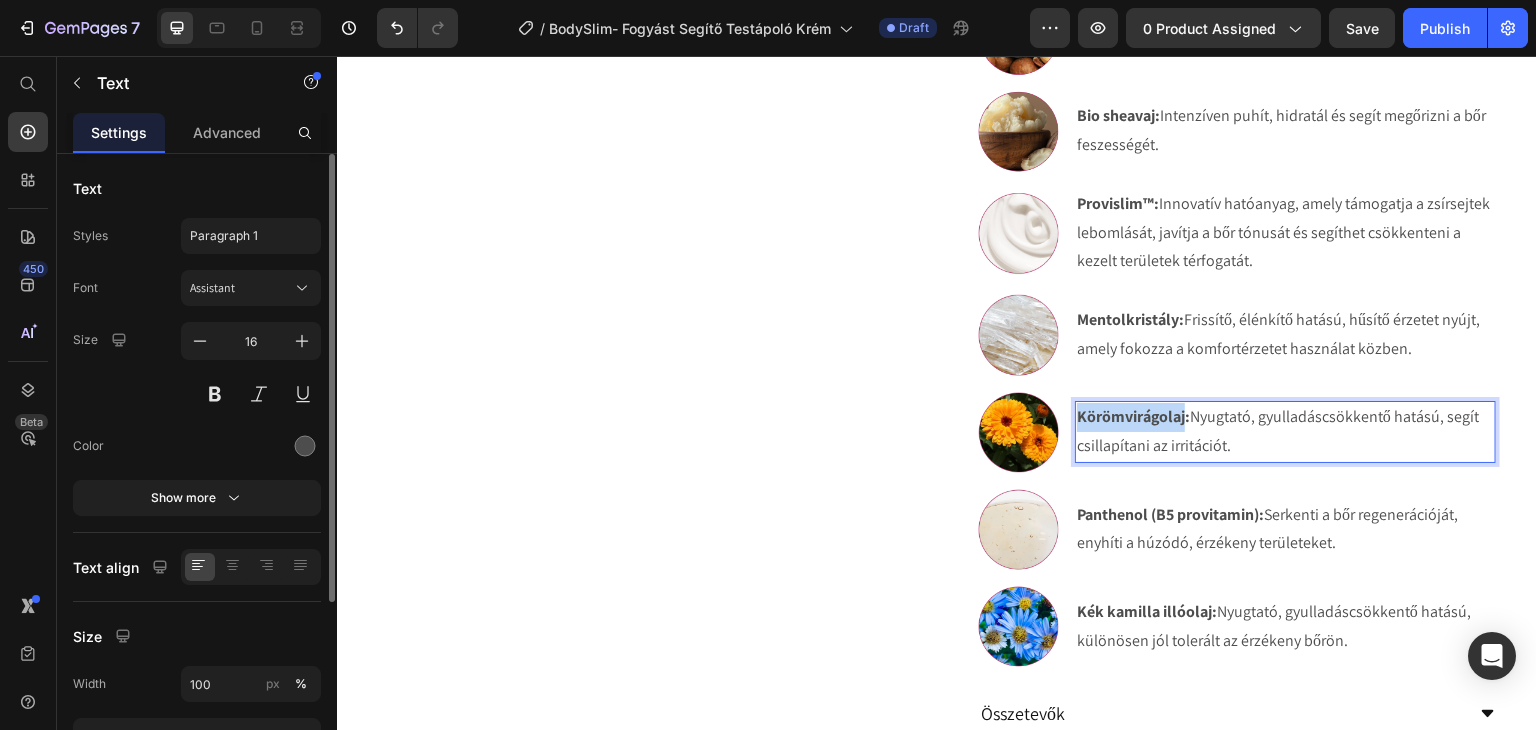 click on "Körömvirágolaj:" at bounding box center (1133, 416) 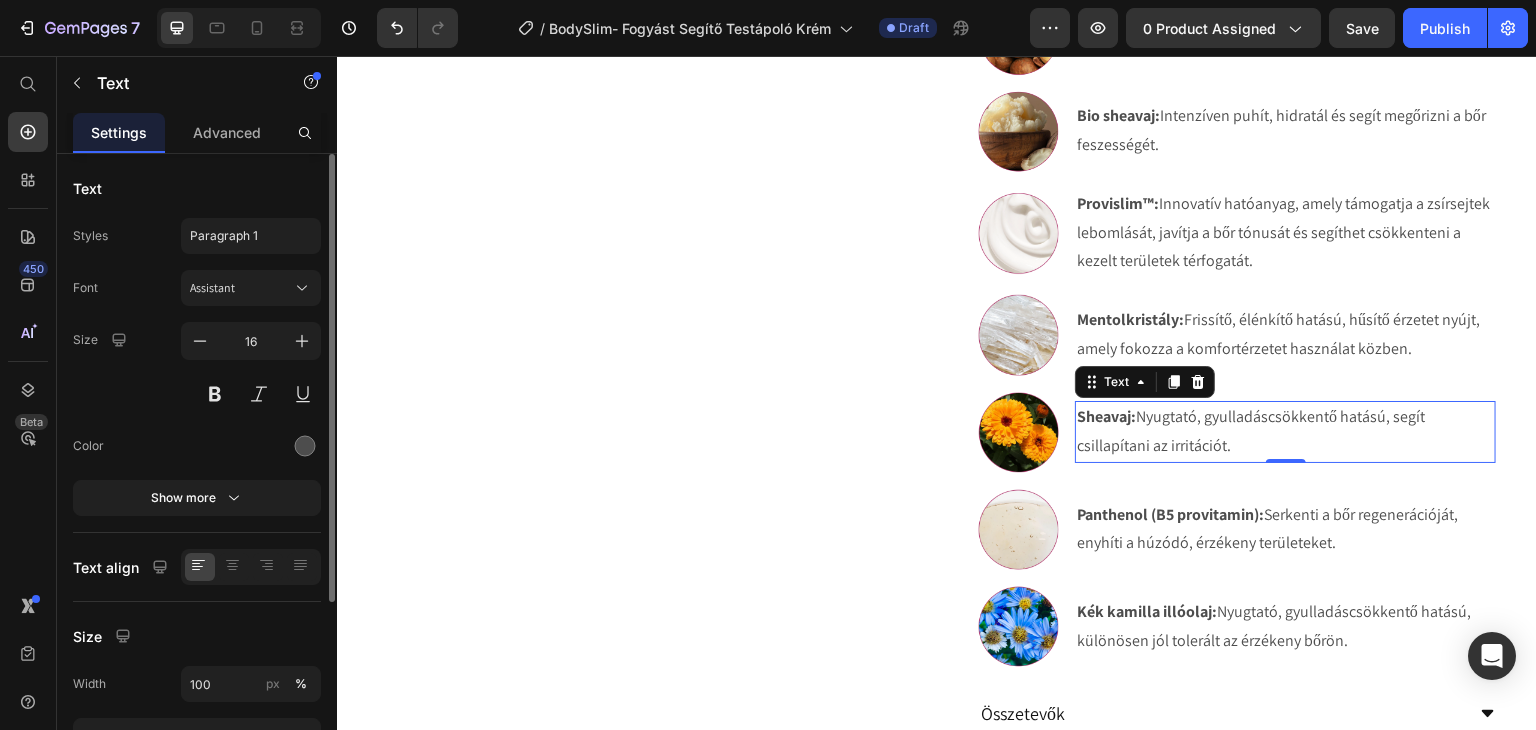 click on "Sheavaj:  Nyugtató, gyulladáscsökkentő hatású, segít csillapítani az irritációt." at bounding box center (1285, 432) 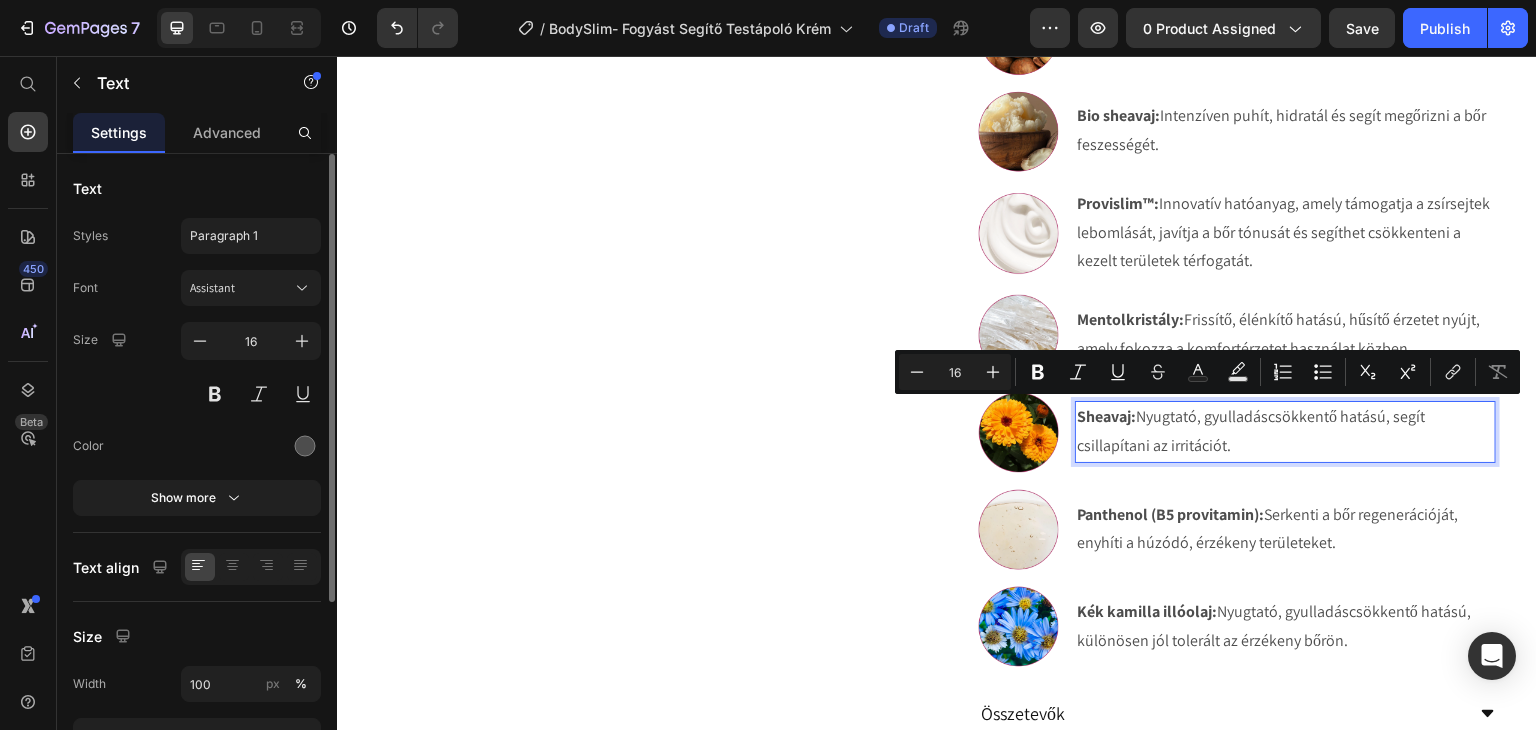 drag, startPoint x: 1227, startPoint y: 438, endPoint x: 1135, endPoint y: 413, distance: 95.33625 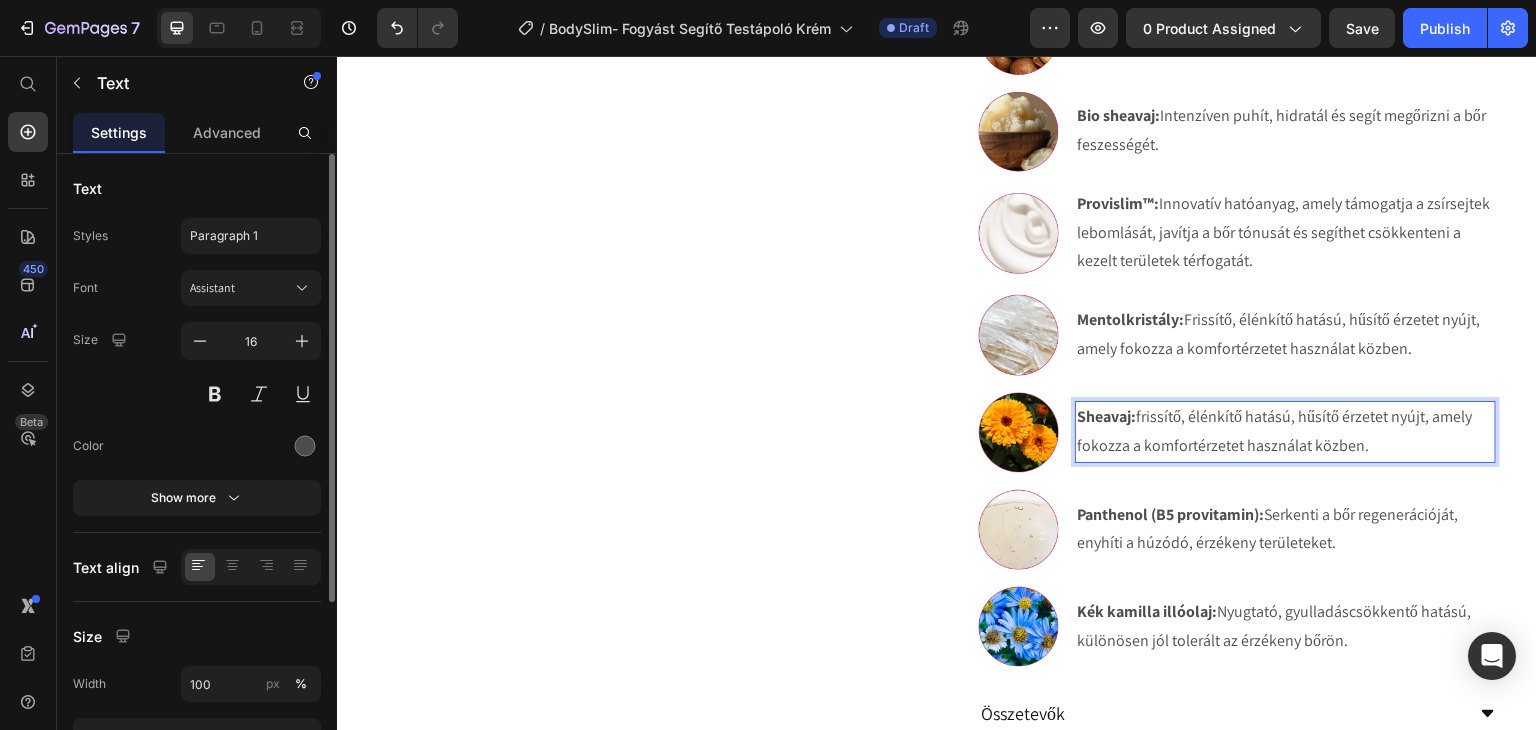 click on "Sheavaj:  frissítő, élénkítő hatású, hűsítő érzetet nyújt, amely fokozza a komfortérzetet használat közben." at bounding box center (1285, 432) 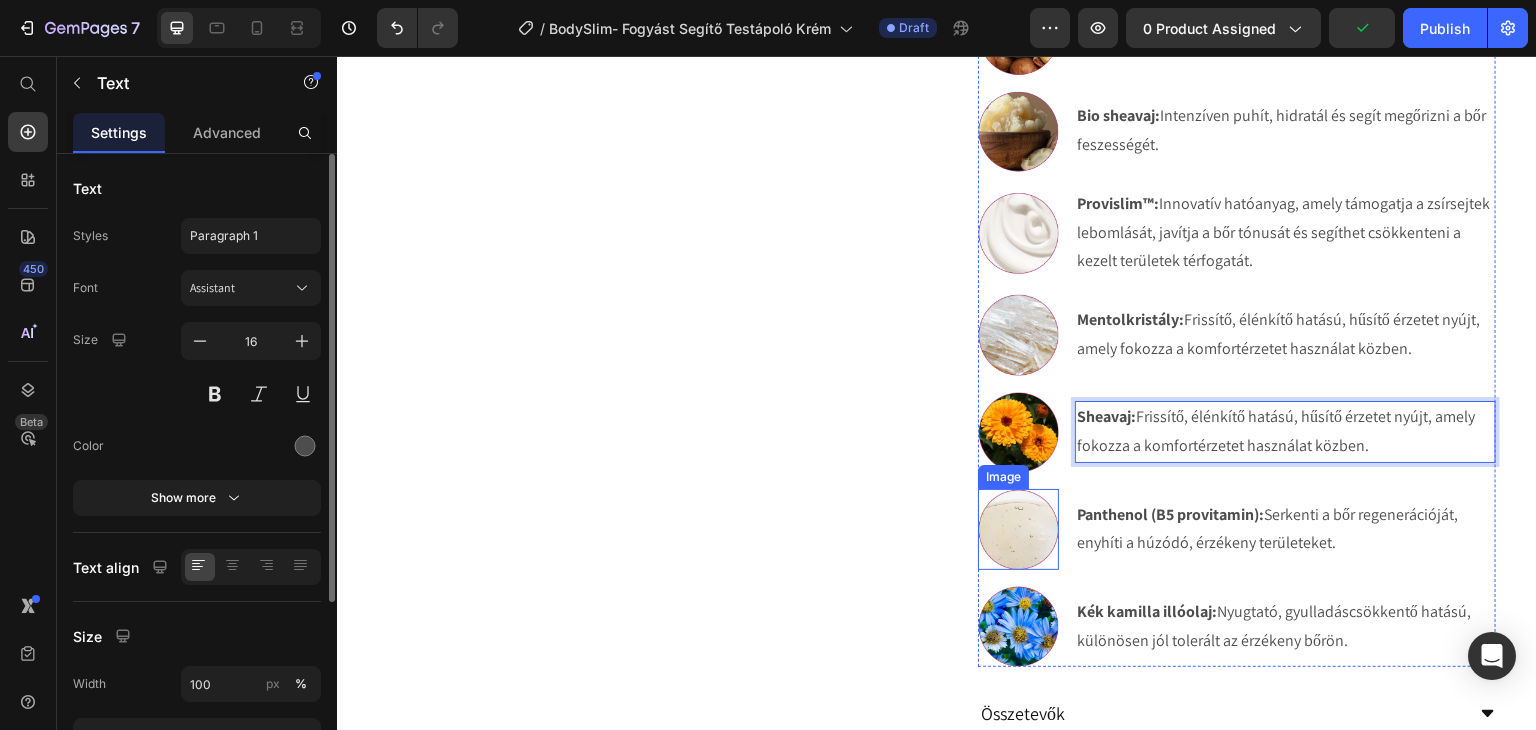 click at bounding box center [1018, 529] 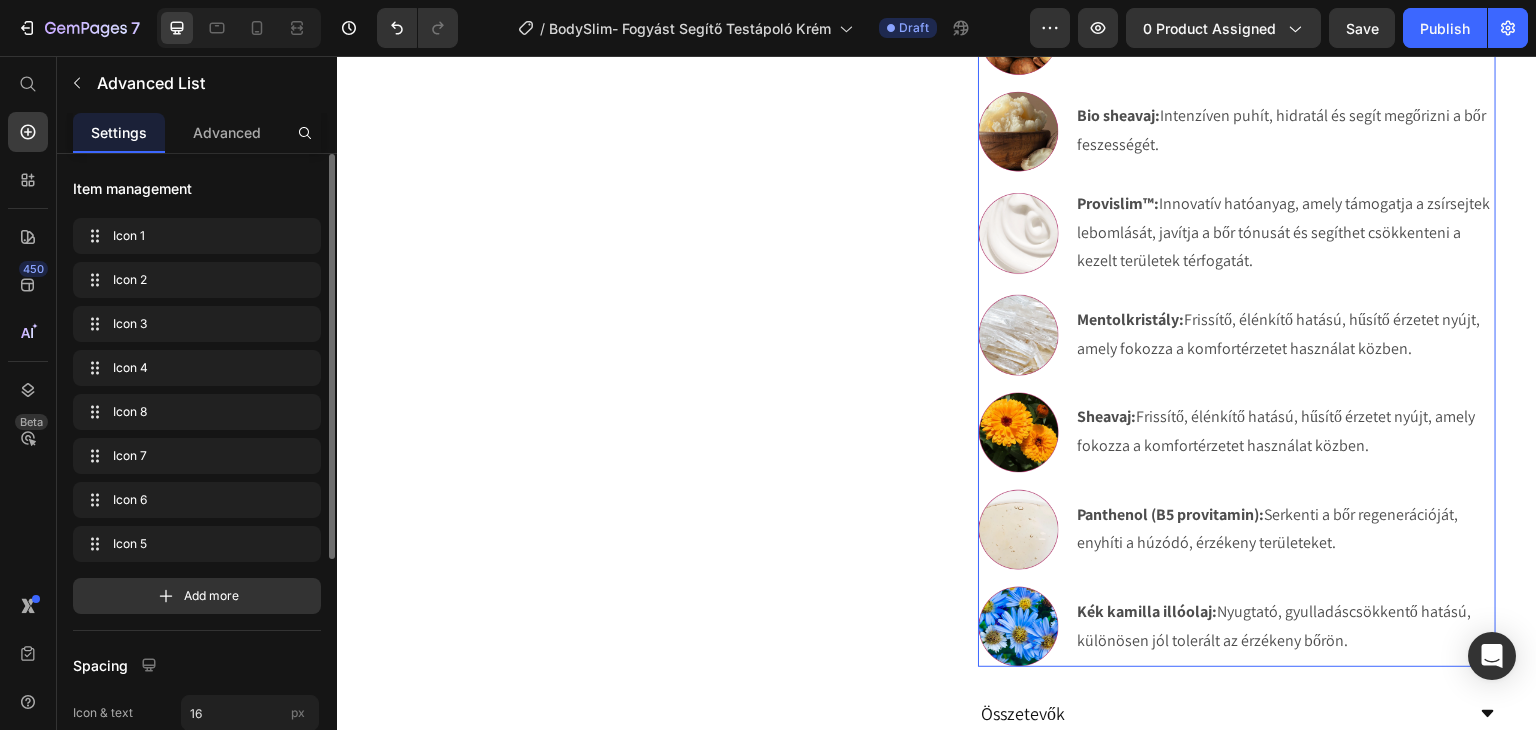 click on "Image Körömvirágolaj:  Nyugtatja az érzékeny bőrt, támogatja a regenerációt és csökkenti az irritációt. Text Block Image Makadámiaolaj:  Gazdag zsírsavakban, táplálja a bőrt és javítja annak rugalmasságát. Text Block Image Bio sheavaj:  Intenzíven puhít, hidratál és segít megőrizni a bőr feszességét. Text Image Provislim™:  Innovatív hatóanyag, amely támogatja a zsírsejtek lebomlását, javítja a bőr tónusát és segíthet csökkenteni a kezelt területek térfogatát. Text Image Mentolkristály:  Frissítő, élénkítő hatású, hűsítő érzetet nyújt, amely fokozza a komfortérzetet használat közben. Text Image Sheavaj:  Frissítő, élénkítő hatású, hűsítő érzetet nyújt, amely fokozza a komfortérzetet használat közben. Text Image Panthenol (B5 provitamin):  Serkenti a bőr regenerációját, enyhíti a húzódó, érzékeny területeket. Text Image Kék kamilla illóolaj: Text" at bounding box center [1237, 281] 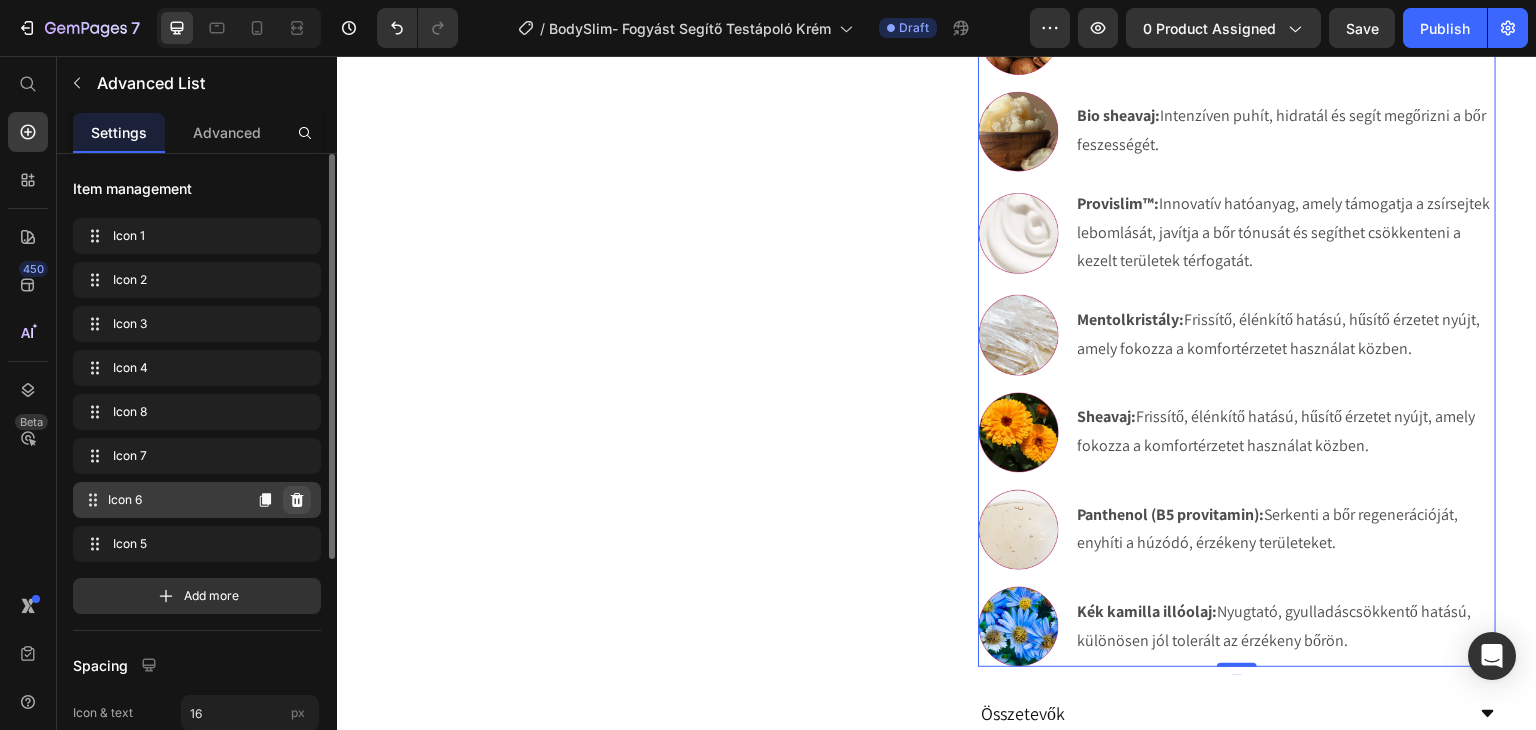 click 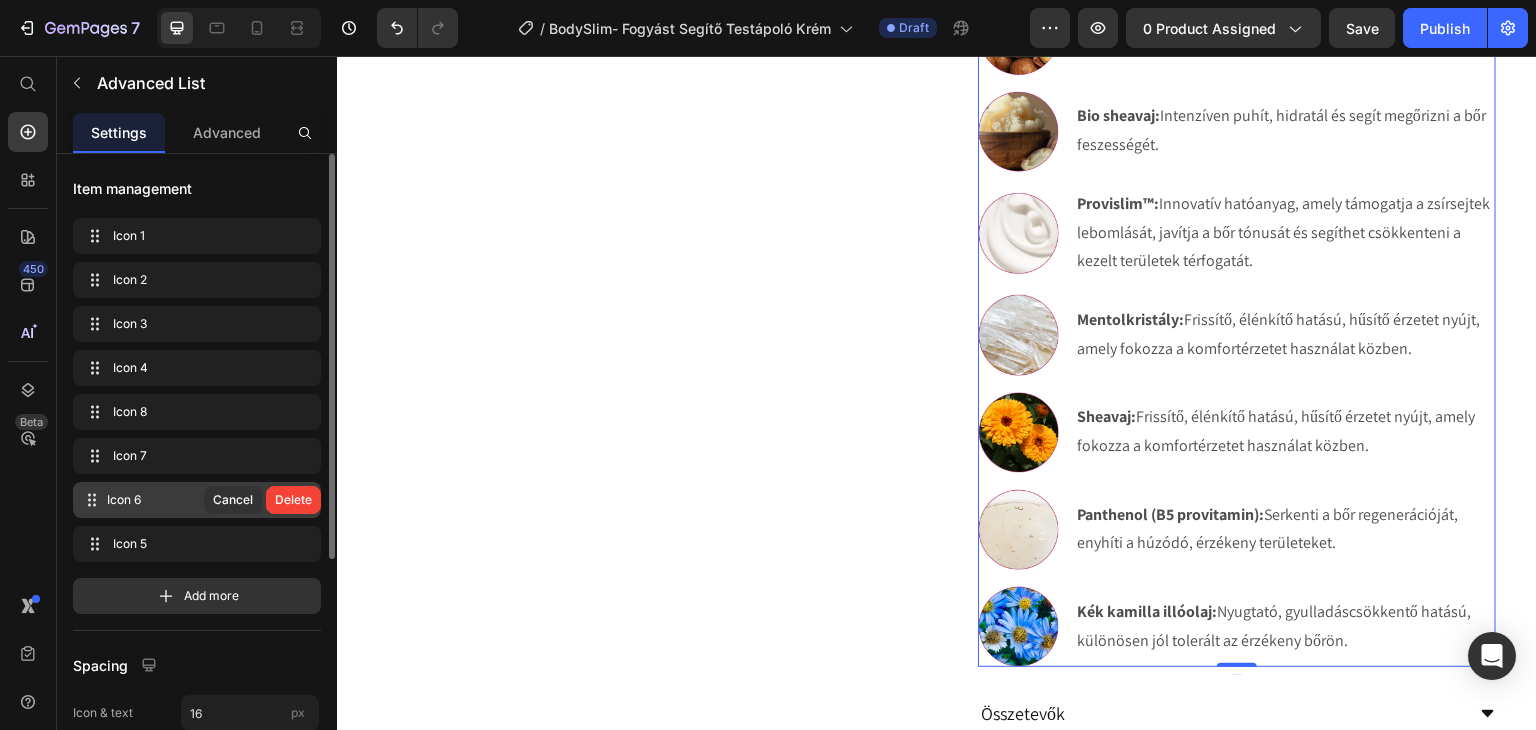 click on "Delete" at bounding box center (293, 500) 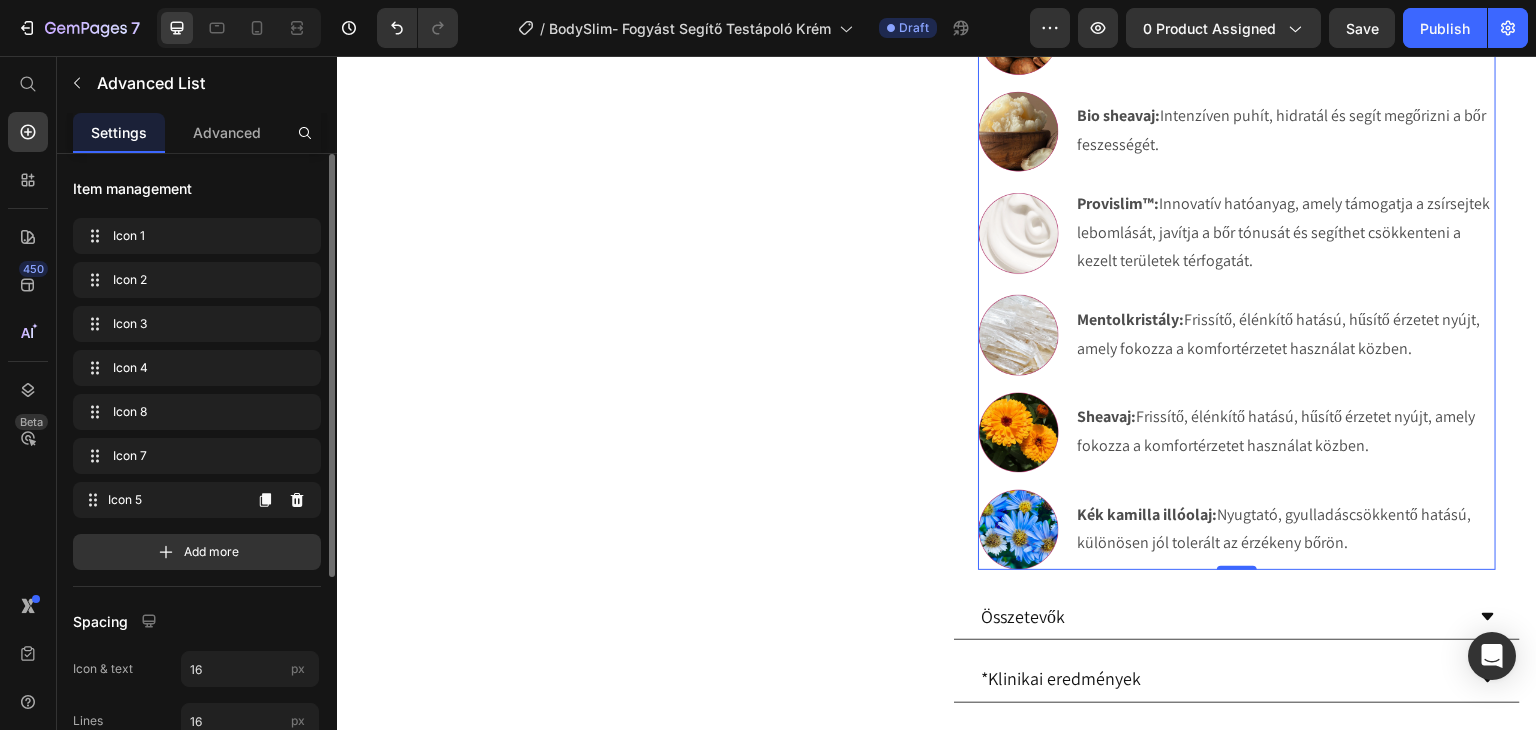 click 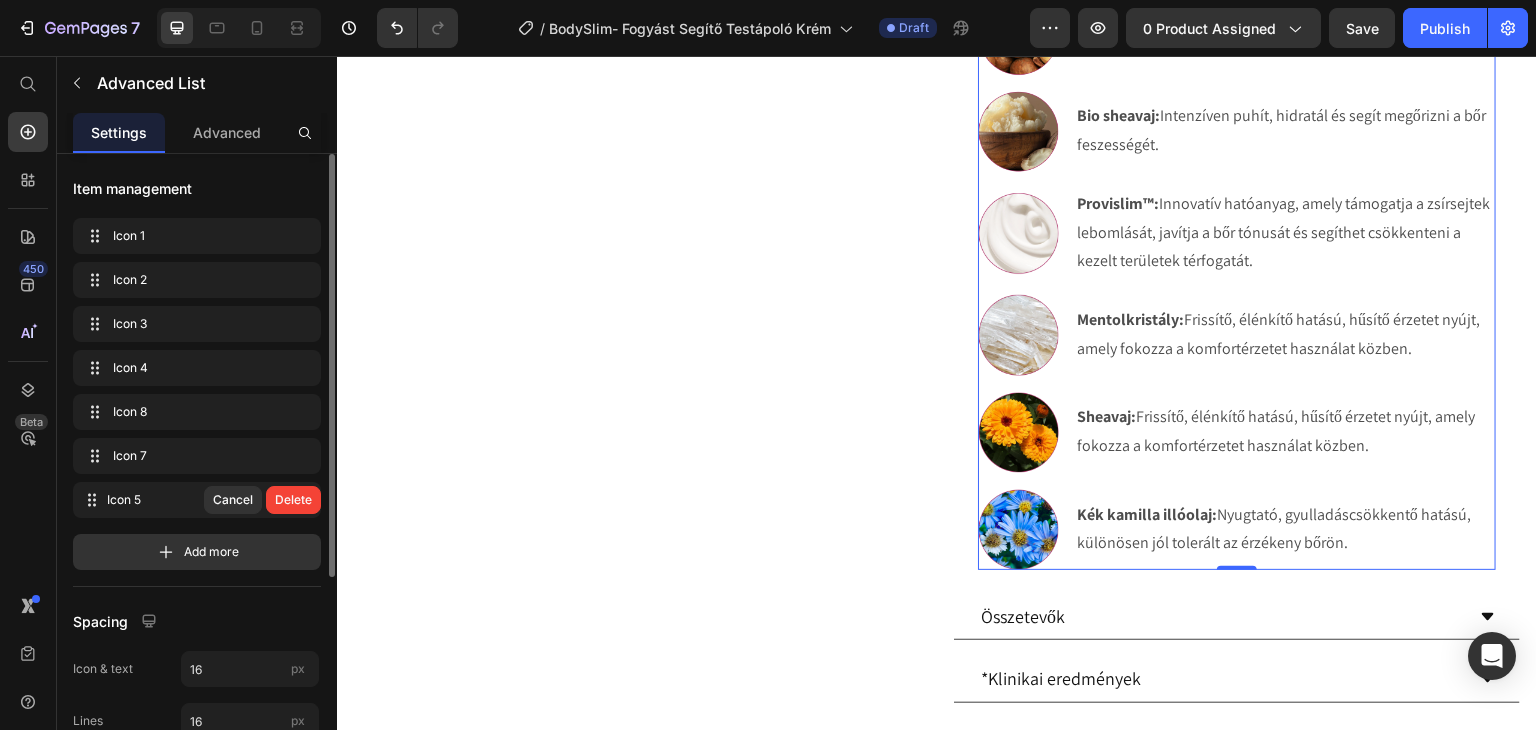 click on "Delete" at bounding box center (293, 500) 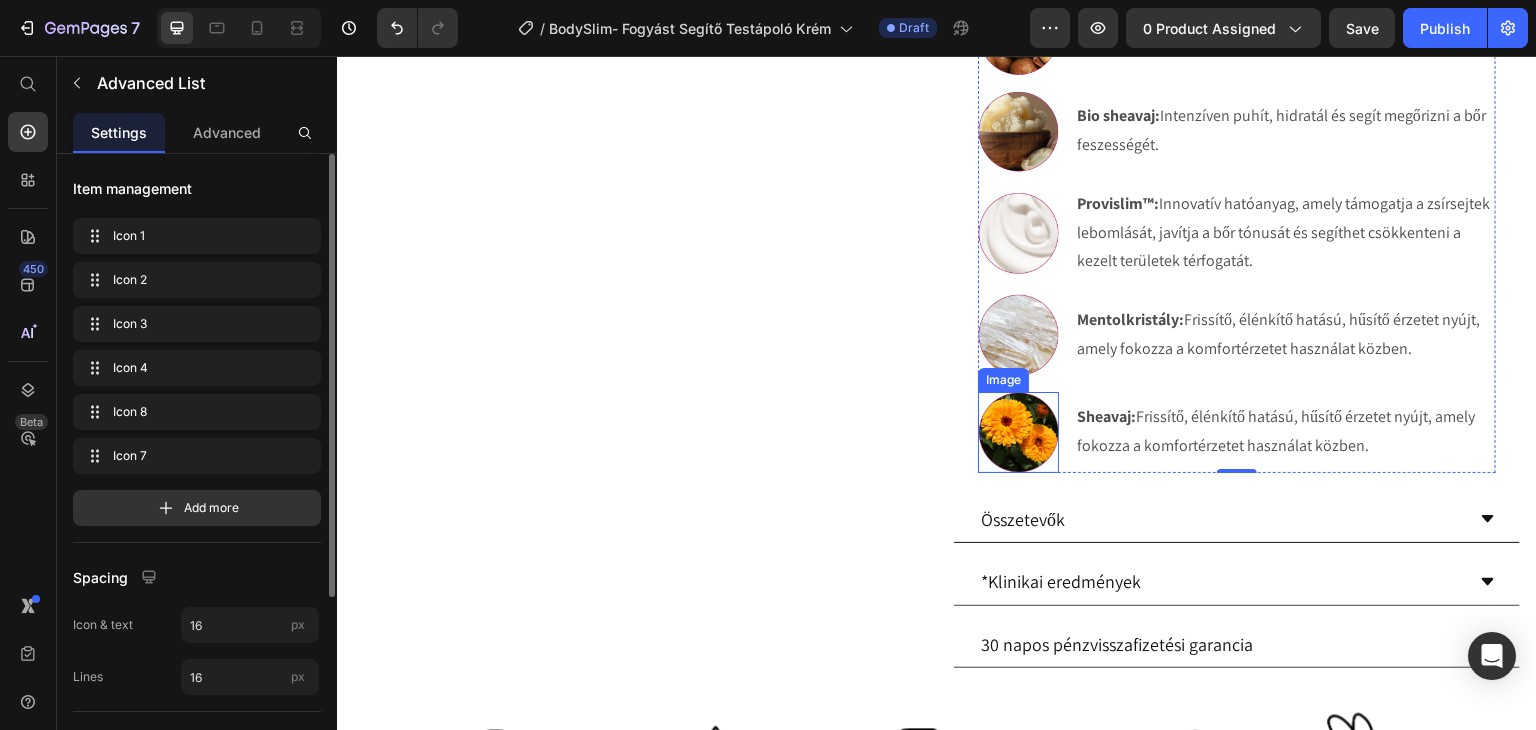 click at bounding box center [1018, 432] 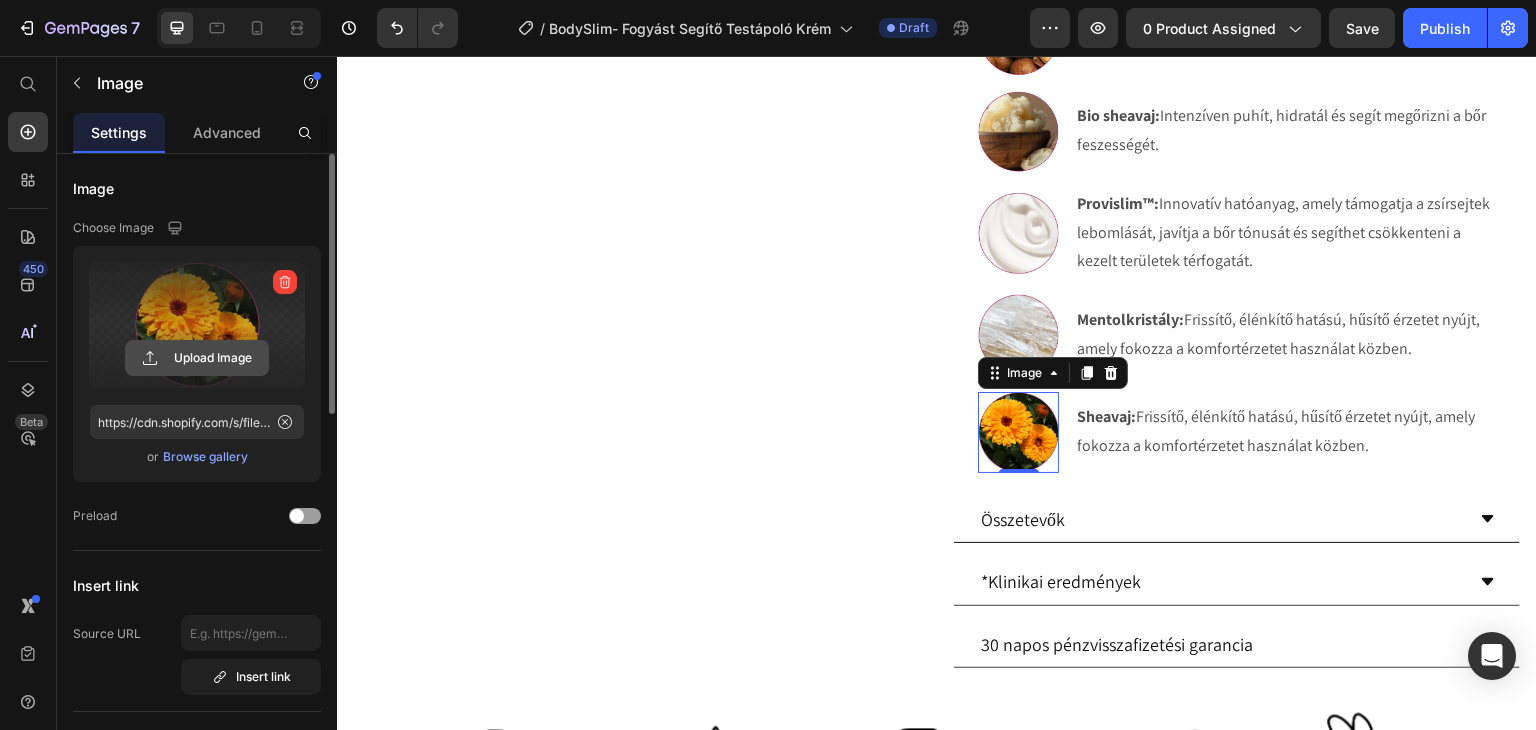 click 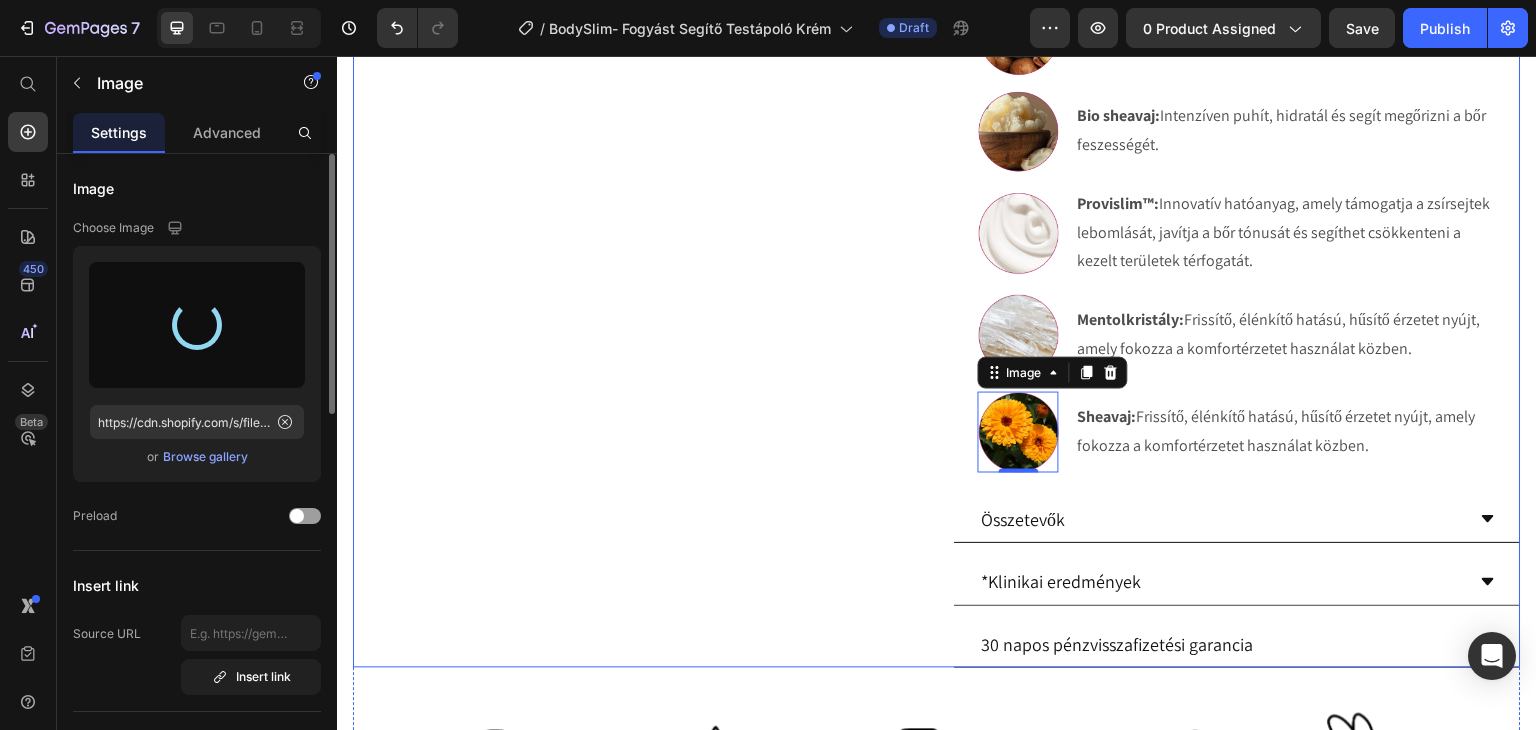 type on "https://cdn.shopify.com/s/files/1/0270/9628/5265/files/gempages_463917519317632081-4a5a1980-1f50-47ba-9258-580667193386.webp" 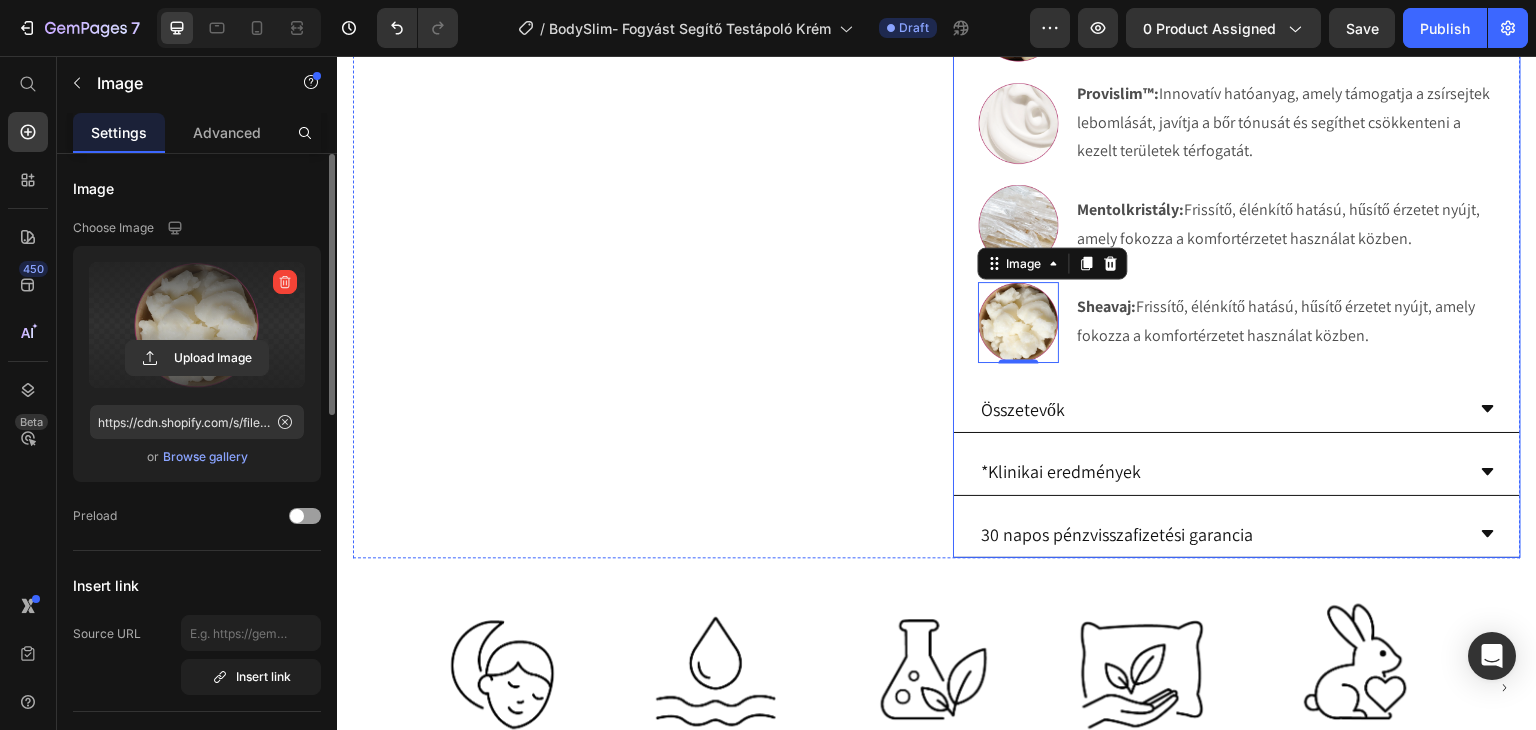 scroll, scrollTop: 1585, scrollLeft: 0, axis: vertical 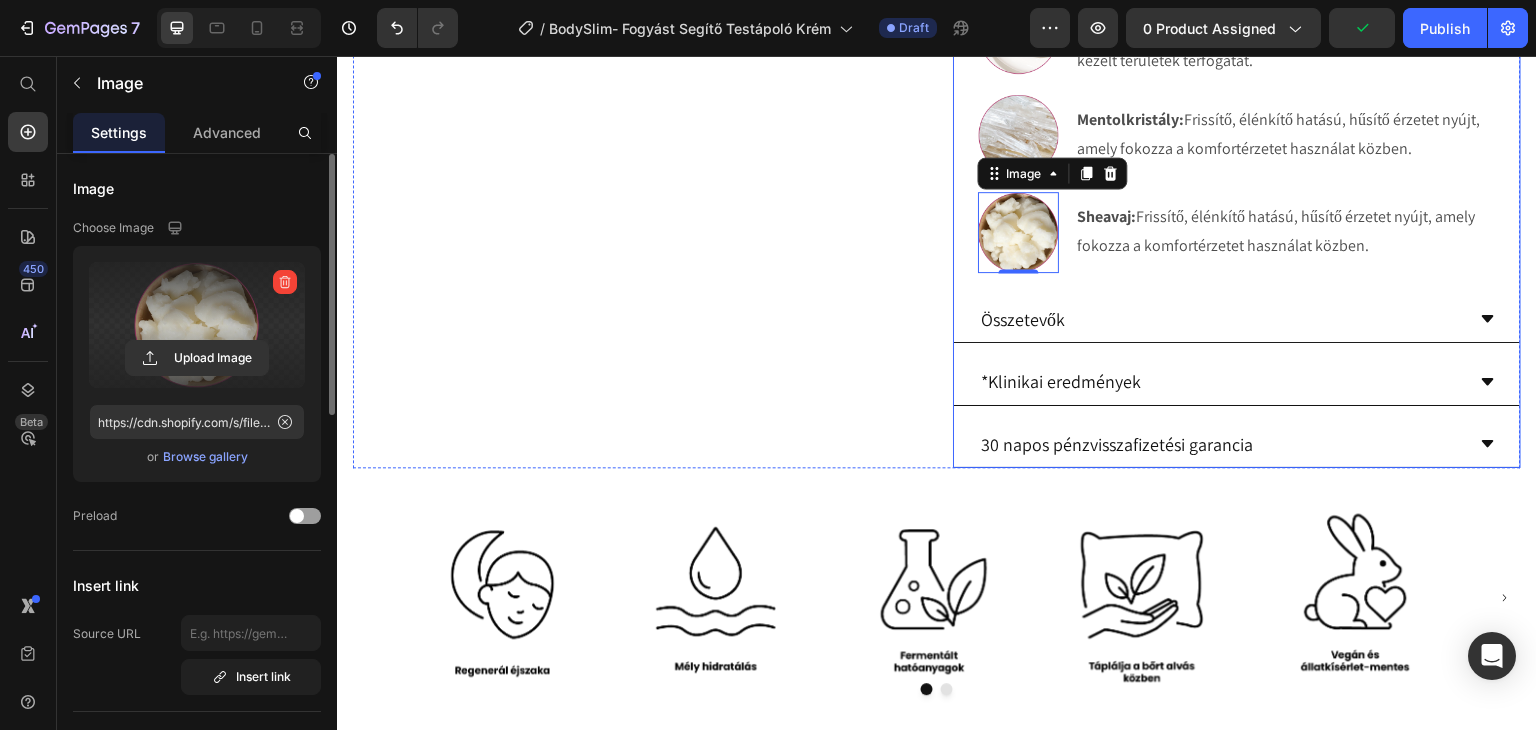 click on "Összetevők" at bounding box center [1221, 319] 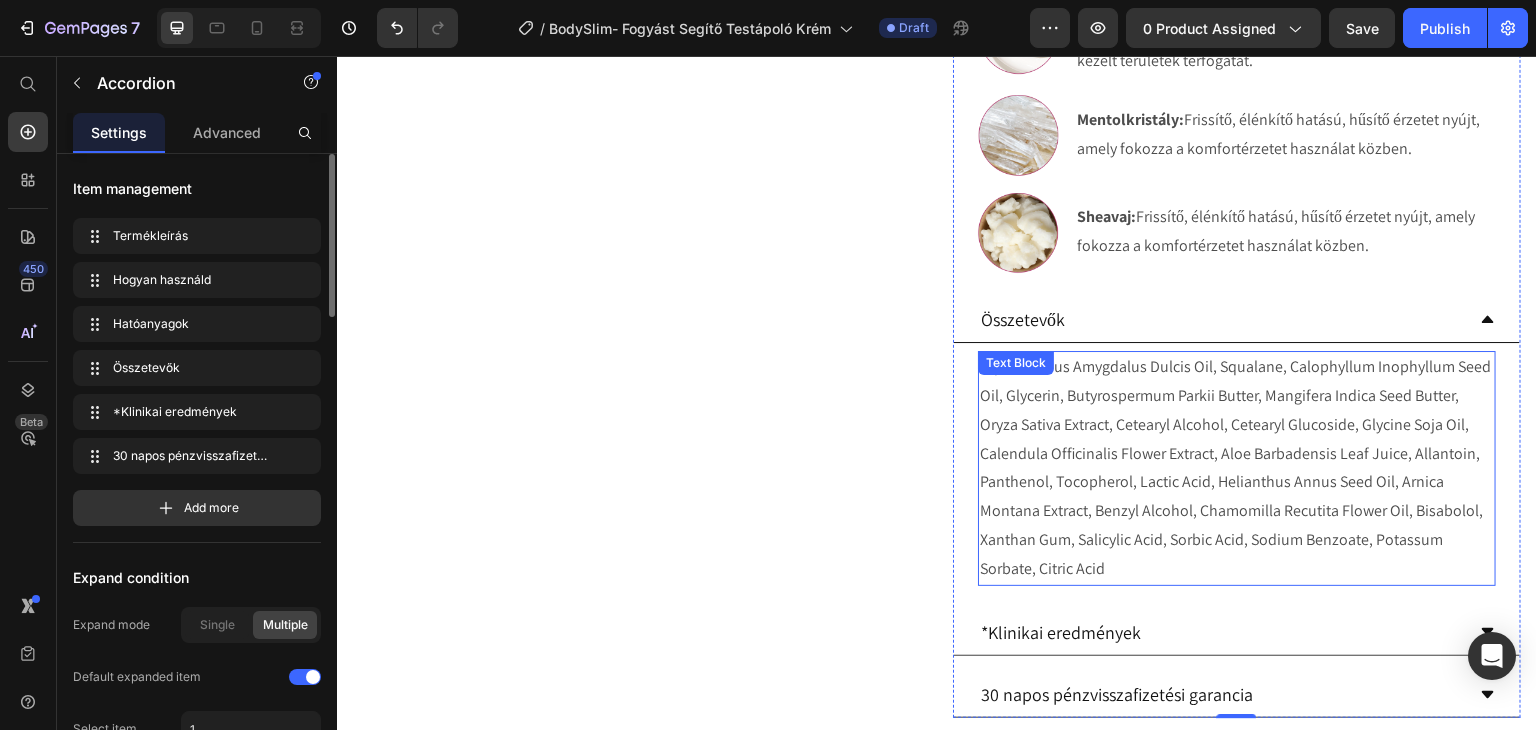 click on "Aqua, Prunus Amygdalus Dulcis Oil, Squalane, Calophyllum Inophyllum Seed Oil, Glycerin, Butyrospermum Parkii Butter, Mangifera Indica Seed Butter, Oryza Sativa Extract, Cetearyl Alcohol, Cetearyl Glucoside, Glycine Soja Oil, Calendula Officinalis Flower Extract, Aloe Barbadensis Leaf Juice, Allantoin, Panthenol, Tocopherol, Lactic Acid, Helianthus Annus Seed Oil, Arnica Montana Extract, Benzyl Alcohol, Chamomilla Recutita Flower Oil, Bisabolol, Xanthan Gum, Salicylic Acid, Sorbic Acid, Sodium Benzoate, Potassum Sorbate, Citric Acid" at bounding box center [1237, 468] 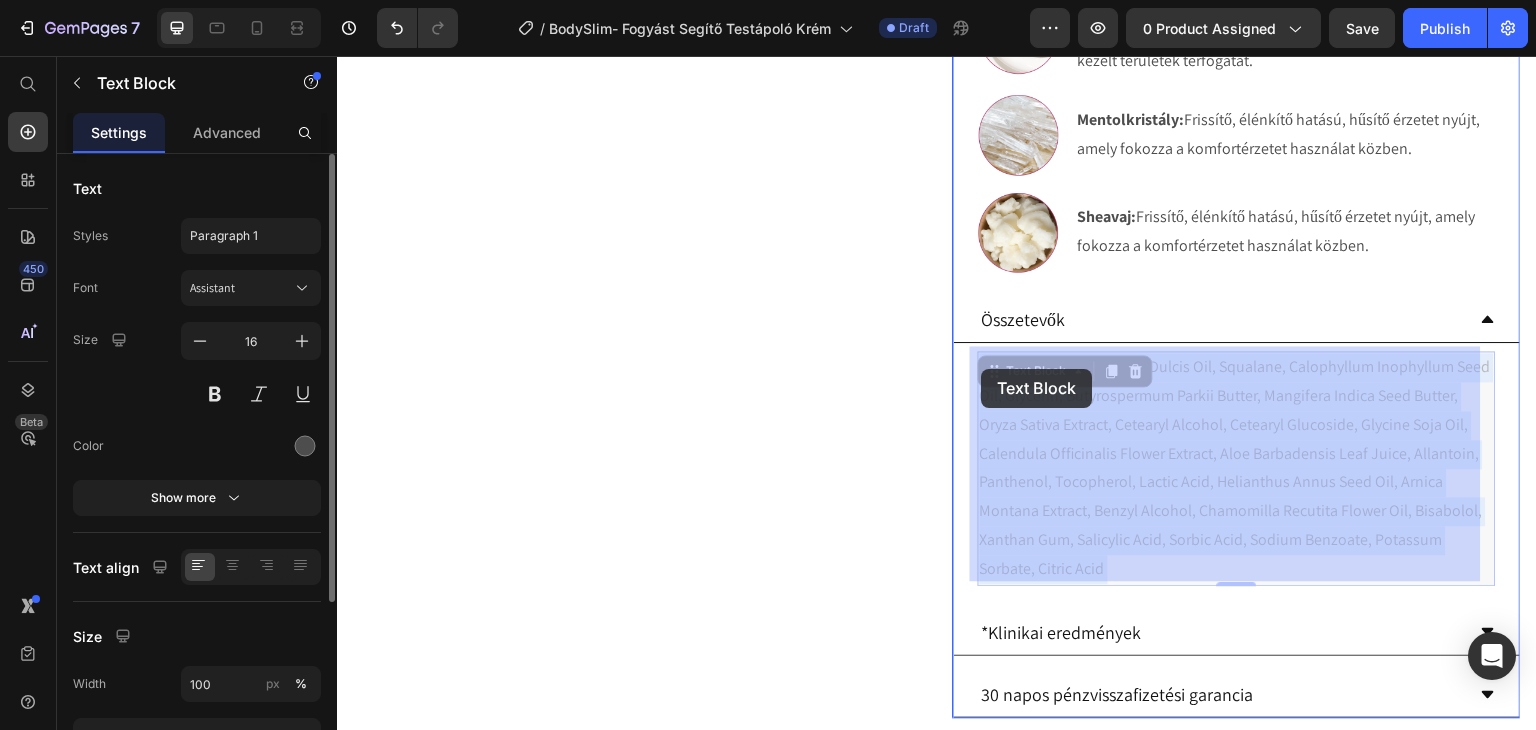 drag, startPoint x: 1110, startPoint y: 561, endPoint x: 982, endPoint y: 369, distance: 230.75528 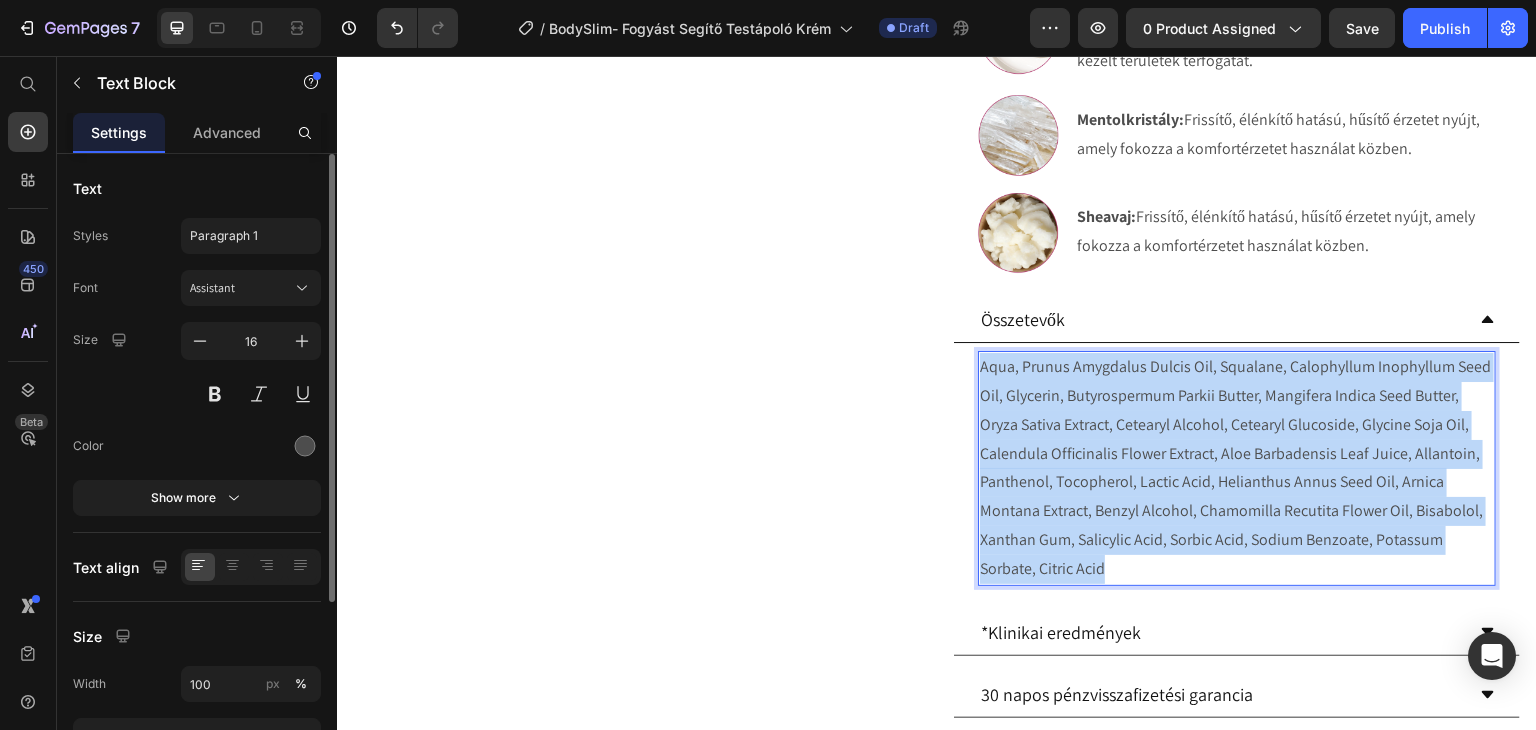 drag, startPoint x: 1111, startPoint y: 557, endPoint x: 971, endPoint y: 362, distance: 240.05208 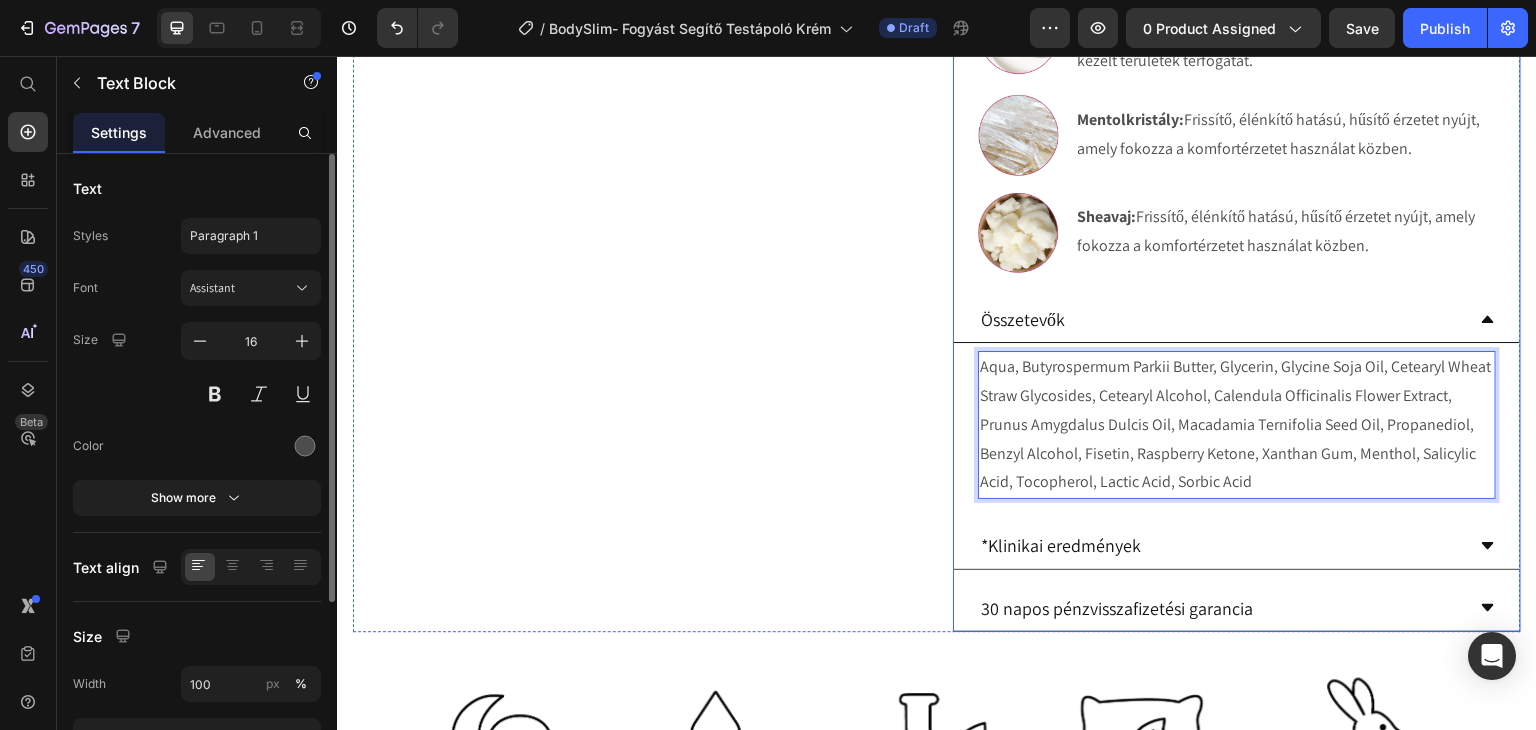 click on "*Klinikai eredmények" at bounding box center [1237, 546] 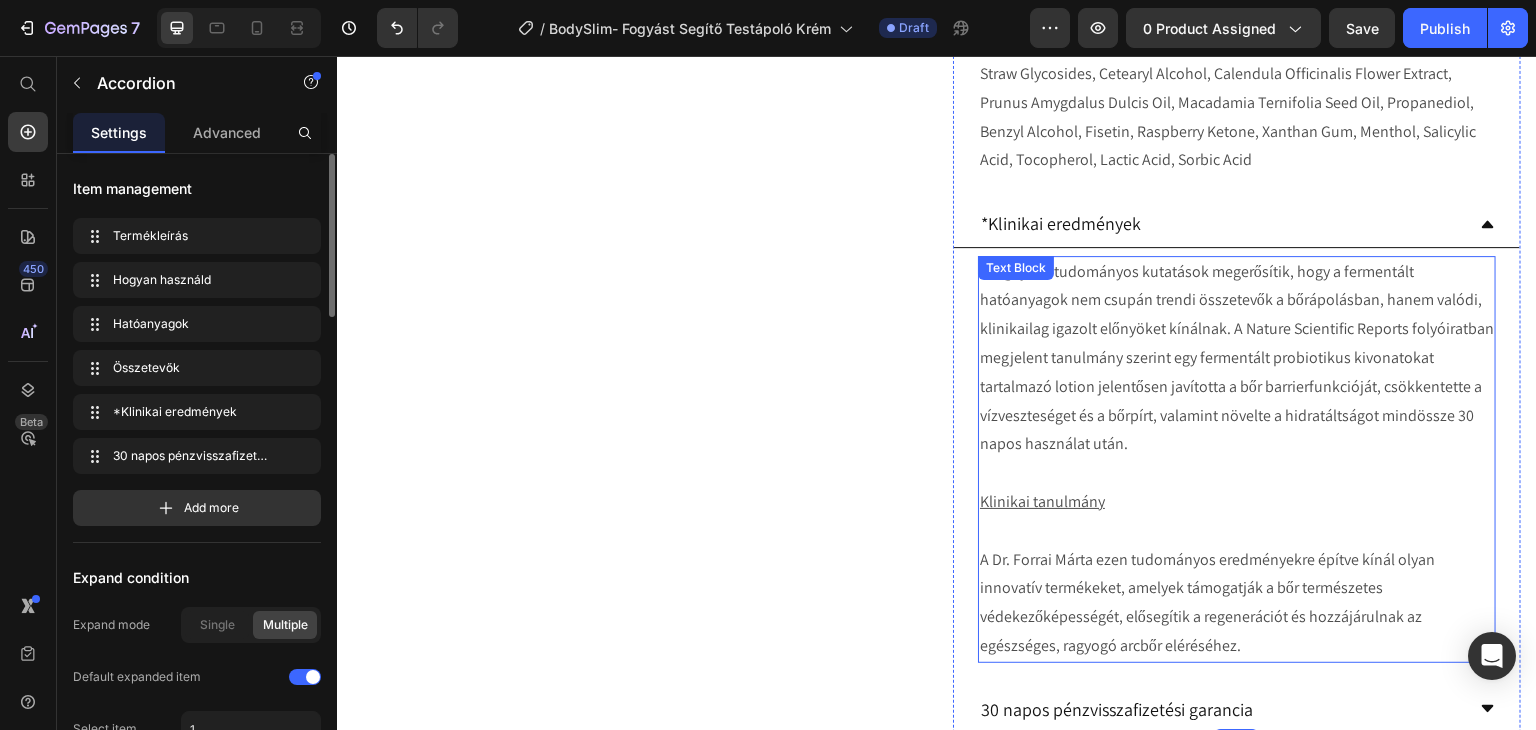 scroll, scrollTop: 1785, scrollLeft: 0, axis: vertical 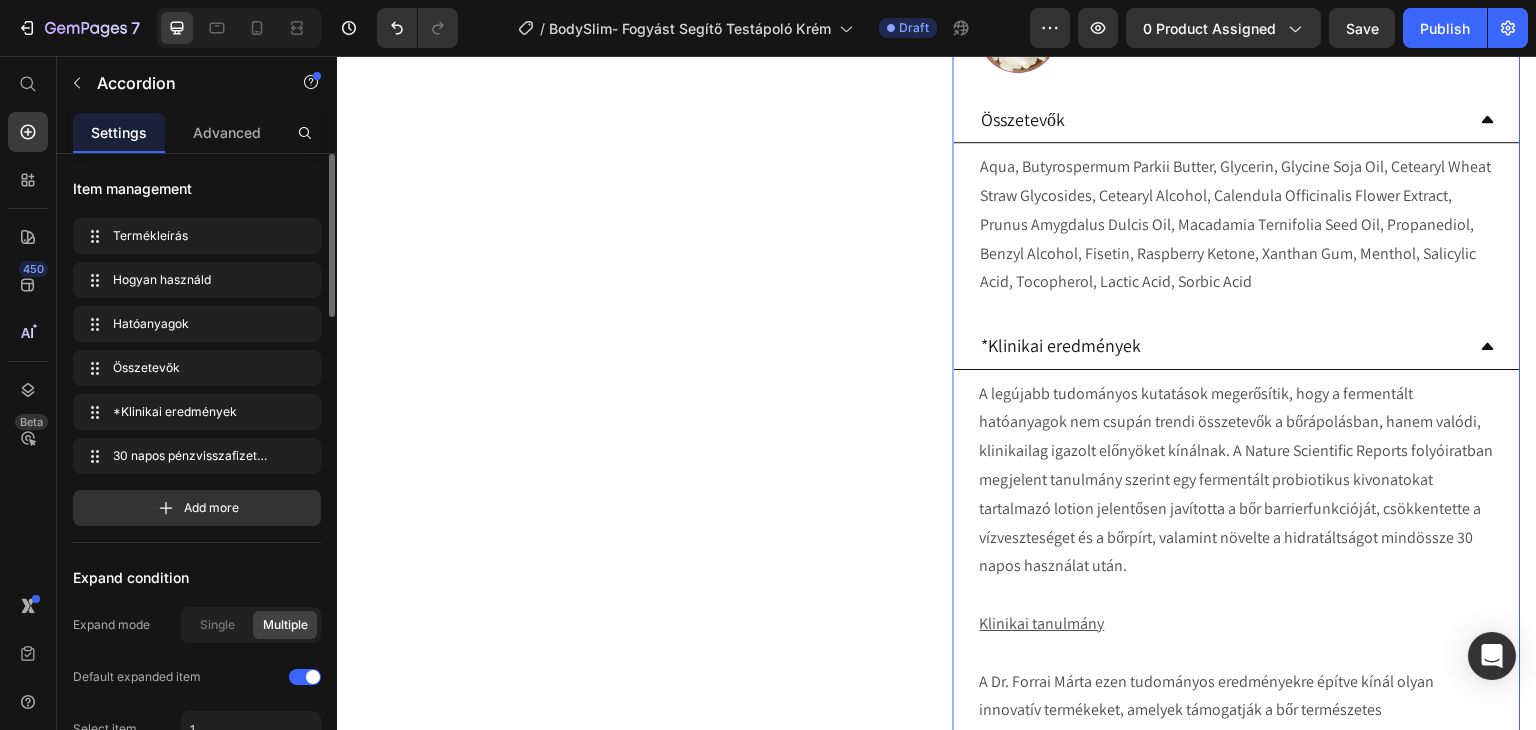 click on "*Klinikai eredmények" at bounding box center (1221, 345) 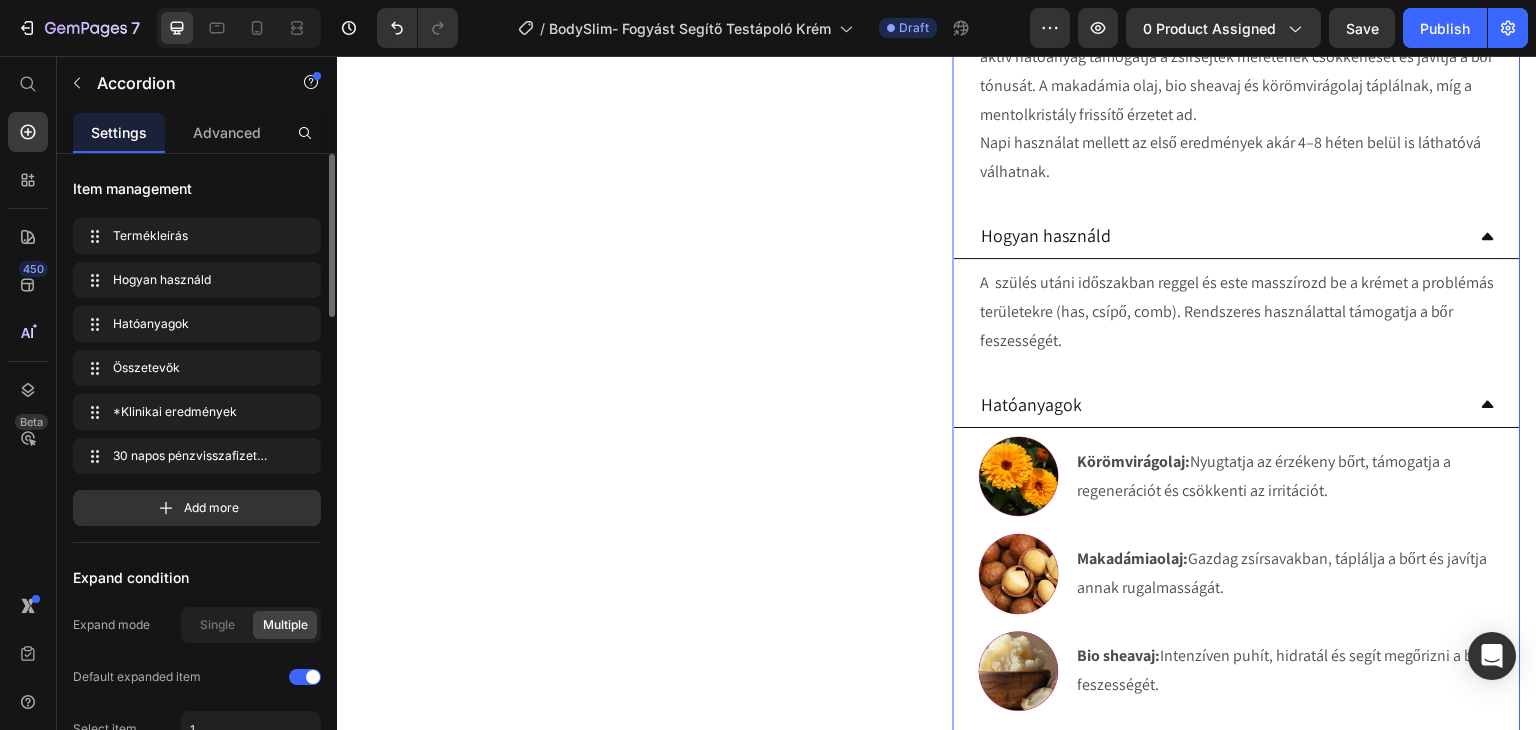 scroll, scrollTop: 800, scrollLeft: 0, axis: vertical 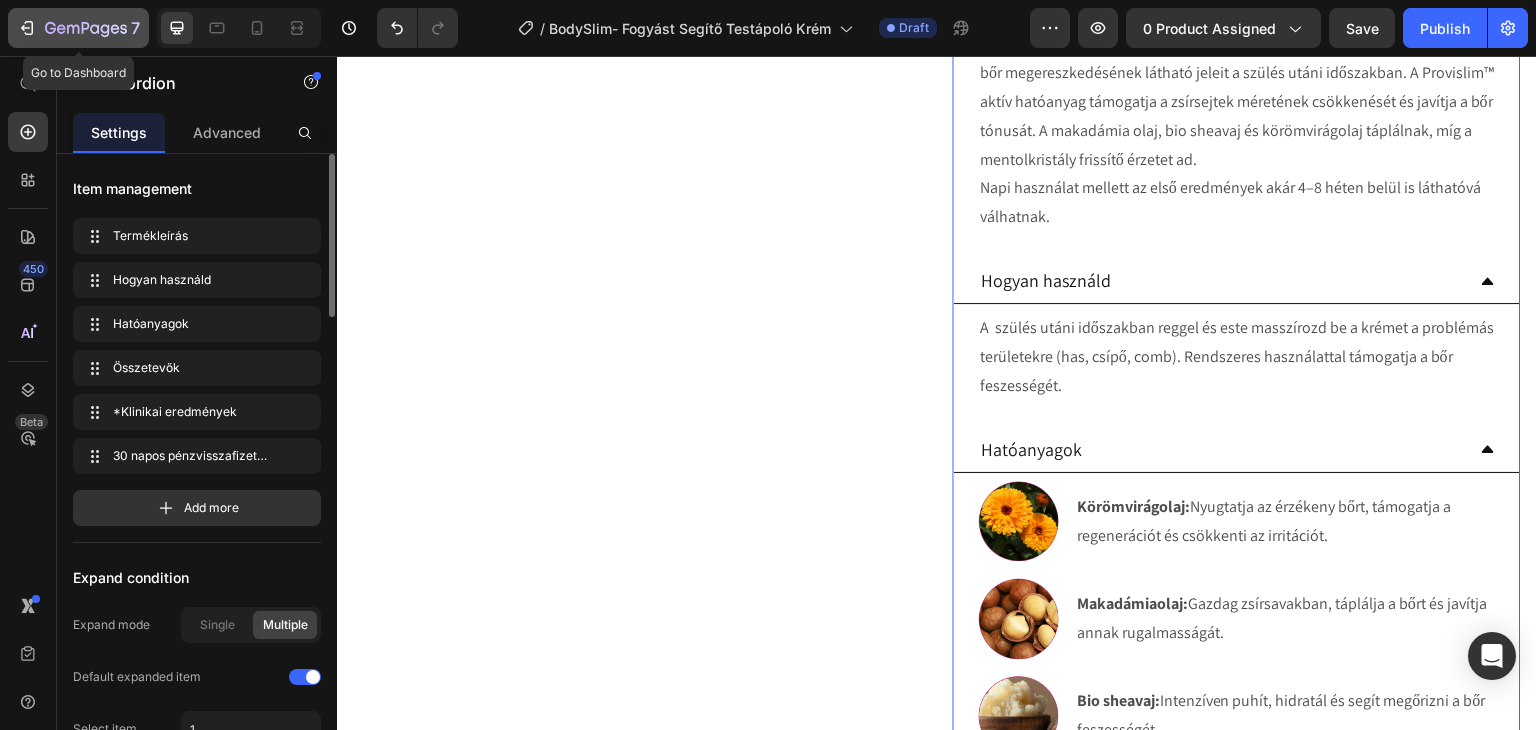 click 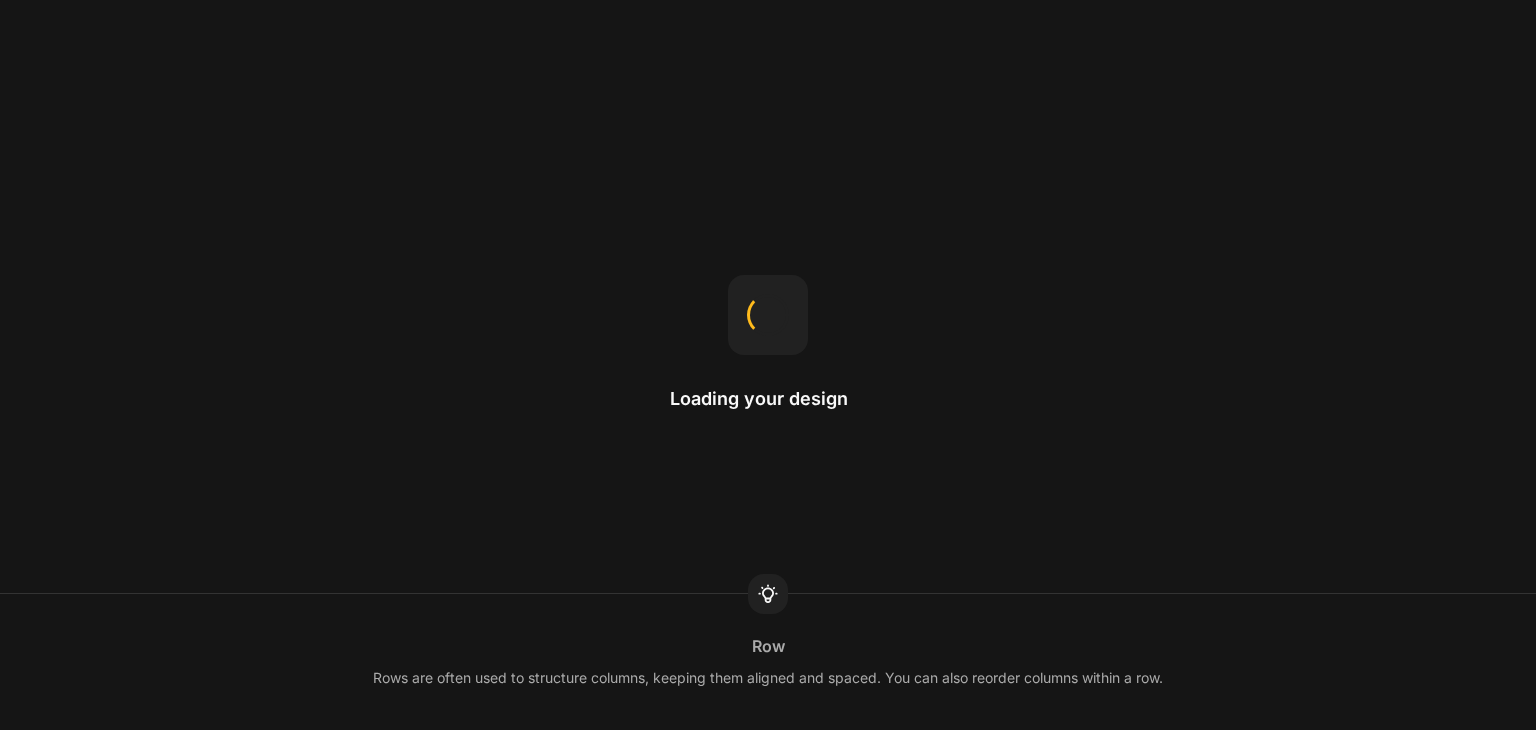 scroll, scrollTop: 0, scrollLeft: 0, axis: both 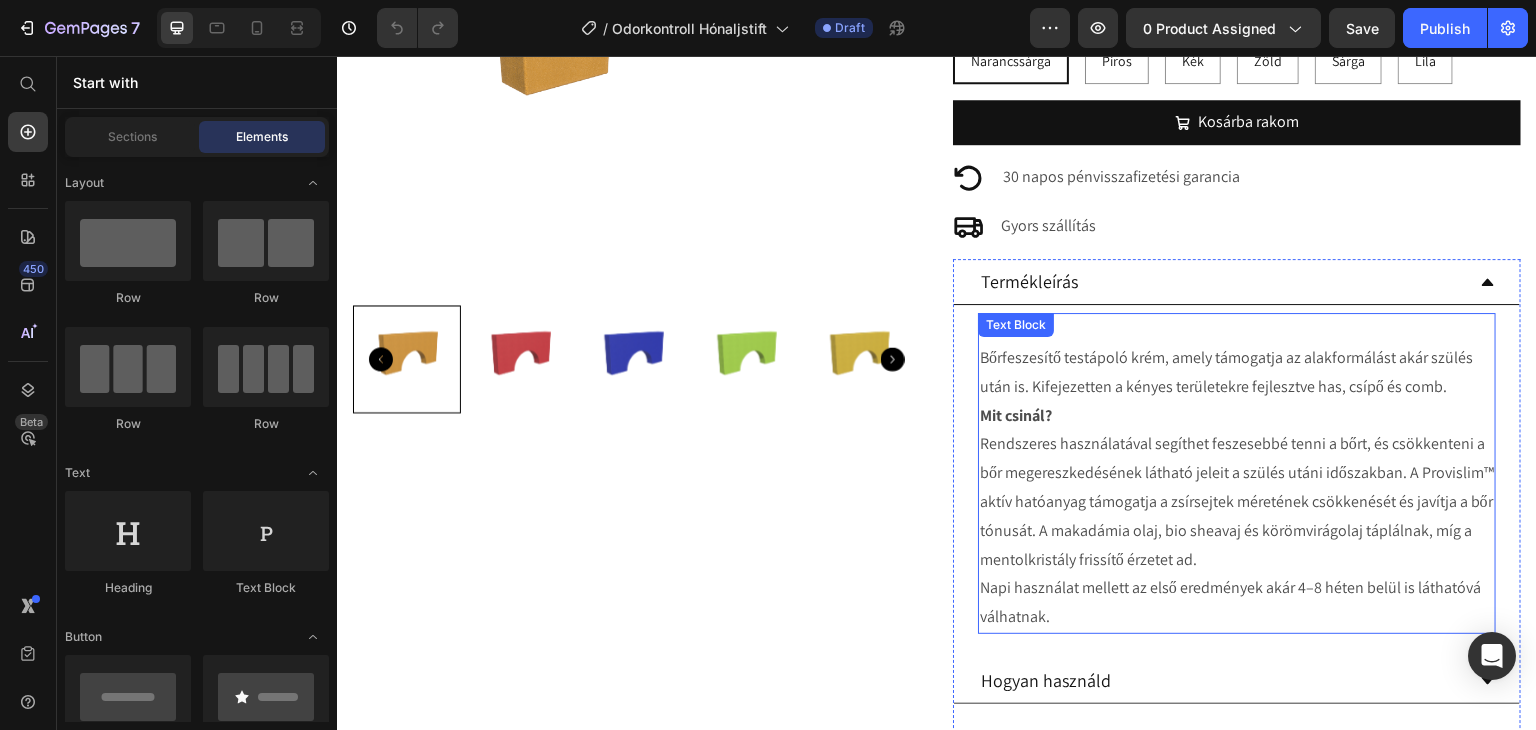 click on "Mit csinál? Rendszeres használatával segíthet feszesebbé tenni a bőrt, és csökkenteni a bőr megereszkedésének látható jeleit a szülés utáni időszakban. A Provislim™ aktív hatóanyag támogatja a zsírsejtek méretének csökkenését és javítja a bőr tónusát. A makadámia olaj, bio sheavaj és körömvirágolaj táplálnak, míg a mentolkristály frissítő érzetet ad. Napi használat mellett az első eredmények akár 4–8 héten belül is láthatóvá válhatnak." at bounding box center (1237, 517) 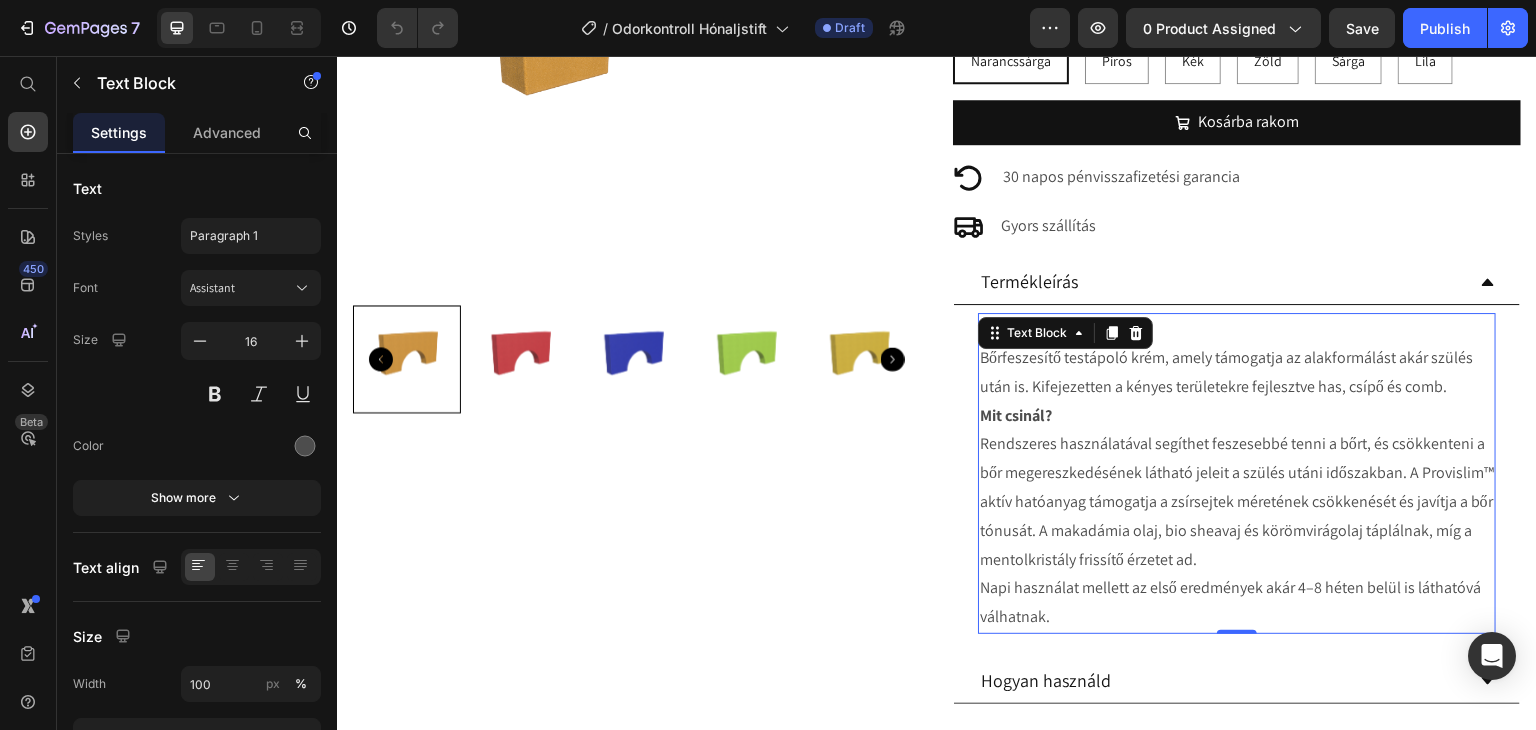 click on "Mi ez? Bőrfeszesítő testápoló krém, amely támogatja az alakformálást akár szülés után is. Kifejezetten a kényes területekre fejlesztve has, csípő és comb." at bounding box center (1237, 358) 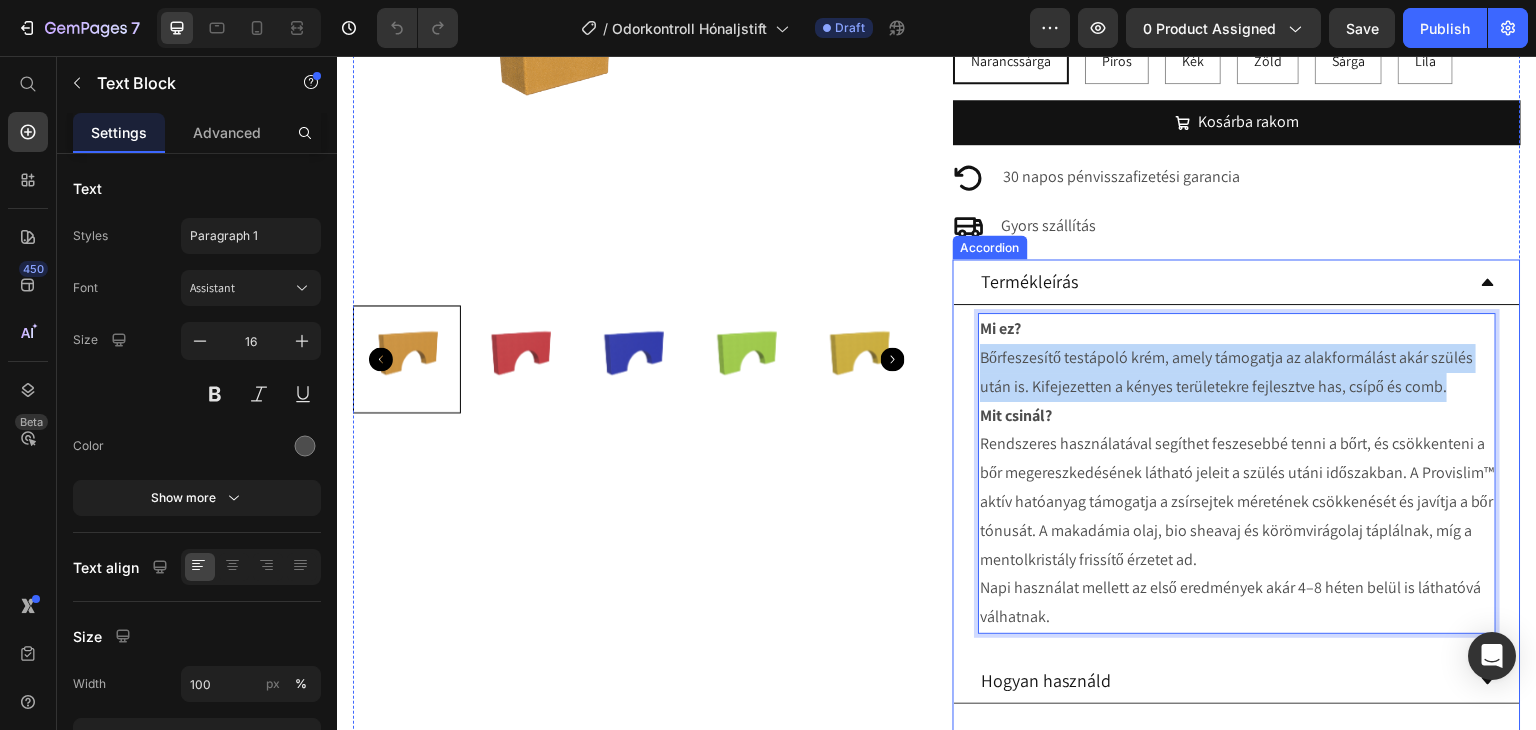 drag, startPoint x: 1448, startPoint y: 382, endPoint x: 963, endPoint y: 362, distance: 485.4122 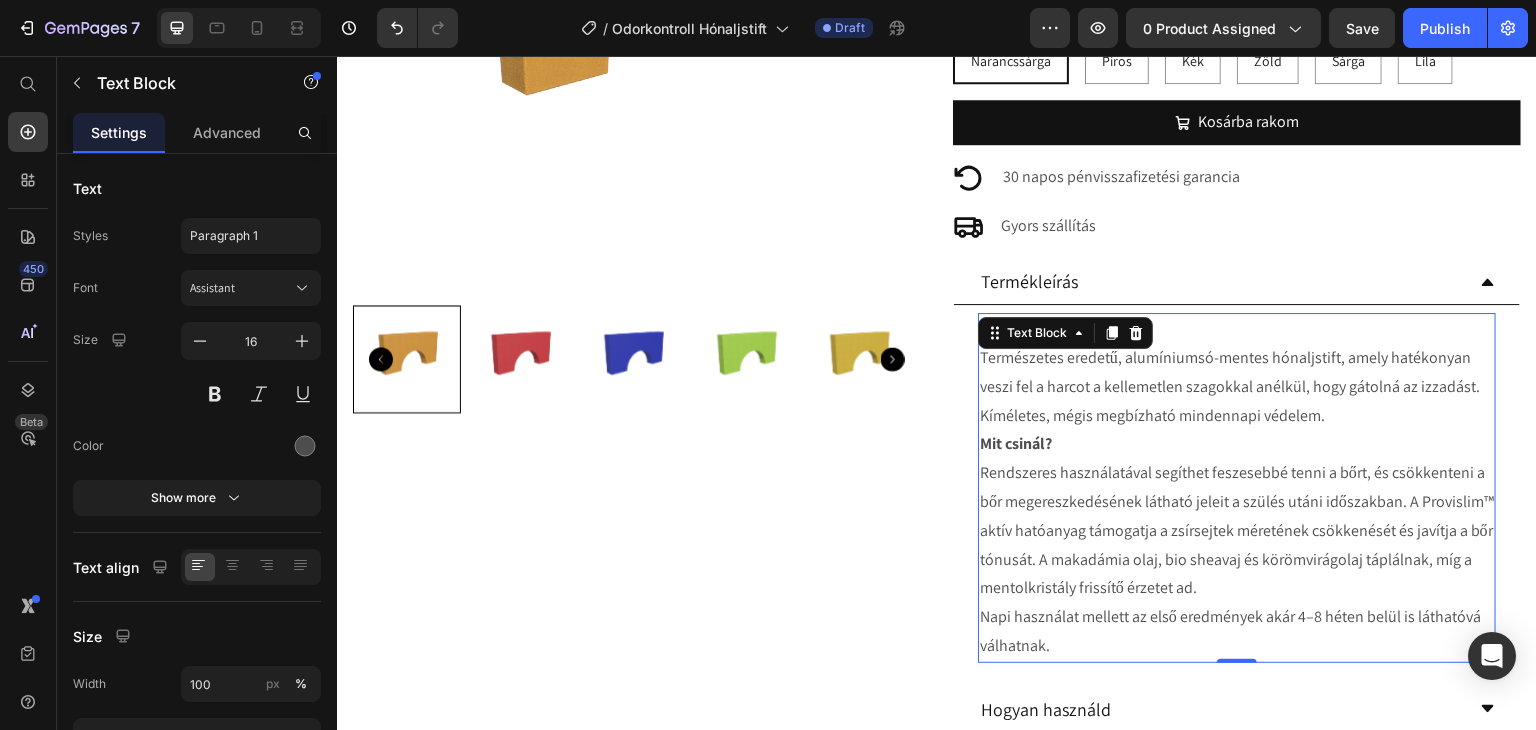 click on "Mit csinál? Rendszeres használatával segíthet feszesebbé tenni a bőrt, és csökkenteni a bőr megereszkedésének látható jeleit a szülés utáni időszakban. A Provislim™ aktív hatóanyag támogatja a zsírsejtek méretének csökkenését és javítja a bőr tónusát. A makadámia olaj, bio sheavaj és körömvirágolaj táplálnak, míg a mentolkristály frissítő érzetet ad. Napi használat mellett az első eredmények akár 4–8 héten belül is láthatóvá válhatnak." at bounding box center (1237, 545) 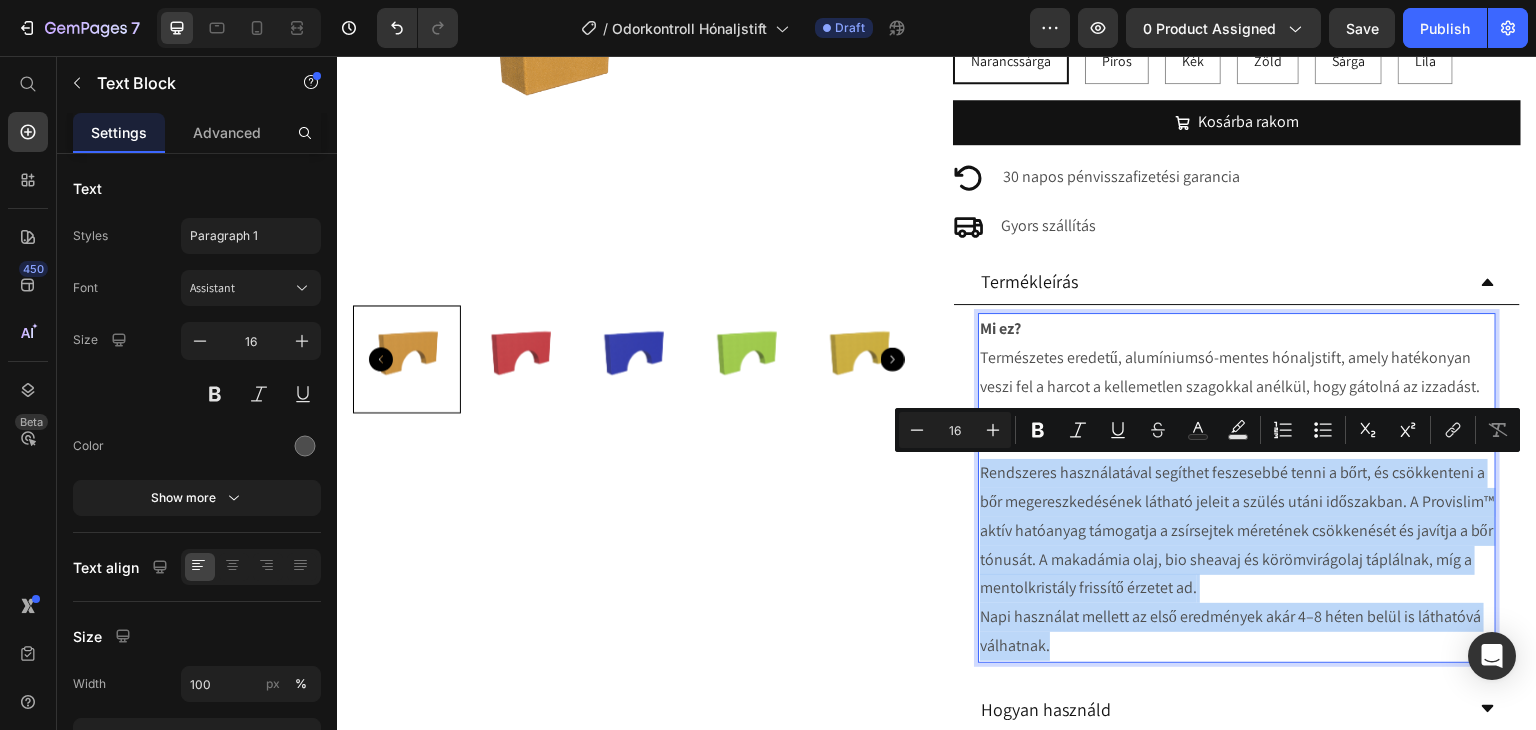 drag, startPoint x: 1067, startPoint y: 641, endPoint x: 974, endPoint y: 474, distance: 191.14915 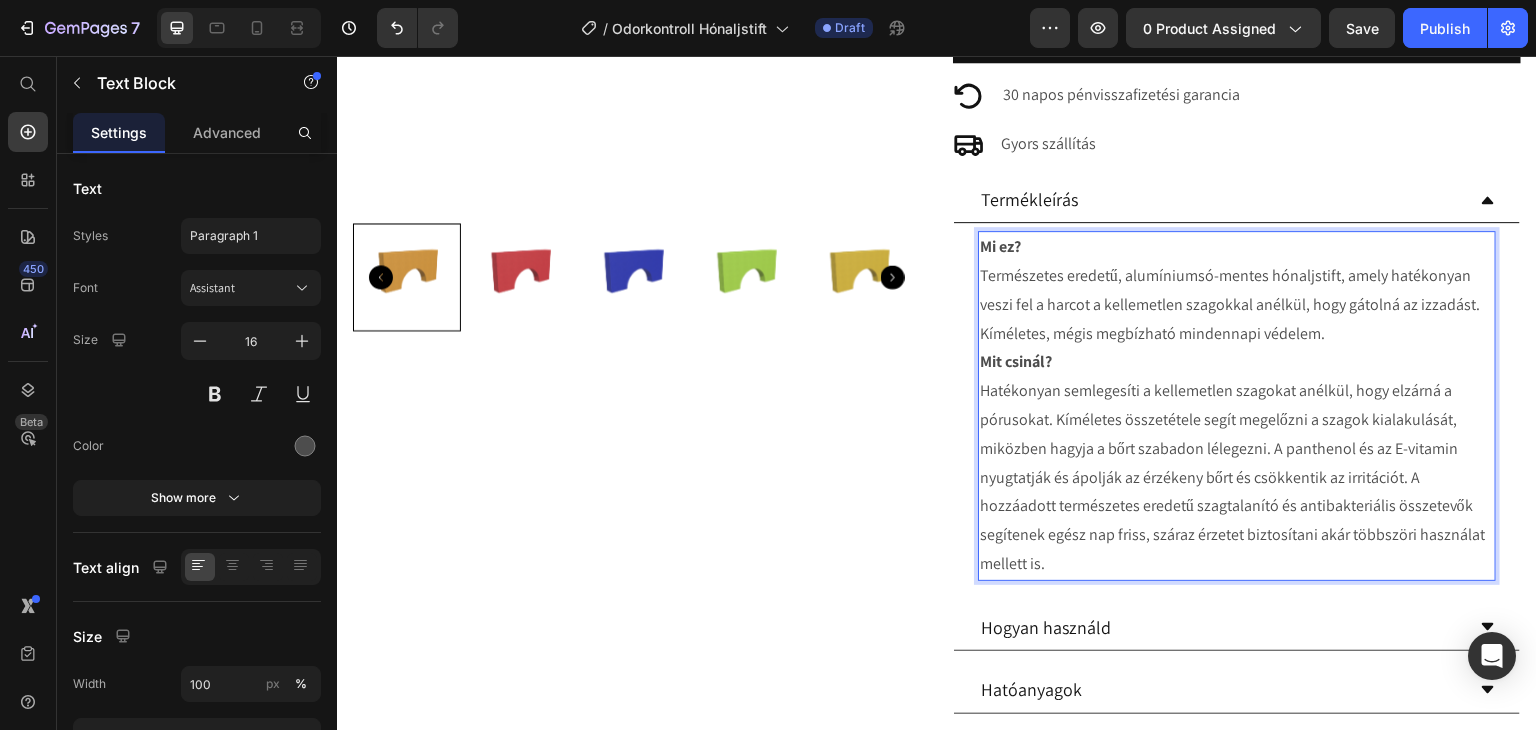 scroll, scrollTop: 700, scrollLeft: 0, axis: vertical 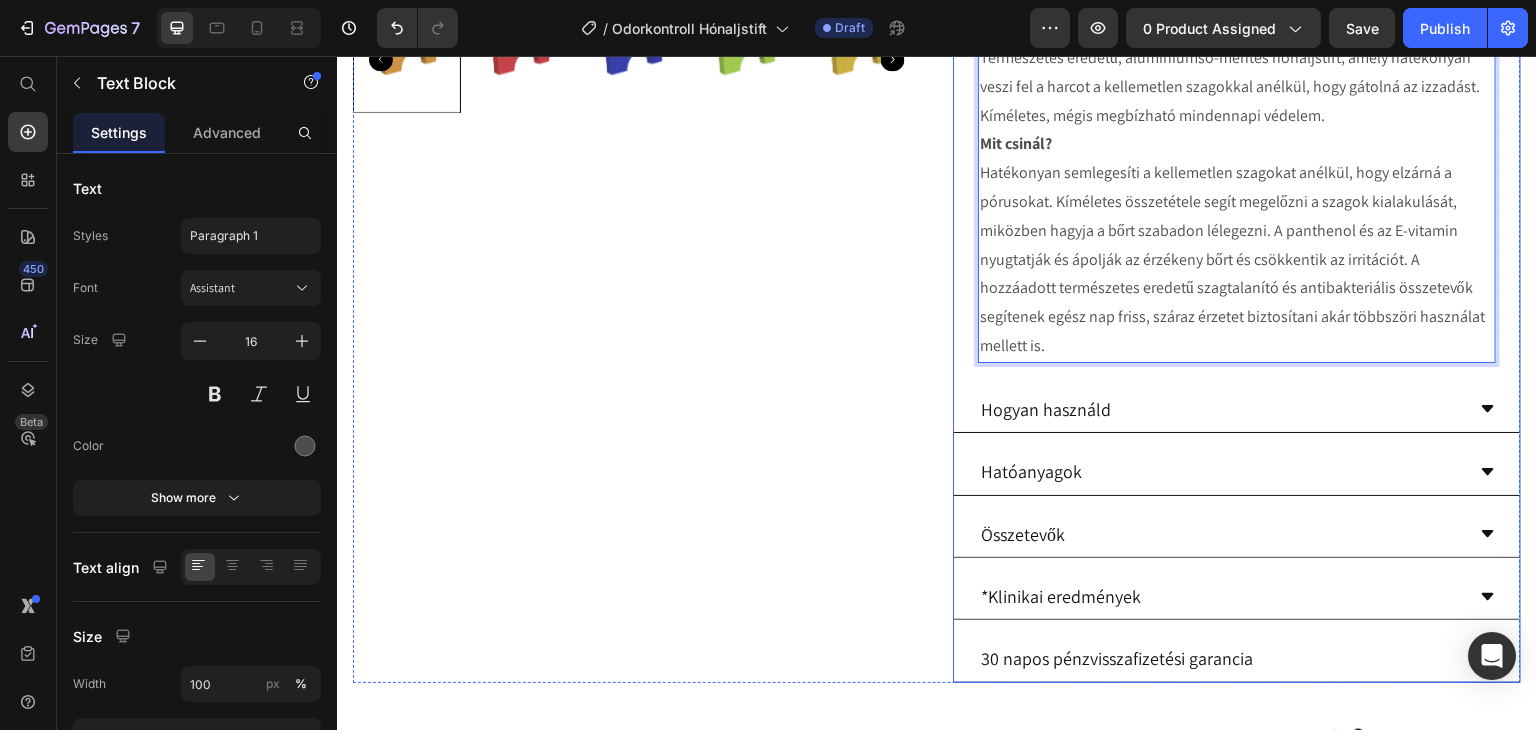 click on "Hogyan használd" at bounding box center [1221, 409] 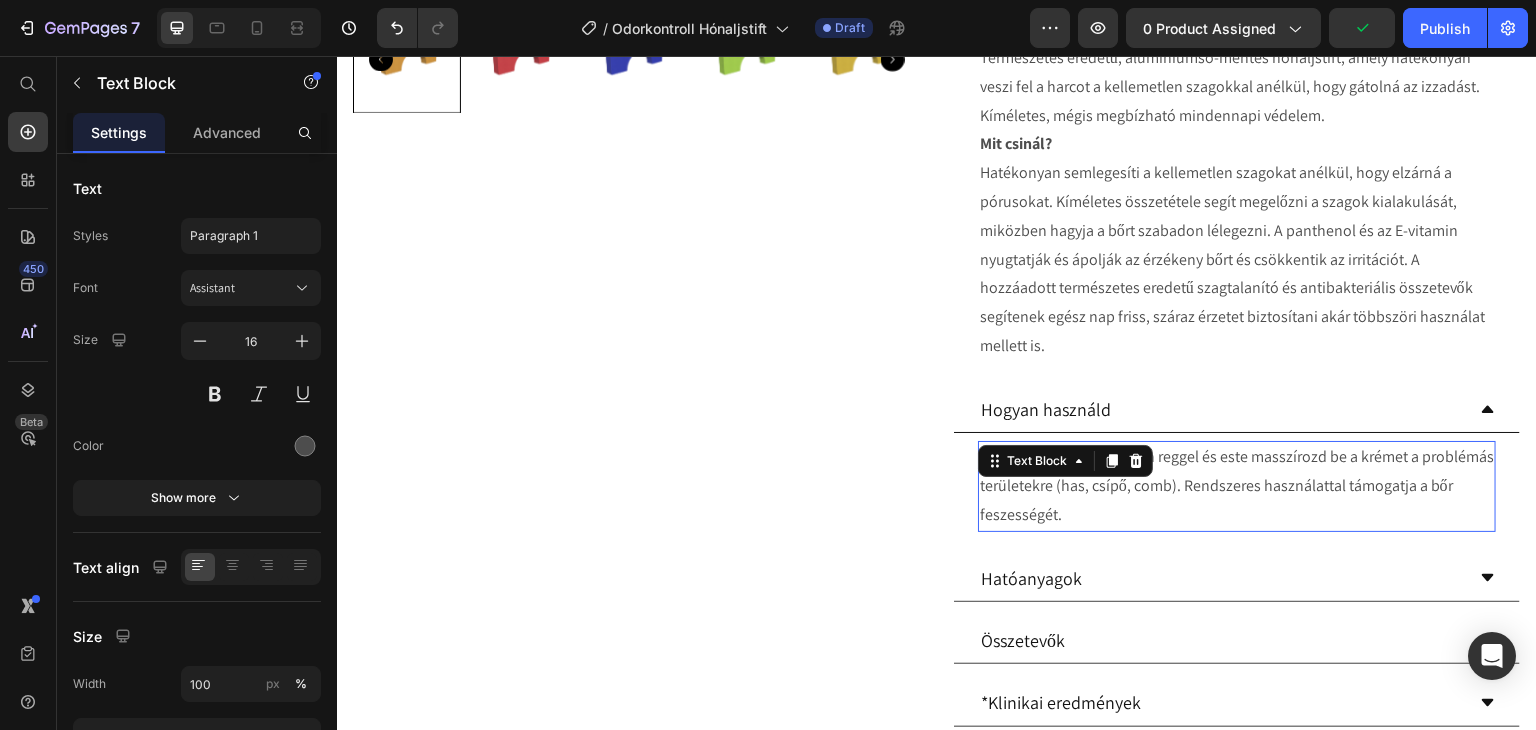 drag, startPoint x: 1109, startPoint y: 499, endPoint x: 1108, endPoint y: 510, distance: 11.045361 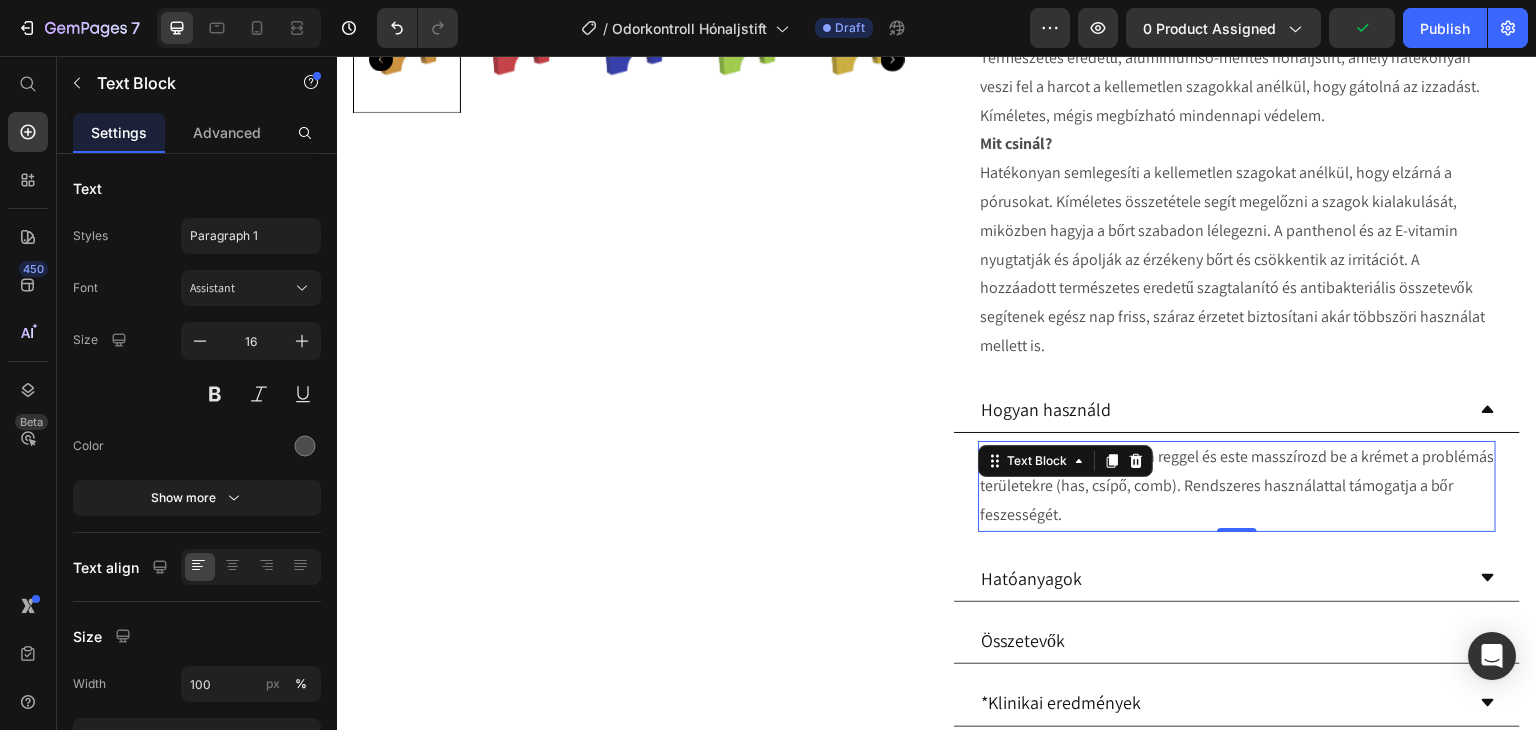 click on "A  szülés utáni időszakban reggel és este masszírozd be a krémet a problémás területekre (has, csípő, comb). Rendszeres használattal támogatja a bőr feszességét." at bounding box center (1237, 486) 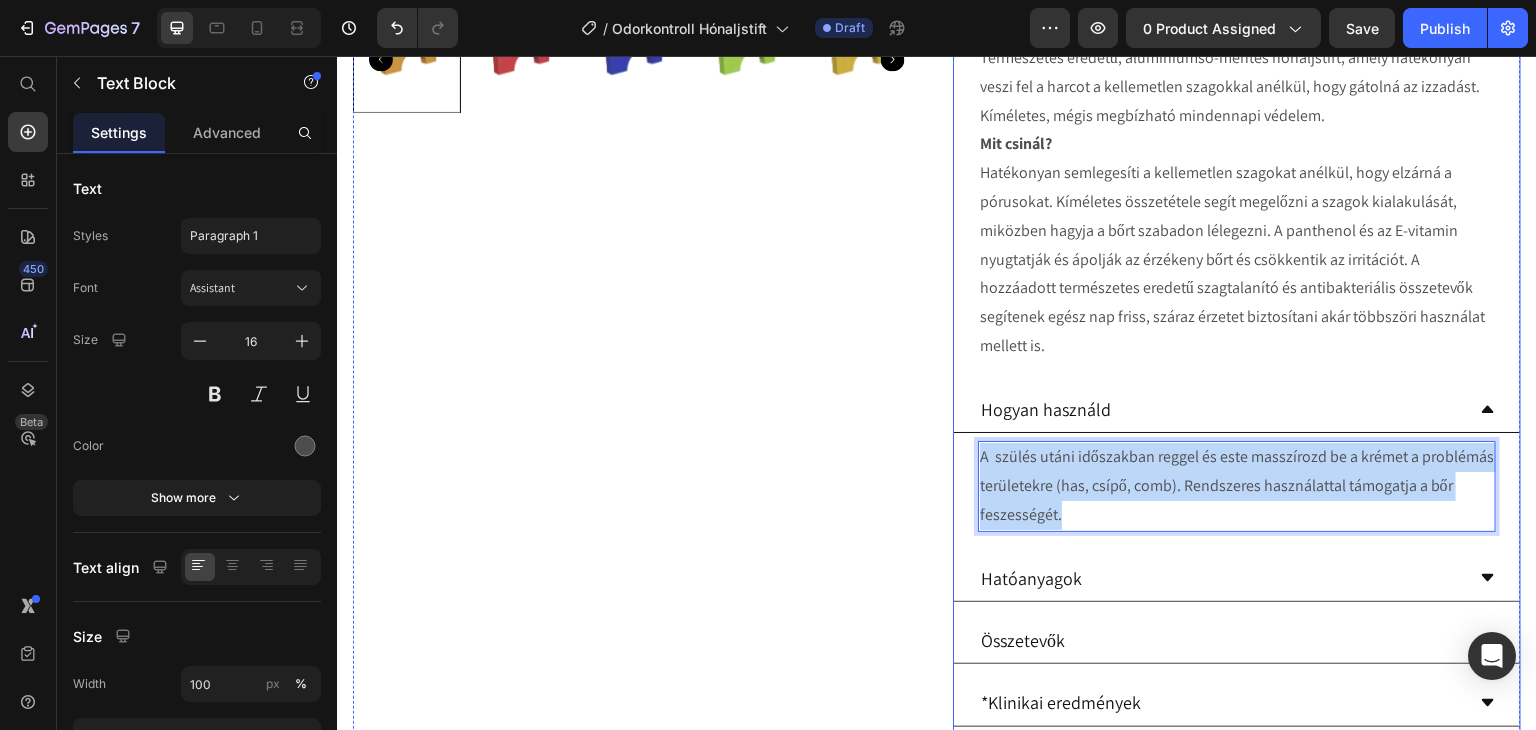 drag, startPoint x: 1087, startPoint y: 500, endPoint x: 952, endPoint y: 453, distance: 142.94754 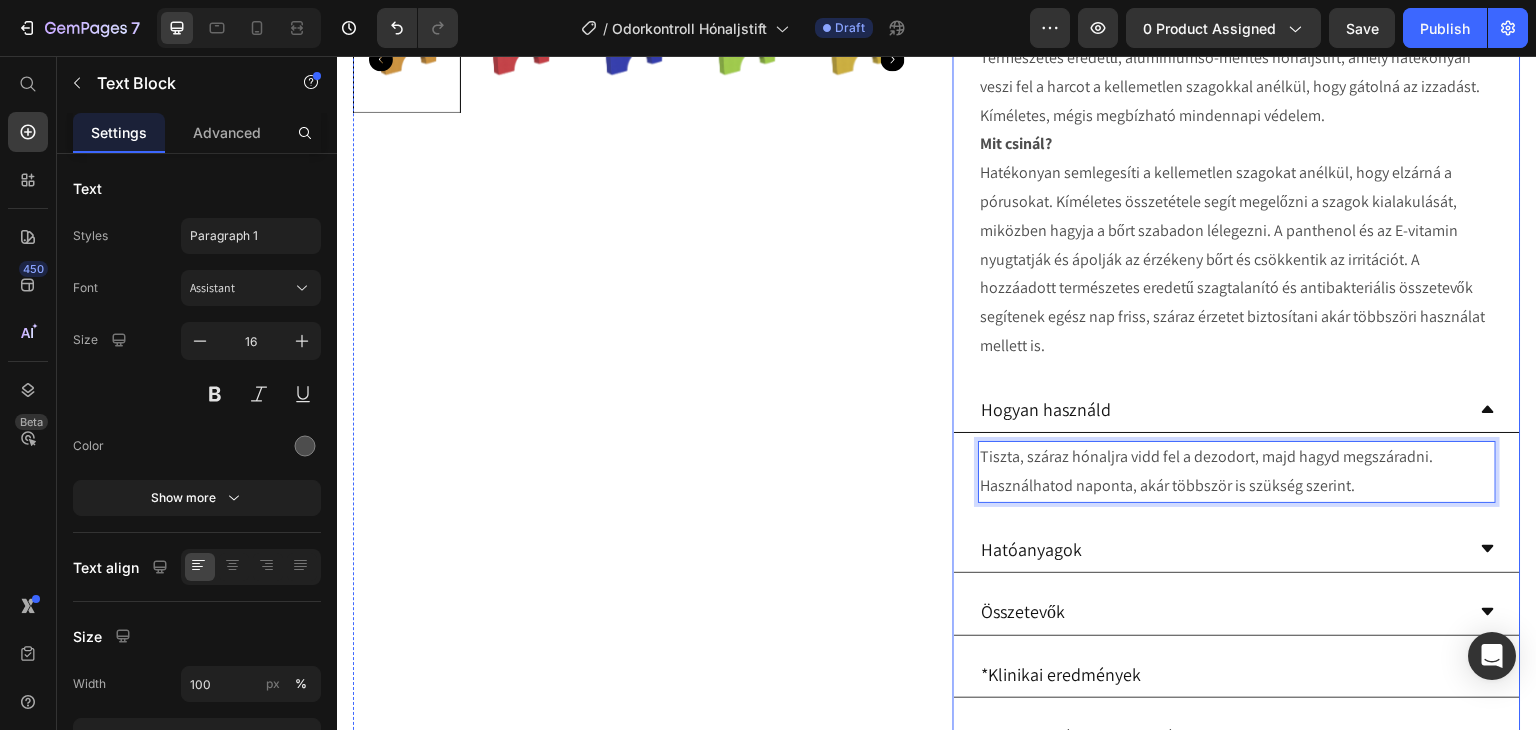 scroll, scrollTop: 800, scrollLeft: 0, axis: vertical 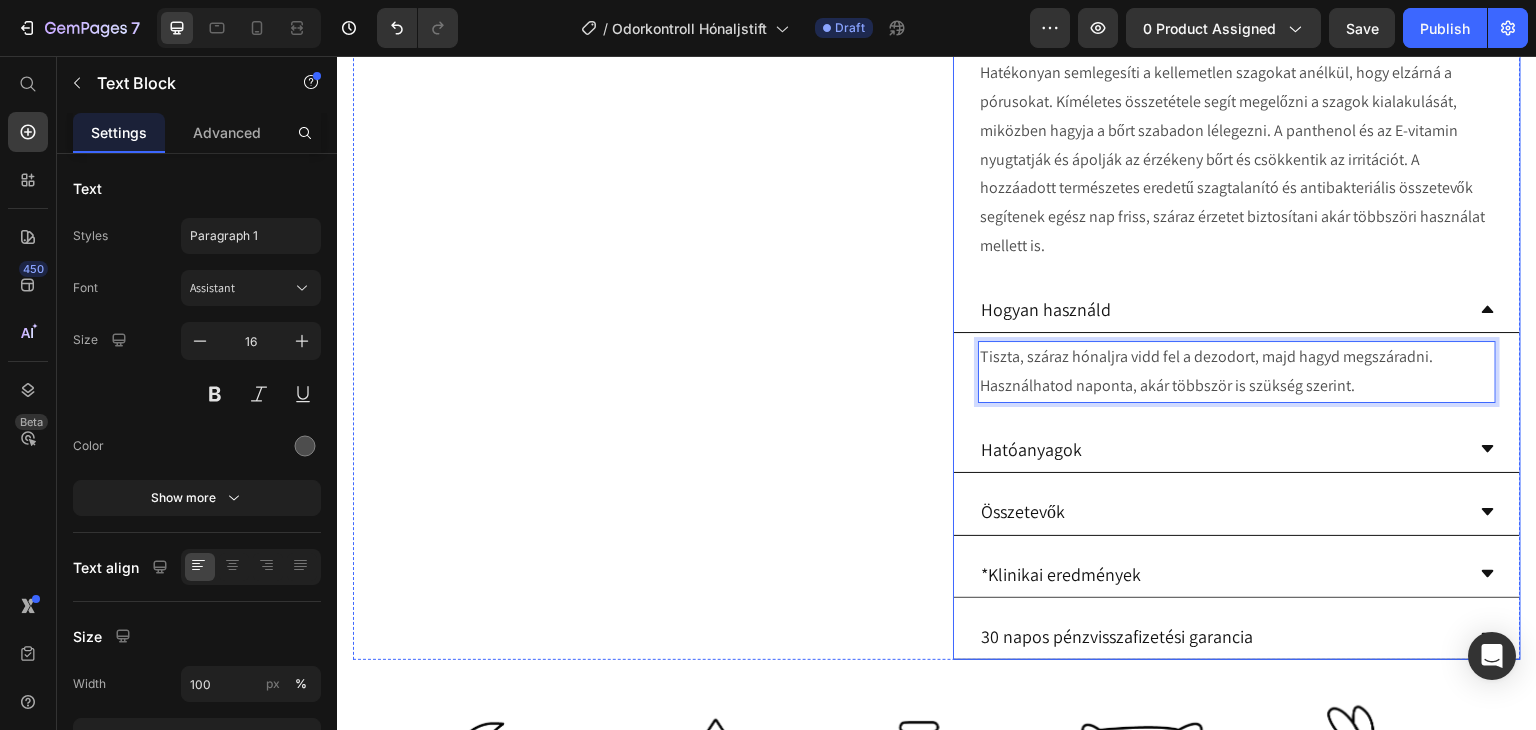 click on "Hatóanyagok" at bounding box center (1221, 449) 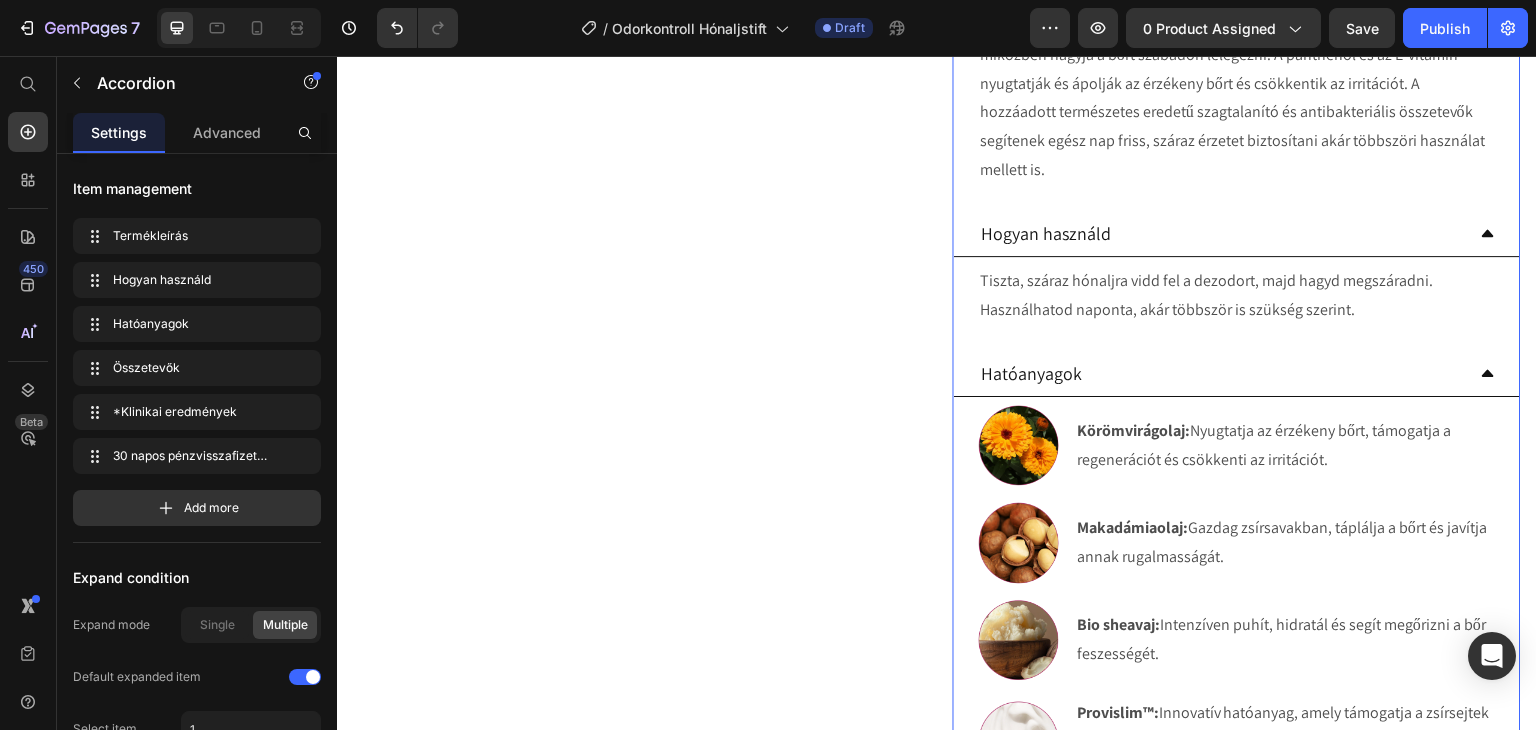 scroll, scrollTop: 1000, scrollLeft: 0, axis: vertical 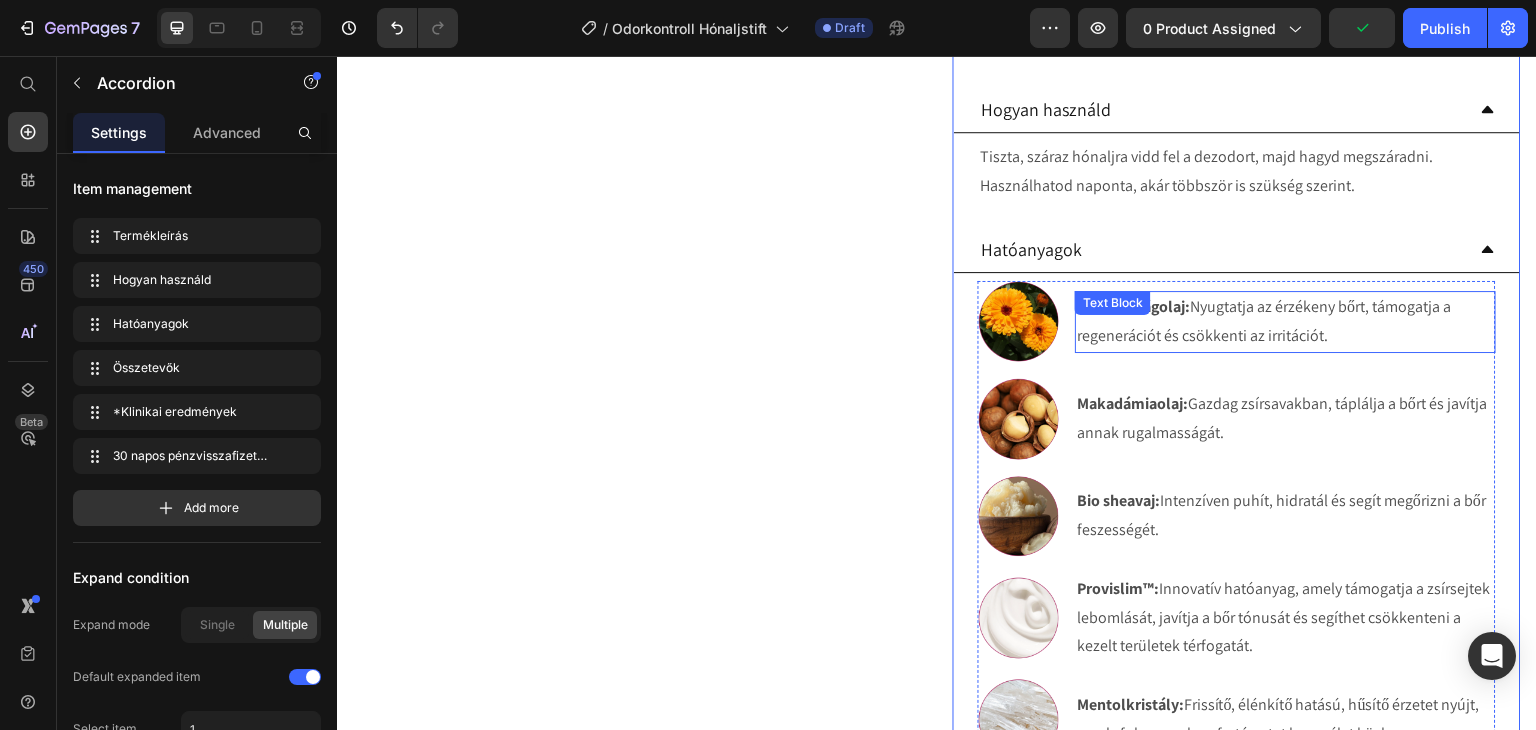 click on "Text Block" at bounding box center [1113, 303] 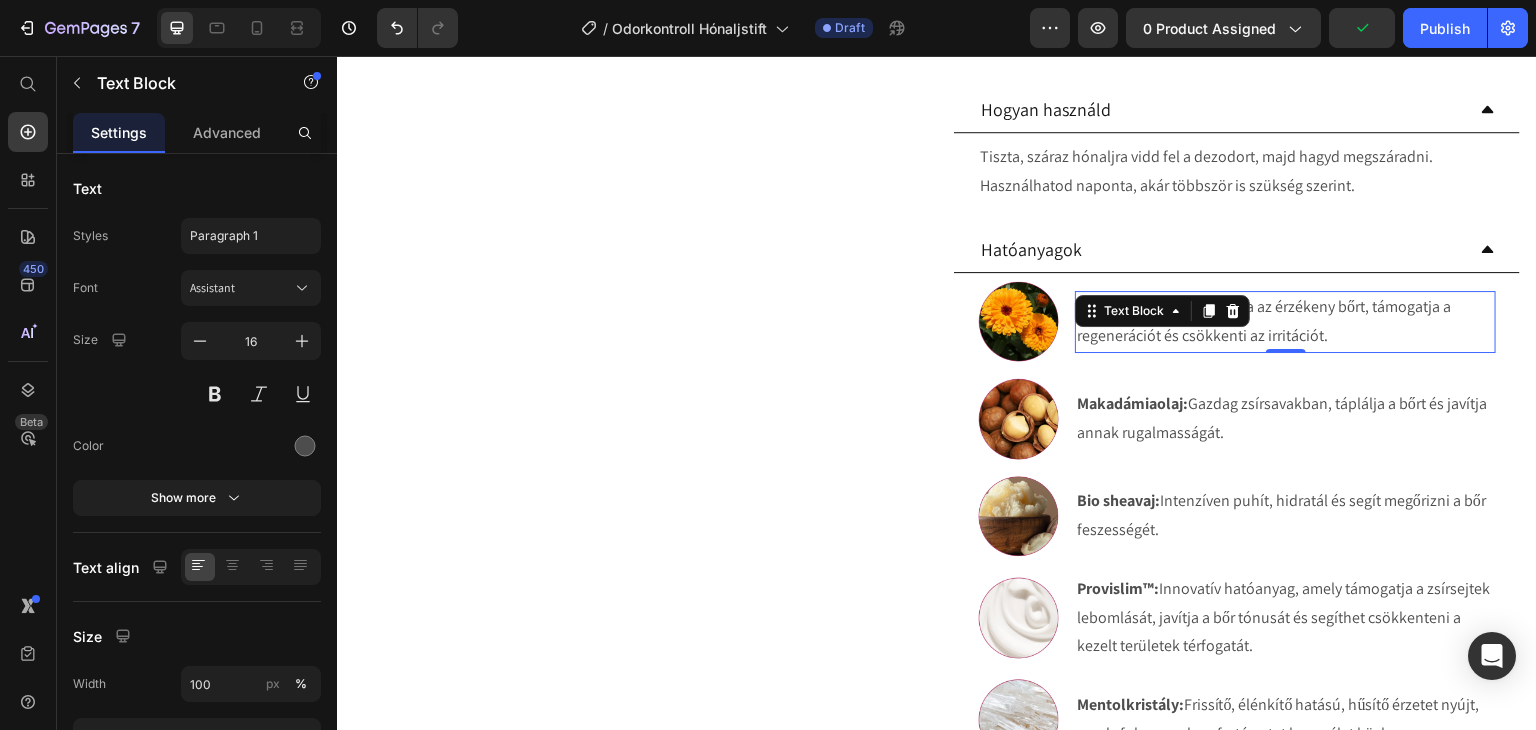 click on "Körömvirágolaj:  Nyugtatja az érzékeny bőrt, támogatja a regenerációt és csökkenti az irritációt." at bounding box center (1285, 322) 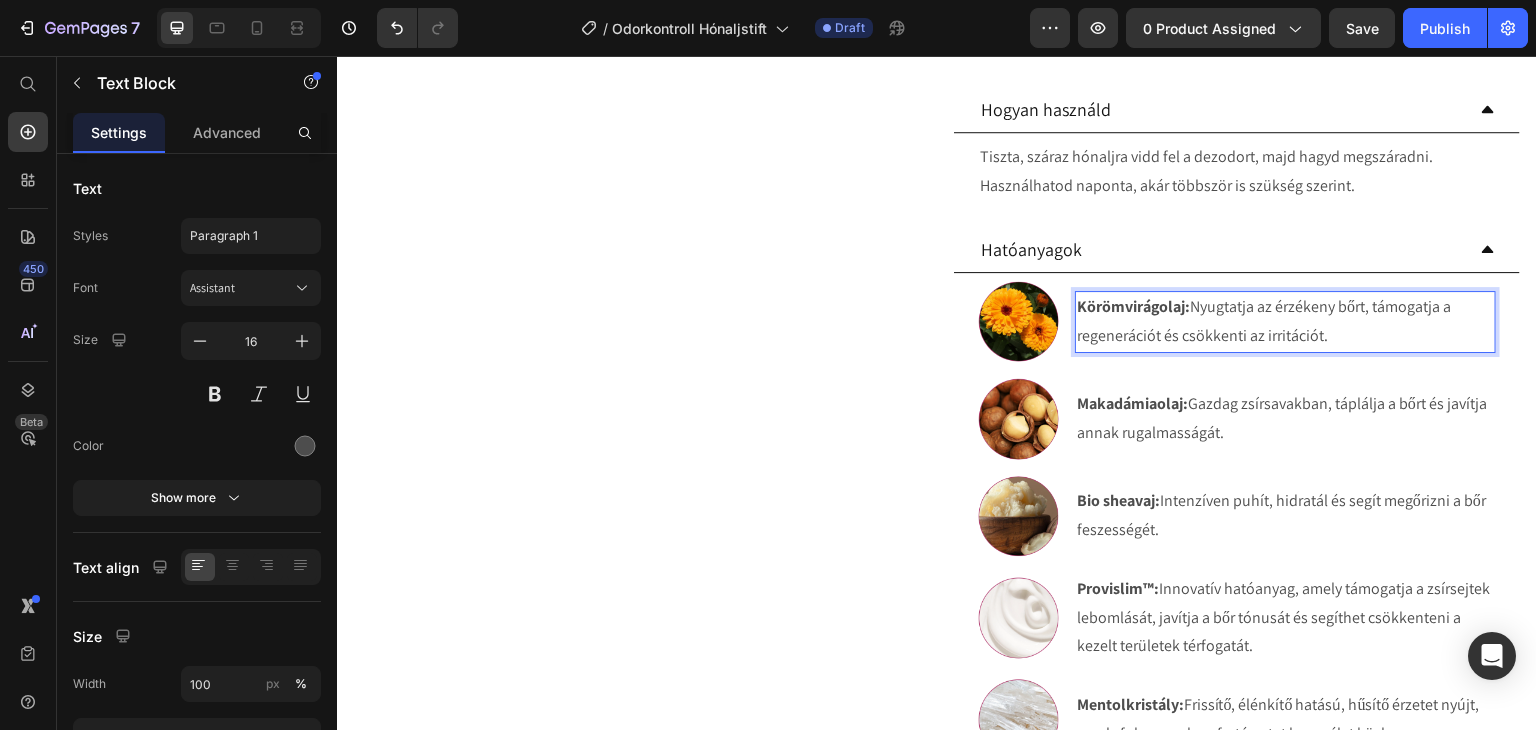 click on "Körömvirágolaj:" at bounding box center (1133, 306) 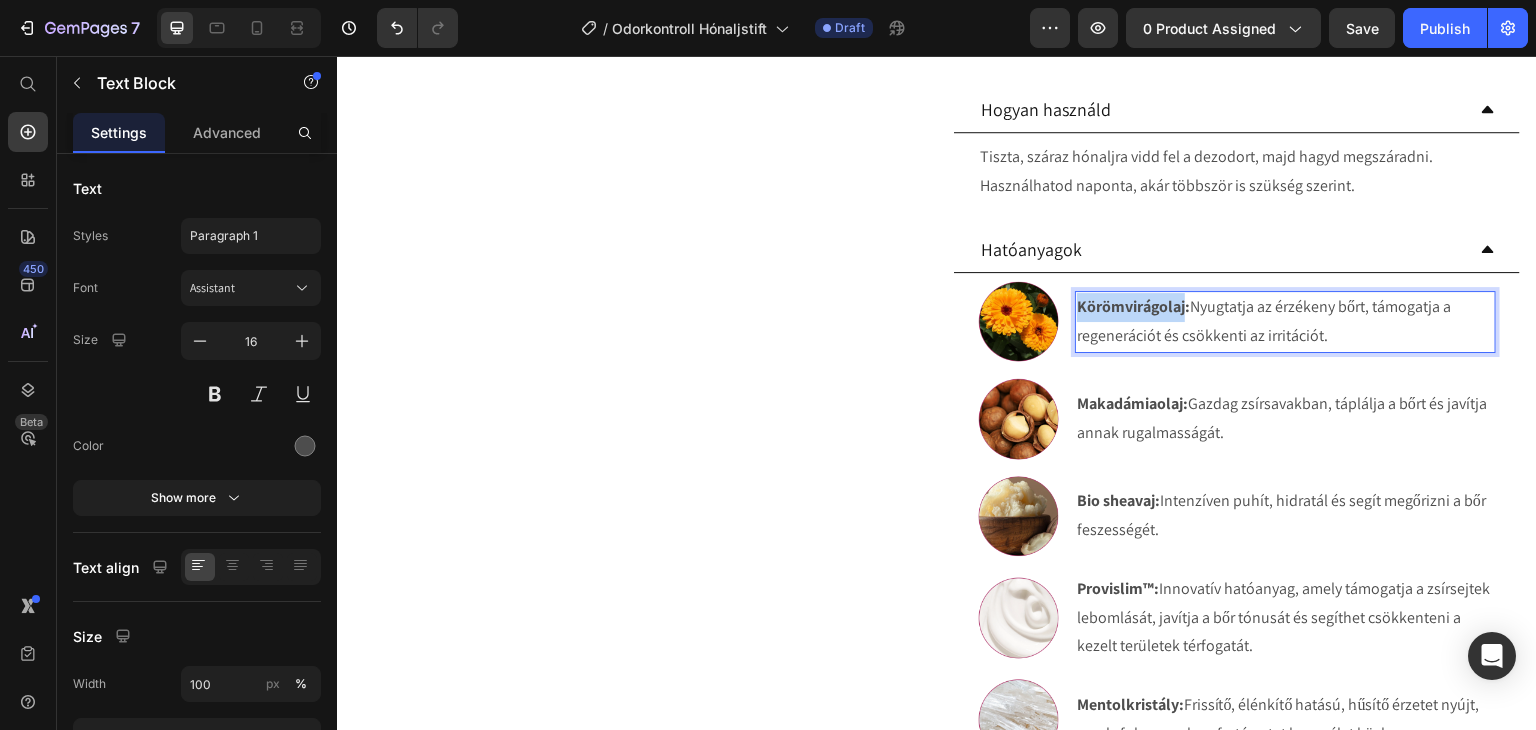 click on "Körömvirágolaj:" at bounding box center (1133, 306) 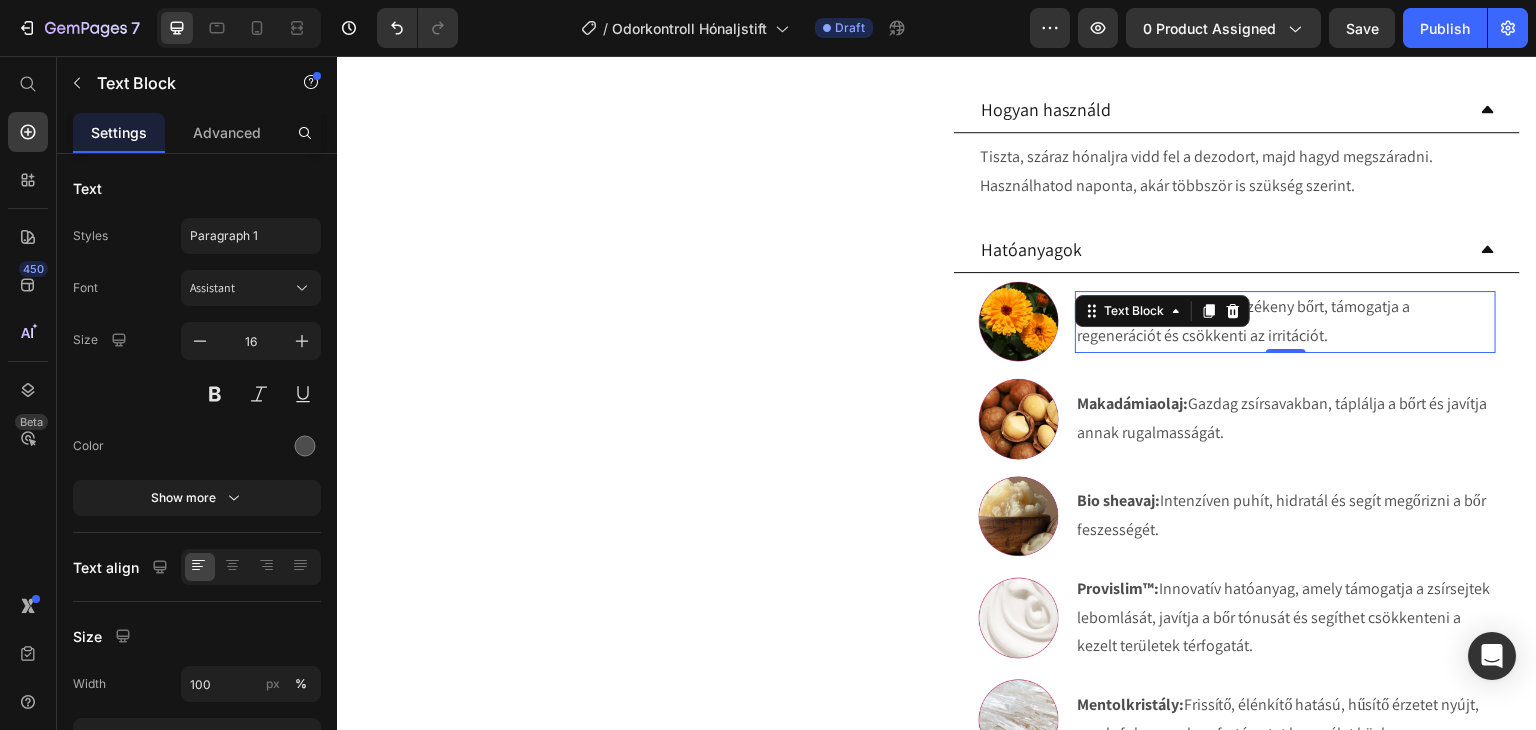 click on "E-vitamin:  Nyugtatja az érzékeny bőrt, támogatja a regenerációt és csökkenti az irritációt." at bounding box center [1285, 322] 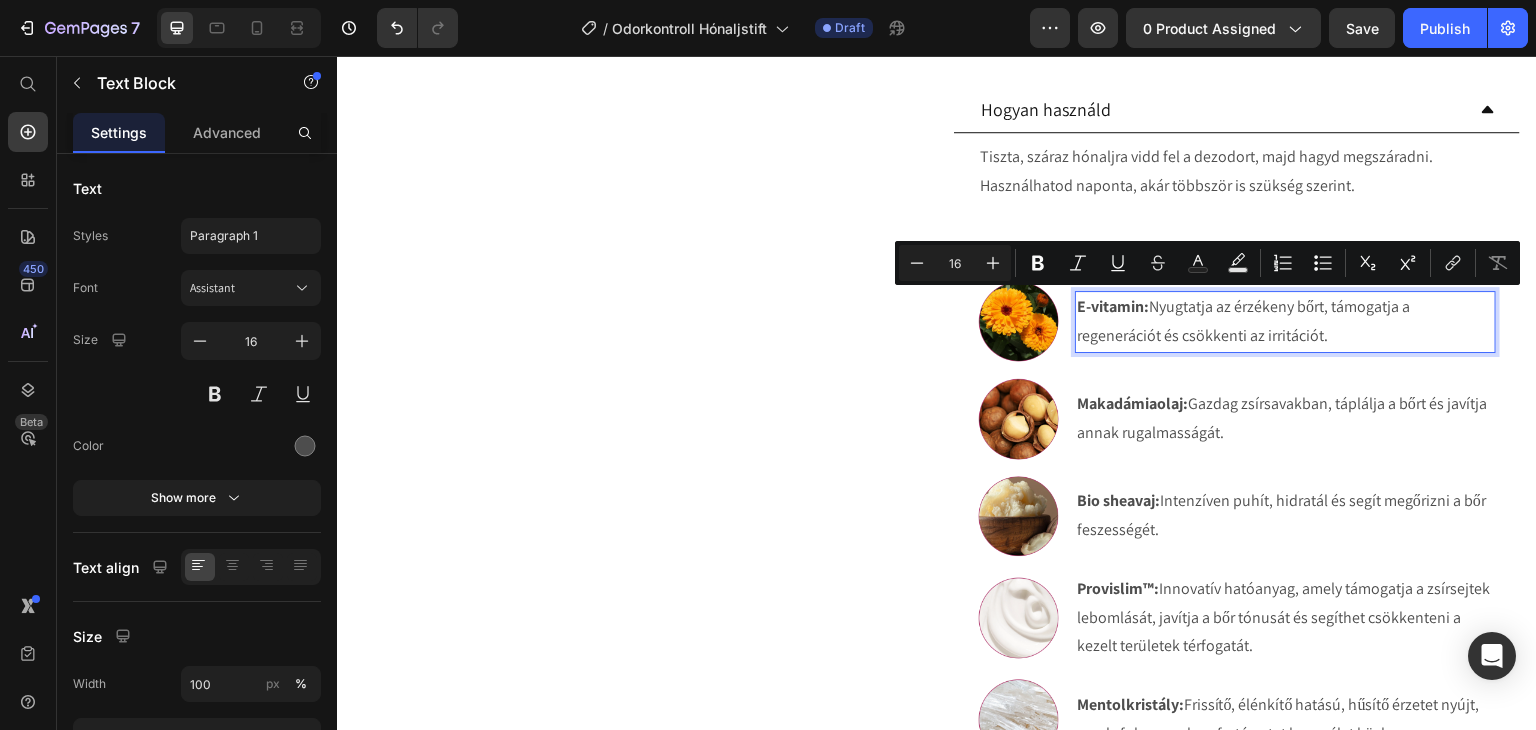 drag, startPoint x: 1340, startPoint y: 331, endPoint x: 1147, endPoint y: 299, distance: 195.63486 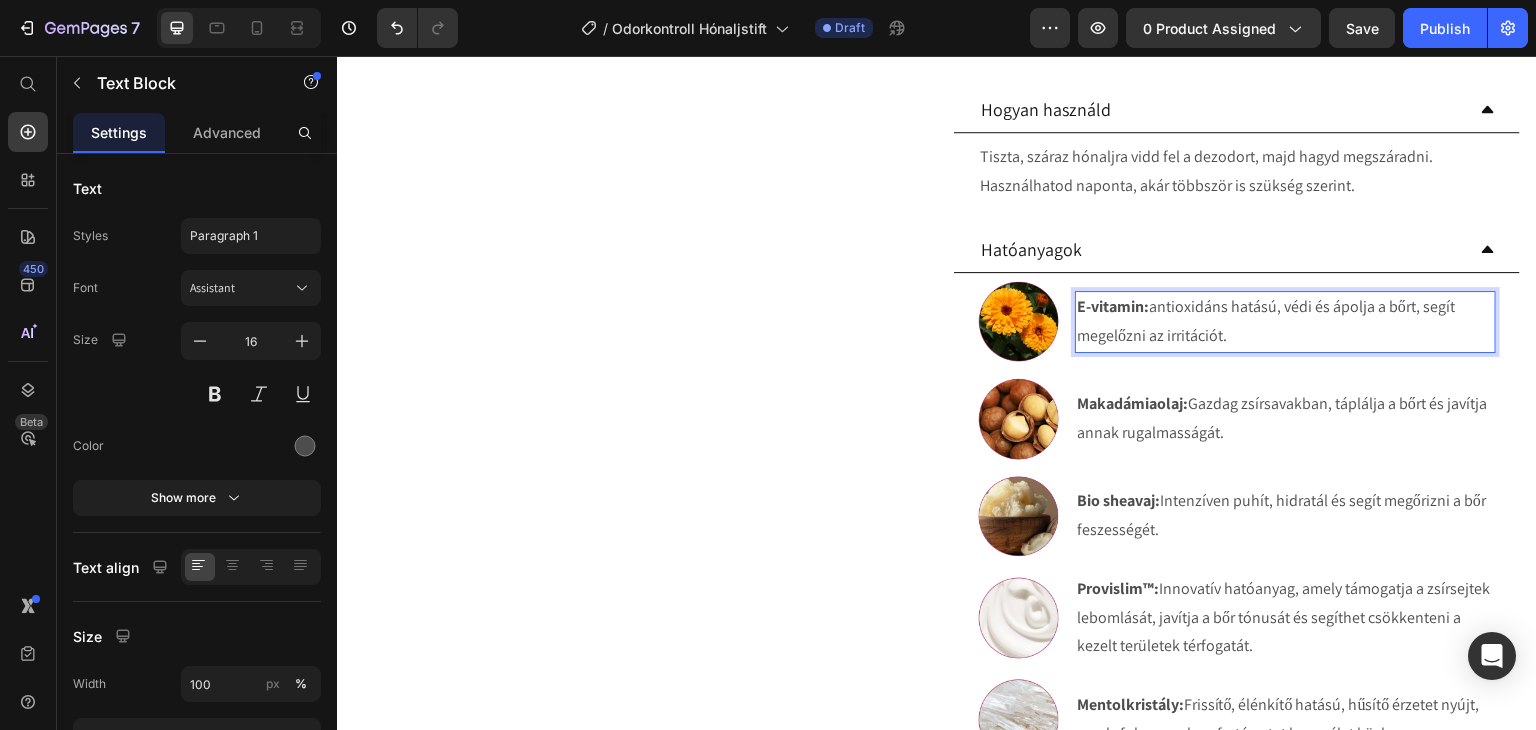 click on "E-vitamin:  antioxidáns hatású, védi és ápolja a bőrt, segít megelőzni az irritációt." at bounding box center [1285, 322] 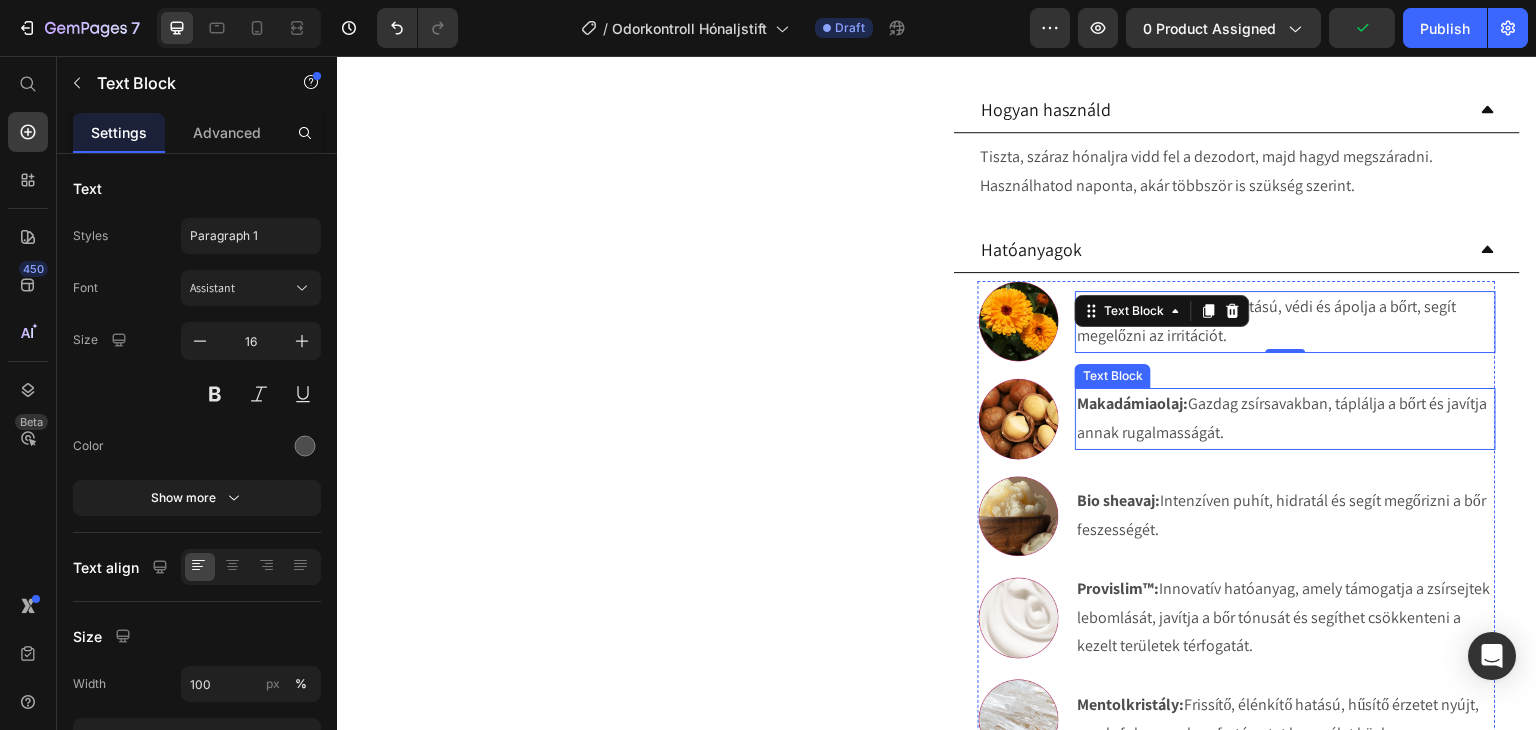 click on "Makadámiaolaj:" at bounding box center (1132, 403) 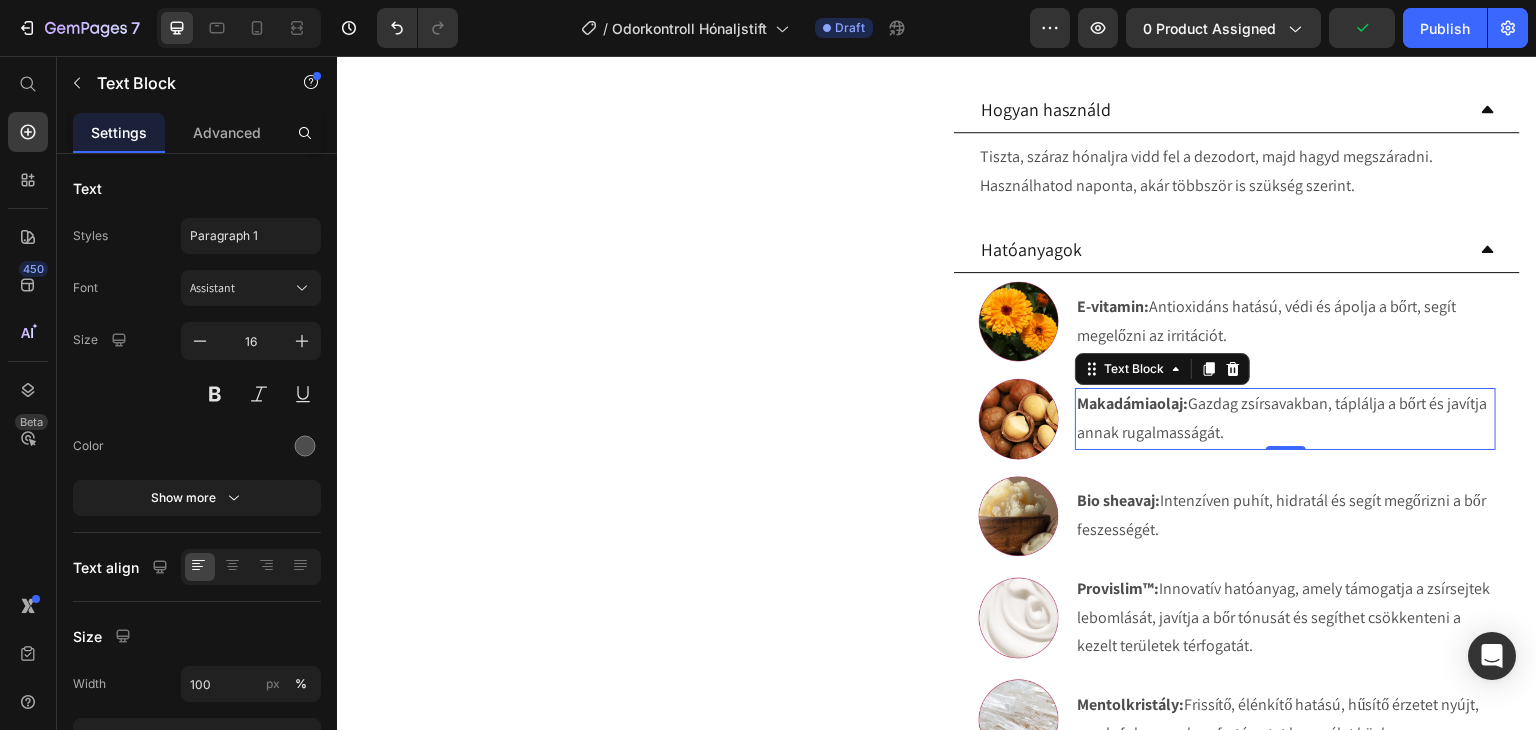 click on "Makadámiaolaj:" at bounding box center [1132, 403] 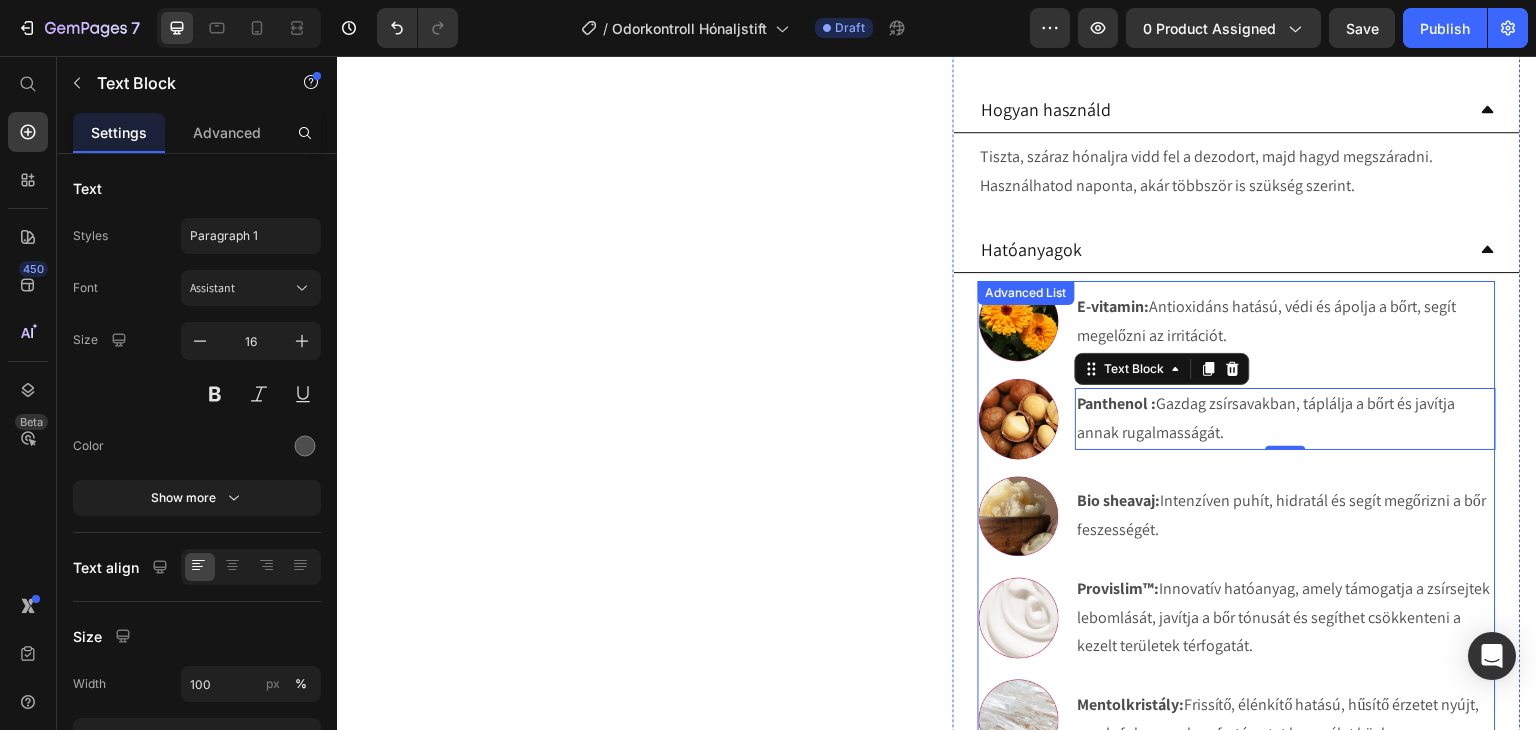 click on "Image E-vitamin:  Antioxidáns hatású, védi és ápolja a bőrt, segít megelőzni az irritációt. Text Block Image Panthenol :  Gazdag zsírsavakban, táplálja a bőrt és javítja annak rugalmasságát. Text Block   0 Image Bio sheavaj:  Intenzíven puhít, hidratál és segít megőrizni a bőr feszességét. Text Image Provislim™:  Innovatív hatóanyag, amely támogatja a zsírsejtek lebomlását, javítja a bőr tónusát és segíthet csökkenteni a kezelt területek térfogatát. Text Image Mentolkristály:  Frissítő, élénkítő hatású, hűsítő érzetet nyújt, amely fokozza a komfortérzetet használat közben. Text Image Sheavaj:  Frissítő, élénkítő hatású, hűsítő érzetet nyújt, amely fokozza a komfortérzetet használat közben. Text" at bounding box center (1237, 569) 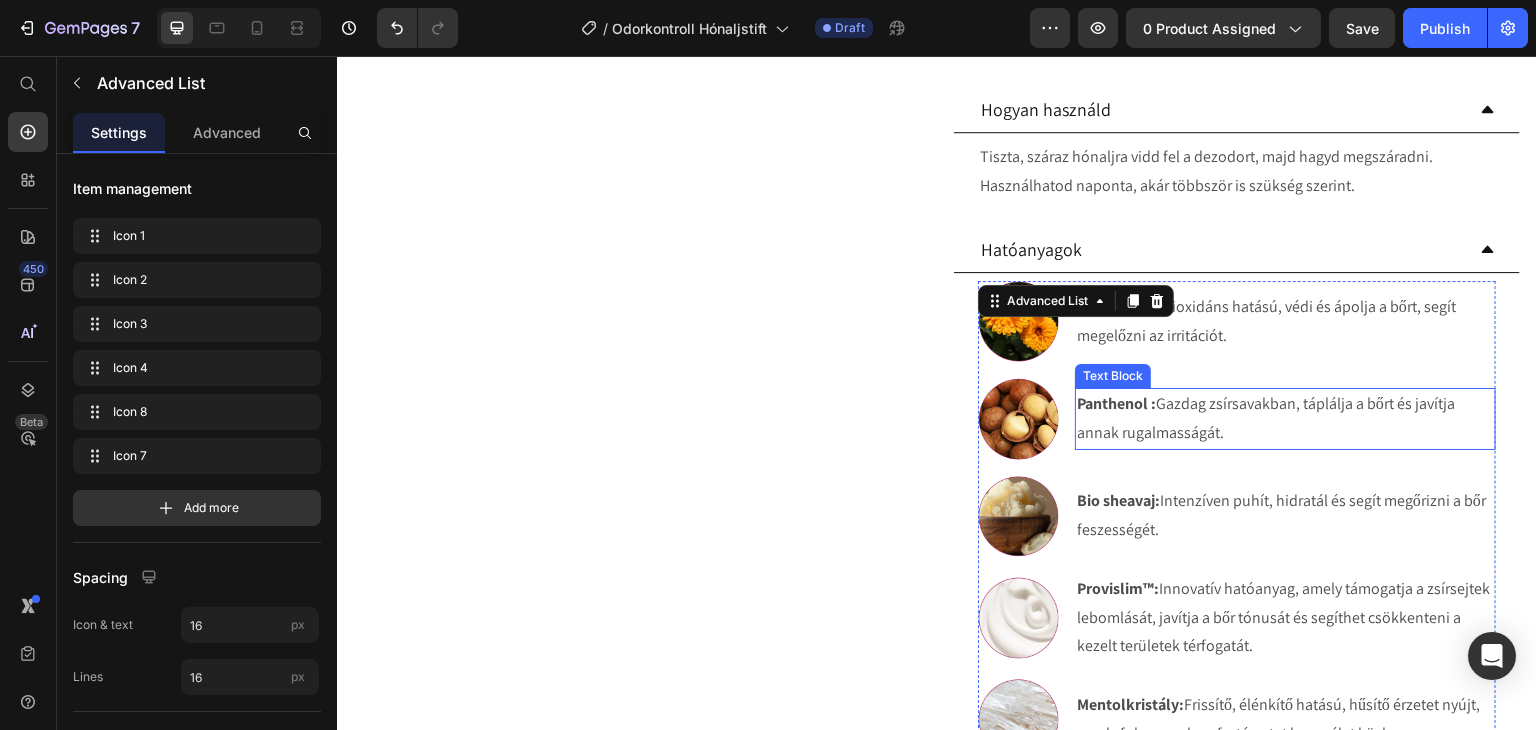 click on "Panthenol :  Gazdag zsírsavakban, táplálja a bőrt és javítja annak rugalmasságát." at bounding box center (1285, 419) 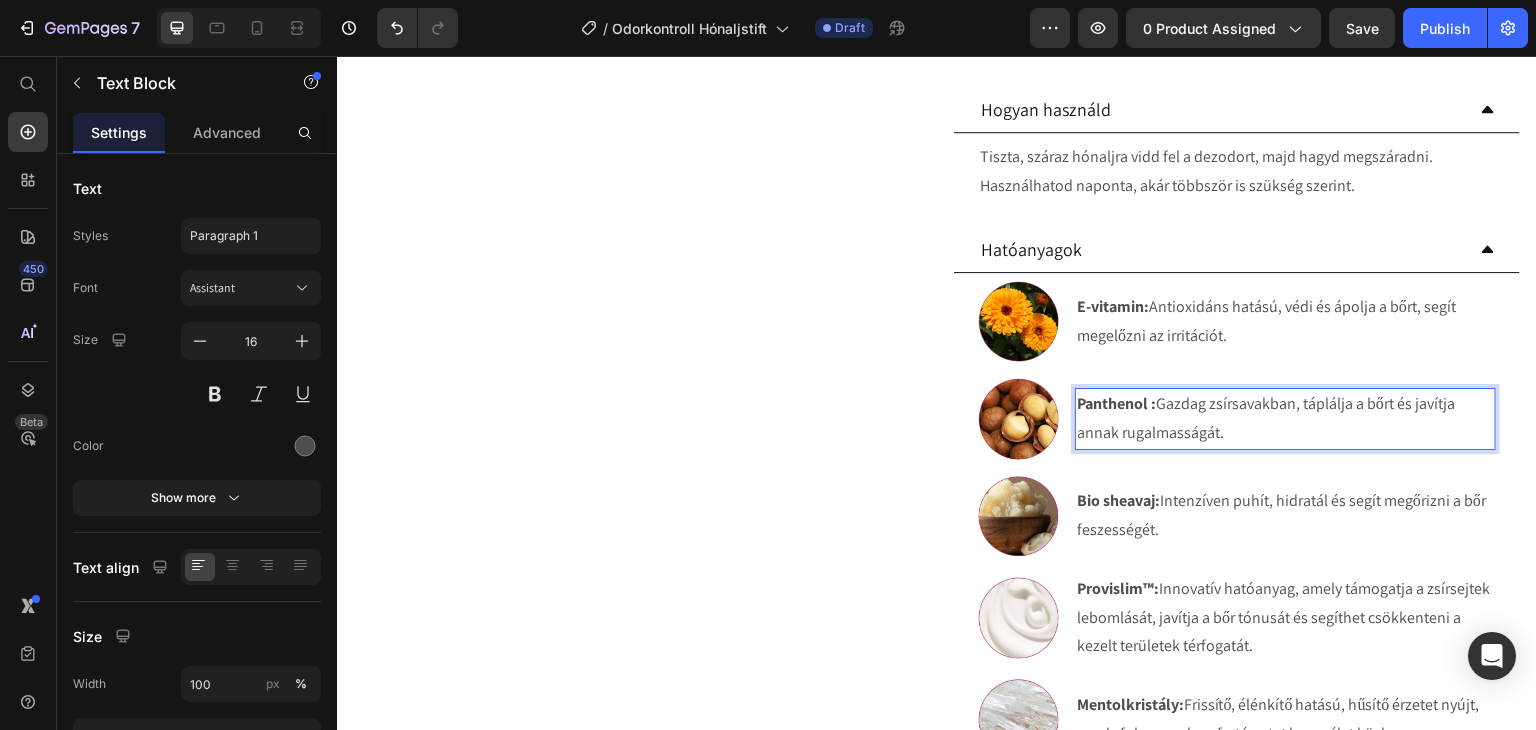 drag, startPoint x: 1230, startPoint y: 430, endPoint x: 1155, endPoint y: 409, distance: 77.88453 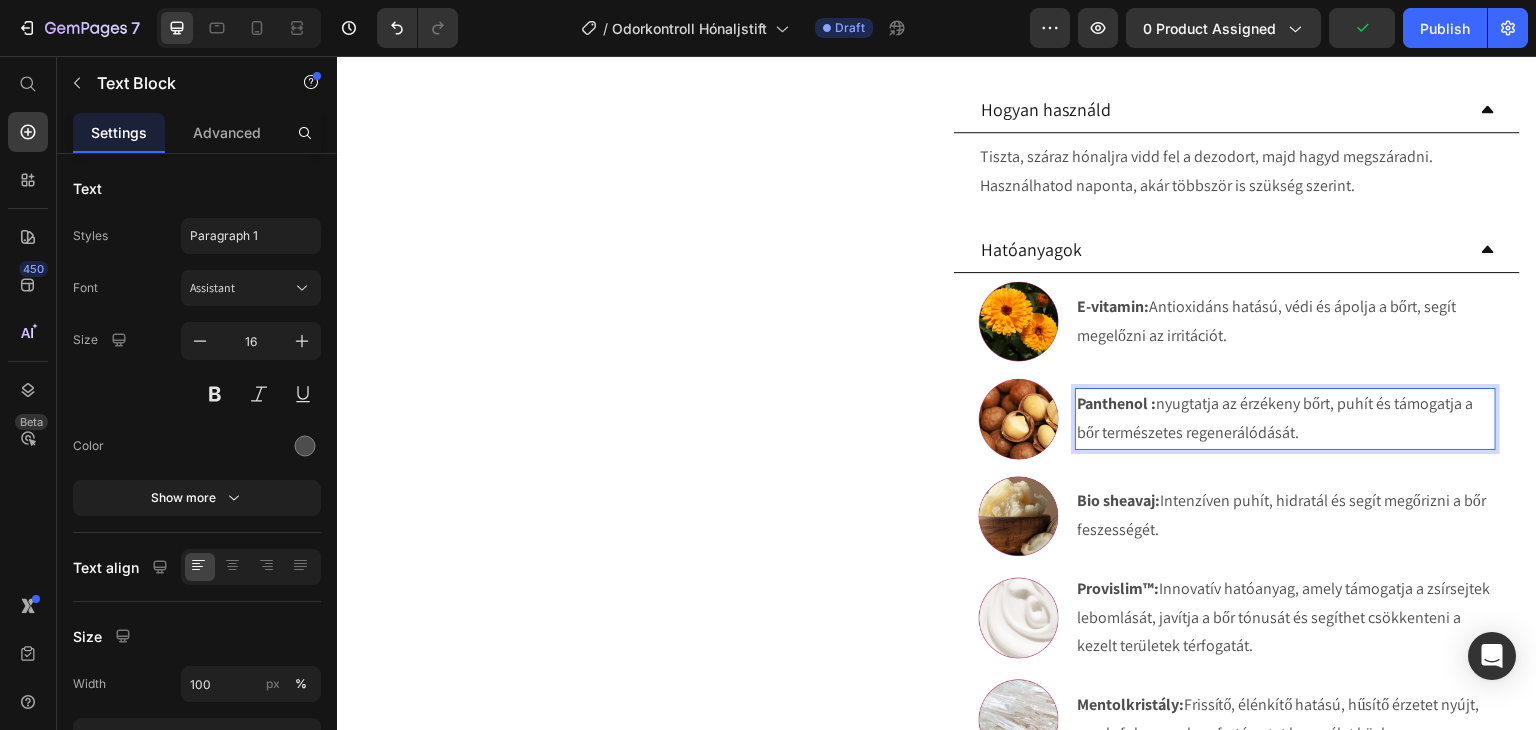 click on "Panthenol :" at bounding box center (1116, 403) 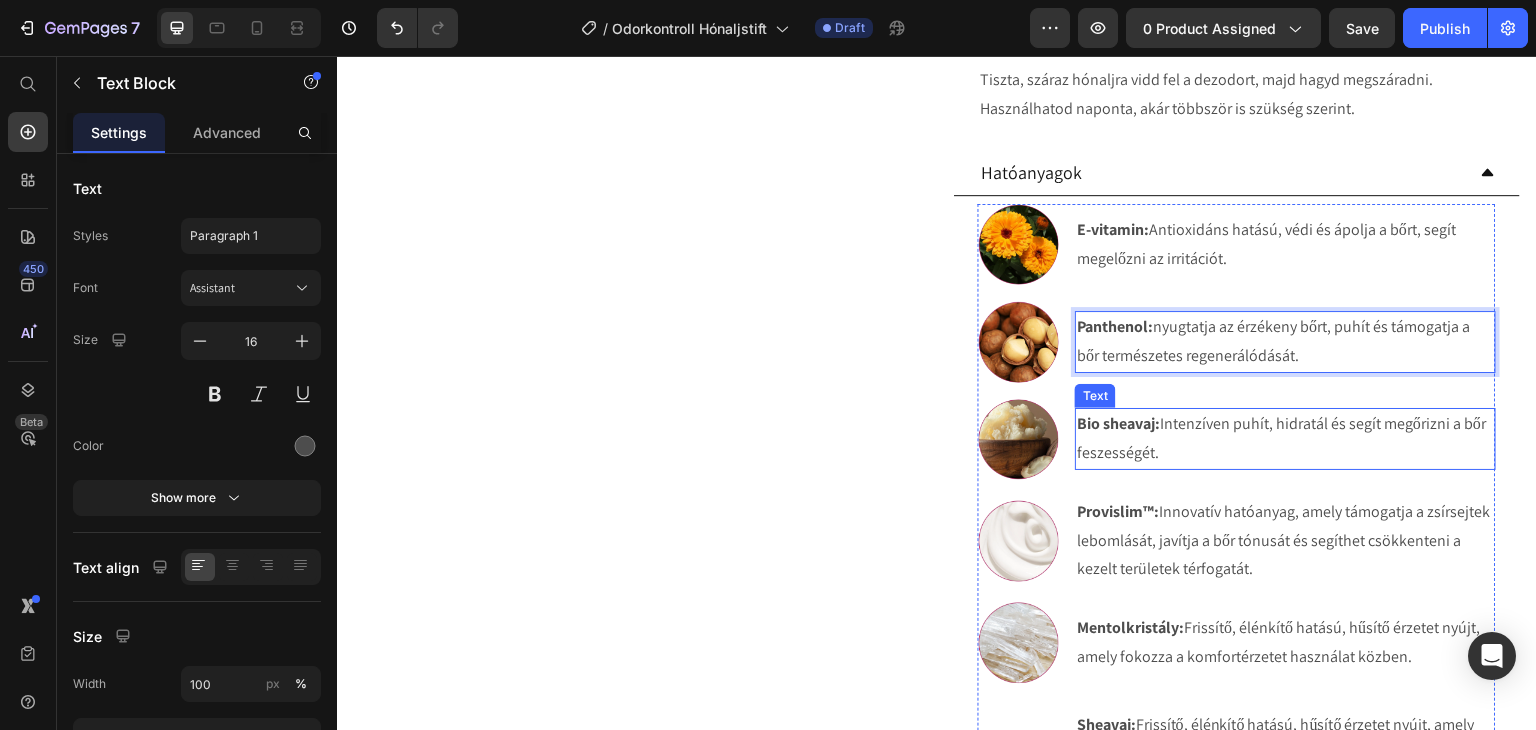scroll, scrollTop: 1100, scrollLeft: 0, axis: vertical 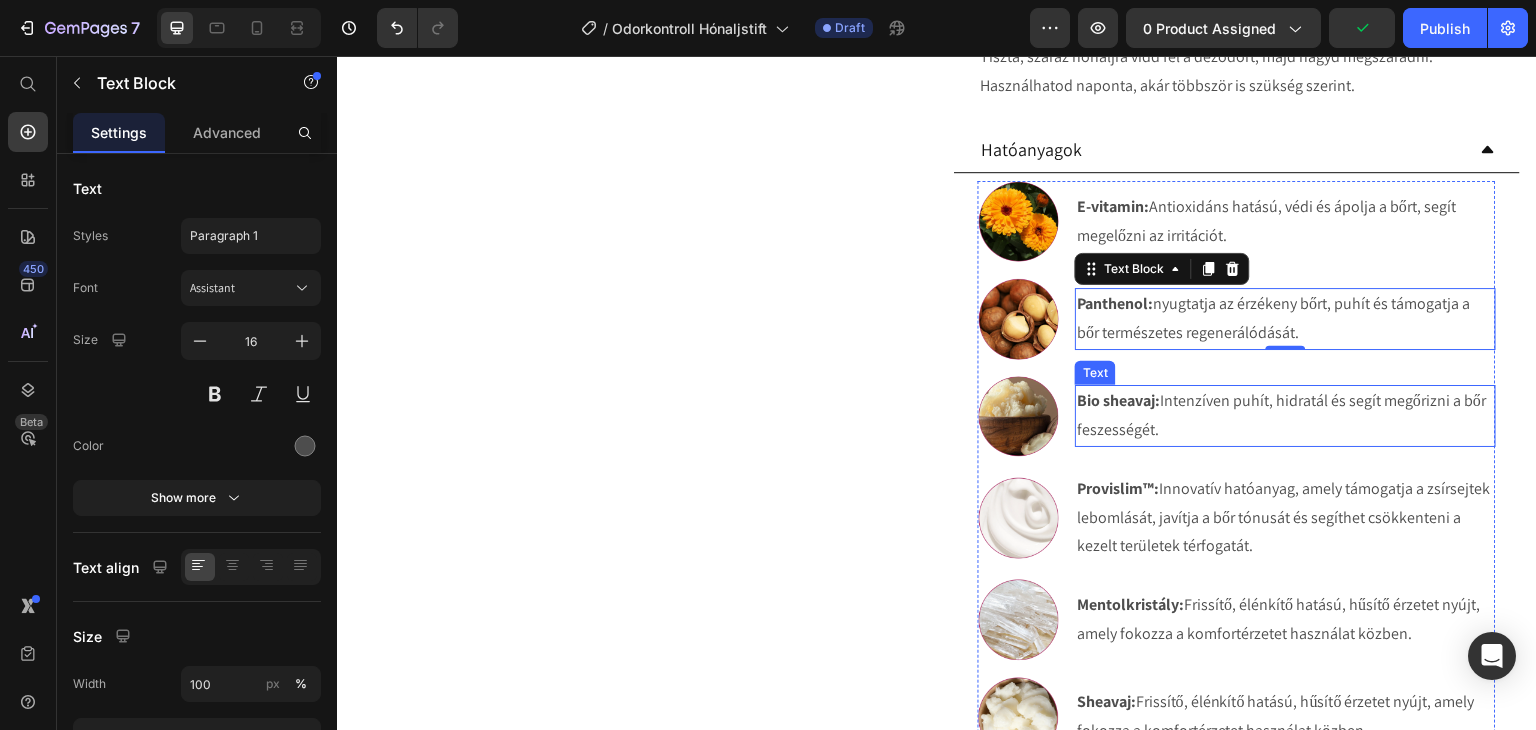 click on "Bio sheavaj:" at bounding box center (1118, 400) 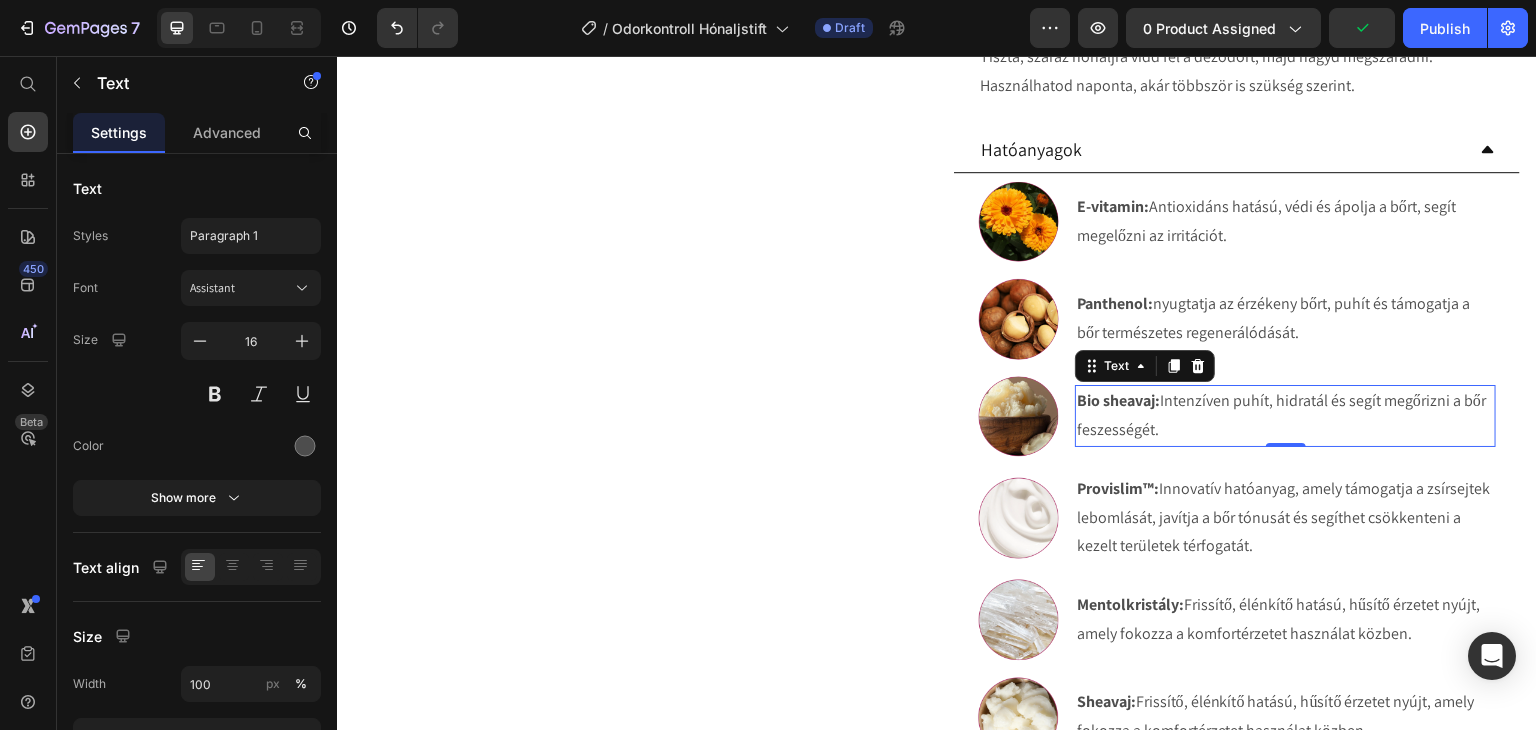 click on "Bio sheavaj:" at bounding box center (1118, 400) 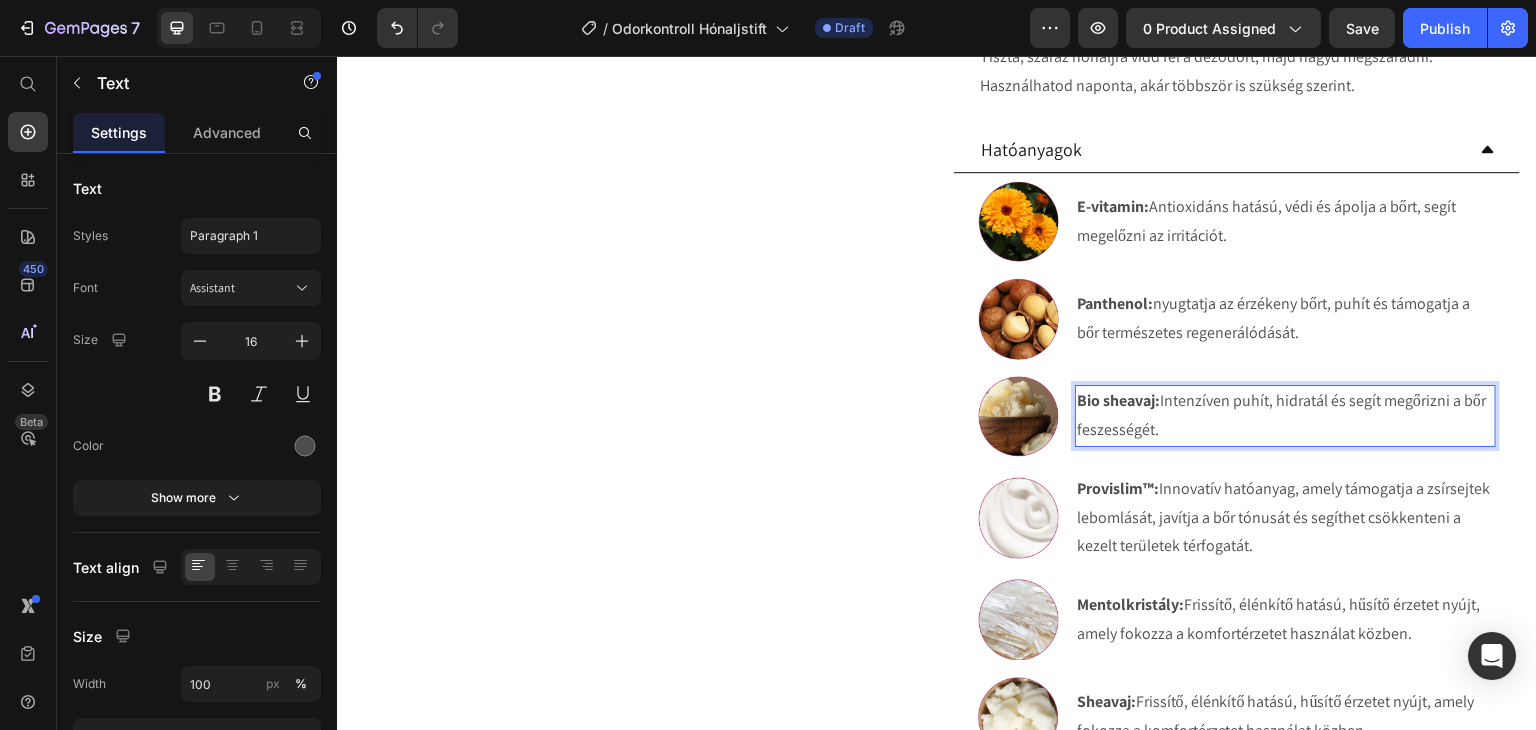click on "Bio sheavaj:" at bounding box center [1118, 400] 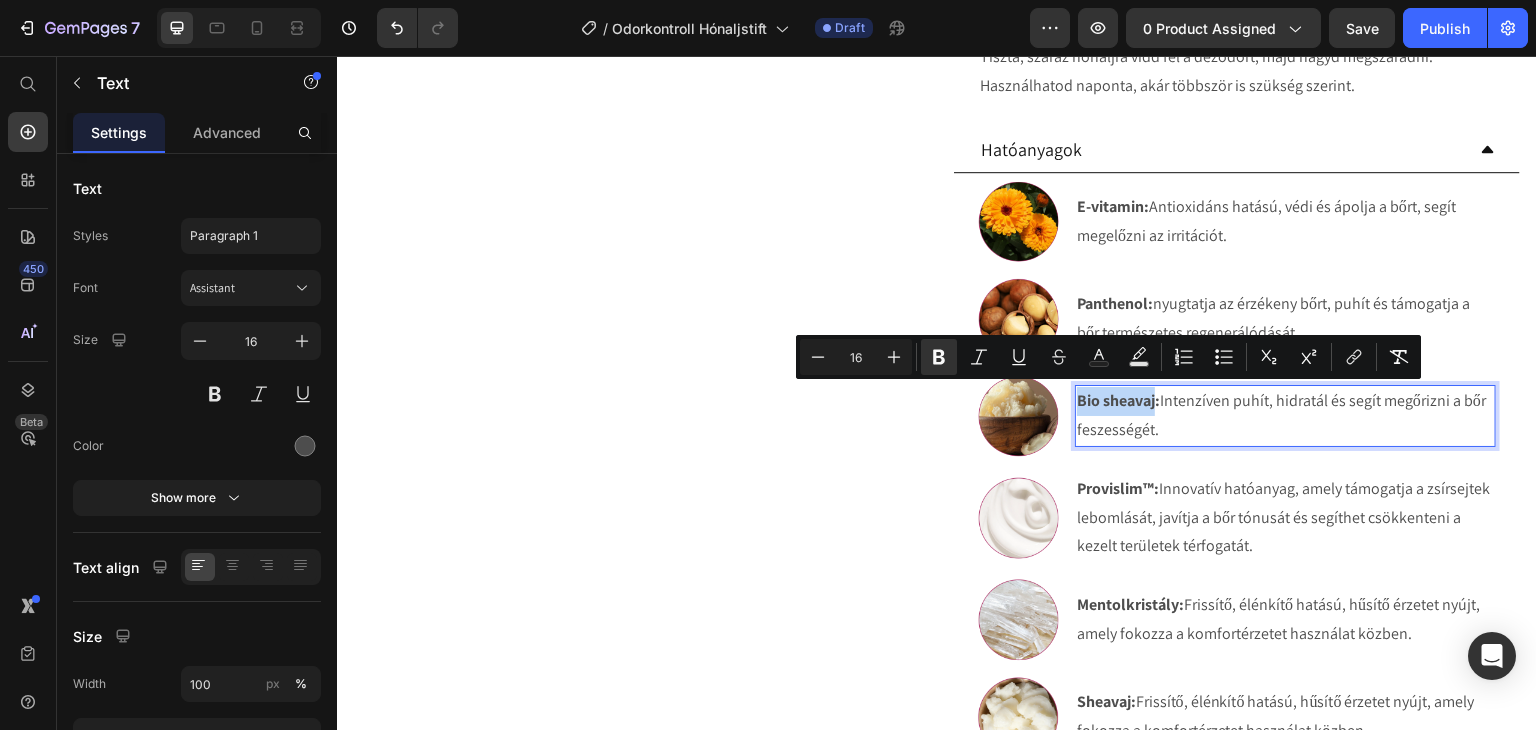 drag, startPoint x: 1147, startPoint y: 401, endPoint x: 1073, endPoint y: 402, distance: 74.00676 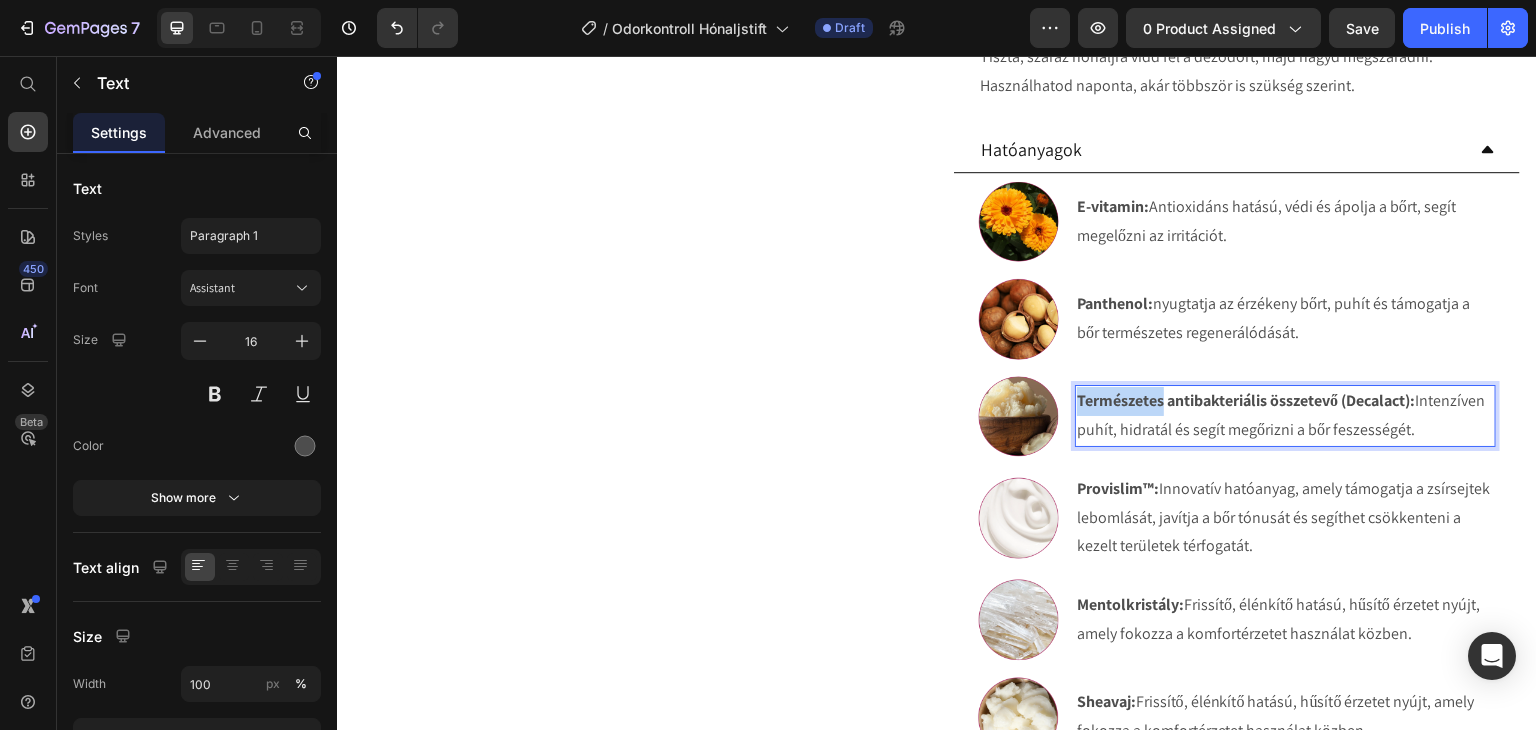 scroll, scrollTop: 1090, scrollLeft: 0, axis: vertical 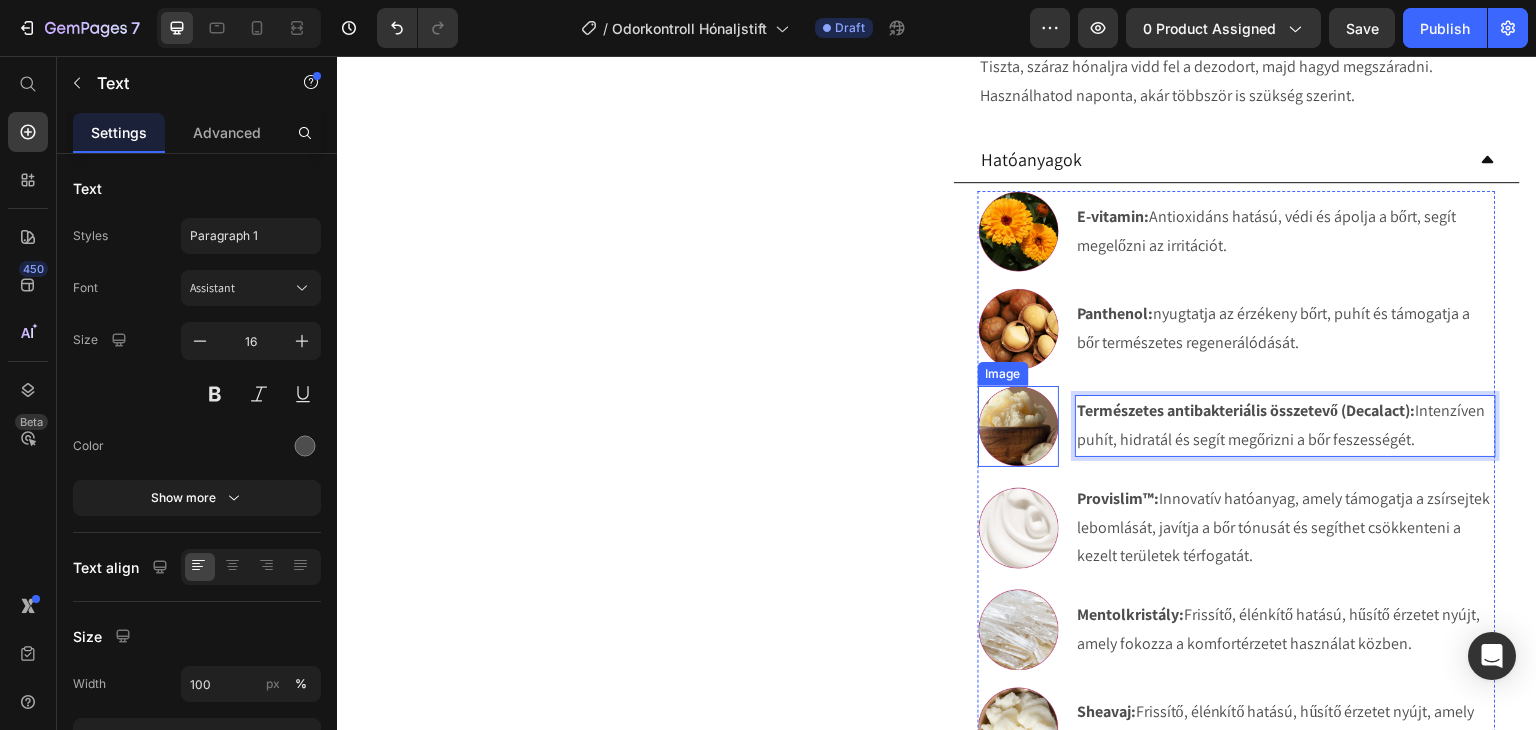 click at bounding box center (1018, 426) 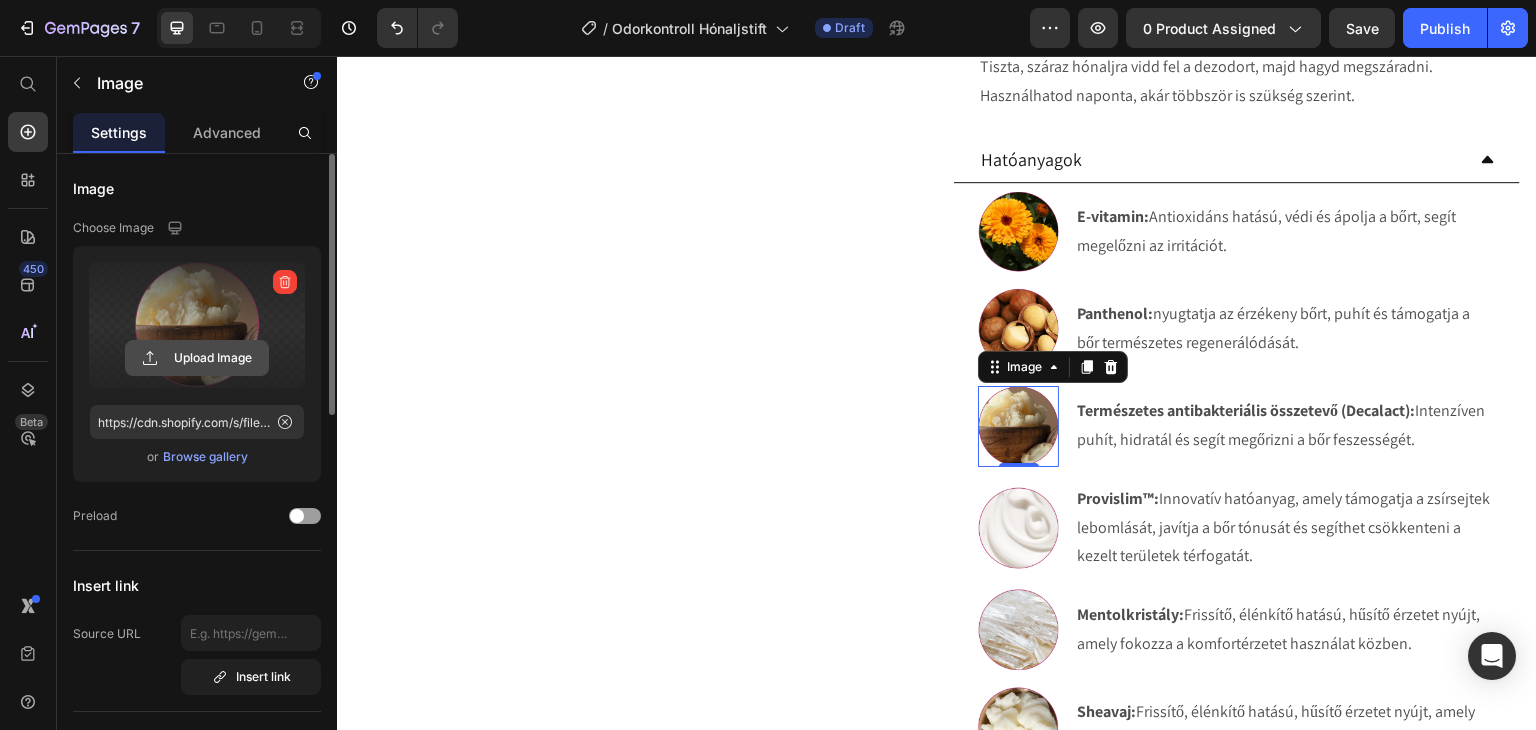 click 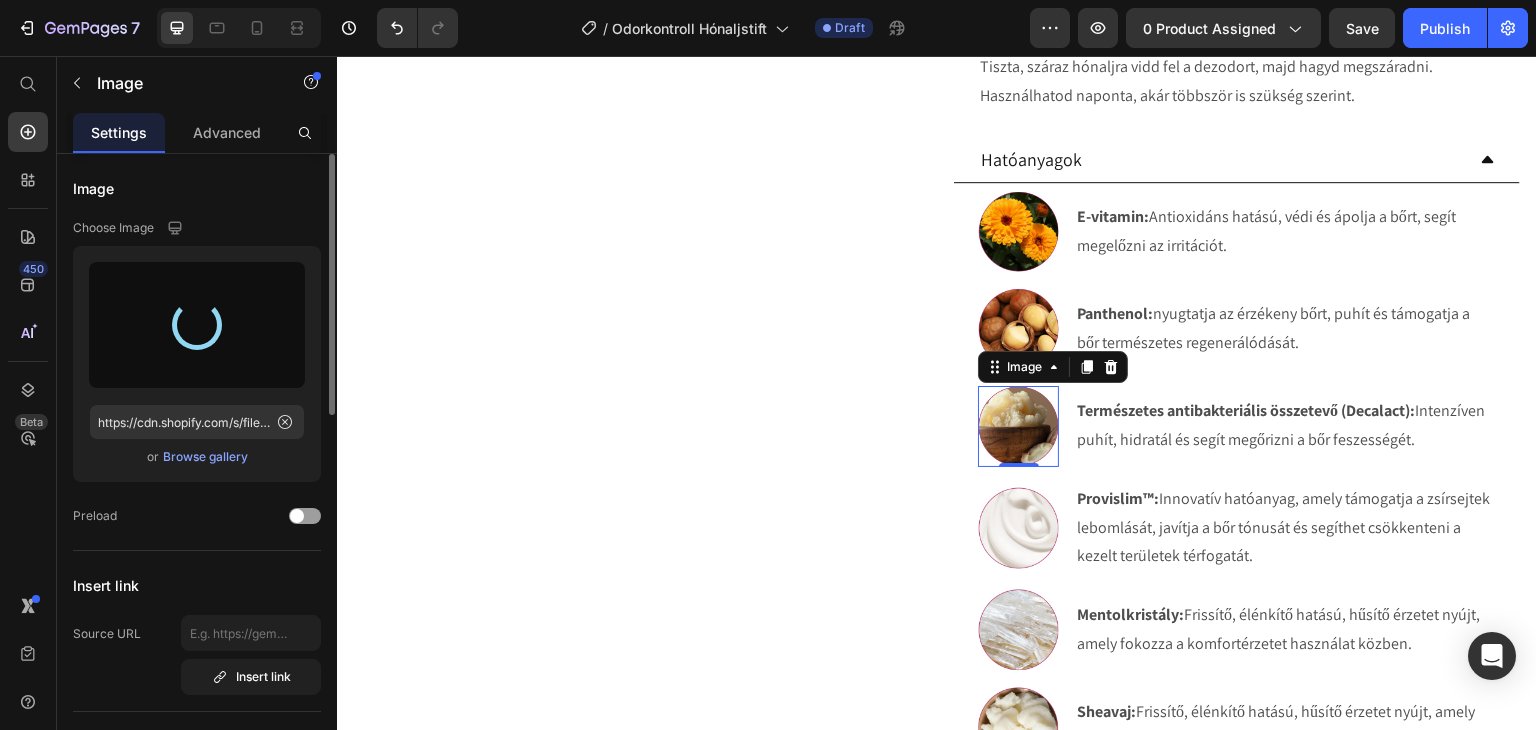 type on "https://cdn.shopify.com/s/files/1/0270/9628/5265/files/gempages_463917519317632081-203c98c8-cdd2-403b-a385-b6609be7ca83.webp" 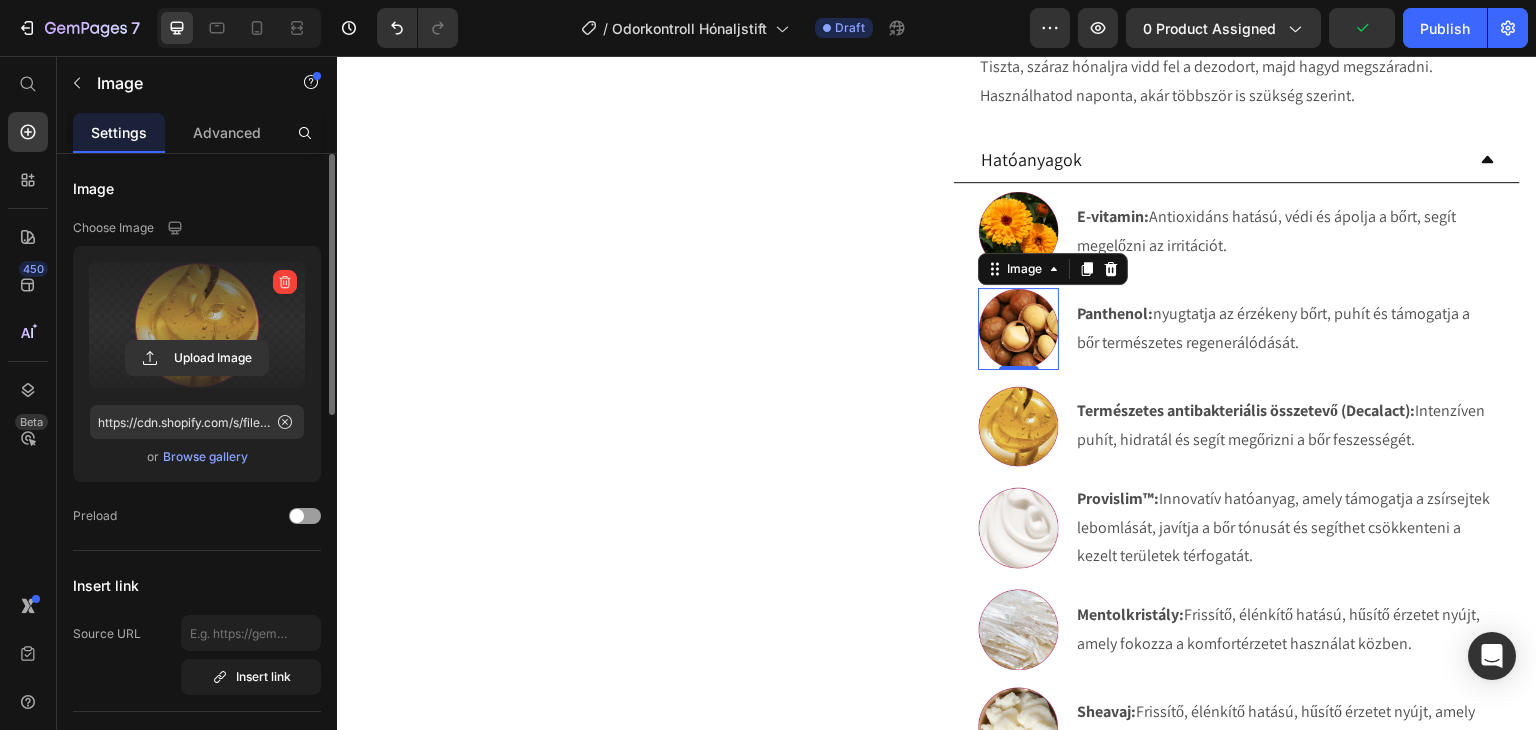 click at bounding box center (1018, 328) 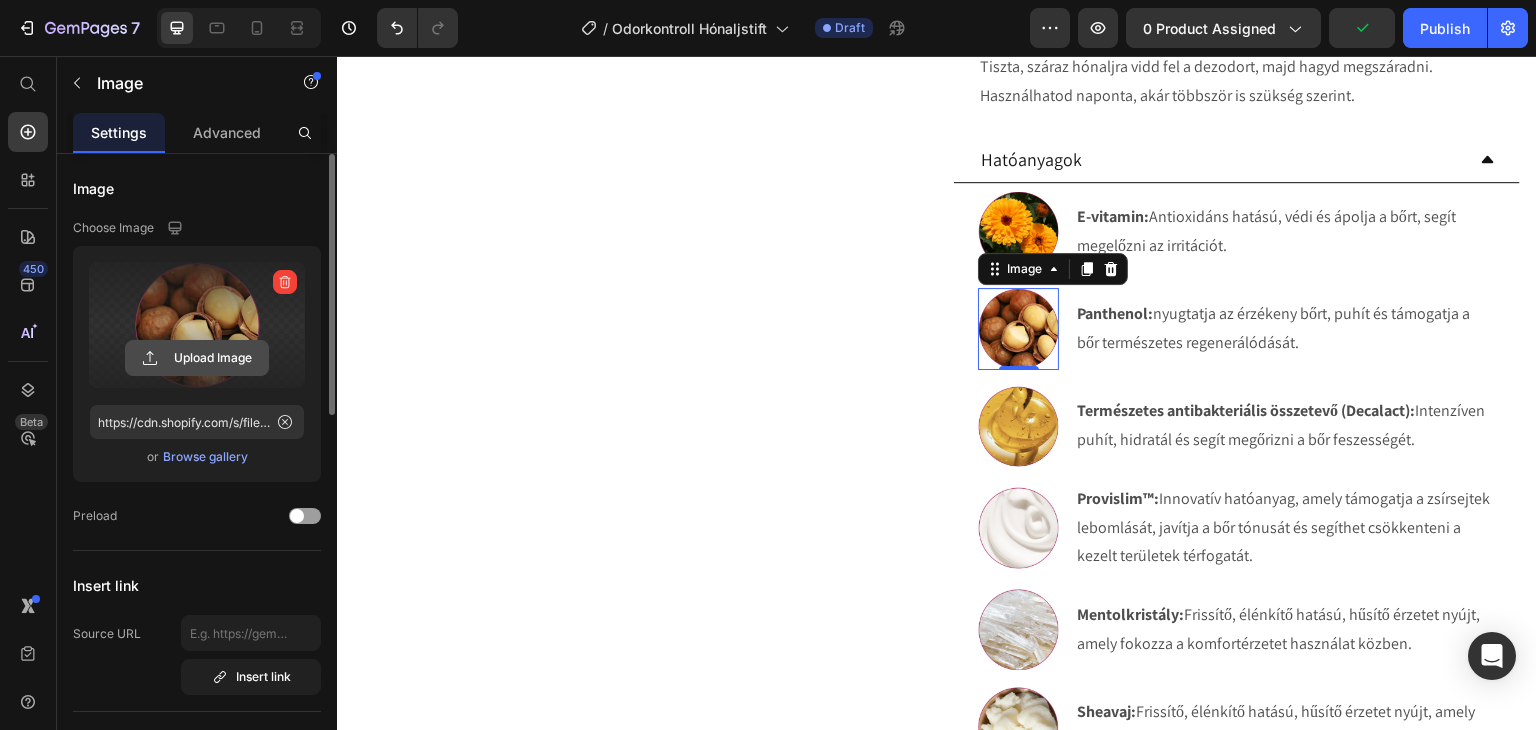 click 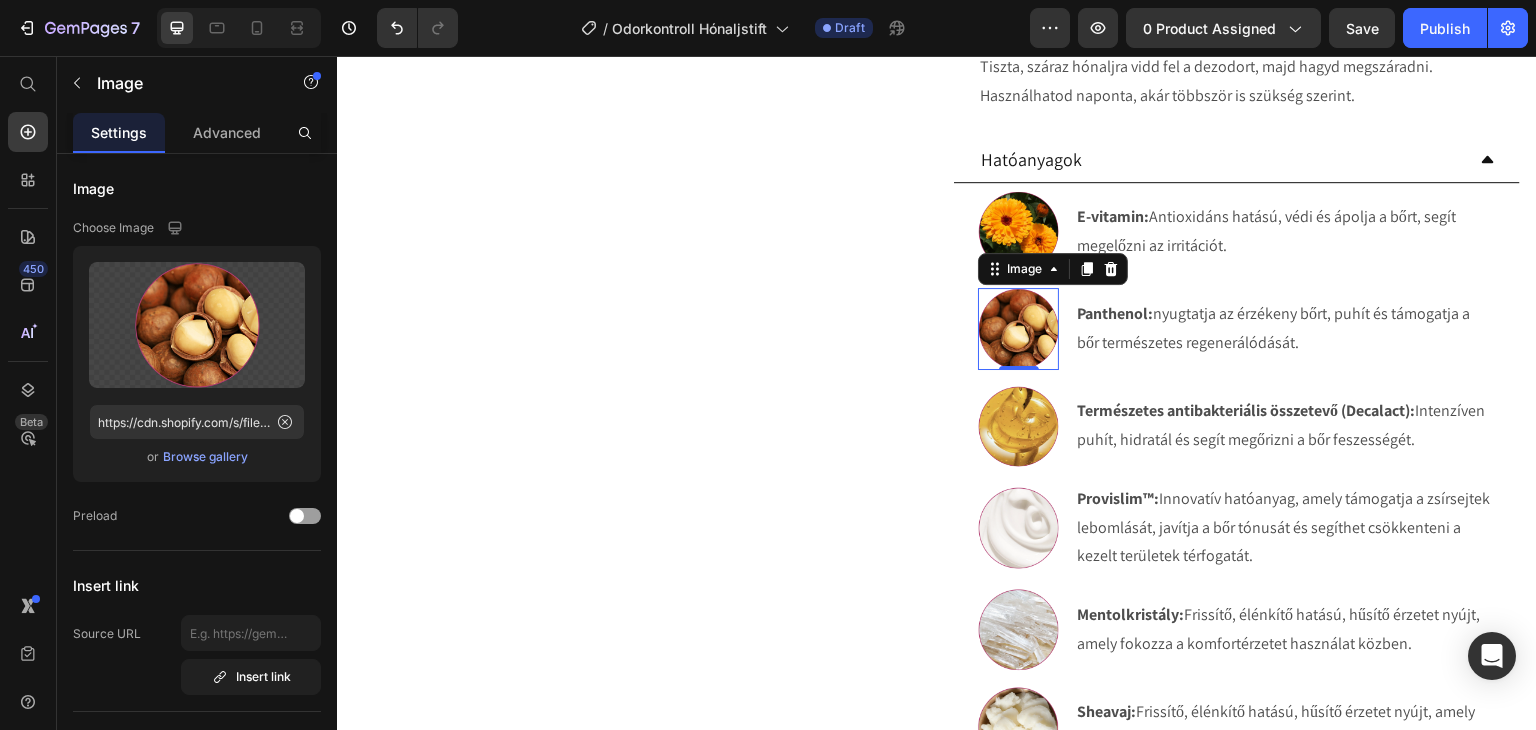 type on "https://cdn.shopify.com/s/files/1/0270/9628/5265/files/gempages_463917519317632081-4dcdd1cf-0e92-4d53-8dce-dca633a7d3c4.webp" 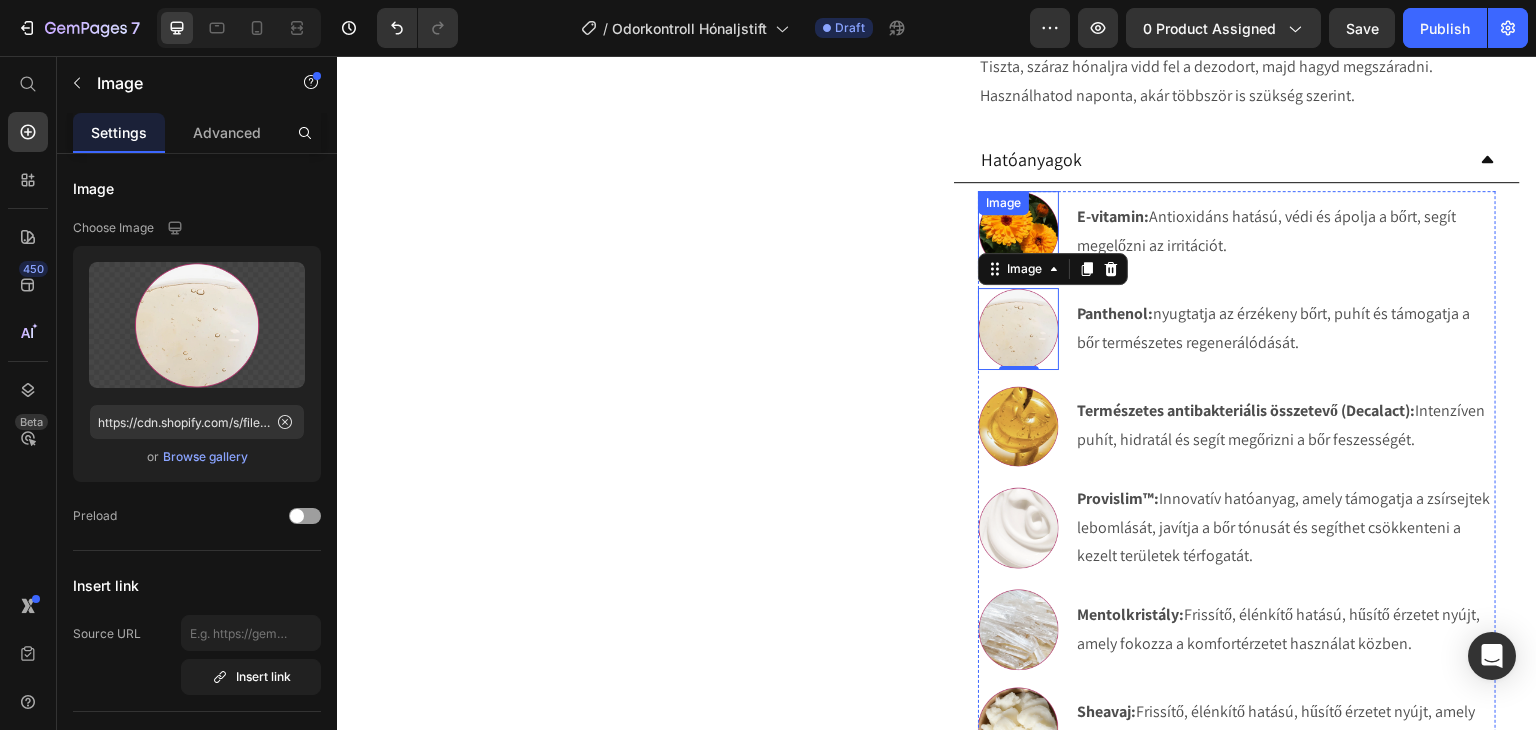 click on "Image" at bounding box center (1018, 231) 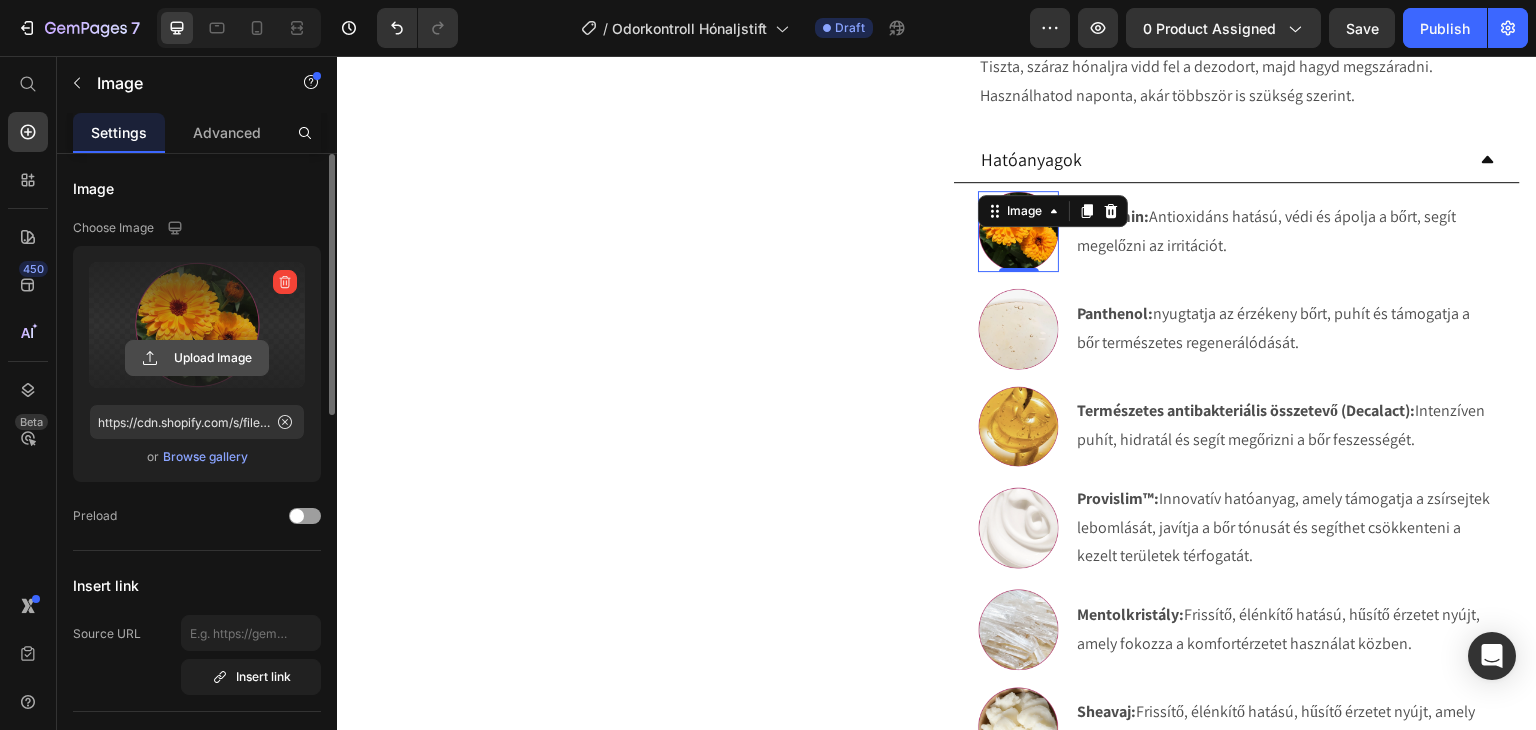 click 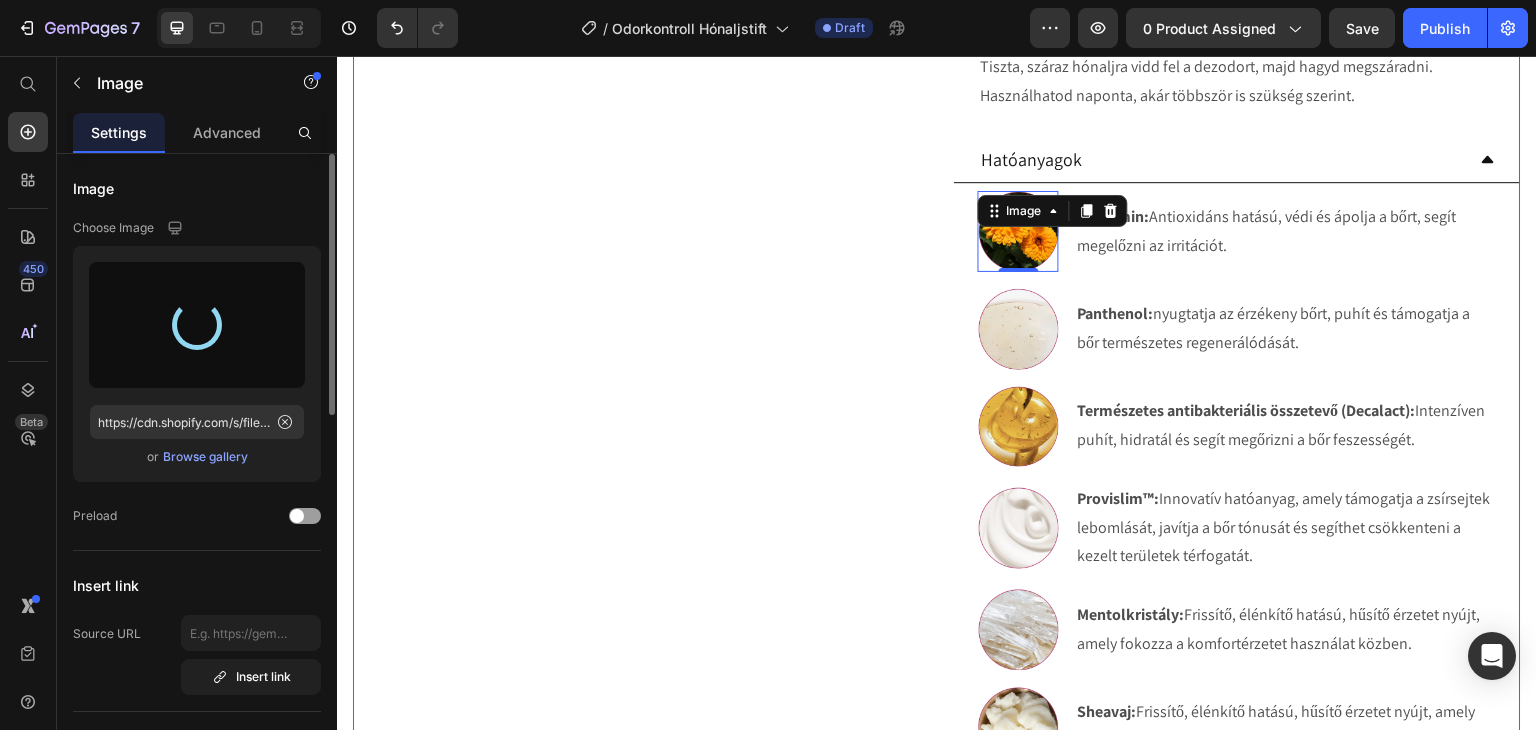 type on "https://cdn.shopify.com/s/files/1/0270/9628/5265/files/gempages_463917519317632081-894a5c52-e566-498f-9a50-5d61acb58e52.webp" 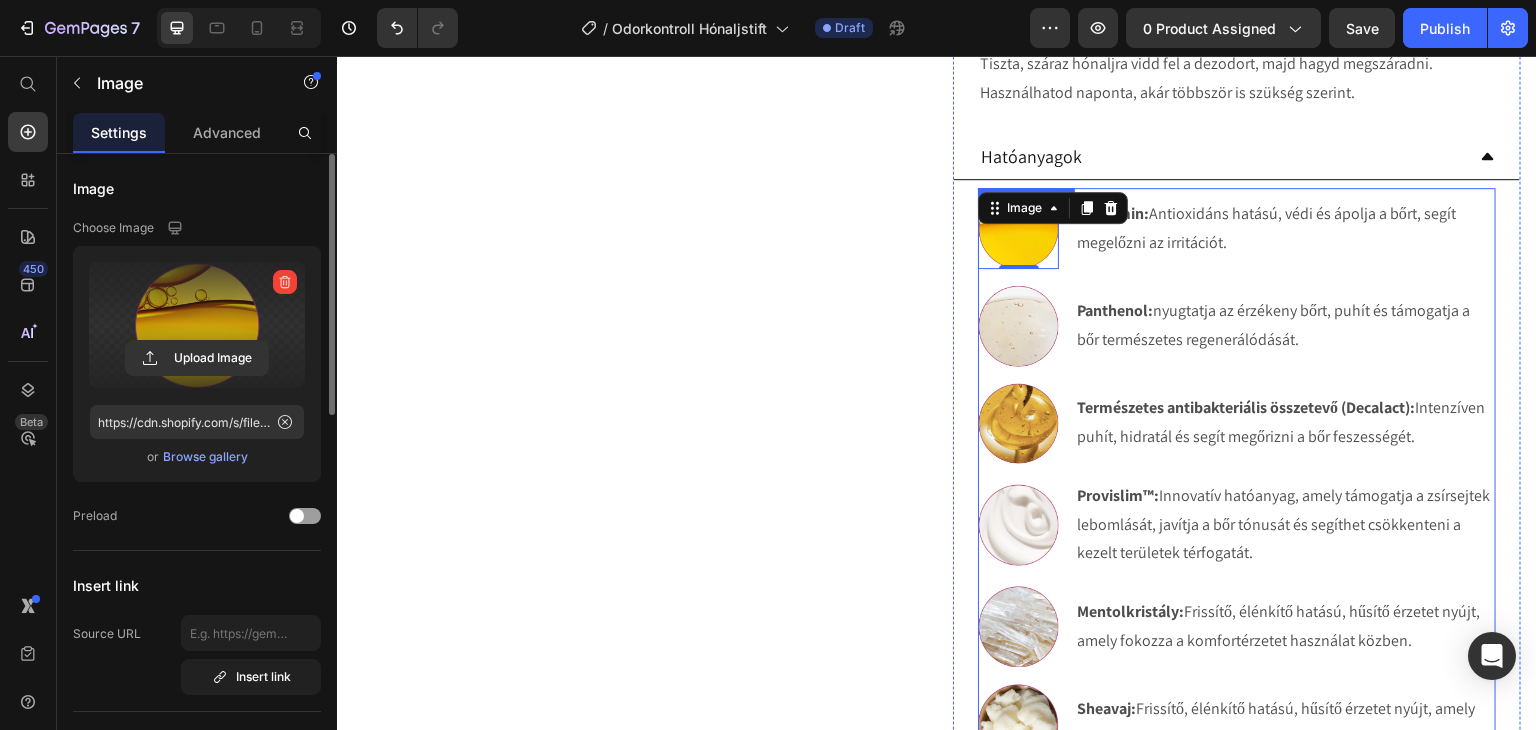 scroll, scrollTop: 1090, scrollLeft: 0, axis: vertical 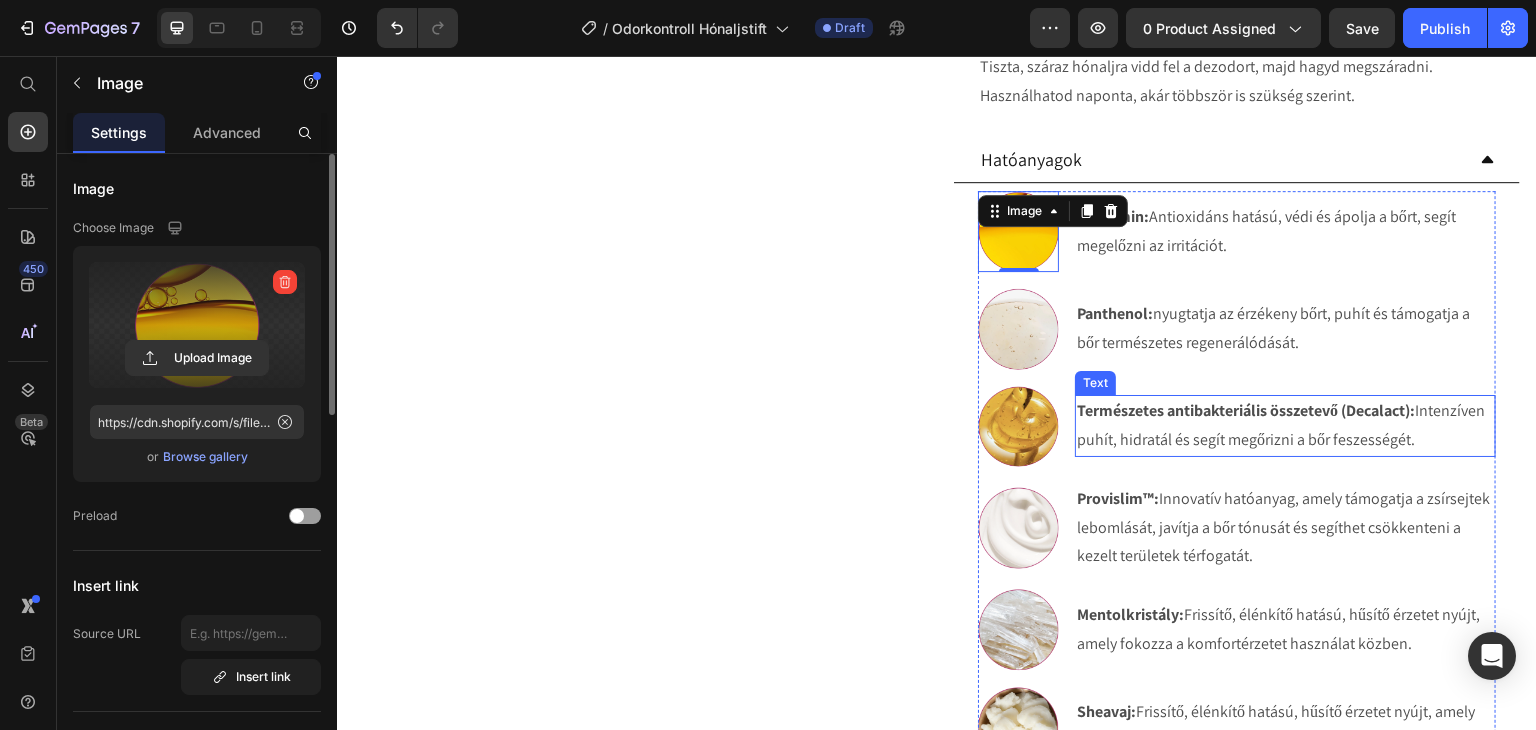 click on "Természetes antibakteriális összetevő (Decalact):  Intenzíven puhít, hidratál és segít megőrizni a bőr feszességét." at bounding box center [1285, 426] 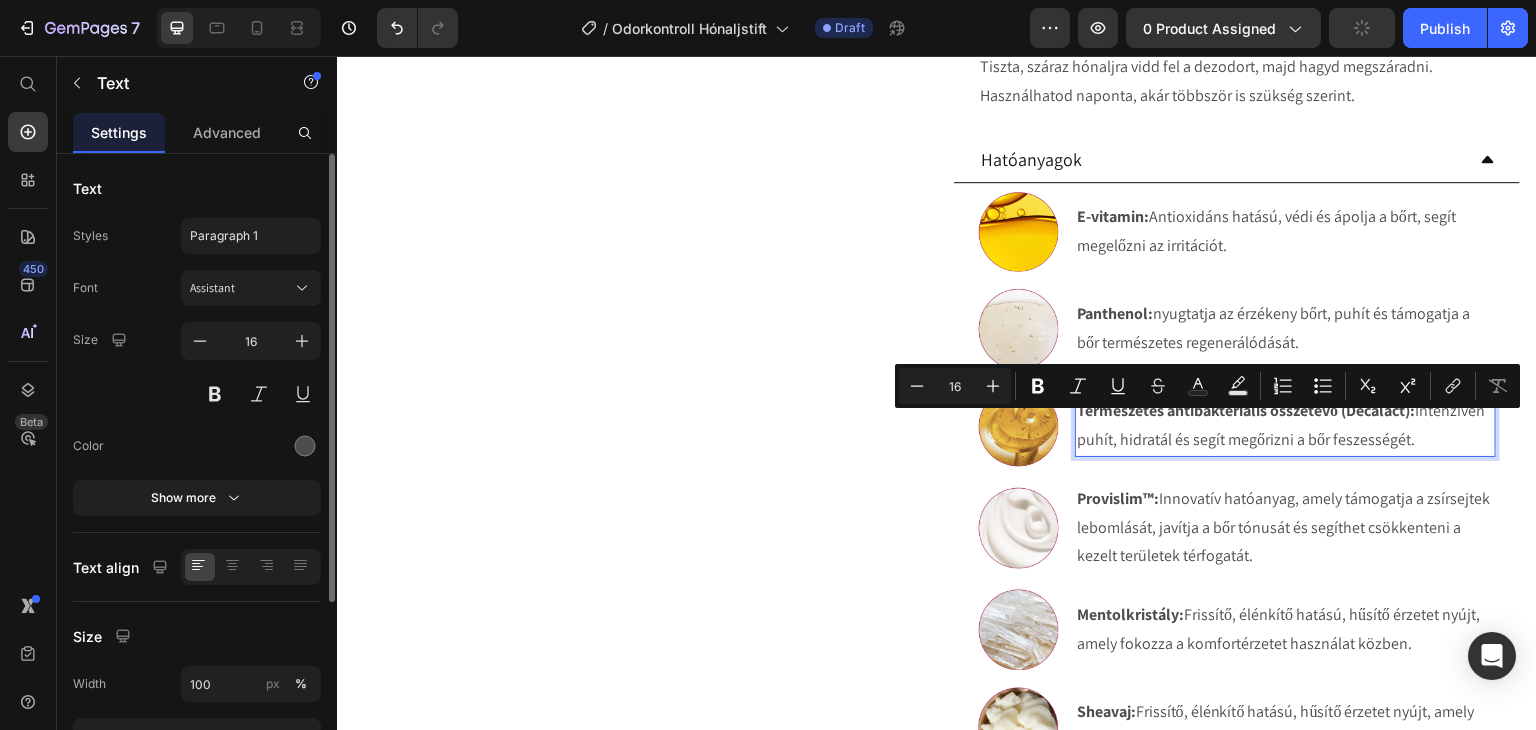 drag, startPoint x: 1161, startPoint y: 454, endPoint x: 1150, endPoint y: 427, distance: 29.15476 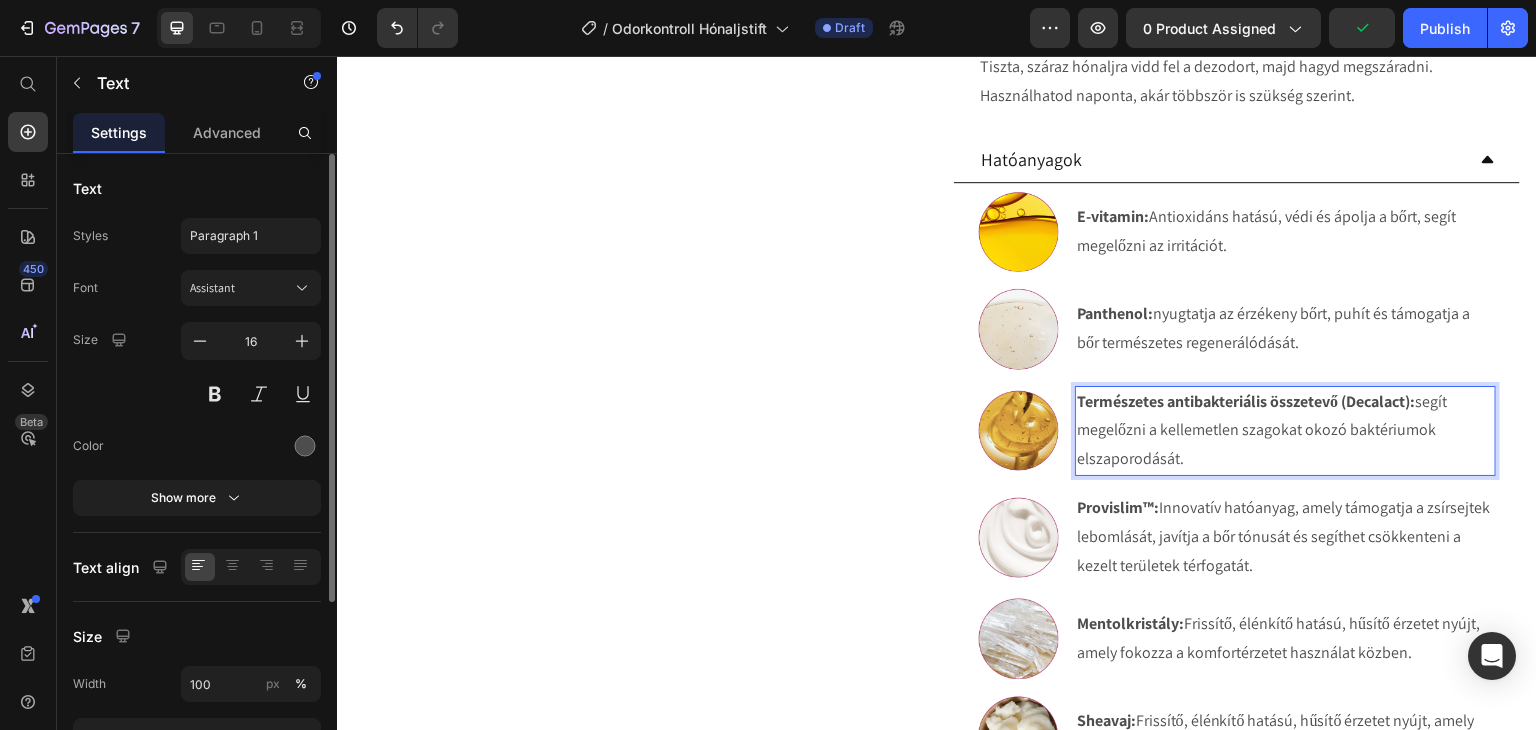 click on "Természetes antibakteriális összetevő (Decalact):  segít megelőzni a kellemetlen szagokat okozó baktériumok elszaporodását." at bounding box center [1285, 431] 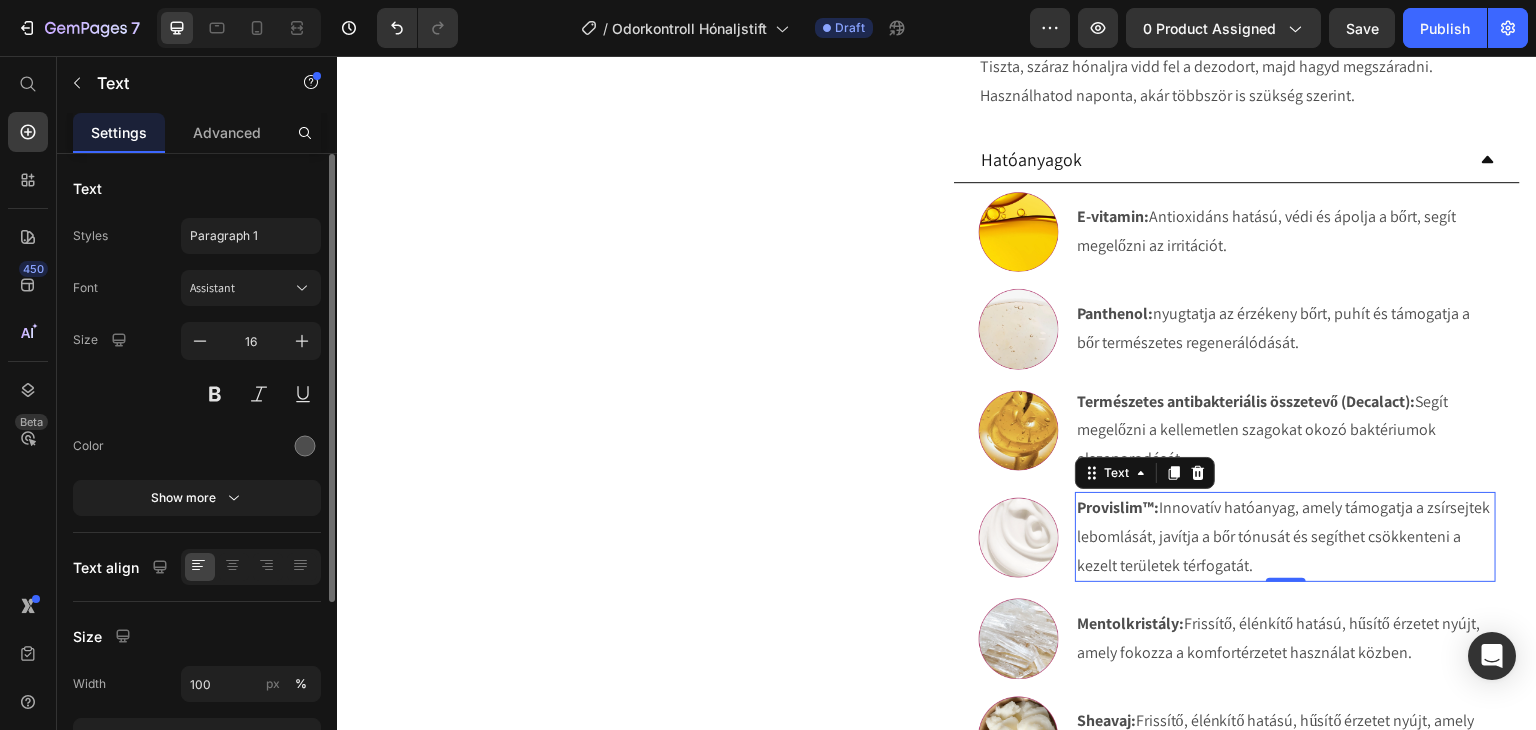 click on "Provislim™:  Innovatív hatóanyag, amely támogatja a zsírsejtek lebomlását, javítja a bőr tónusát és segíthet csökkenteni a kezelt területek térfogatát." at bounding box center (1285, 537) 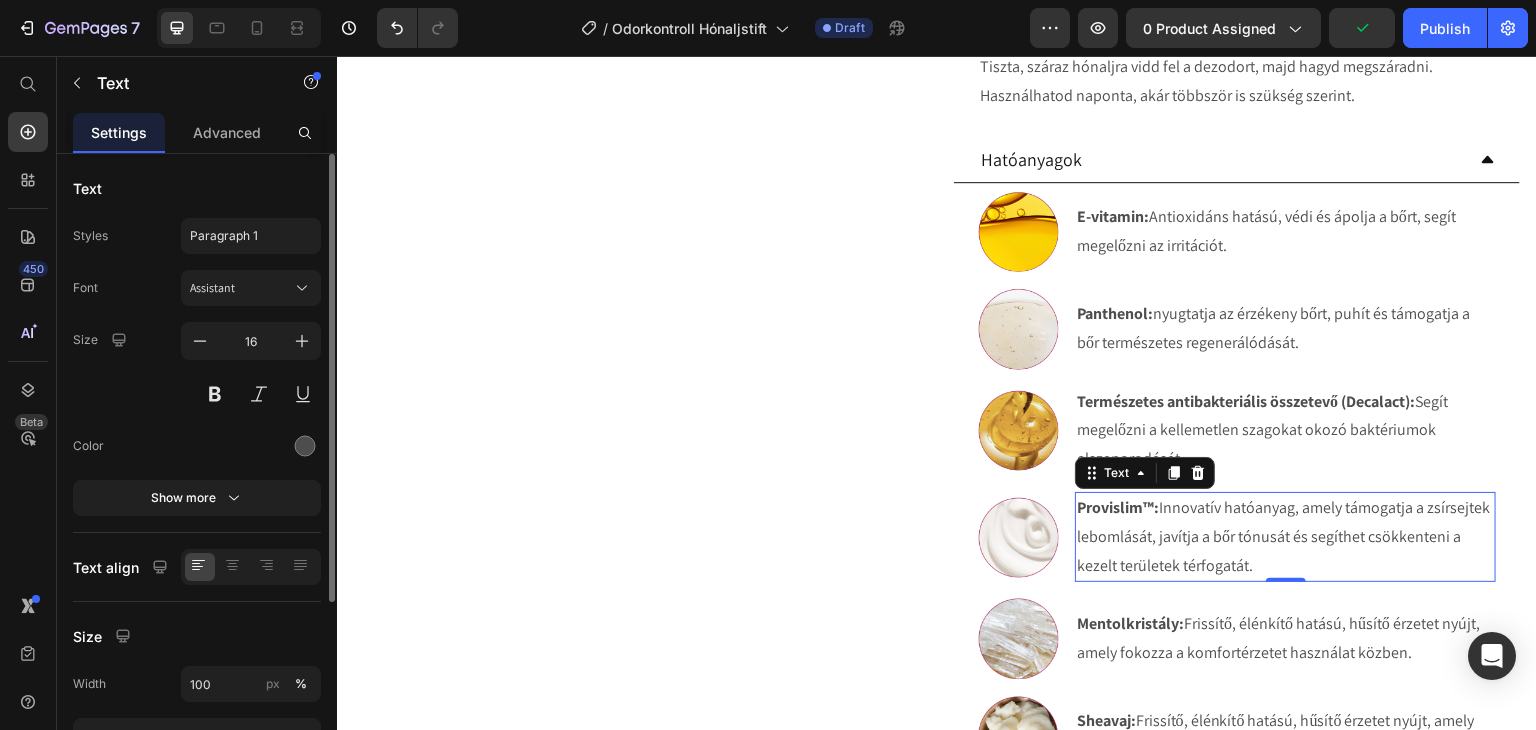 click on "Provislim™:" at bounding box center [1118, 507] 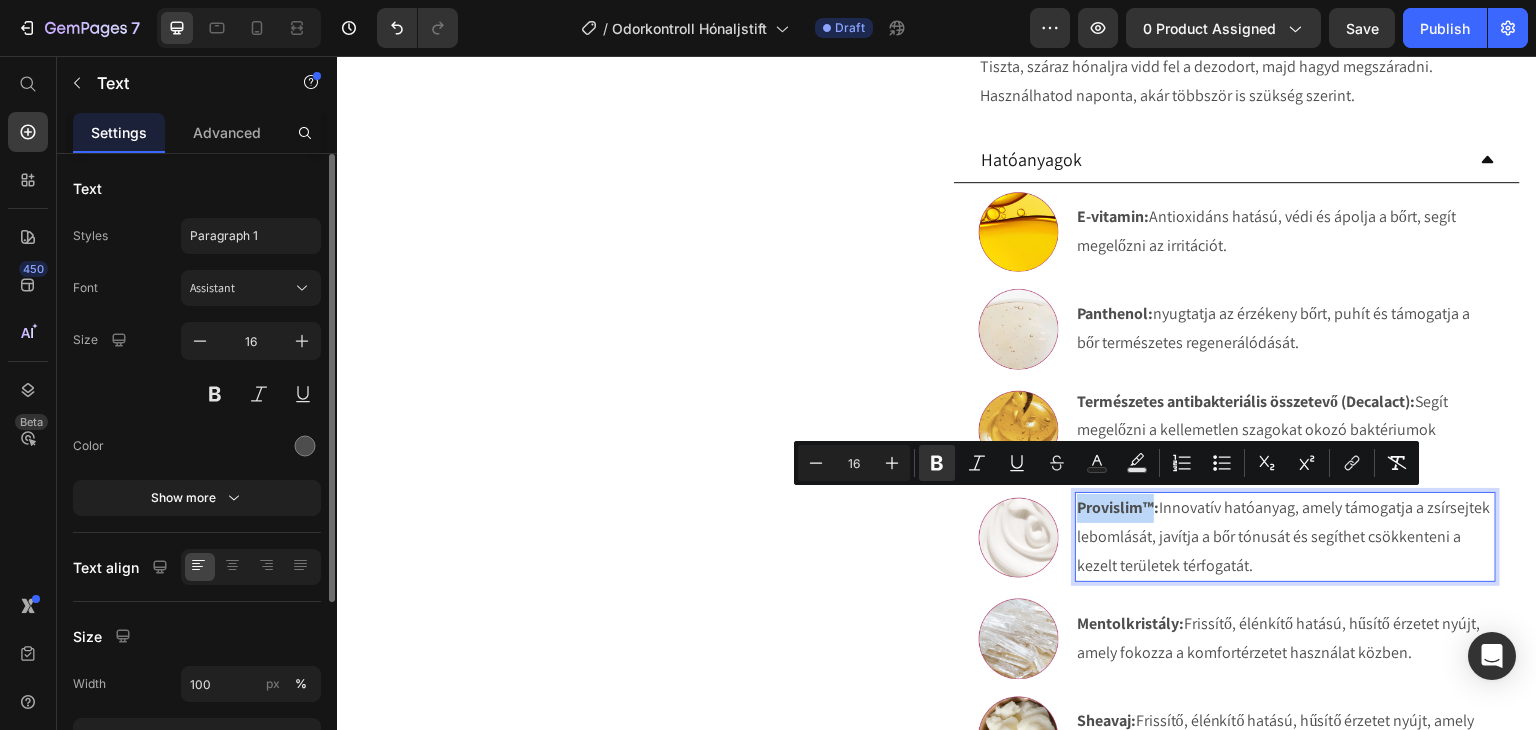drag, startPoint x: 1147, startPoint y: 504, endPoint x: 1071, endPoint y: 507, distance: 76.05919 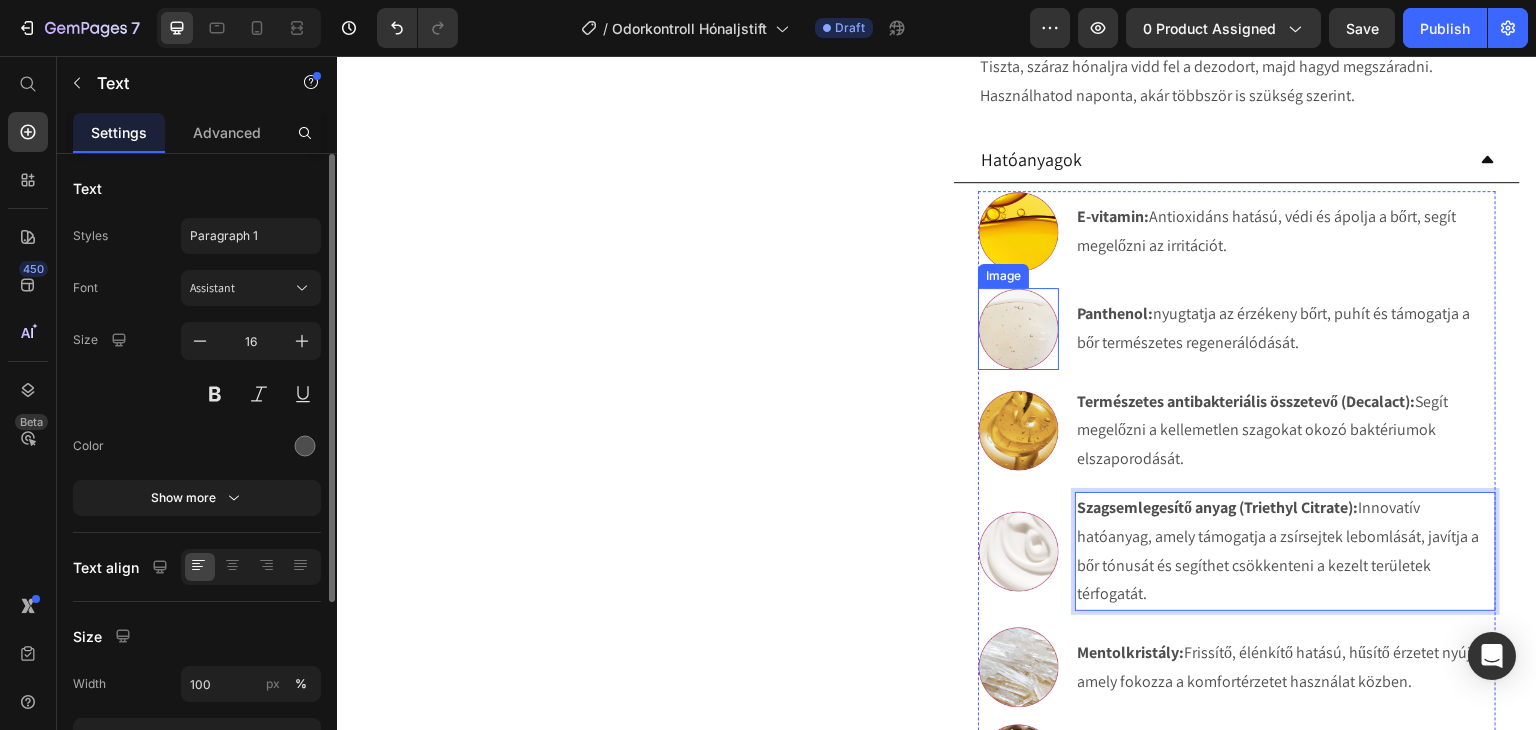 click at bounding box center (1018, 328) 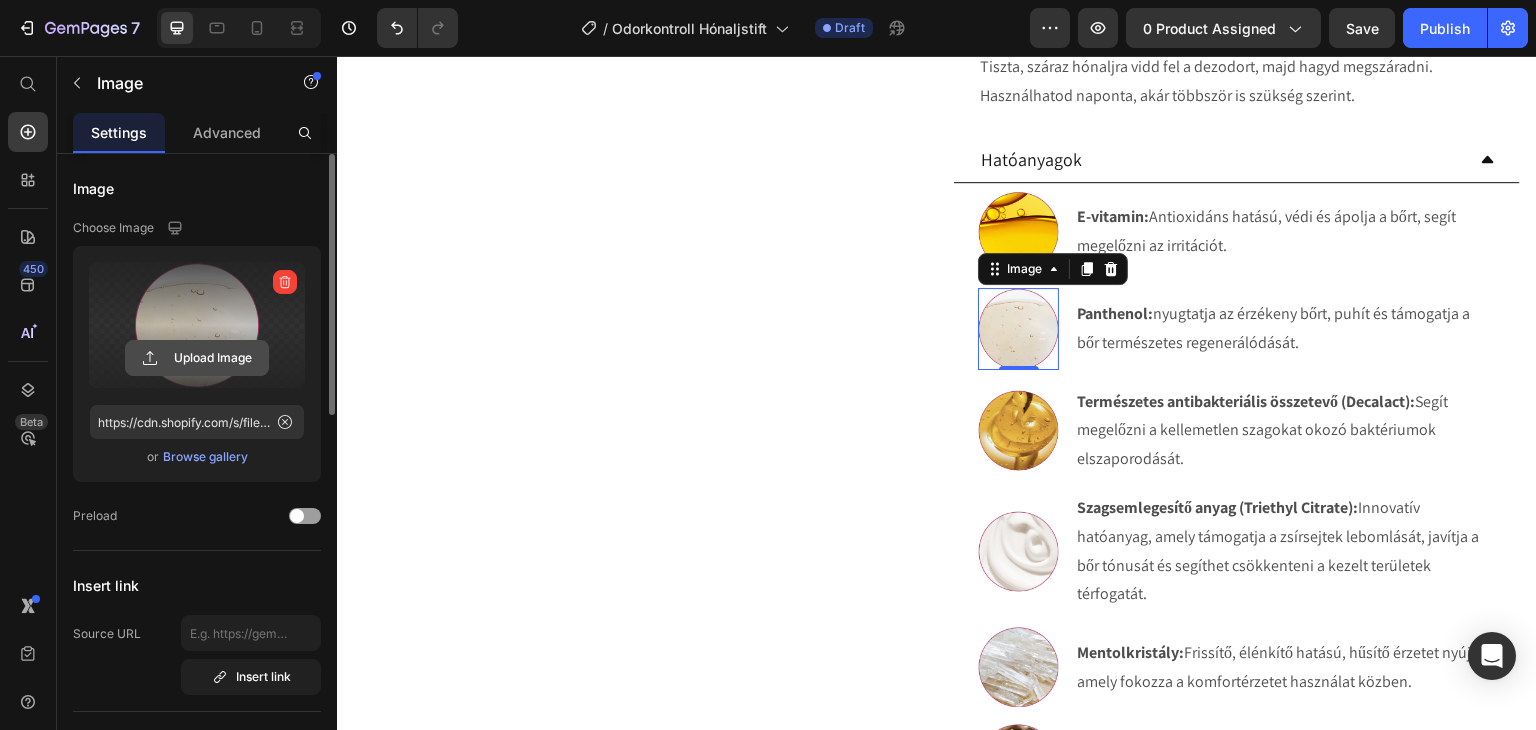 click 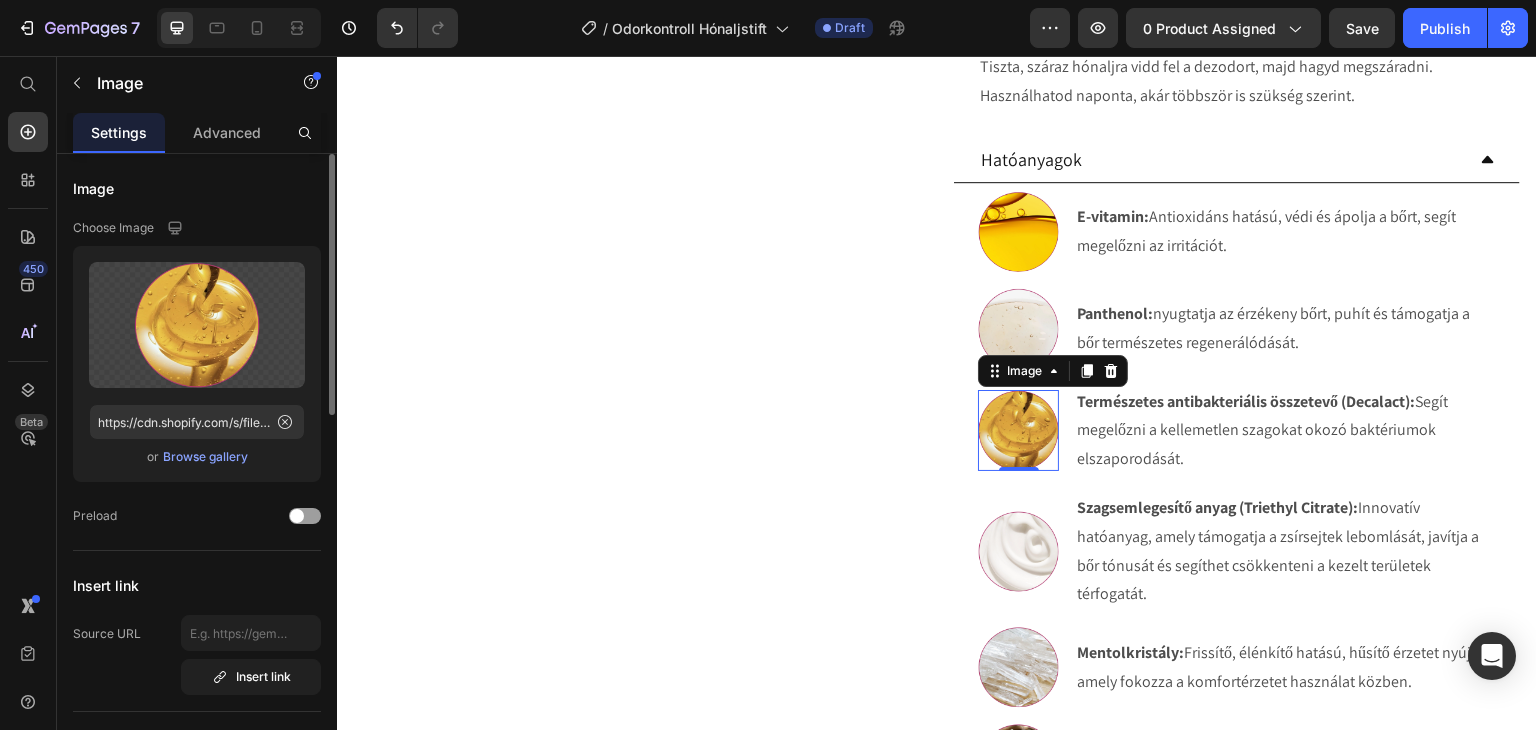 click at bounding box center [1018, 430] 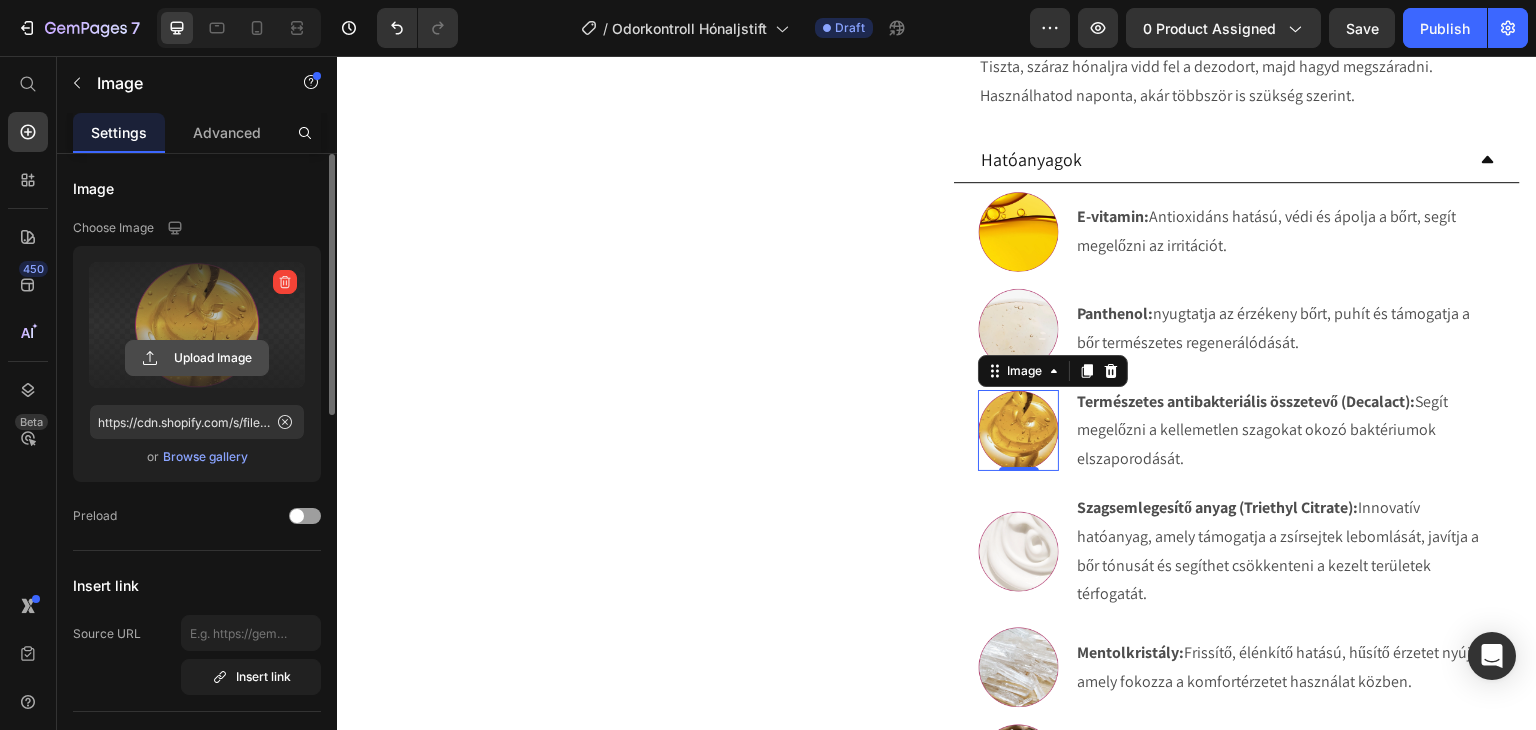 click 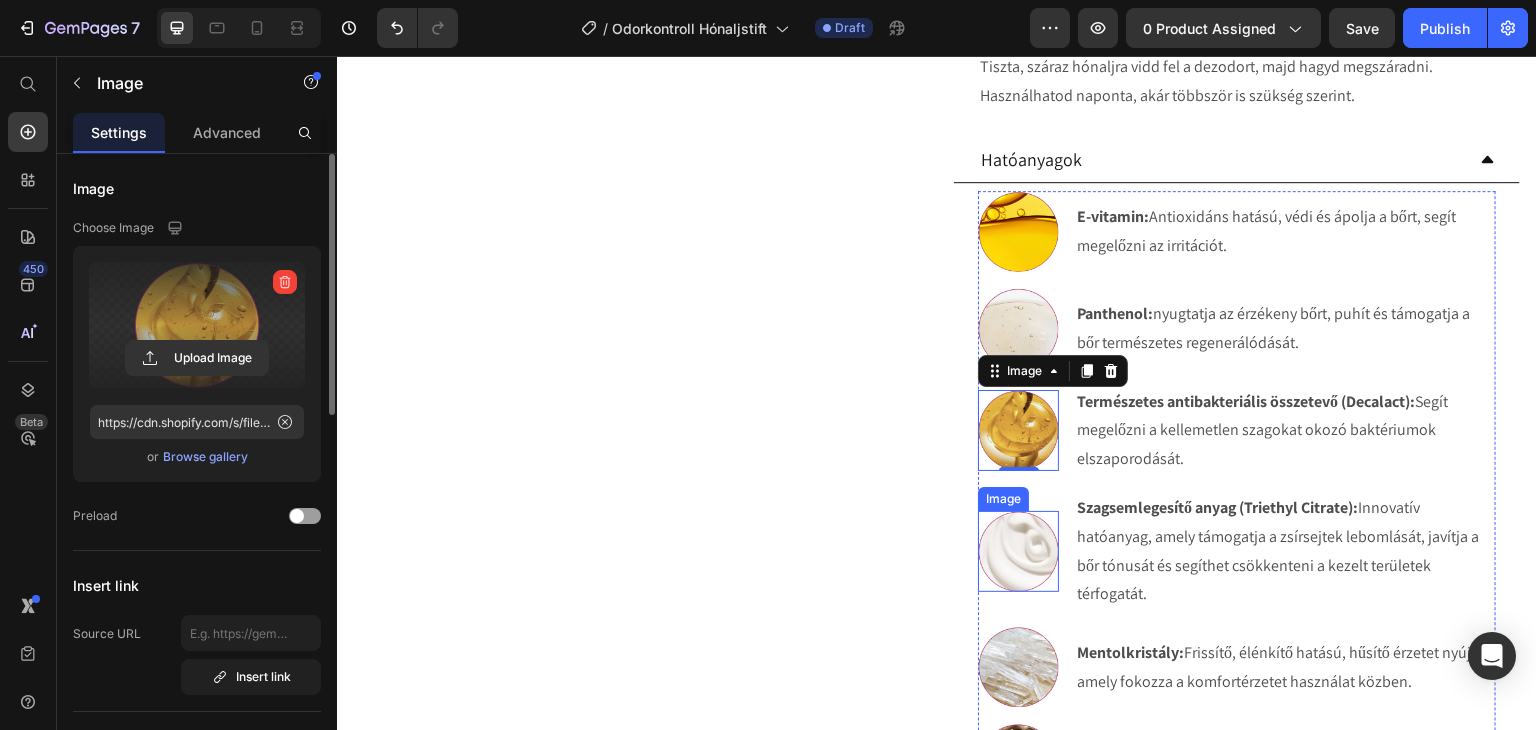 click at bounding box center [1018, 551] 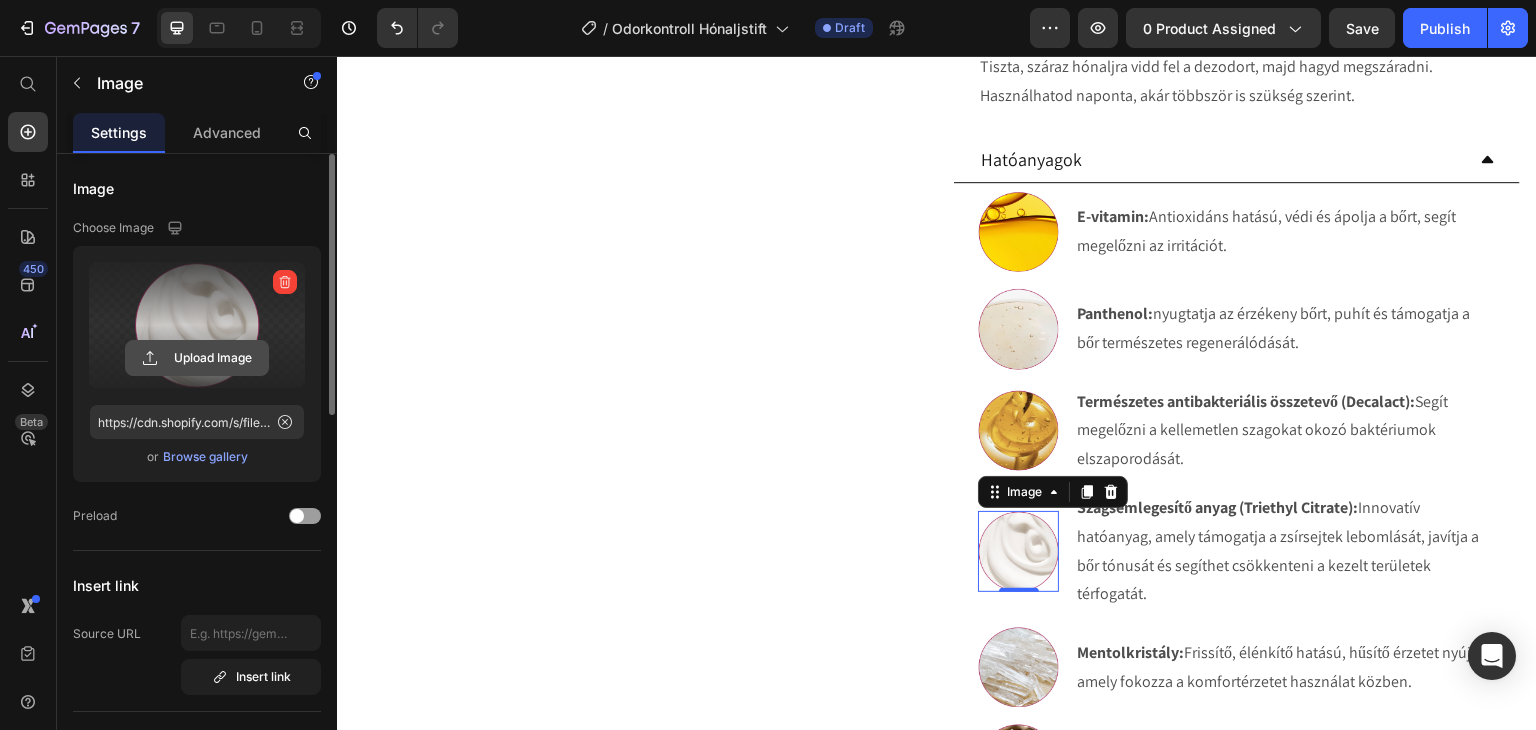 click 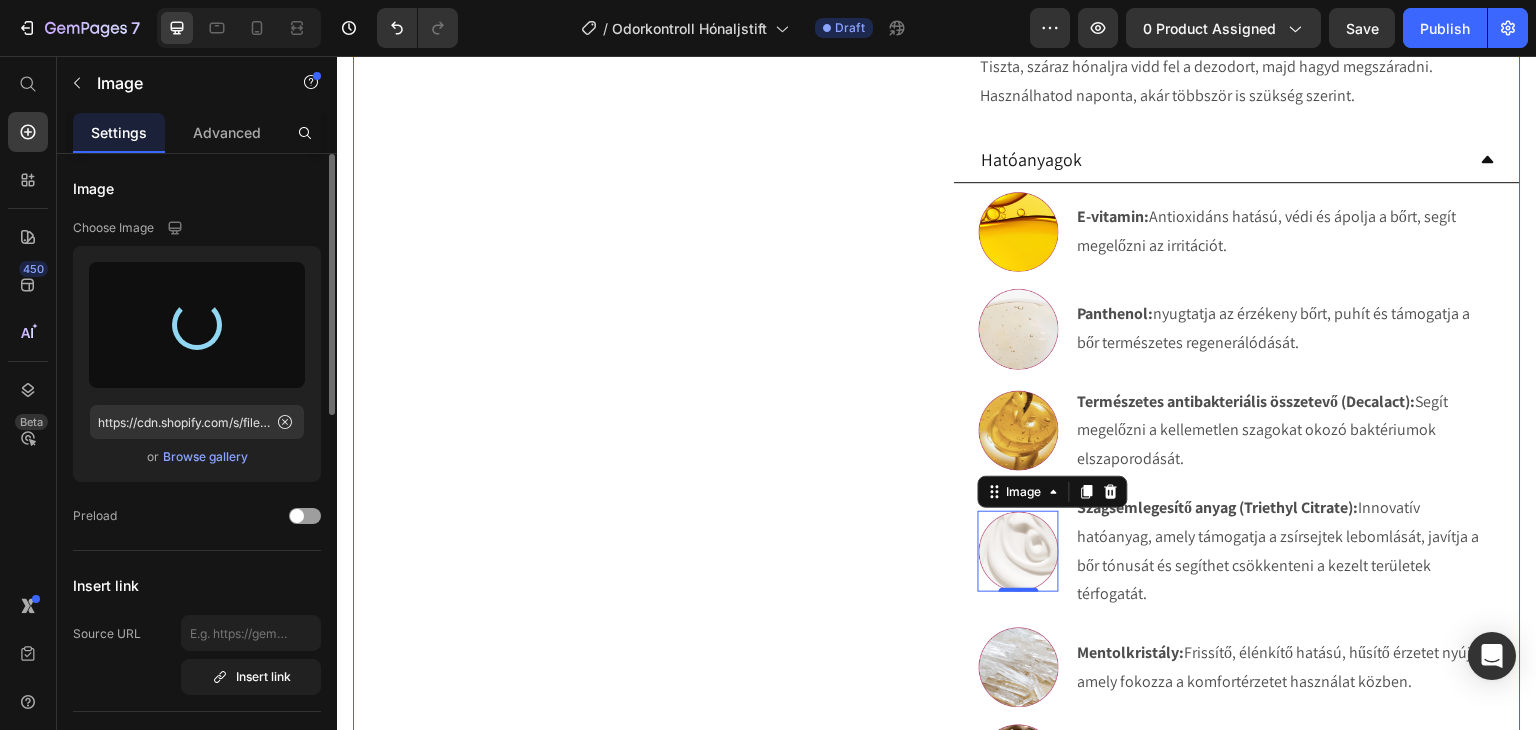 type on "https://cdn.shopify.com/s/files/1/0270/9628/5265/files/gempages_463917519317632081-4ce9a58b-85fa-43cb-b050-bb073efbbcb9.webp" 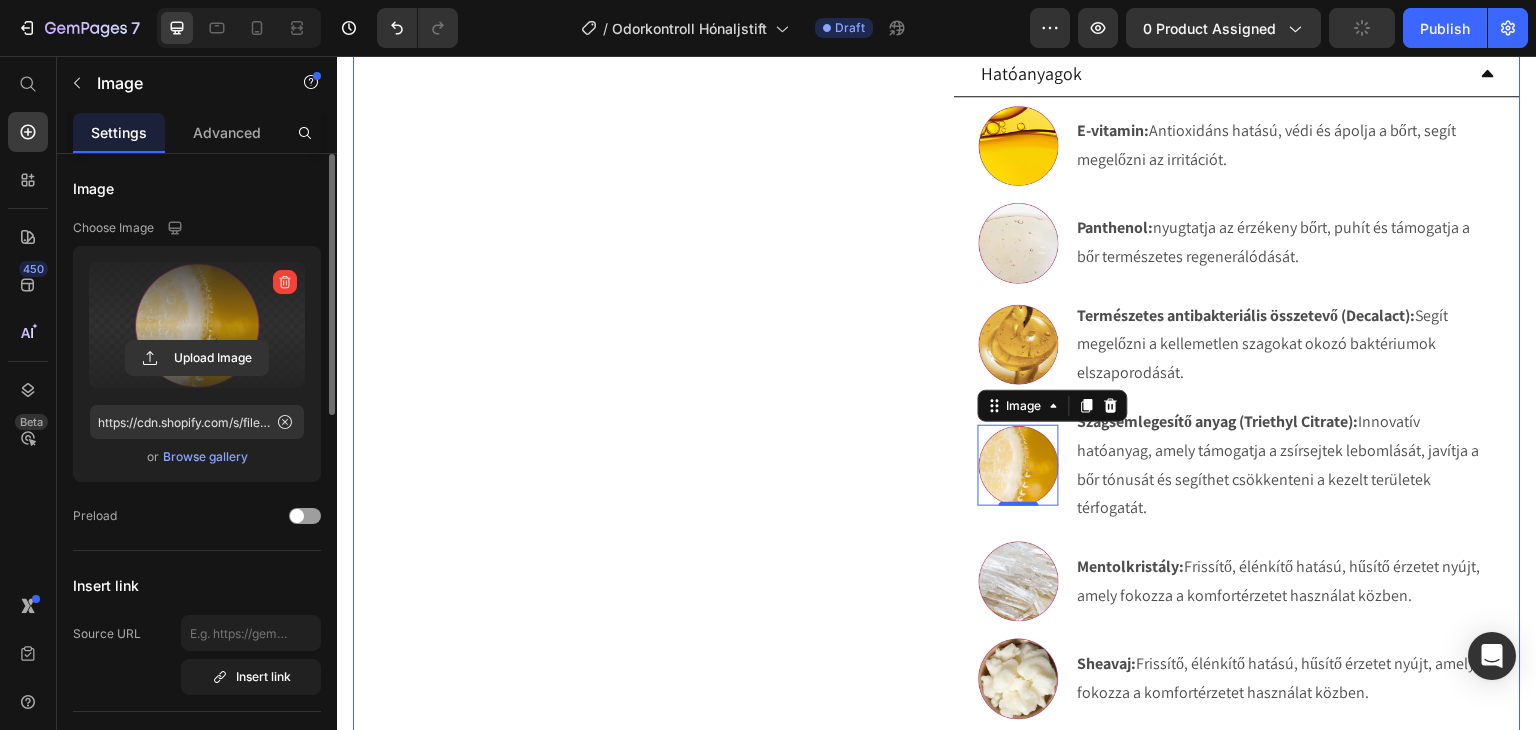 scroll, scrollTop: 1290, scrollLeft: 0, axis: vertical 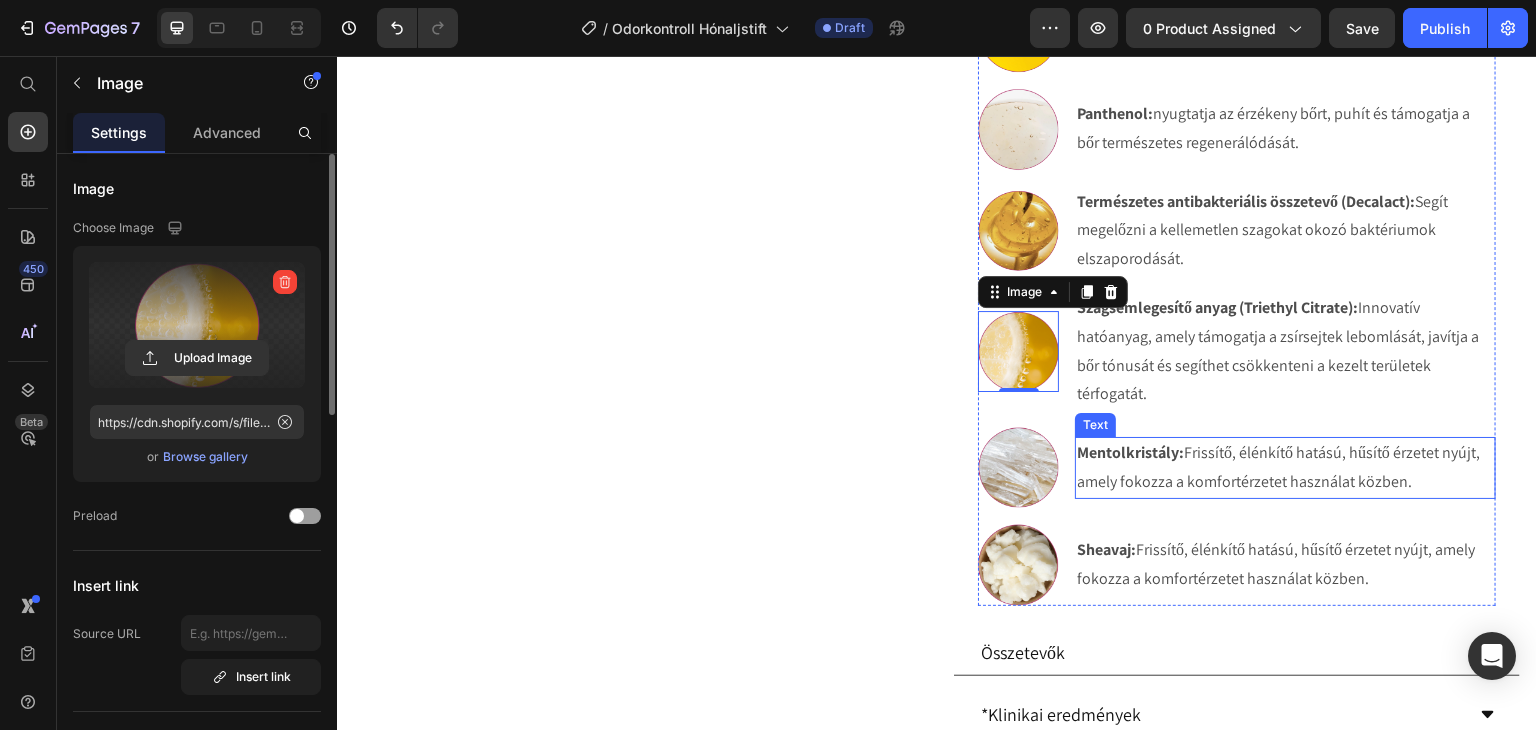click on "Mentolkristály:" at bounding box center (1130, 452) 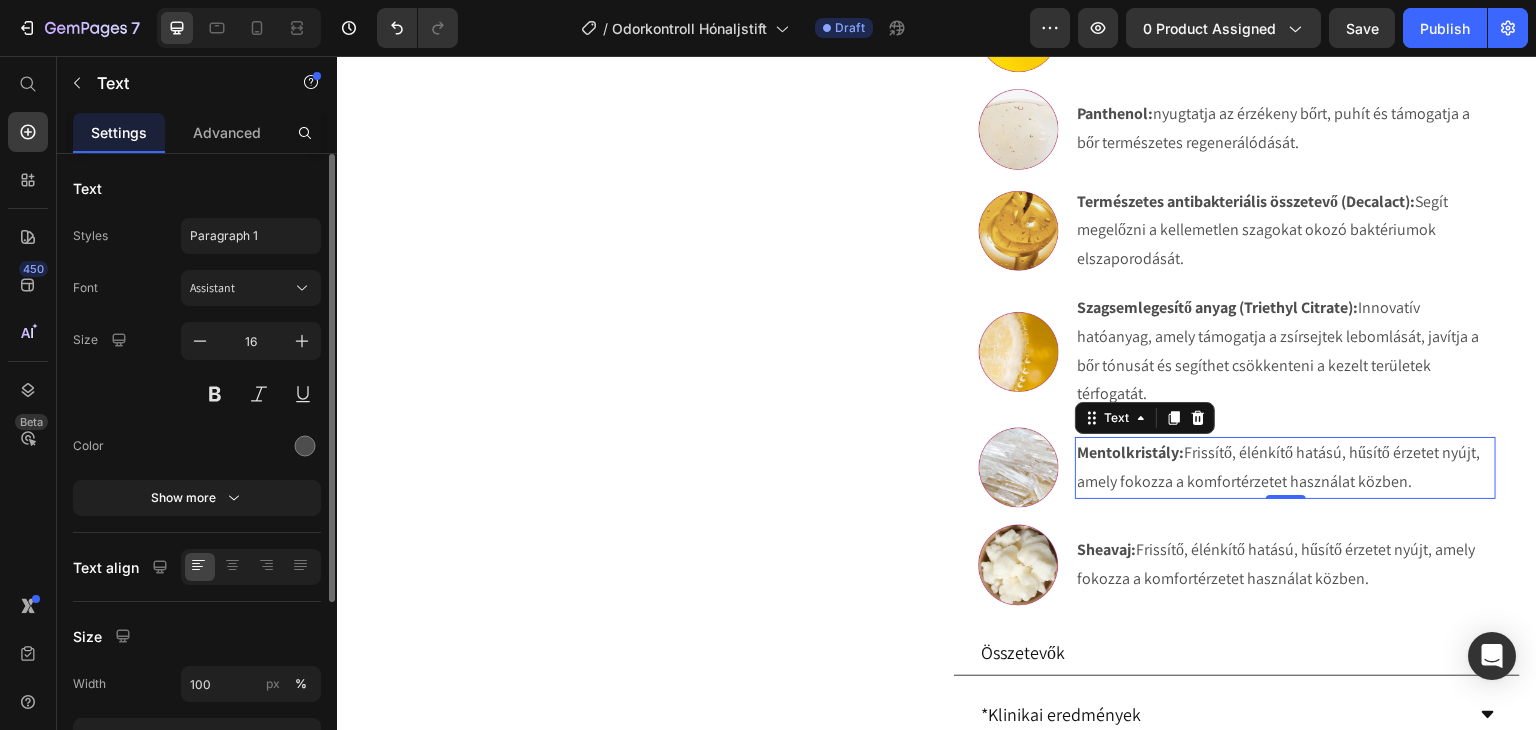 click on "Mentolkristály:" at bounding box center (1130, 452) 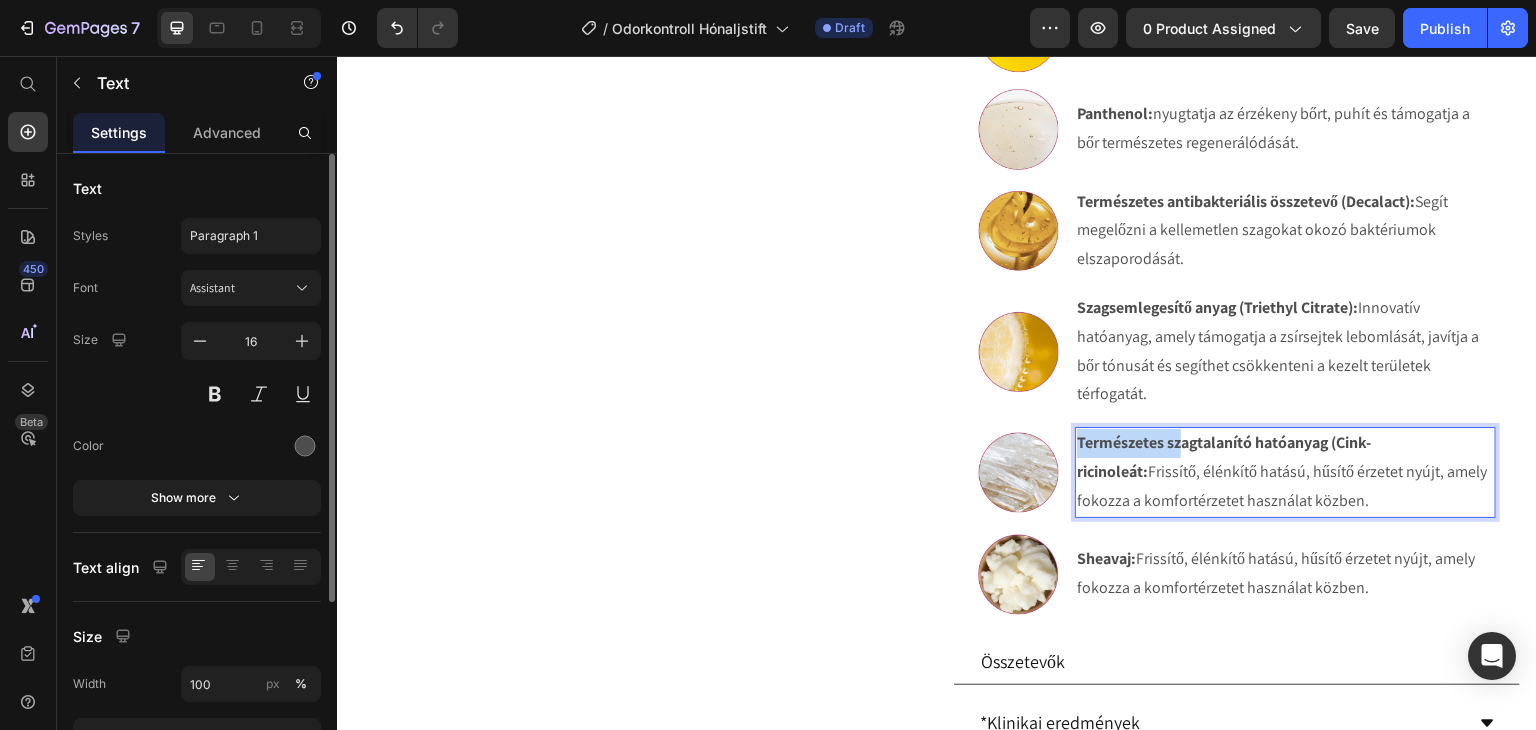 scroll, scrollTop: 1280, scrollLeft: 0, axis: vertical 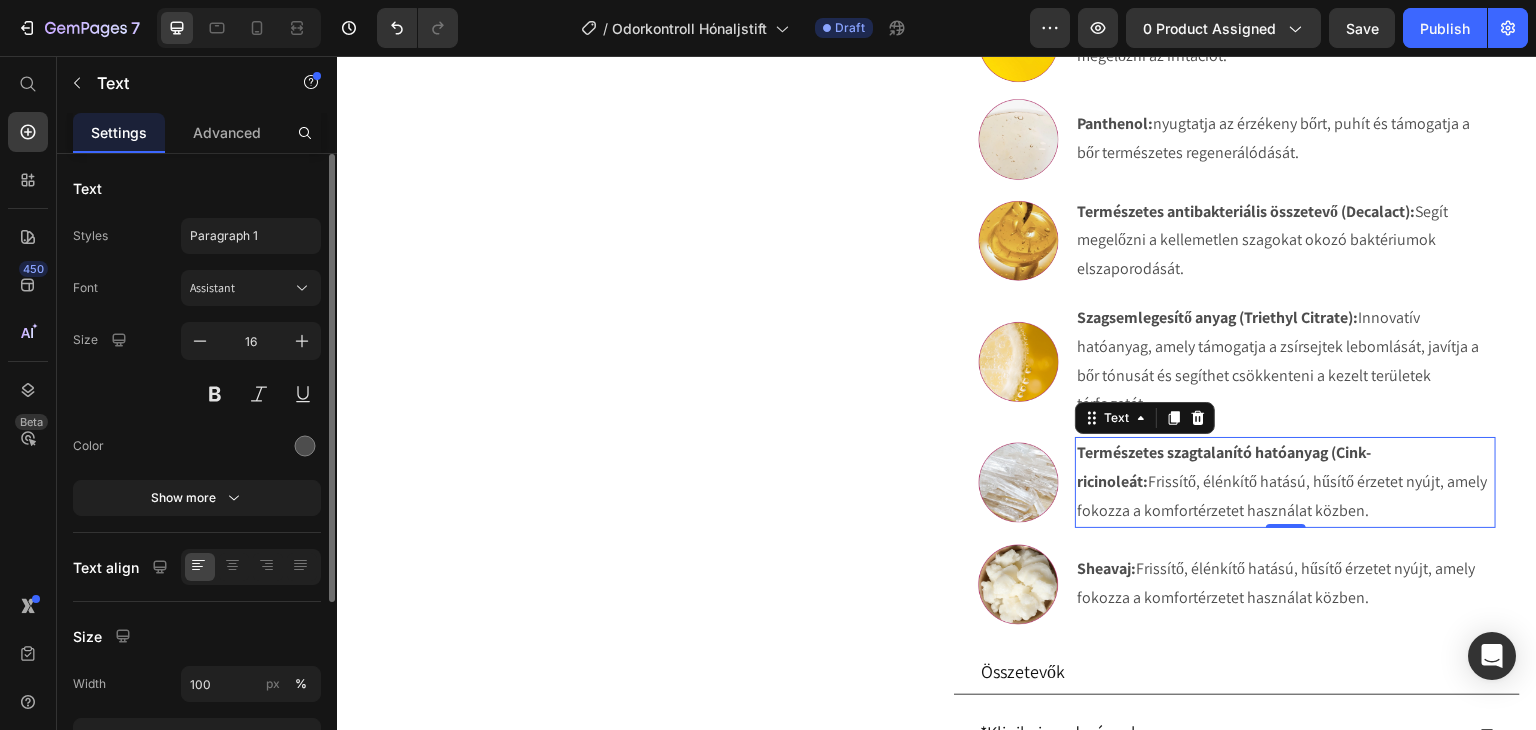 click on "Természetes szagtalanító hatóanyag (Cink-ricinoleát:  Frissítő, élénkítő hatású, hűsítő érzetet nyújt, amely fokozza a komfortérzetet használat közben." at bounding box center (1285, 482) 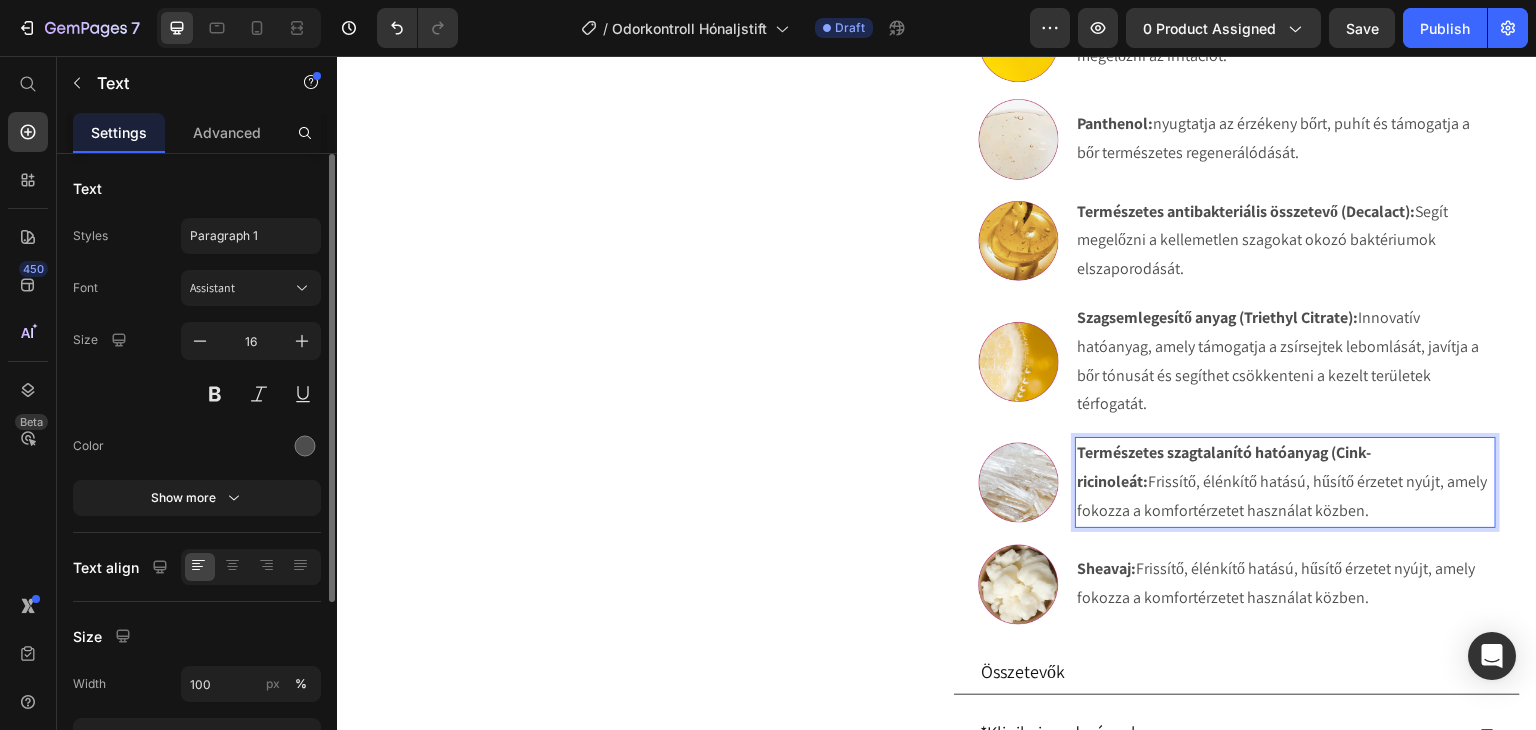 drag, startPoint x: 1407, startPoint y: 511, endPoint x: 1143, endPoint y: 485, distance: 265.27722 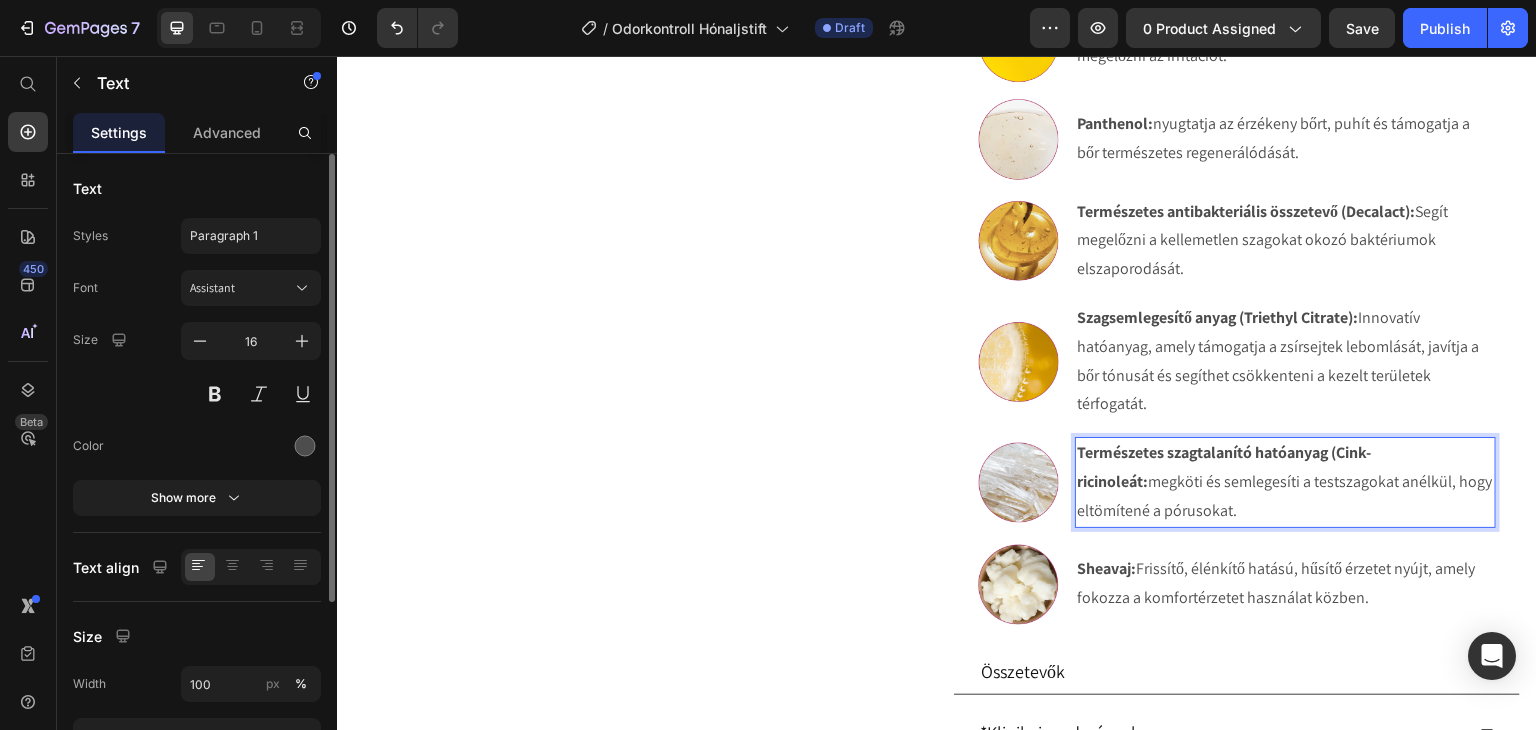 click on "Természetes szagtalanító hatóanyag (Cink-ricinoleát:  megköti és semlegesíti a testszagokat anélkül, hogy eltömítené a pórusokat." at bounding box center (1285, 482) 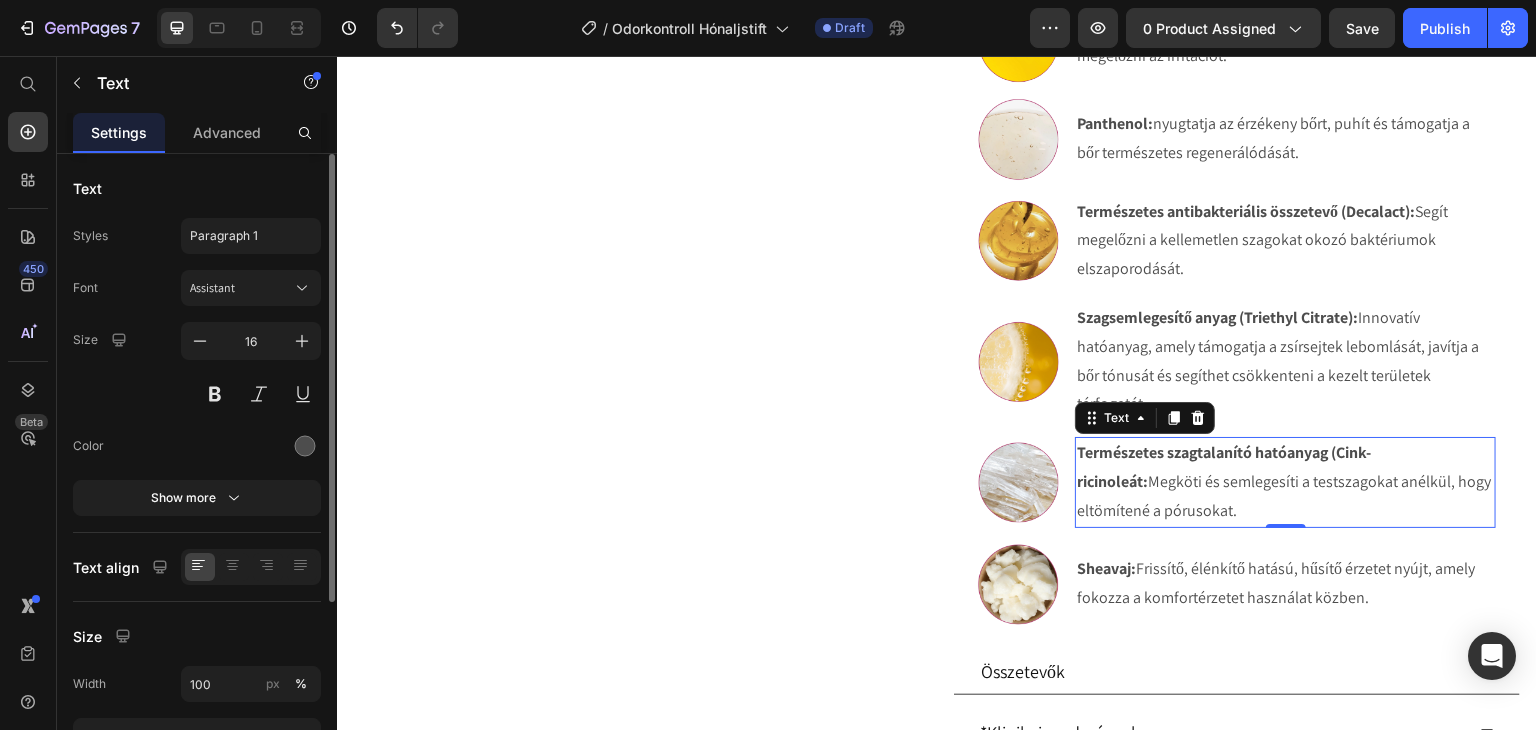 click on "Természetes szagtalanító hatóanyag (Cink-ricinoleát:" at bounding box center [1224, 467] 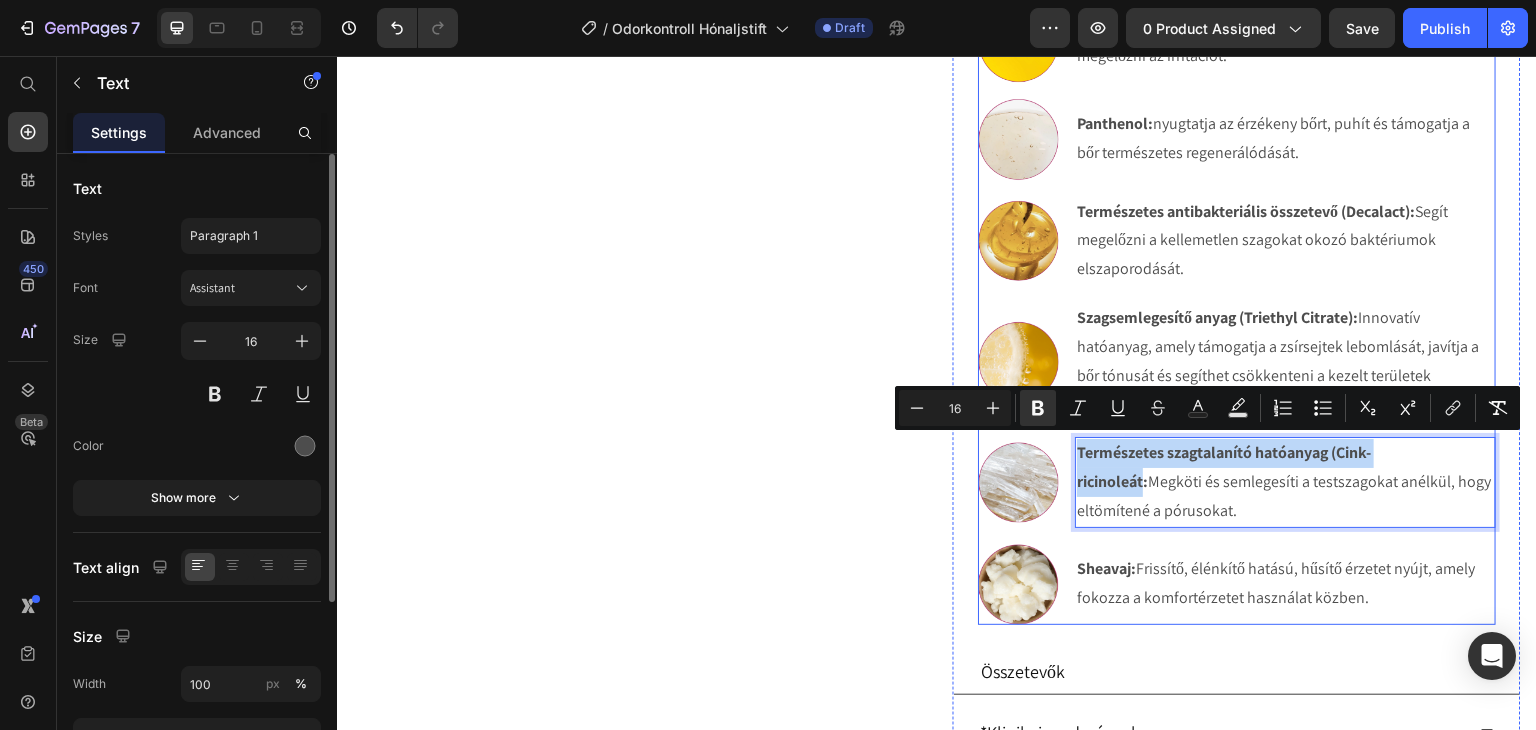 drag, startPoint x: 1138, startPoint y: 479, endPoint x: 1056, endPoint y: 450, distance: 86.977005 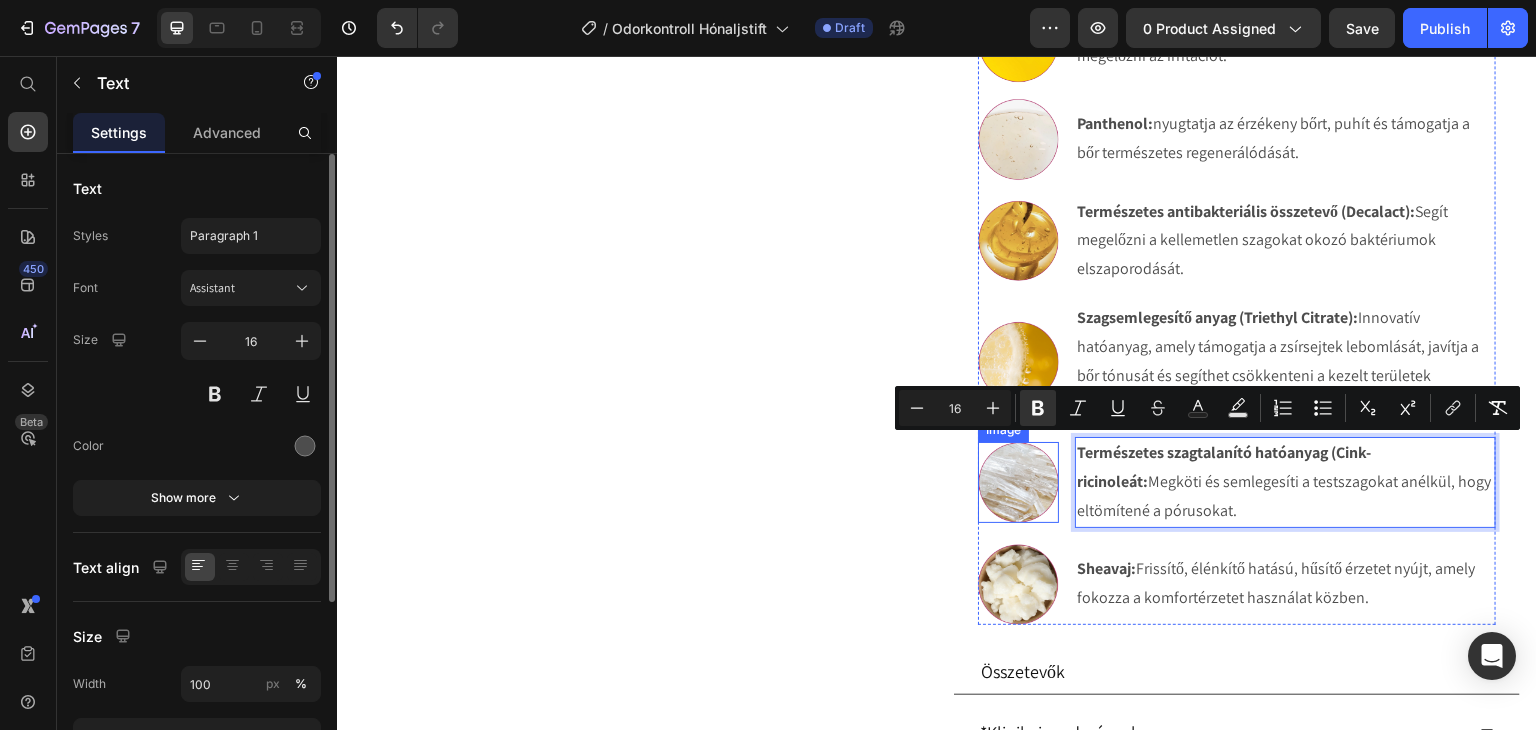 scroll, scrollTop: 1290, scrollLeft: 0, axis: vertical 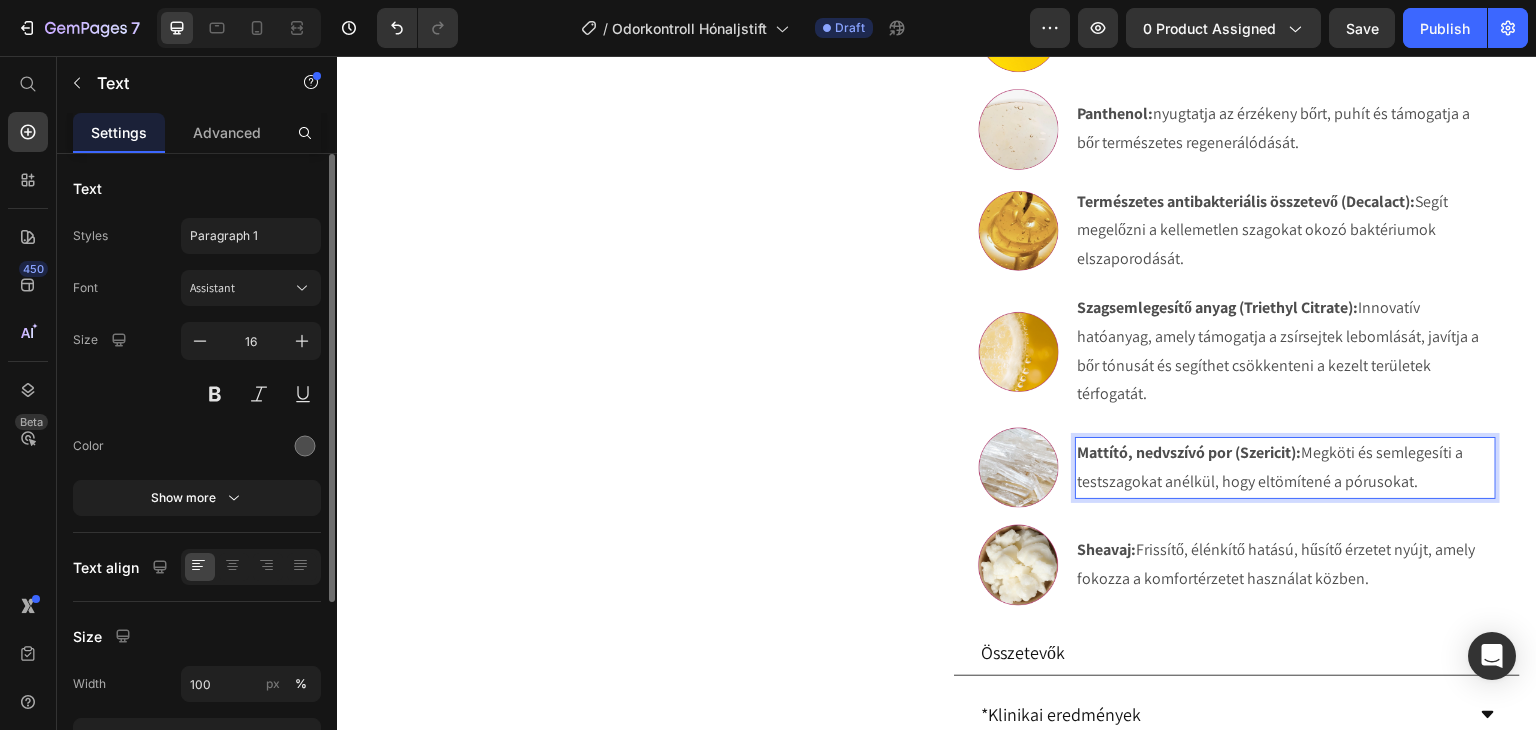 drag, startPoint x: 1417, startPoint y: 483, endPoint x: 1303, endPoint y: 452, distance: 118.13975 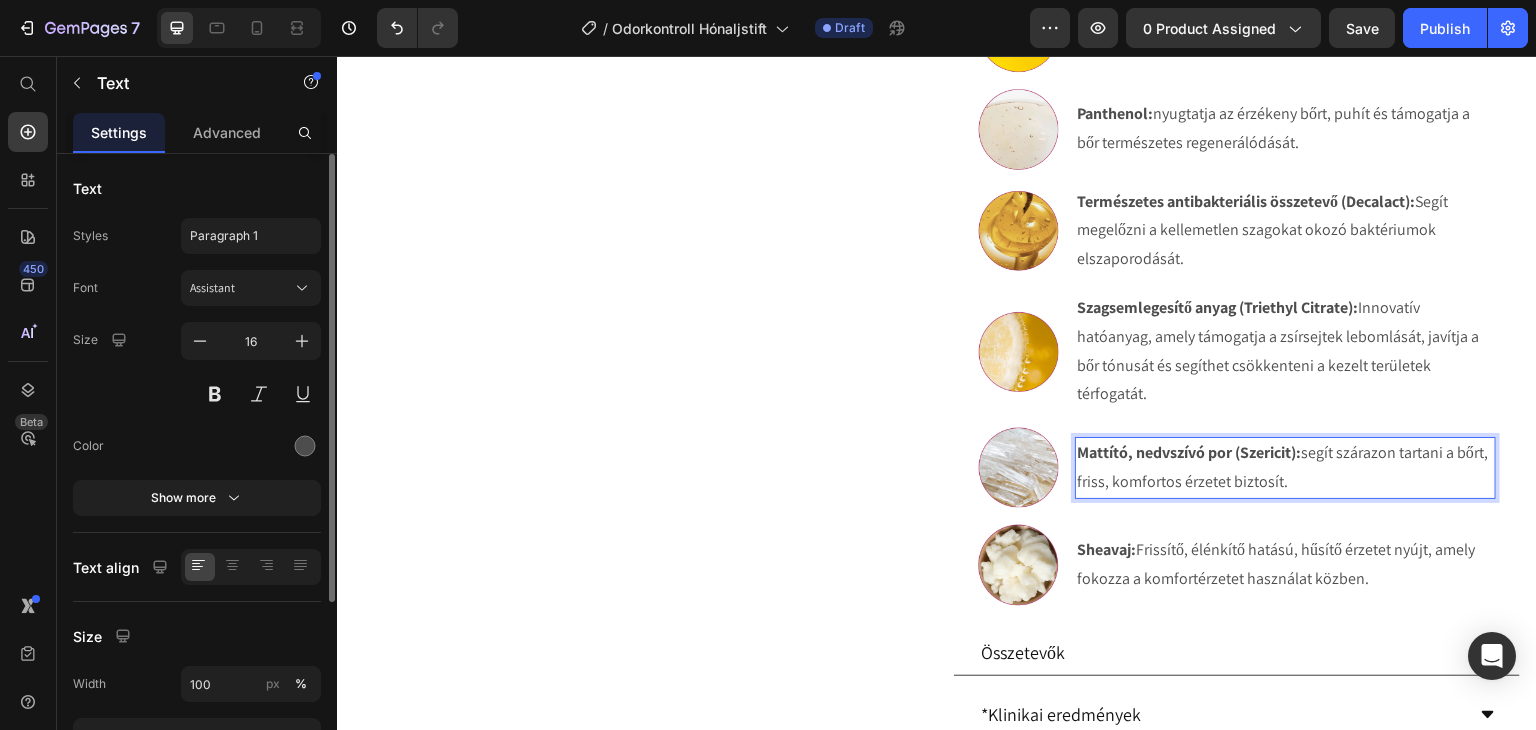 click on "Mattító, nedvszívó por (Szericit):  segít szárazon tartani a bőrt, friss, komfortos érzetet biztosít." at bounding box center (1285, 468) 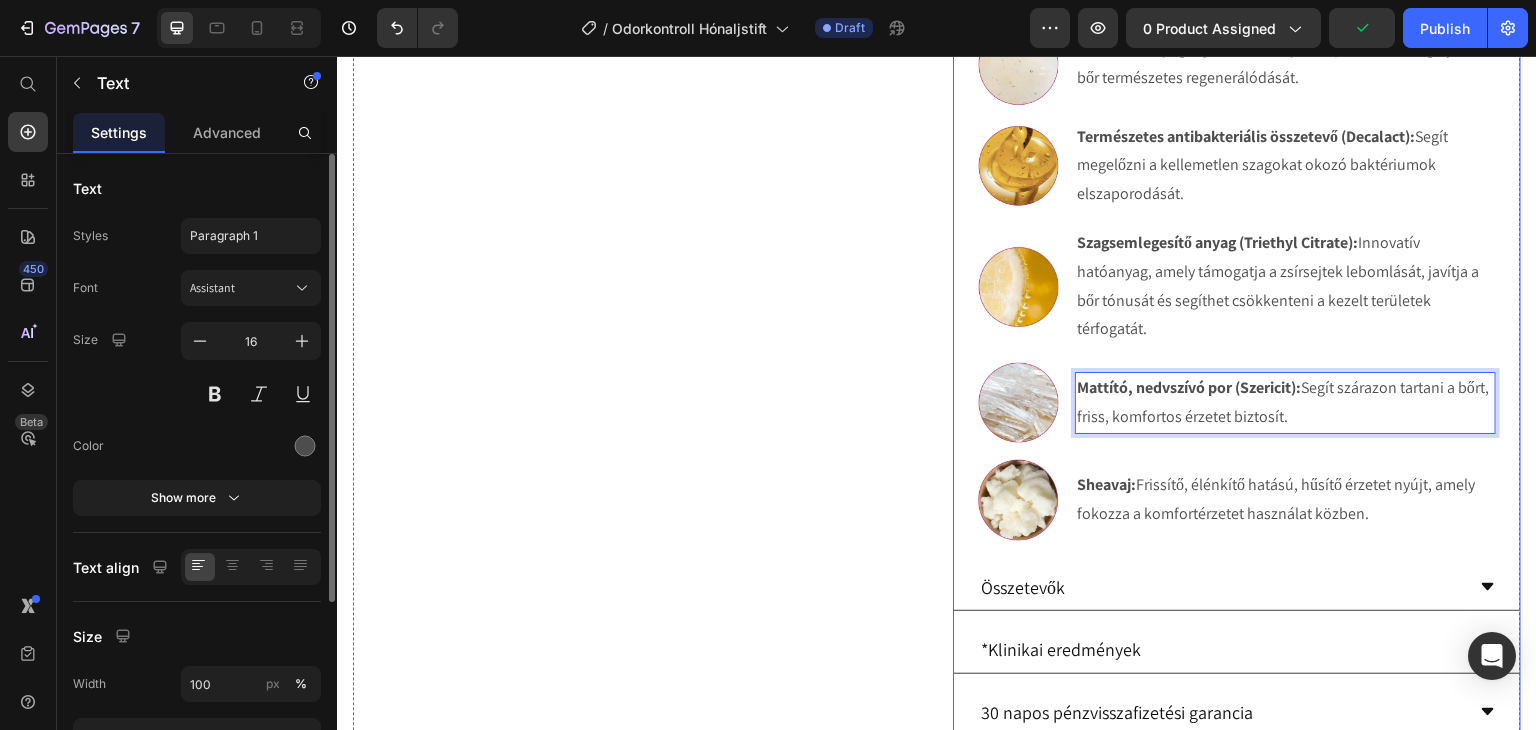 scroll, scrollTop: 1390, scrollLeft: 0, axis: vertical 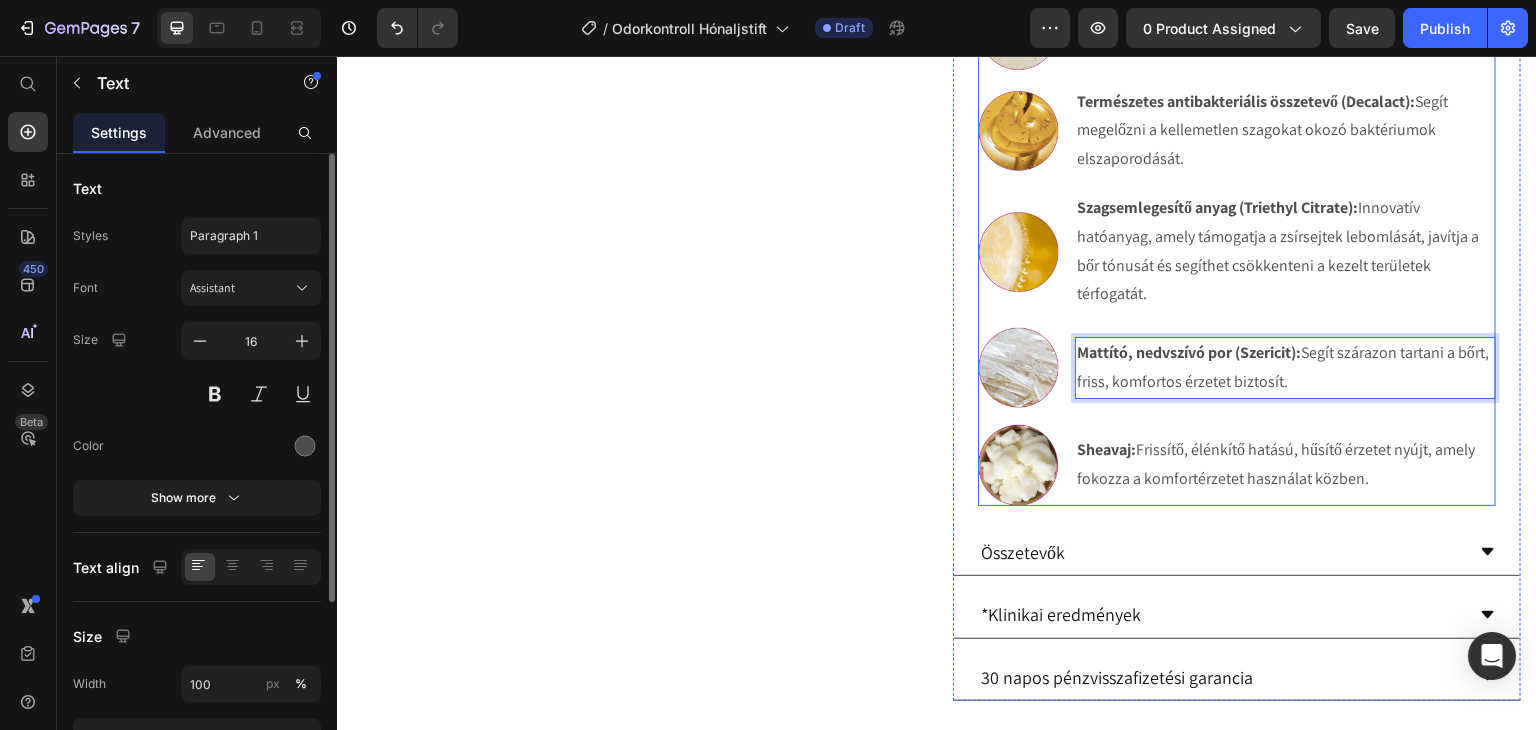 click on "Image E-vitamin:  Antioxidáns hatású, védi és ápolja a bőrt, segít megelőzni az irritációt. Text Block Image Panthenol:  nyugtatja az érzékeny bőrt, puhít és támogatja a bőr természetes regenerálódását. Text Block Image Természetes antibakteriális összetevő (Decalact):  Segít megelőzni a kellemetlen szagokat okozó baktériumok elszaporodását. Text Image Szagsemlegesítő anyag (Triethyl Citrate):  Innovatív hatóanyag, amely támogatja a zsírsejtek lebomlását, javítja a bőr tónusát és segíthet csökkenteni a kezelt területek térfogatát. Text Image Mattító, nedvszívó por (Szericit):  Segít szárazon tartani a bőrt, friss, komfortos érzetet biztosít. Text   0 Image Sheavaj:  Frissítő, élénkítő hatású, hűsítő érzetet nyújt, amely fokozza a komfortérzetet használat közben. Text" at bounding box center [1237, 198] 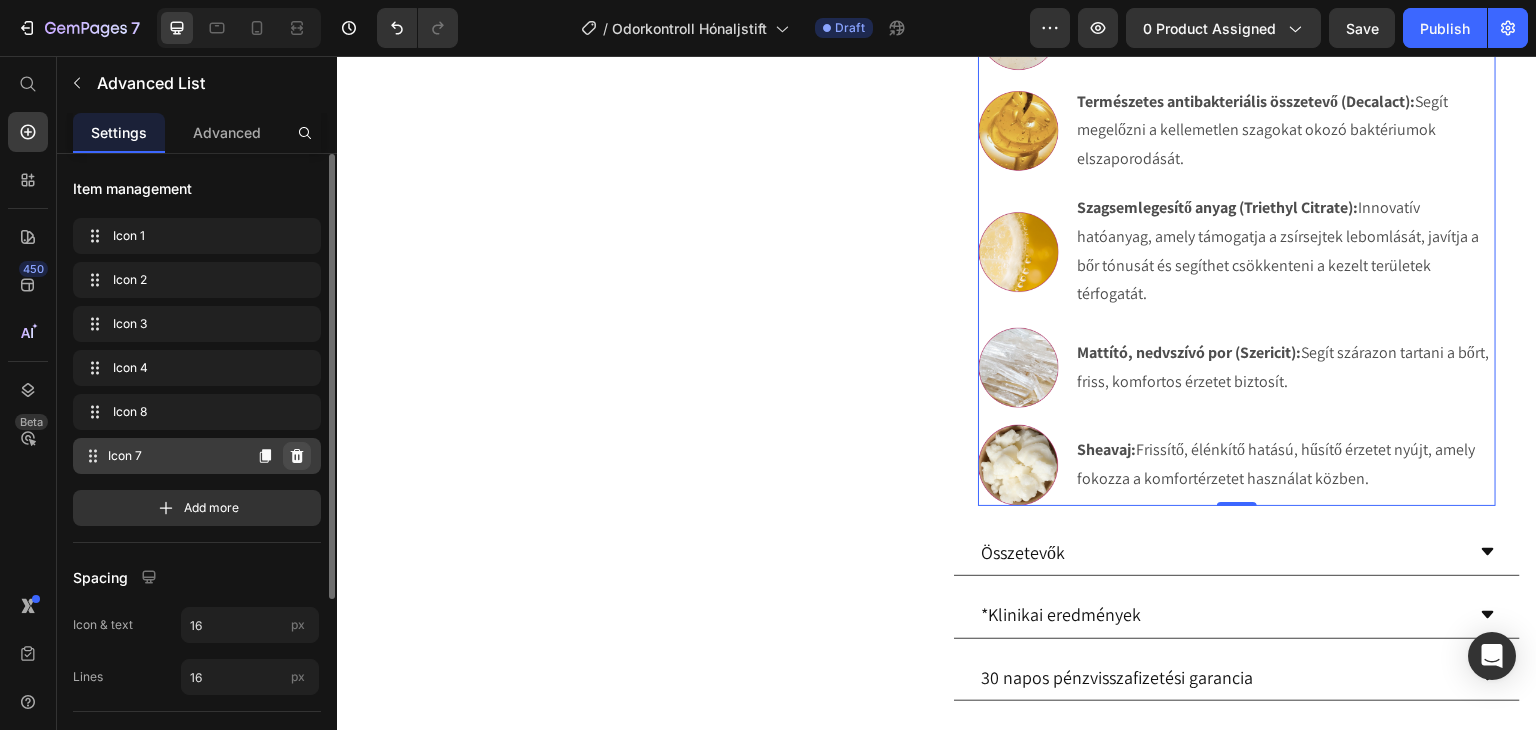 click 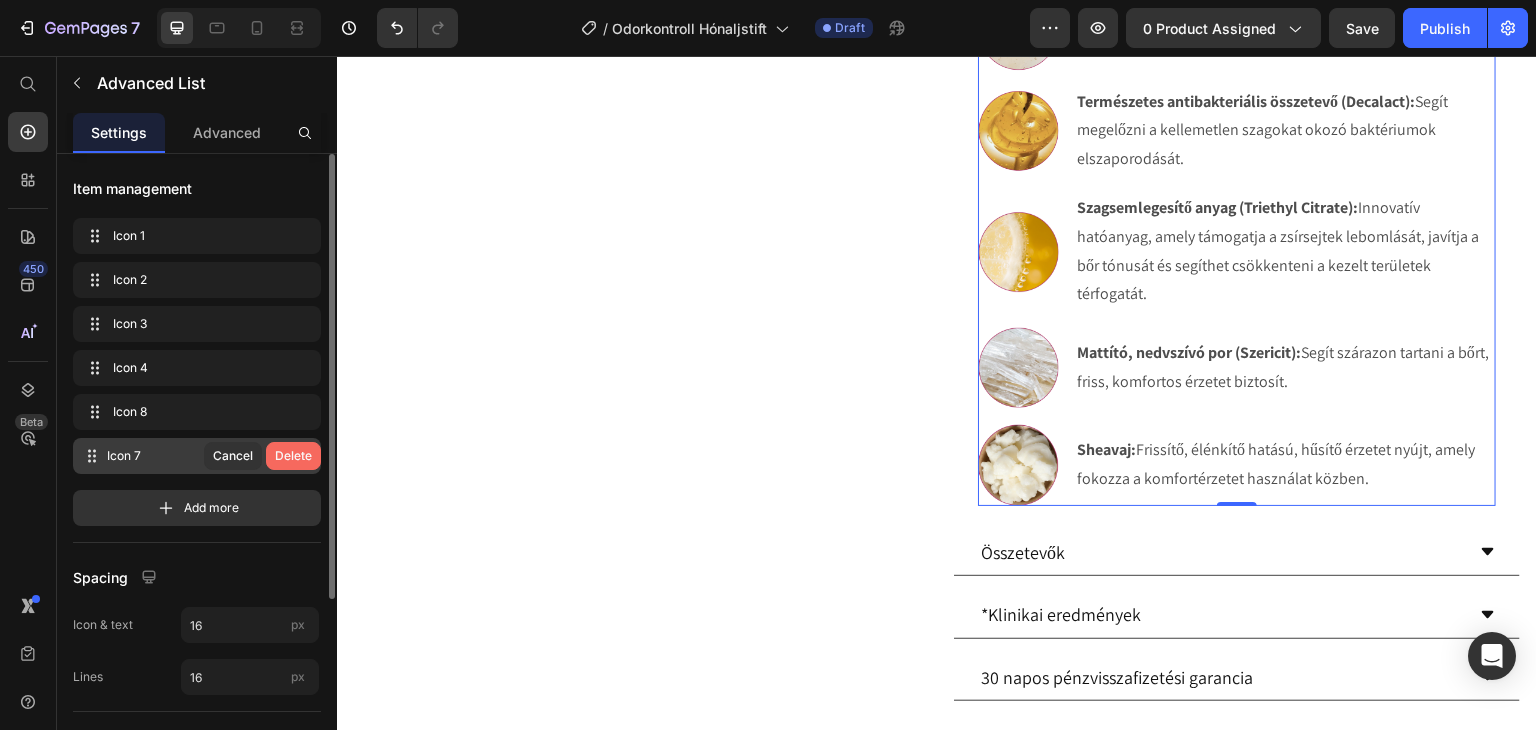 click on "Delete" at bounding box center [293, 456] 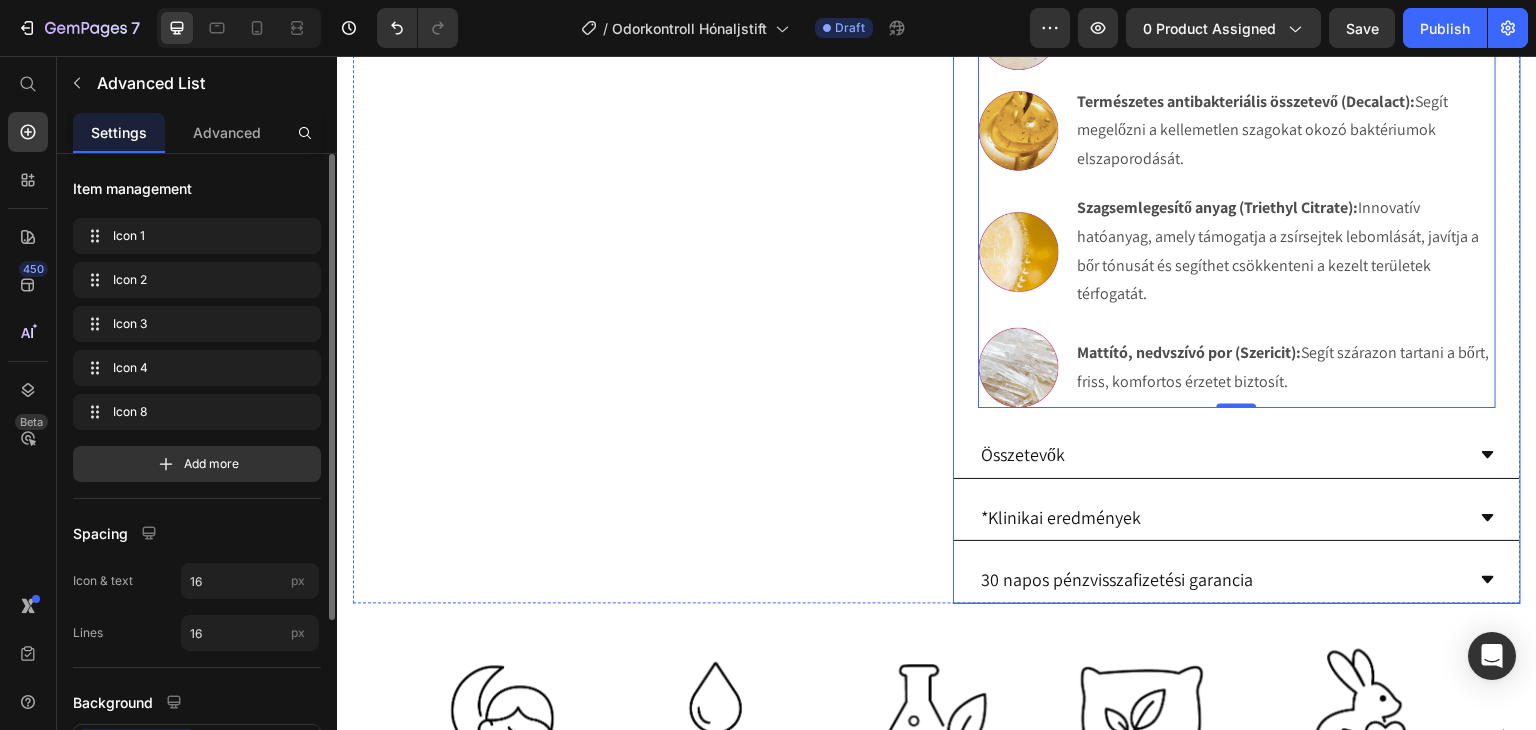 click on "Összetevők" at bounding box center [1221, 454] 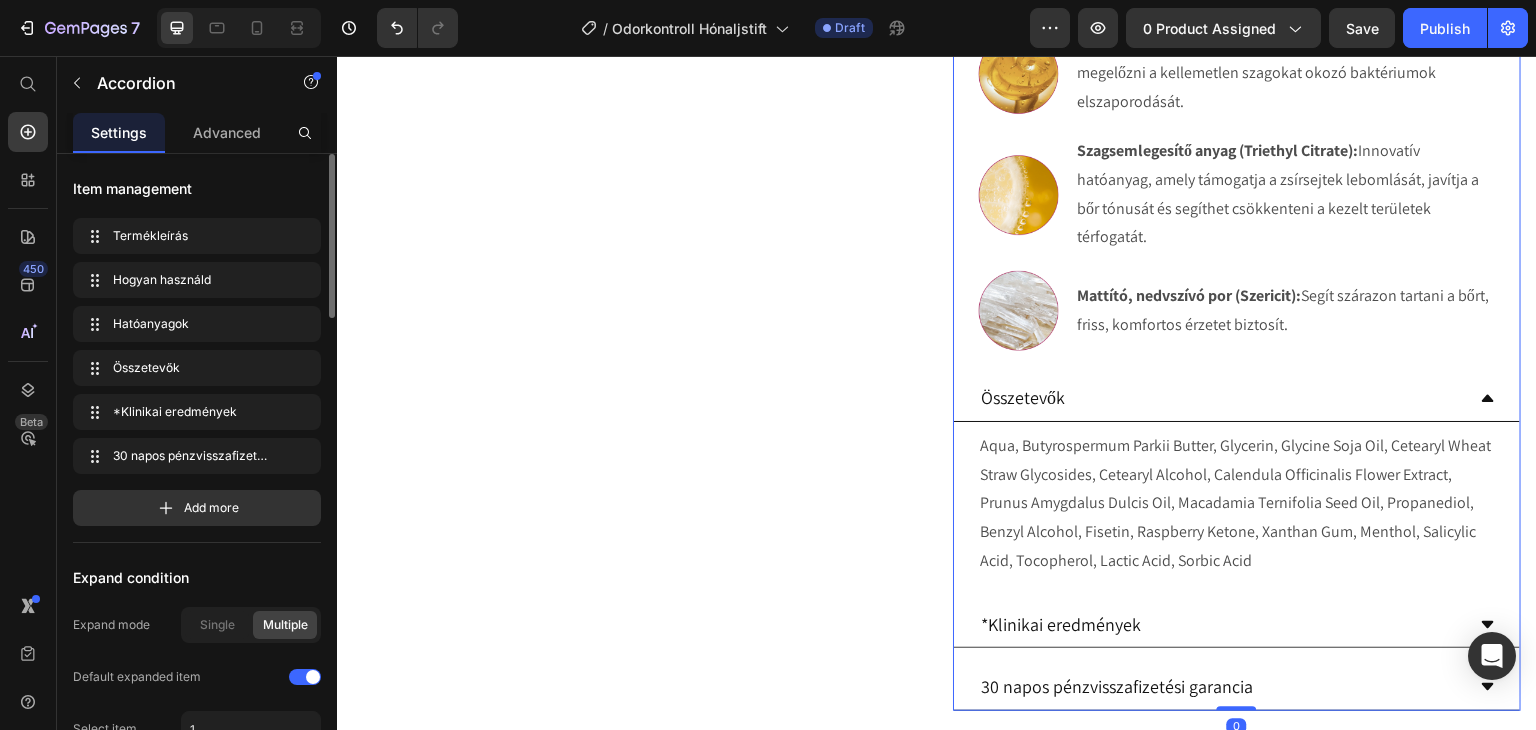scroll, scrollTop: 1490, scrollLeft: 0, axis: vertical 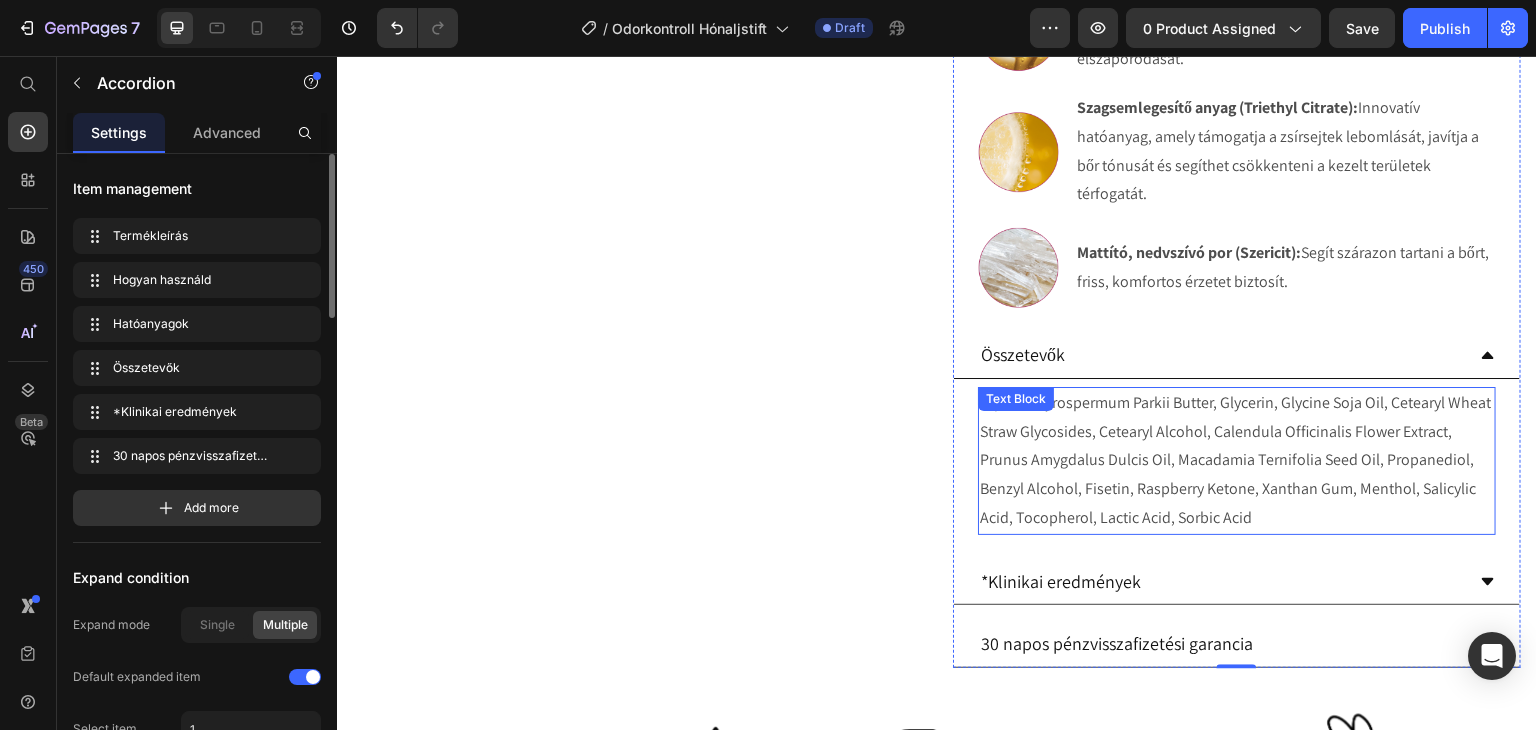click on "Aqua, Butyrospermum Parkii Butter, Glycerin, Glycine Soja Oil, Cetearyl Wheat Straw Glycosides, Cetearyl Alcohol, Calendula Officinalis Flower Extract, Prunus Amygdalus Dulcis Oil, Macadamia Ternifolia Seed Oil, Propanediol, Benzyl Alcohol, Fisetin, Raspberry Ketone, Xanthan Gum, Menthol, Salicylic Acid, Tocopherol, Lactic Acid, Sorbic Acid" at bounding box center [1237, 461] 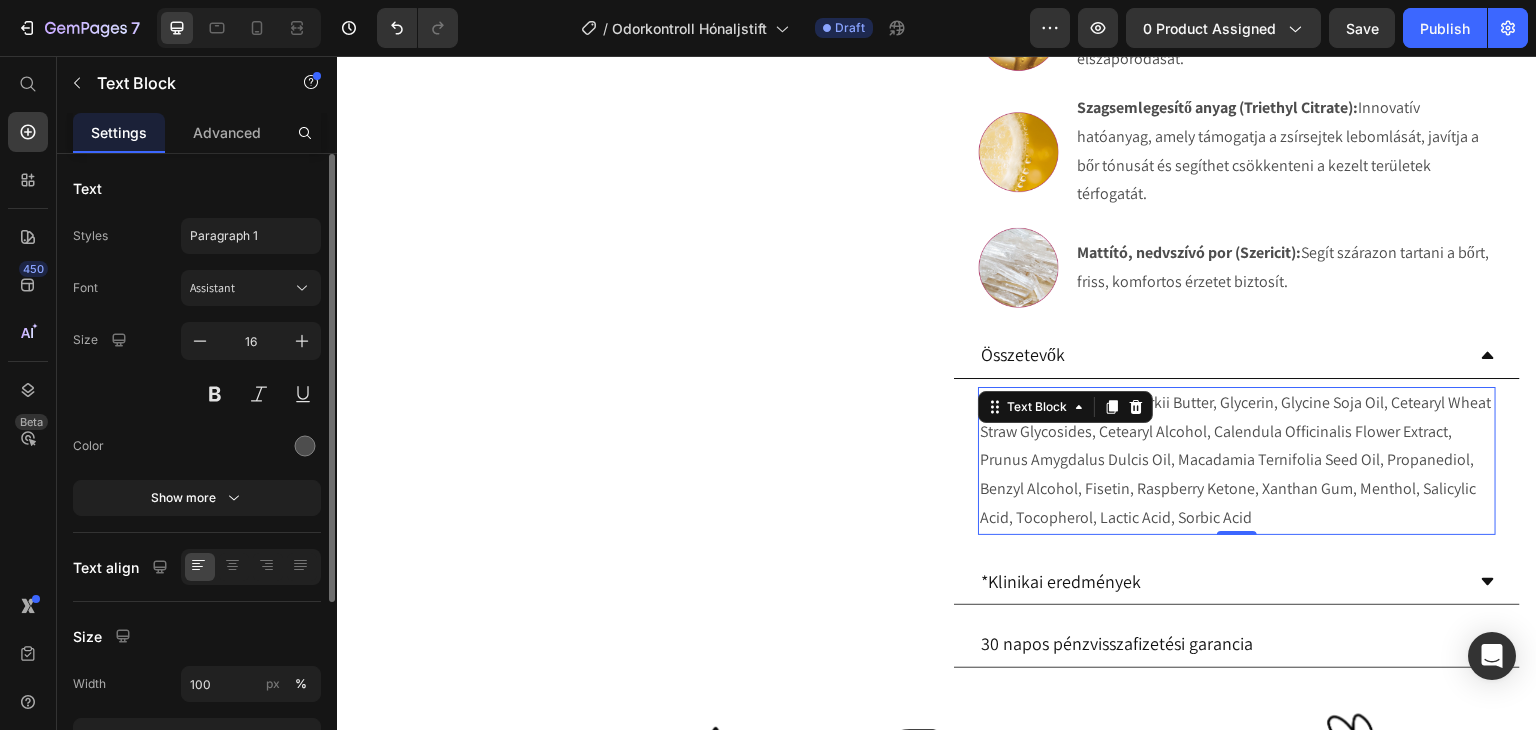 click on "Aqua, Butyrospermum Parkii Butter, Glycerin, Glycine Soja Oil, Cetearyl Wheat Straw Glycosides, Cetearyl Alcohol, Calendula Officinalis Flower Extract, Prunus Amygdalus Dulcis Oil, Macadamia Ternifolia Seed Oil, Propanediol, Benzyl Alcohol, Fisetin, Raspberry Ketone, Xanthan Gum, Menthol, Salicylic Acid, Tocopherol, Lactic Acid, Sorbic Acid" at bounding box center [1237, 461] 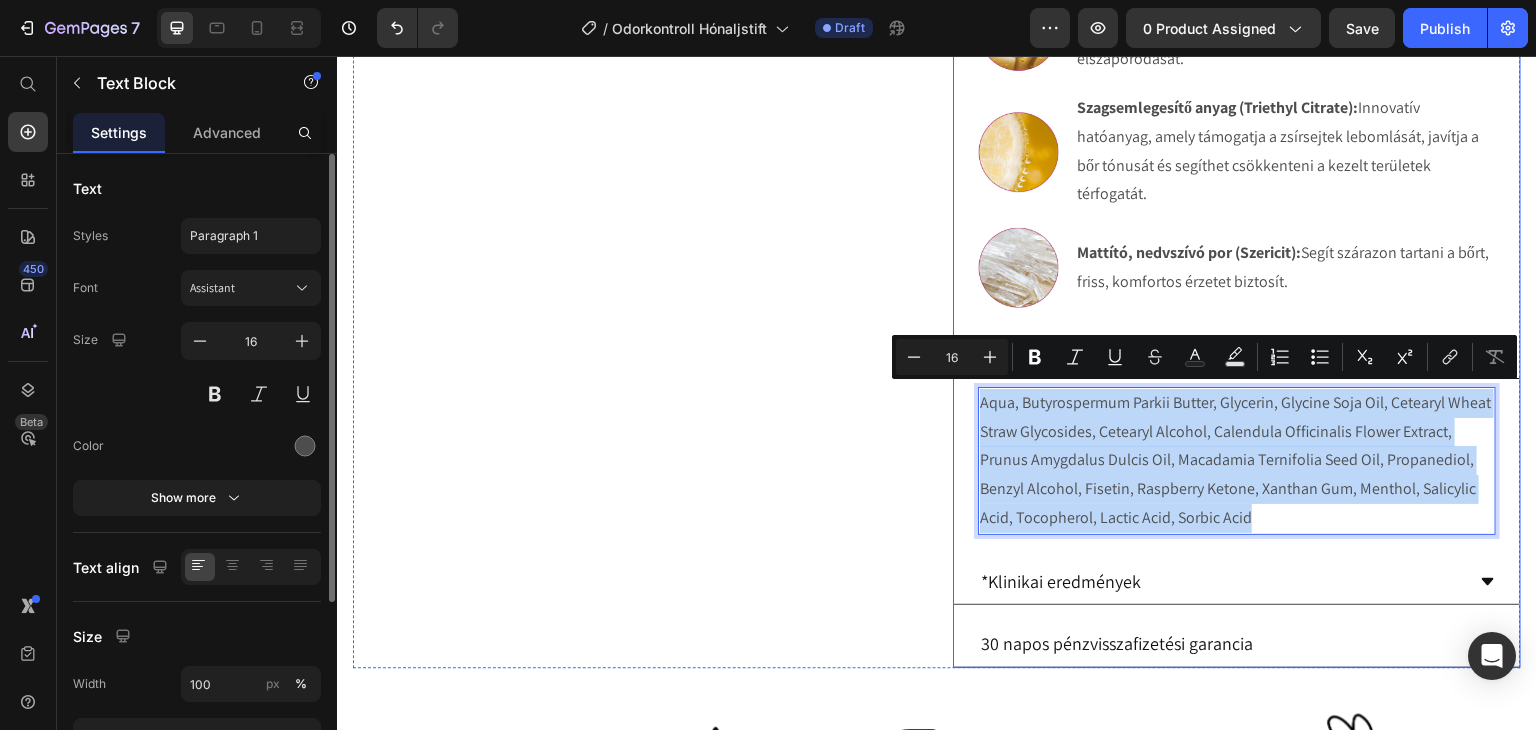 drag, startPoint x: 1250, startPoint y: 495, endPoint x: 966, endPoint y: 404, distance: 298.22308 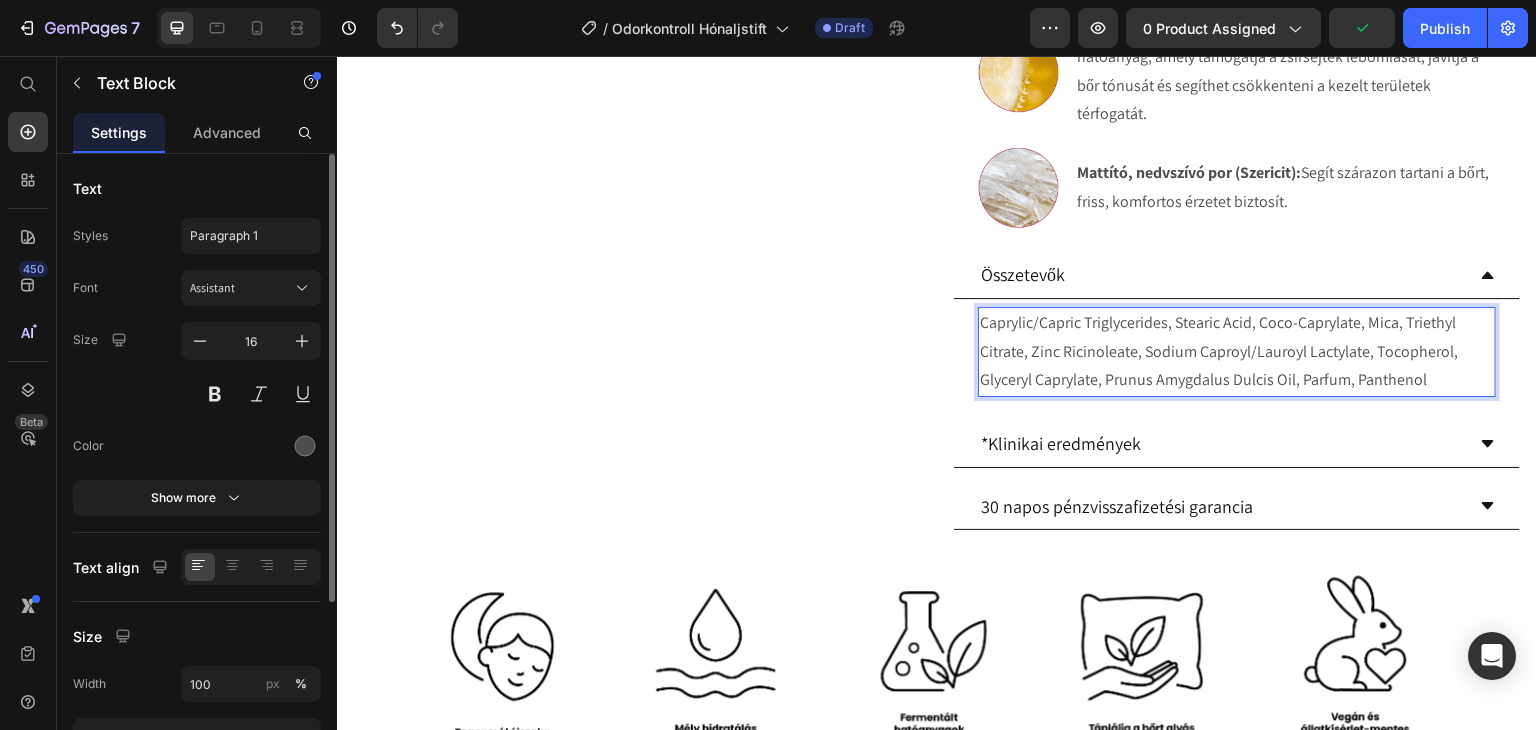 scroll, scrollTop: 1690, scrollLeft: 0, axis: vertical 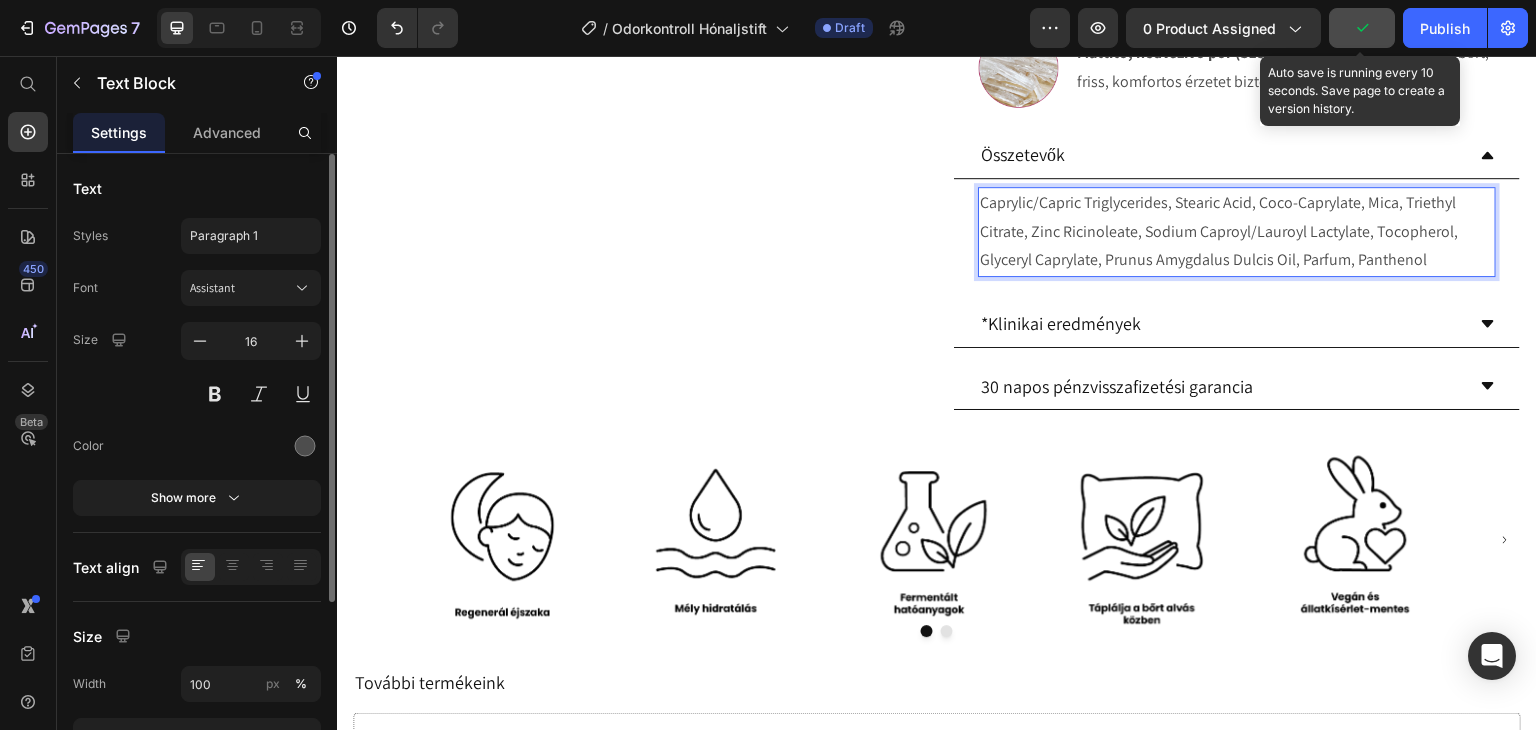 click 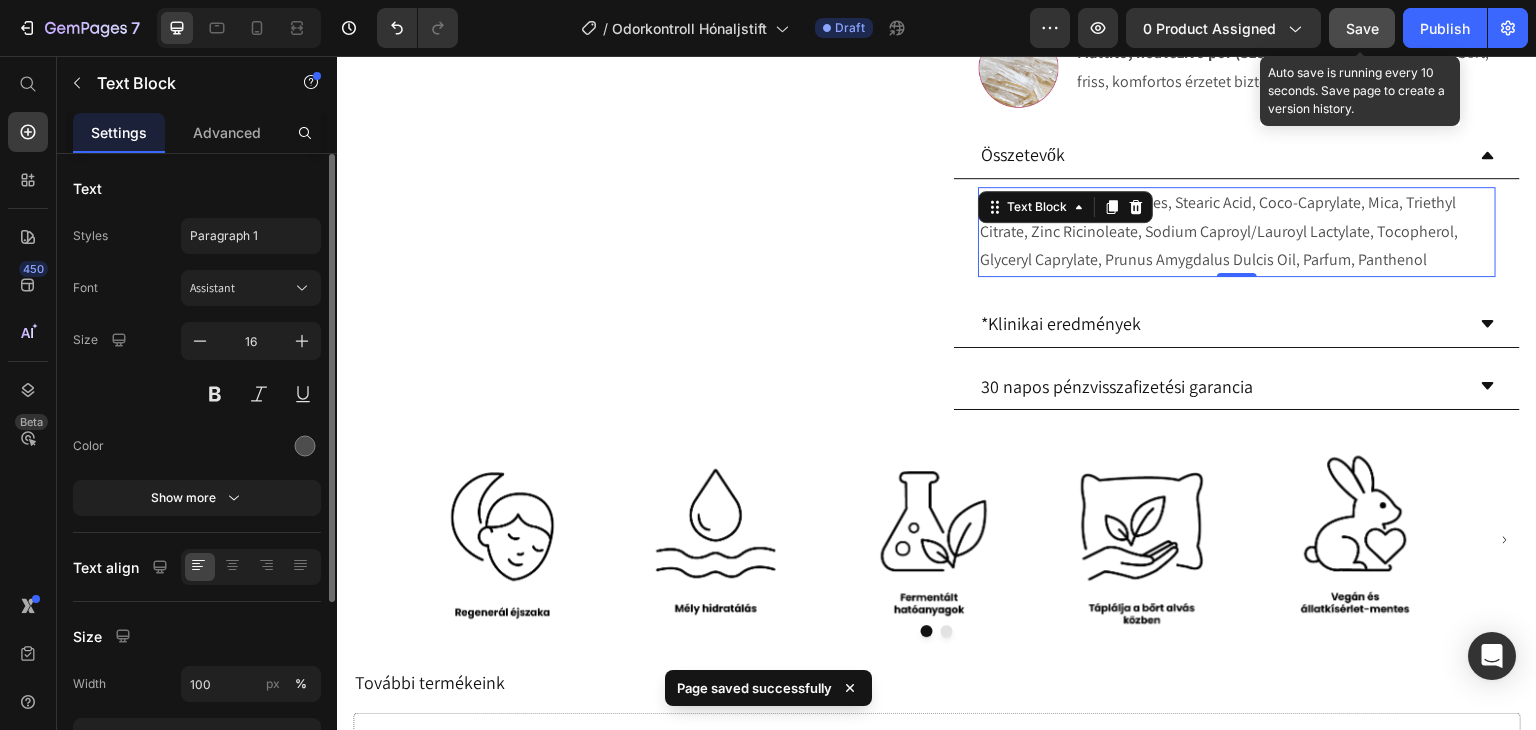 click on "Save" 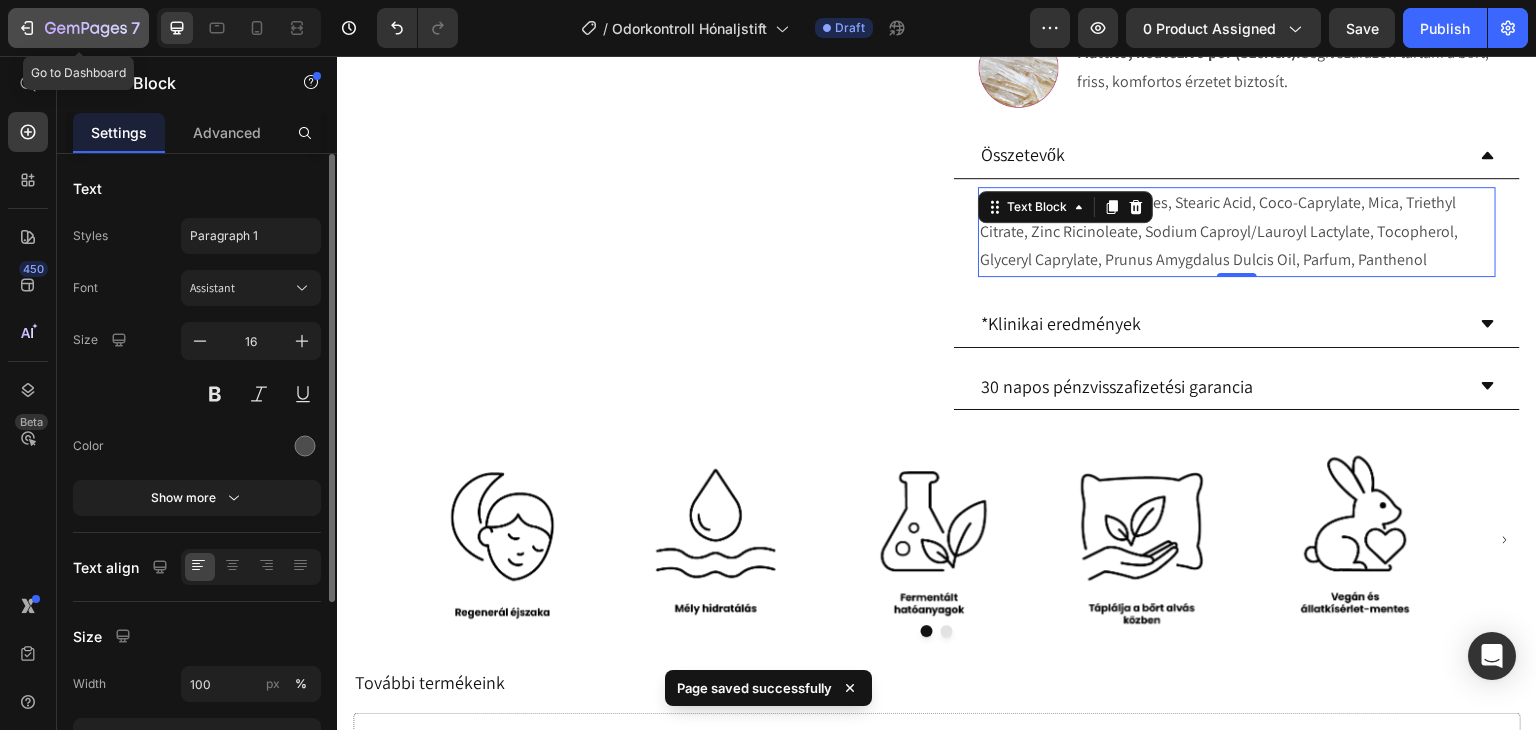 click 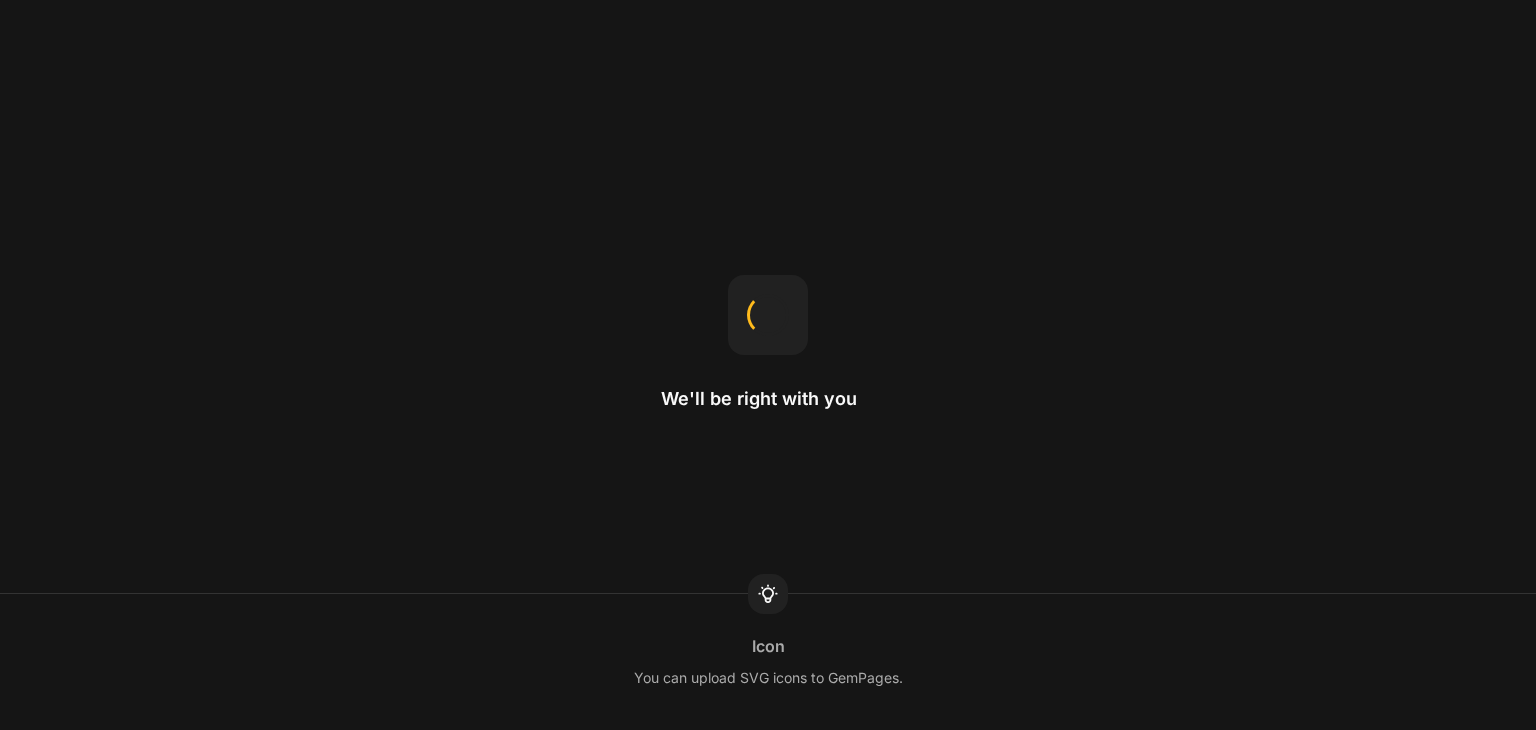 scroll, scrollTop: 0, scrollLeft: 0, axis: both 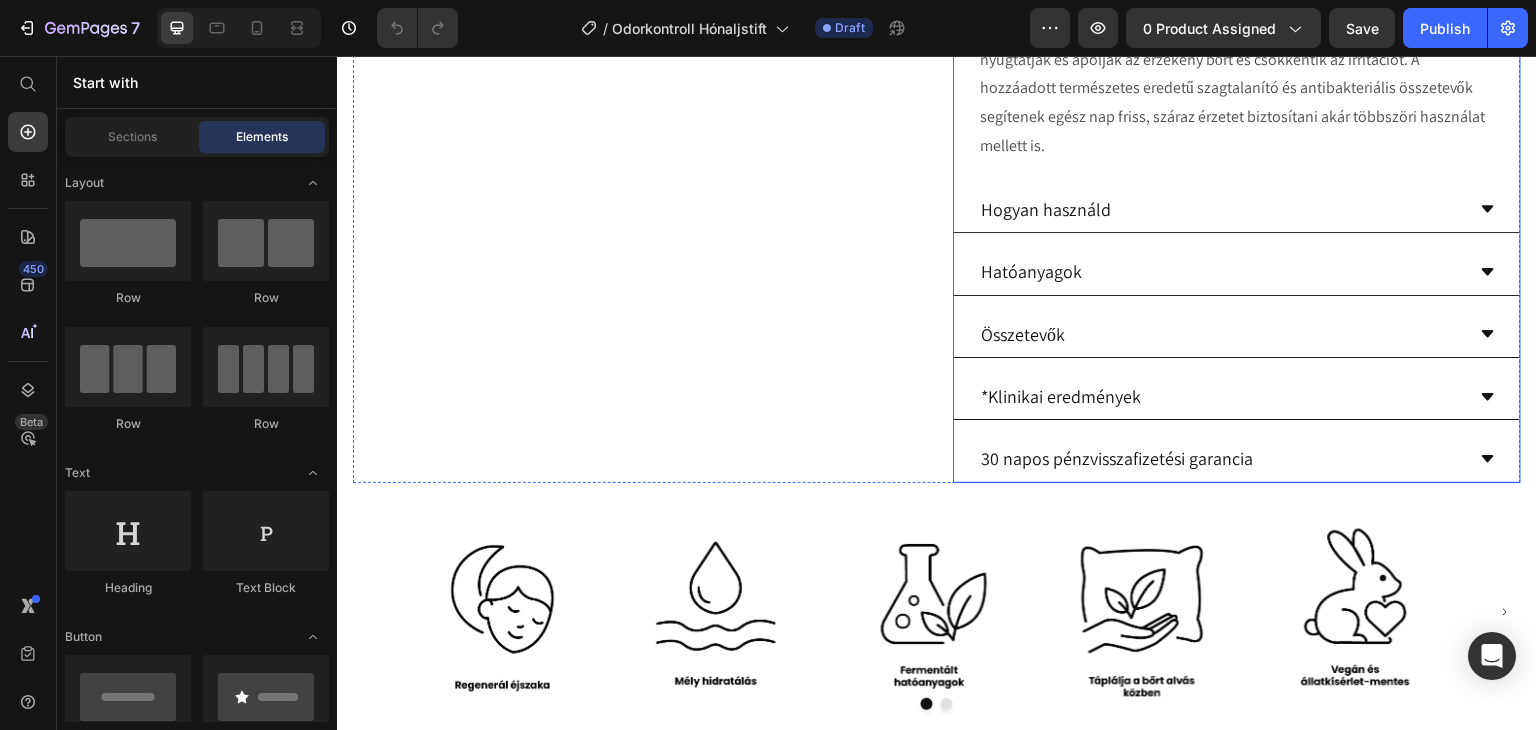 click on "Hatóanyagok" at bounding box center [1221, 271] 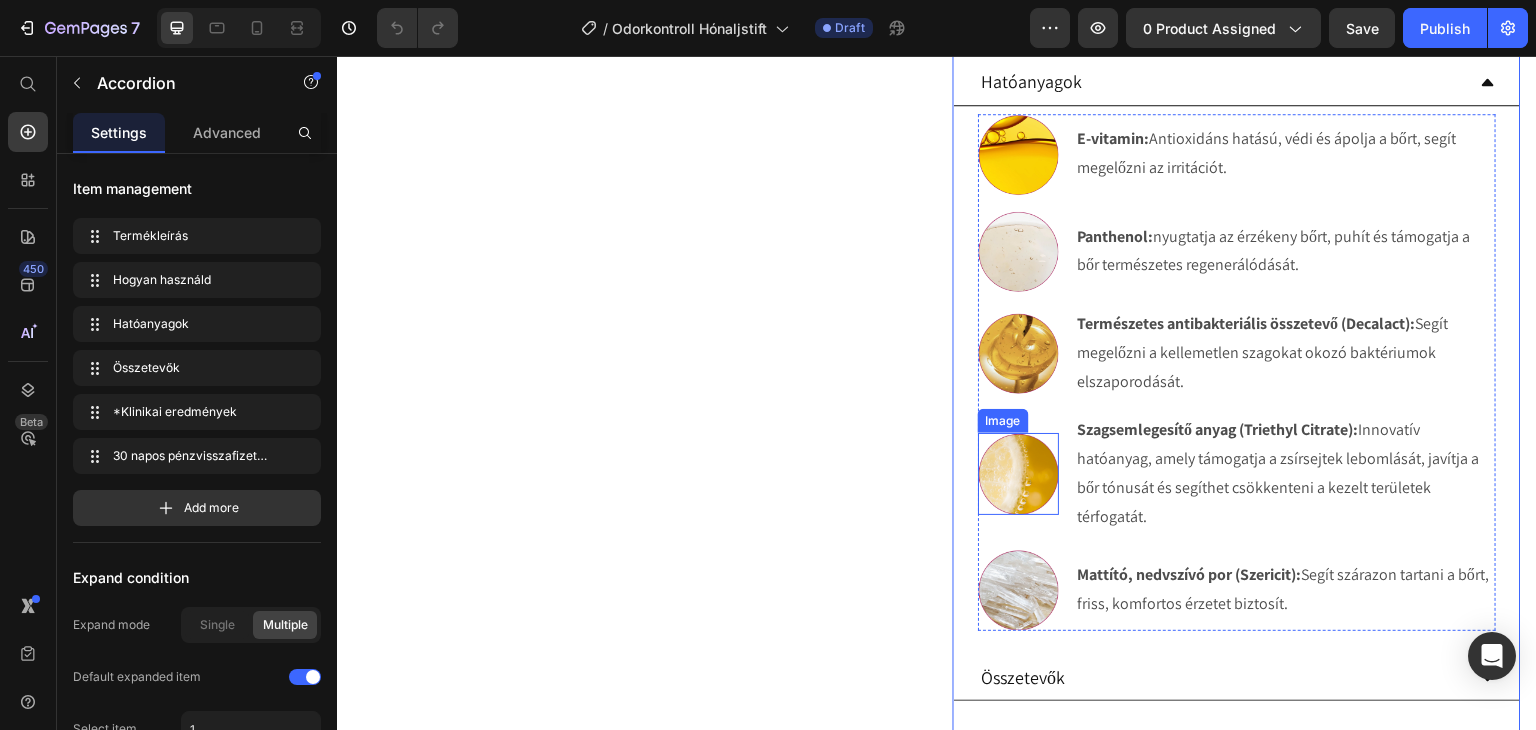 scroll, scrollTop: 1200, scrollLeft: 0, axis: vertical 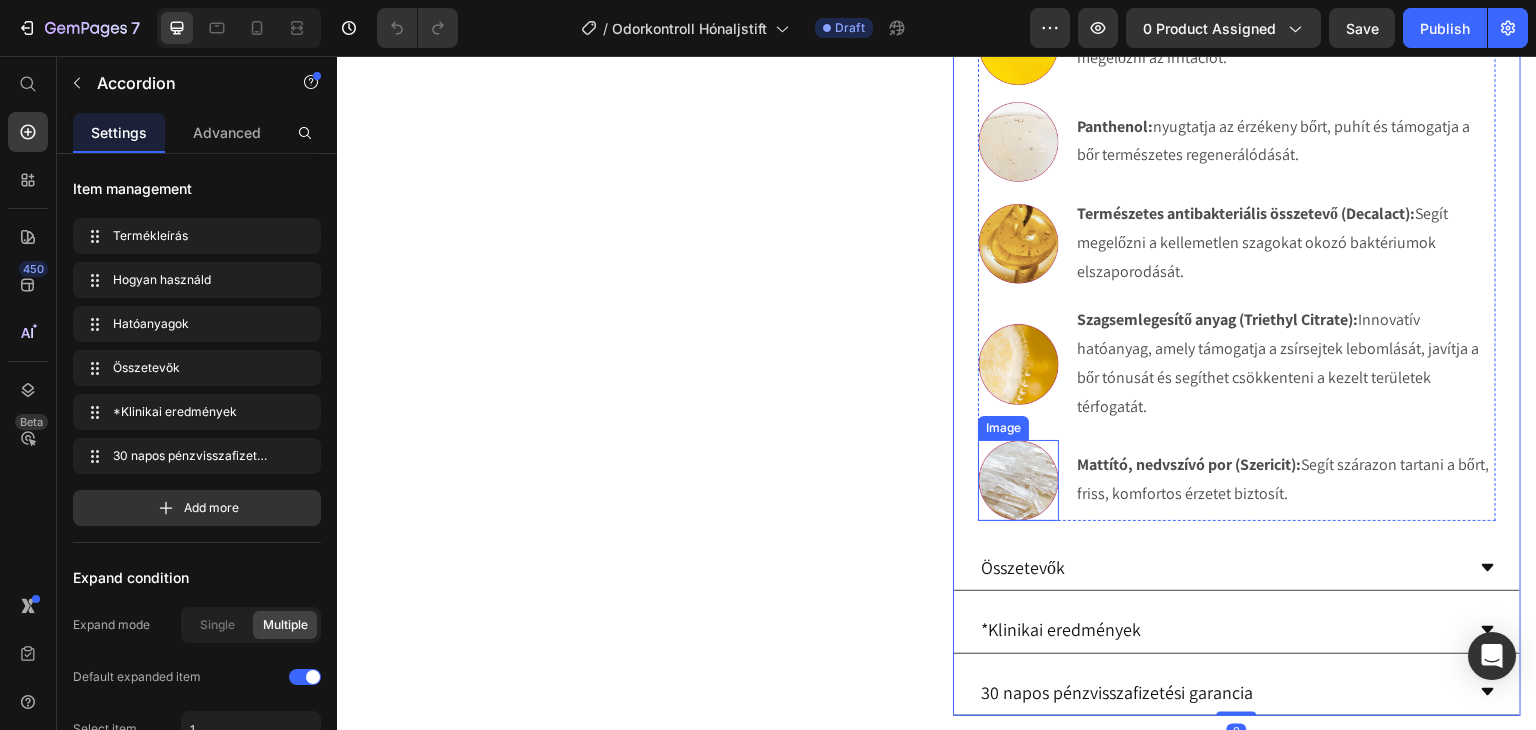click at bounding box center (1018, 480) 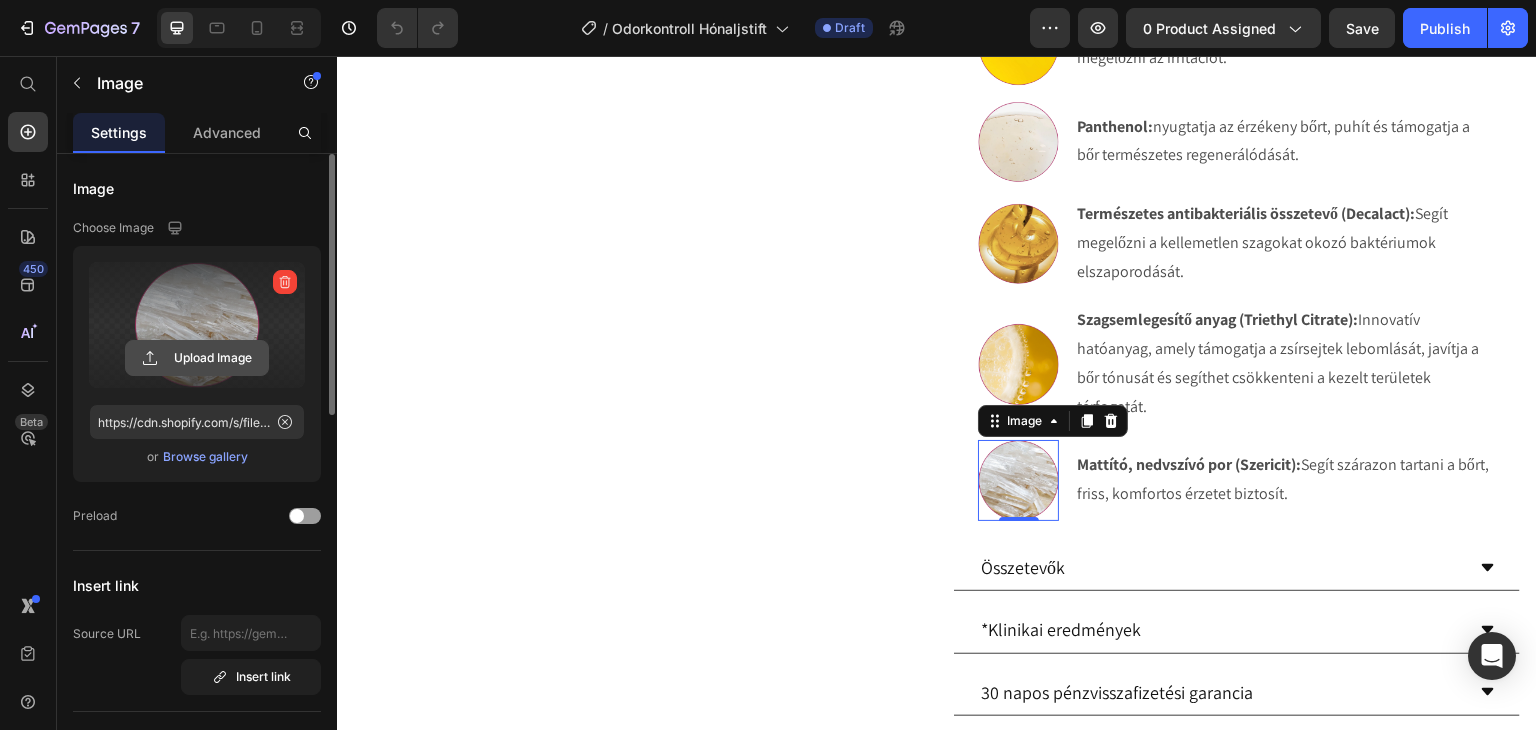 click 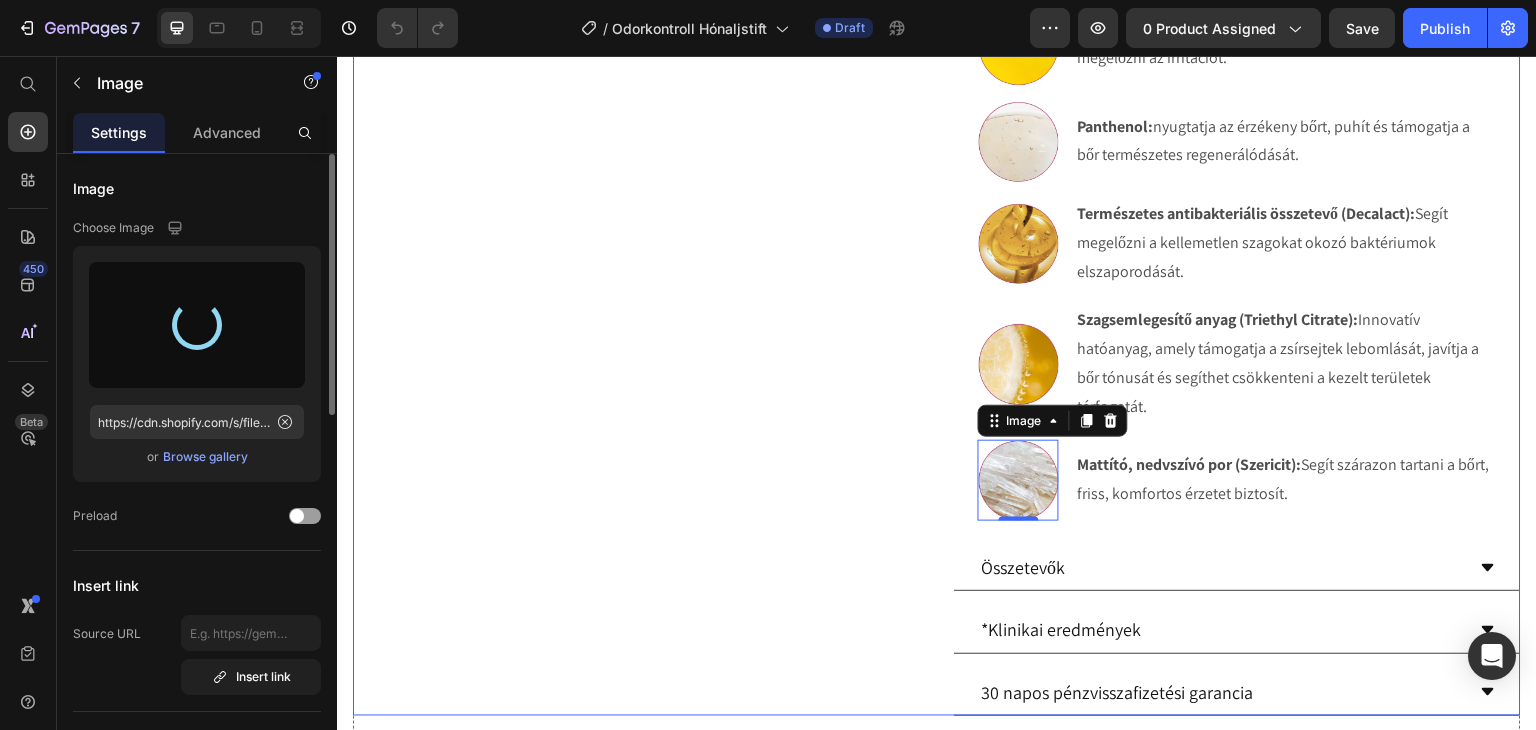 type on "https://cdn.shopify.com/s/files/1/0270/9628/5265/files/gempages_463917519317632081-9167cceb-33a5-4cb1-9c6e-8228604fdbbf.webp" 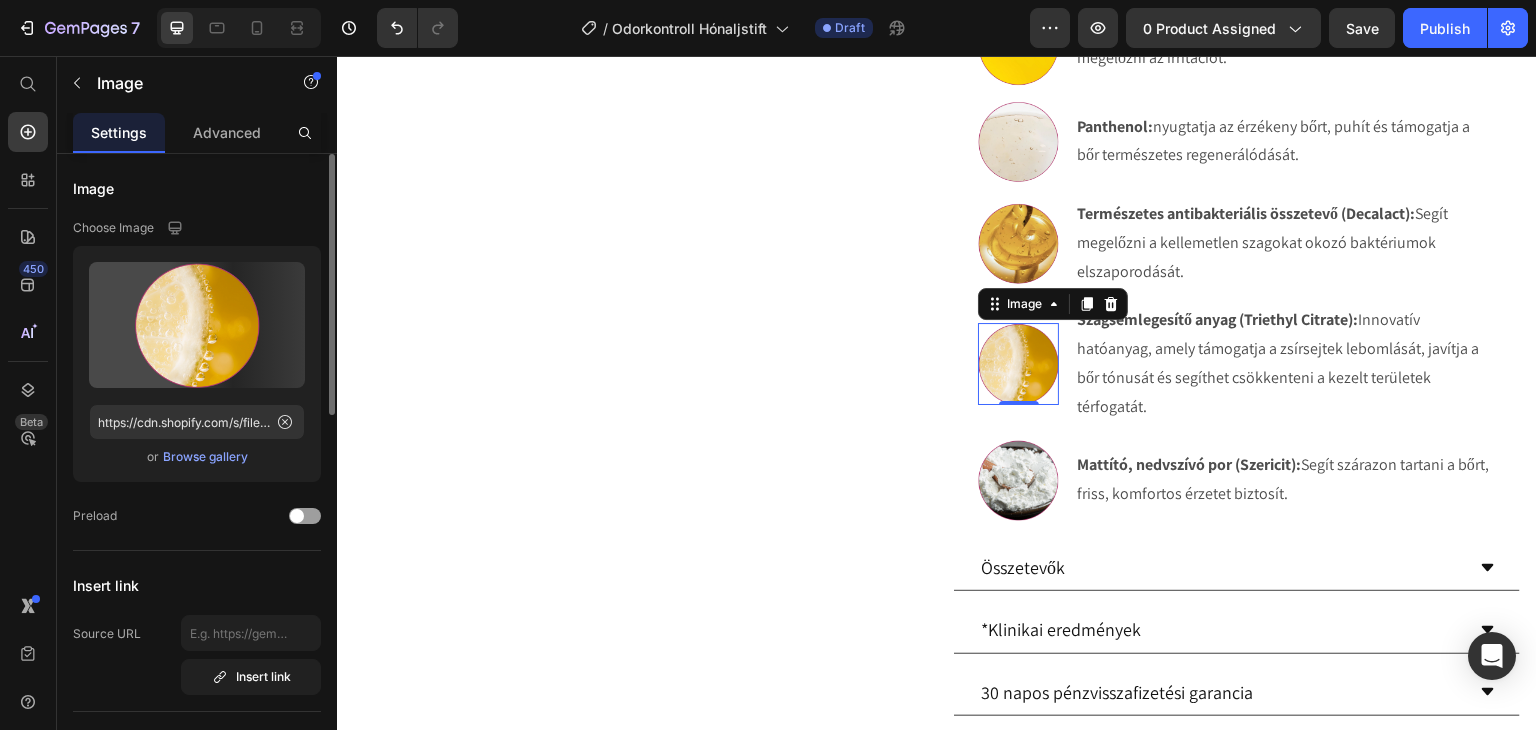 click at bounding box center (1018, 363) 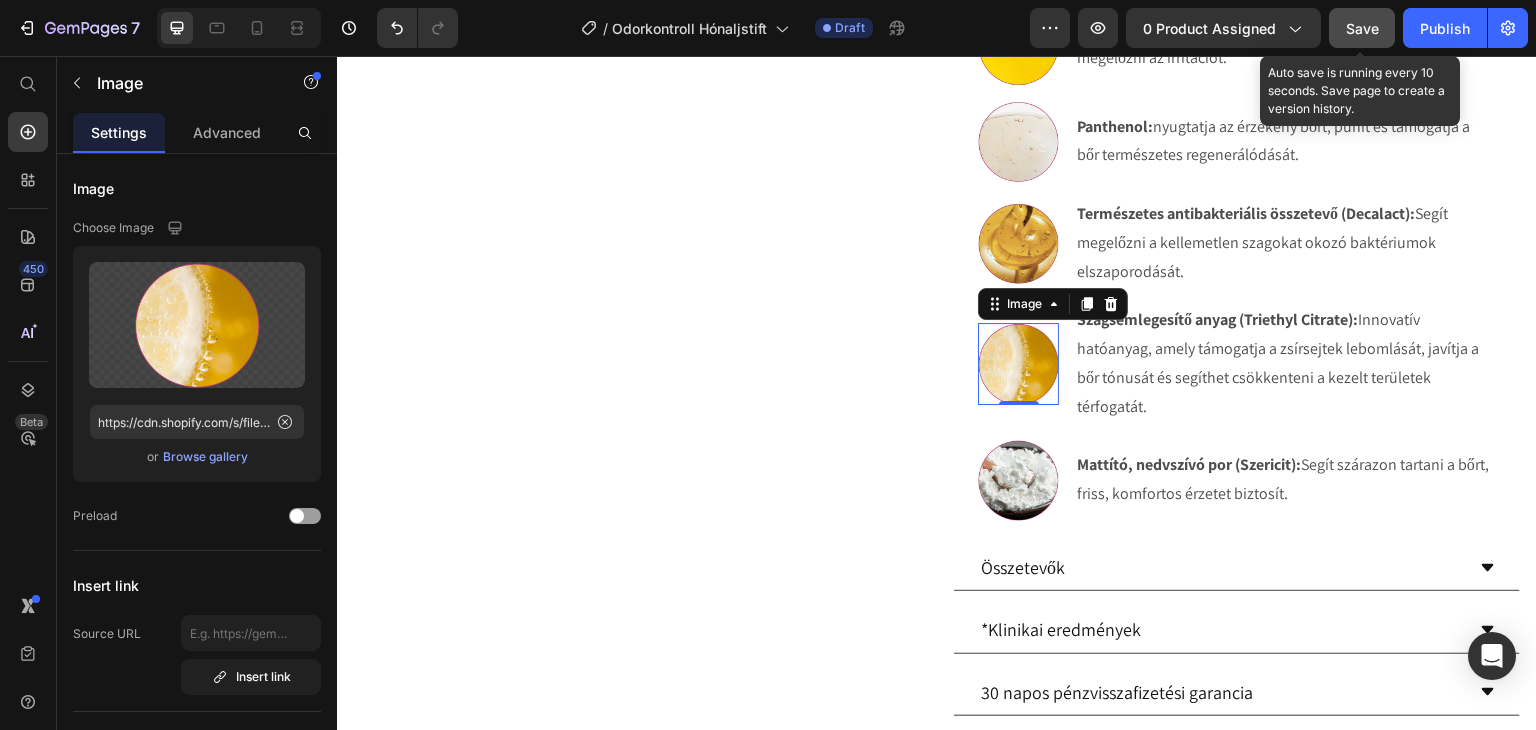 click on "Save" at bounding box center [1362, 28] 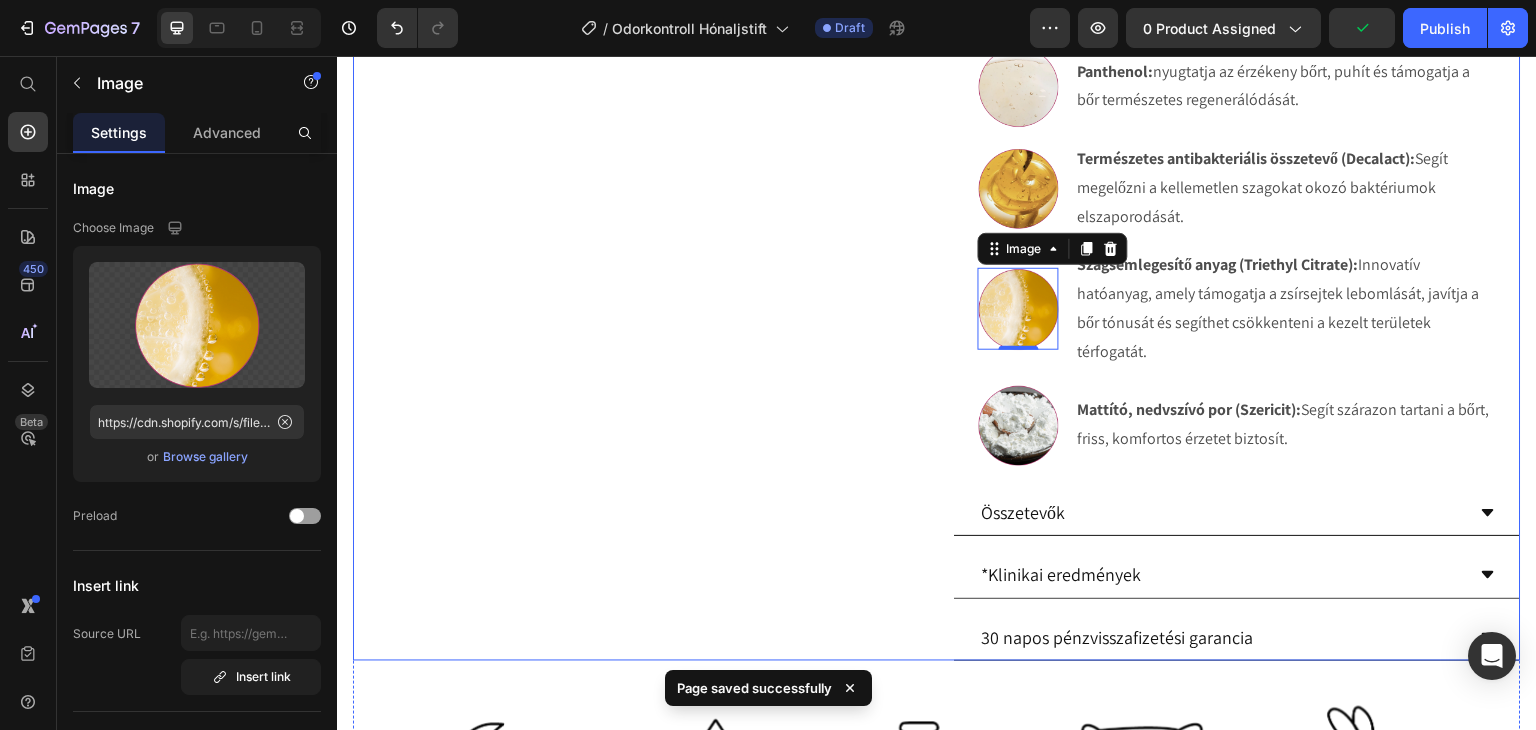 scroll, scrollTop: 1300, scrollLeft: 0, axis: vertical 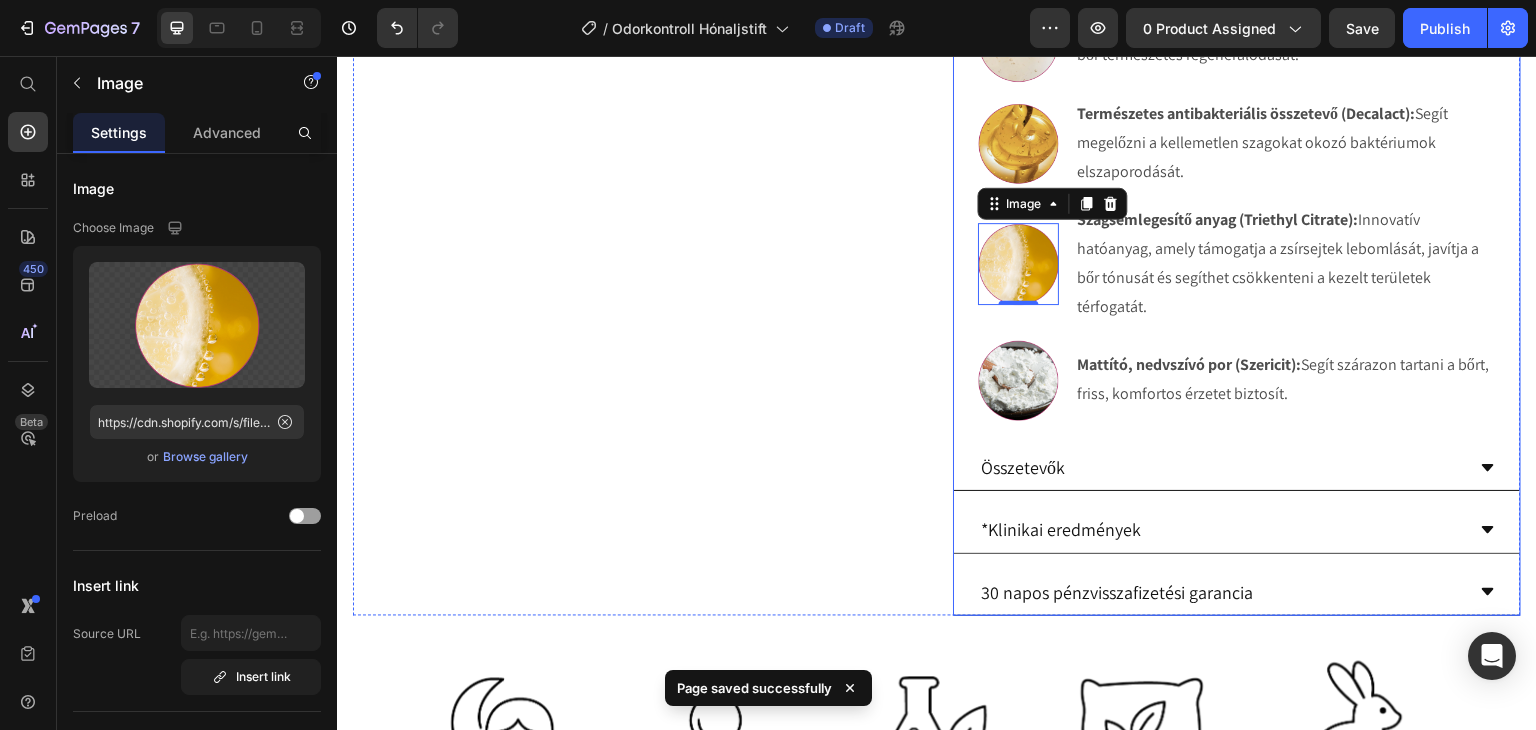 click on "Összetevők" at bounding box center [1221, 467] 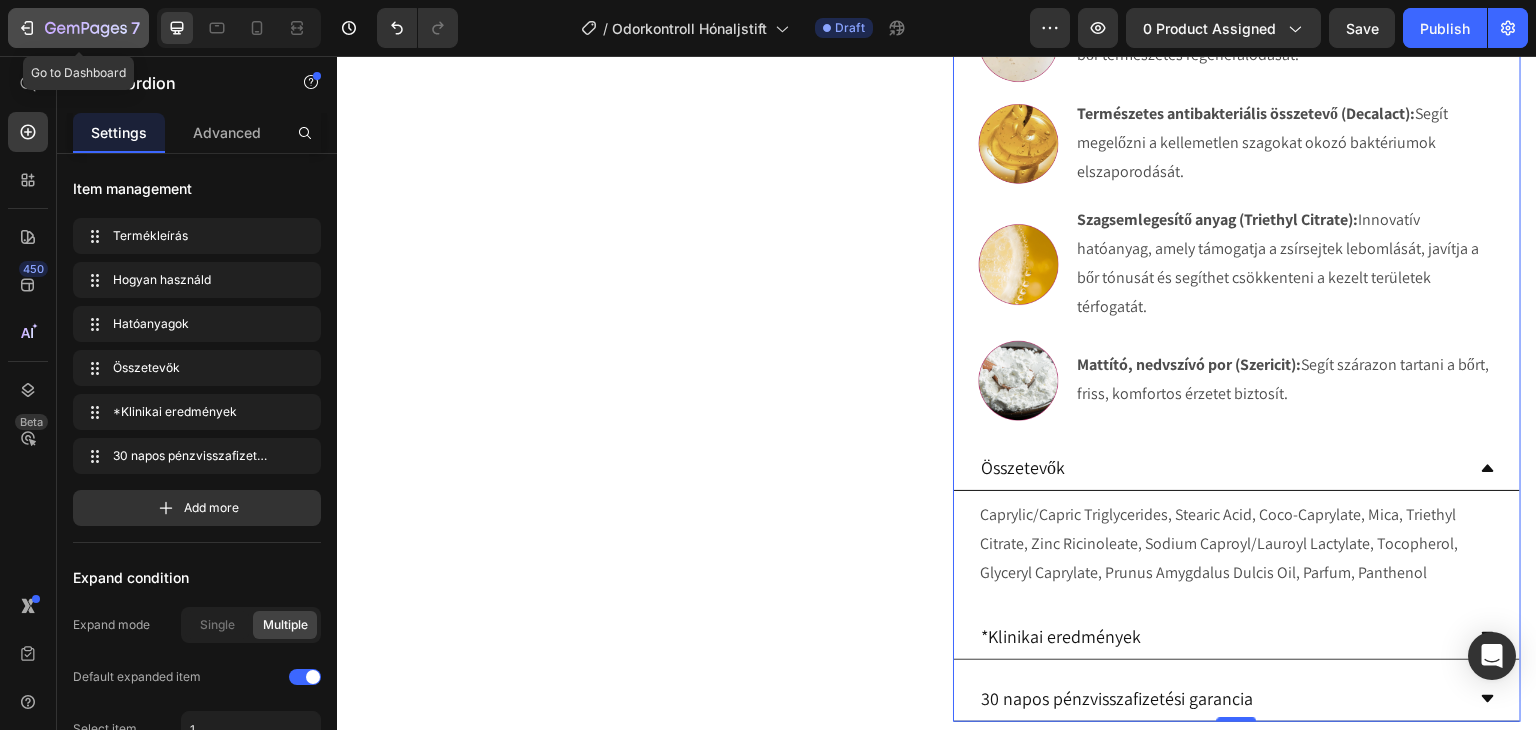 click 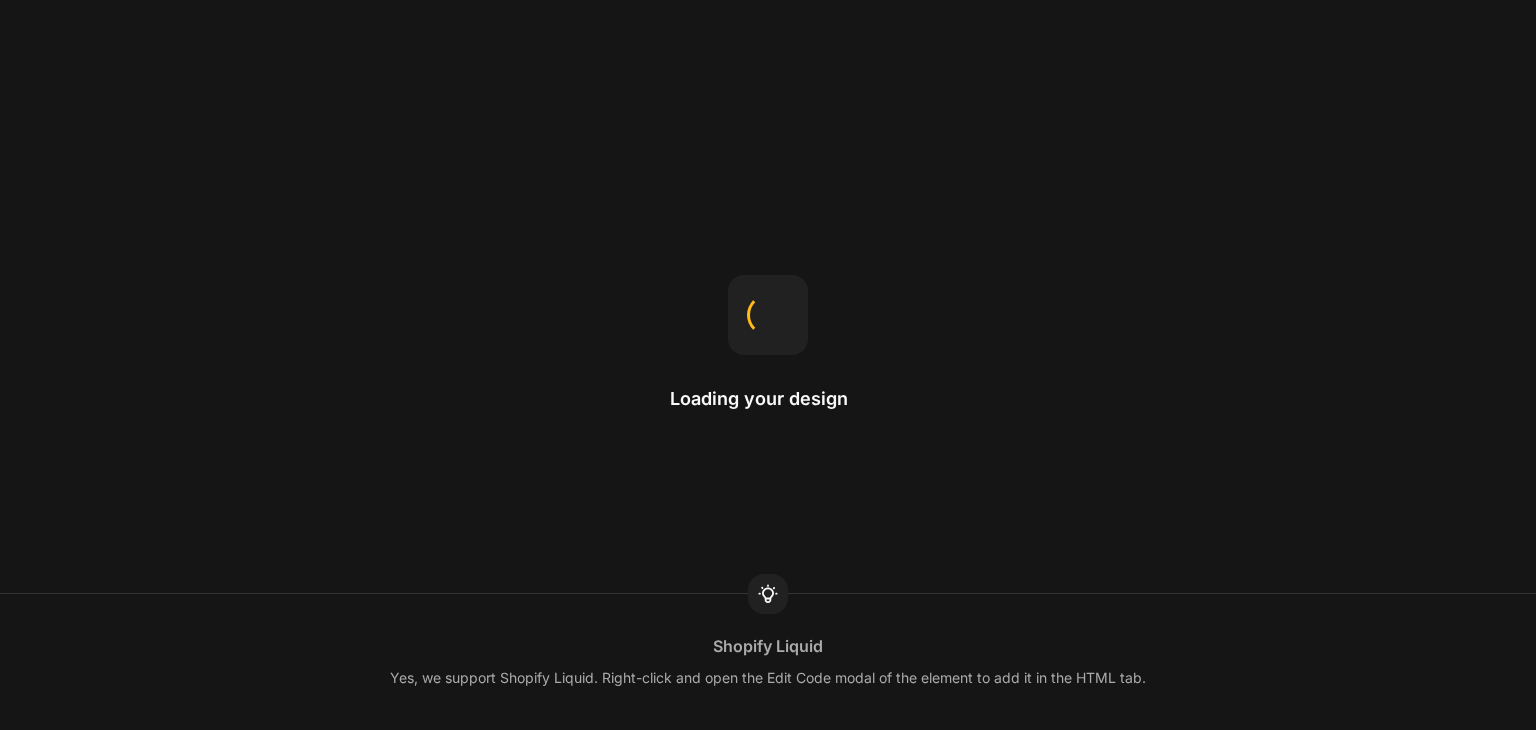 scroll, scrollTop: 0, scrollLeft: 0, axis: both 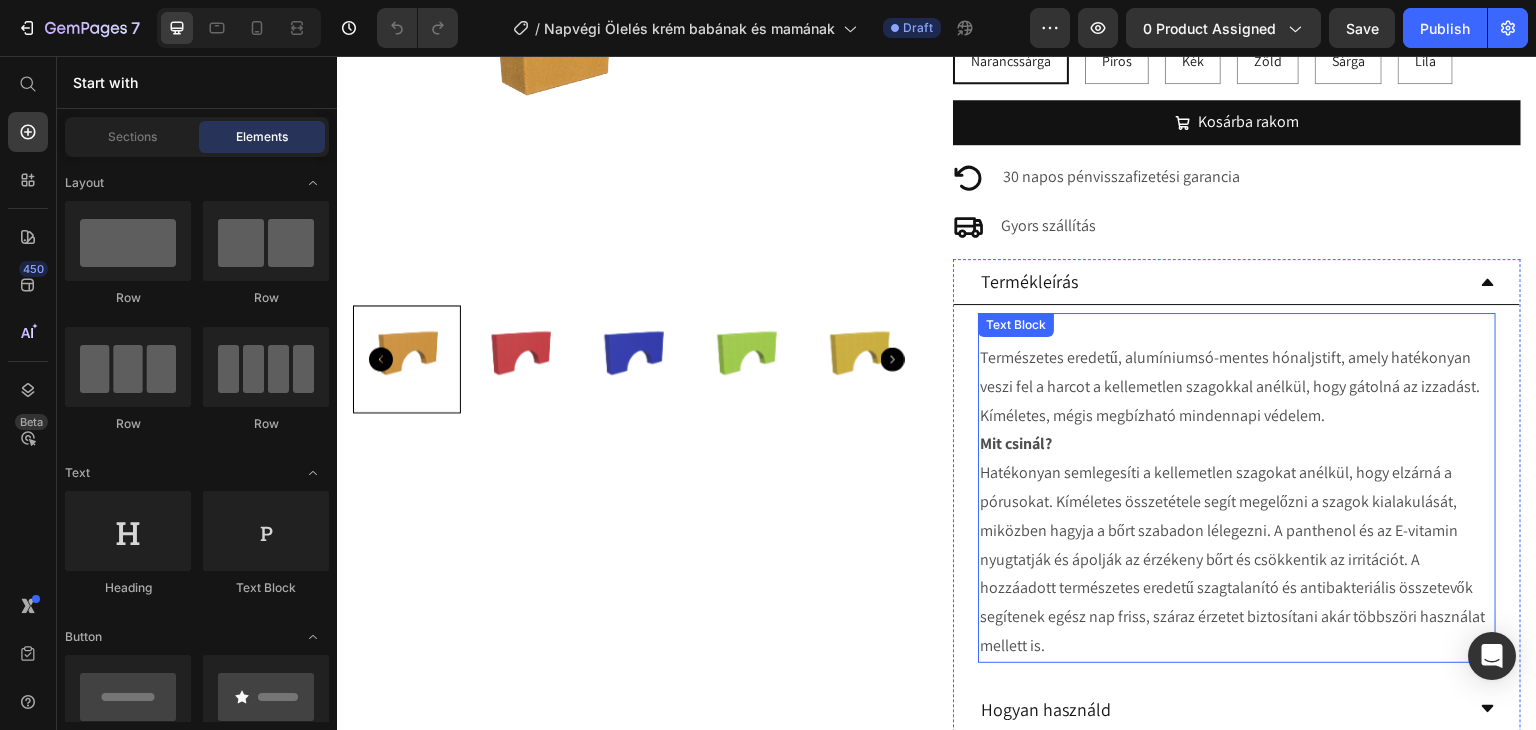 click on "Mi ez? Természetes eredetű, alumíniumsó-mentes hónaljstift, amely hatékonyan veszi fel a harcot a kellemetlen szagokkal anélkül, hogy gátolná az izzadást. Kíméletes, mégis megbízható mindennapi védelem." at bounding box center (1237, 372) 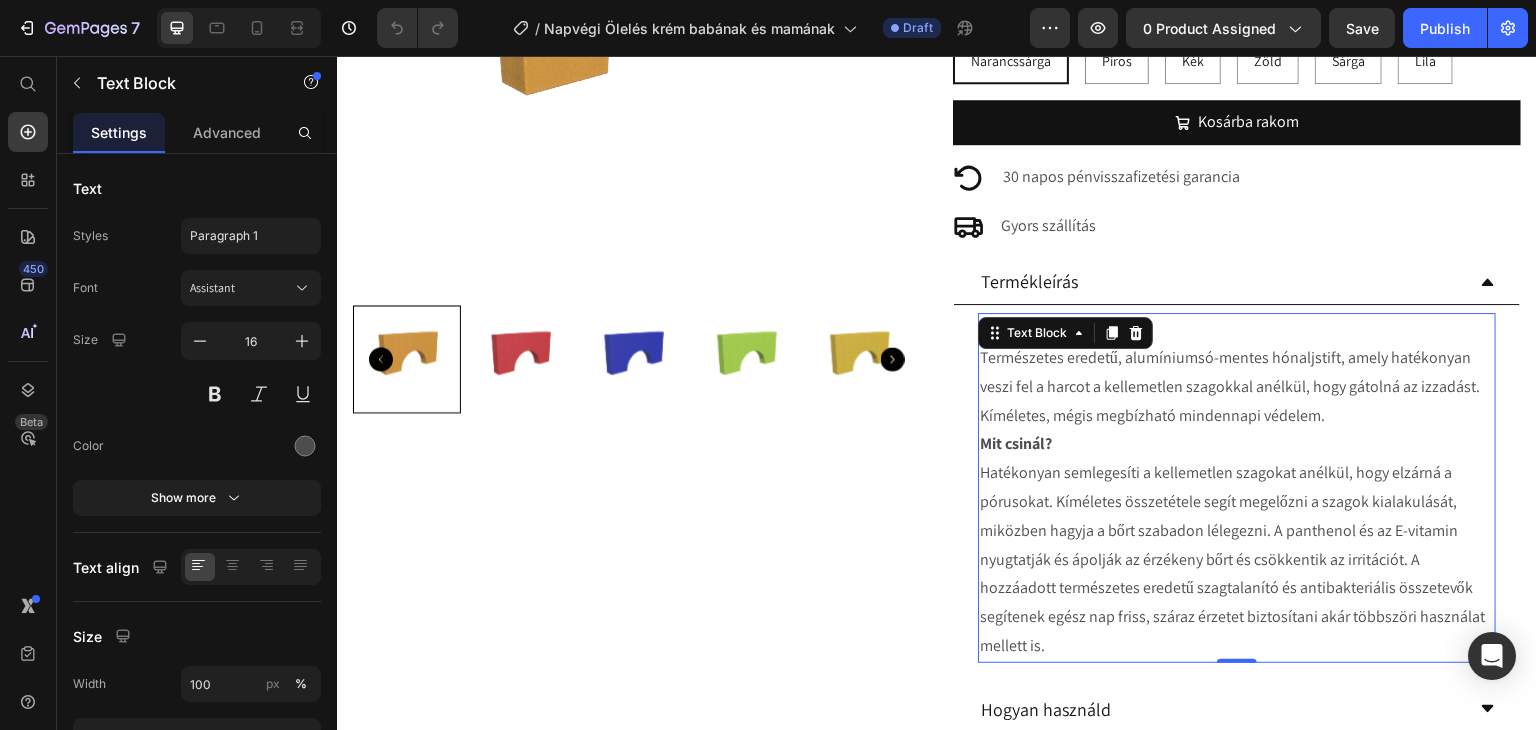 click on "Mi ez? Természetes eredetű, alumíniumsó-mentes hónaljstift, amely hatékonyan veszi fel a harcot a kellemetlen szagokkal anélkül, hogy gátolná az izzadást. Kíméletes, mégis megbízható mindennapi védelem." at bounding box center [1237, 372] 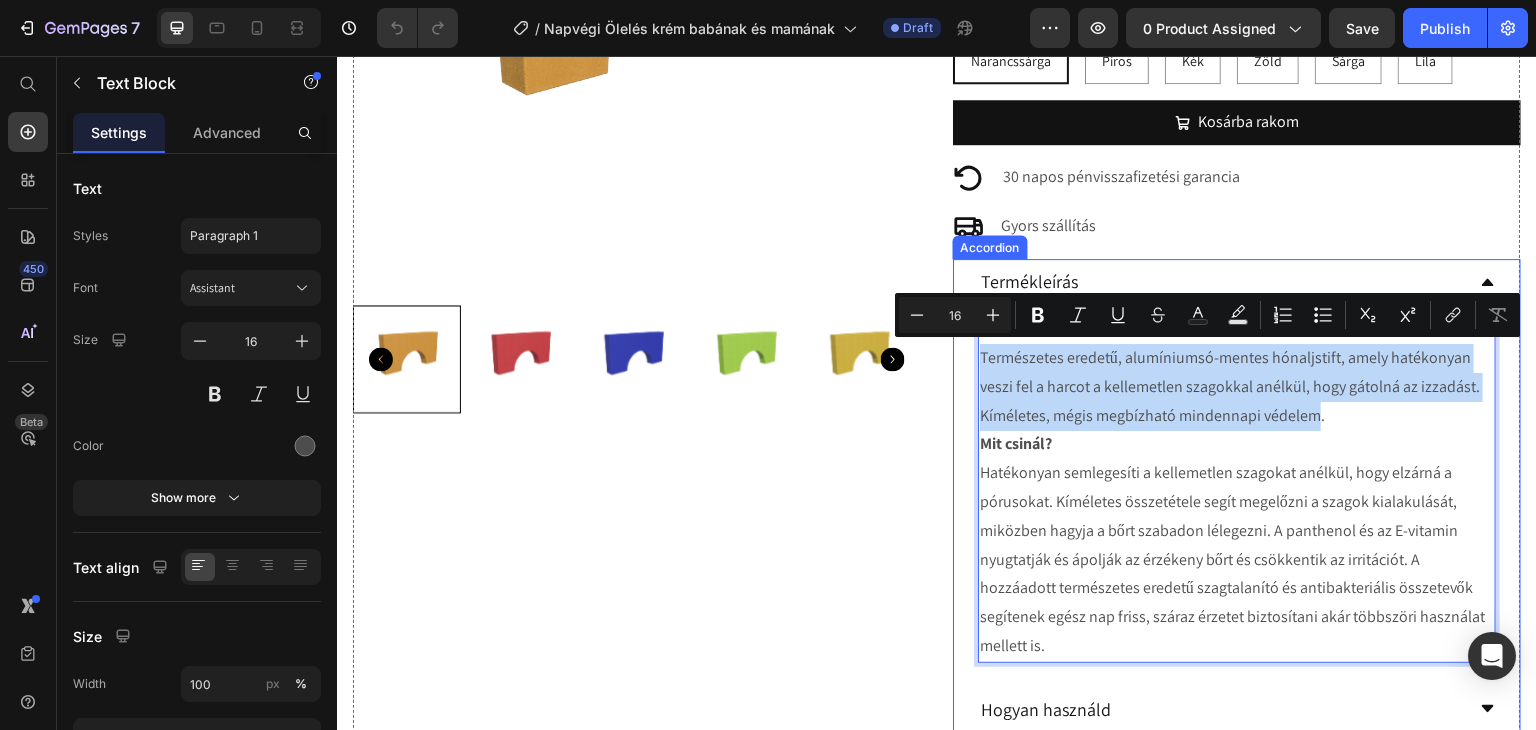 drag, startPoint x: 1097, startPoint y: 388, endPoint x: 952, endPoint y: 362, distance: 147.31259 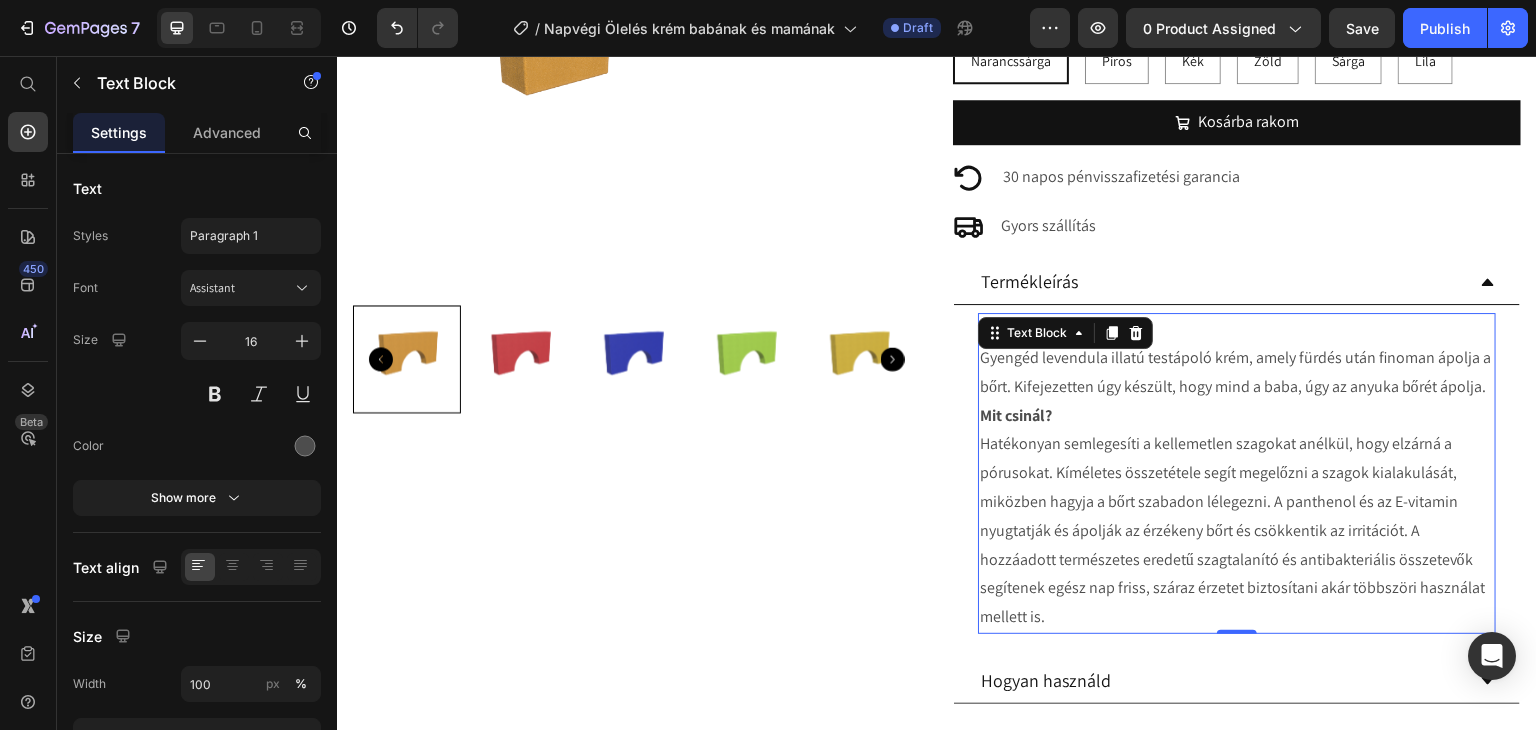 click on "Mit csinál? Hatékonyan semlegesíti a kellemetlen szagokat anélkül, hogy elzárná a pórusokat. Kíméletes összetétele segít megelőzni a szagok kialakulását, miközben hagyja a bőrt szabadon lélegezni. A panthenol és az E-vitamin nyugtatják és ápolják az érzékeny bőrt és csökkentik az irritációt. A hozzáadott természetes eredetű szagtalanító és antibakteriális összetevők segítenek egész nap friss, száraz érzetet biztosítani akár többszöri használat mellett is." at bounding box center [1237, 517] 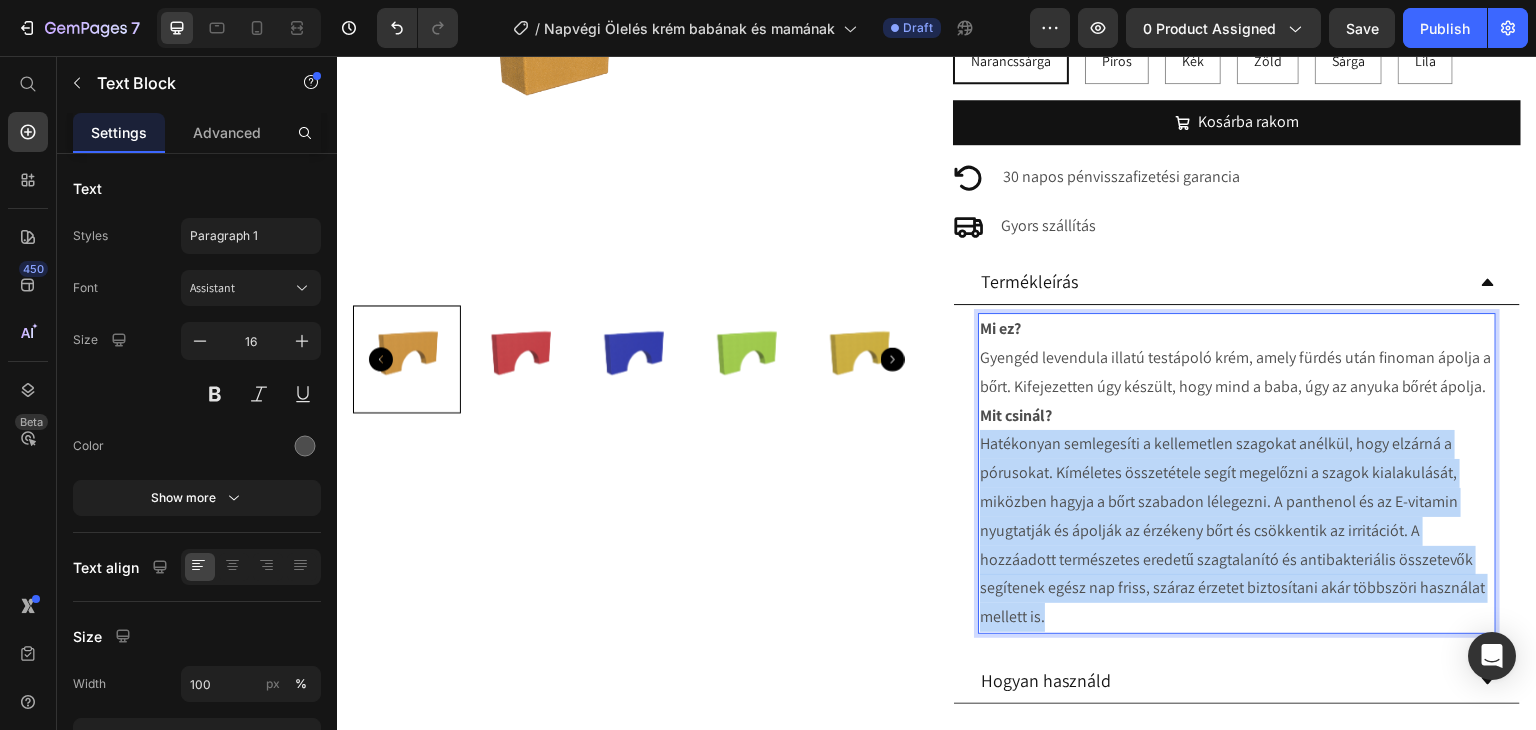 drag, startPoint x: 1065, startPoint y: 641, endPoint x: 977, endPoint y: 479, distance: 184.35835 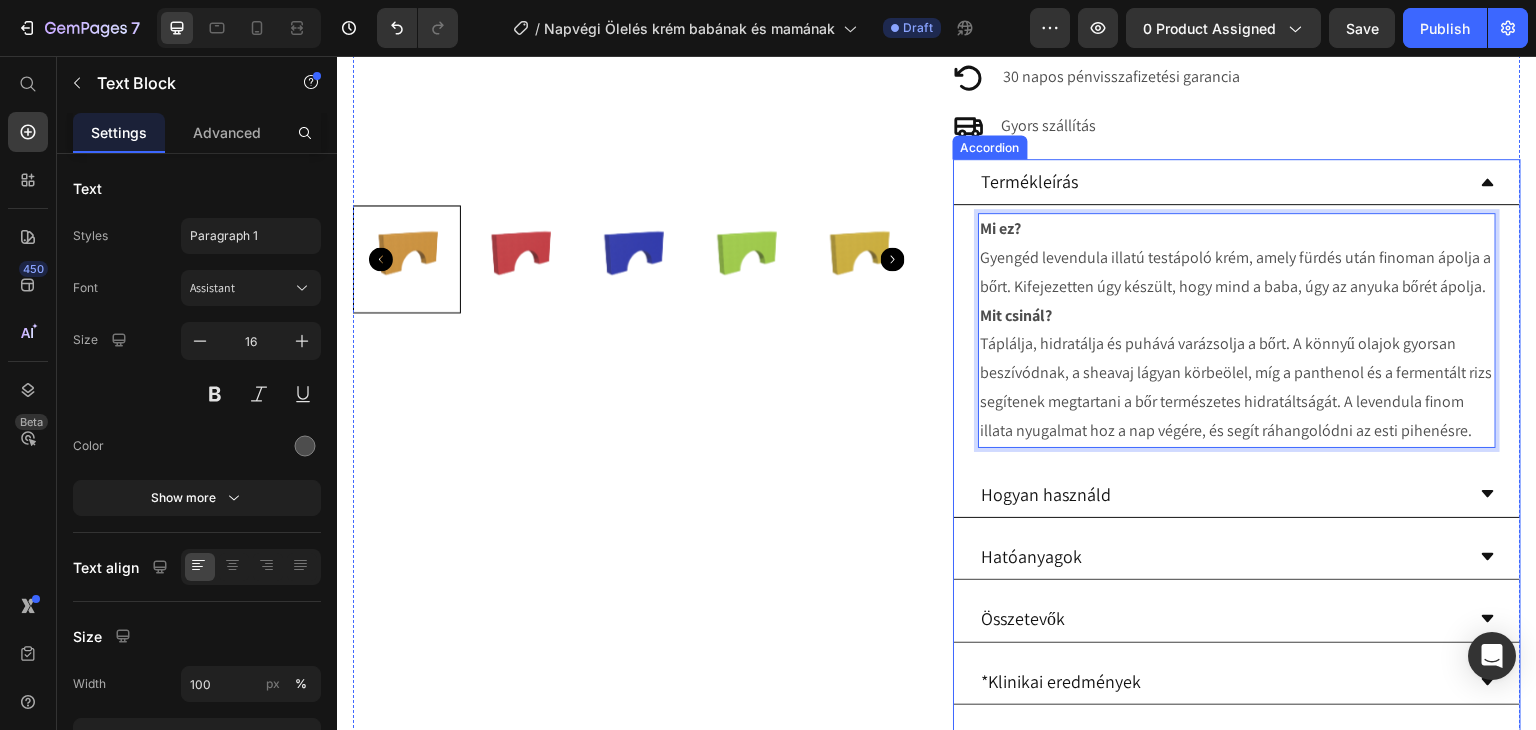 click on "Hogyan használd" at bounding box center [1221, 494] 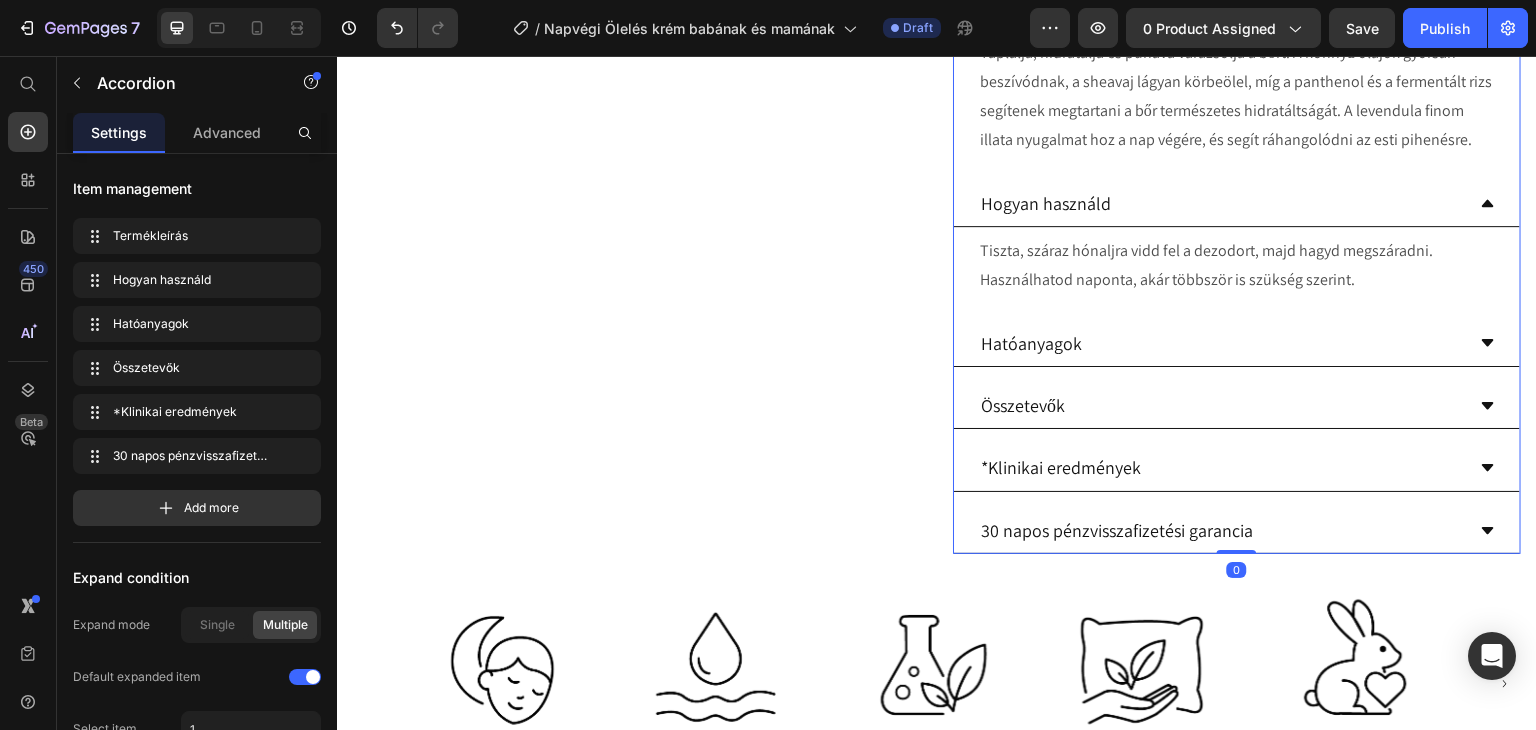 scroll, scrollTop: 800, scrollLeft: 0, axis: vertical 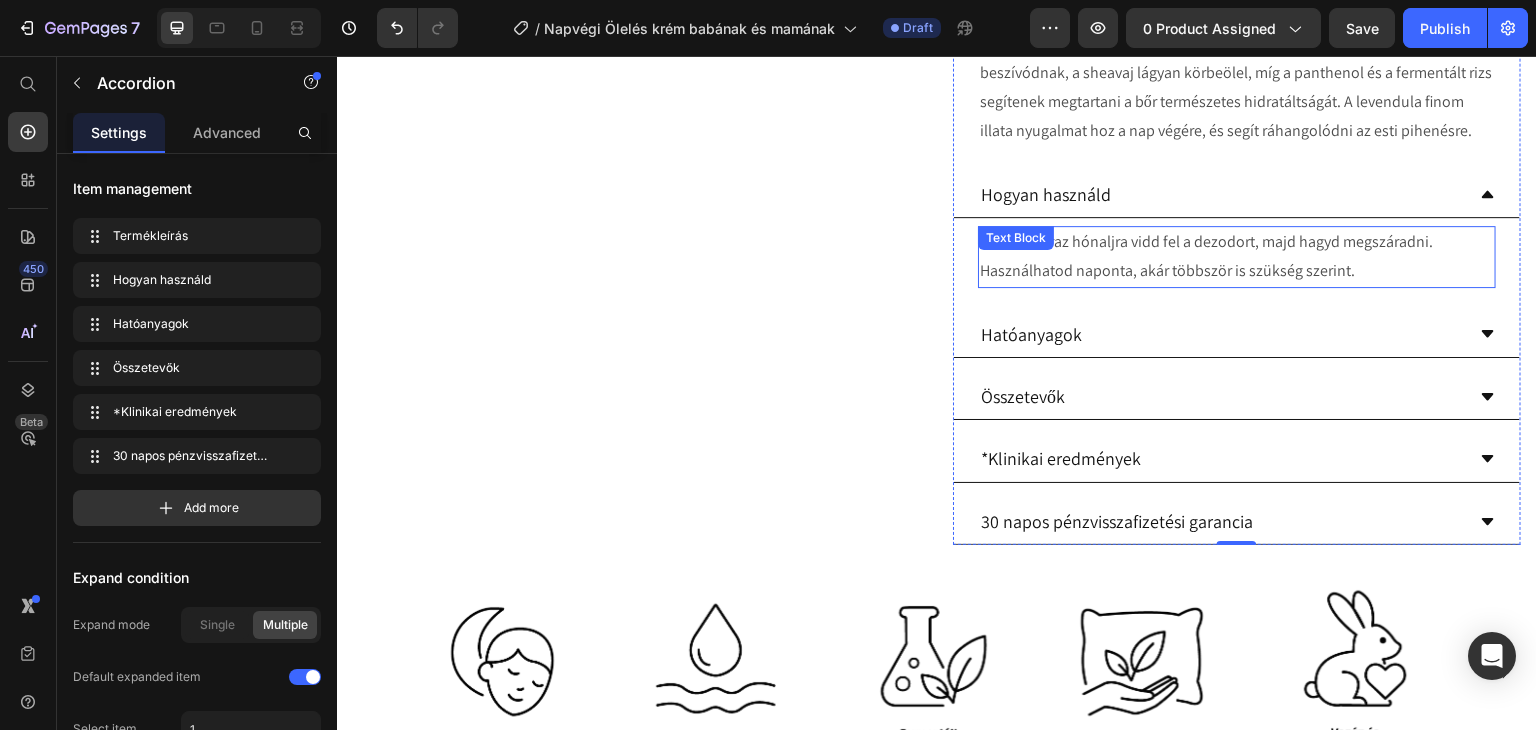 click on "Tiszta, száraz hónaljra vidd fel a dezodort, majd hagyd megszáradni. Használhatod naponta, akár többször is szükség szerint." at bounding box center (1237, 257) 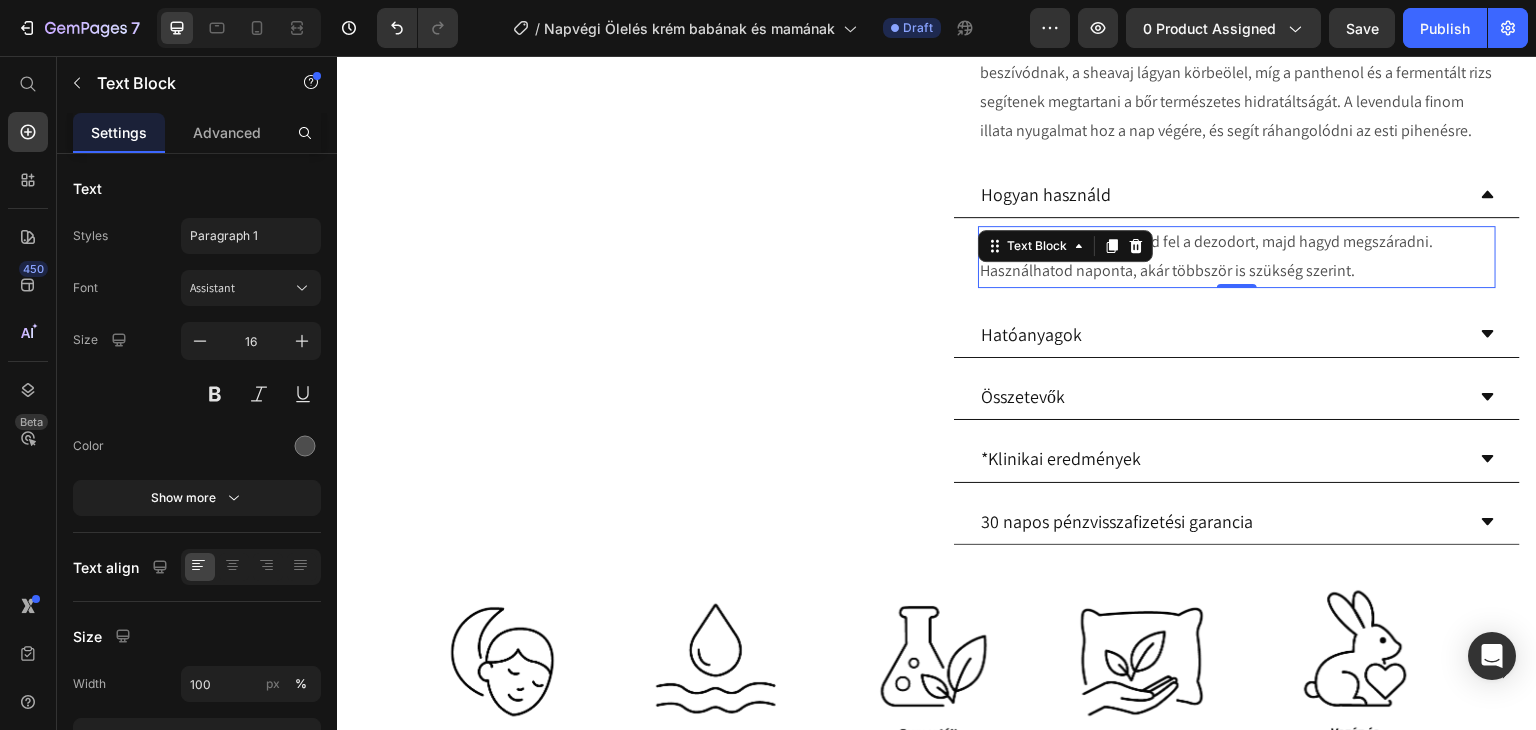 click on "Tiszta, száraz hónaljra vidd fel a dezodort, majd hagyd megszáradni. Használhatod naponta, akár többször is szükség szerint." at bounding box center [1237, 257] 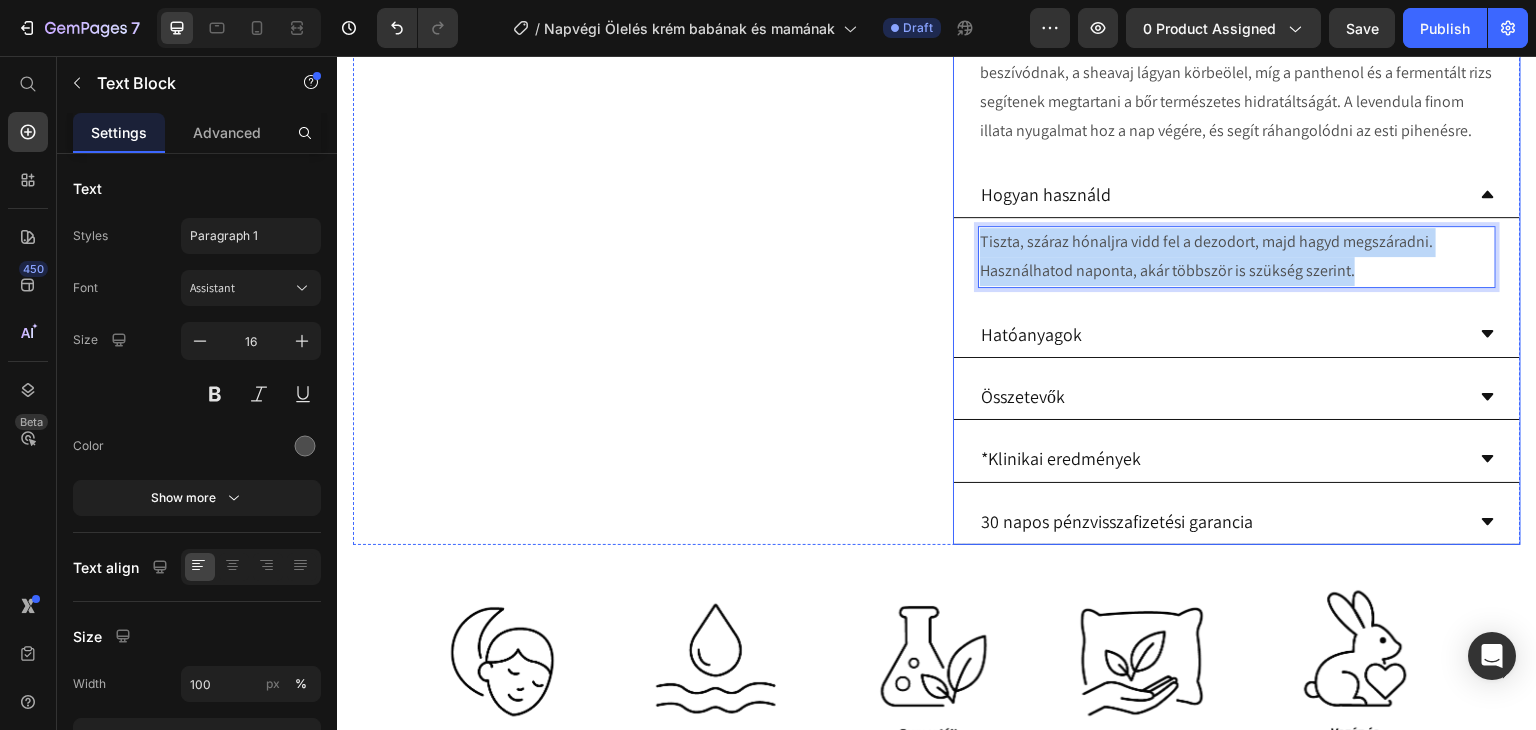 drag, startPoint x: 1345, startPoint y: 326, endPoint x: 957, endPoint y: 298, distance: 389.009 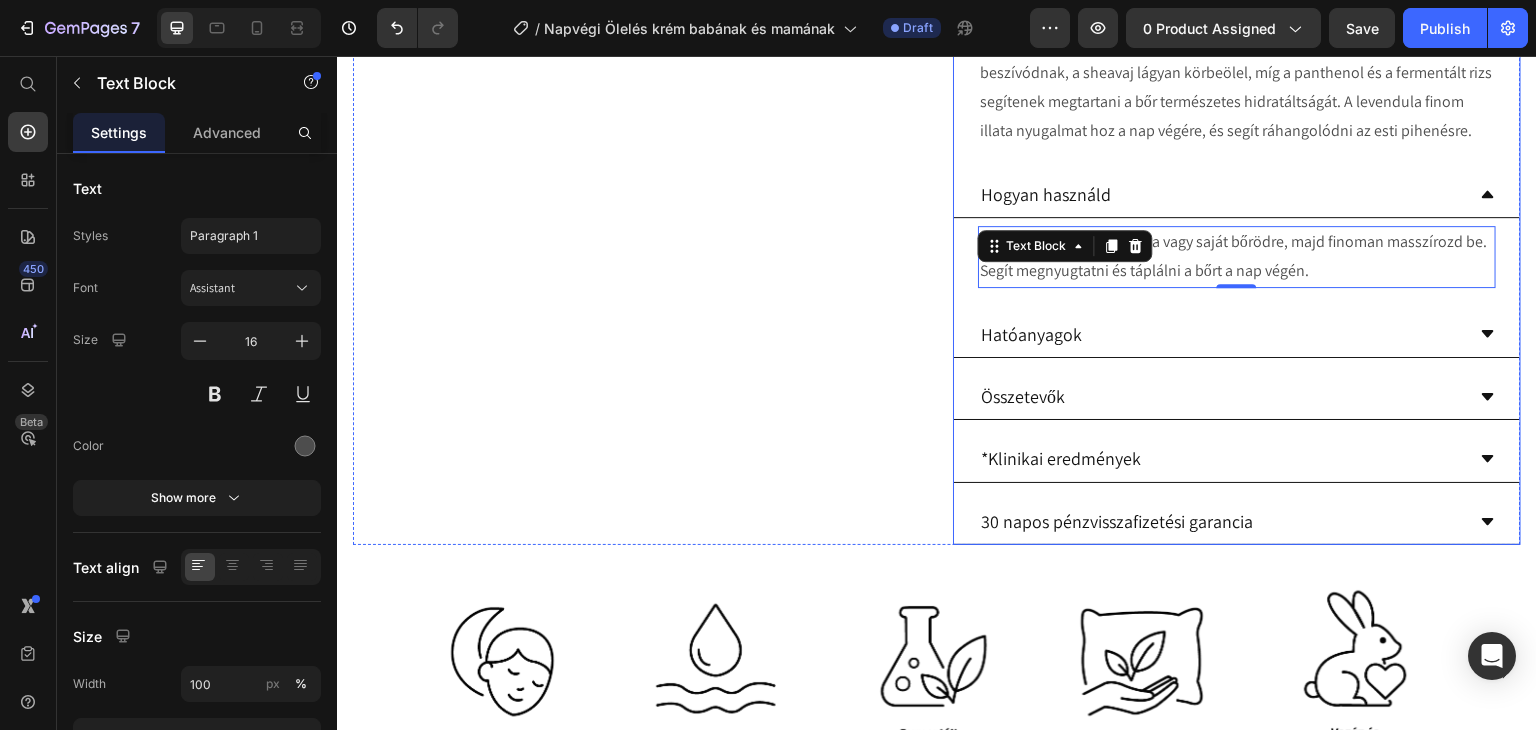 click on "Hatóanyagok" at bounding box center (1221, 334) 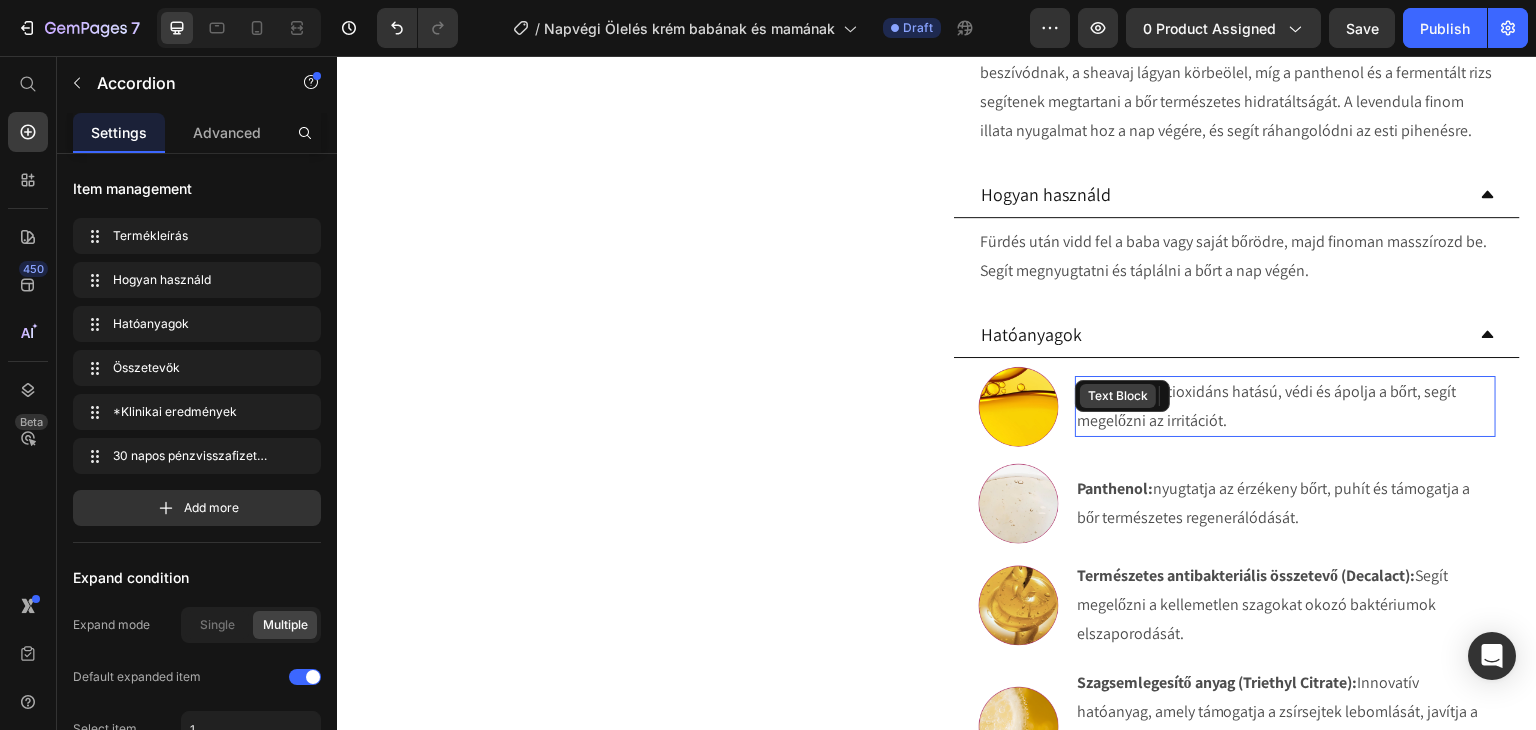 click on "Text Block" at bounding box center (1118, 396) 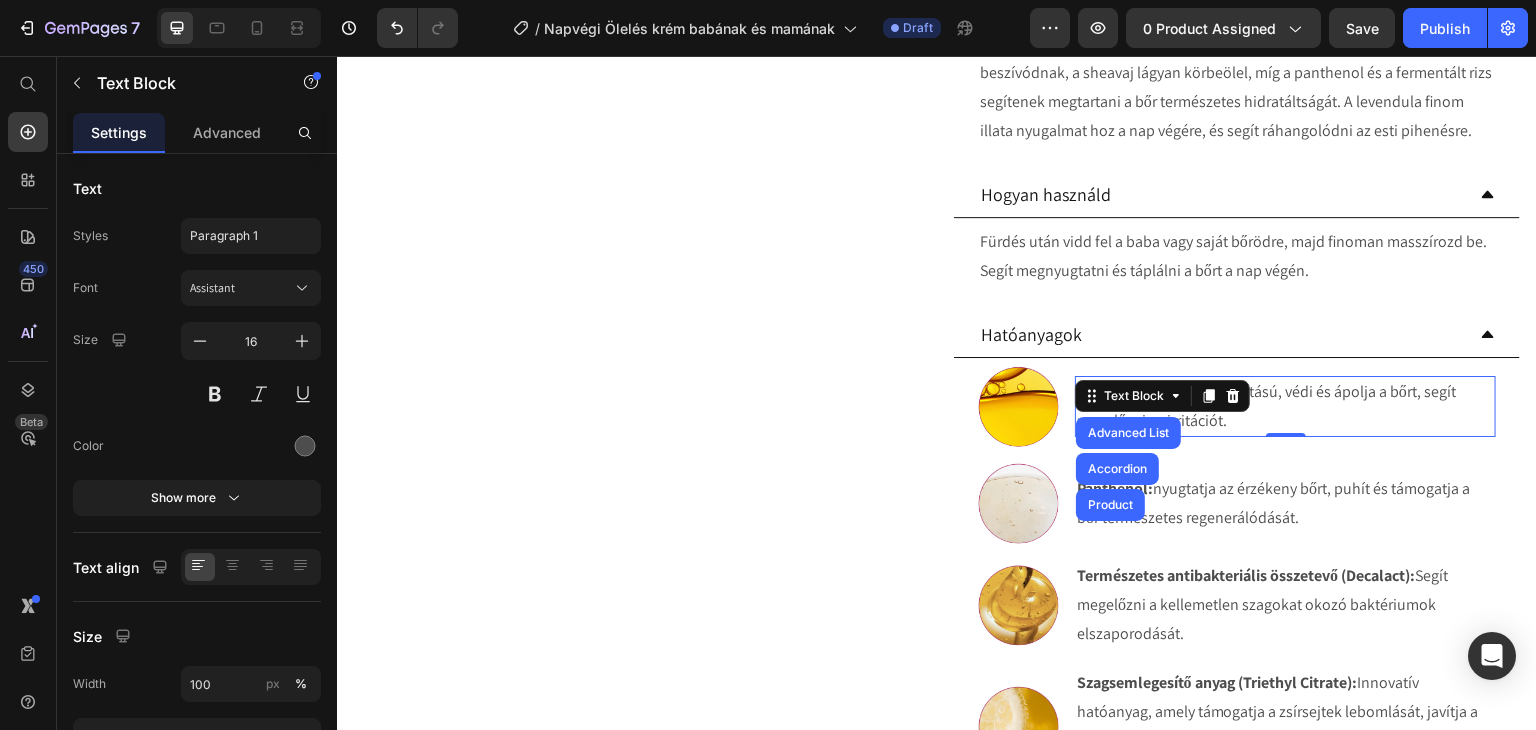 click on "E-vitamin:  Antioxidáns hatású, védi és ápolja a bőrt, segít megelőzni az irritációt." at bounding box center [1285, 407] 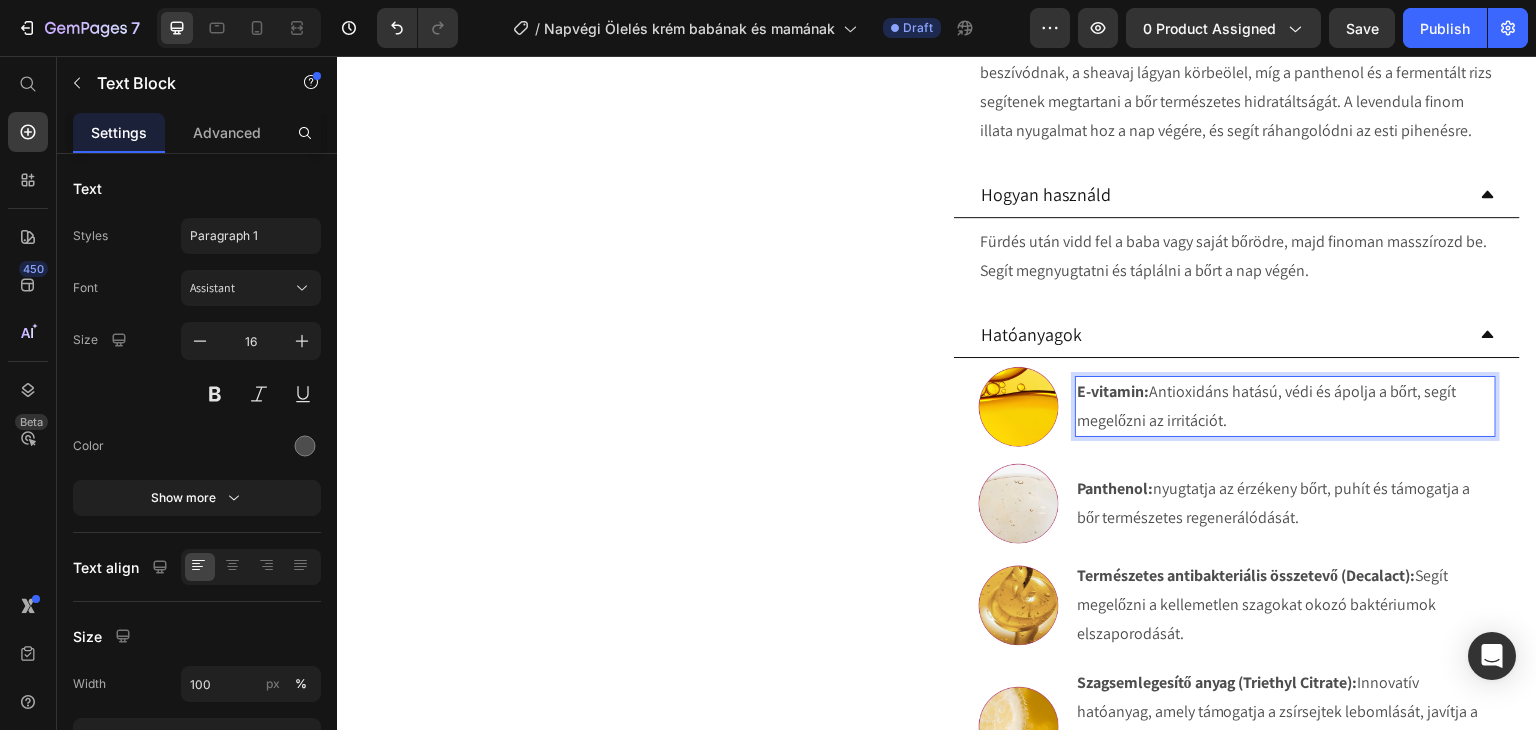 click on "E-vitamin:" at bounding box center (1113, 391) 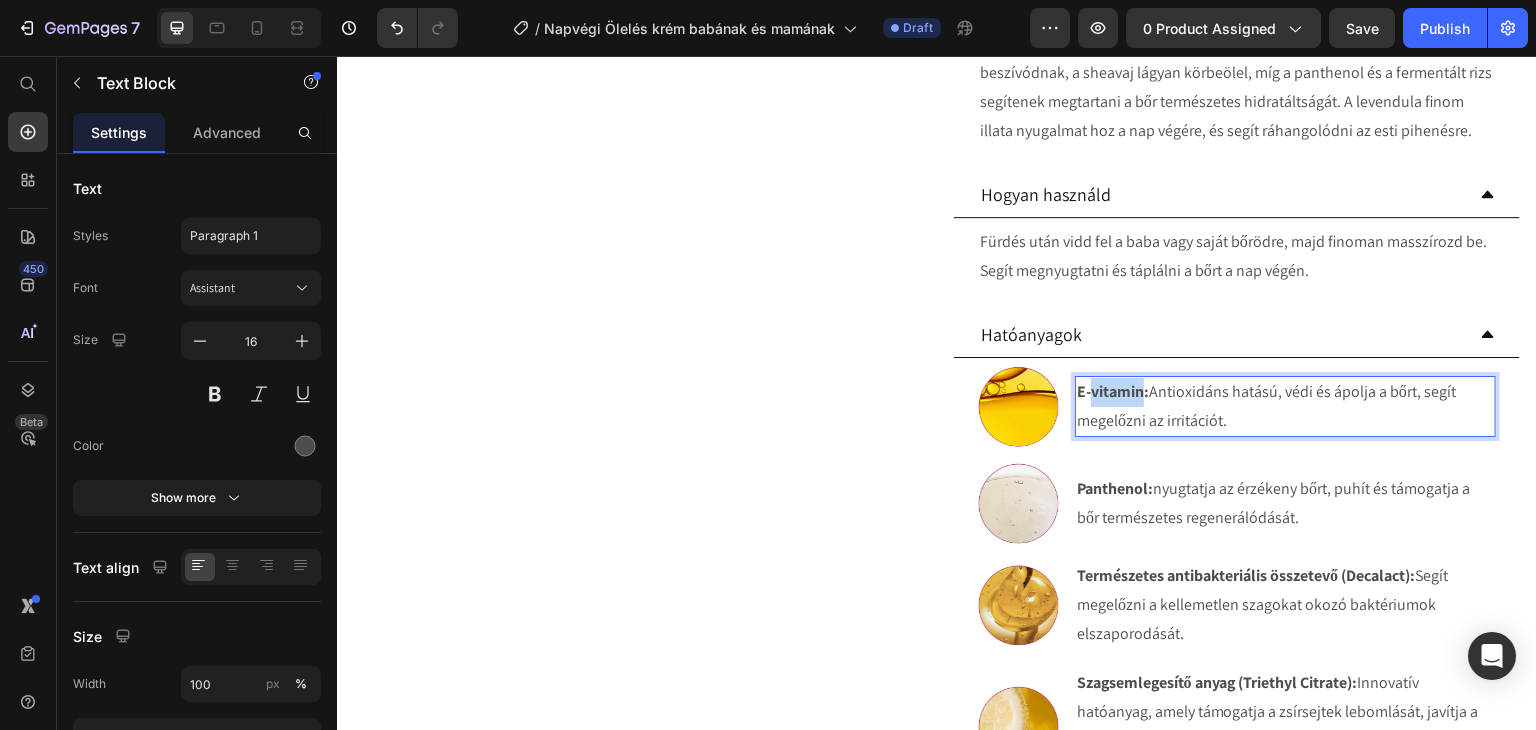 click on "E-vitamin:" at bounding box center [1113, 391] 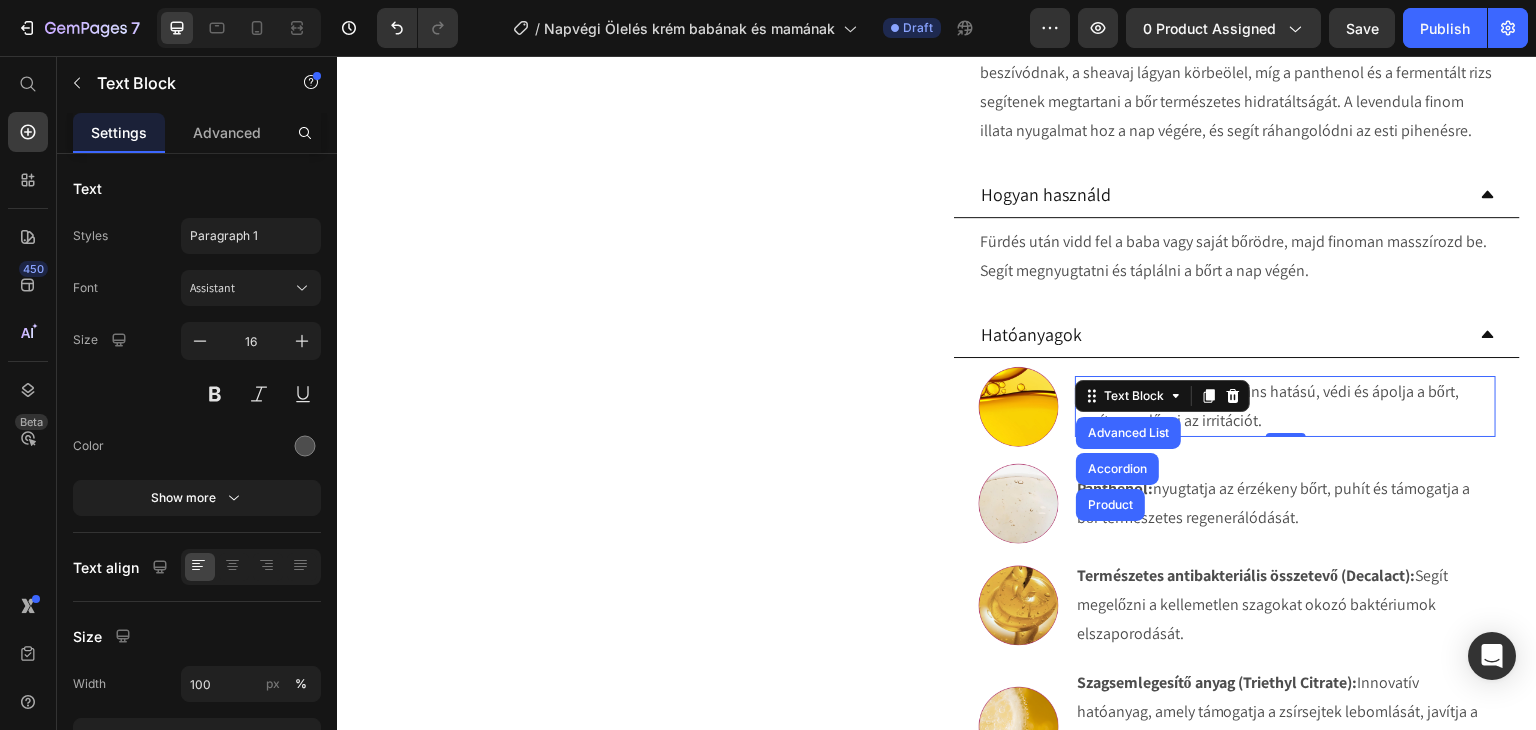 click on "Fermentált rizs:  Antioxidáns hatású, védi és ápolja a bőrt, segít megelőzni az irritációt." at bounding box center (1285, 407) 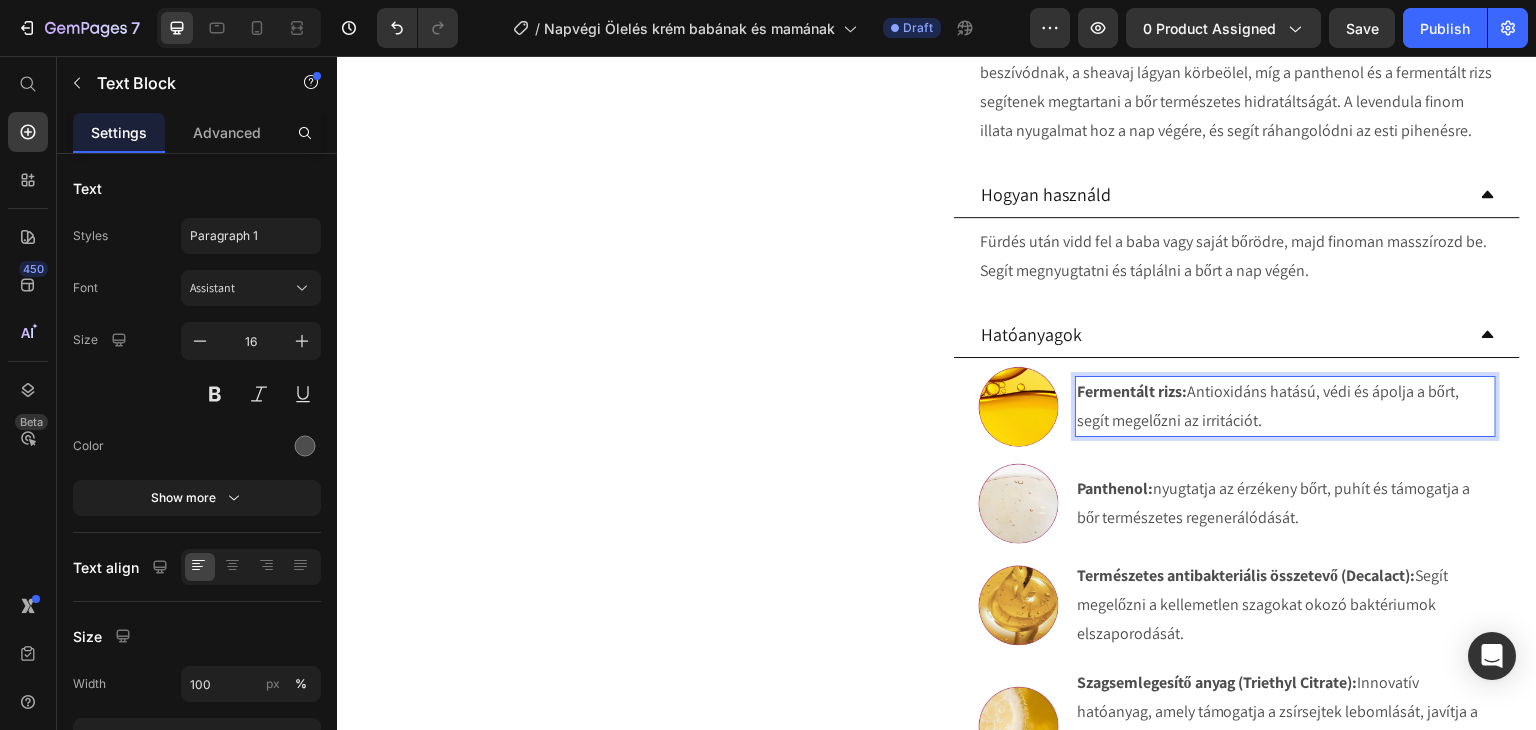 drag, startPoint x: 1256, startPoint y: 470, endPoint x: 1187, endPoint y: 452, distance: 71.30919 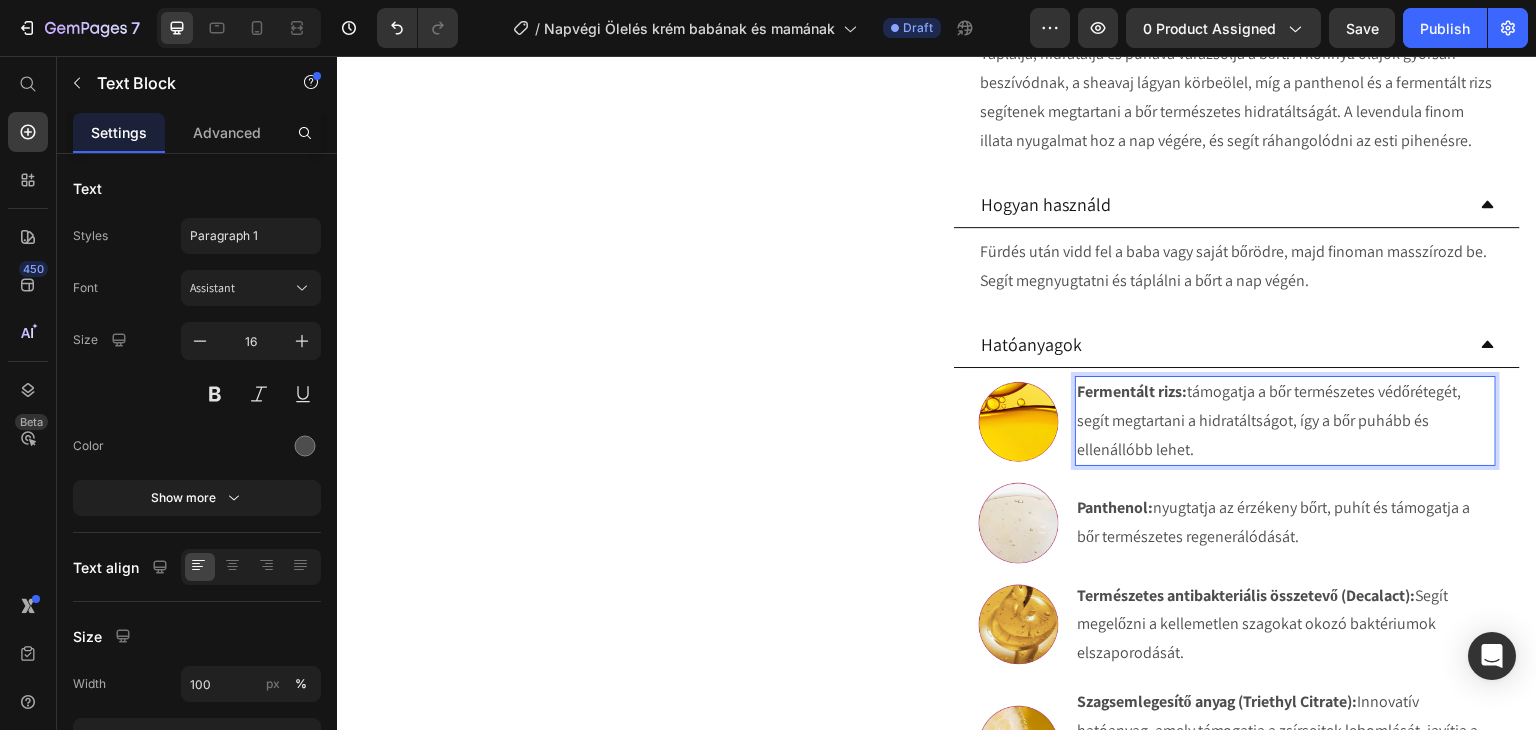 click on "Fermentált rizs:  támogatja a bőr természetes védőrétegét, segít megtartani a hidratáltságot, így a bőr puhább és ellenállóbb lehet." at bounding box center [1285, 421] 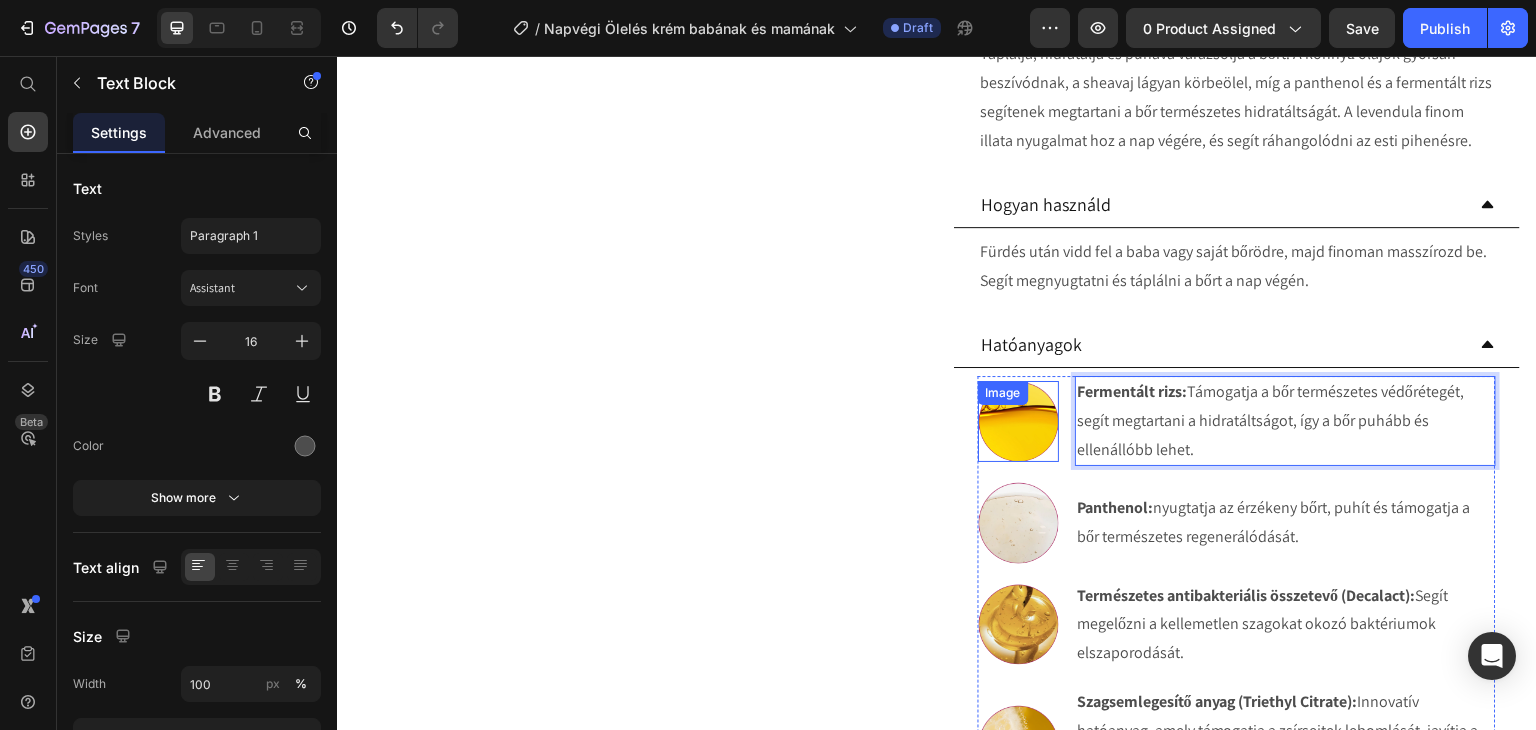 click at bounding box center (1018, 421) 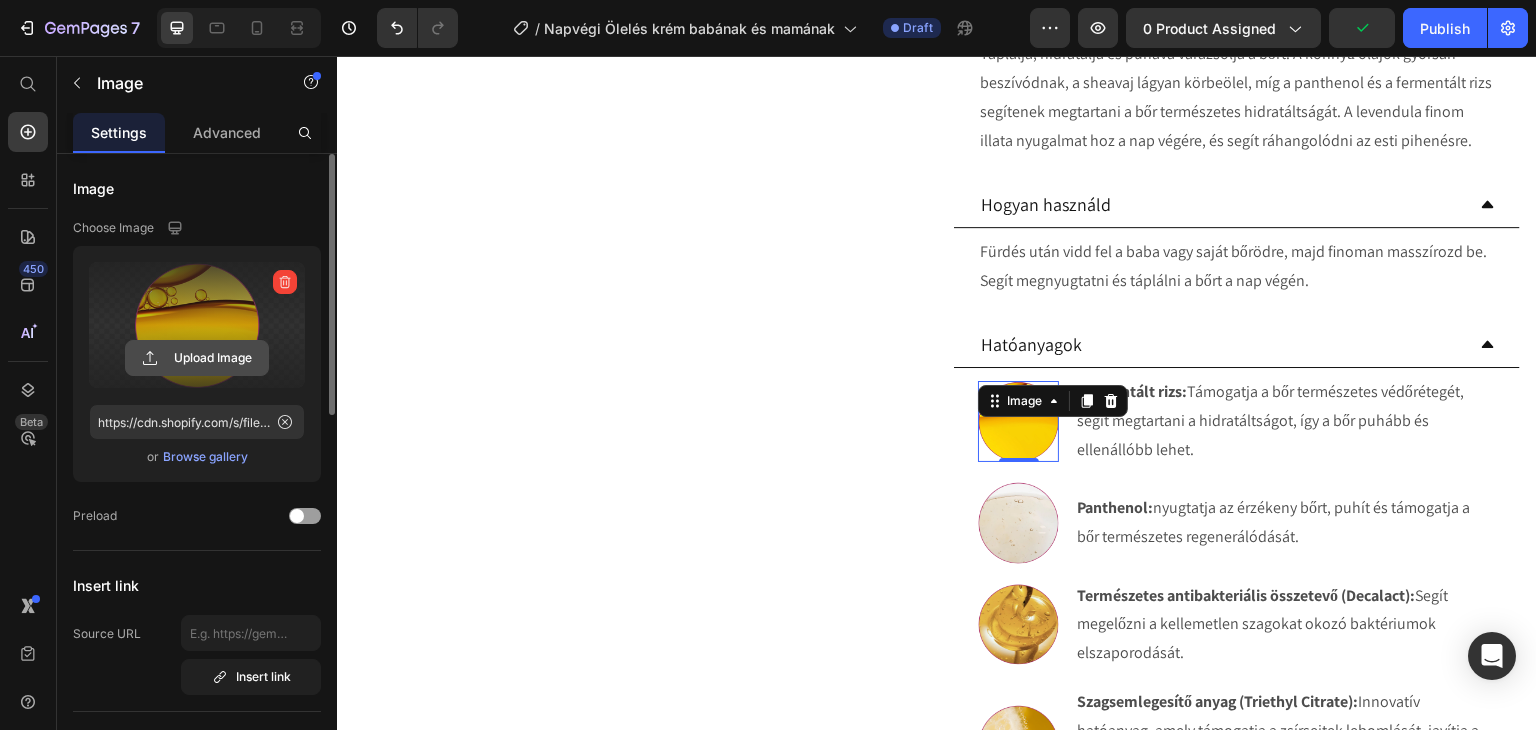 click 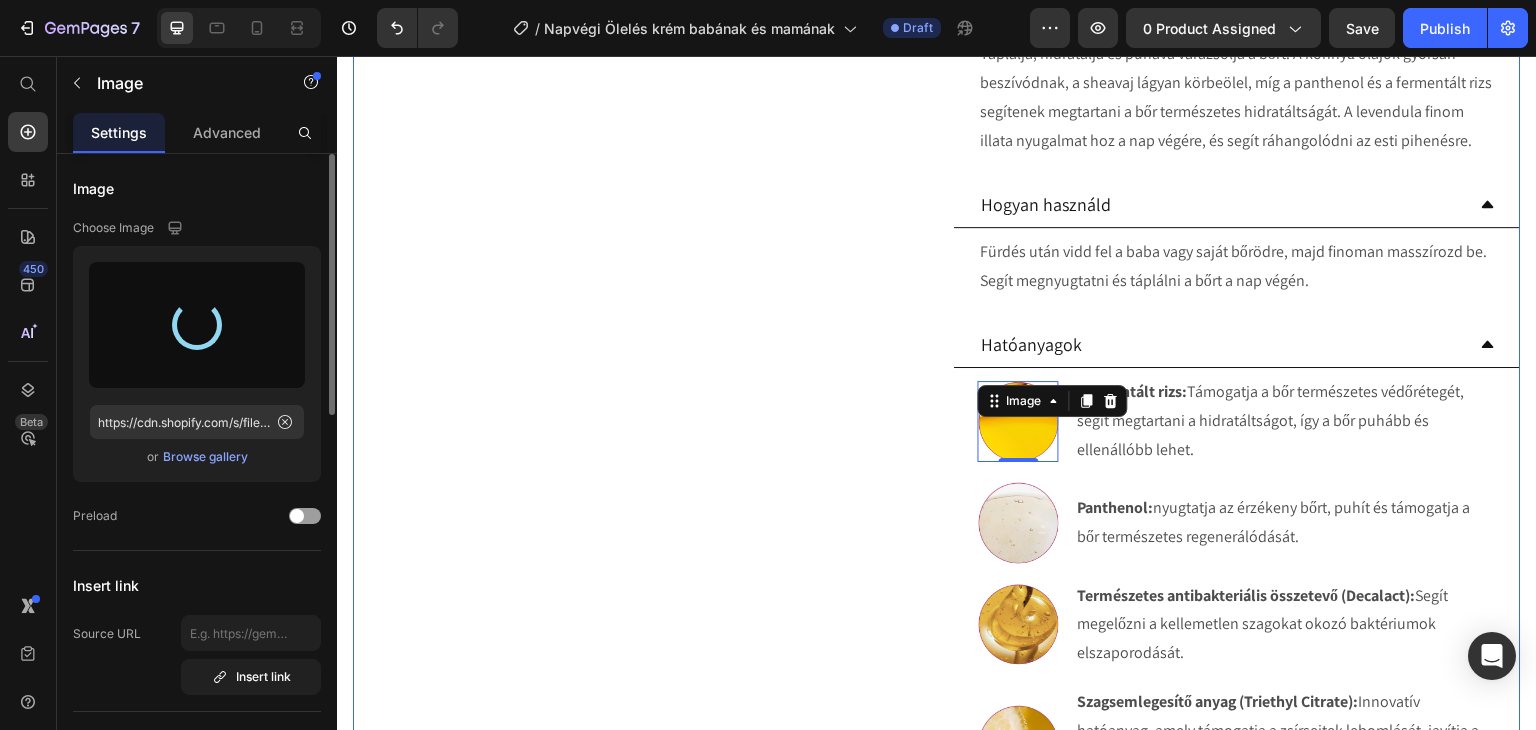 type on "https://cdn.shopify.com/s/files/1/0270/9628/5265/files/gempages_463917519317632081-d1898214-e897-4086-9424-76ff5fae4bca.webp" 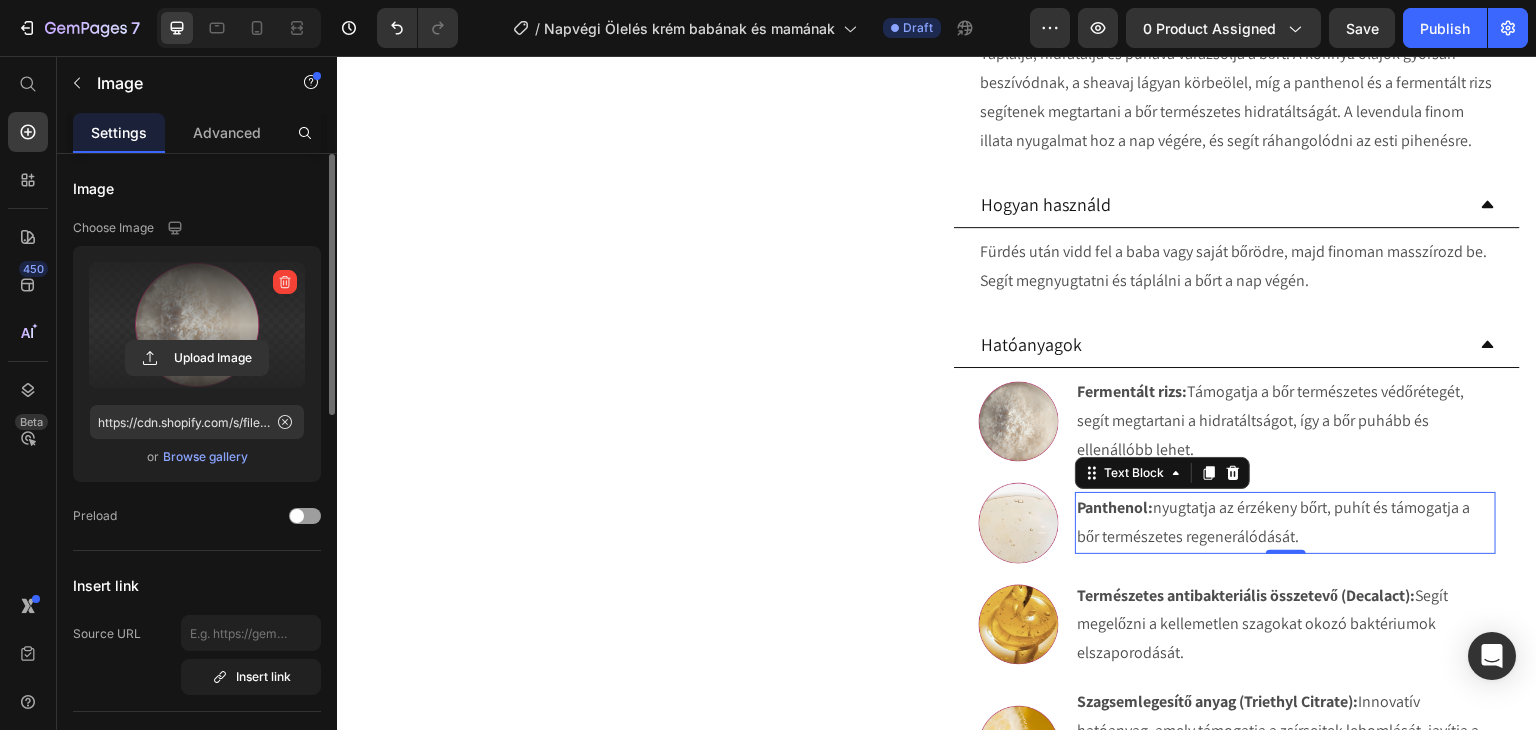 click on "Panthenol:" at bounding box center (1115, 507) 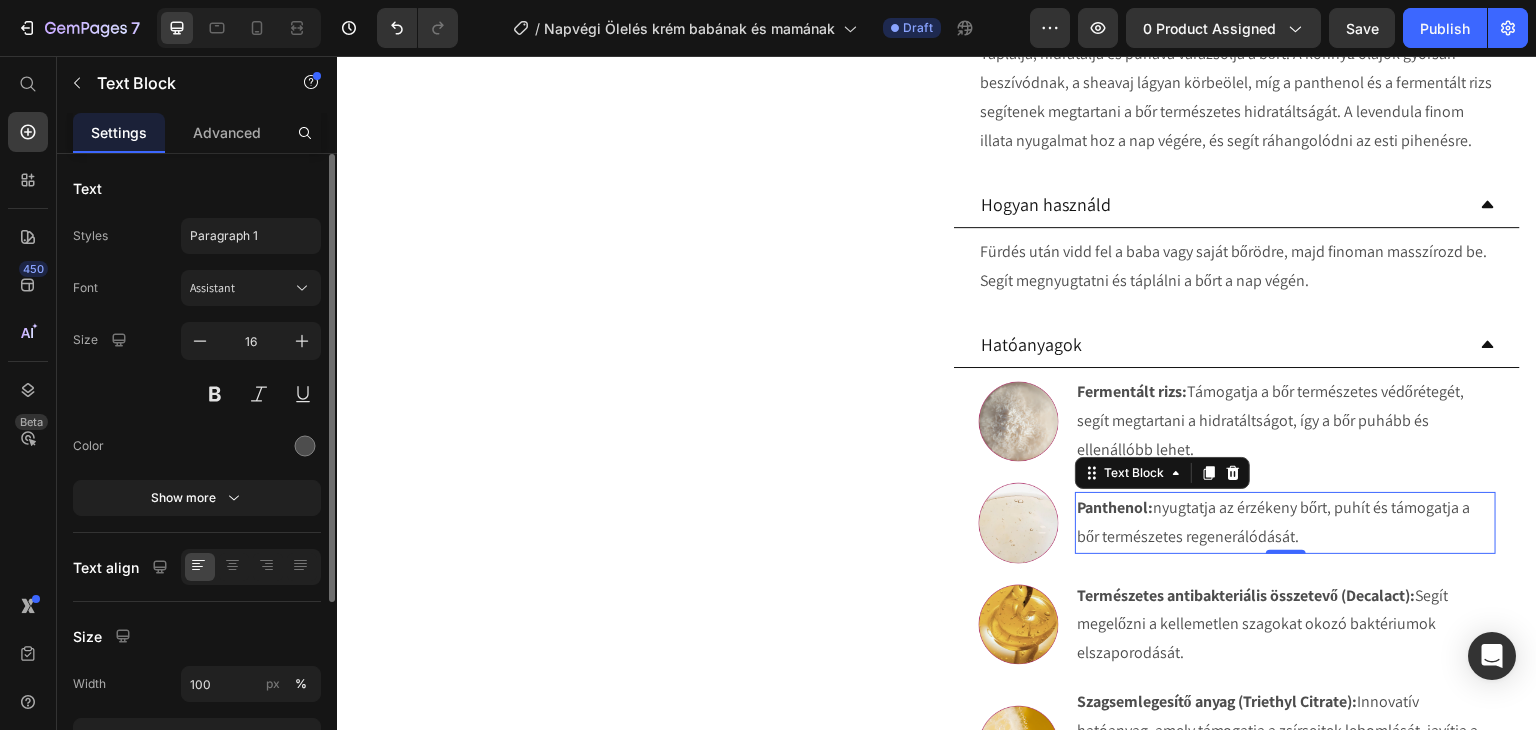 click on "Panthenol:" at bounding box center (1115, 507) 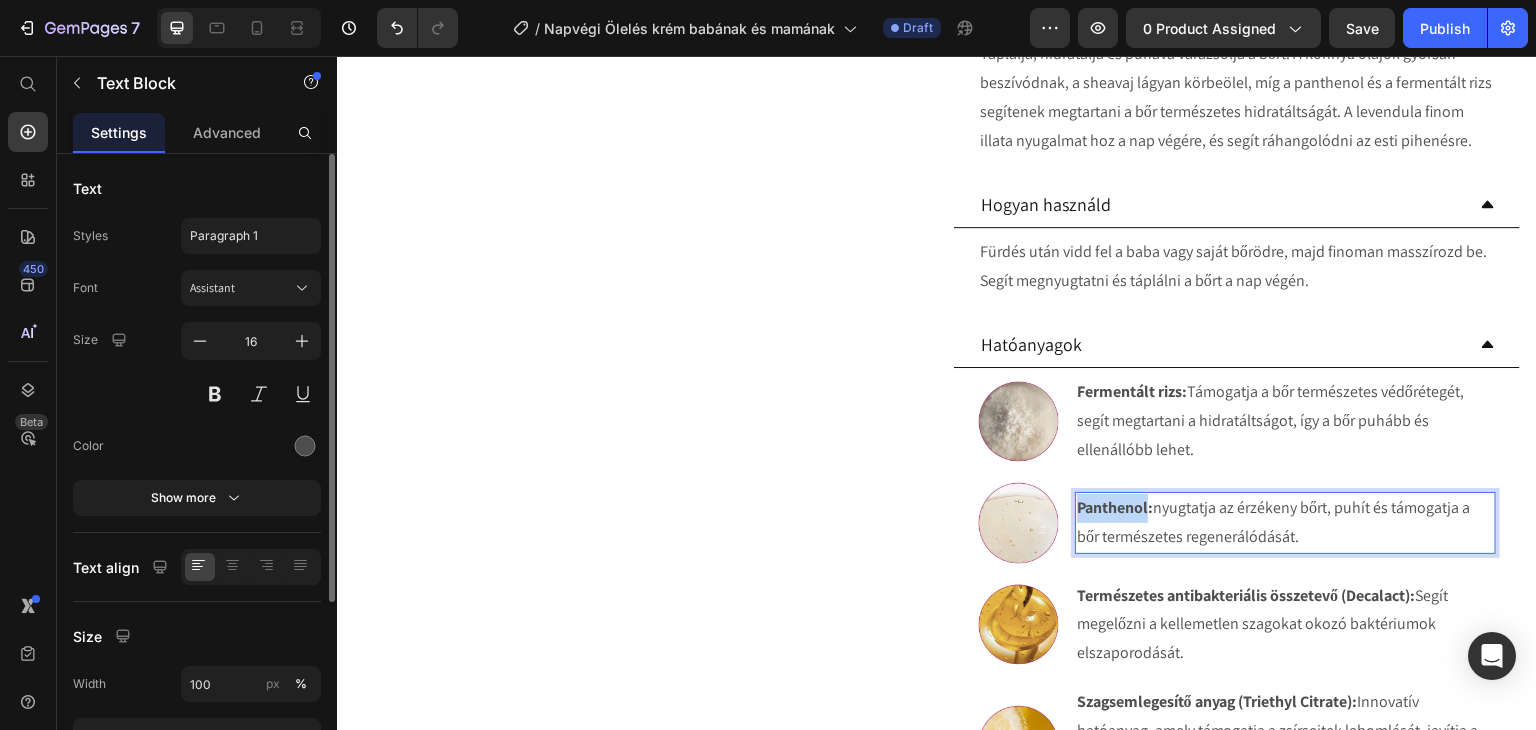 click on "Panthenol:" at bounding box center (1115, 507) 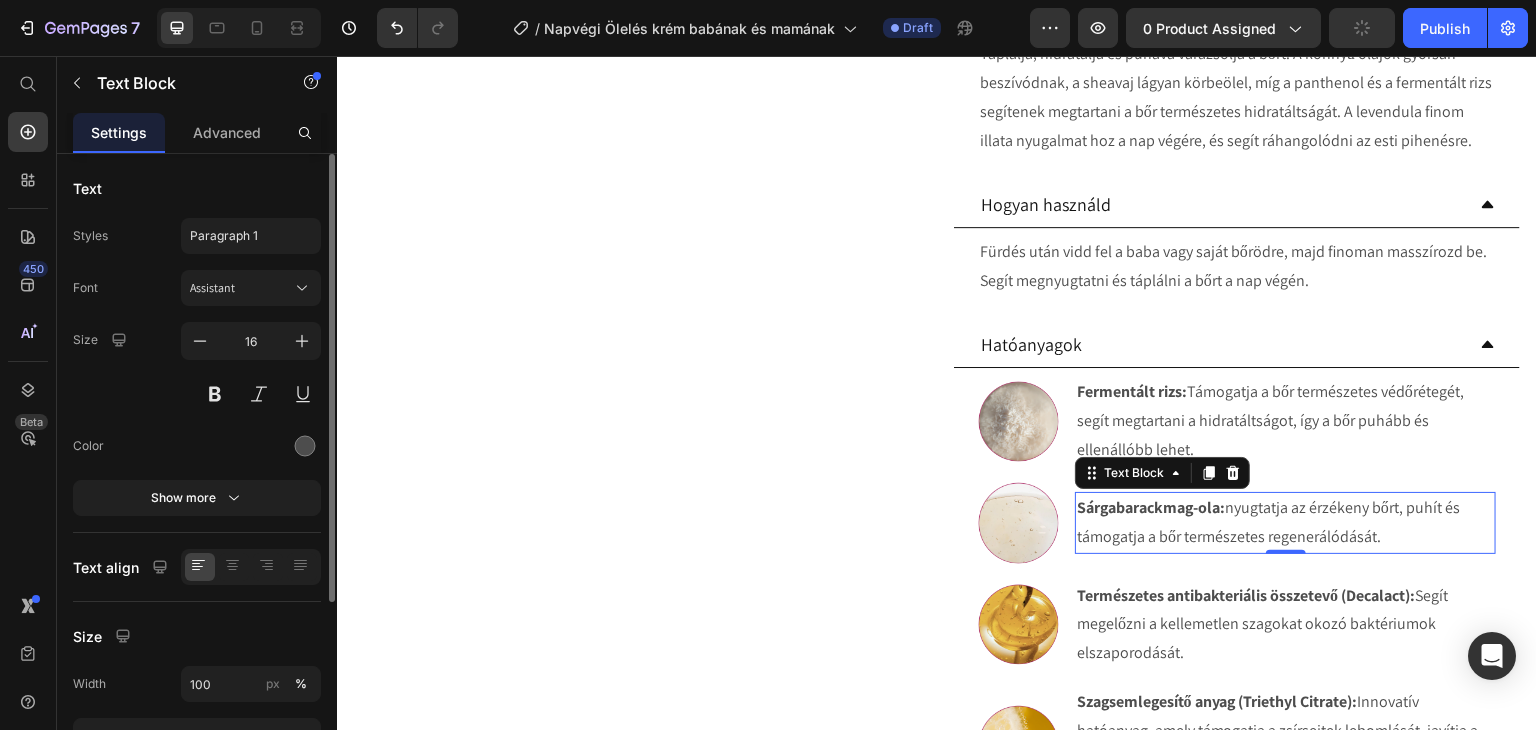 click on "Sárgabarackmag-ola:  nyugtatja az érzékeny bőrt, puhít és támogatja a bőr természetes regenerálódását." at bounding box center (1285, 523) 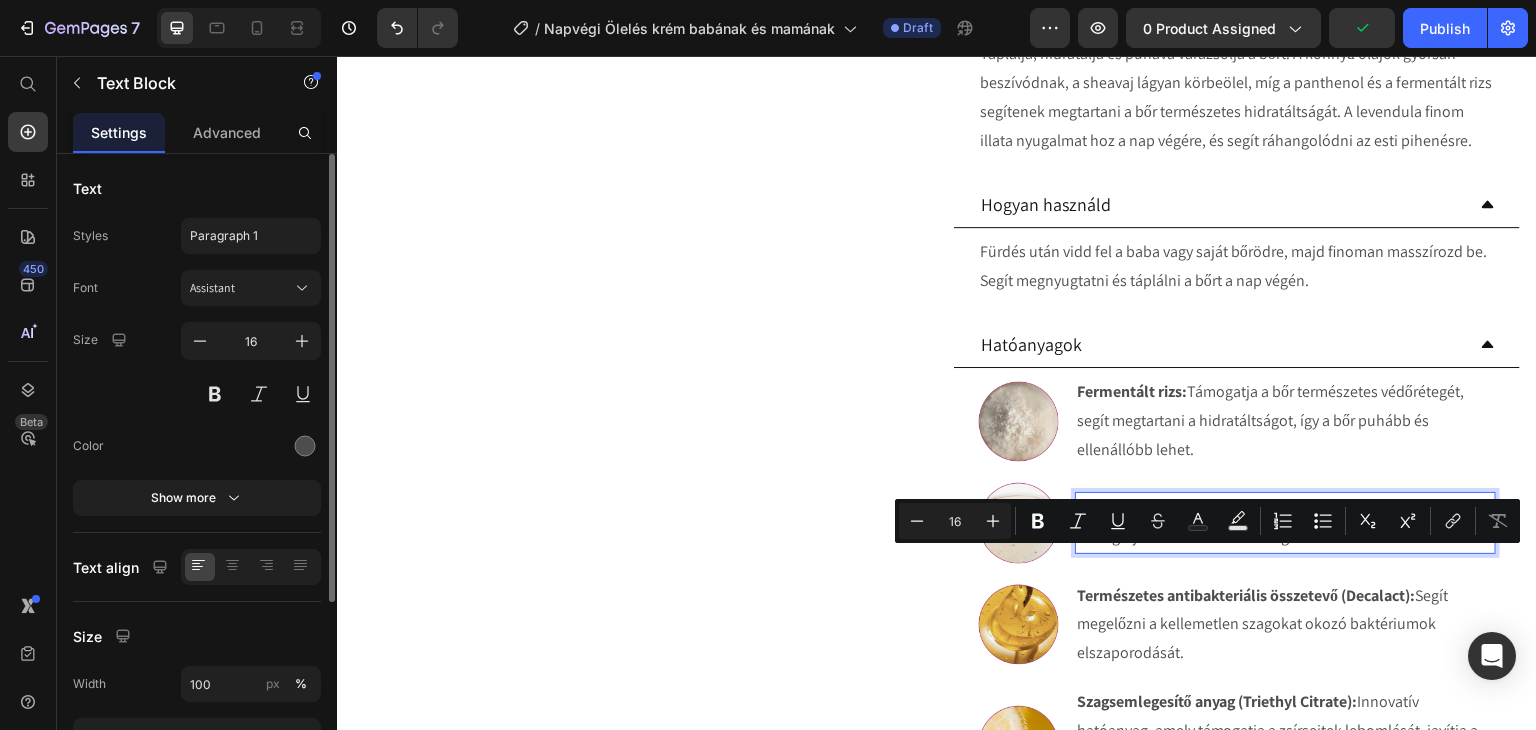 drag, startPoint x: 1376, startPoint y: 585, endPoint x: 1223, endPoint y: 553, distance: 156.3106 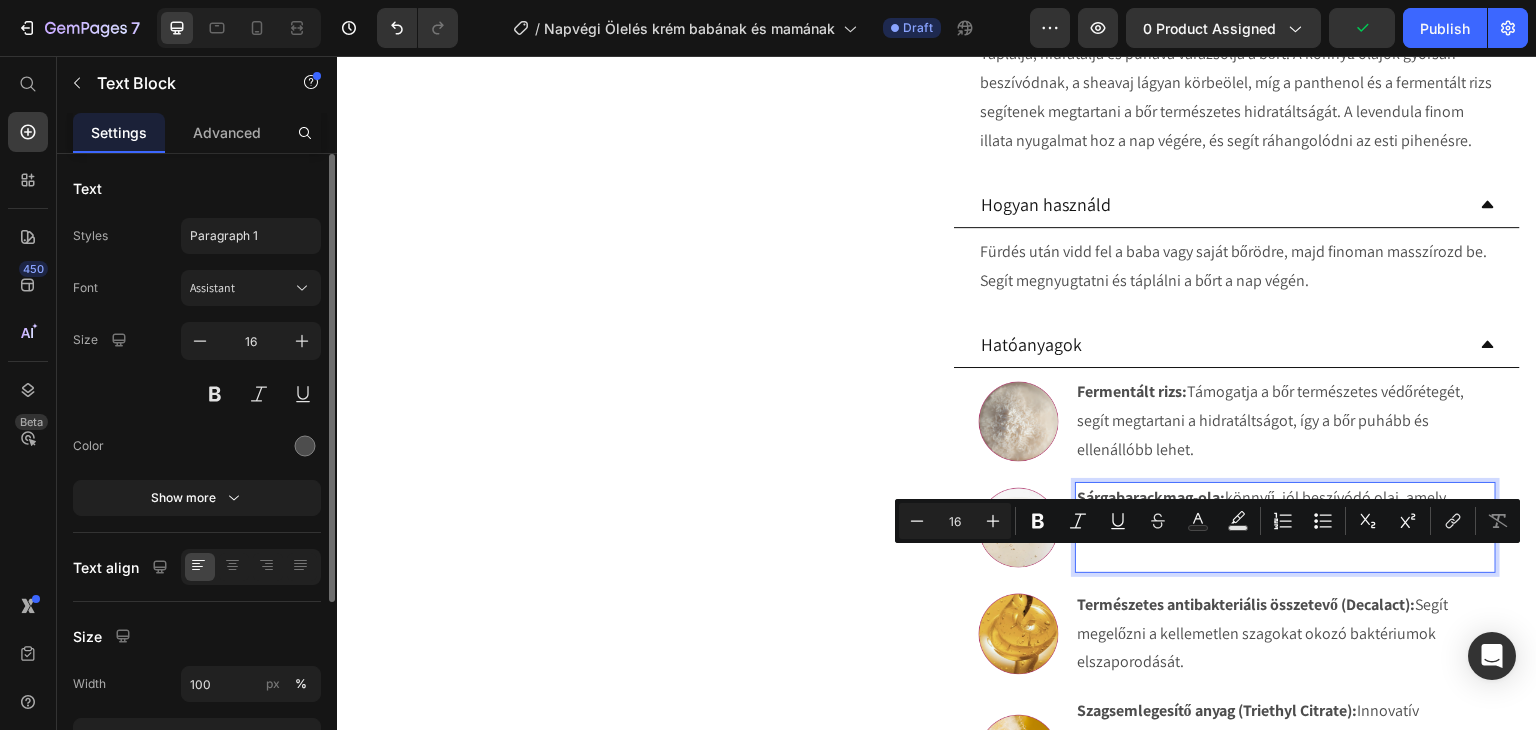 scroll, scrollTop: 780, scrollLeft: 0, axis: vertical 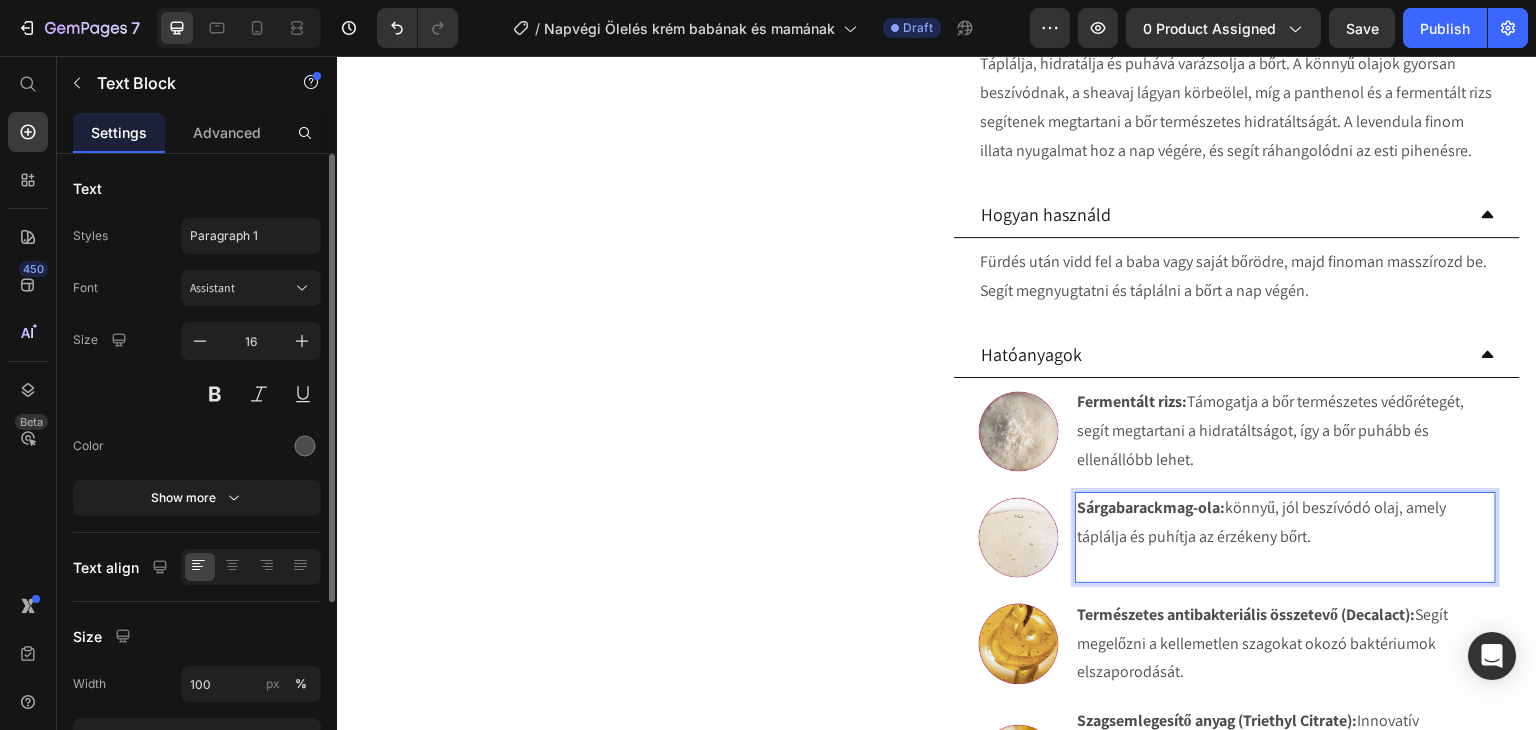 click on "Sárgabarackmag-ola:   könnyű, jól beszívódó olaj, amely táplálja és puhítja az érzékeny bőrt." at bounding box center (1285, 537) 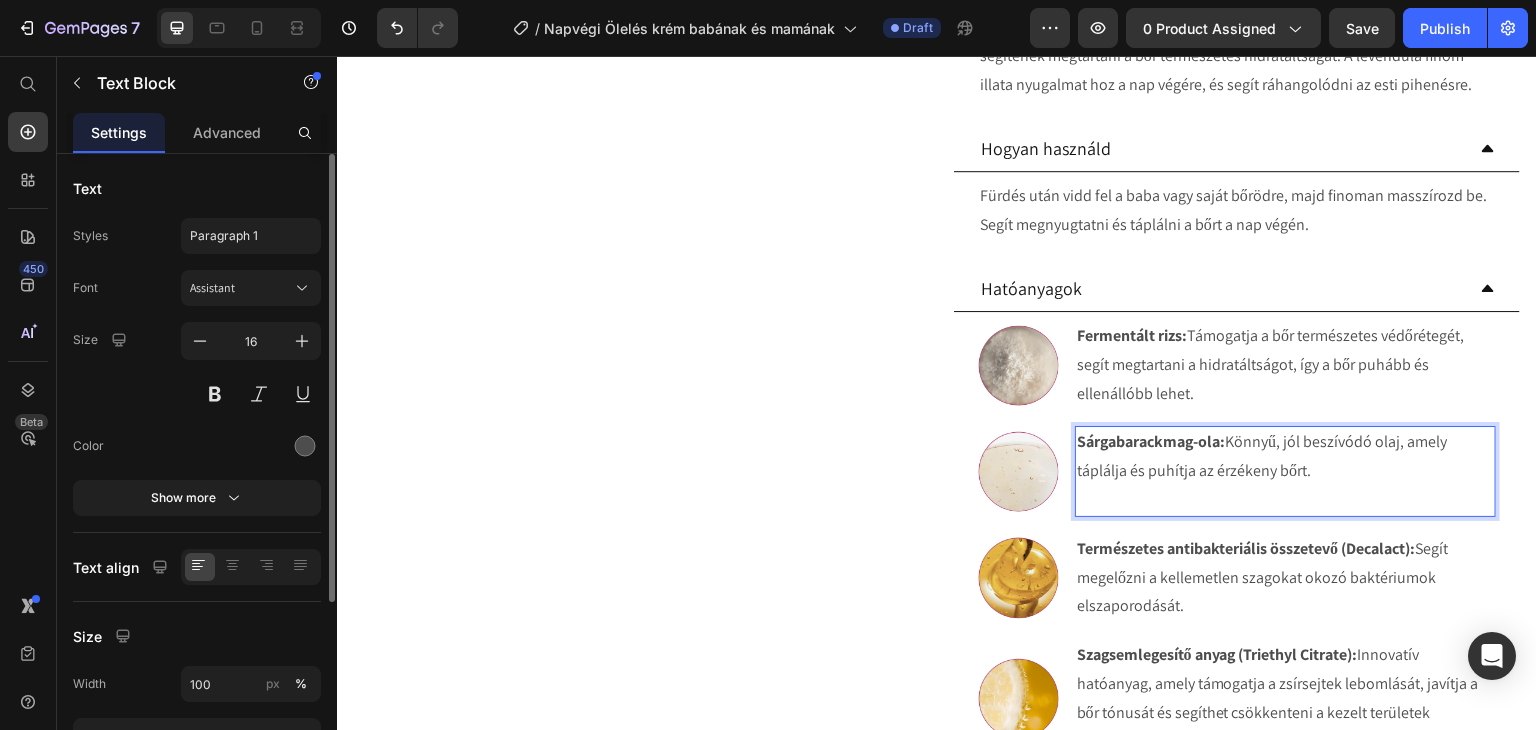 scroll, scrollTop: 880, scrollLeft: 0, axis: vertical 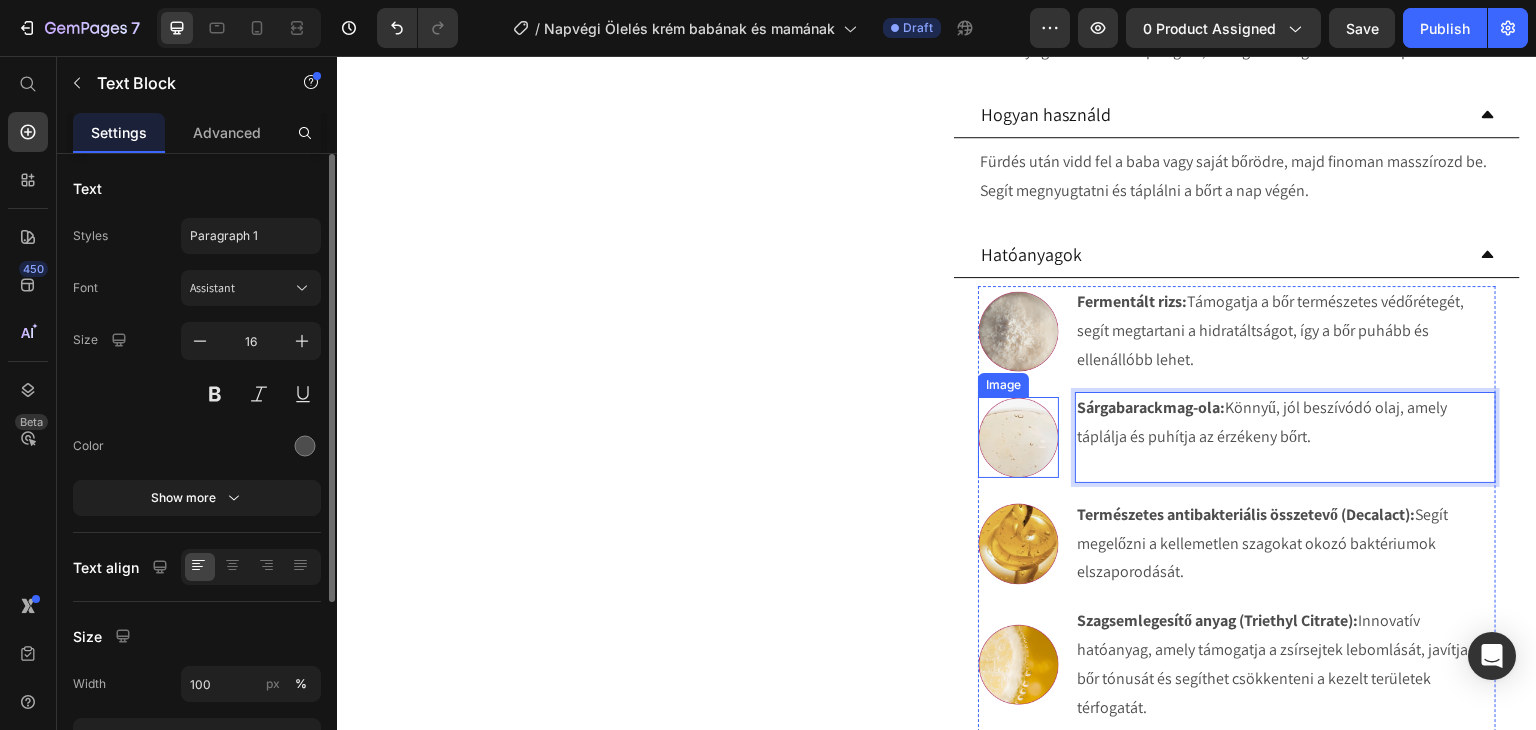 click at bounding box center (1018, 437) 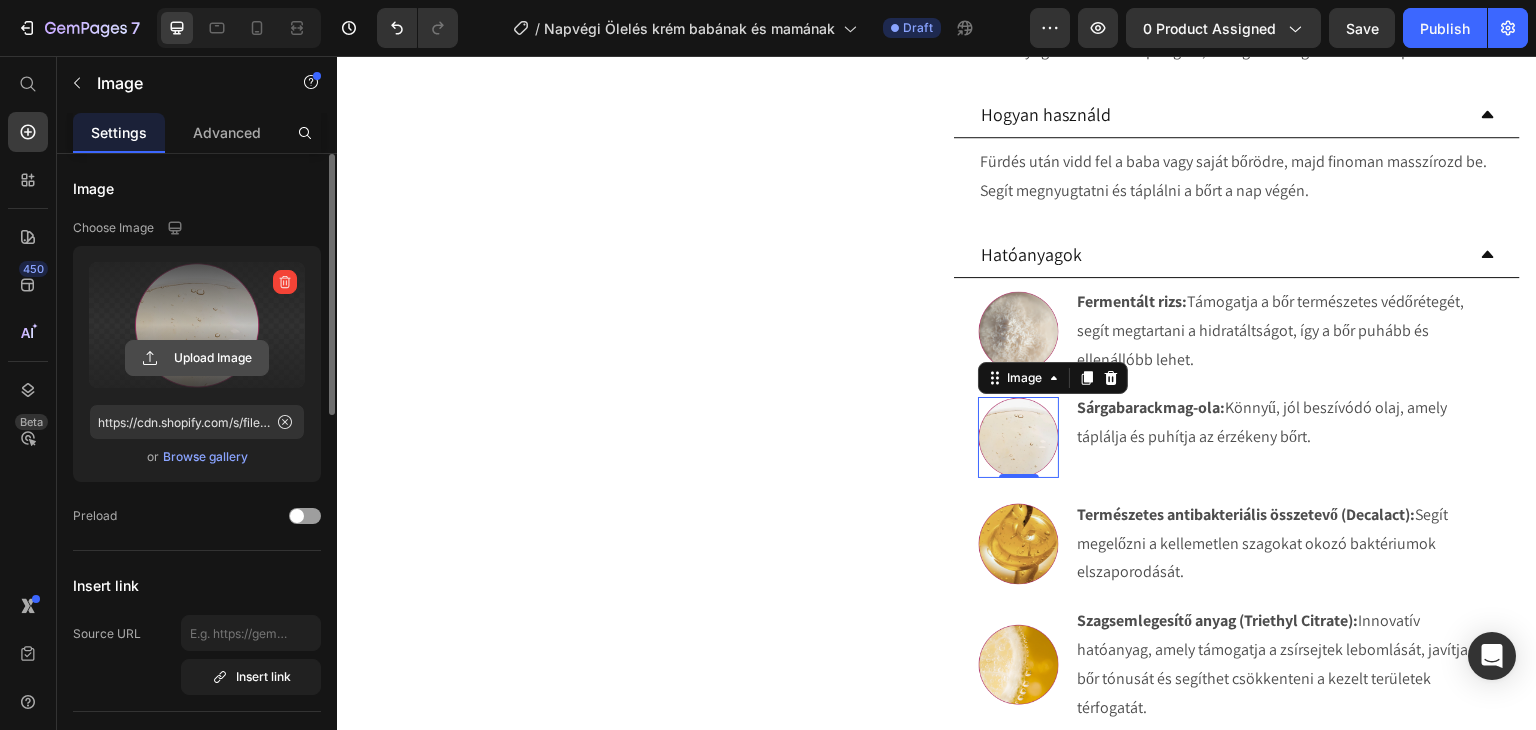 click 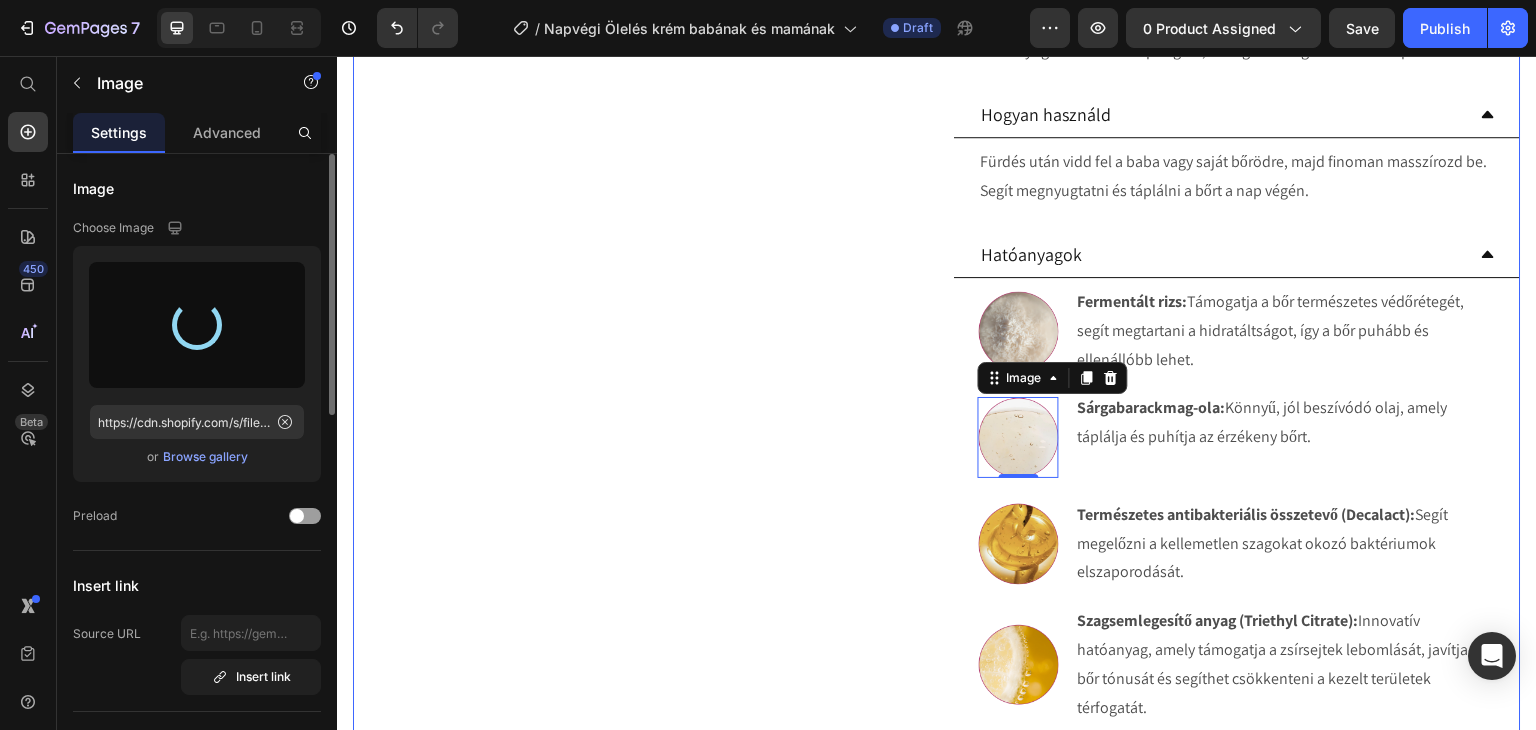 type on "https://cdn.shopify.com/s/files/1/0270/9628/5265/files/gempages_463917519317632081-20342791-8ae2-4300-9143-7eef1079d685.webp" 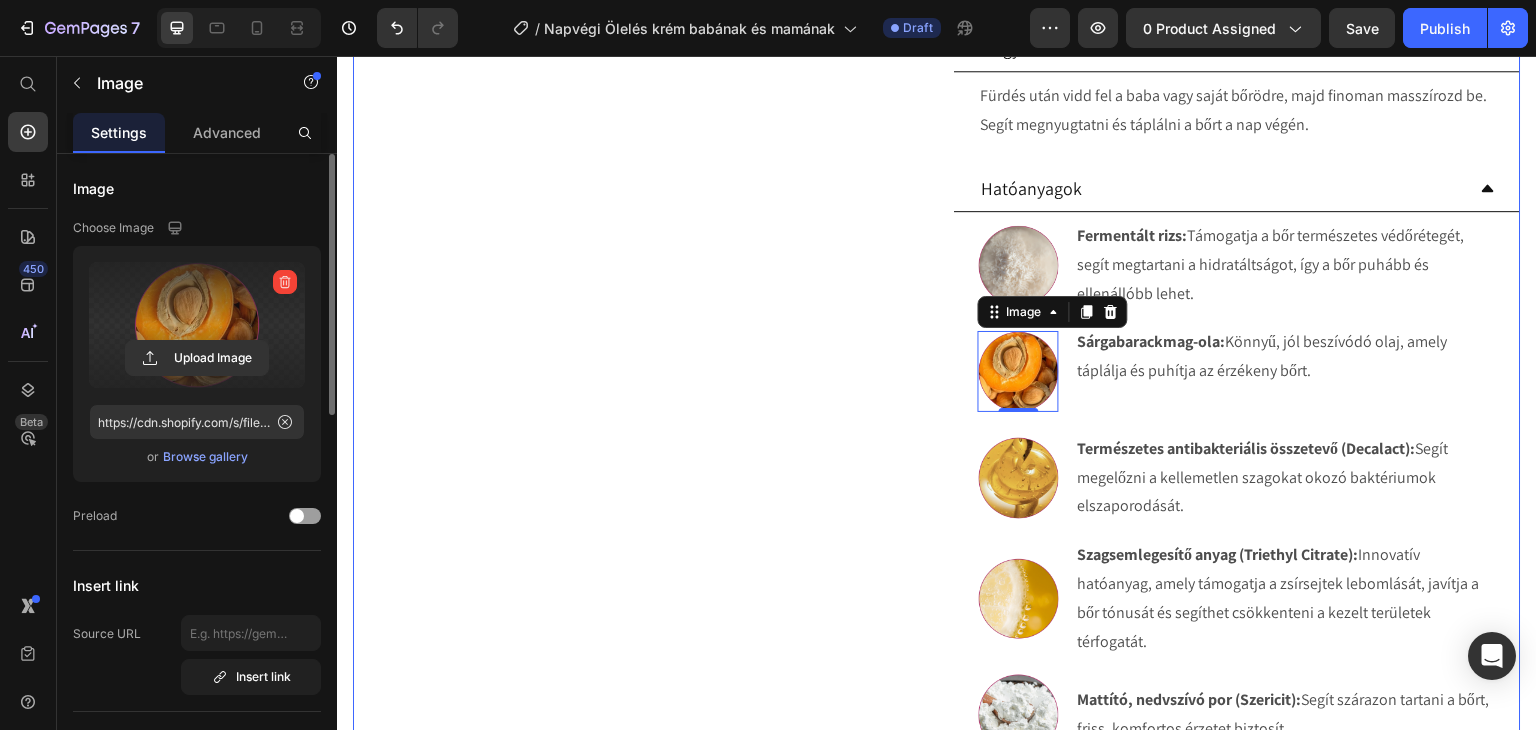 scroll, scrollTop: 980, scrollLeft: 0, axis: vertical 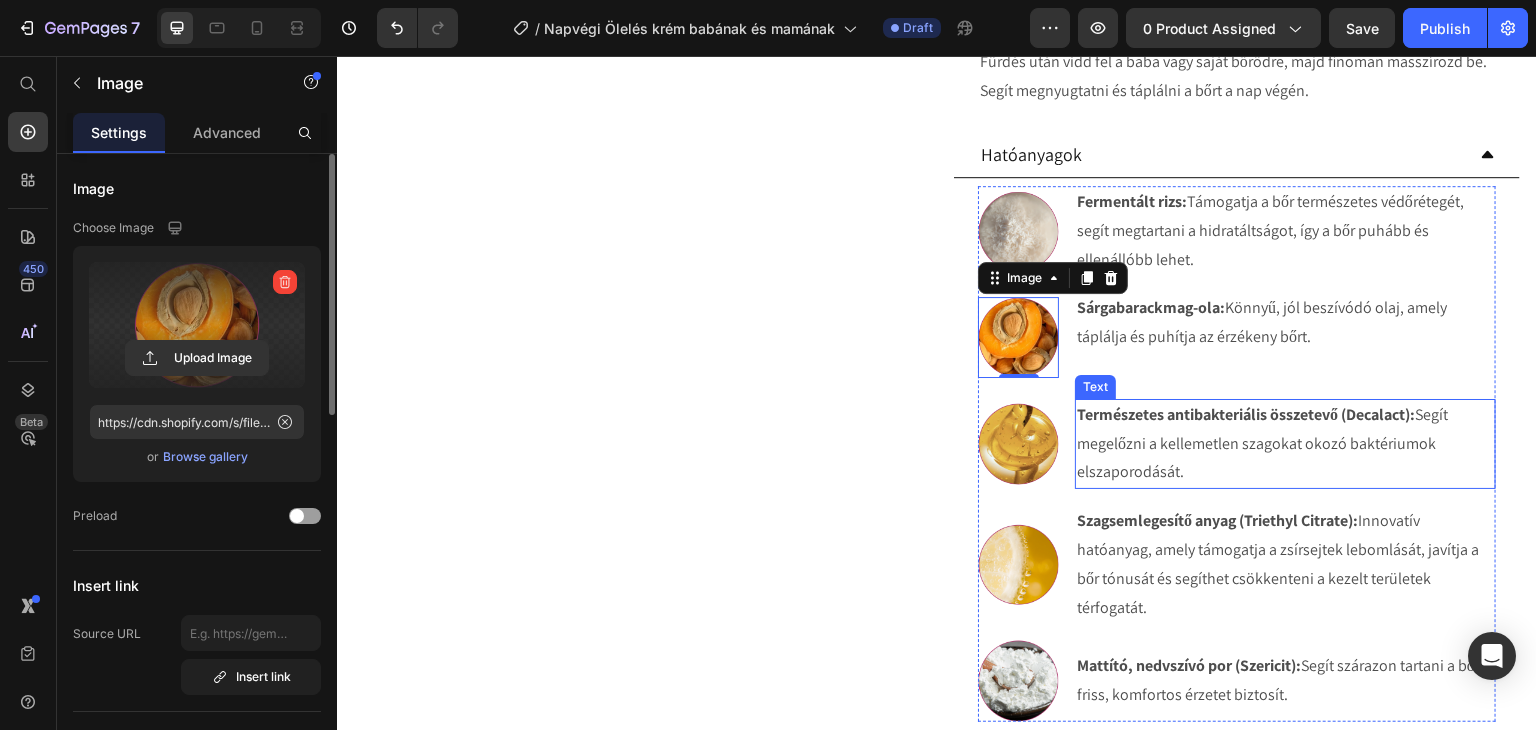 click on "Természetes antibakteriális összetevő (Decalact):  Segít megelőzni a kellemetlen szagokat okozó baktériumok elszaporodását." at bounding box center (1285, 444) 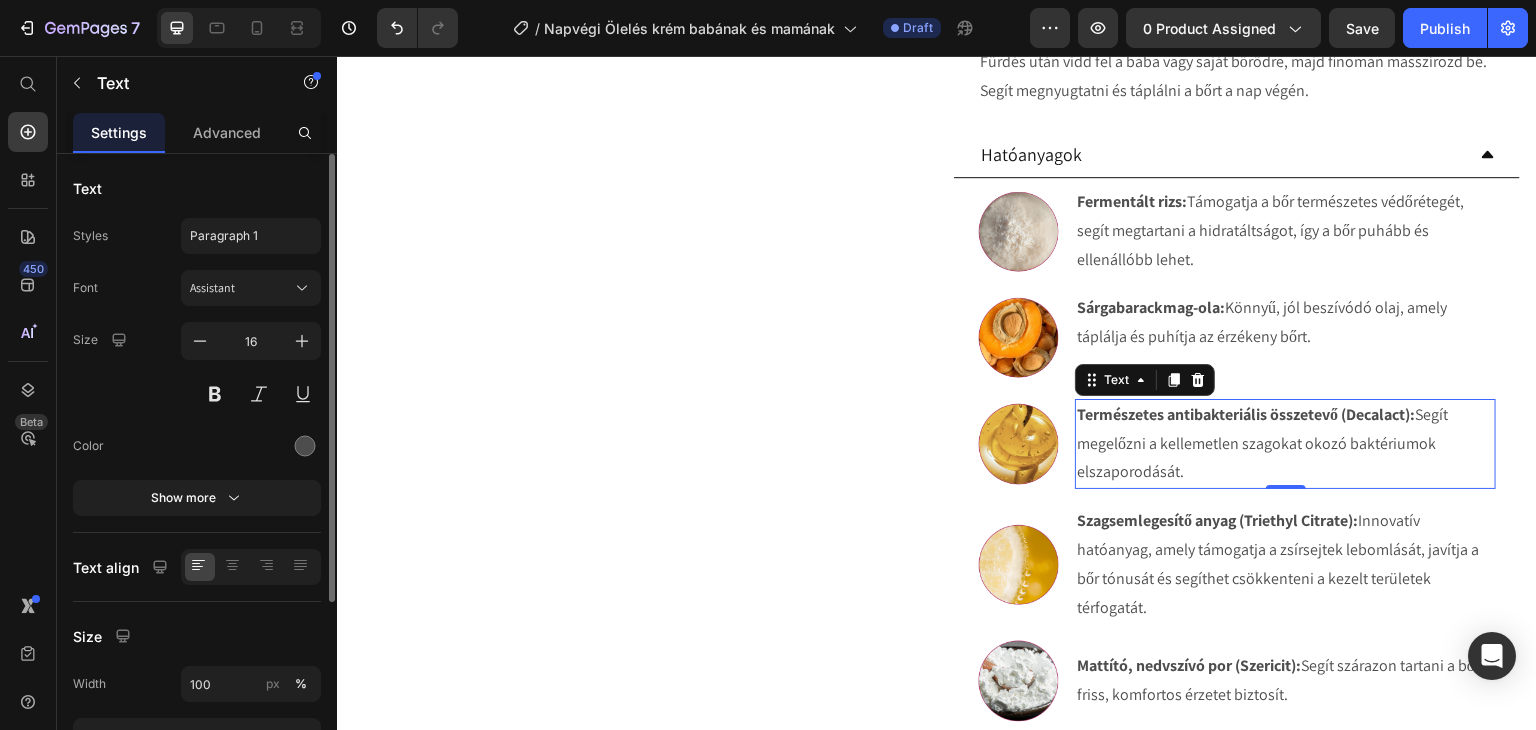 click on "Természetes antibakteriális összetevő (Decalact):" at bounding box center [1246, 414] 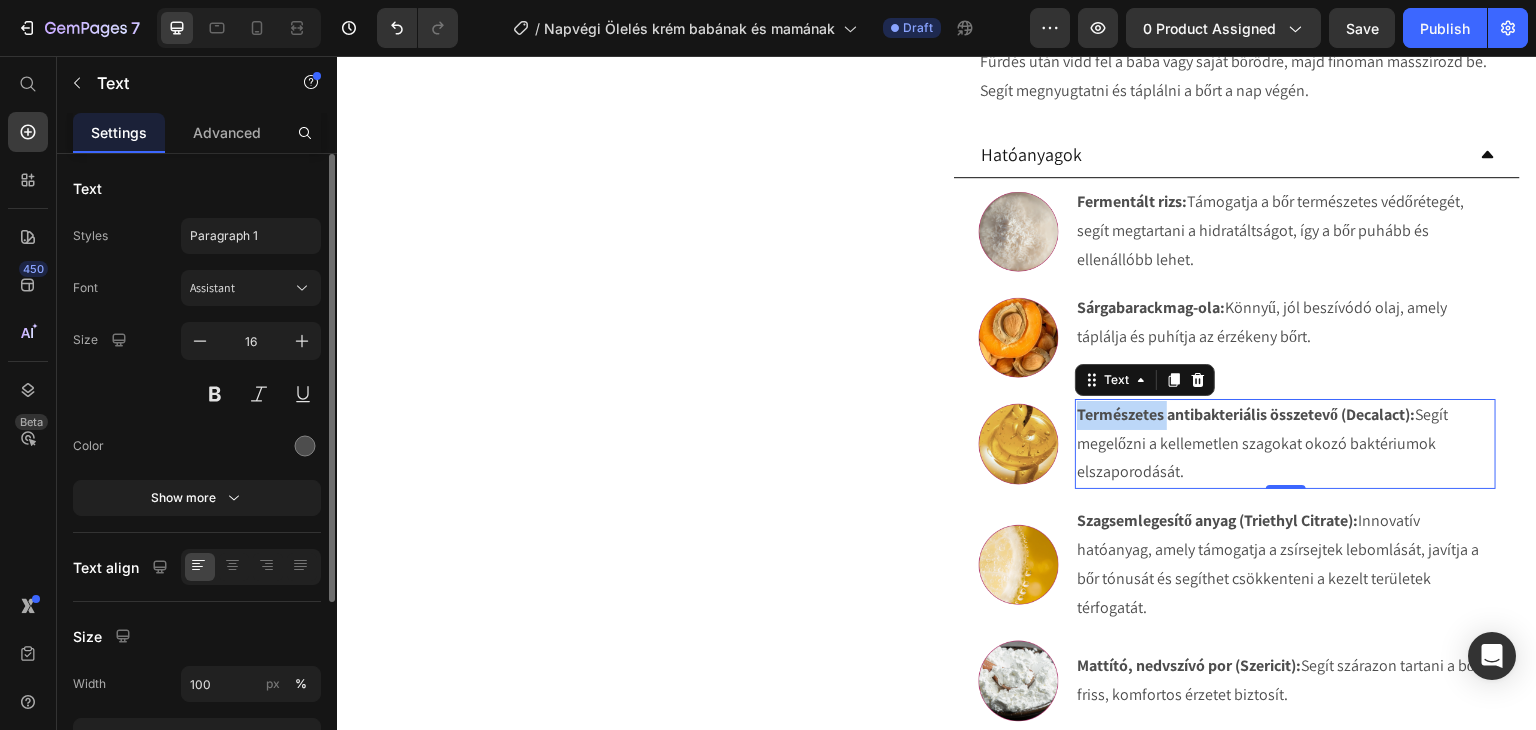 click on "Természetes antibakteriális összetevő (Decalact):" at bounding box center (1246, 414) 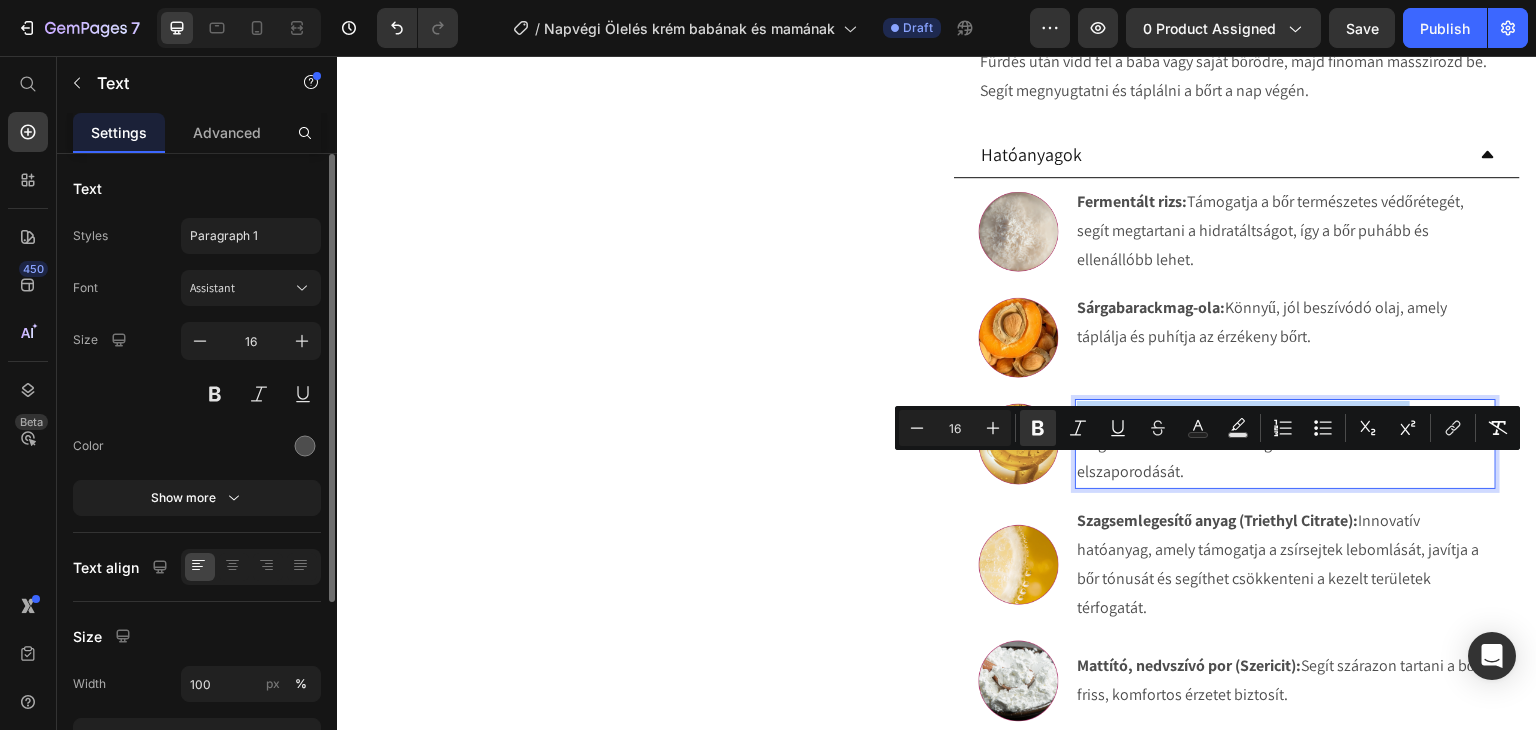drag, startPoint x: 1406, startPoint y: 469, endPoint x: 1072, endPoint y: 473, distance: 334.02396 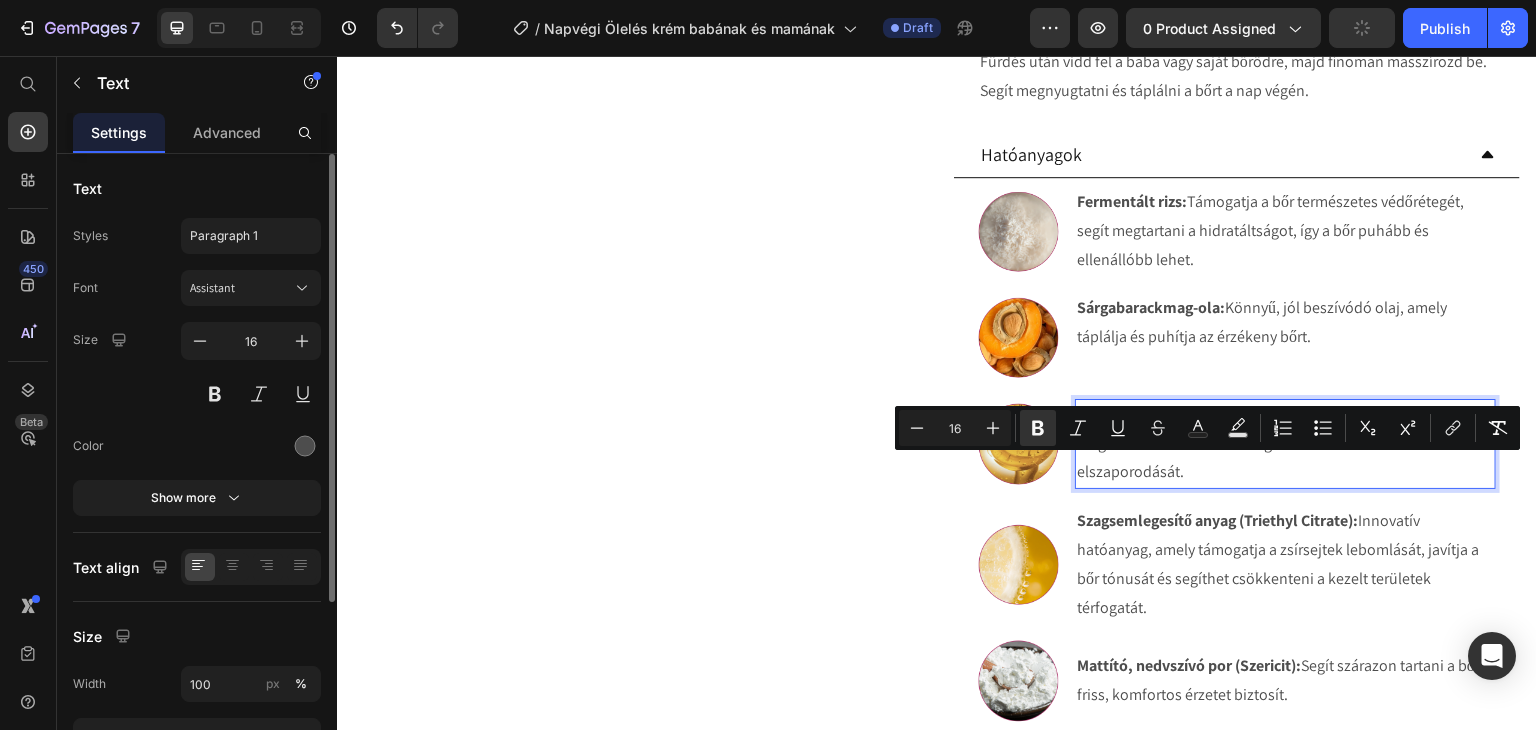 scroll, scrollTop: 990, scrollLeft: 0, axis: vertical 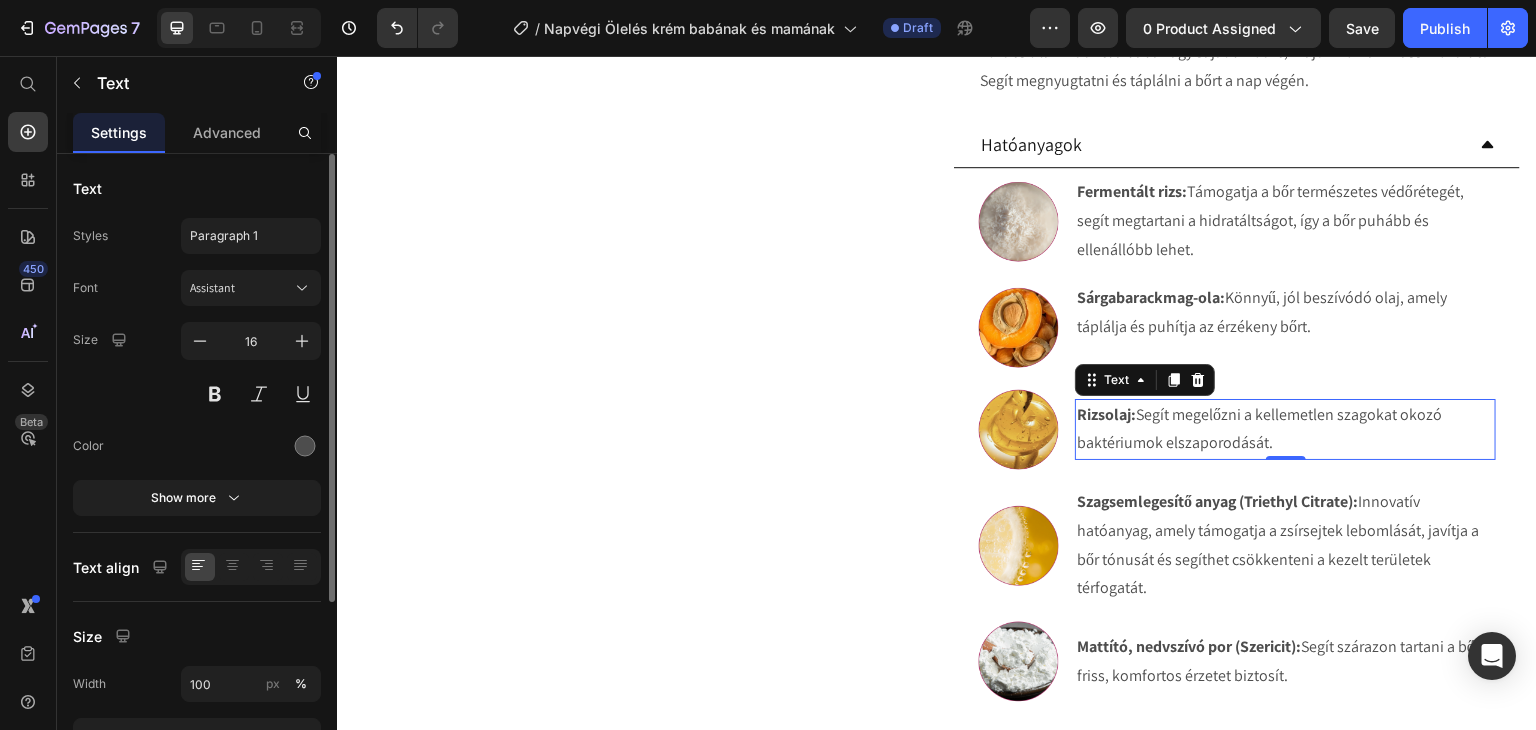 click on "Rizsolaj:  Segít megelőzni a kellemetlen szagokat okozó baktériumok elszaporodását." at bounding box center [1285, 430] 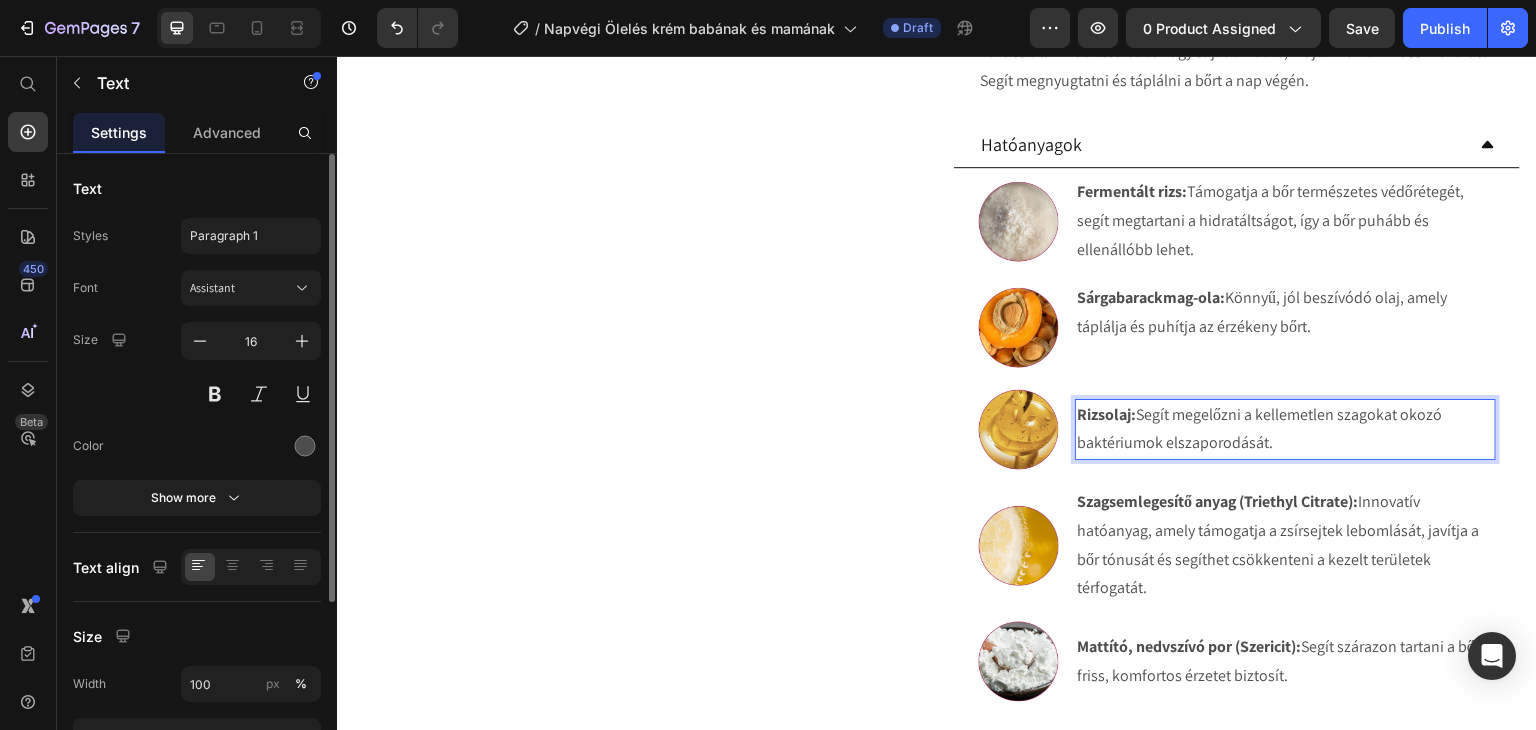 drag, startPoint x: 1287, startPoint y: 490, endPoint x: 1135, endPoint y: 470, distance: 153.31015 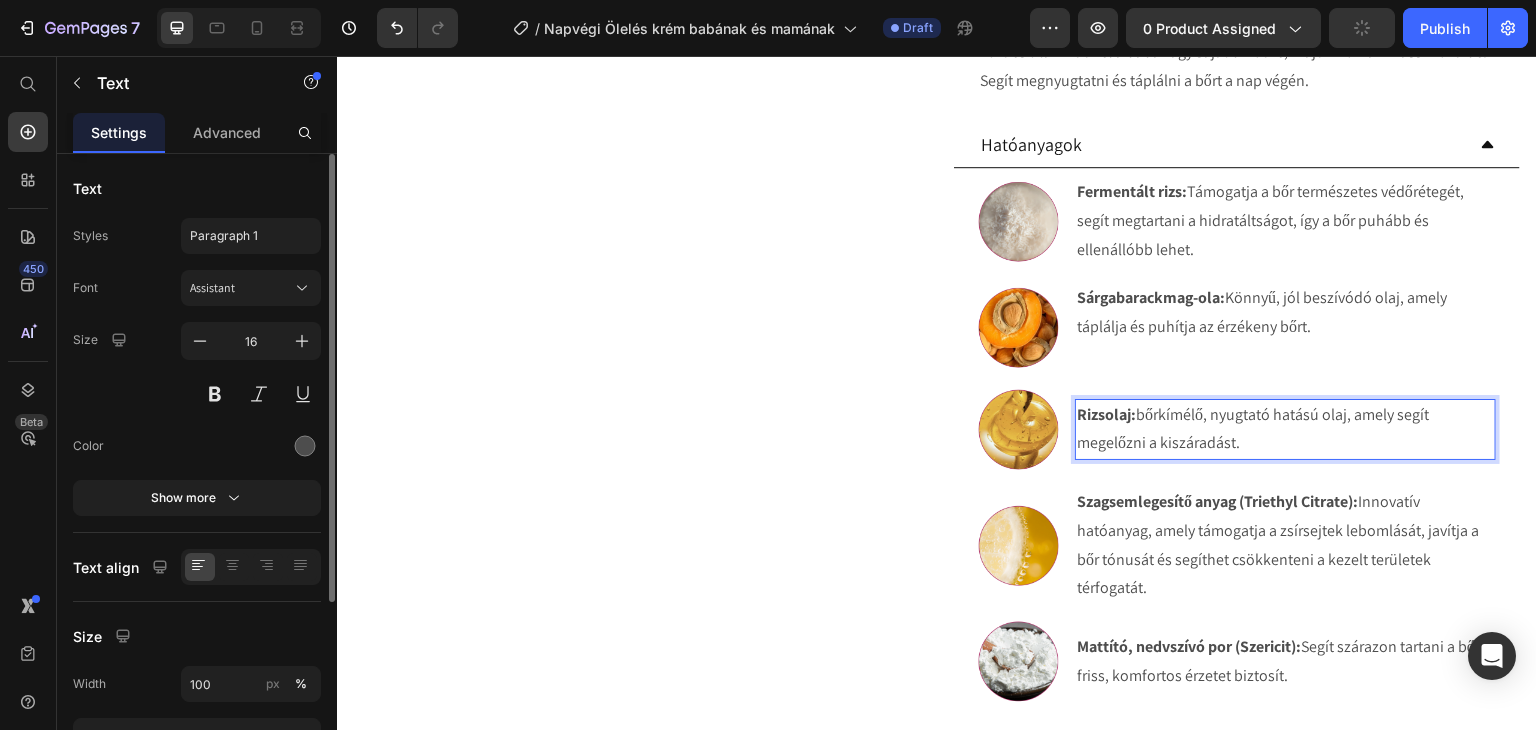 click on "Rizsolaj:  bőrkímélő, nyugtató hatású olaj, amely segít megelőzni a kiszáradást." at bounding box center [1285, 430] 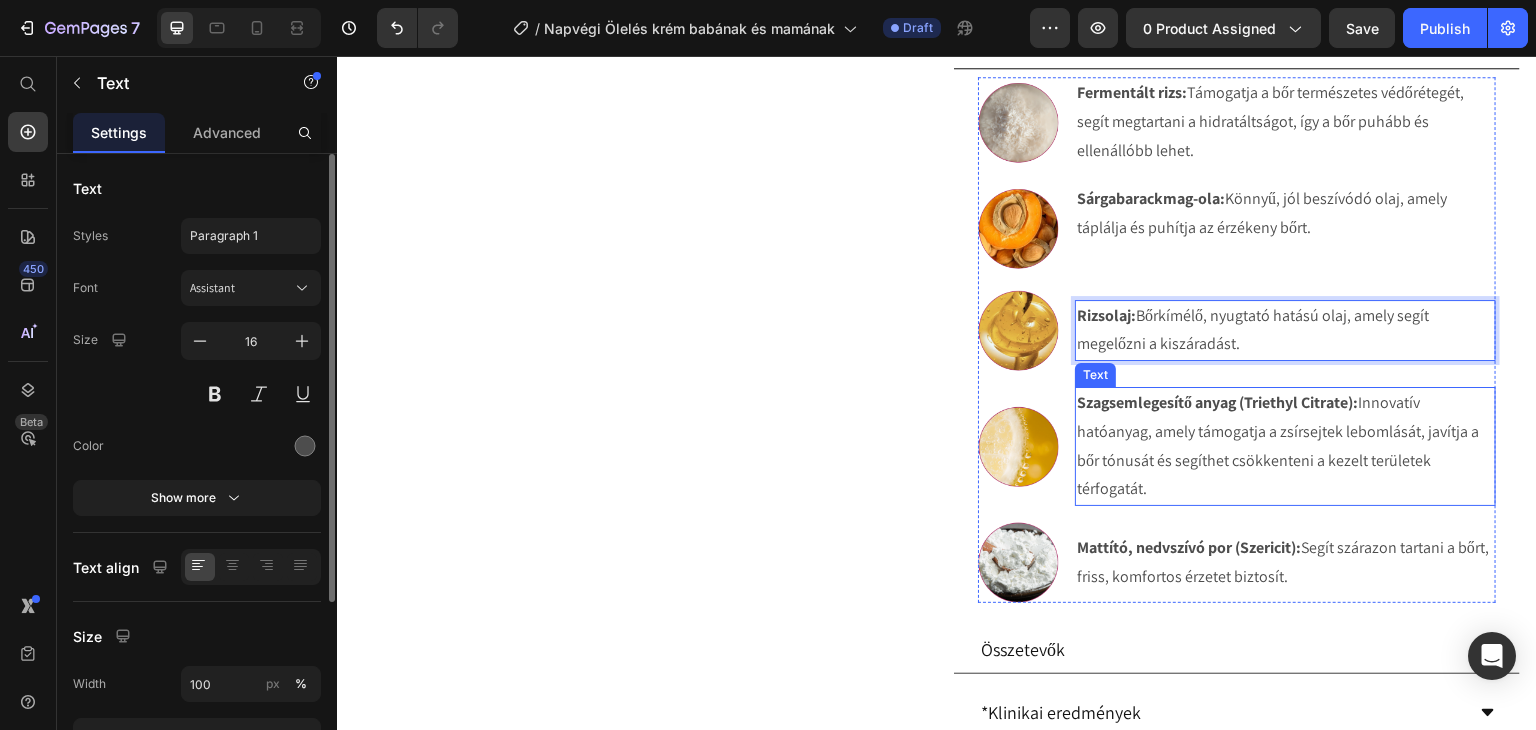 scroll, scrollTop: 1090, scrollLeft: 0, axis: vertical 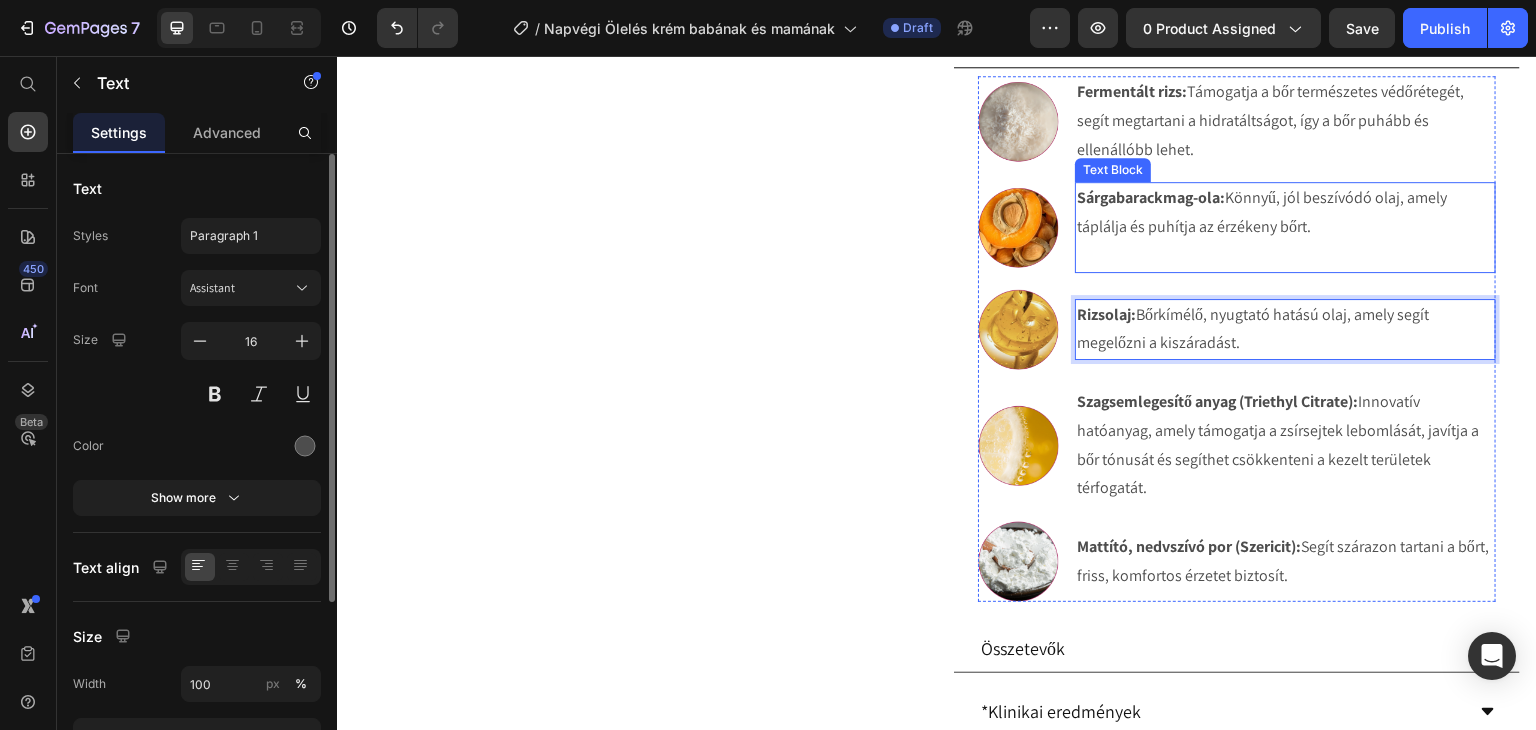 click on "Sárgabarackmag-ola:   Könnyű, jól beszívódó olaj, amely táplálja és puhítja az érzékeny bőrt." at bounding box center (1285, 227) 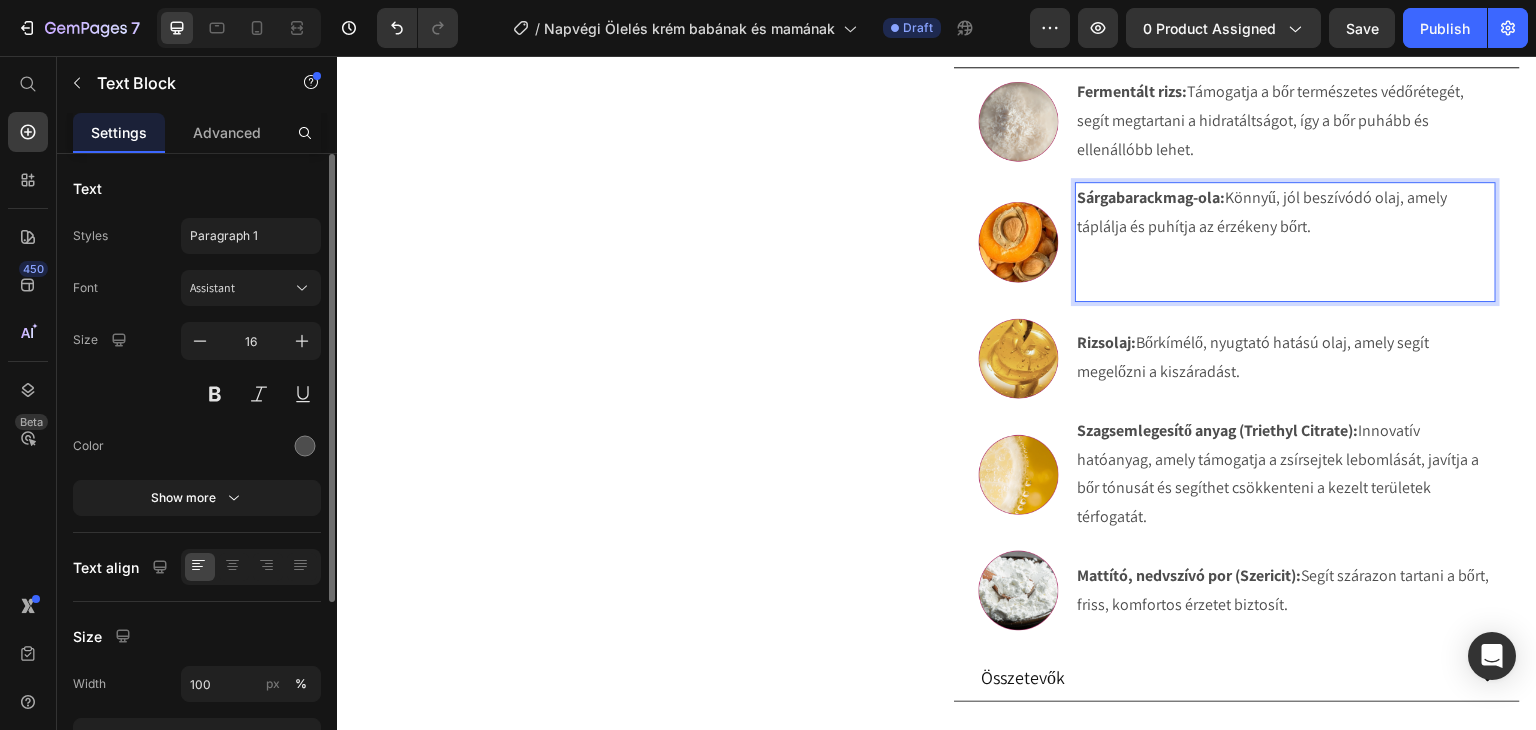 click on "Sárgabarackmag-ola:   Könnyű, jól beszívódó olaj, amely táplálja és puhítja az érzékeny bőrt." at bounding box center [1285, 241] 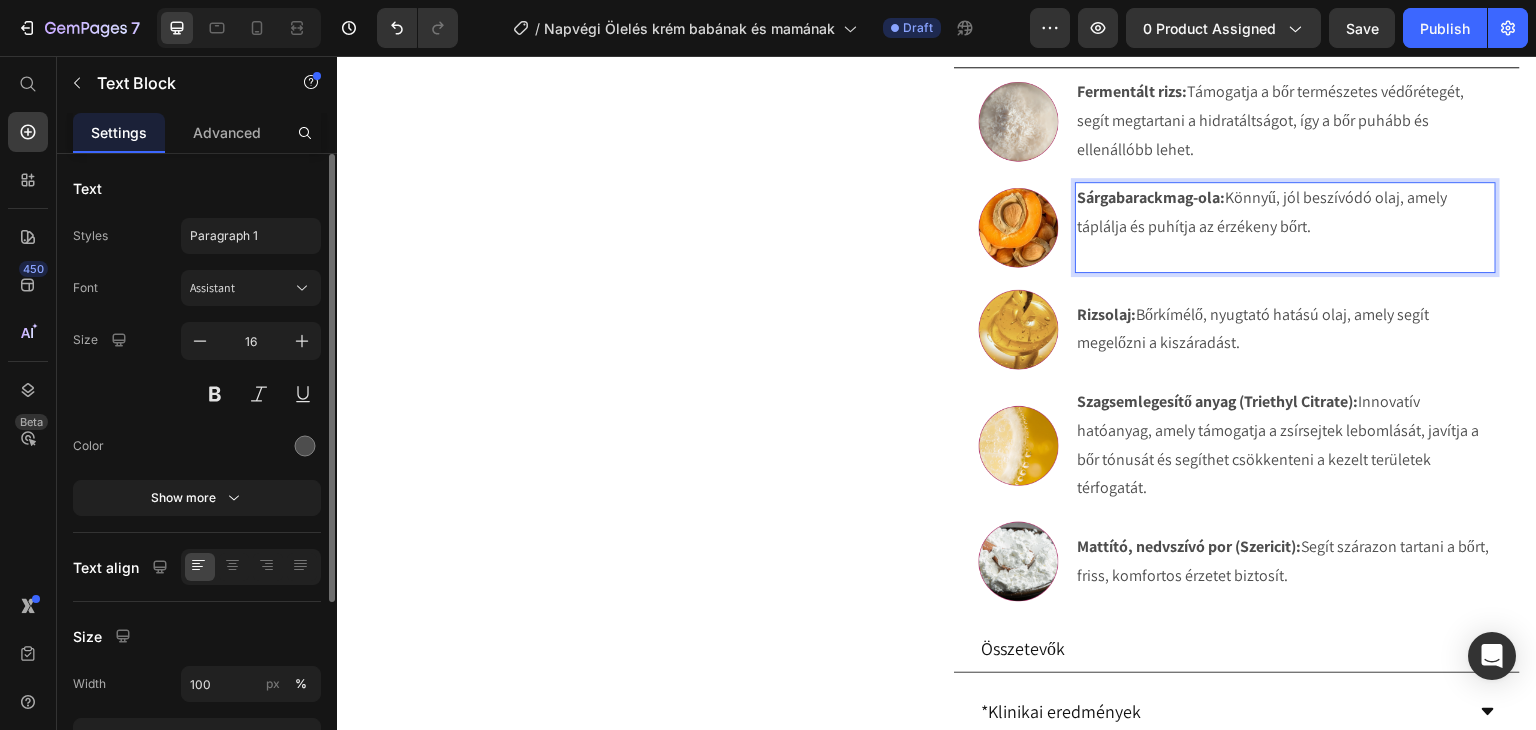 click on "Sárgabarackmag-ola:   Könnyű, jól beszívódó olaj, amely táplálja és puhítja az érzékeny bőrt." at bounding box center (1285, 227) 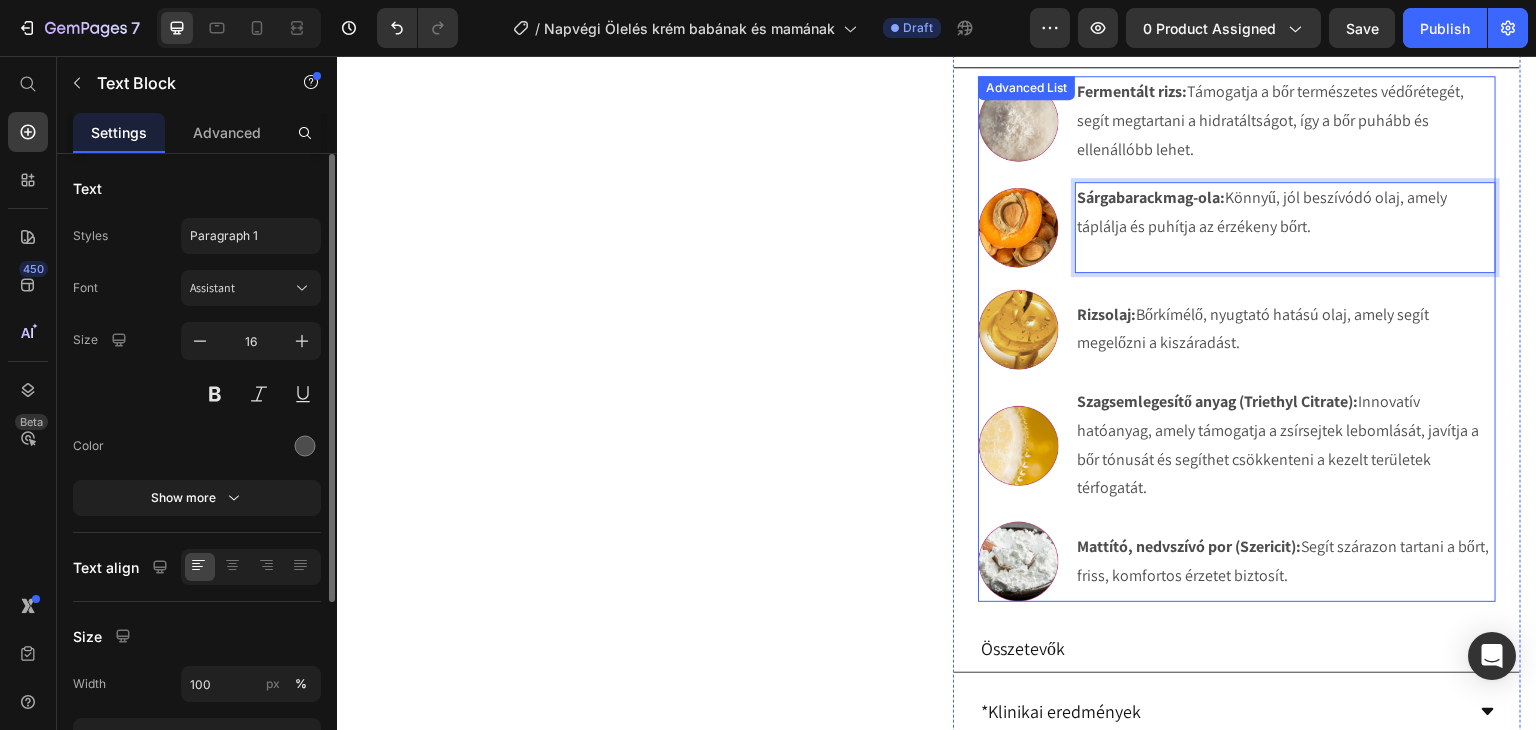 scroll, scrollTop: 1100, scrollLeft: 0, axis: vertical 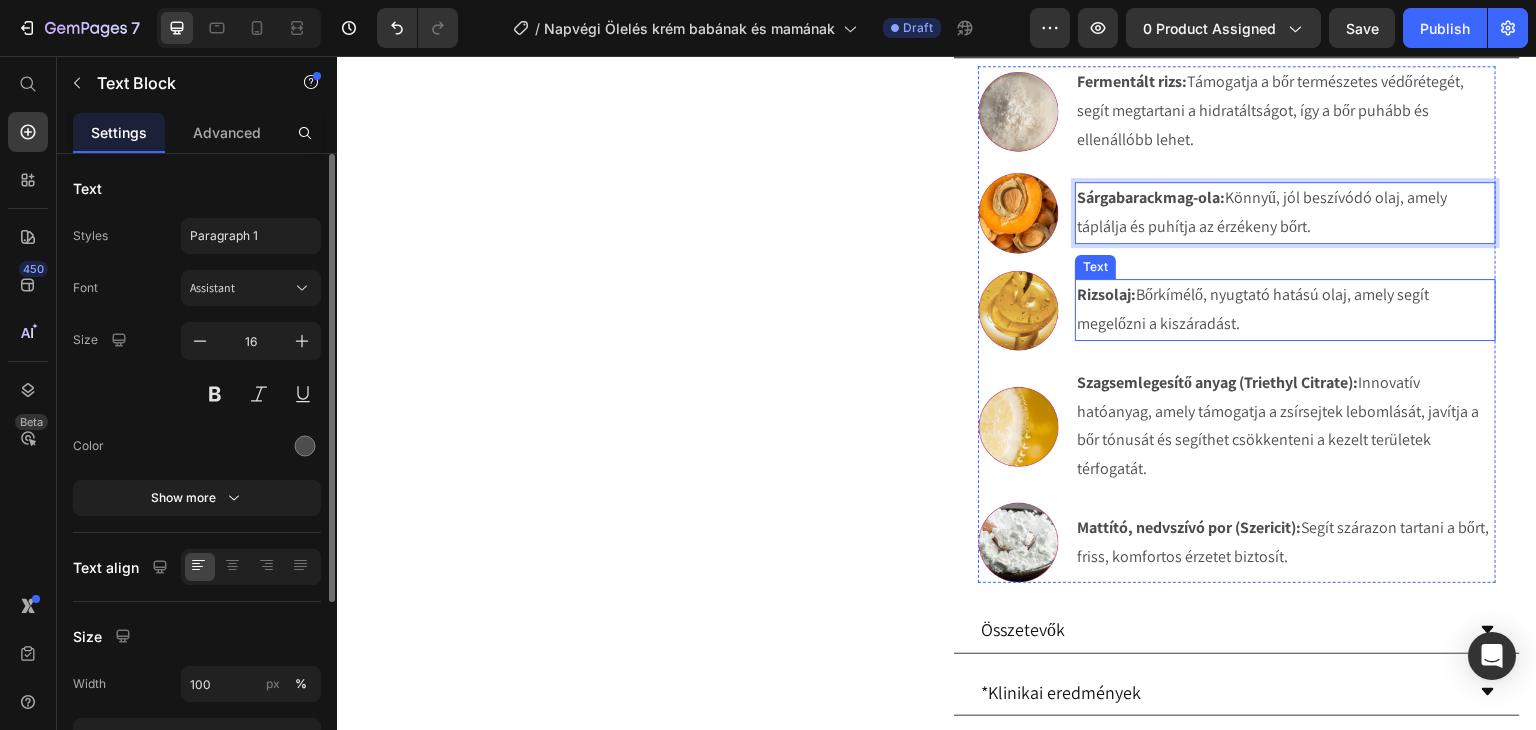 click on "Rizsolaj:  Bőrkímélő, nyugtató hatású olaj, amely segít megelőzni a kiszáradást." at bounding box center (1285, 310) 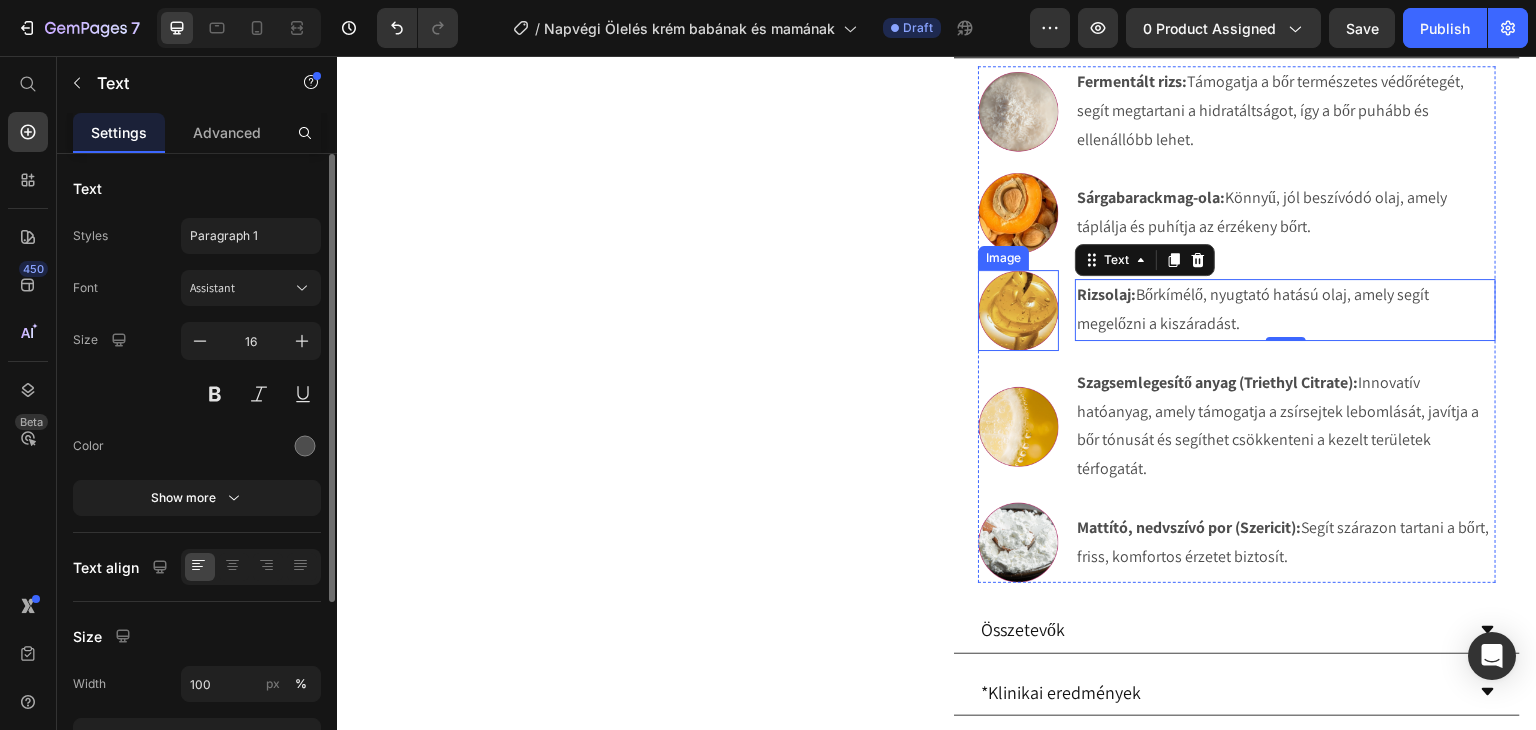 click at bounding box center (1018, 310) 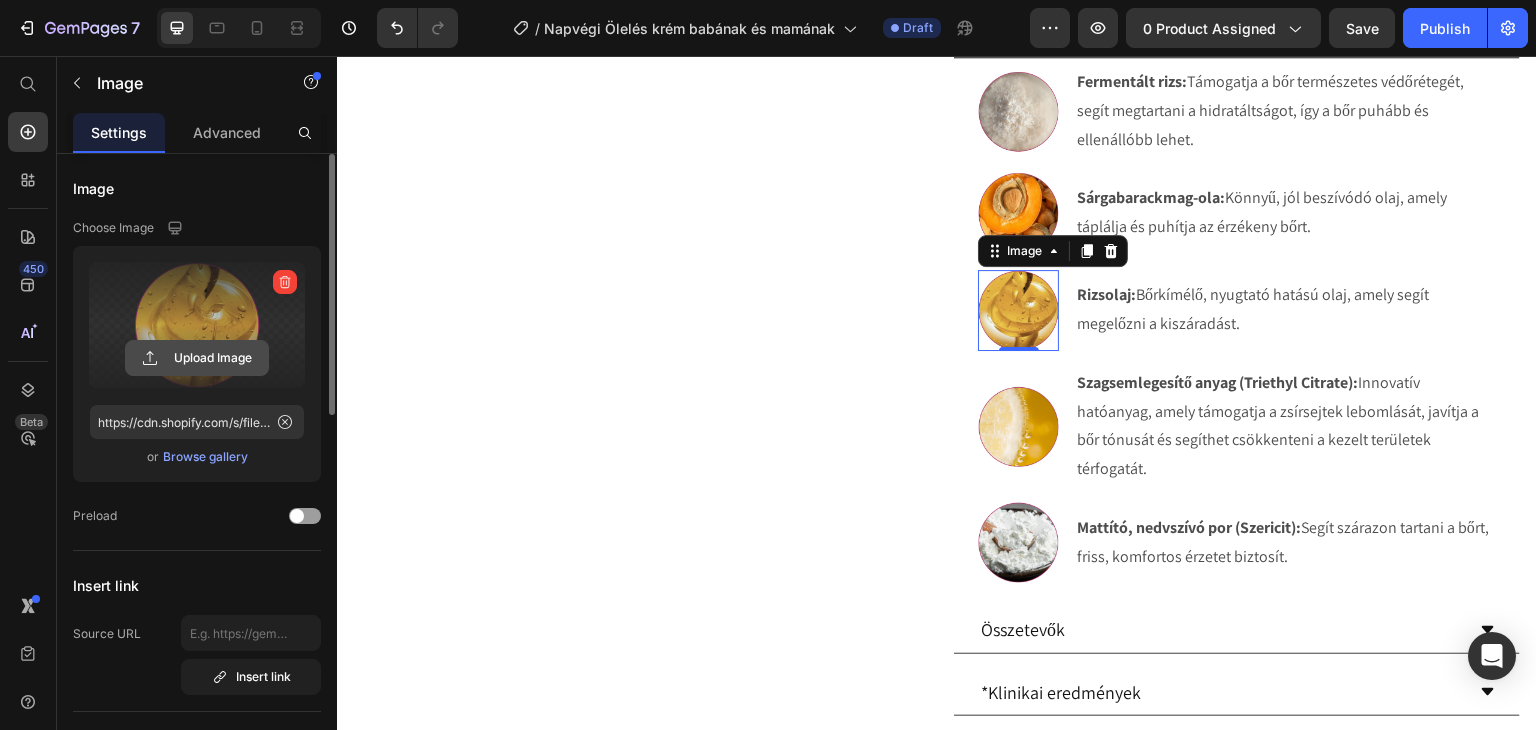 click 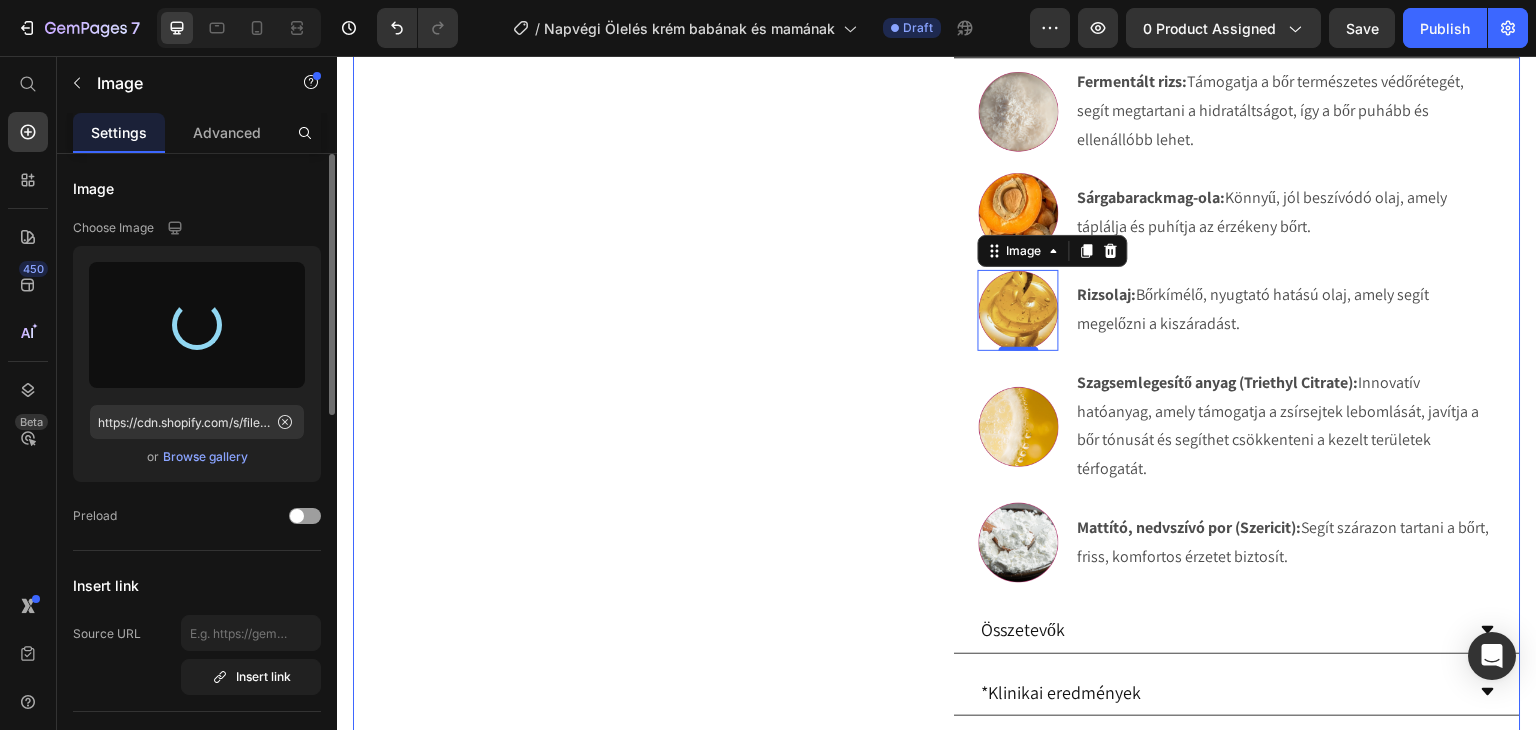 type on "https://cdn.shopify.com/s/files/1/0270/9628/5265/files/gempages_463917519317632081-df3ce9b6-79bb-45dc-849b-9a87a0c83d16.webp" 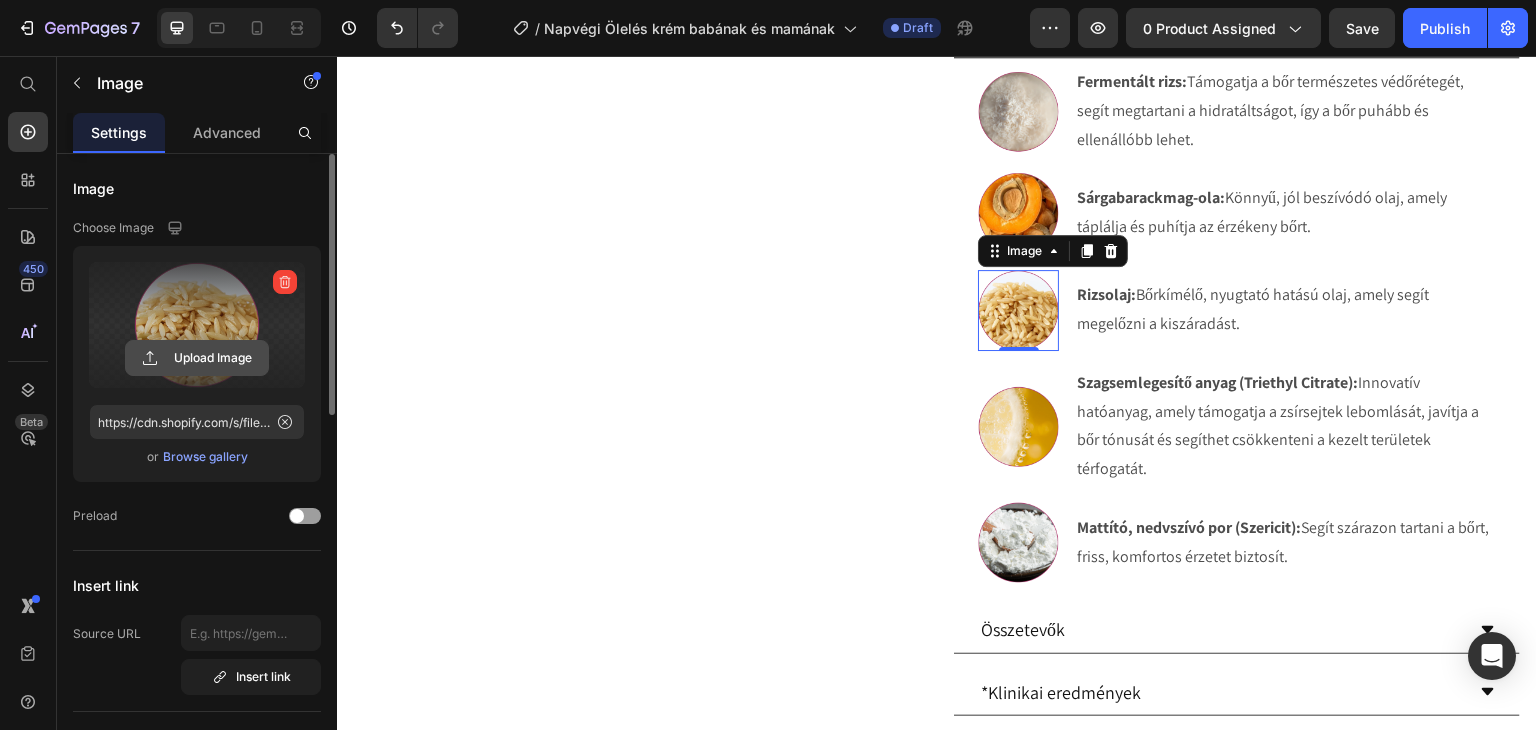 click 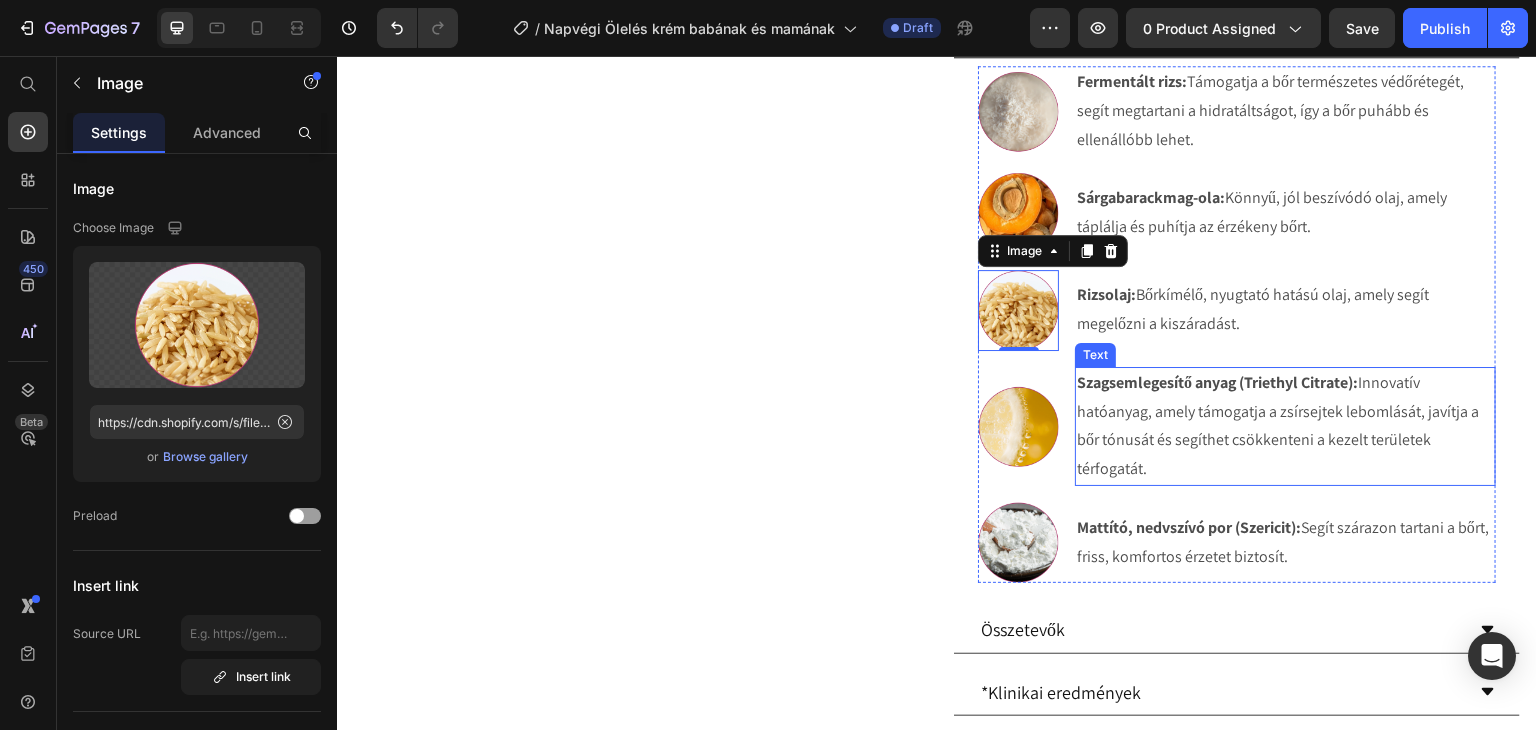 click on "Szagsemlegesítő anyag (Triethyl Citrate):" at bounding box center [1217, 382] 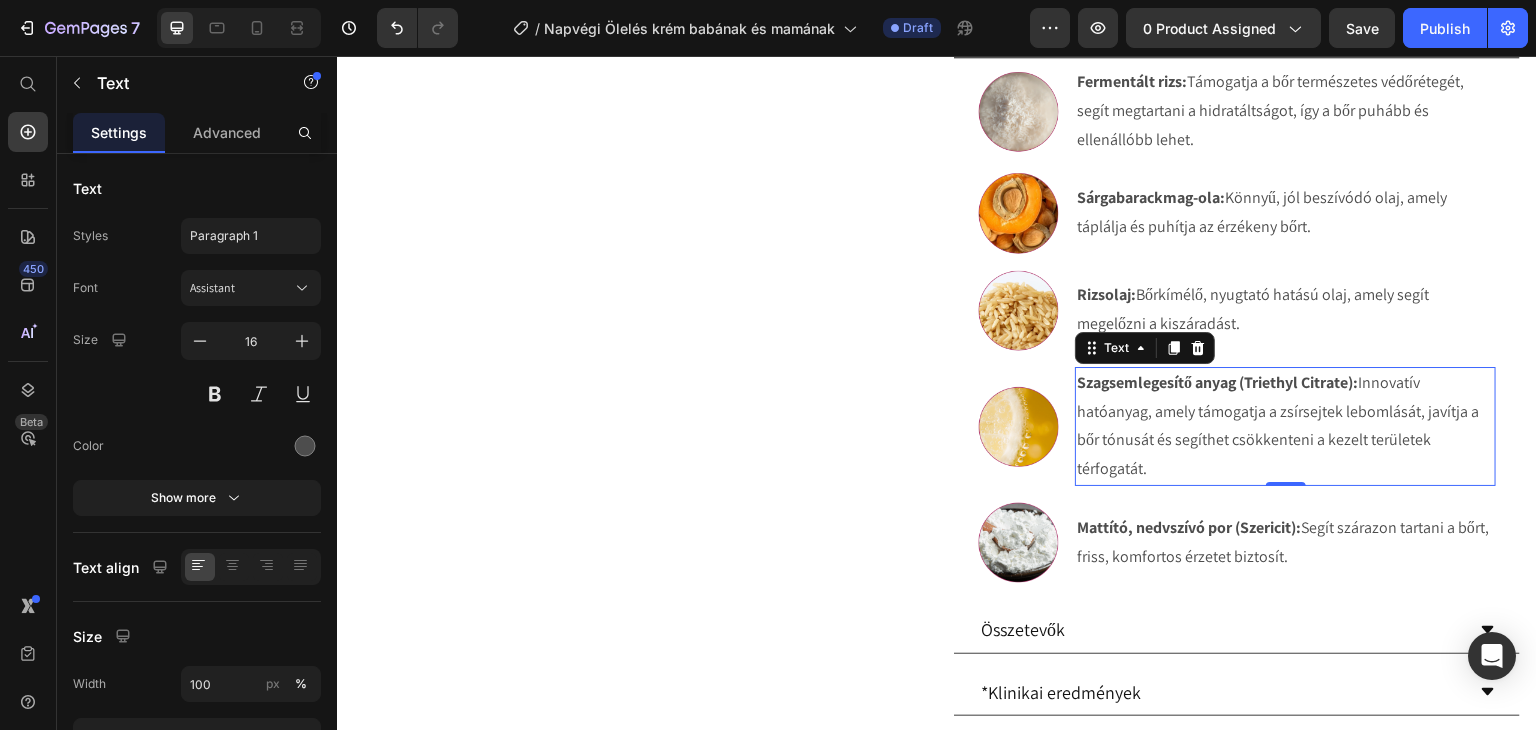 click on "Szagsemlegesítő anyag (Triethyl Citrate):" at bounding box center (1217, 382) 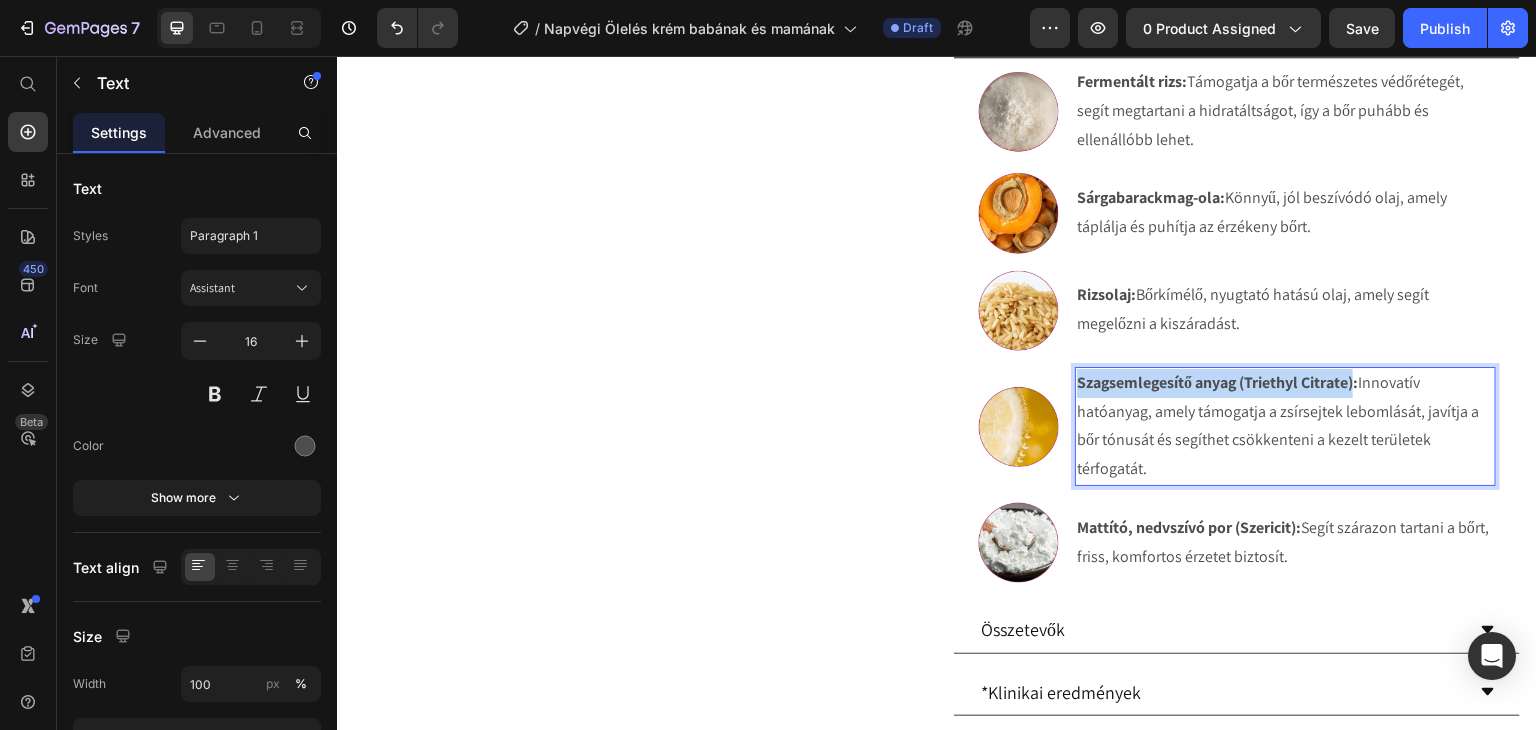 drag, startPoint x: 1350, startPoint y: 439, endPoint x: 1070, endPoint y: 443, distance: 280.02856 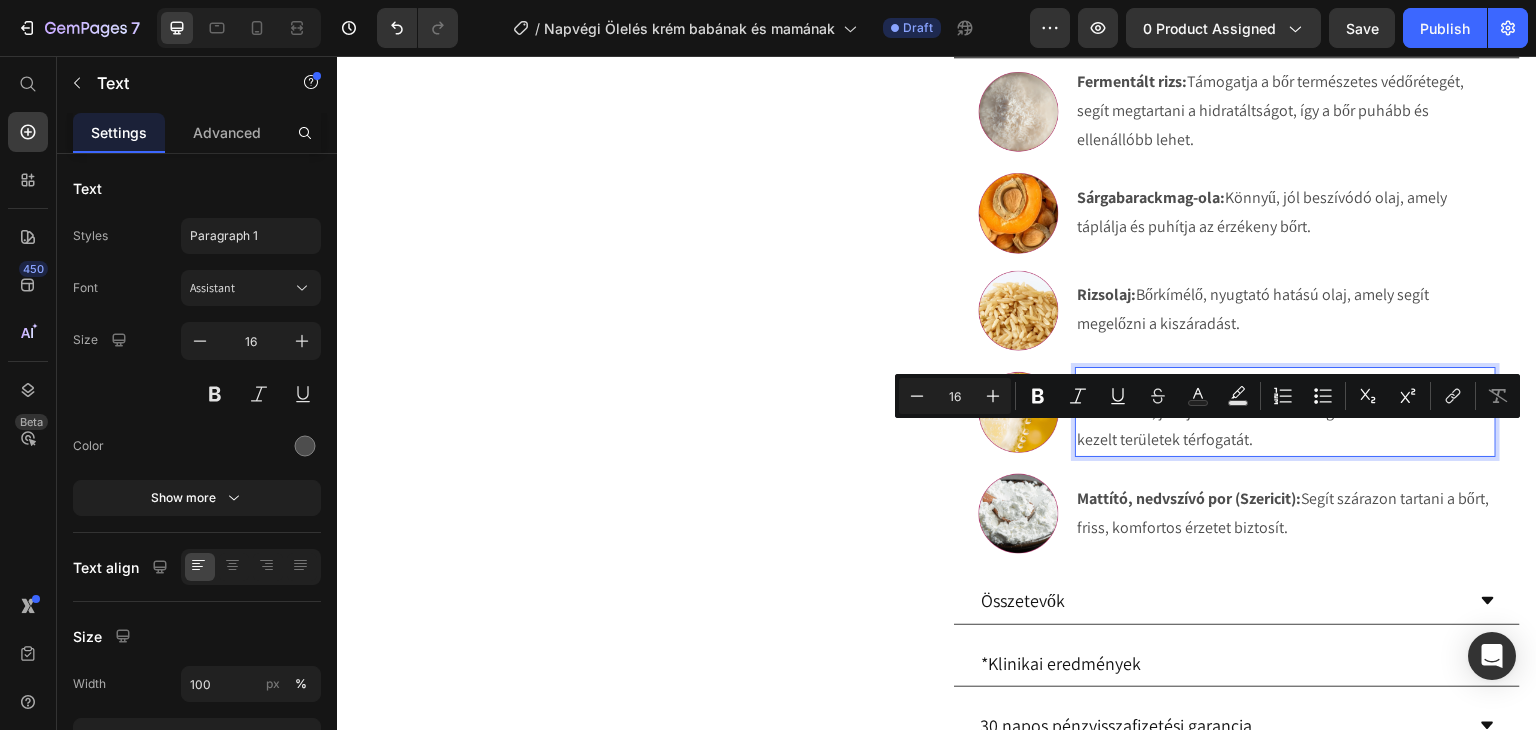 drag, startPoint x: 1266, startPoint y: 486, endPoint x: 1136, endPoint y: 446, distance: 136.01471 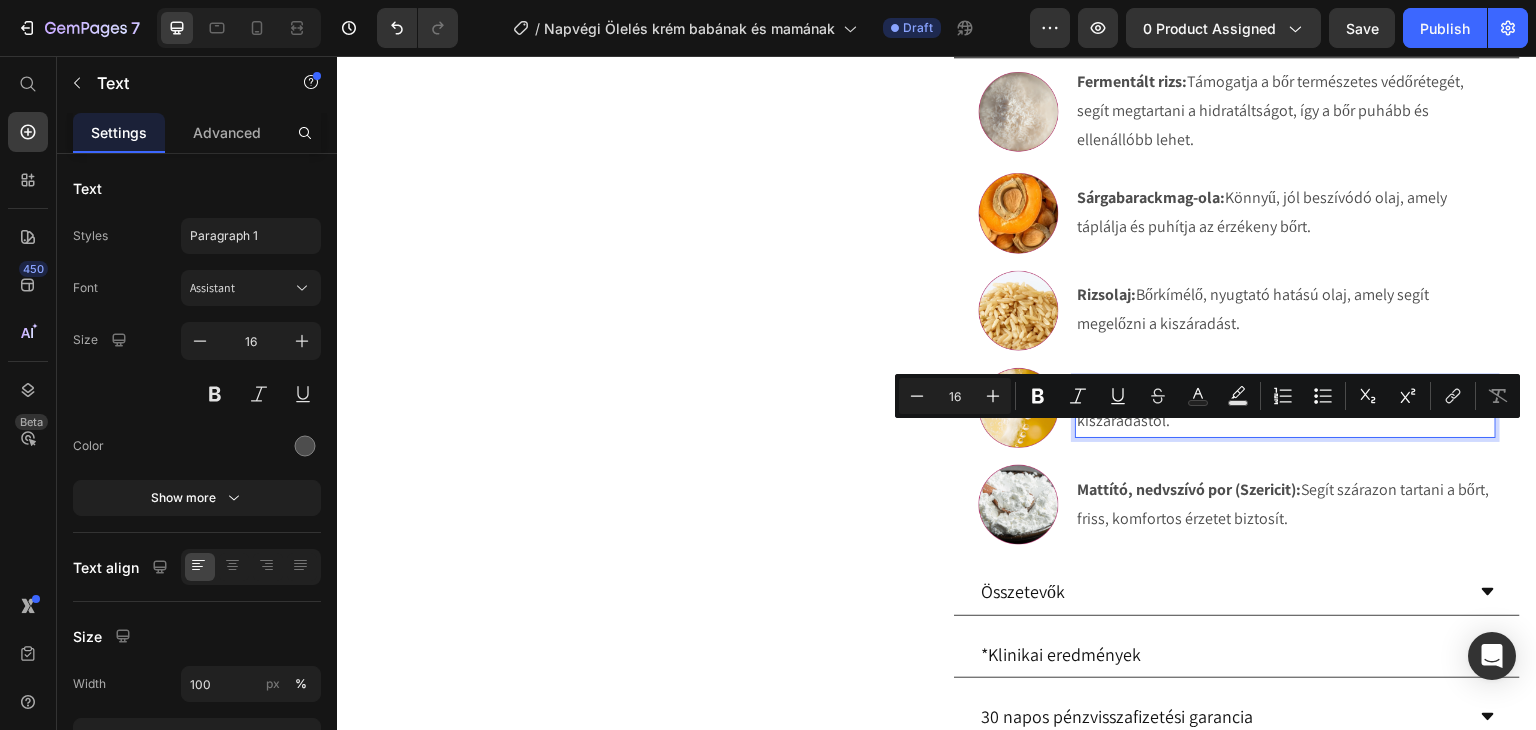 scroll, scrollTop: 1109, scrollLeft: 0, axis: vertical 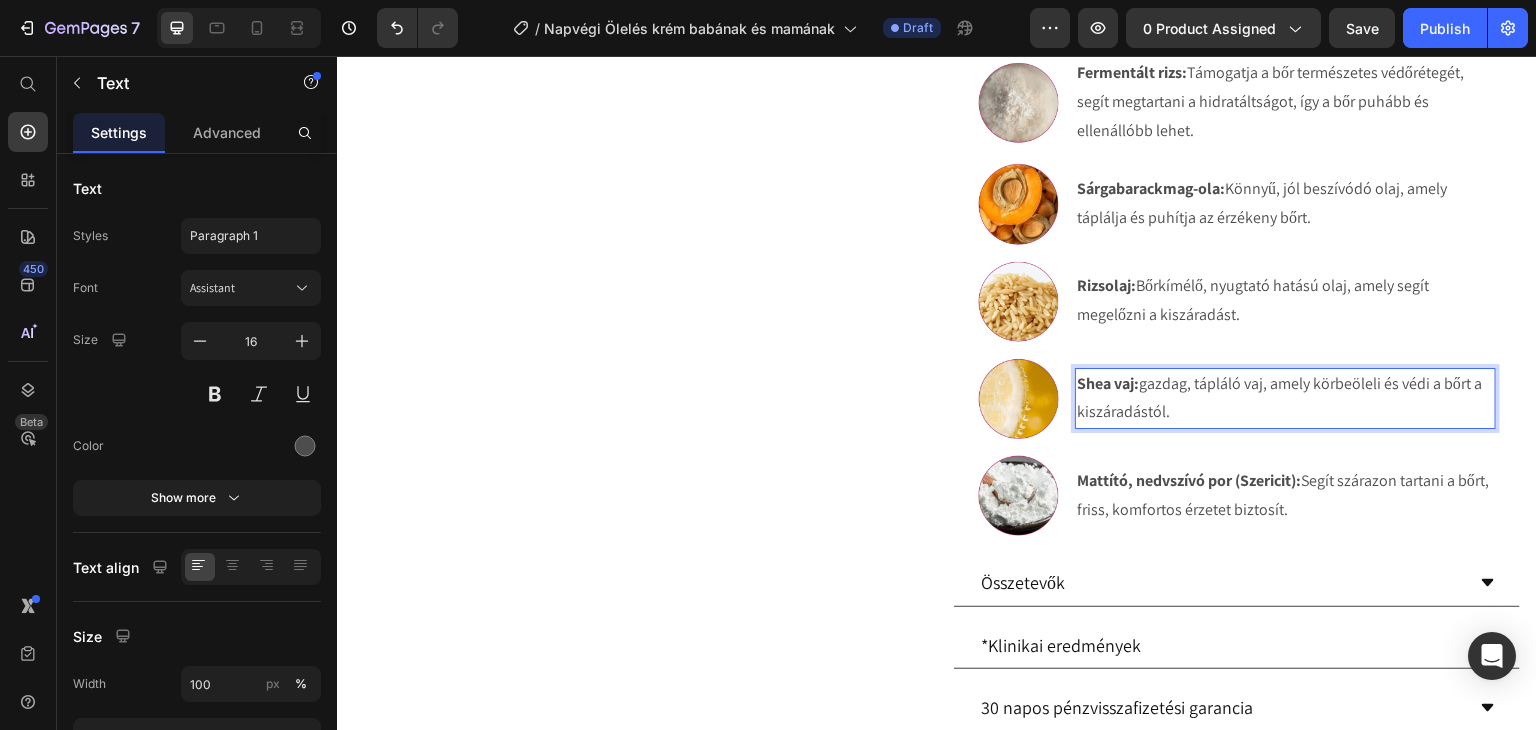 click on "Shea vaj:  gazdag, tápláló vaj, amely körbeöleli és védi a bőrt a kiszáradástól." at bounding box center (1285, 399) 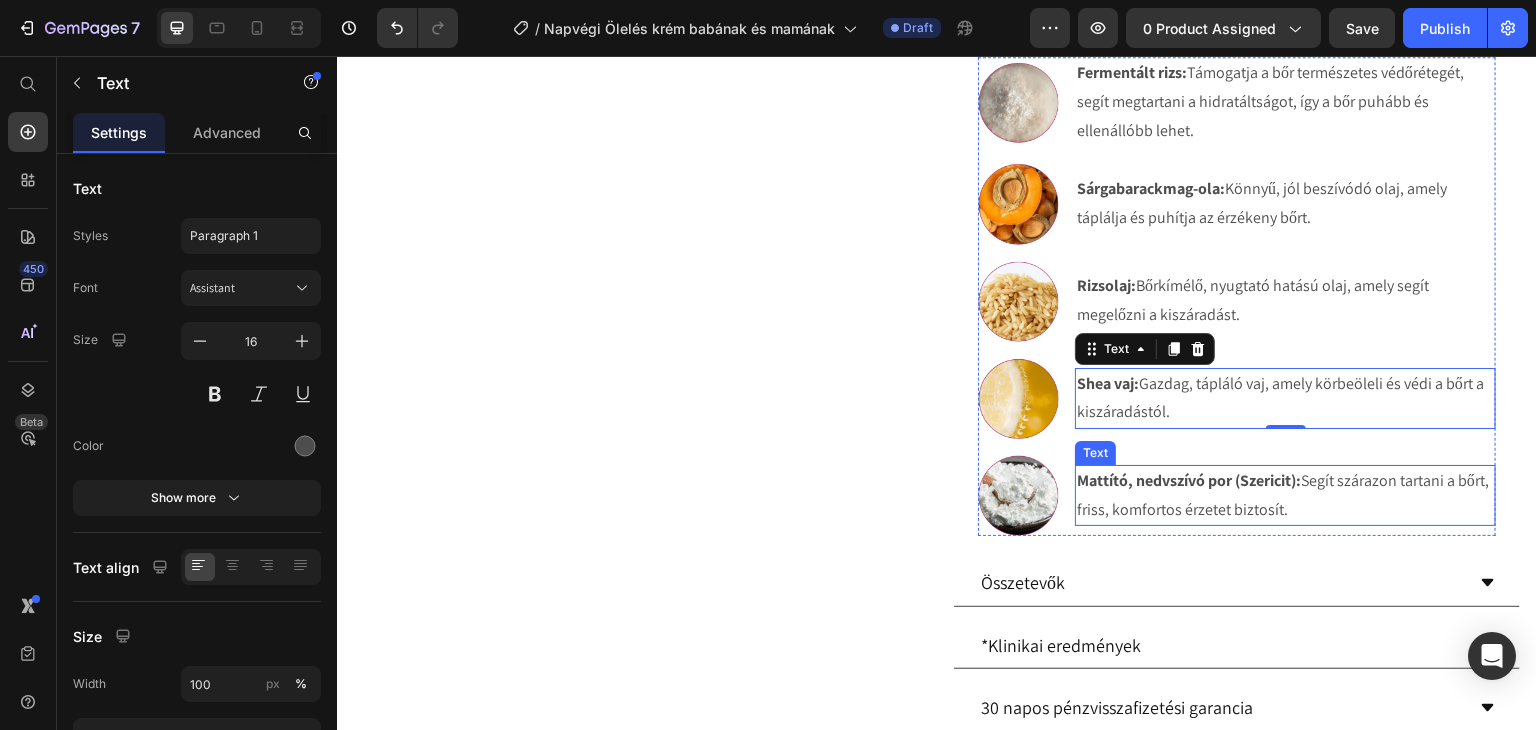 click on "Mattító, nedvszívó por (Szericit):" at bounding box center (1189, 480) 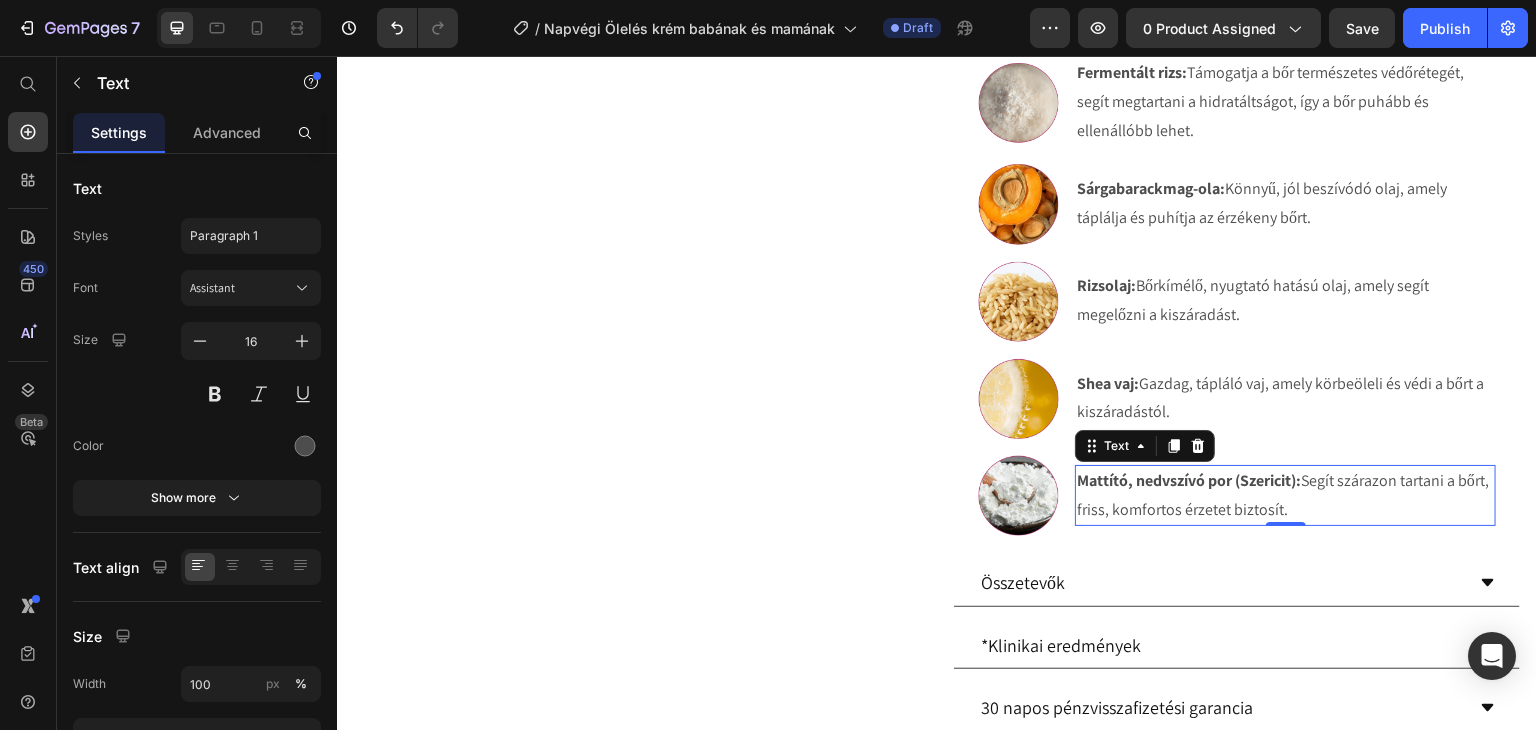 click on "Mattító, nedvszívó por (Szericit):" at bounding box center [1189, 480] 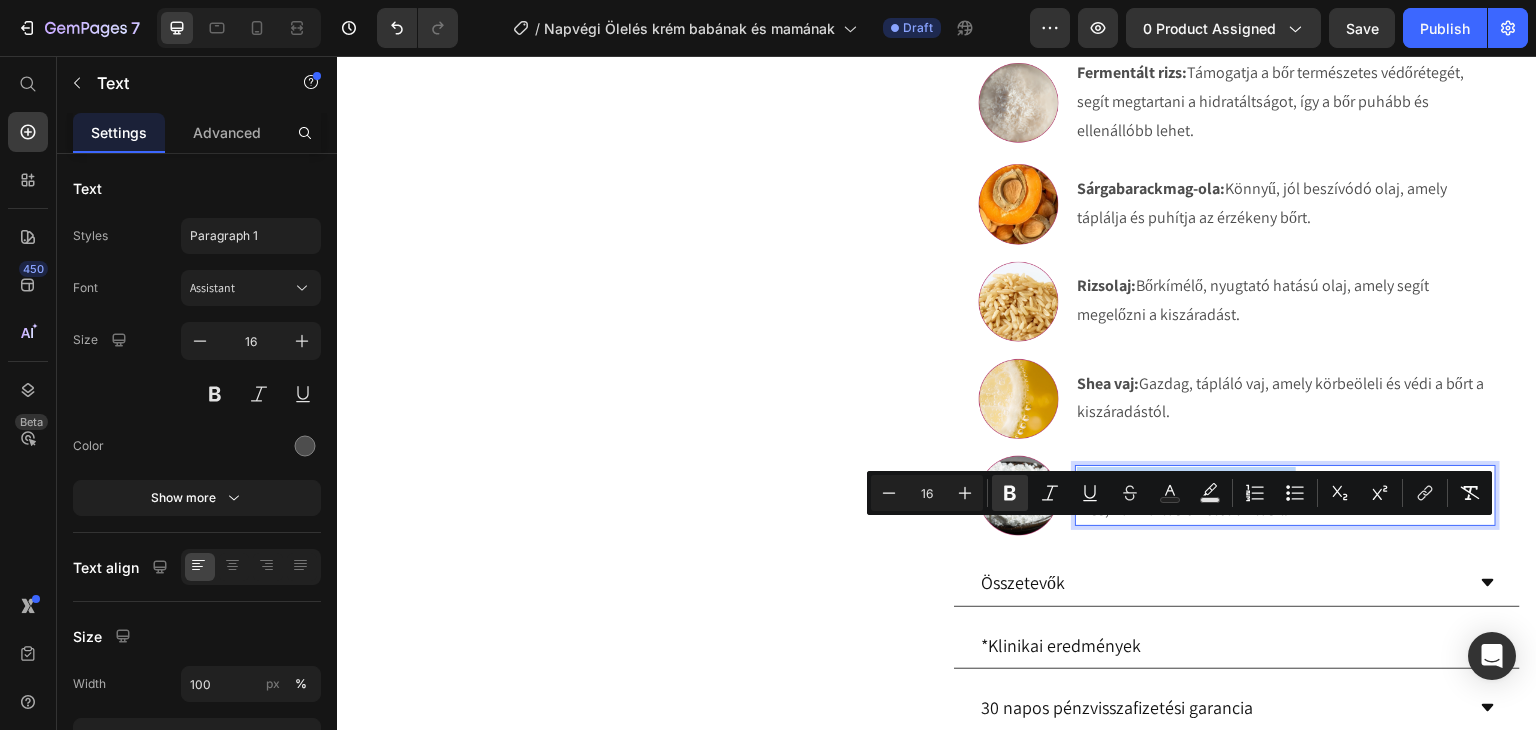 drag, startPoint x: 1292, startPoint y: 534, endPoint x: 1073, endPoint y: 538, distance: 219.03653 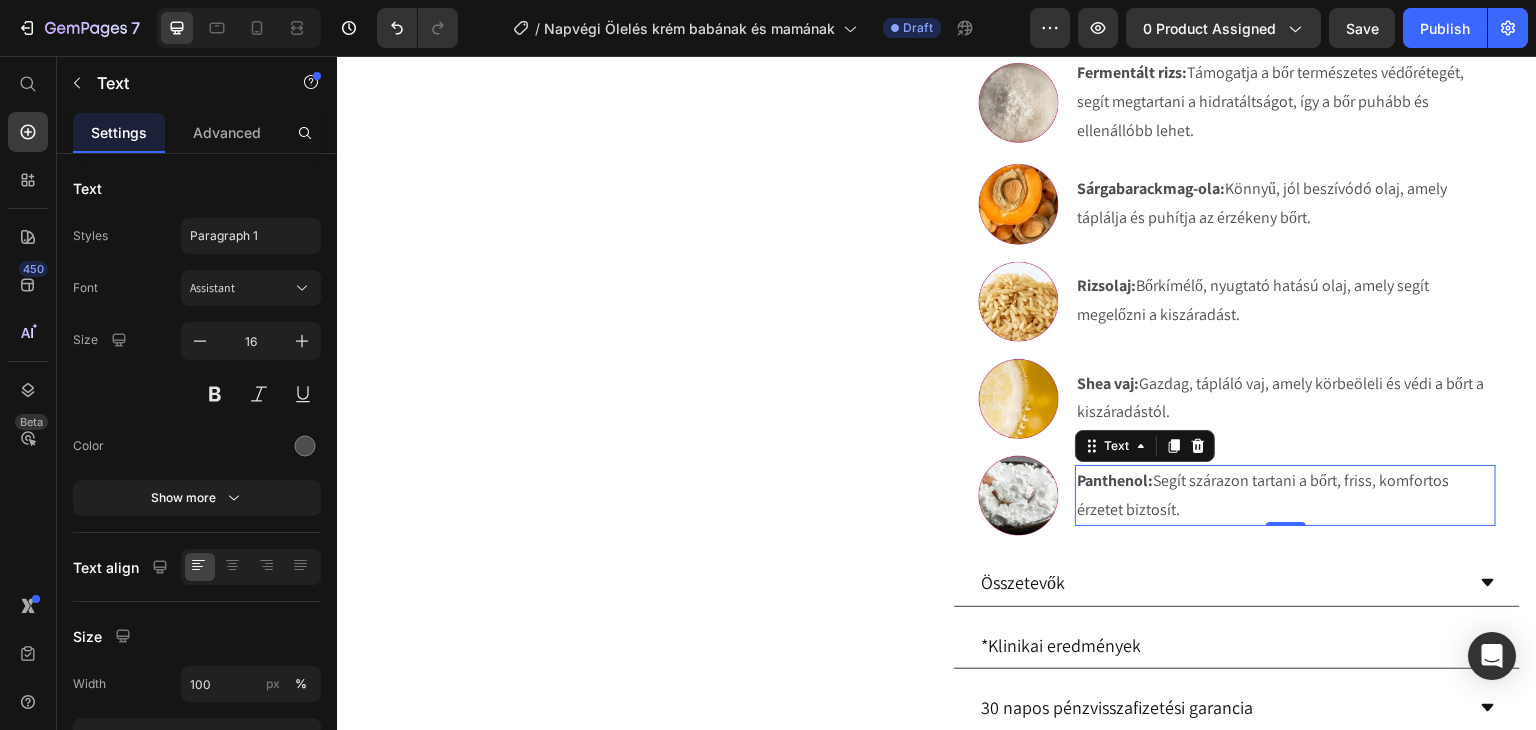 click on "Panthenol:  Segít szárazon tartani a bőrt, friss, komfortos érzetet biztosít." at bounding box center (1285, 496) 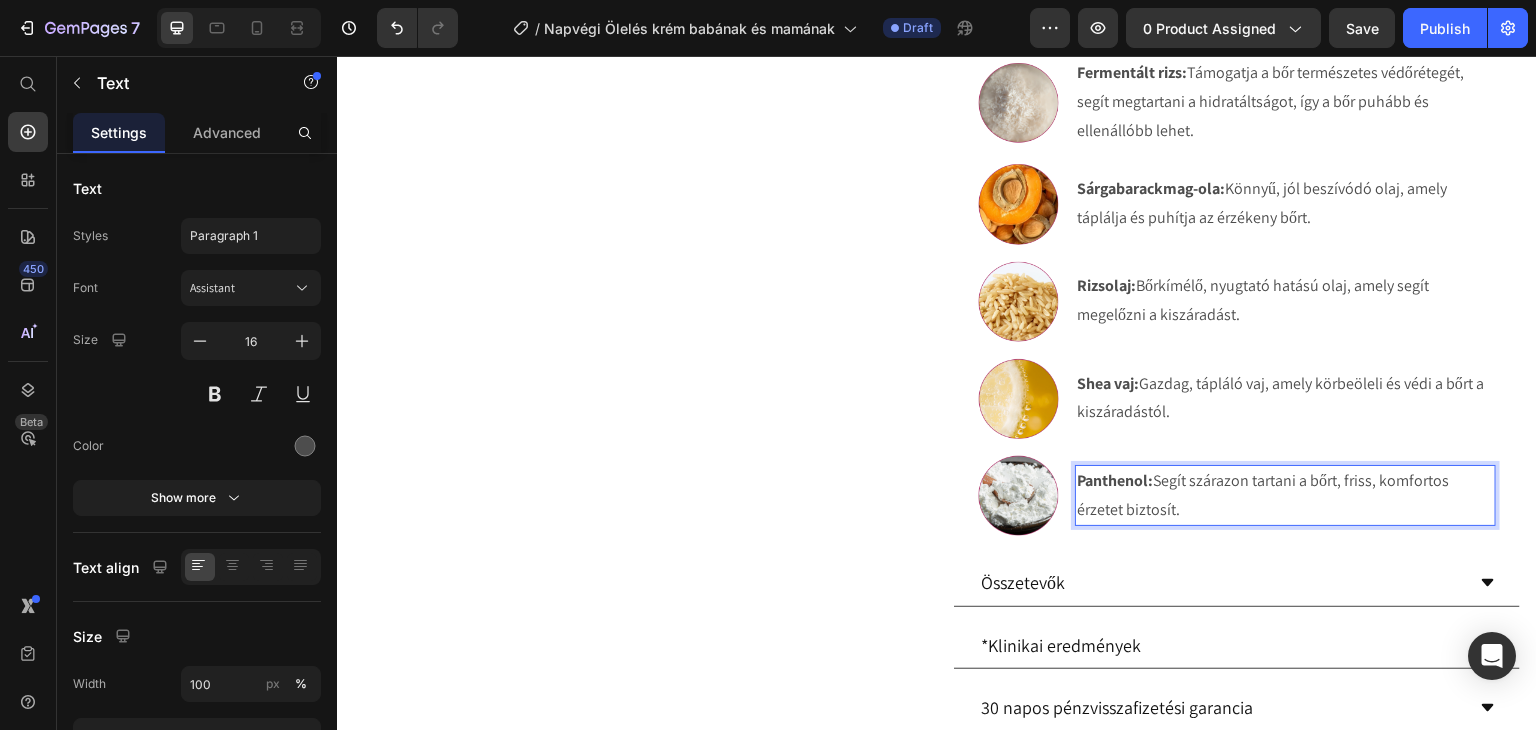 drag, startPoint x: 1182, startPoint y: 560, endPoint x: 1152, endPoint y: 541, distance: 35.510563 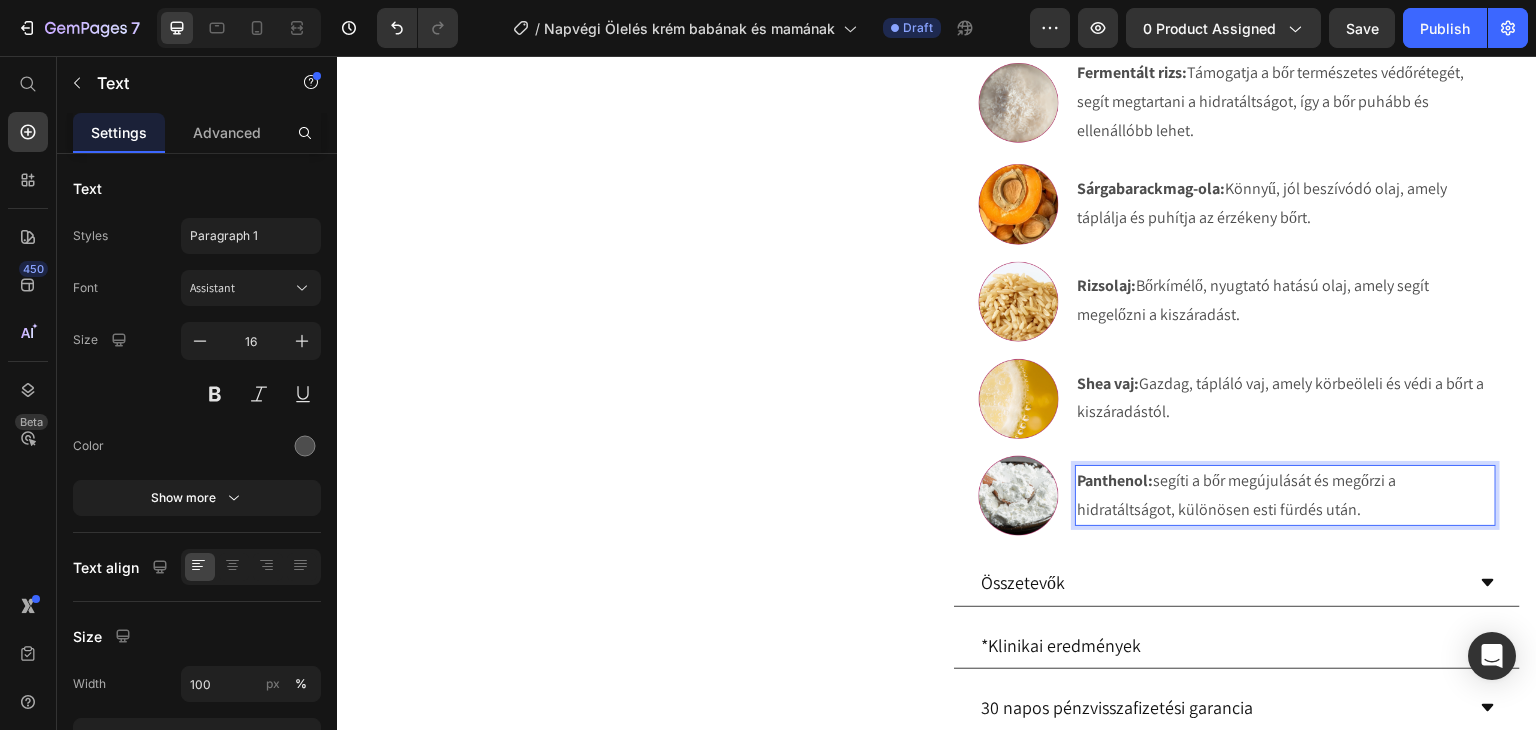 click on "Panthenol:  segíti a bőr megújulását és megőrzi a hidratáltságot, különösen esti fürdés után." at bounding box center (1285, 496) 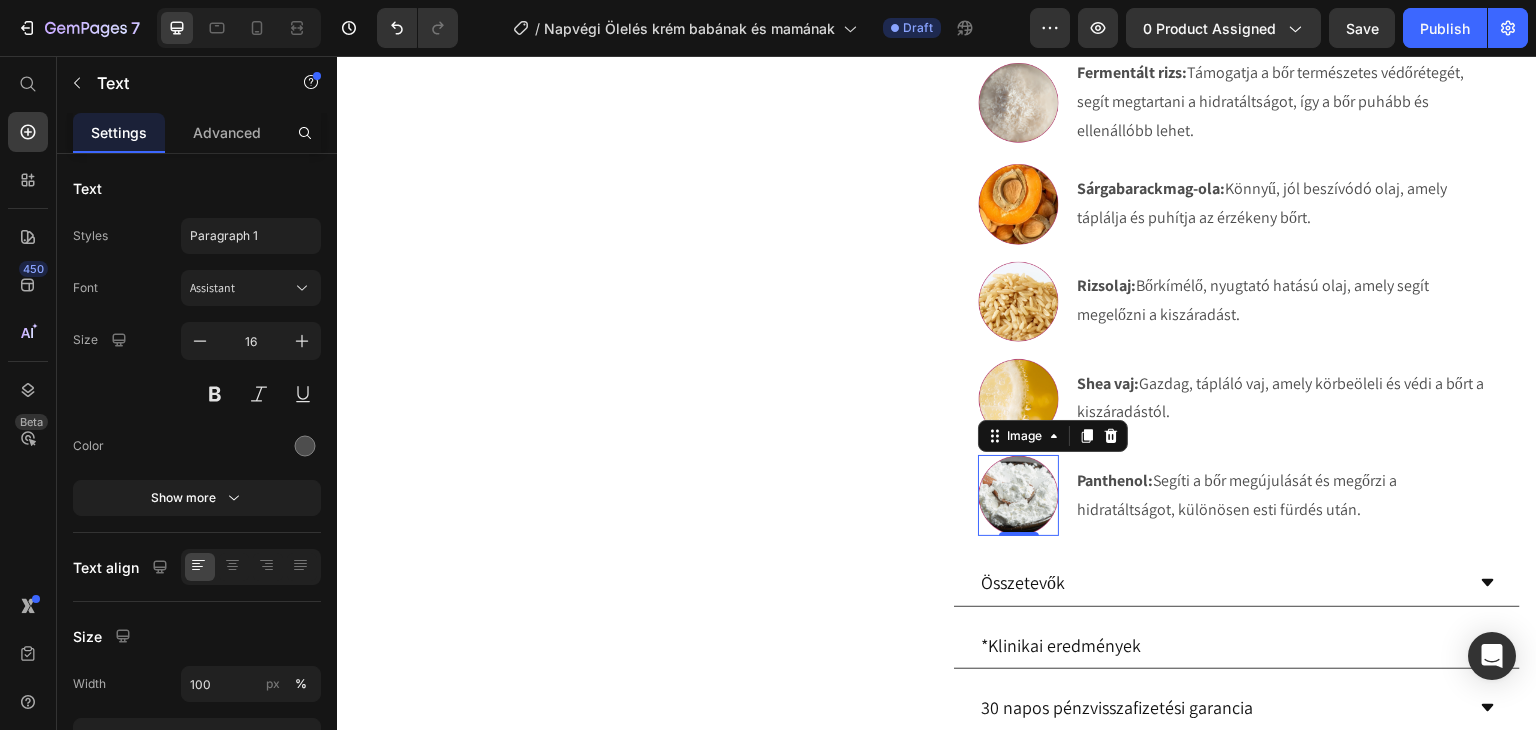click at bounding box center [1018, 495] 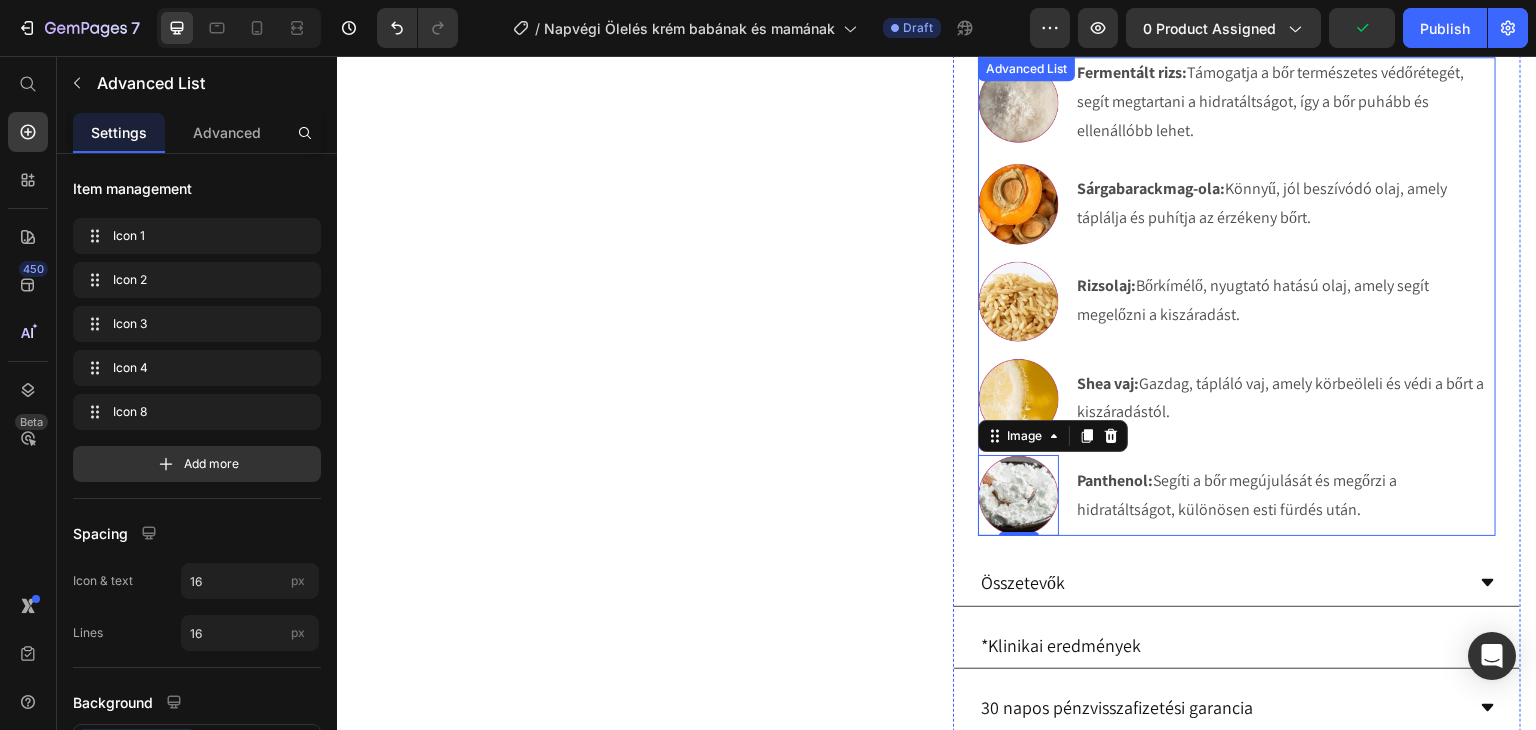 click on "Image Fermentált rizs:  Támogatja a bőr természetes védőrétegét, segít megtartani a hidratáltságot, így a bőr puhább és ellenállóbb lehet. Text Block Image Sárgabarackmag-ola:   Könnyű, jól beszívódó olaj, amely táplálja és puhítja az érzékeny bőrt. Text Block Image Rizsolaj:  Bőrkímélő, nyugtató hatású olaj, amely segít megelőzni a kiszáradást. Text Image Shea vaj:  Gazdag, tápláló vaj, amely körbeöleli és védi a bőrt a kiszáradástól. Text Image   0 Panthenol:  Segíti a bőr megújulását és megőrzi a hidratáltságot, különösen esti fürdés után. Text" at bounding box center [1237, 296] 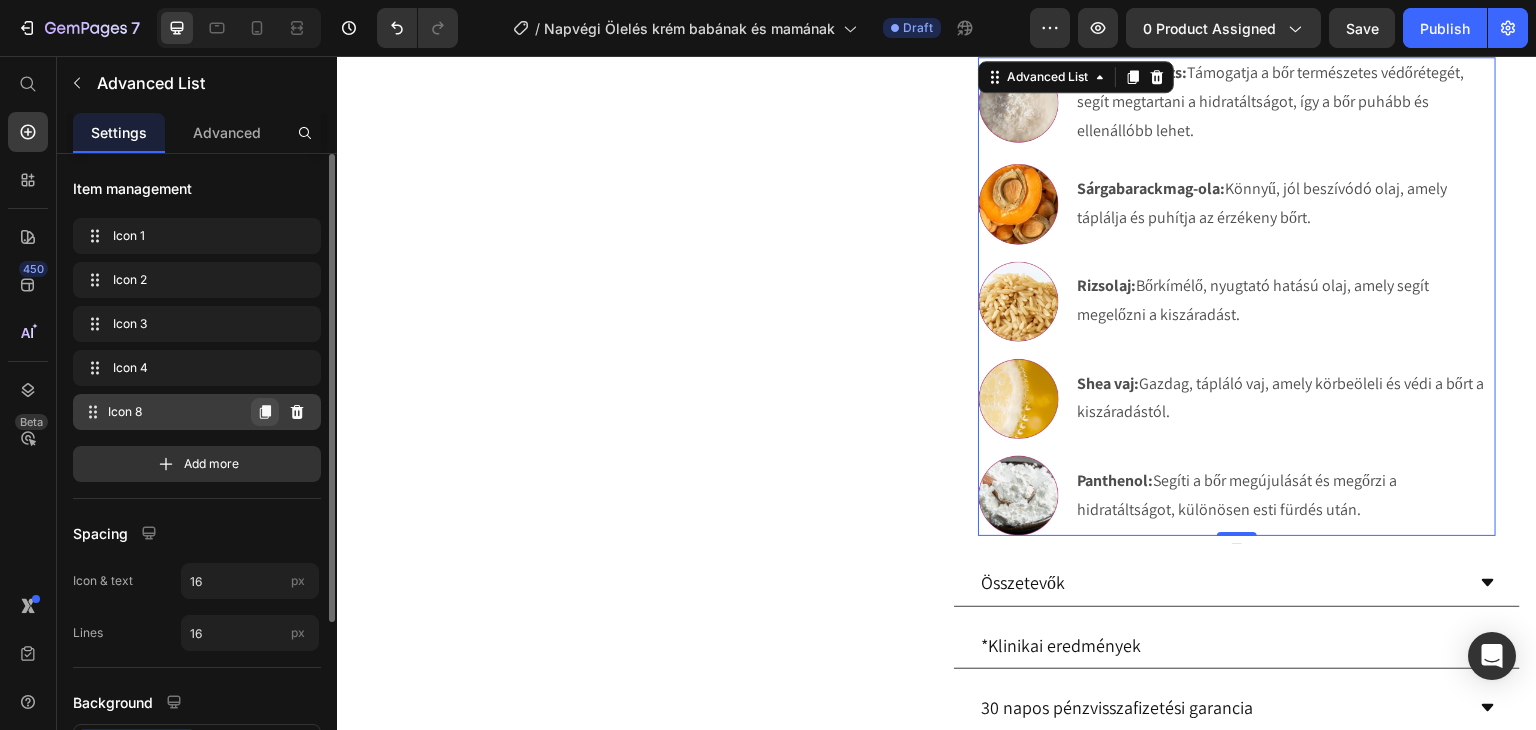 click 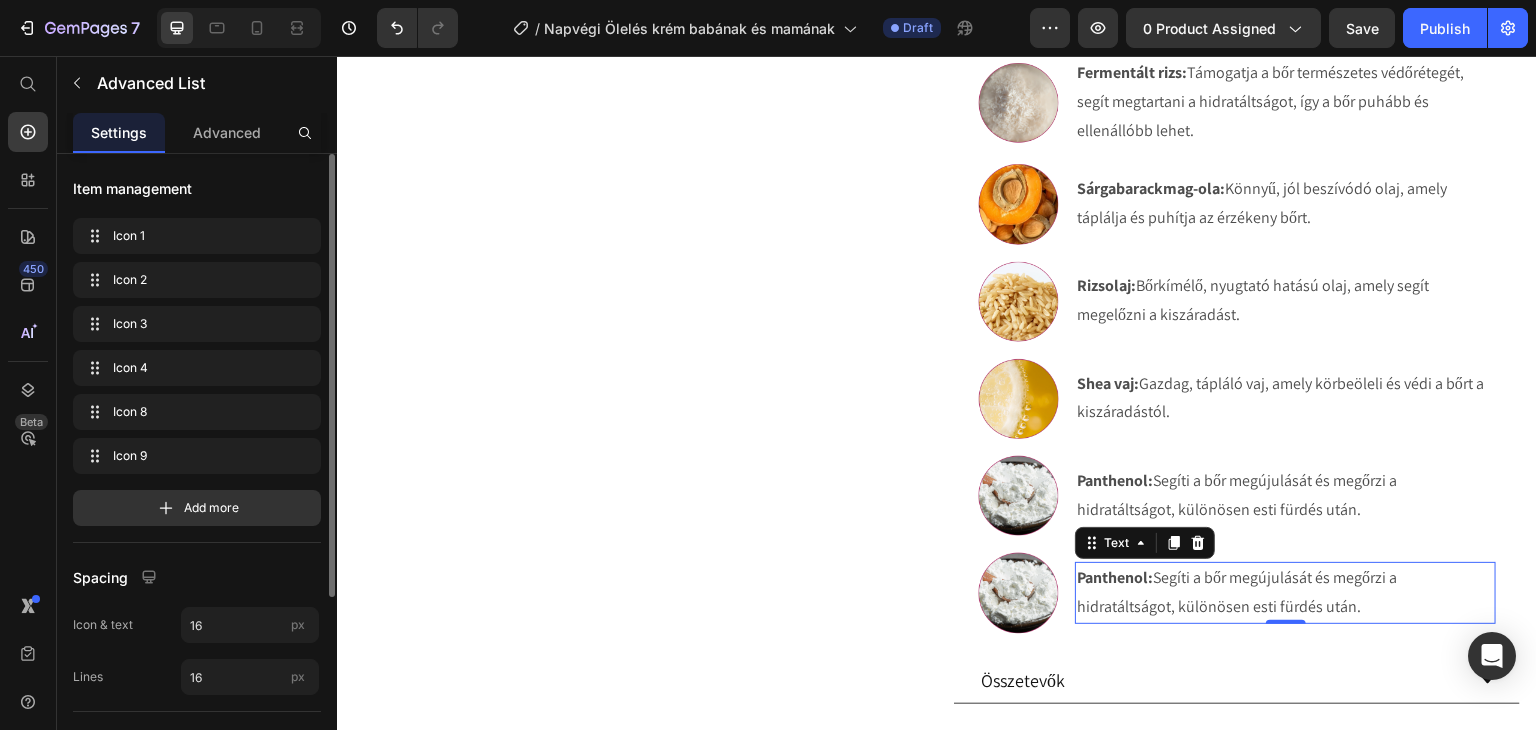click on "Panthenol:" at bounding box center (1115, 577) 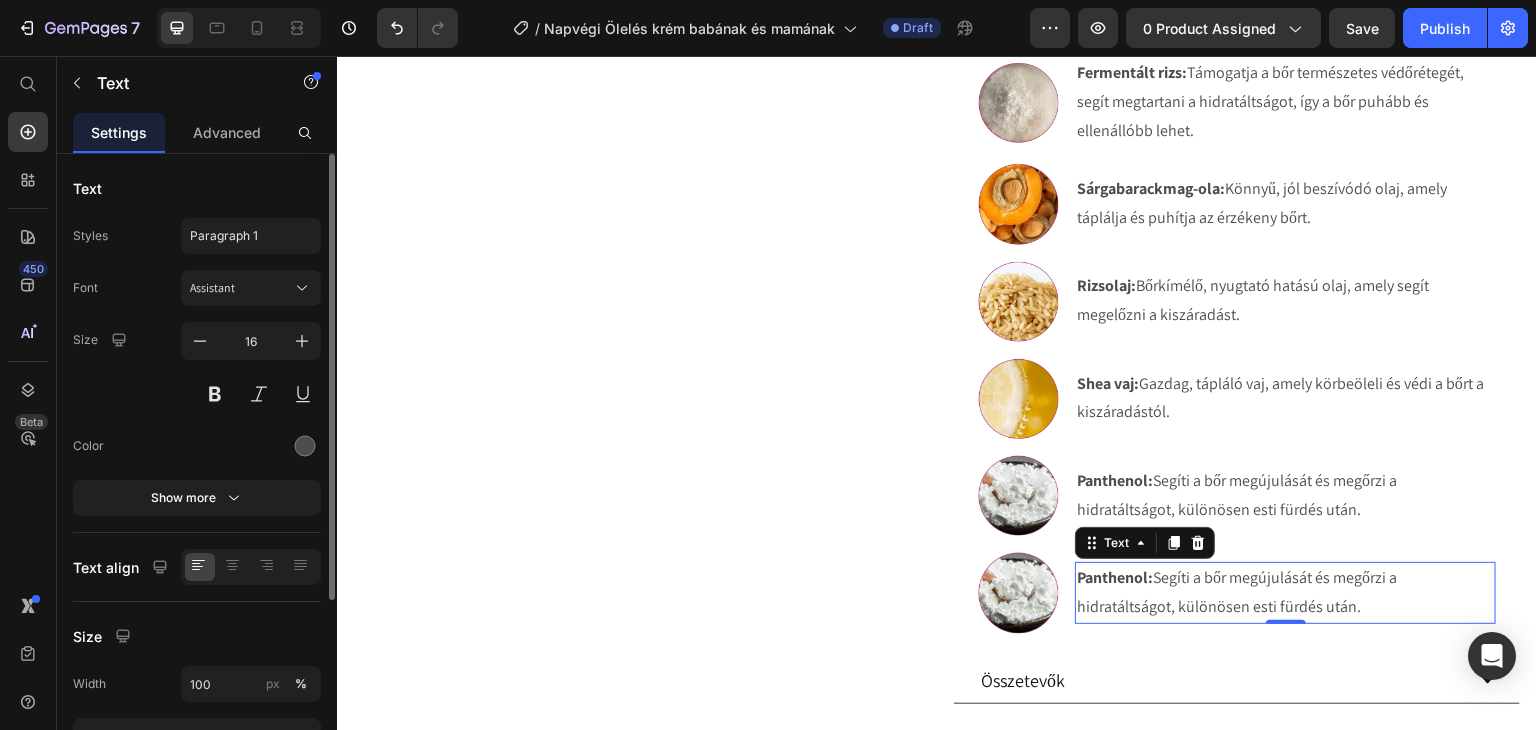 click on "Panthenol:" at bounding box center [1115, 577] 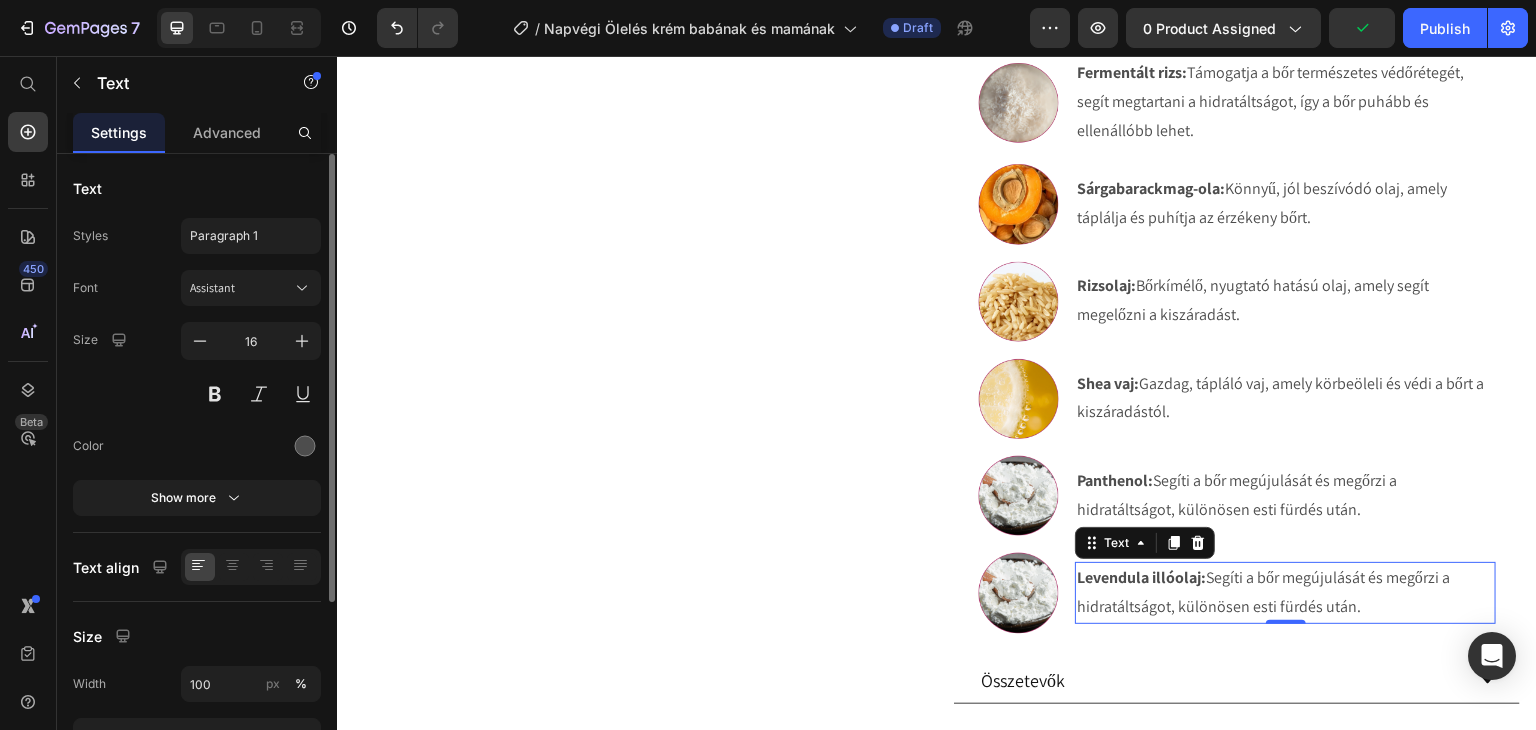 click on "Levendula illóolaj:  Segíti a bőr megújulását és megőrzi a hidratáltságot, különösen esti fürdés után." at bounding box center [1285, 593] 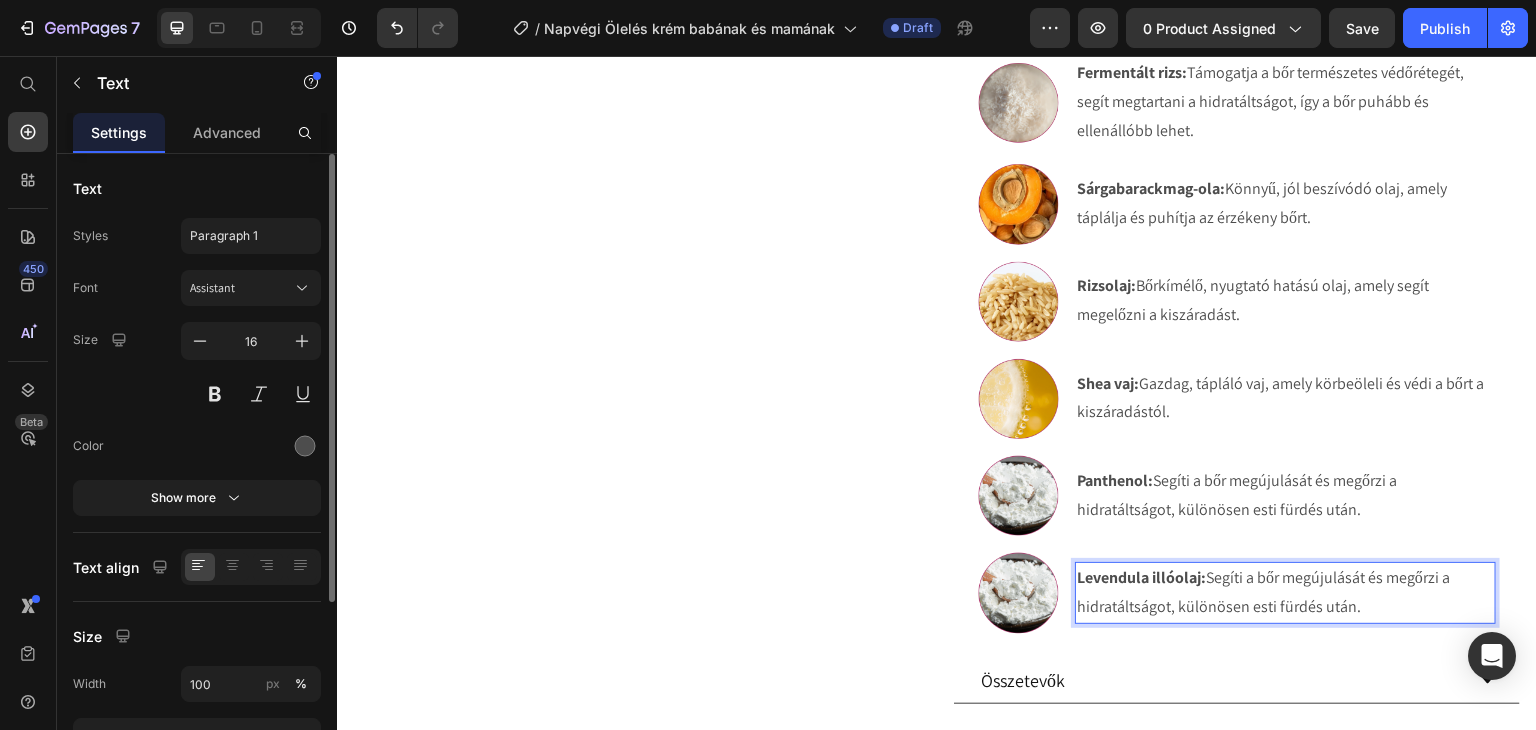drag, startPoint x: 1359, startPoint y: 659, endPoint x: 1203, endPoint y: 627, distance: 159.24823 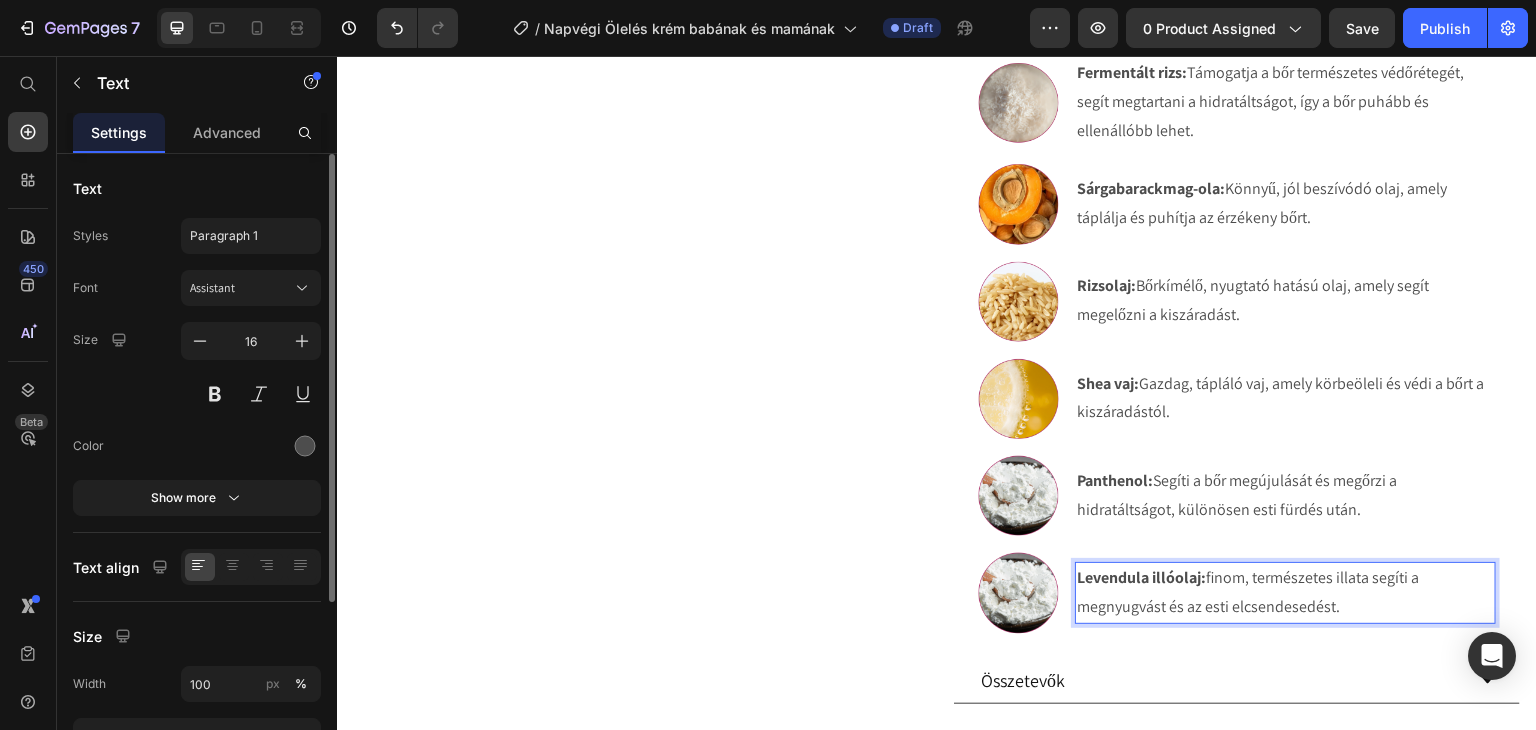 click on "Levendula illóolaj:  finom, természetes illata segíti a megnyugvást és az esti elcsendesedést." at bounding box center [1285, 593] 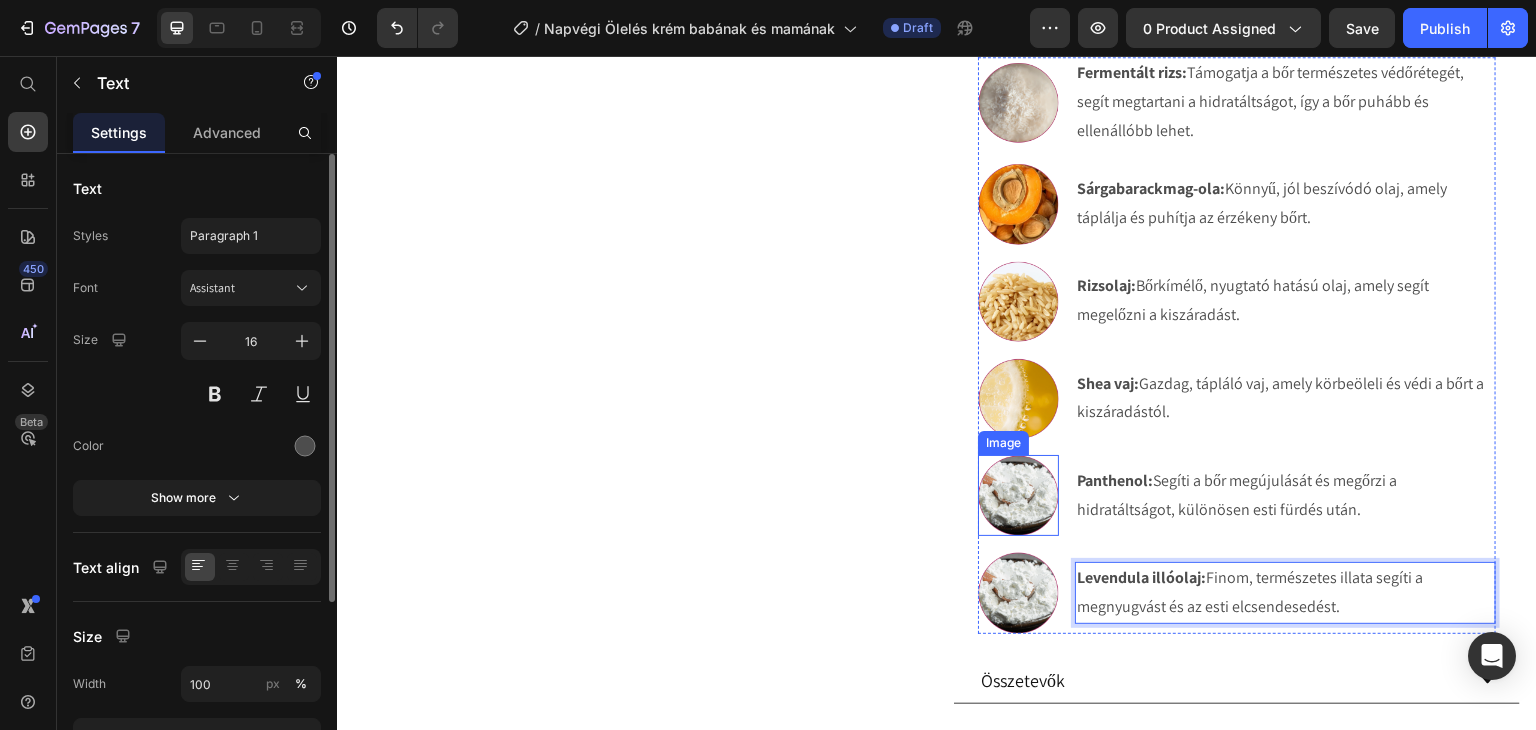 click at bounding box center (1018, 495) 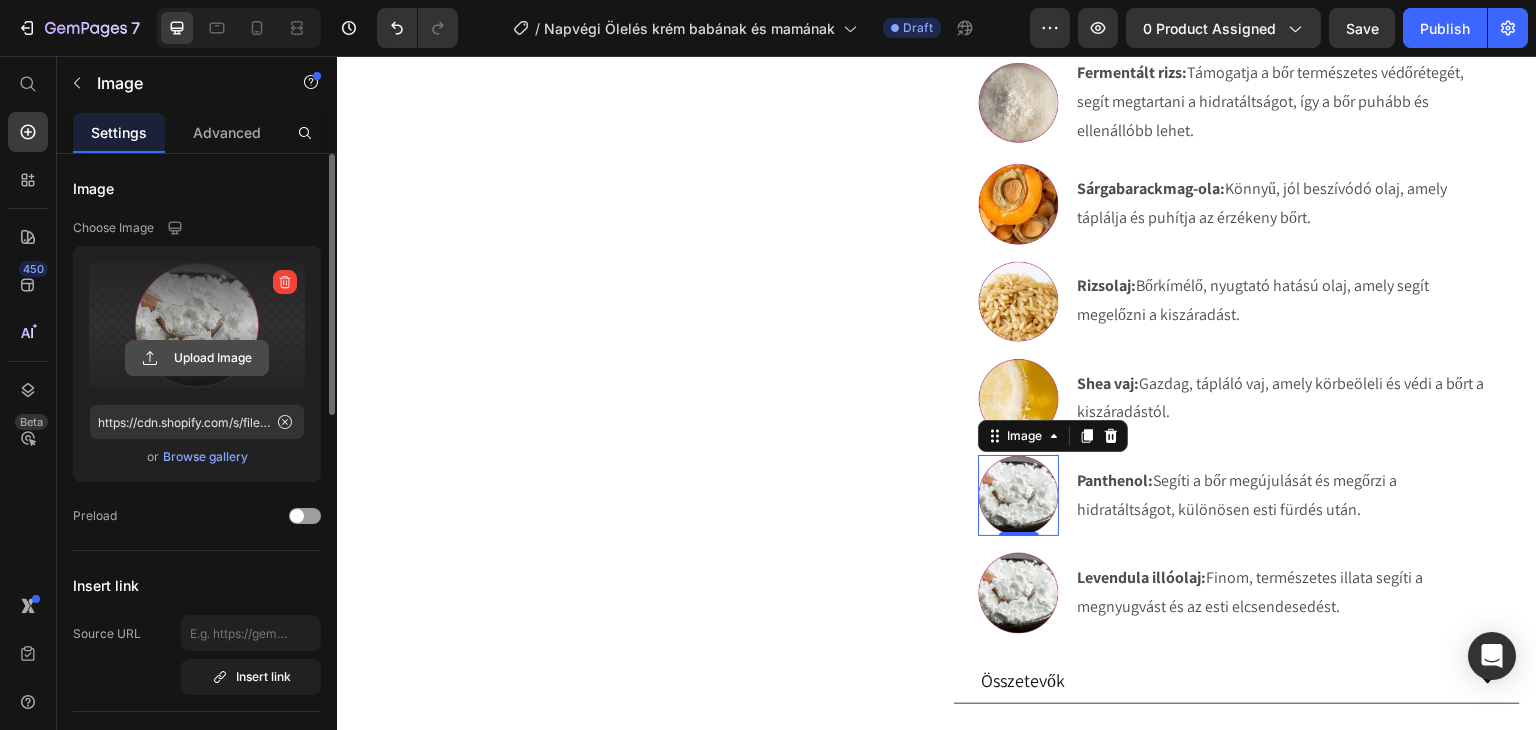 click 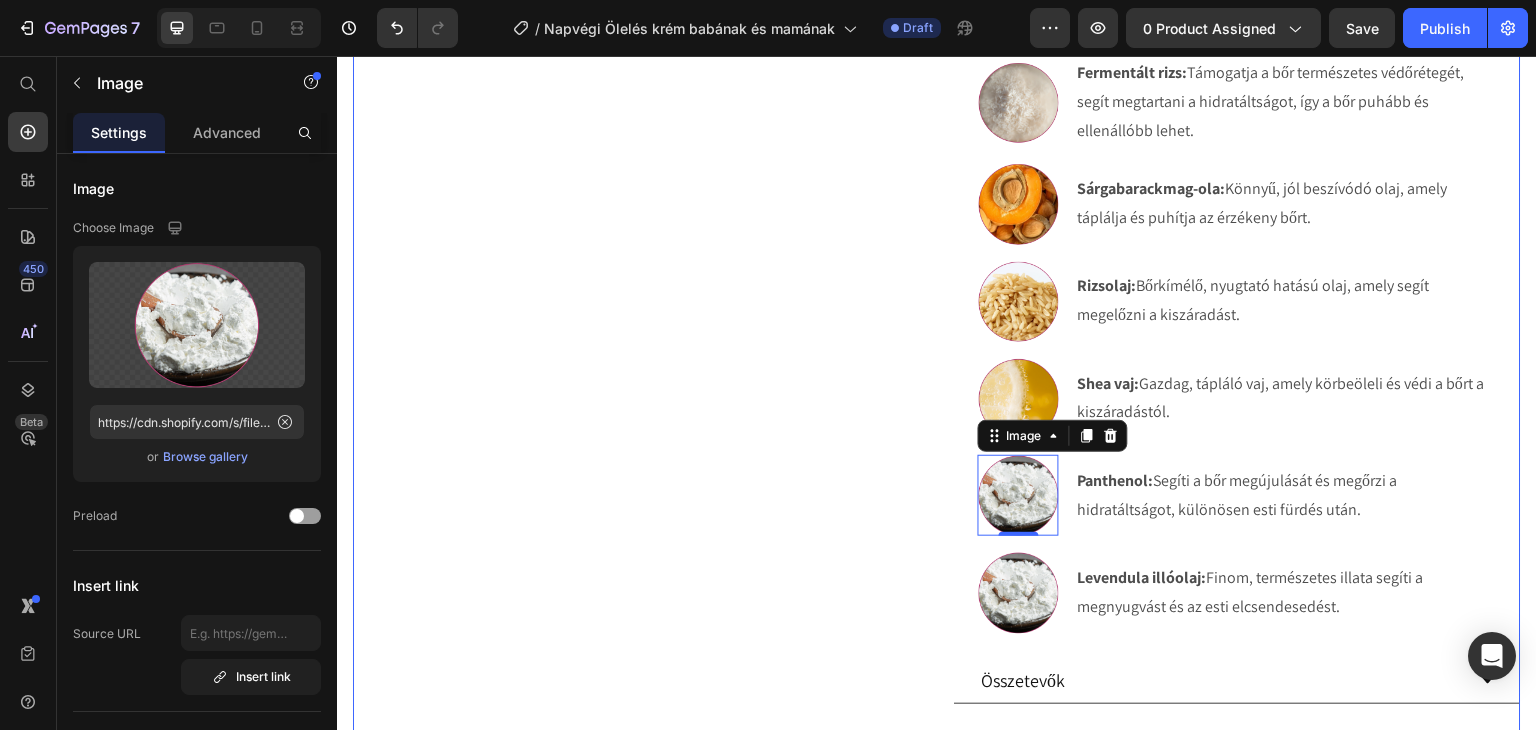 type on "https://cdn.shopify.com/s/files/1/0270/9628/5265/files/gempages_463917519317632081-4dcdd1cf-0e92-4d53-8dce-dca633a7d3c4.webp" 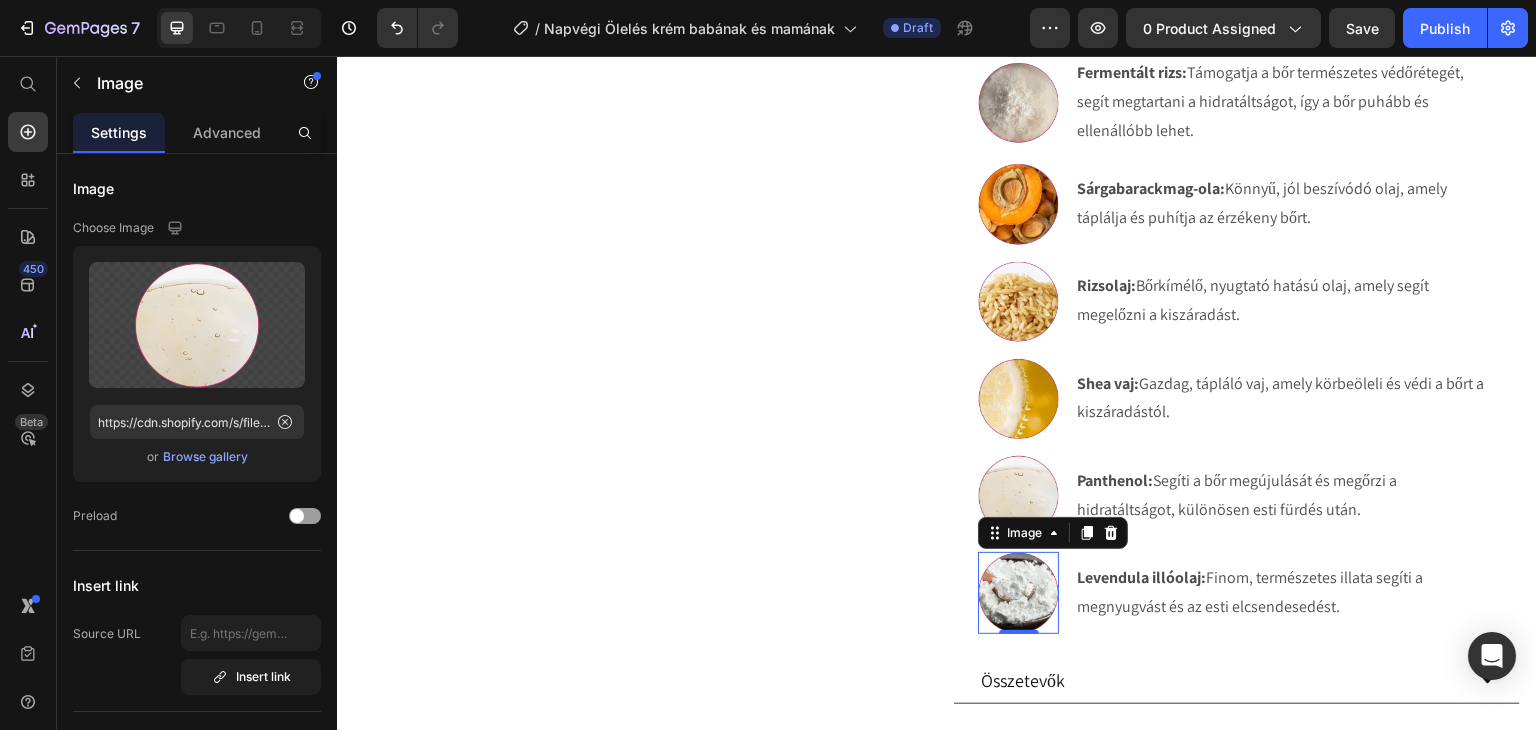 click at bounding box center [1018, 592] 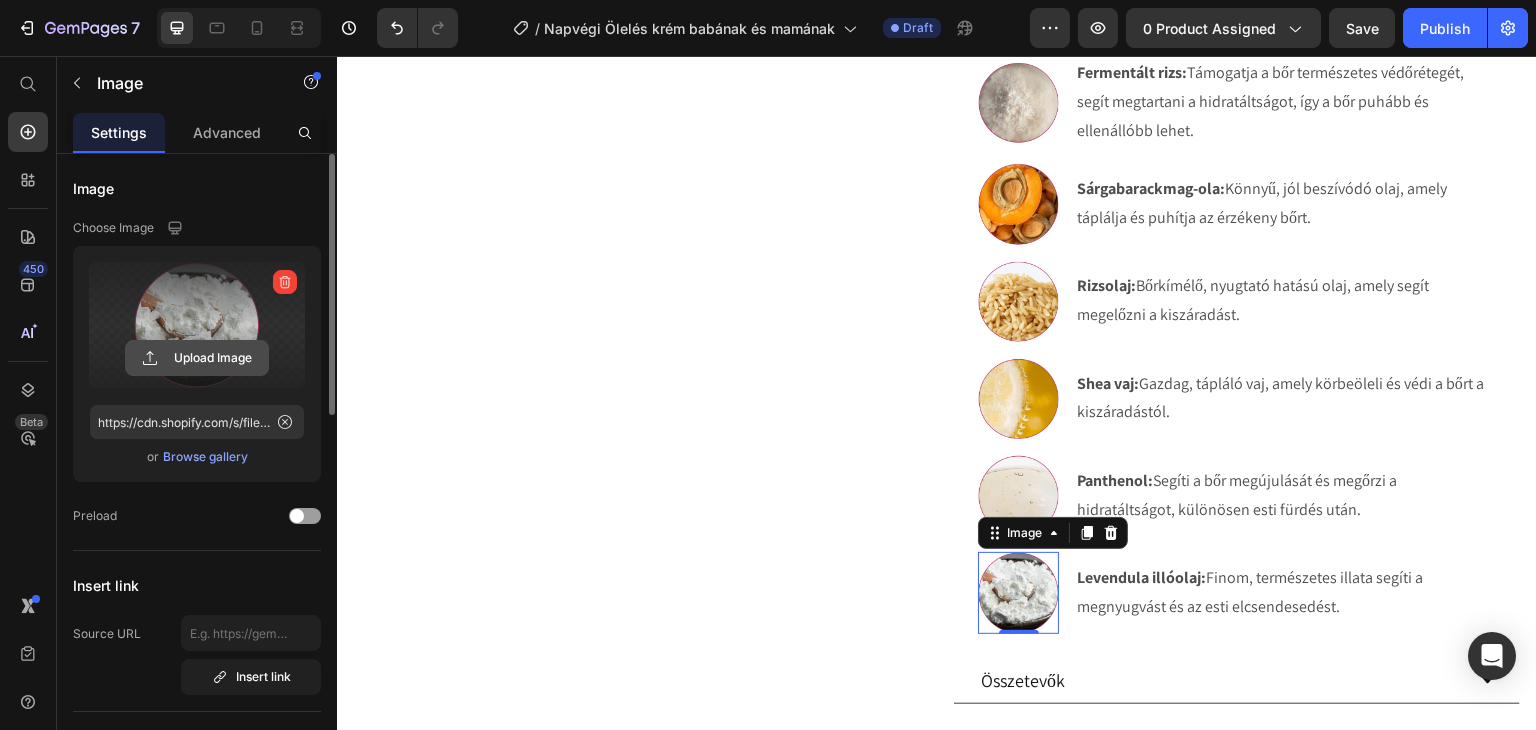 click 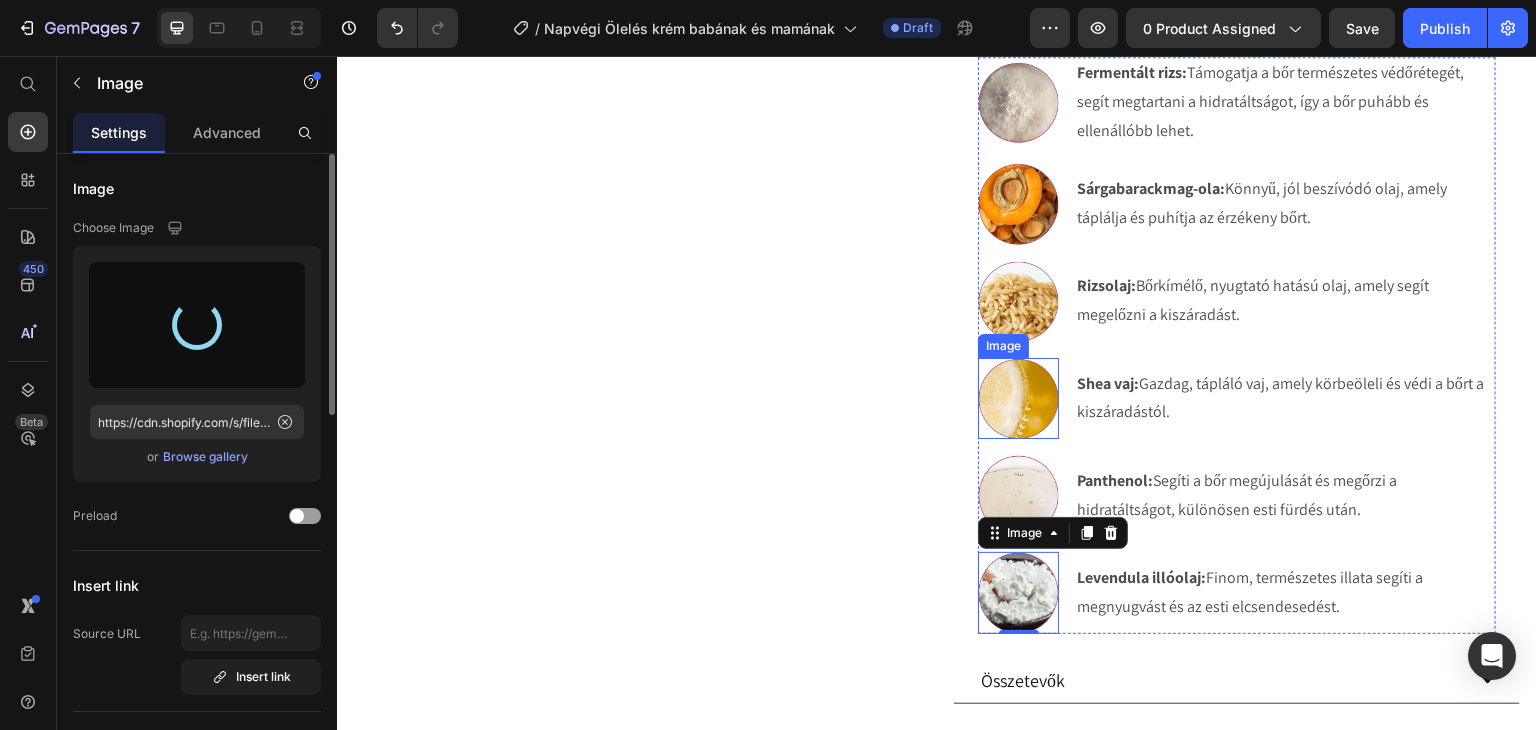 type on "https://cdn.shopify.com/s/files/1/0270/9628/5265/files/gempages_463917519317632081-8b57fba6-2c7e-4c6f-beae-48580cf77003.webp" 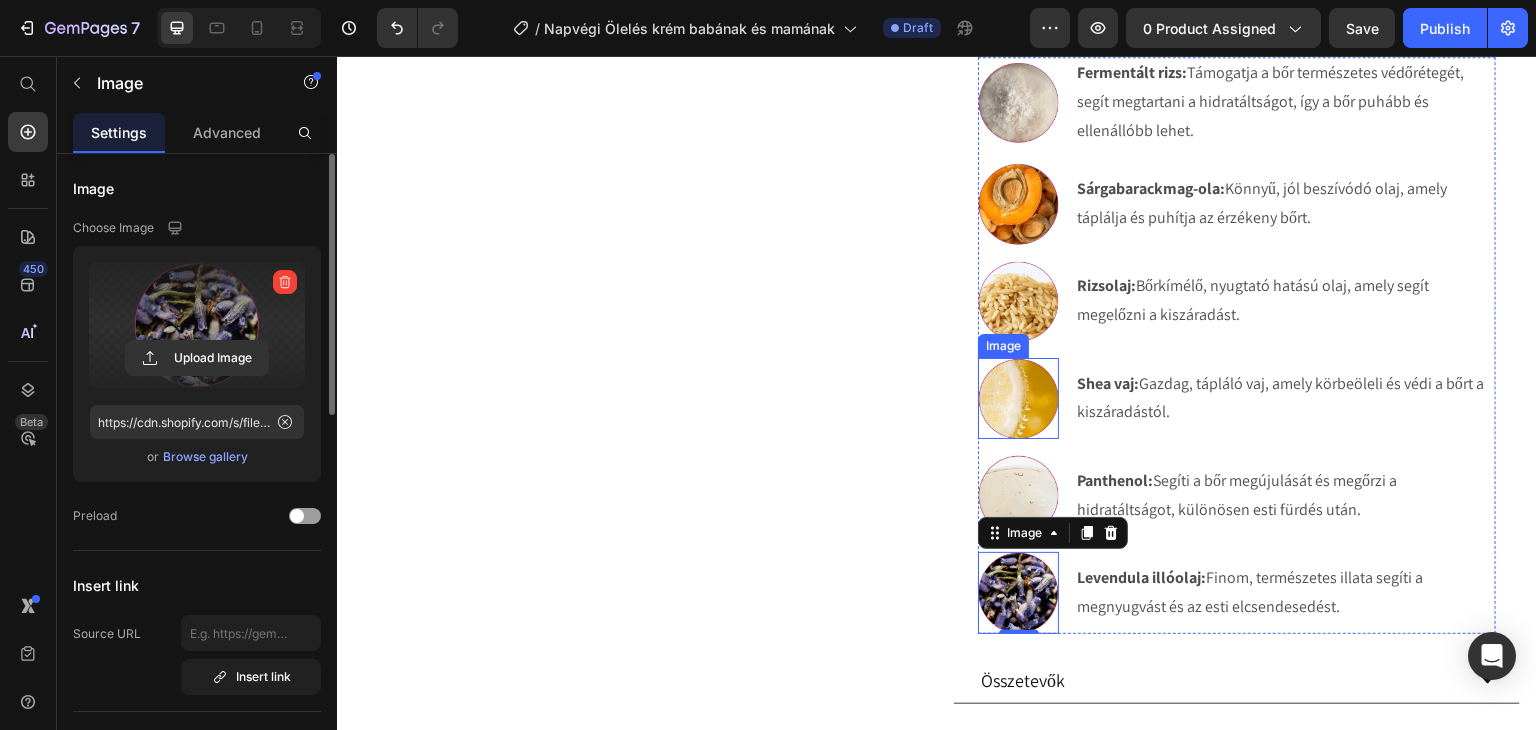 click at bounding box center (1018, 398) 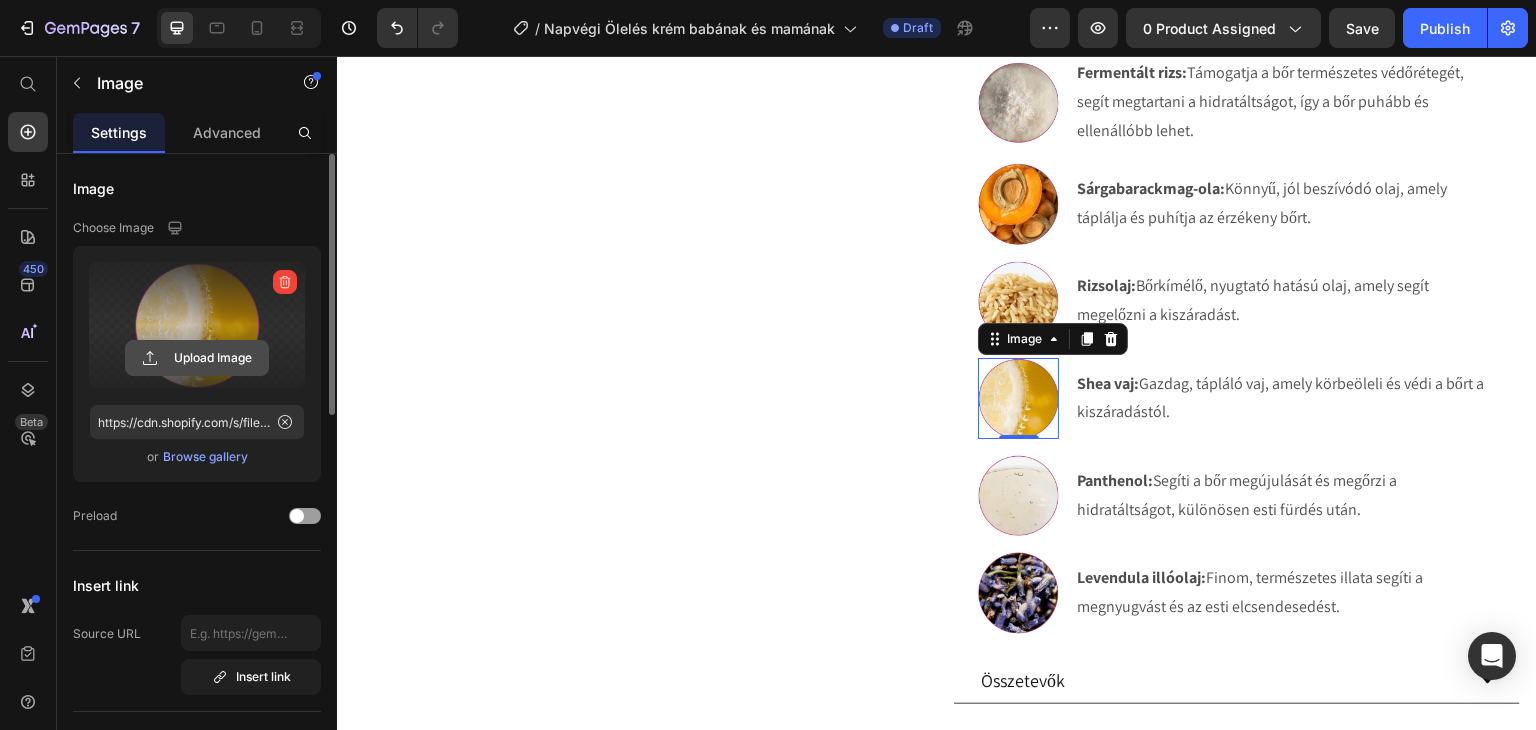 click 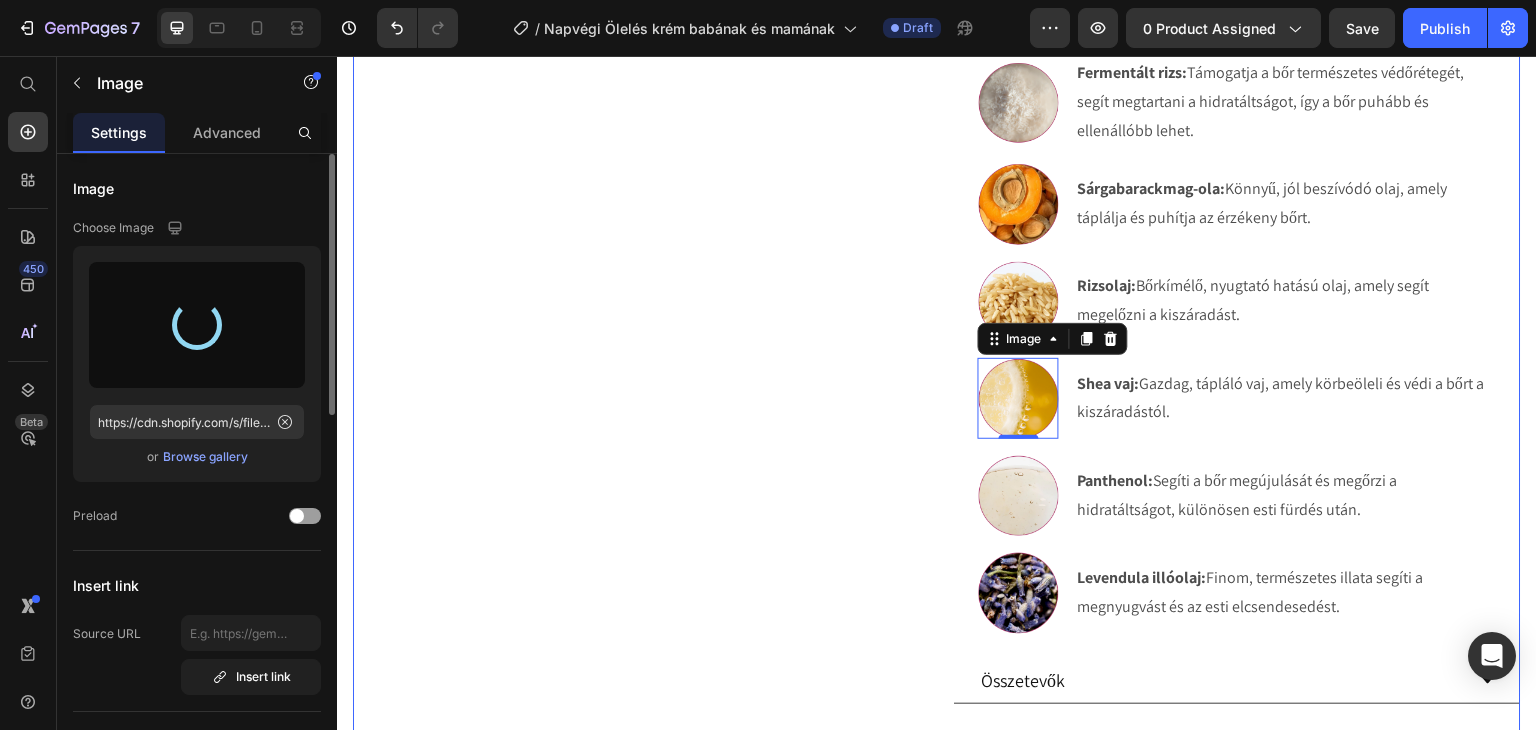 type on "https://cdn.shopify.com/s/files/1/0270/9628/5265/files/gempages_463917519317632081-4a5a1980-1f50-47ba-9258-580667193386.webp" 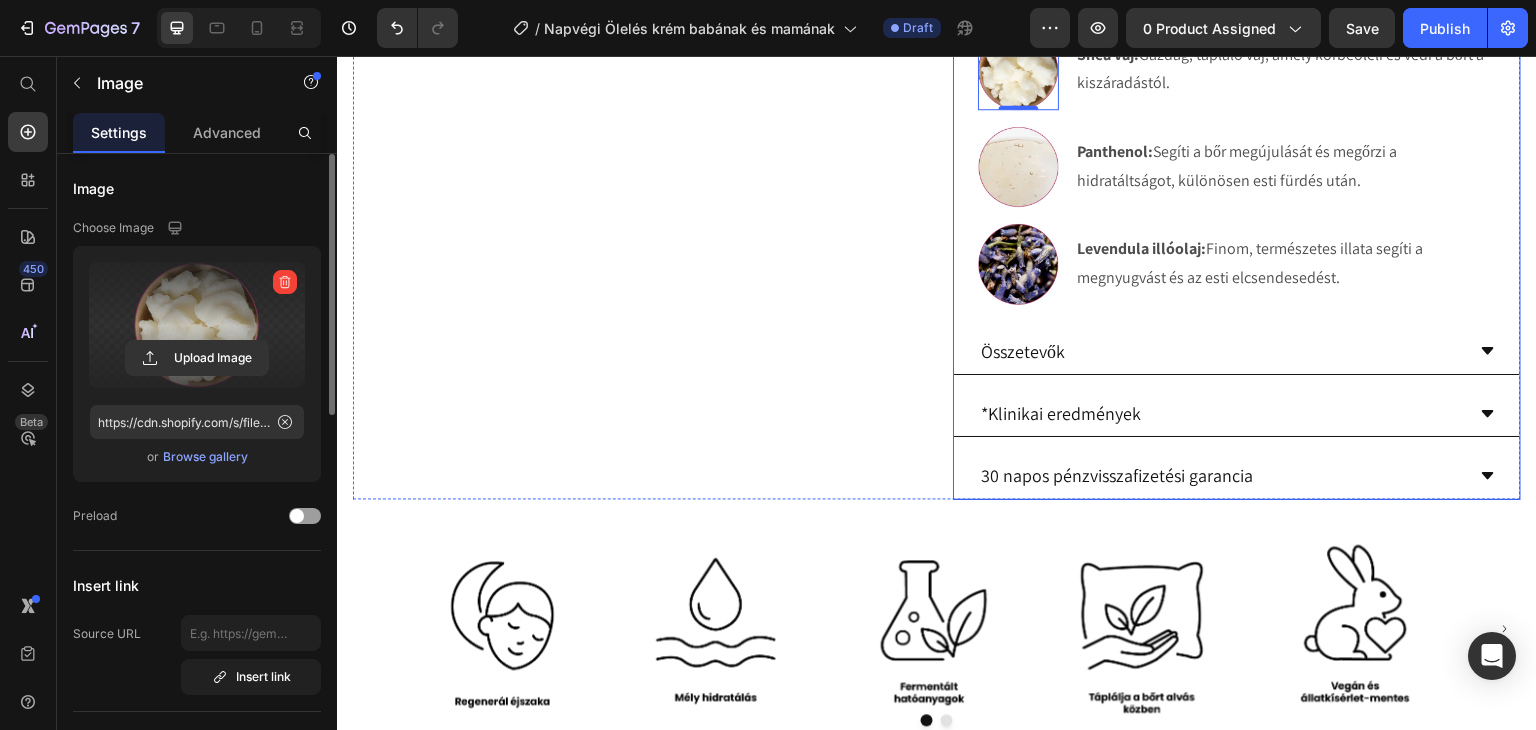 scroll, scrollTop: 1509, scrollLeft: 0, axis: vertical 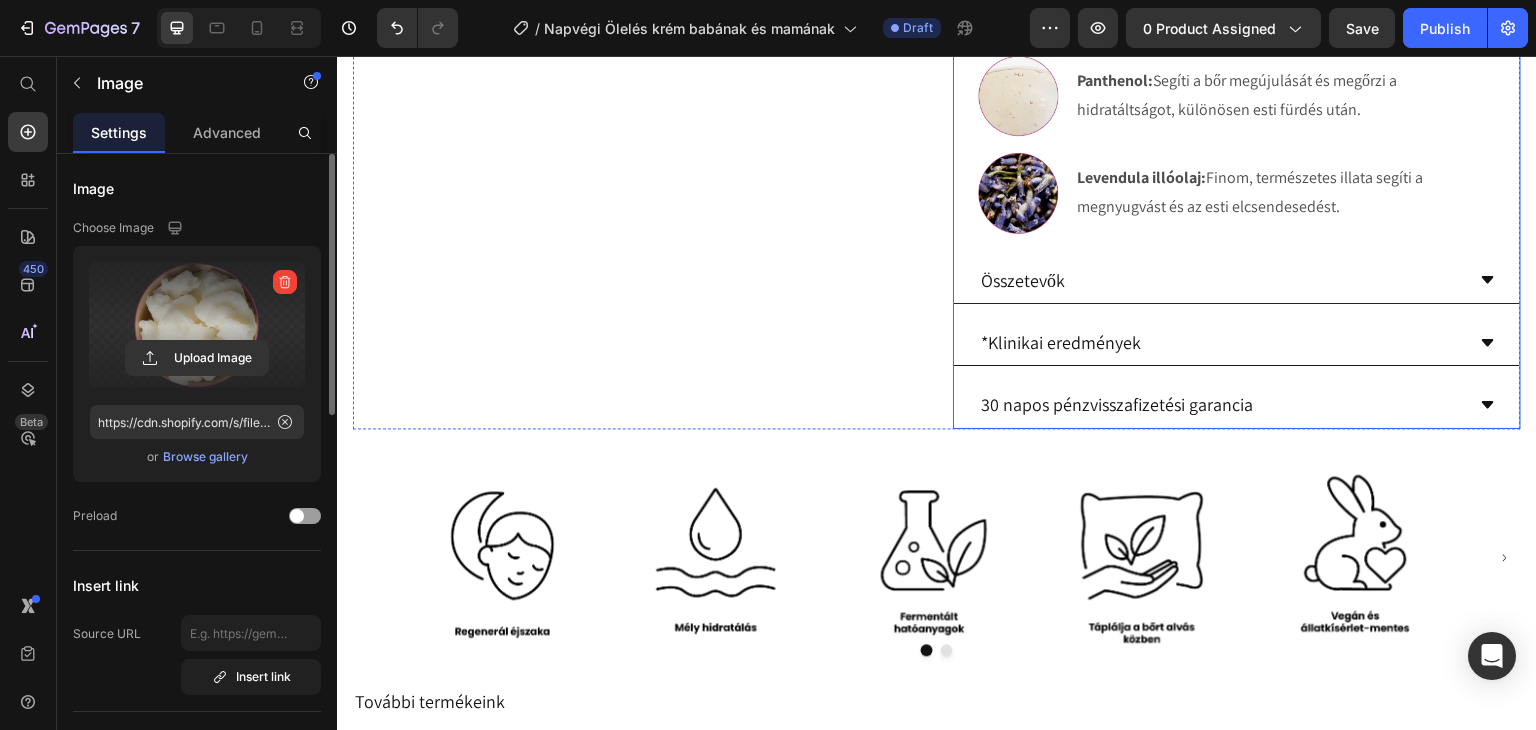 click on "Összetevők" at bounding box center (1221, 280) 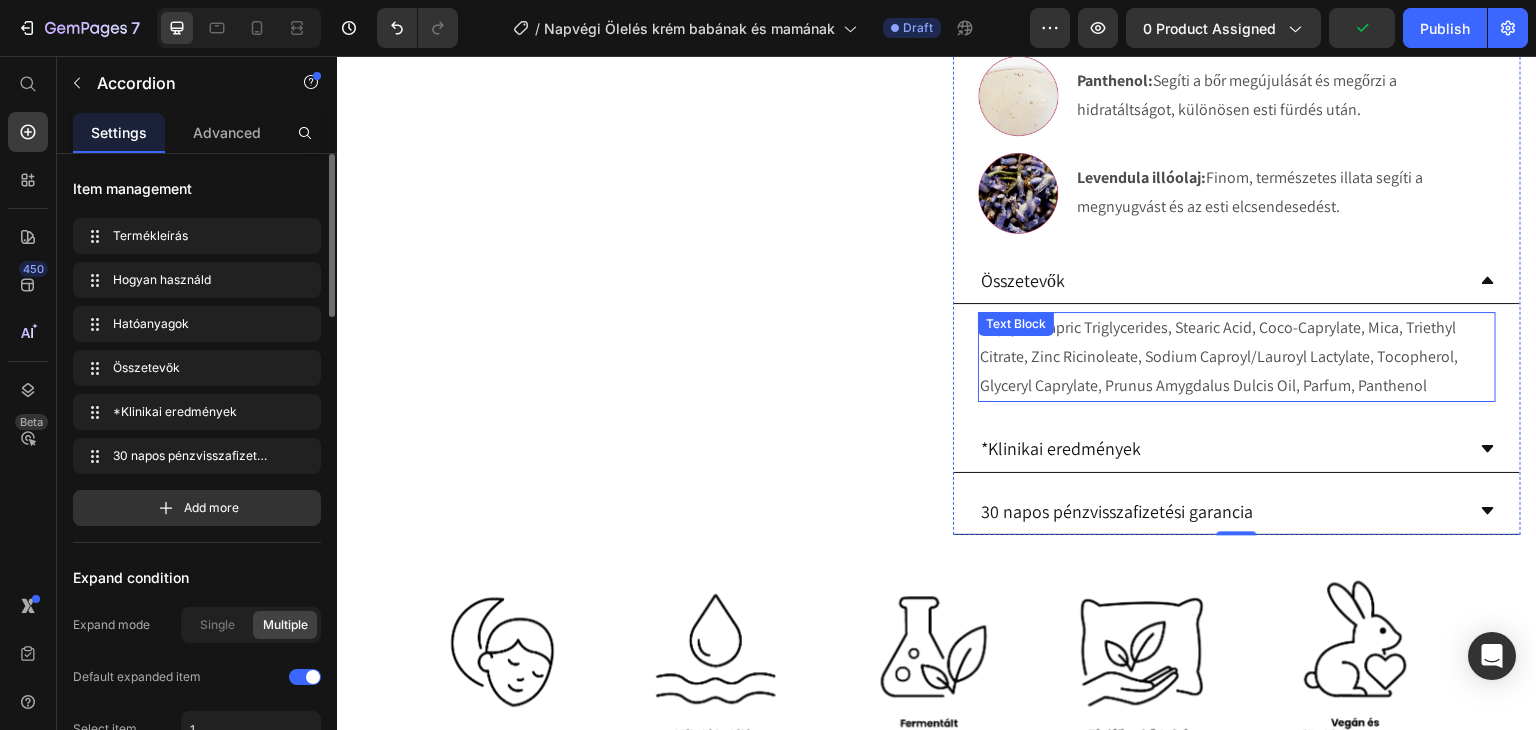 click on "Caprylic/Capric Triglycerides, Stearic Acid, Coco-Caprylate, Mica, Triethyl Citrate, Zinc Ricinoleate, Sodium Caproyl/Lauroyl Lactylate, Tocopherol, Glyceryl Caprylate, Prunus Amygdalus Dulcis Oil, Parfum, Panthenol" at bounding box center [1237, 357] 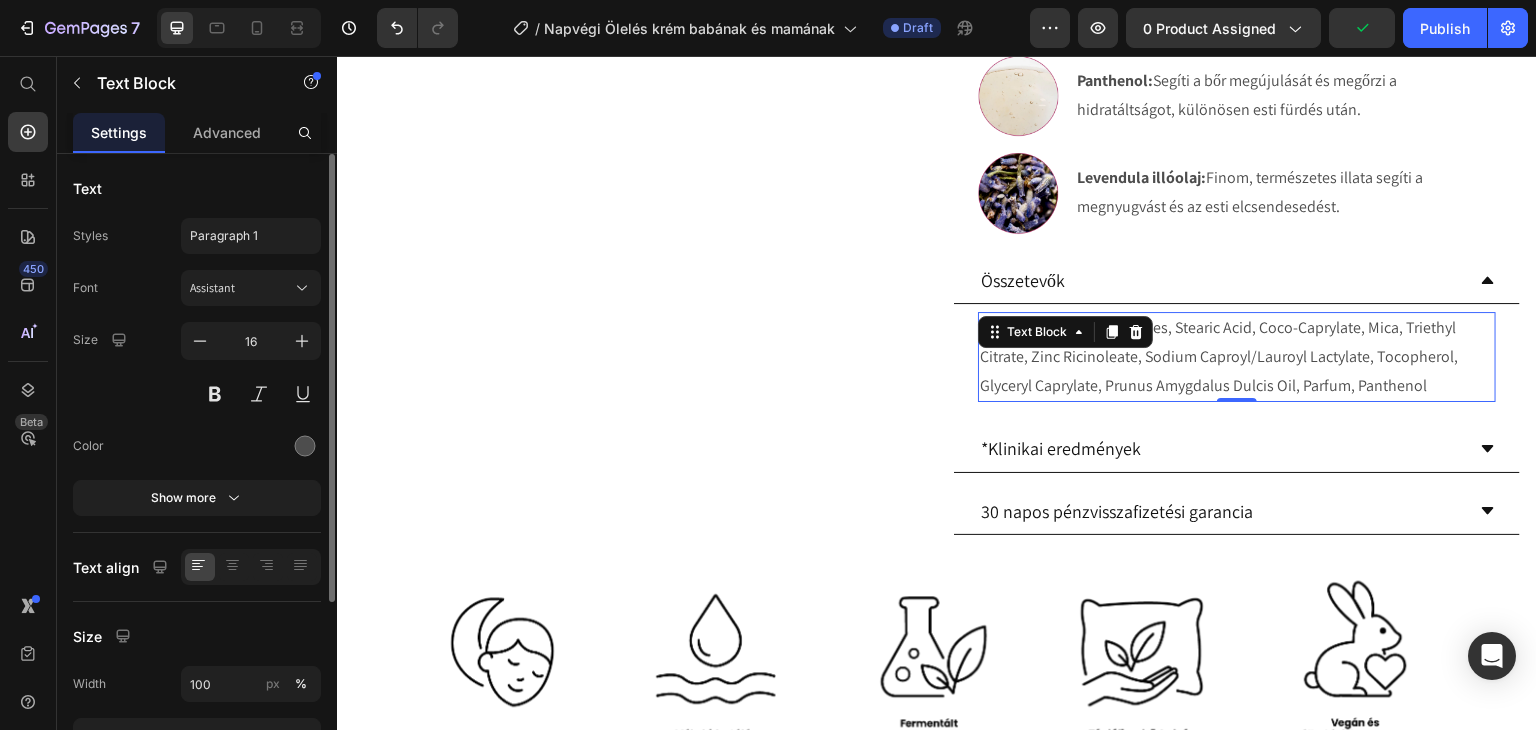 click on "Caprylic/Capric Triglycerides, Stearic Acid, Coco-Caprylate, Mica, Triethyl Citrate, Zinc Ricinoleate, Sodium Caproyl/Lauroyl Lactylate, Tocopherol, Glyceryl Caprylate, Prunus Amygdalus Dulcis Oil, Parfum, Panthenol" at bounding box center [1237, 357] 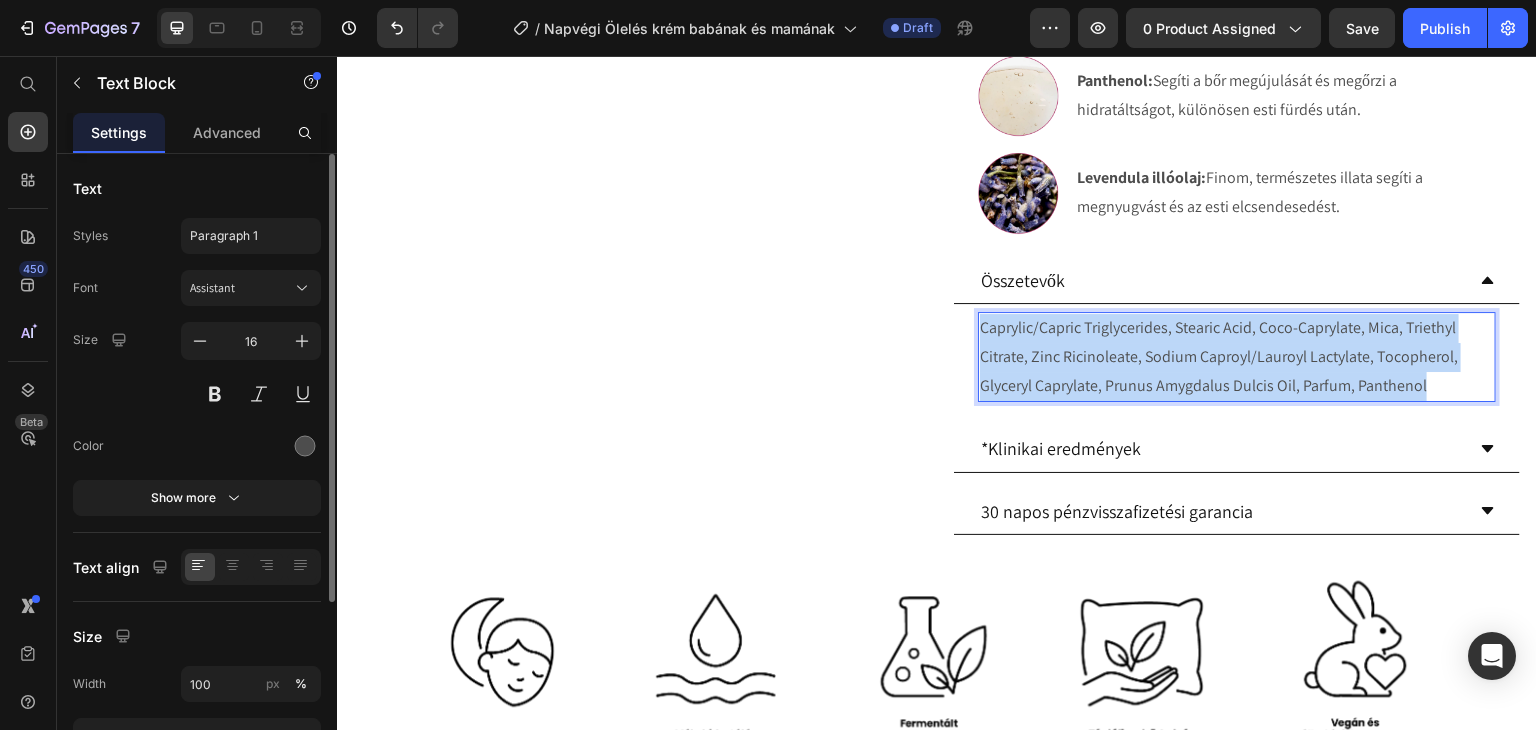 drag, startPoint x: 1432, startPoint y: 437, endPoint x: 975, endPoint y: 390, distance: 459.4105 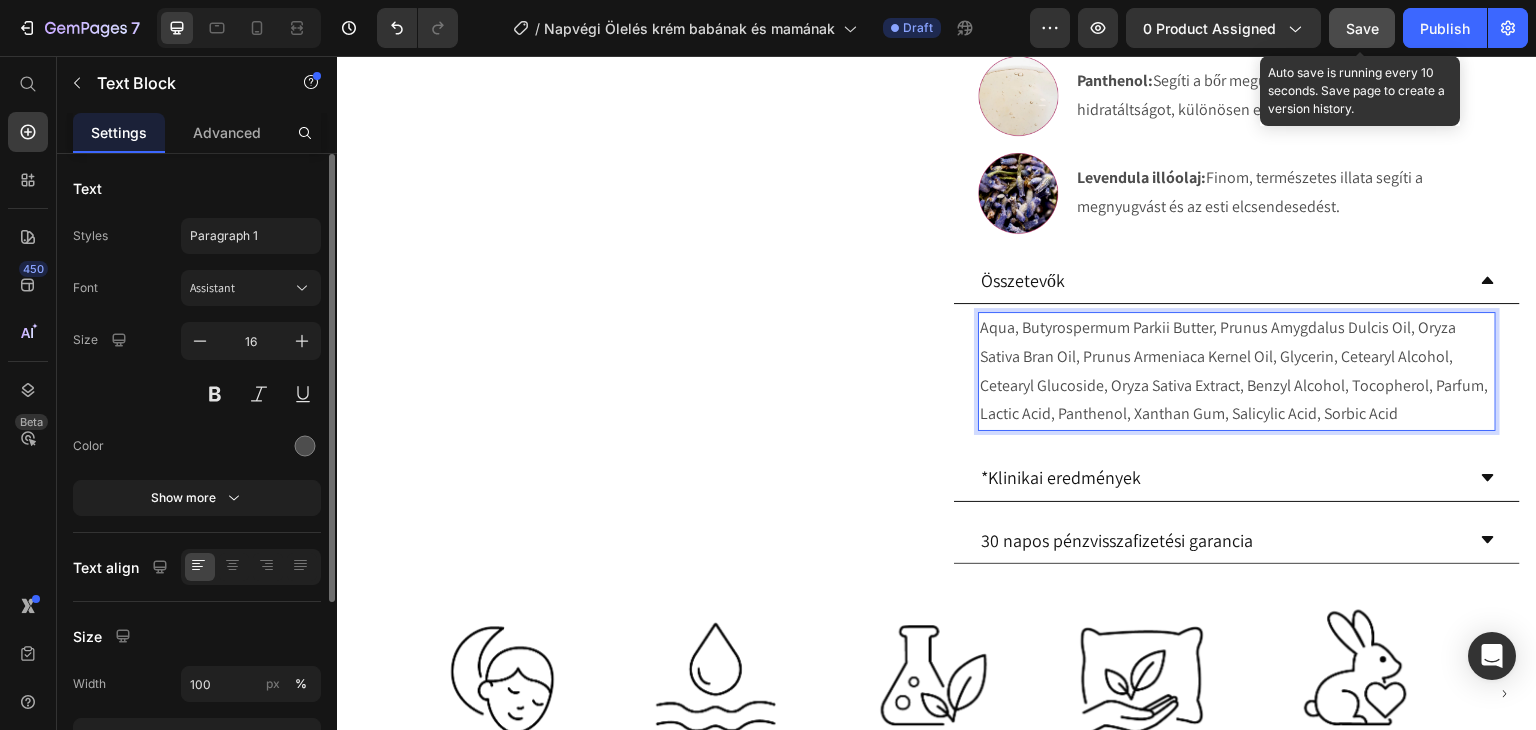 click on "Save" at bounding box center (1362, 28) 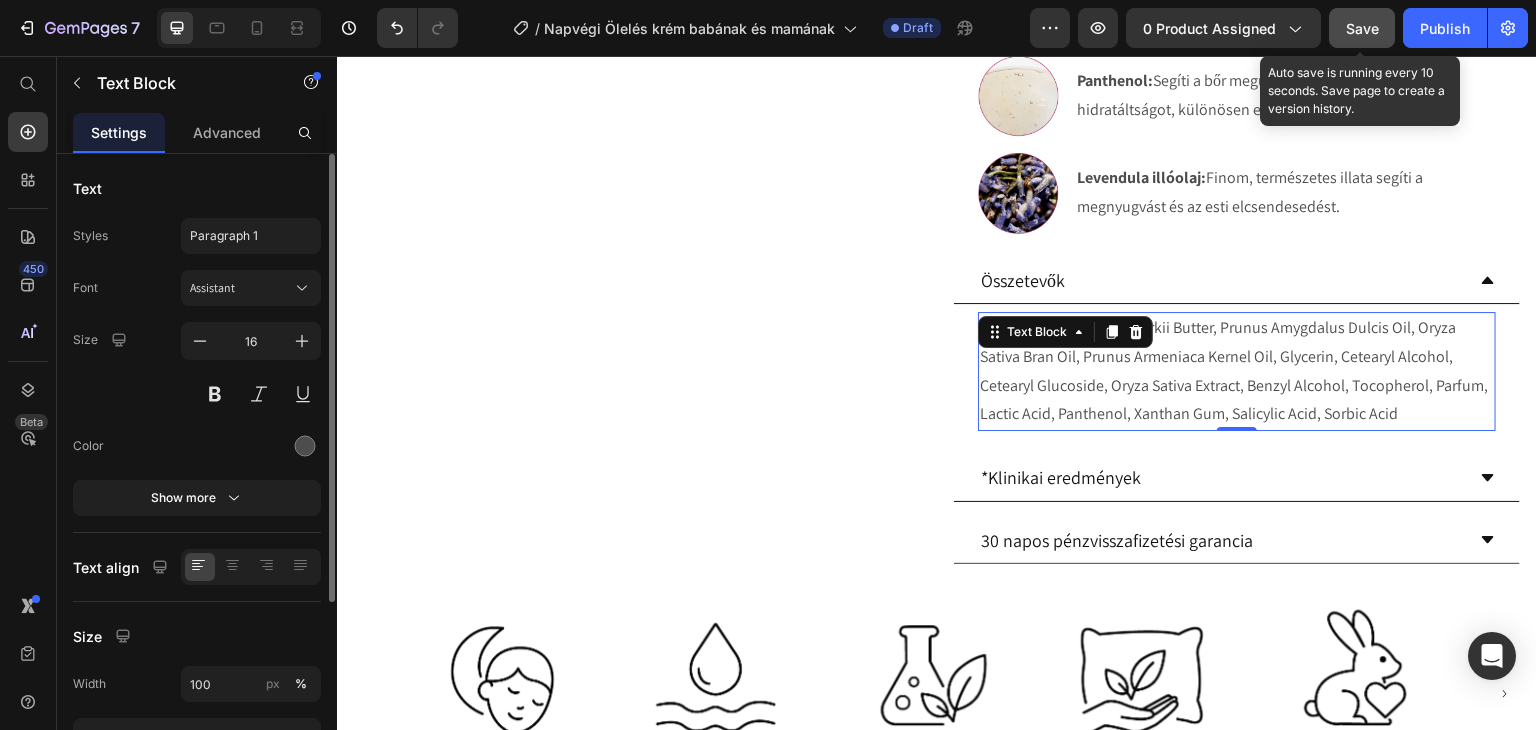 click on "Save" at bounding box center [1362, 28] 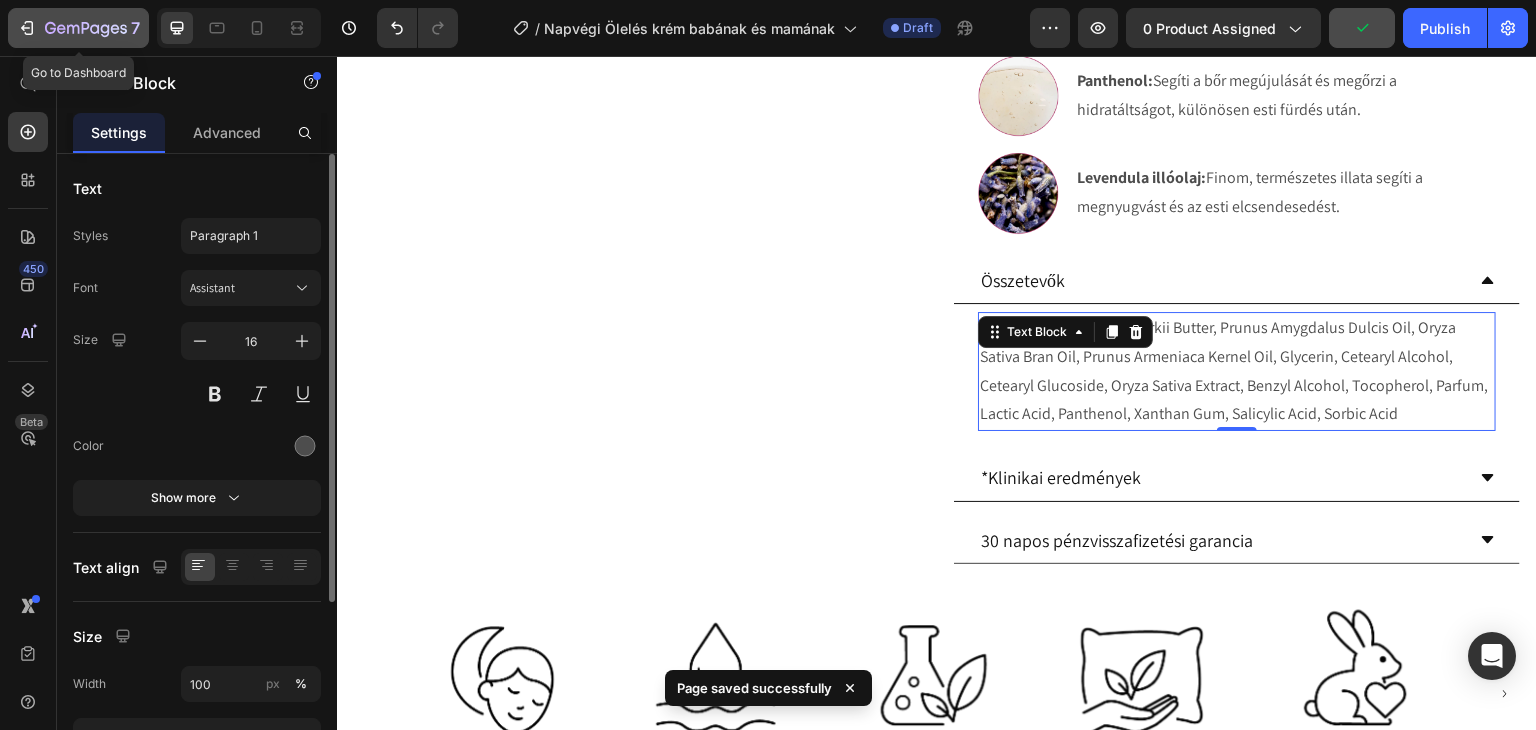 click on "7" 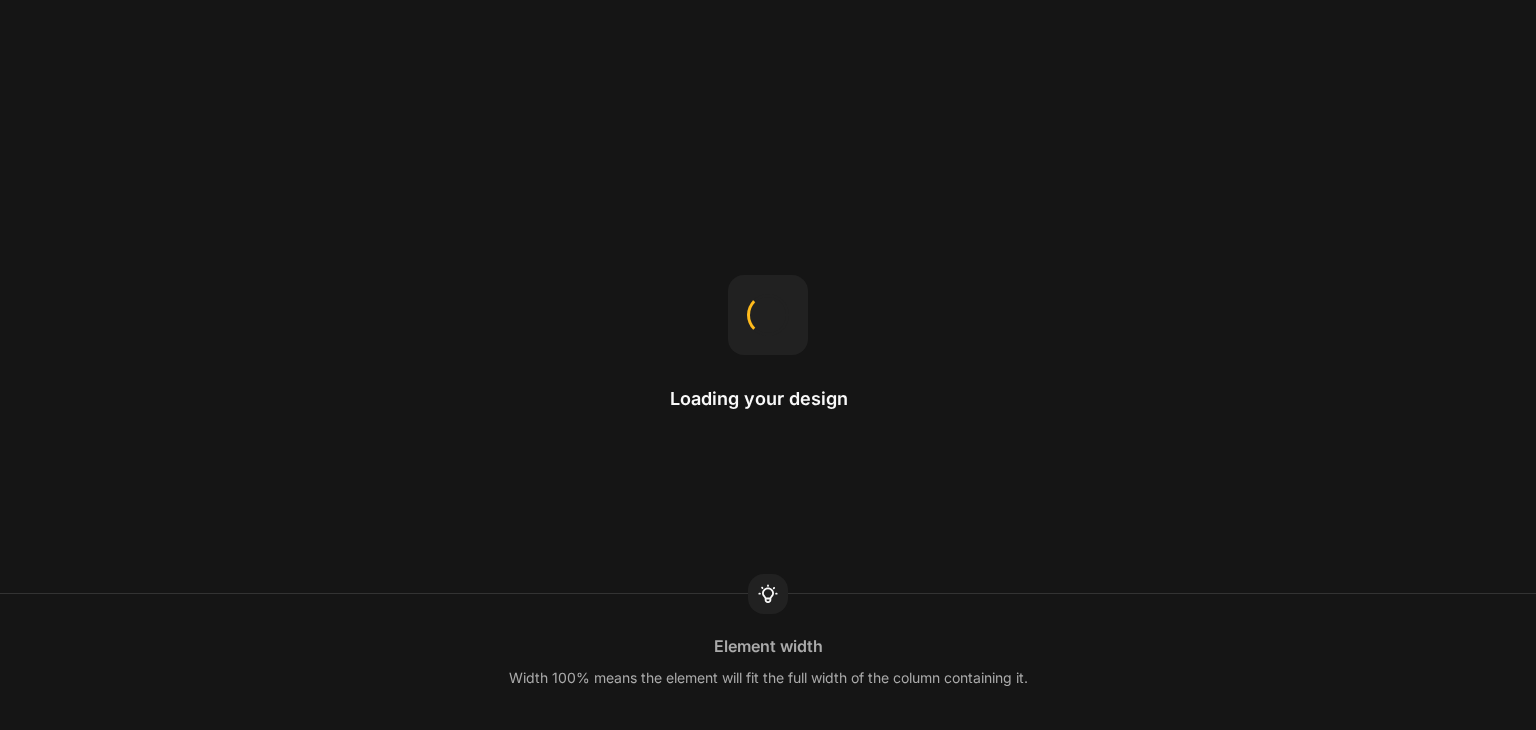 scroll, scrollTop: 0, scrollLeft: 0, axis: both 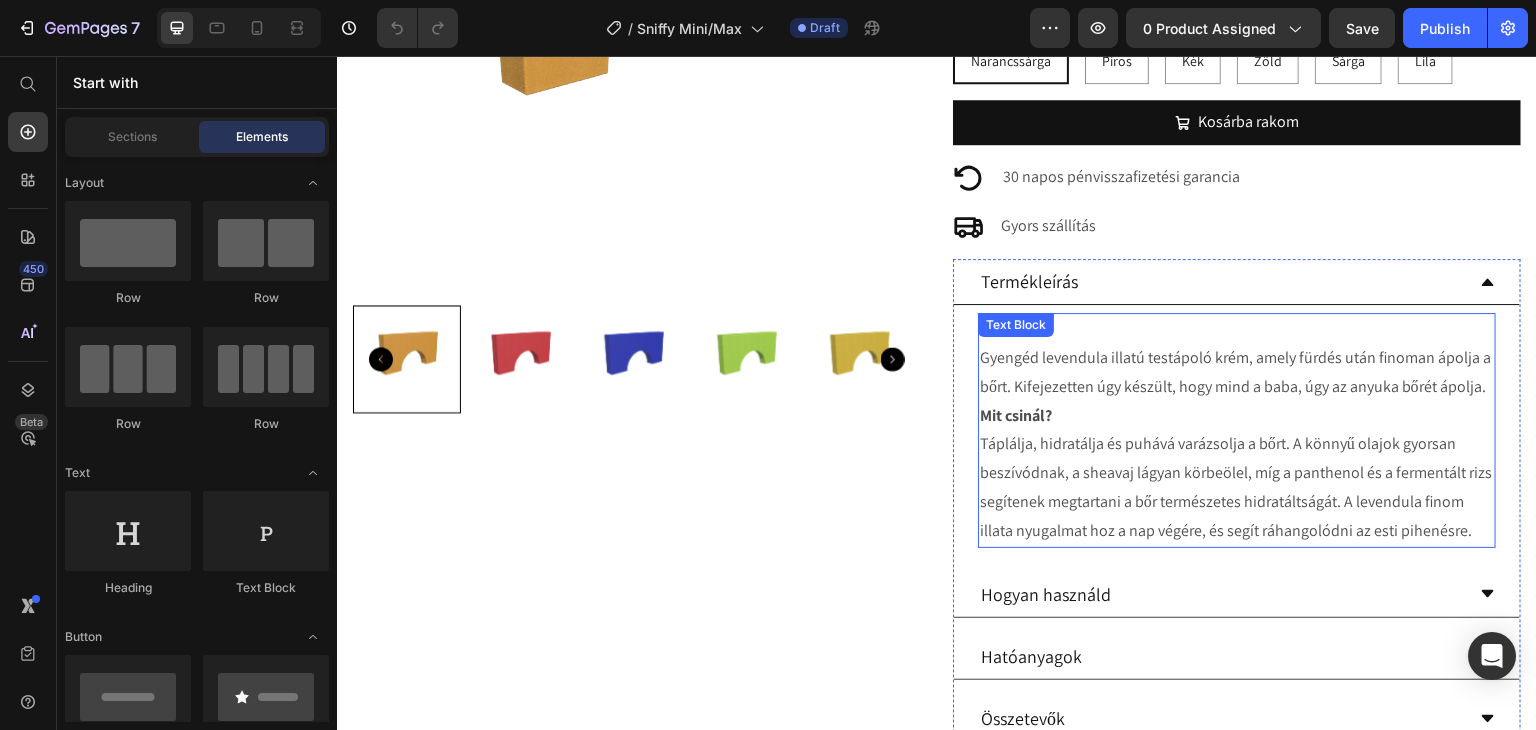 click on "Mi ez? Gyengéd levendula illatú testápoló krém, amely fürdés után finoman ápolja a bőrt. Kifejezetten úgy készült, hogy mind a baba, úgy az anyuka bőrét ápolja." at bounding box center [1237, 358] 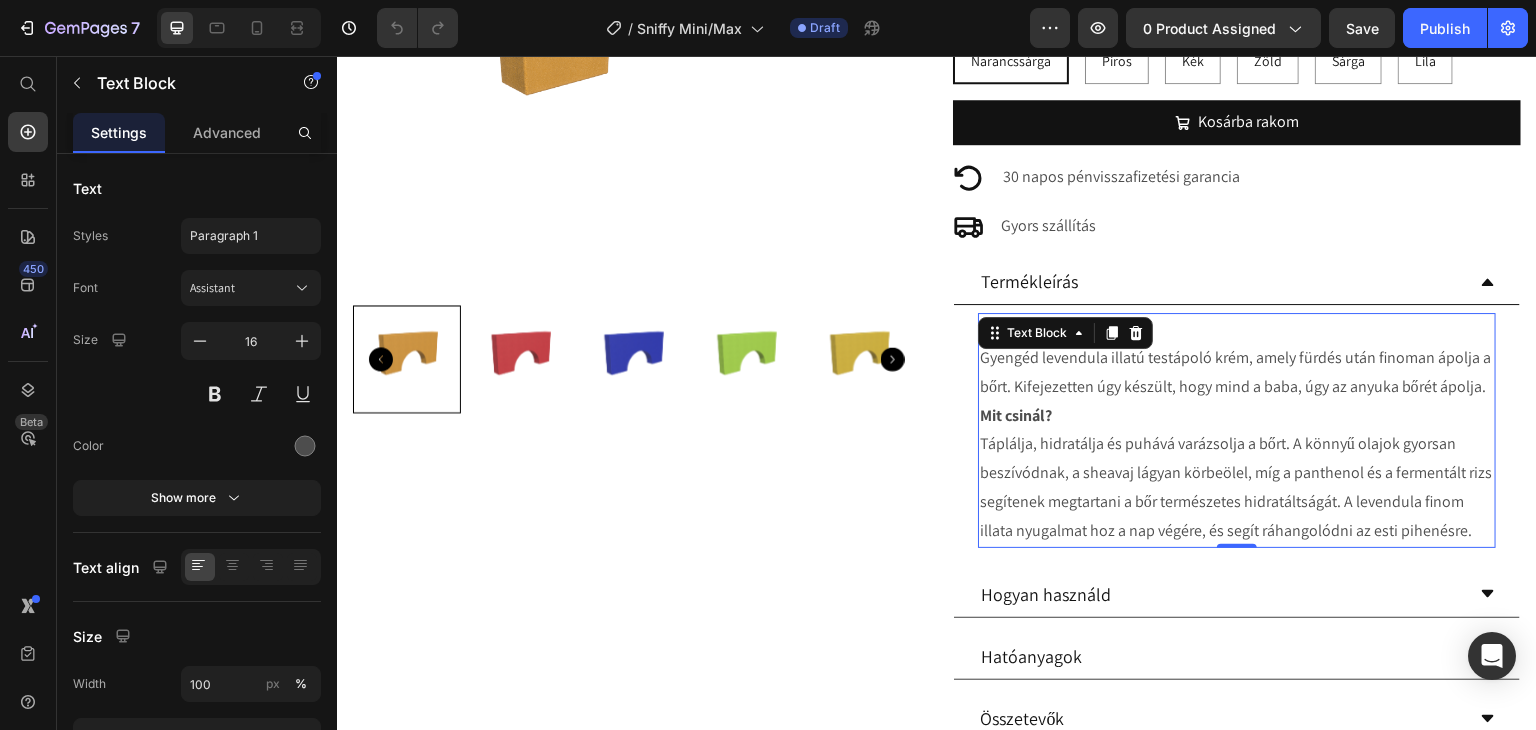 click on "Mi ez? Gyengéd levendula illatú testápoló krém, amely fürdés után finoman ápolja a bőrt. Kifejezetten úgy készült, hogy mind a baba, úgy az anyuka bőrét ápolja." at bounding box center [1237, 358] 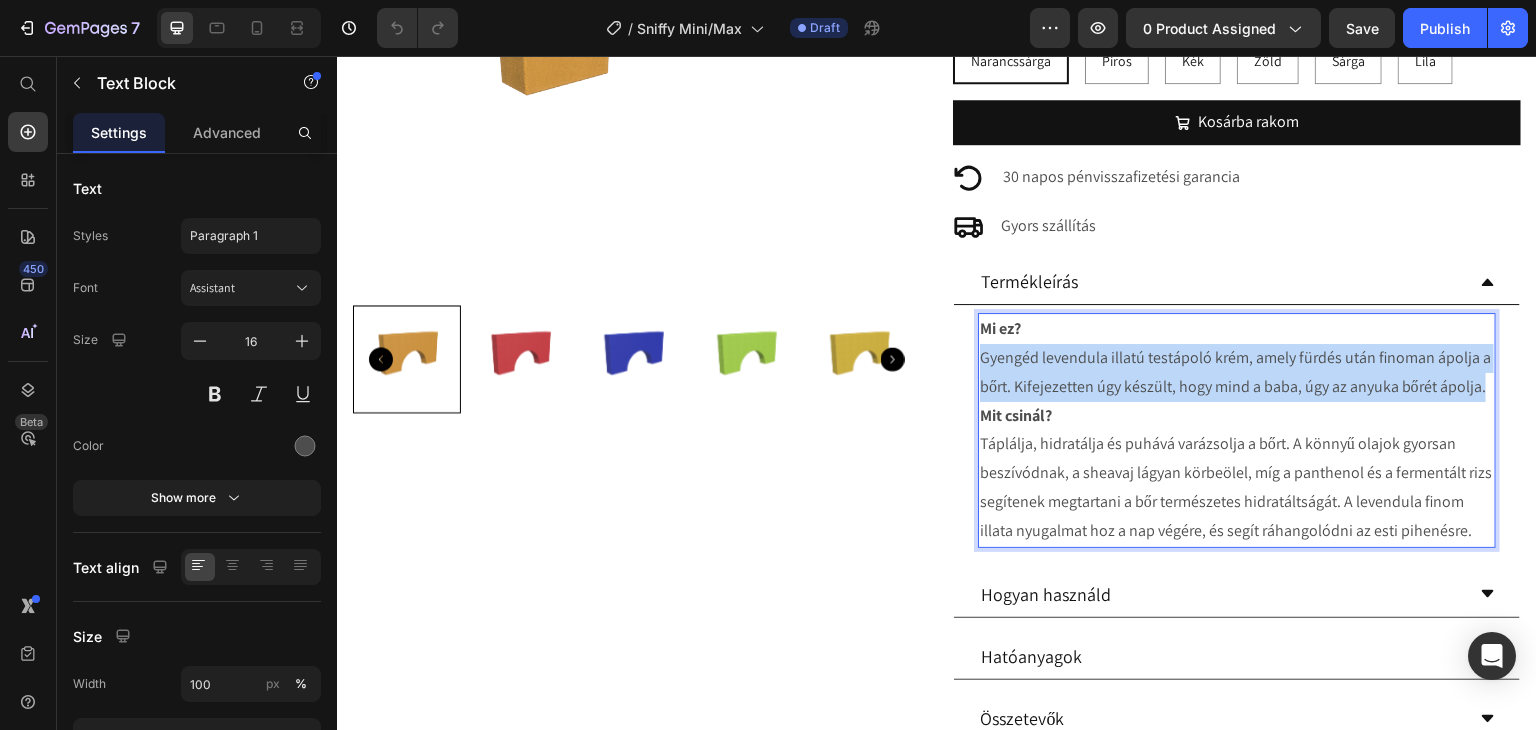 drag, startPoint x: 1025, startPoint y: 406, endPoint x: 974, endPoint y: 358, distance: 70.035706 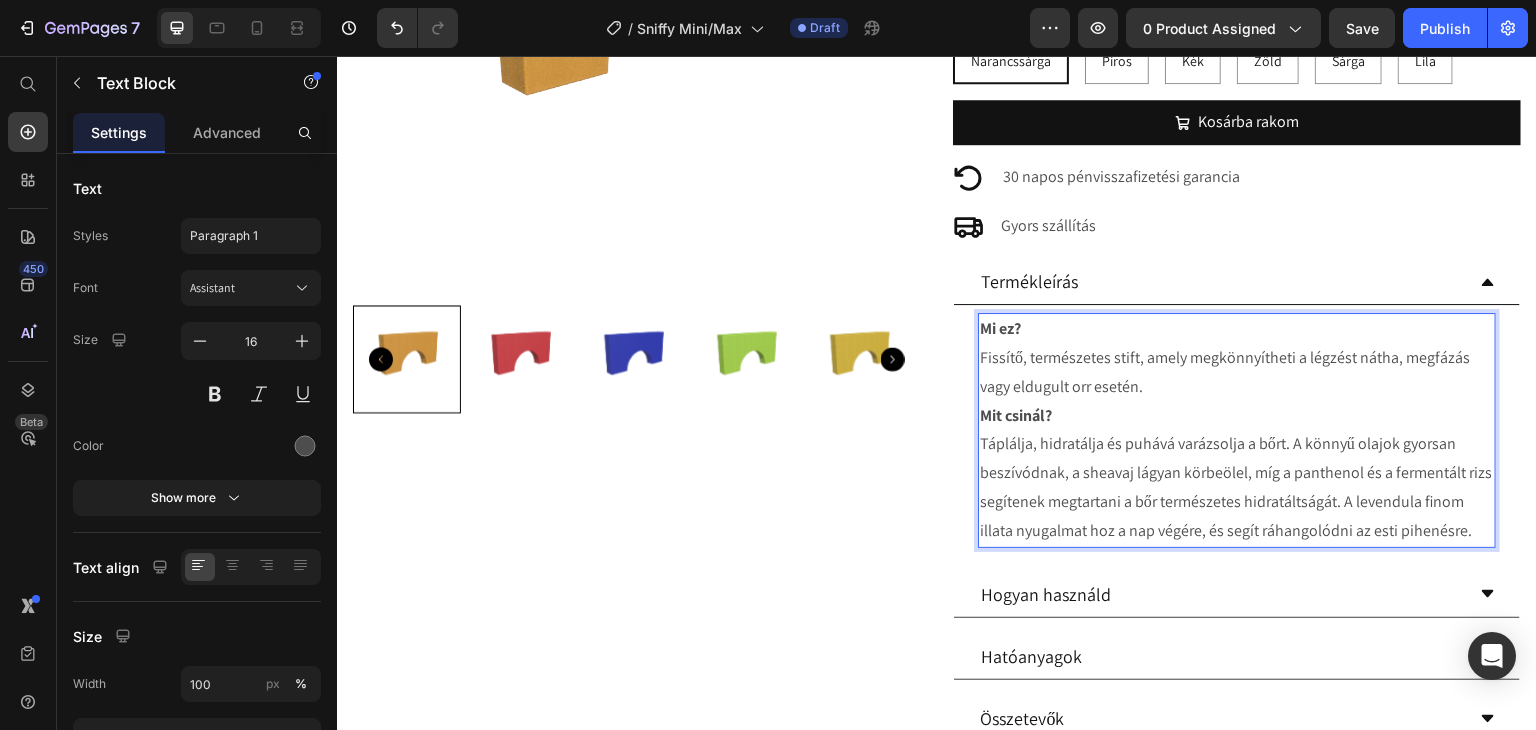 click on "Mi ez? Fissítő, természetes stift, amely megkönnyítheti a légzést nátha, megfázás vagy eldugult orr esetén." at bounding box center (1237, 358) 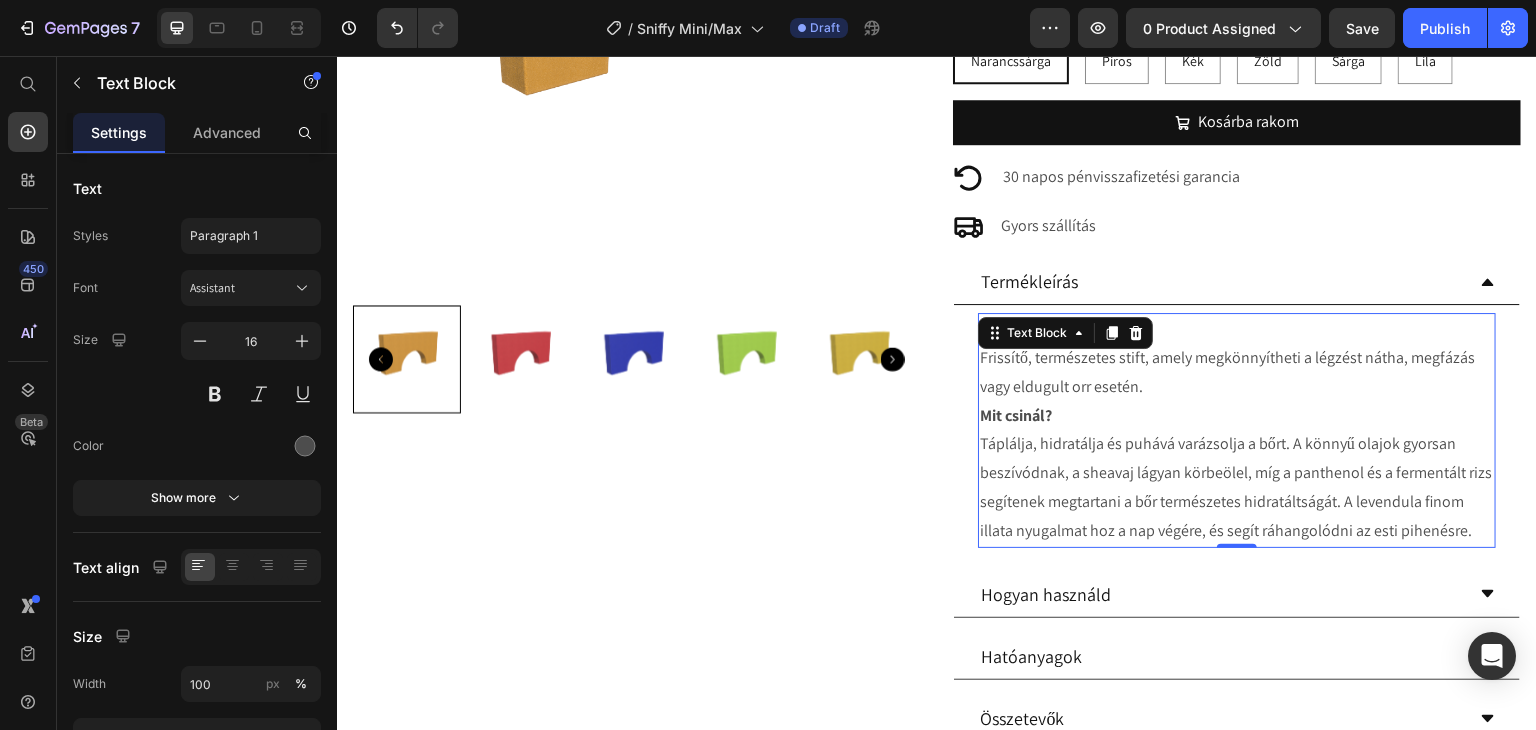 click on "Mit csinál? Táplálja, hidratálja és puhává varázsolja a bőrt. A könnyű olajok gyorsan beszívódnak, a sheavaj lágyan körbeölel, míg a panthenol és a fermentált rizs segítenek megtartani a bőr természetes hidratáltságát. A levendula finom illata nyugalmat hoz a nap végére, és segít ráhangolódni az esti pihenésre." at bounding box center (1237, 474) 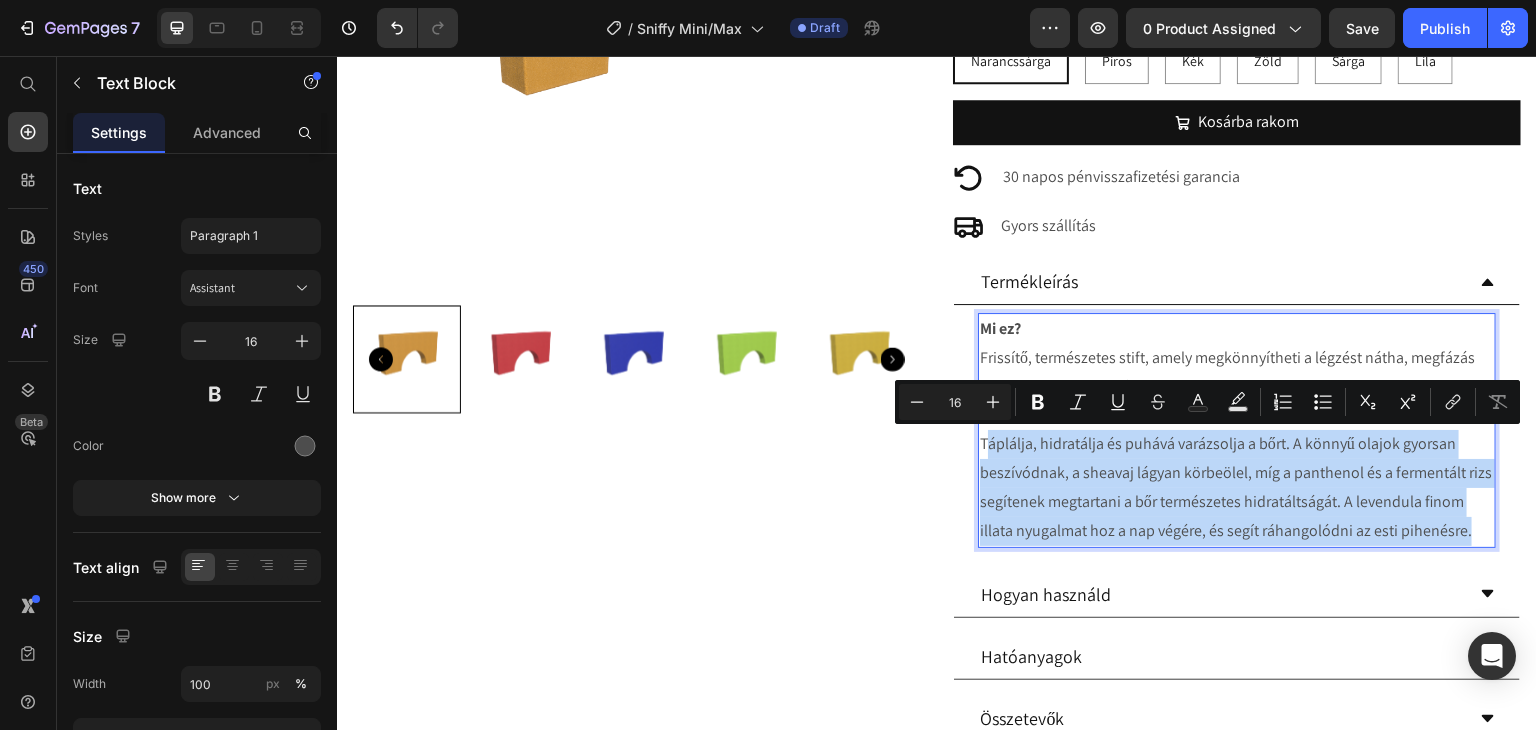 drag, startPoint x: 1056, startPoint y: 553, endPoint x: 976, endPoint y: 444, distance: 135.20724 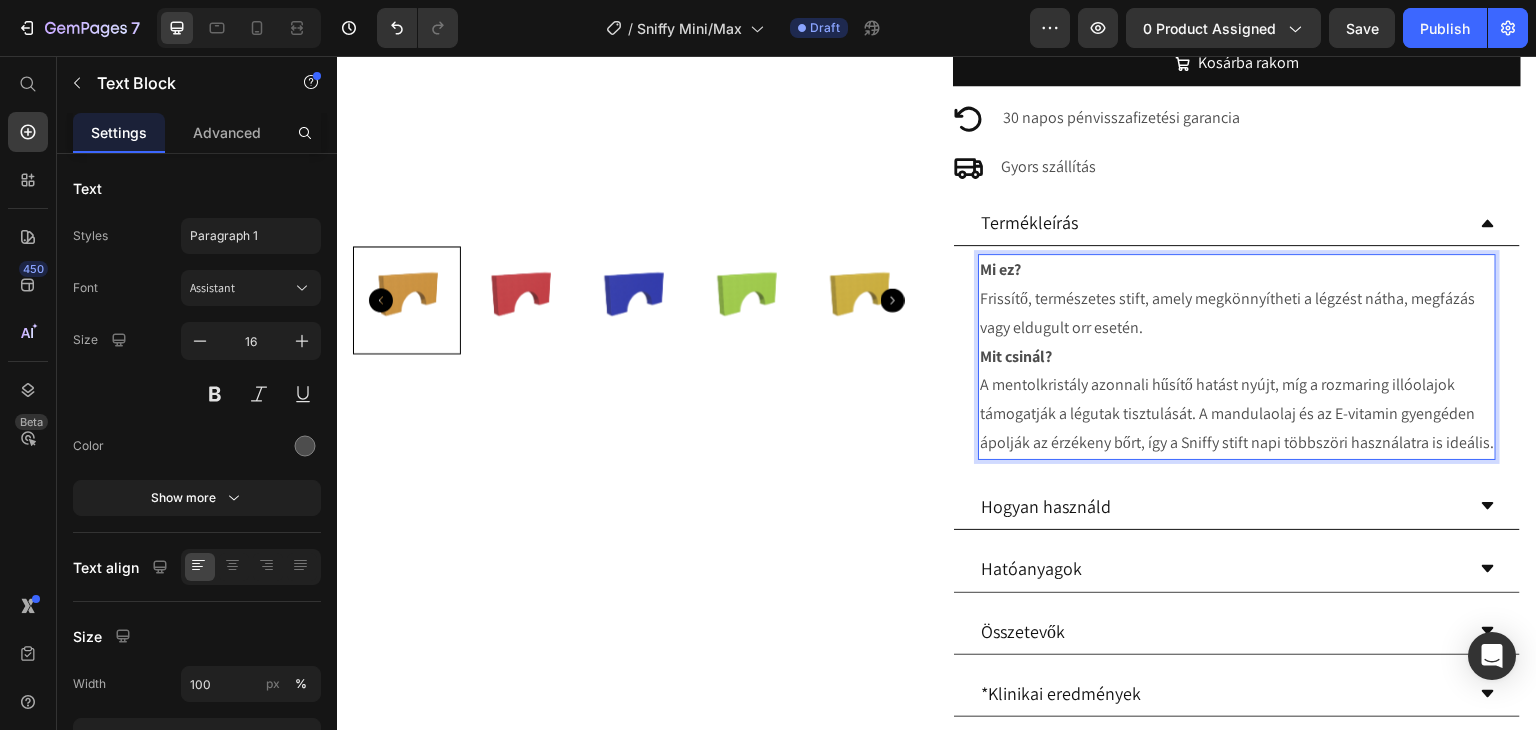 scroll, scrollTop: 600, scrollLeft: 0, axis: vertical 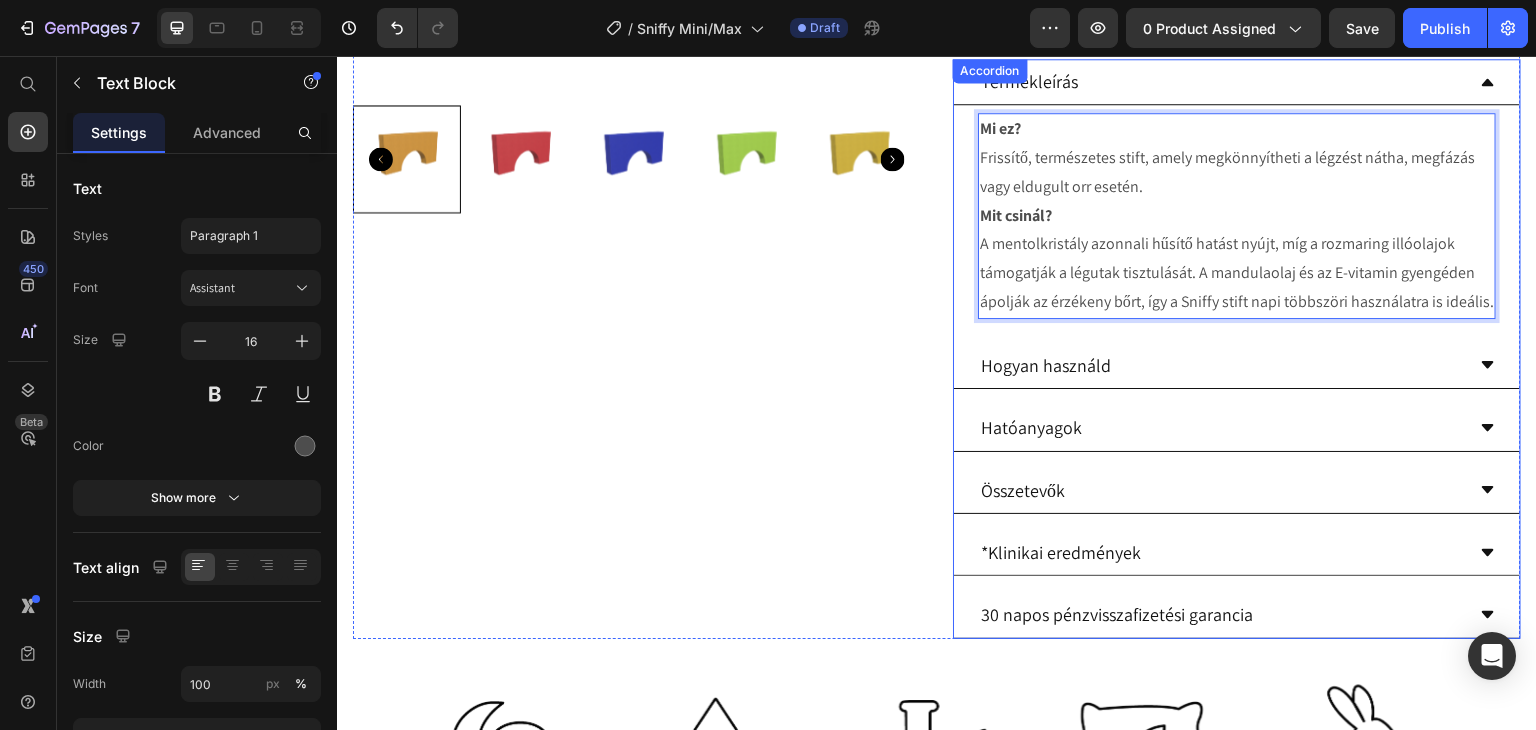 click on "Hogyan használd" at bounding box center (1221, 365) 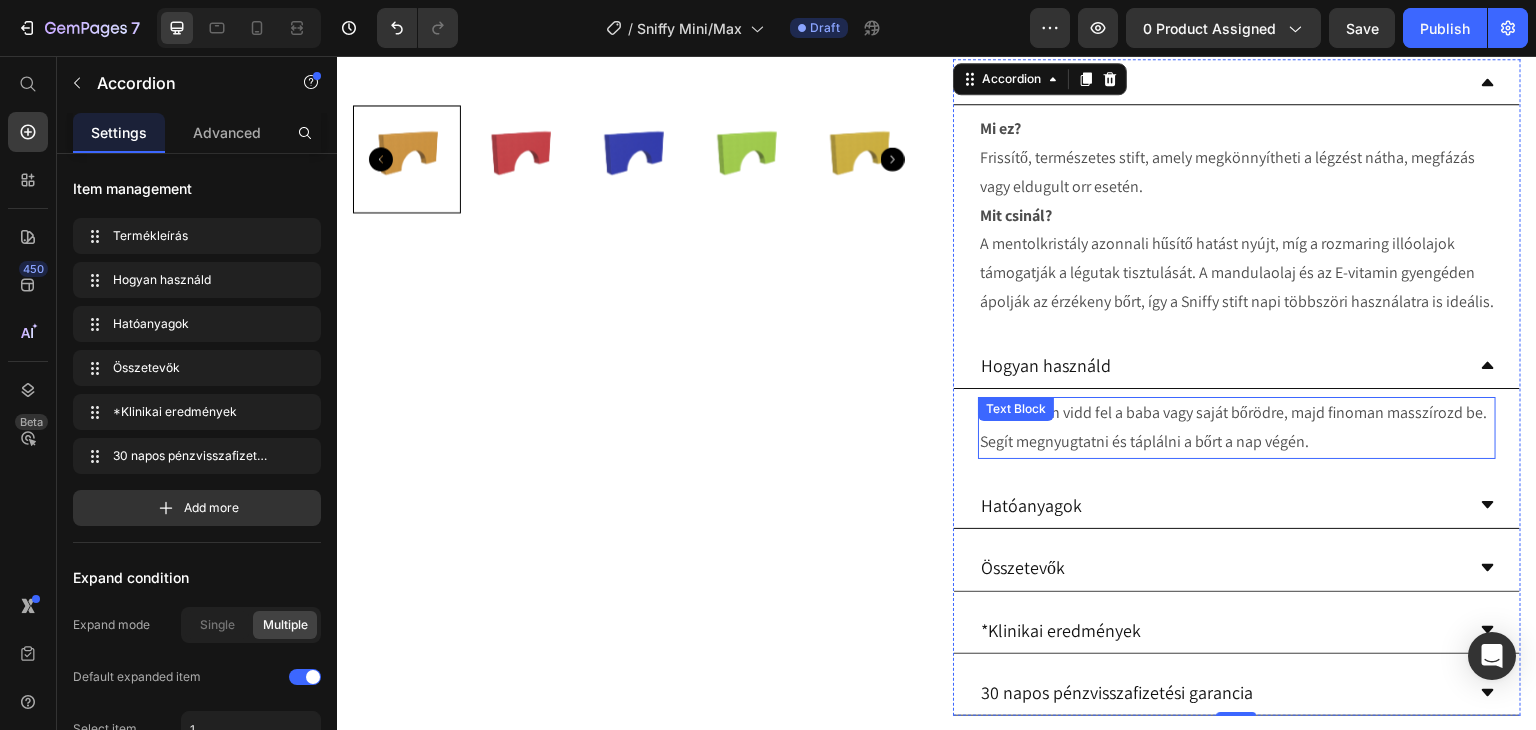 click on "Fürdés után vidd fel a baba vagy saját bőrödre, majd finoman masszírozd be. Segít megnyugtatni és táplálni a bőrt a nap végén." at bounding box center (1237, 428) 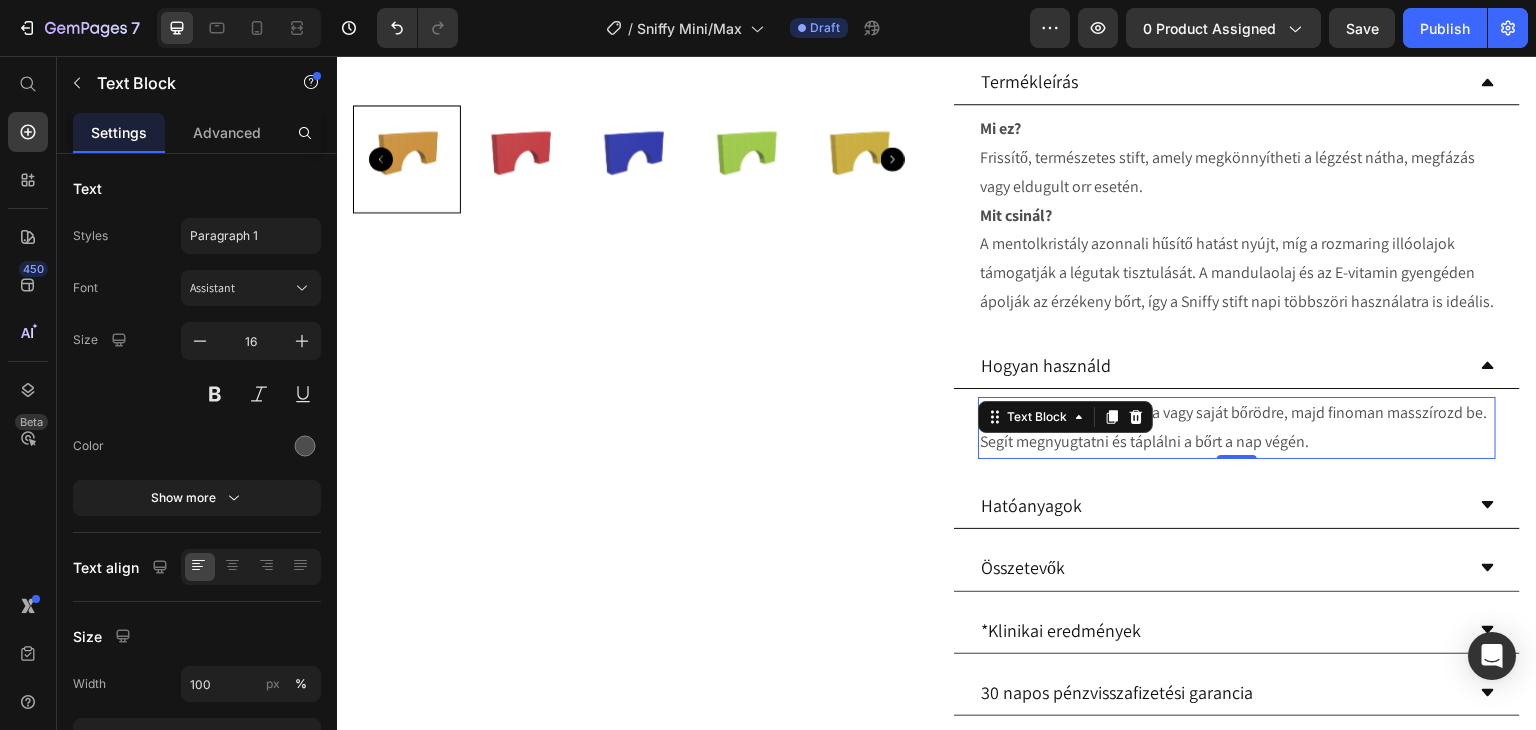 click on "Fürdés után vidd fel a baba vagy saját bőrödre, majd finoman masszírozd be. Segít megnyugtatni és táplálni a bőrt a nap végén." at bounding box center (1237, 428) 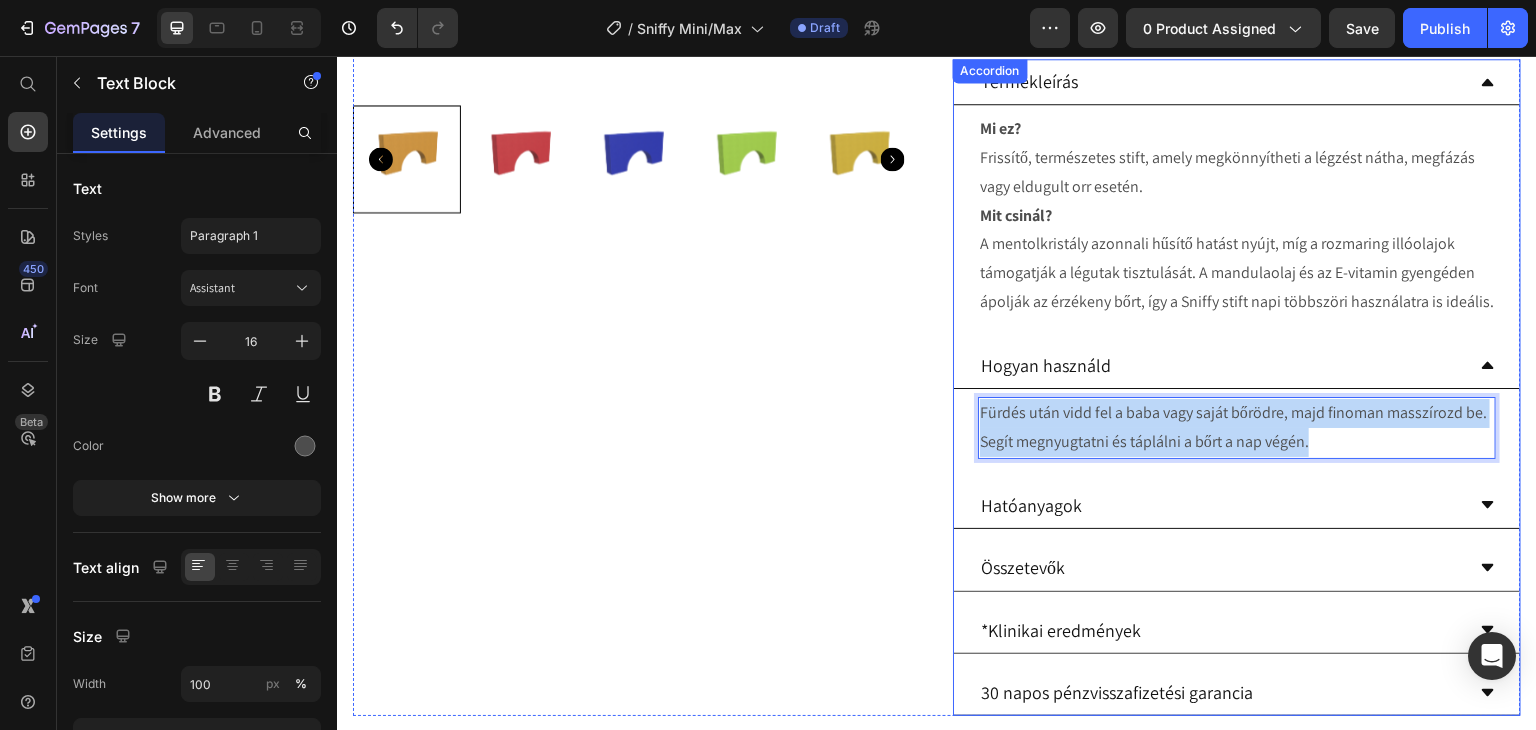 drag, startPoint x: 1308, startPoint y: 466, endPoint x: 966, endPoint y: 438, distance: 343.1443 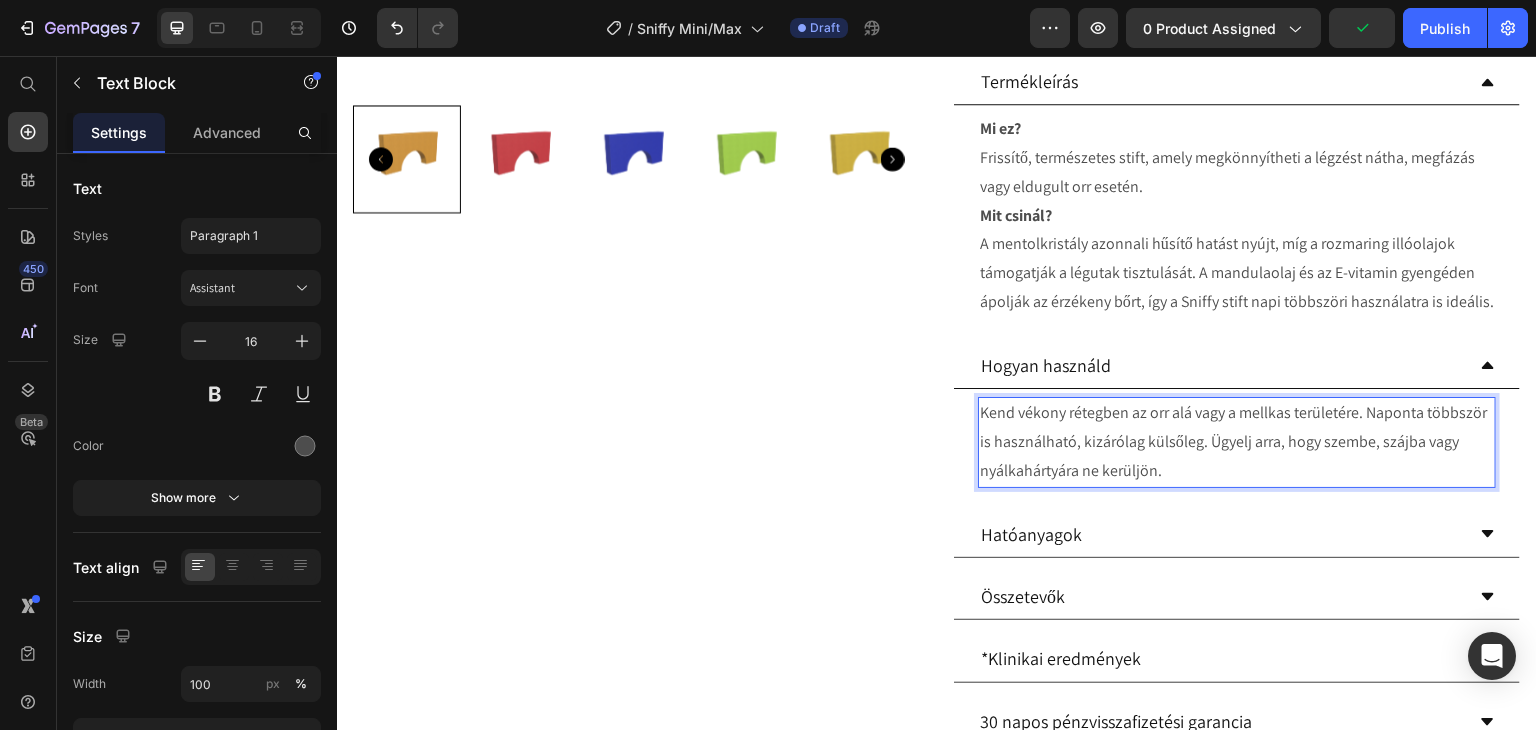 scroll, scrollTop: 900, scrollLeft: 0, axis: vertical 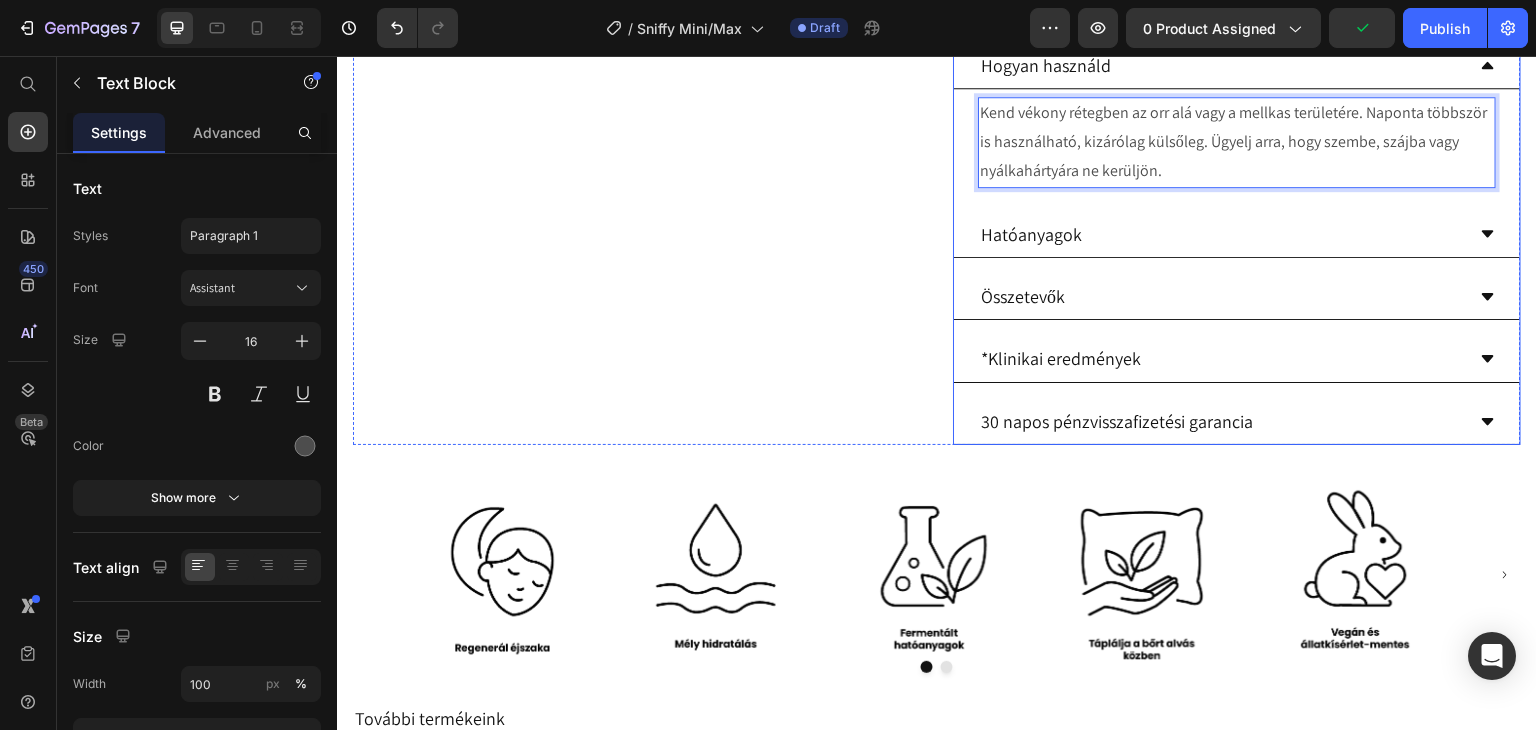 click on "Hatóanyagok" at bounding box center (1221, 234) 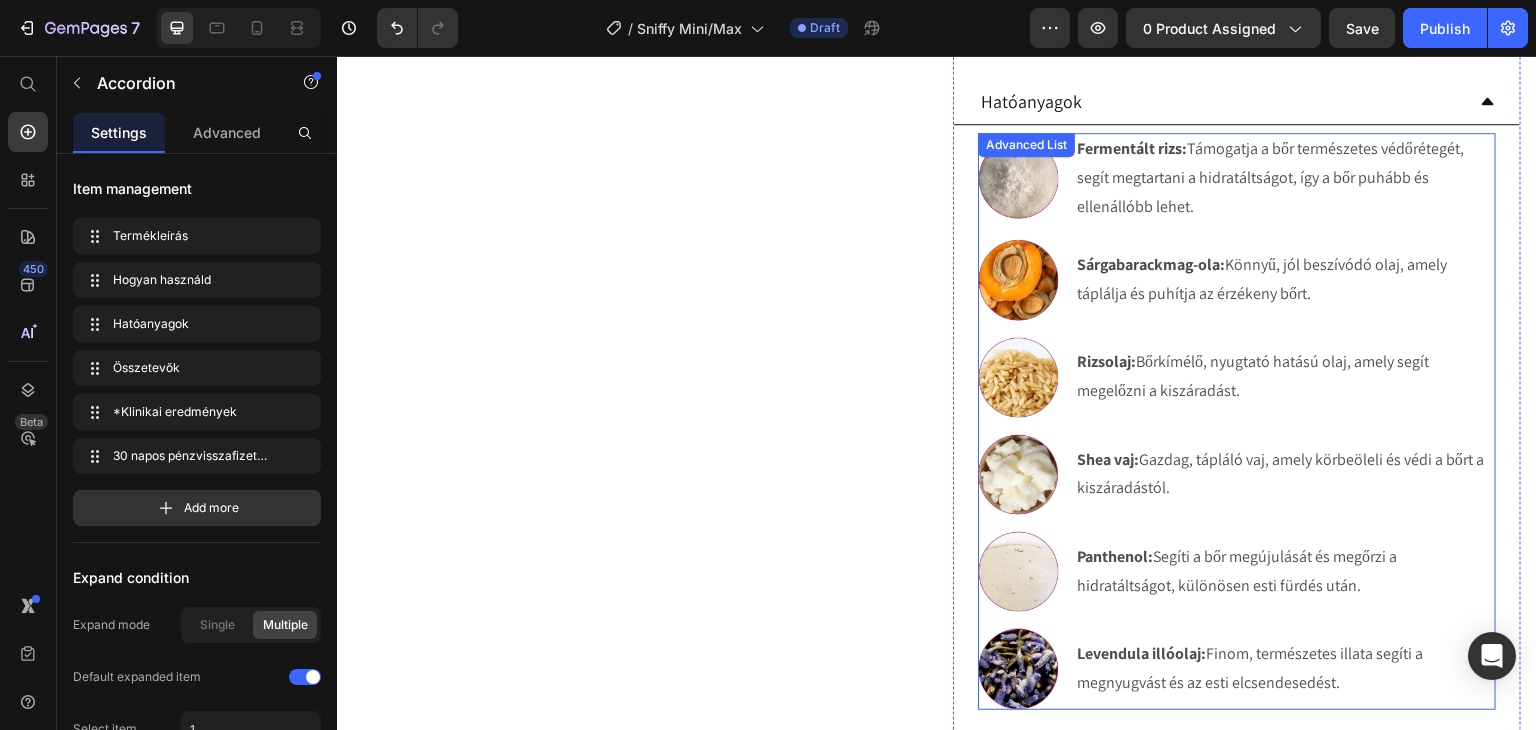 scroll, scrollTop: 900, scrollLeft: 0, axis: vertical 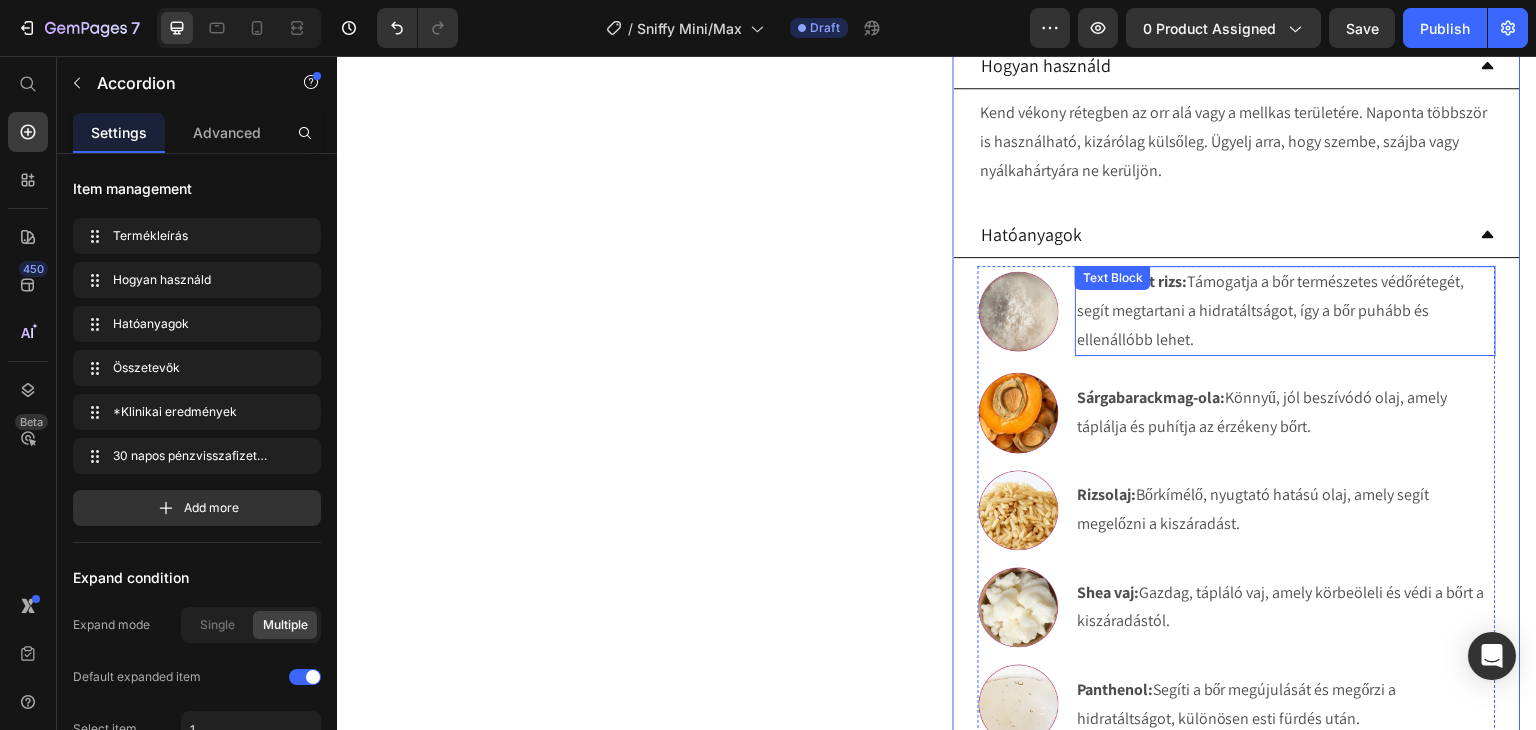 click on "Fermentált rizs:  Támogatja a bőr természetes védőrétegét, segít megtartani a hidratáltságot, így a bőr puhább és ellenállóbb lehet. Text Block" at bounding box center [1285, 311] 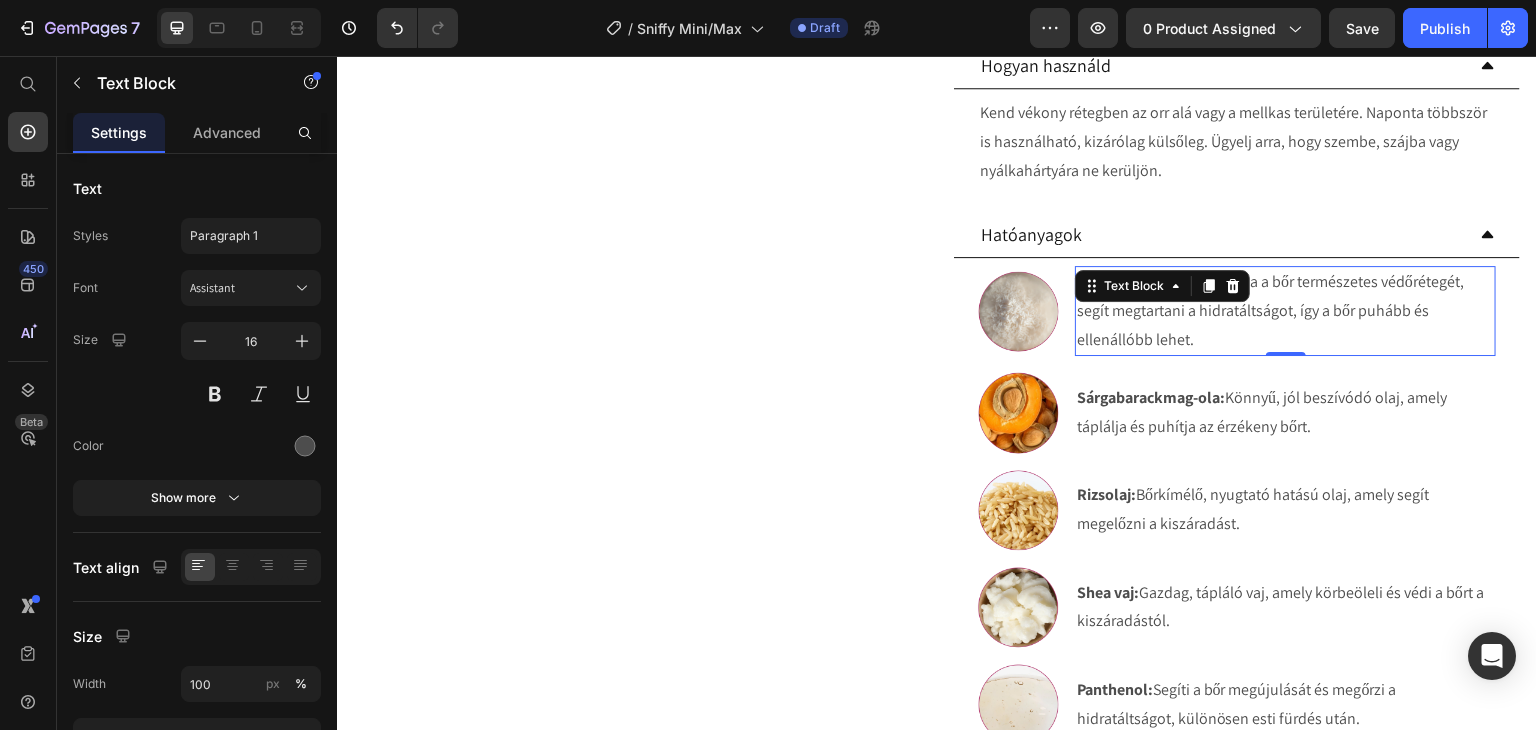 click on "Fermentált rizs:  Támogatja a bőr természetes védőrétegét, segít megtartani a hidratáltságot, így a bőr puhább és ellenállóbb lehet." at bounding box center (1285, 311) 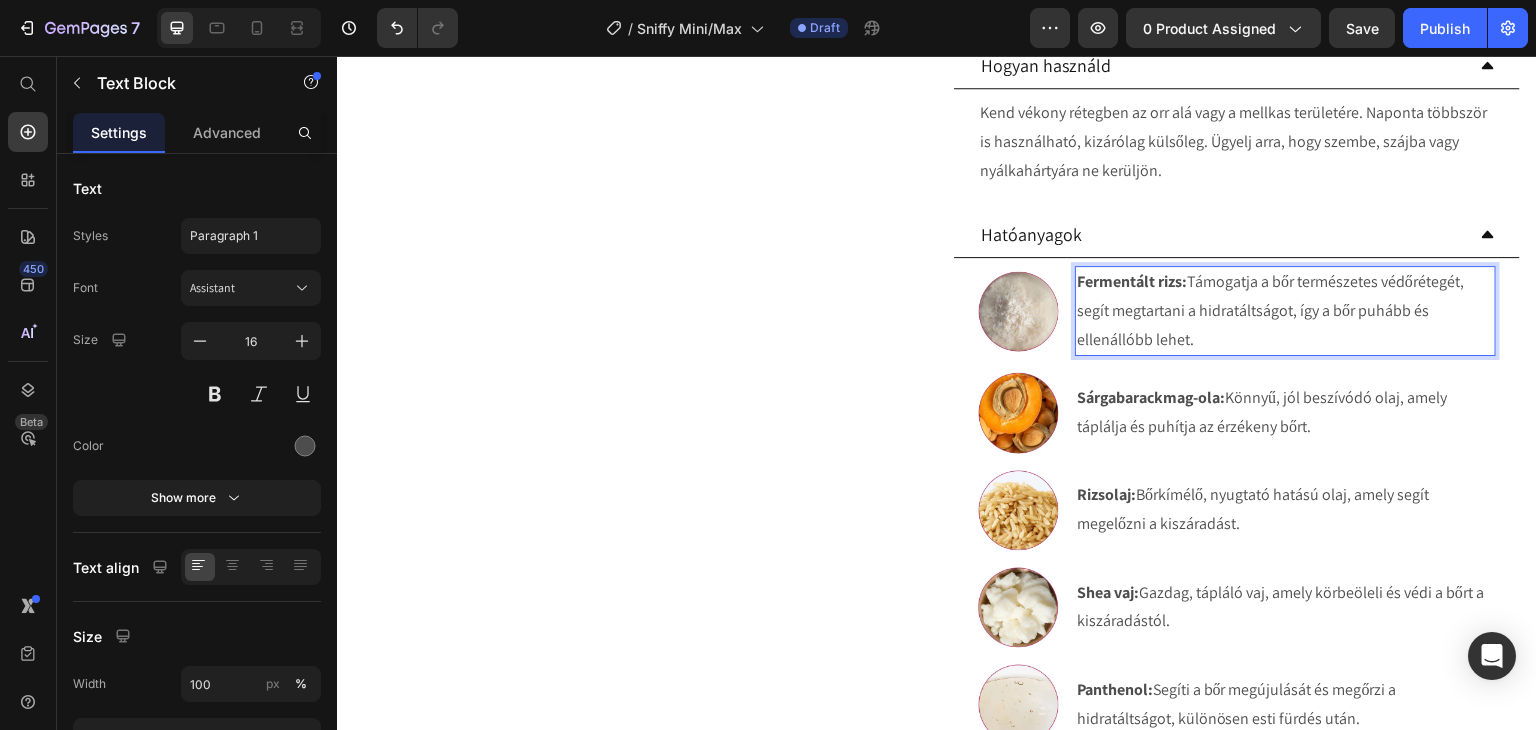 click on "Fermentált rizs:" at bounding box center (1132, 281) 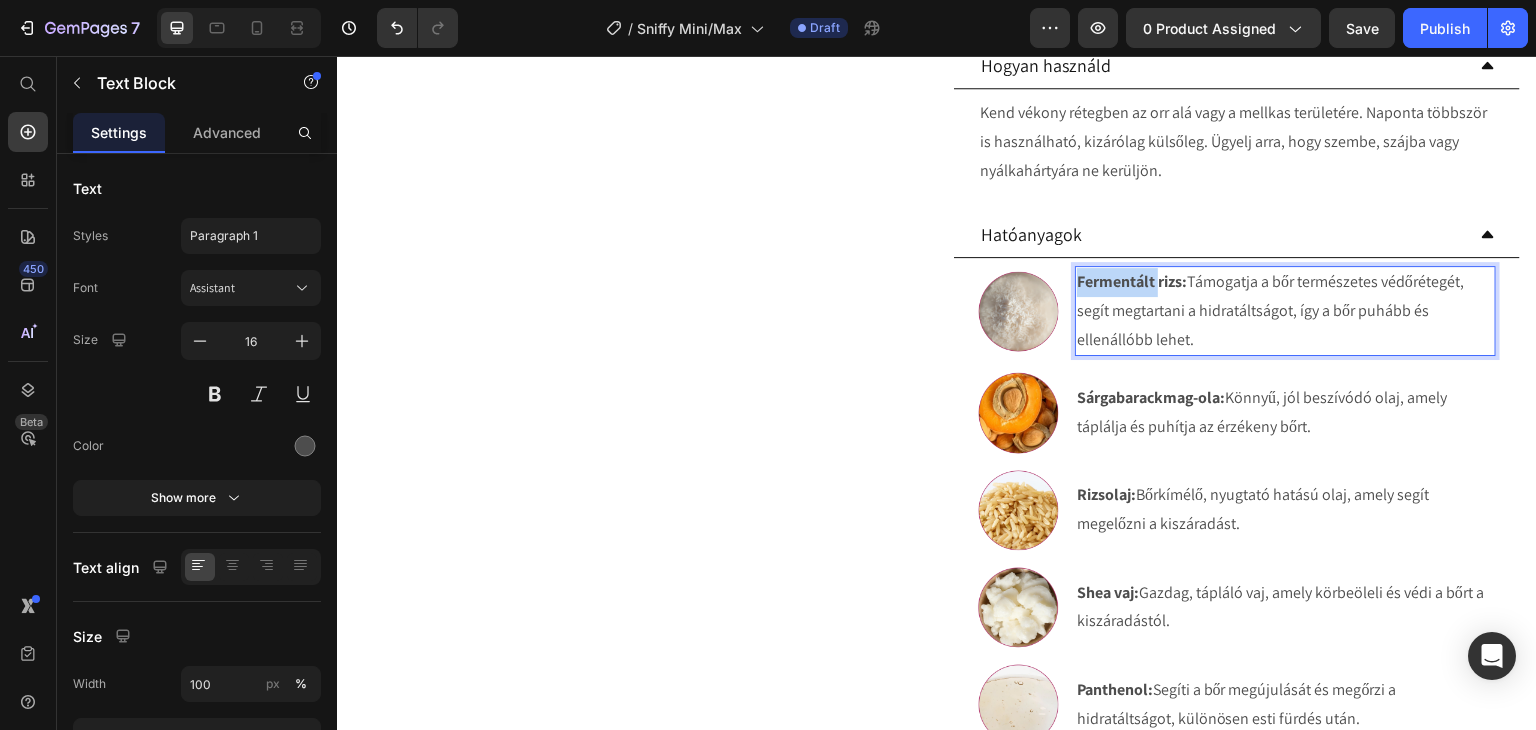 click on "Fermentált rizs:" at bounding box center (1132, 281) 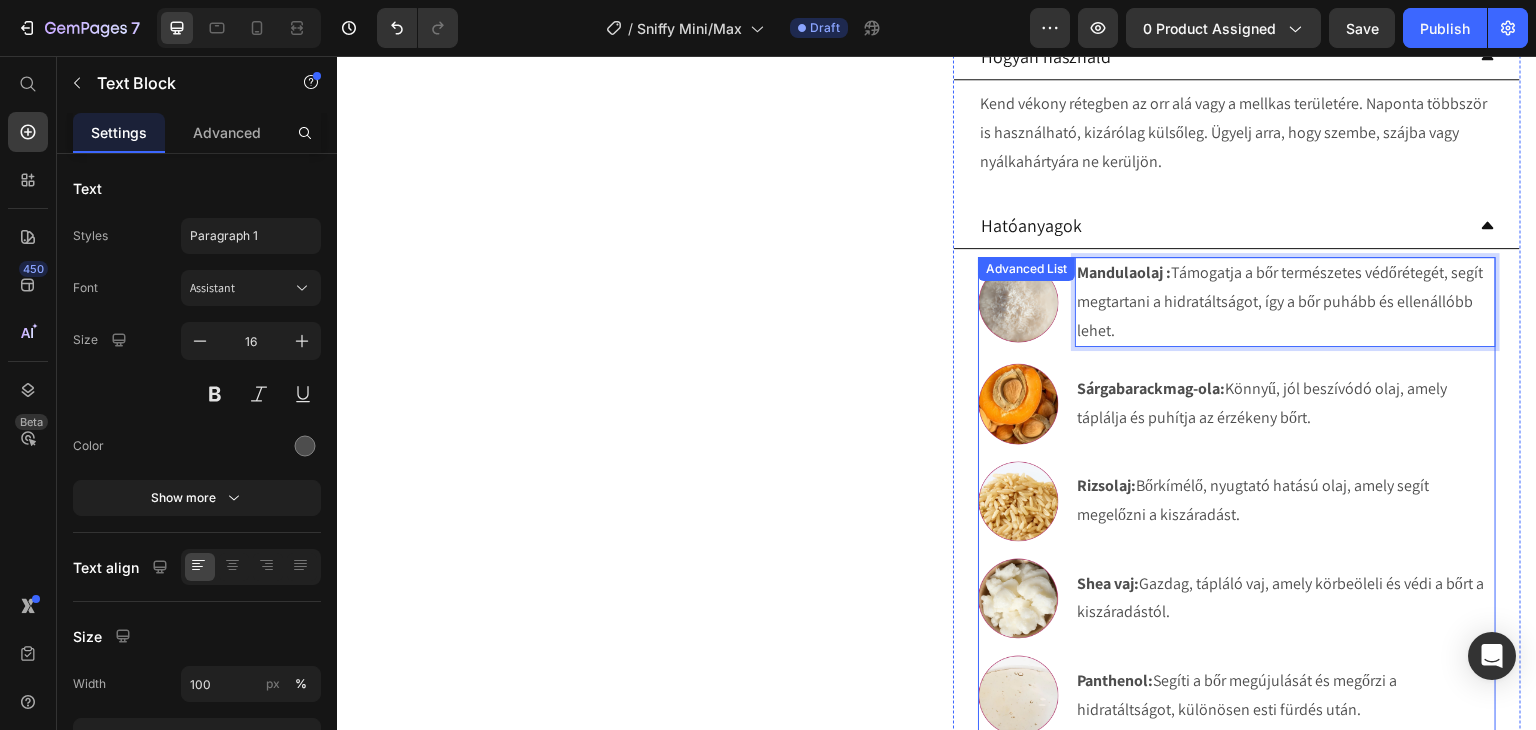 scroll, scrollTop: 900, scrollLeft: 0, axis: vertical 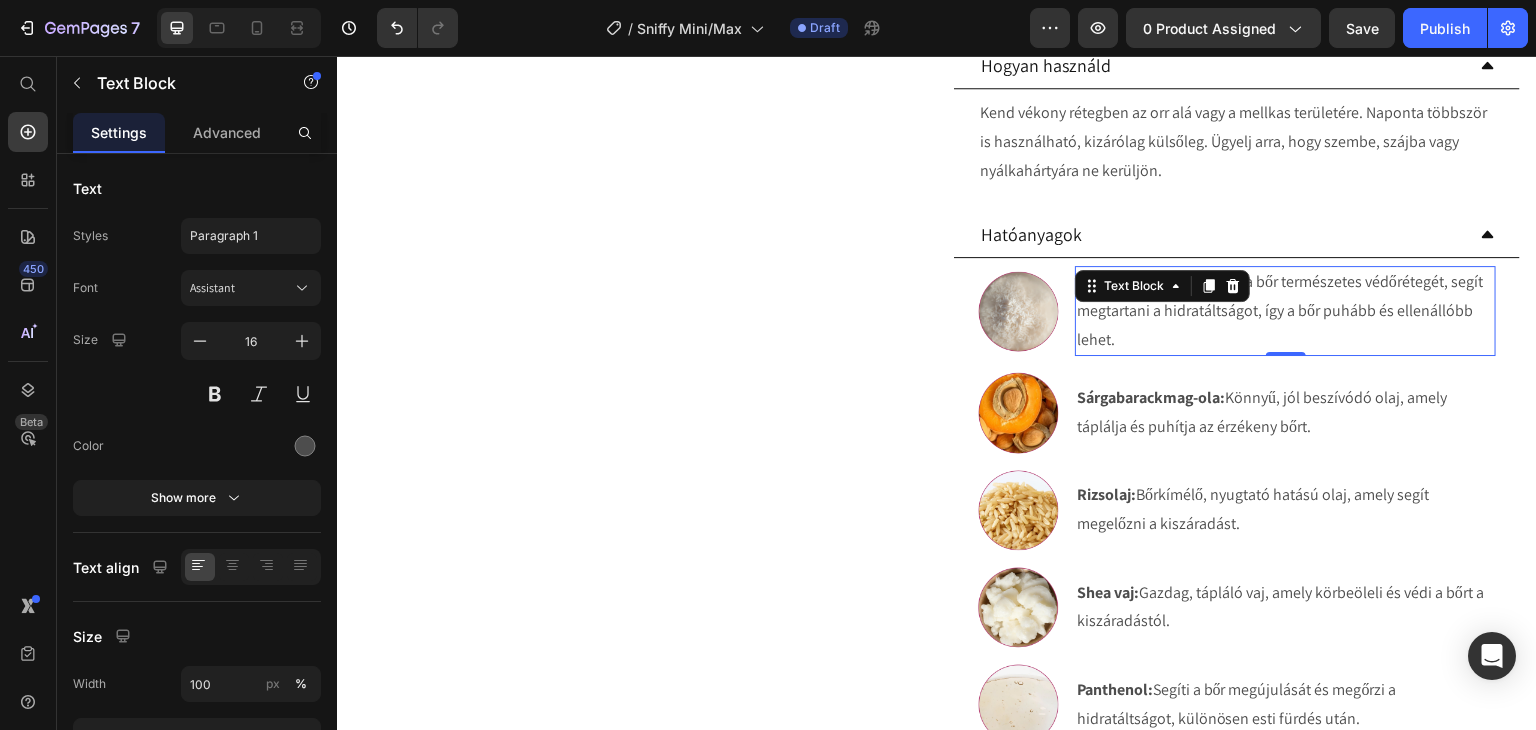 click on "Mandulaolaj :  Támogatja a bőr természetes védőrétegét, segít megtartani a hidratáltságot, így a bőr puhább és ellenállóbb lehet." at bounding box center (1285, 311) 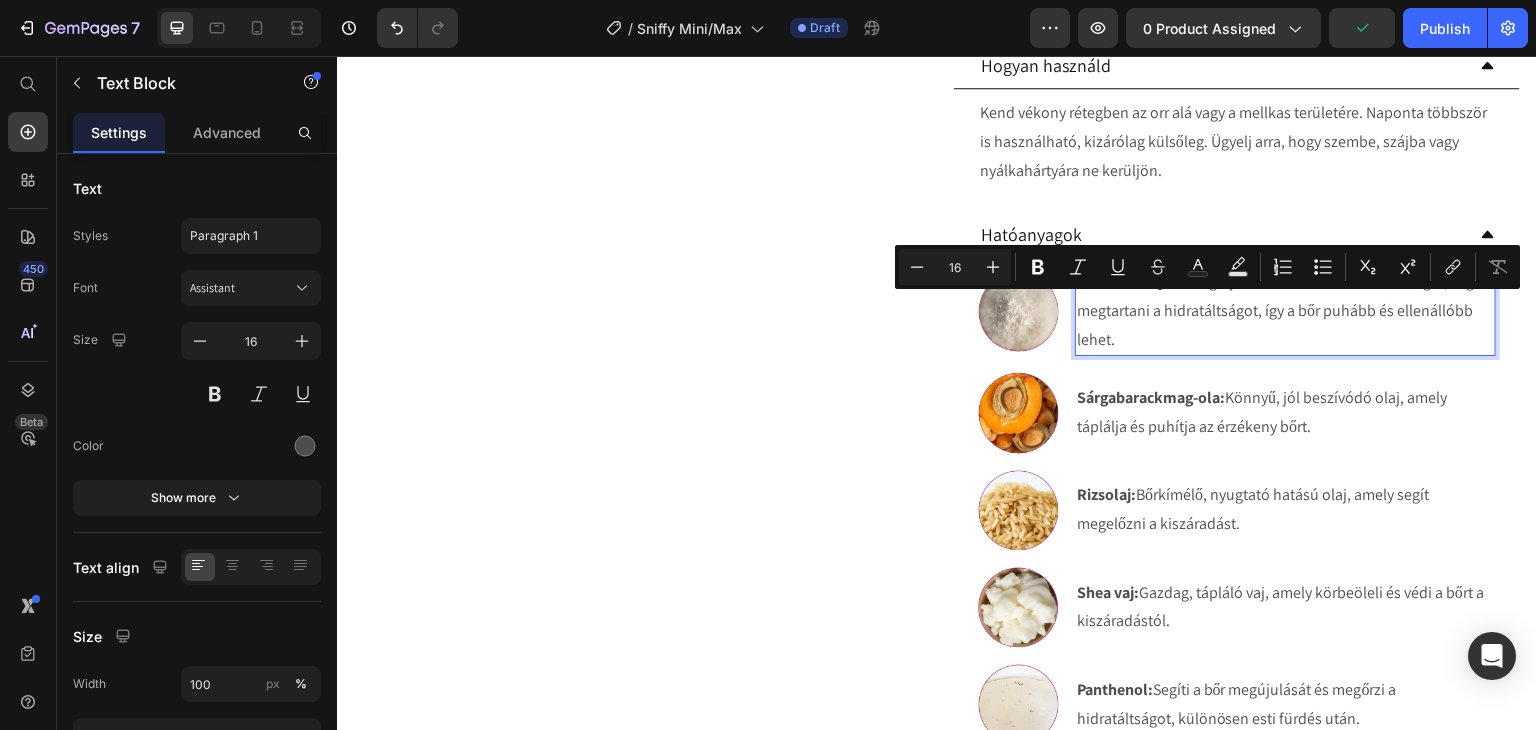 drag, startPoint x: 1149, startPoint y: 342, endPoint x: 1169, endPoint y: 313, distance: 35.22783 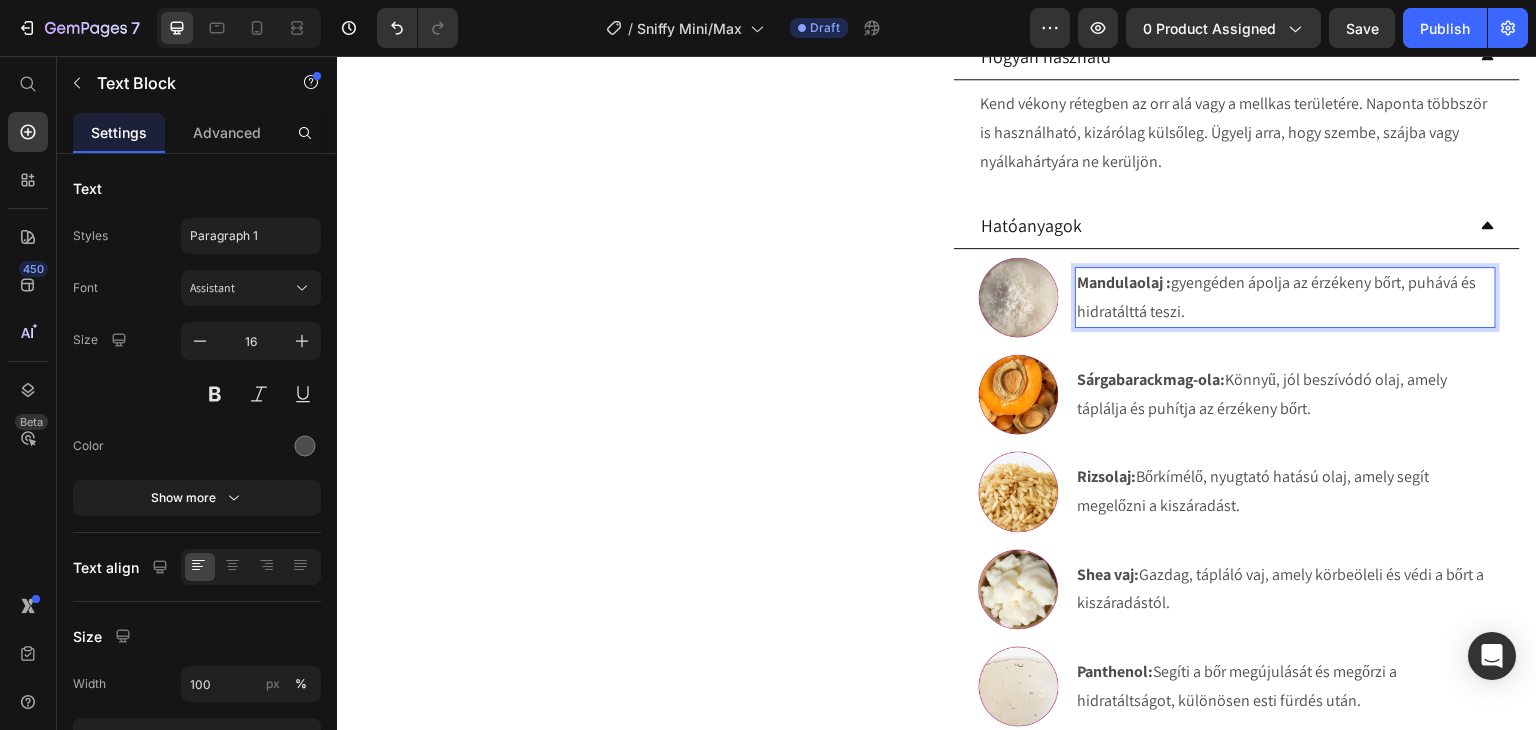 click on "Mandulaolaj :  gyengéden ápolja az érzékeny bőrt, puhává és hidratálttá teszi." at bounding box center [1285, 298] 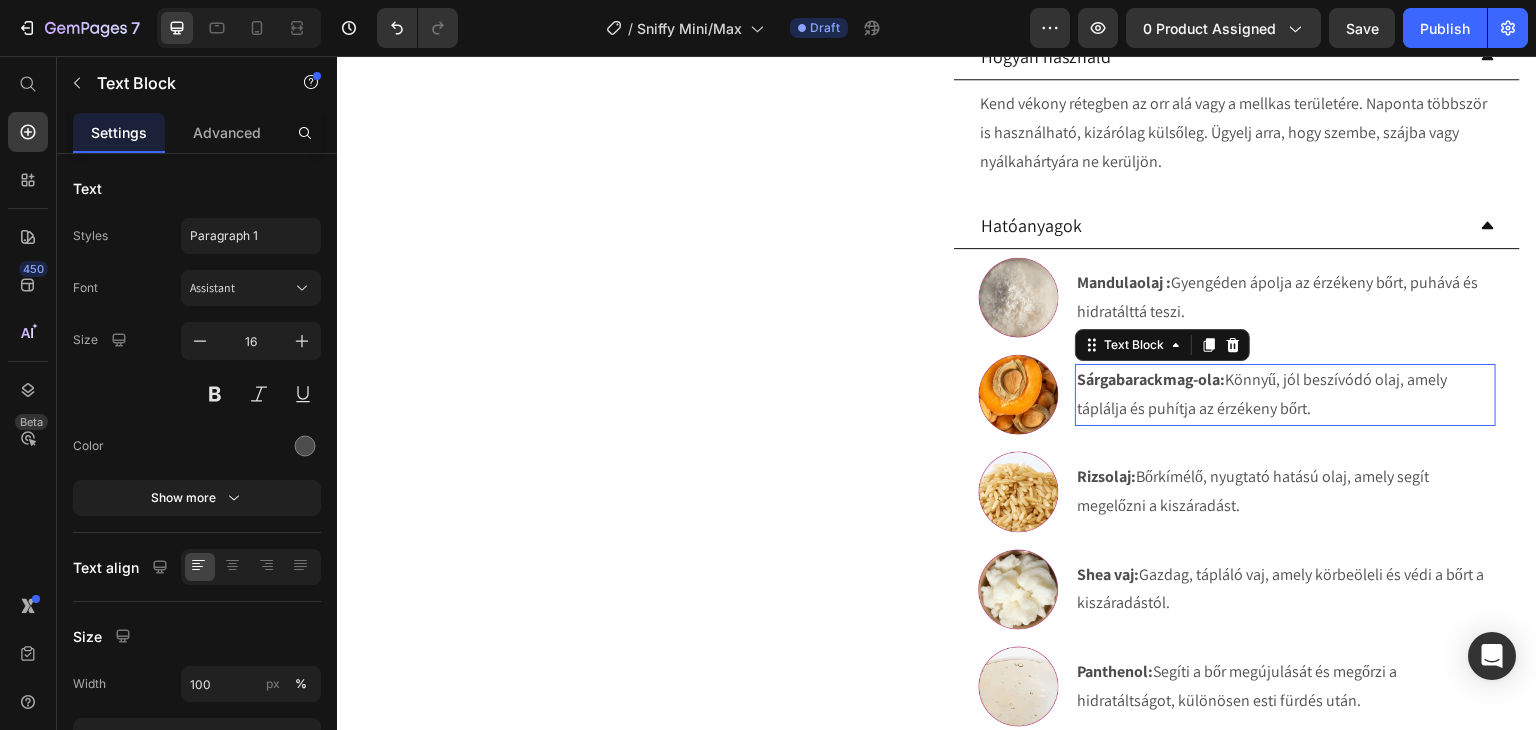 click on "Sárgabarackmag-ola:   Könnyű, jól beszívódó olaj, amely táplálja és puhítja az érzékeny bőrt." at bounding box center [1285, 395] 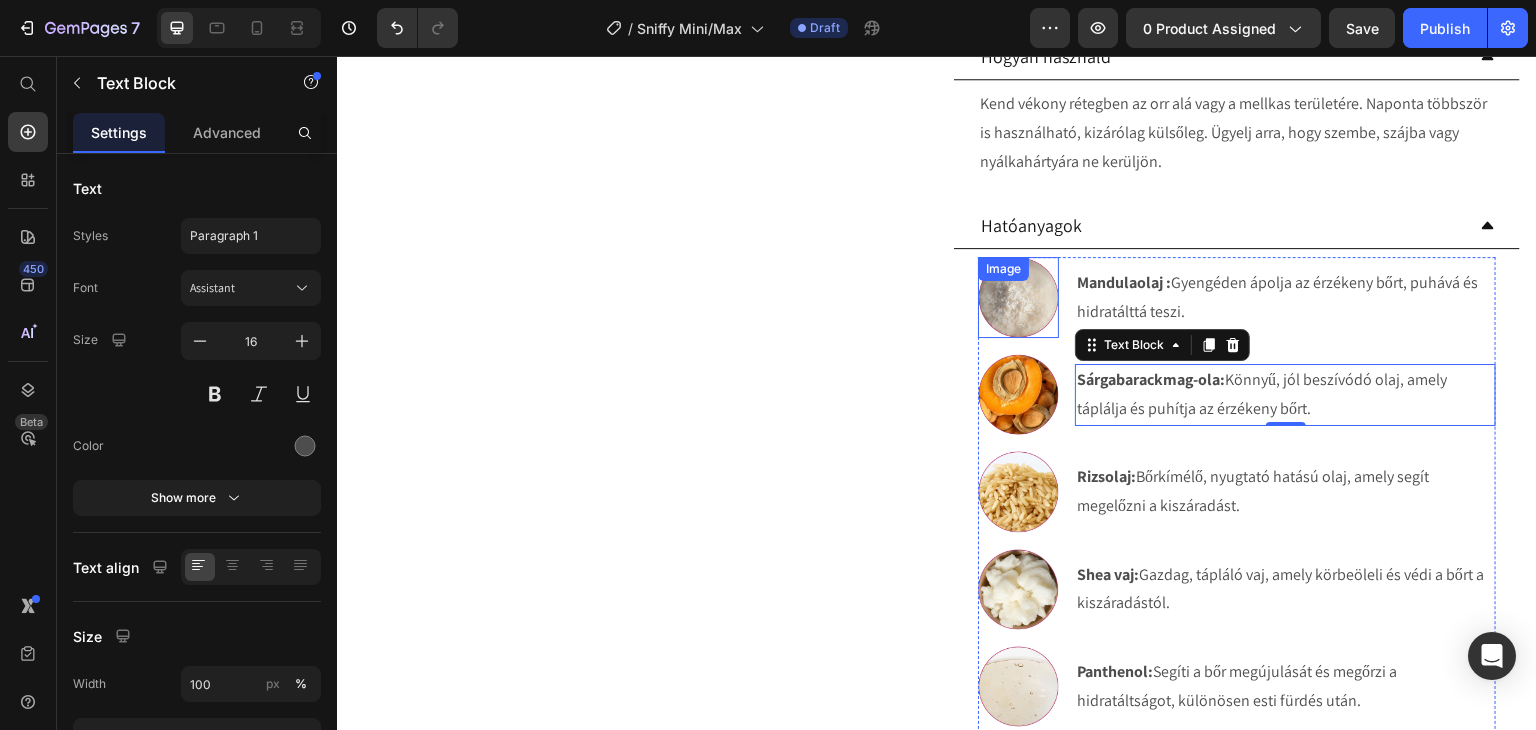 click at bounding box center [1018, 297] 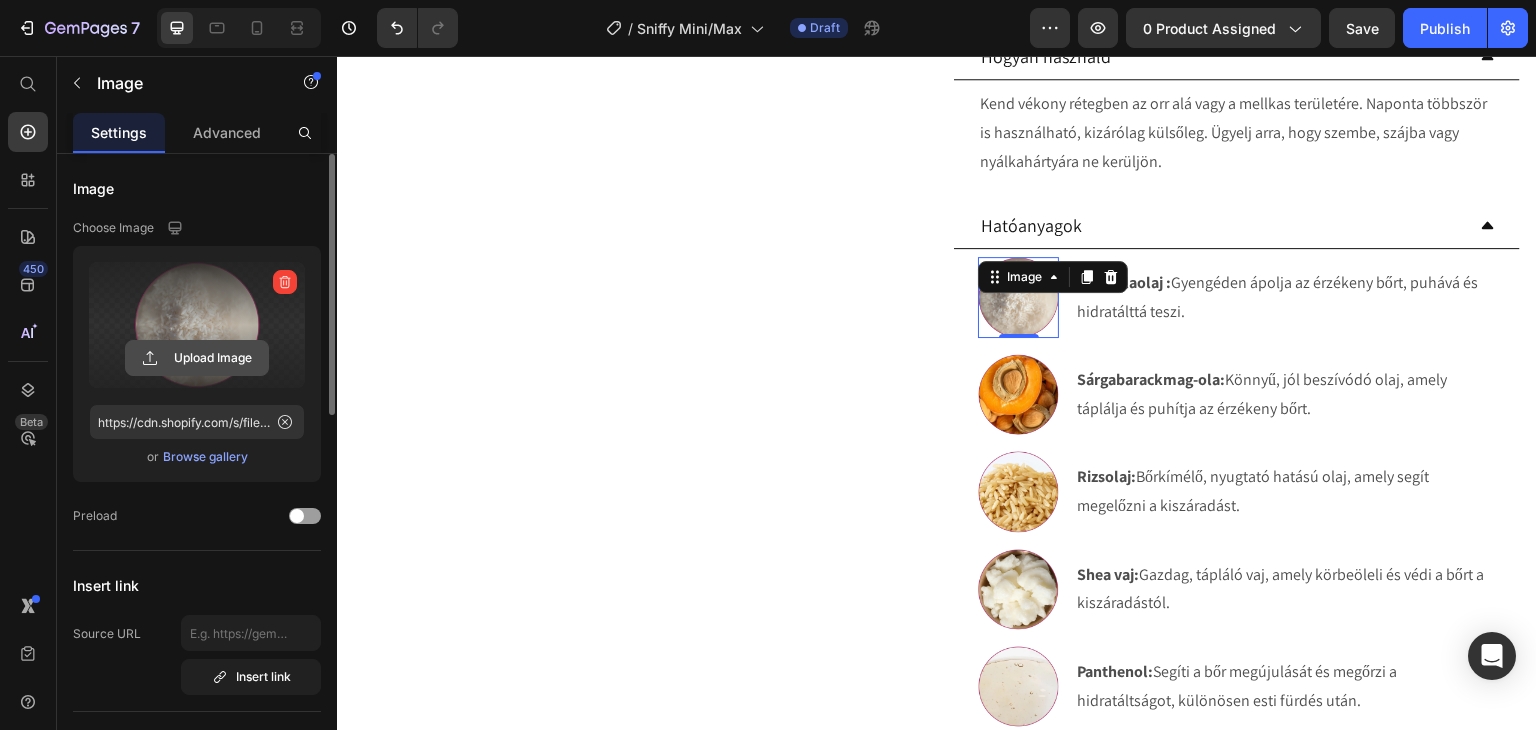 click 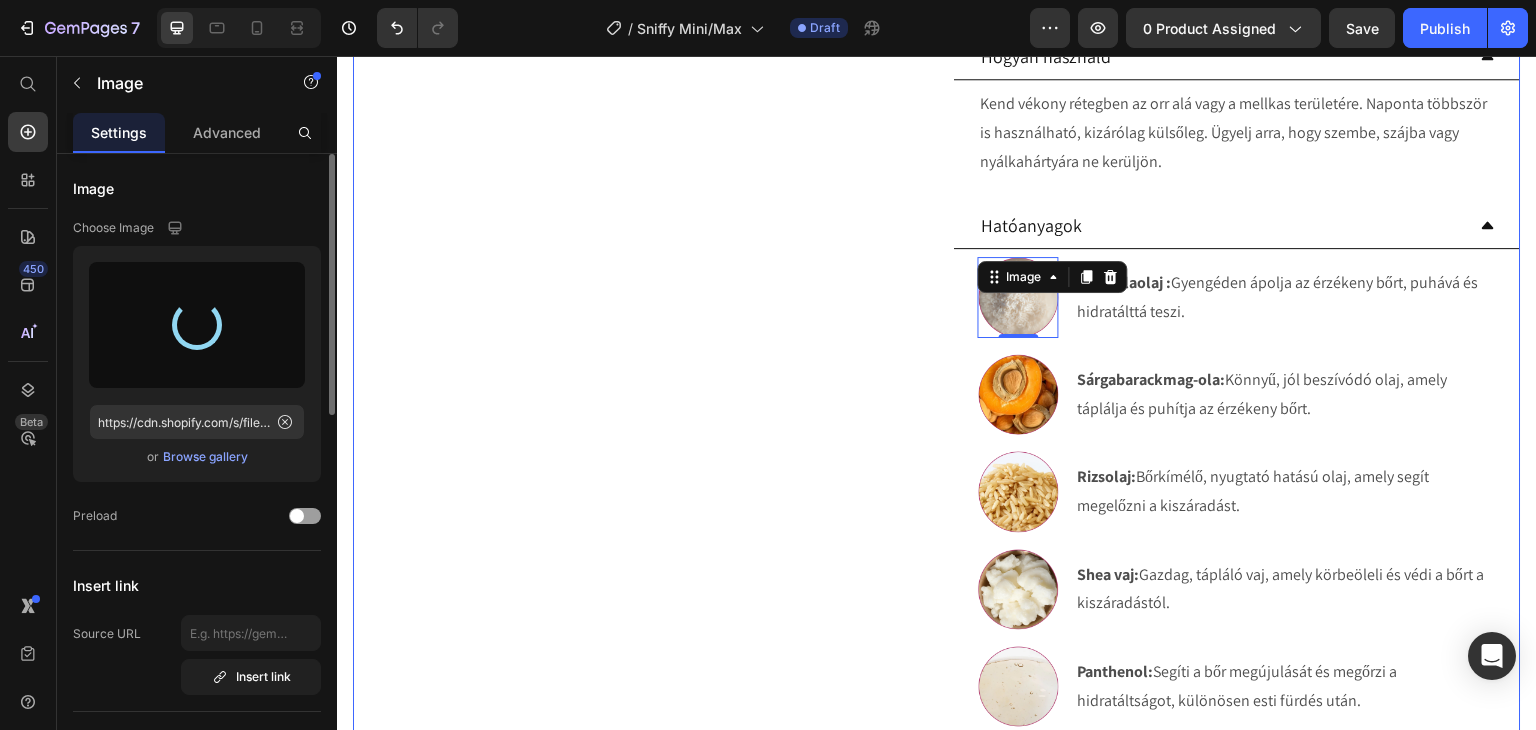 type on "https://cdn.shopify.com/s/files/1/0270/9628/5265/files/gempages_463917519317632081-d5ce2b95-851a-4fd5-be39-11b1620a5954.webp" 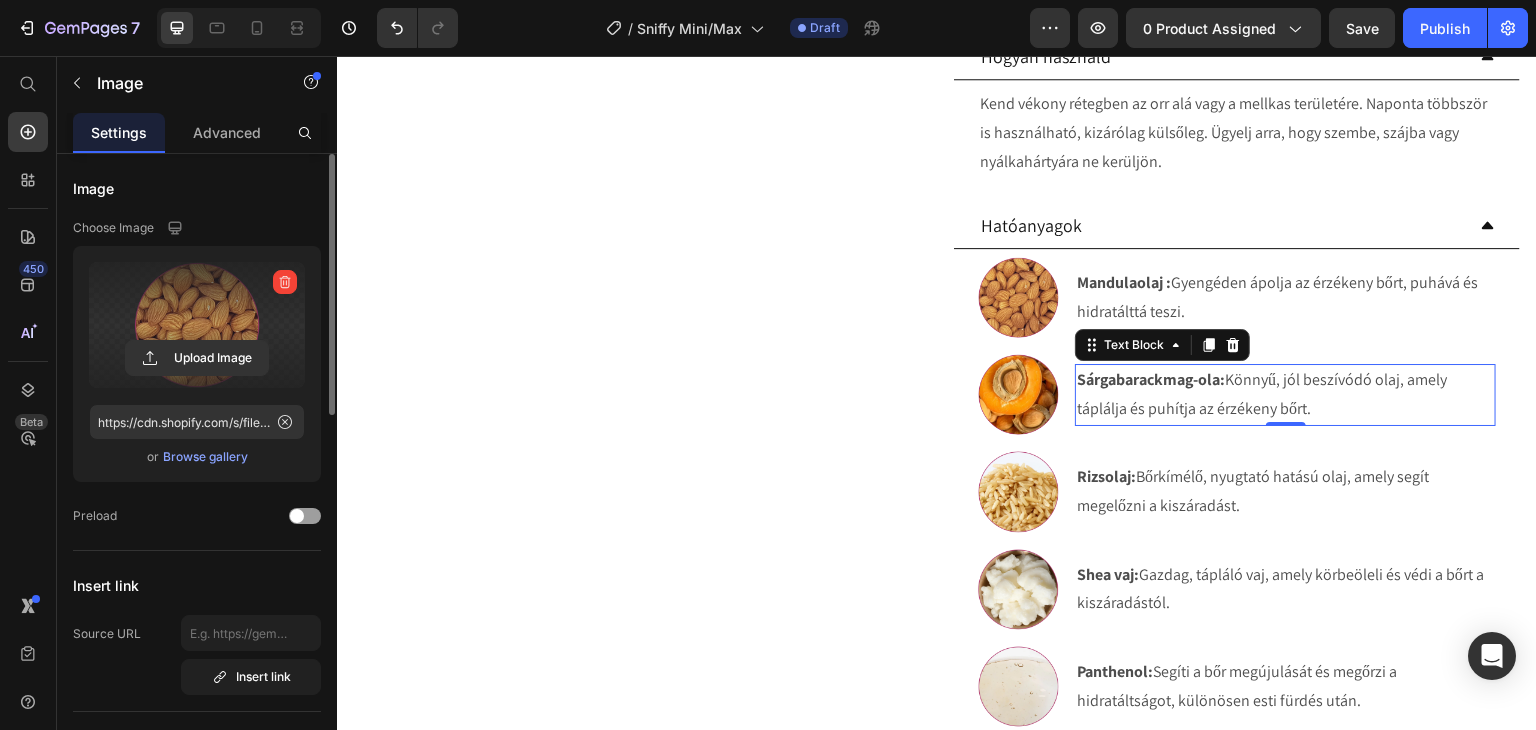 click on "Sárgabarackmag-ola:" at bounding box center [1151, 379] 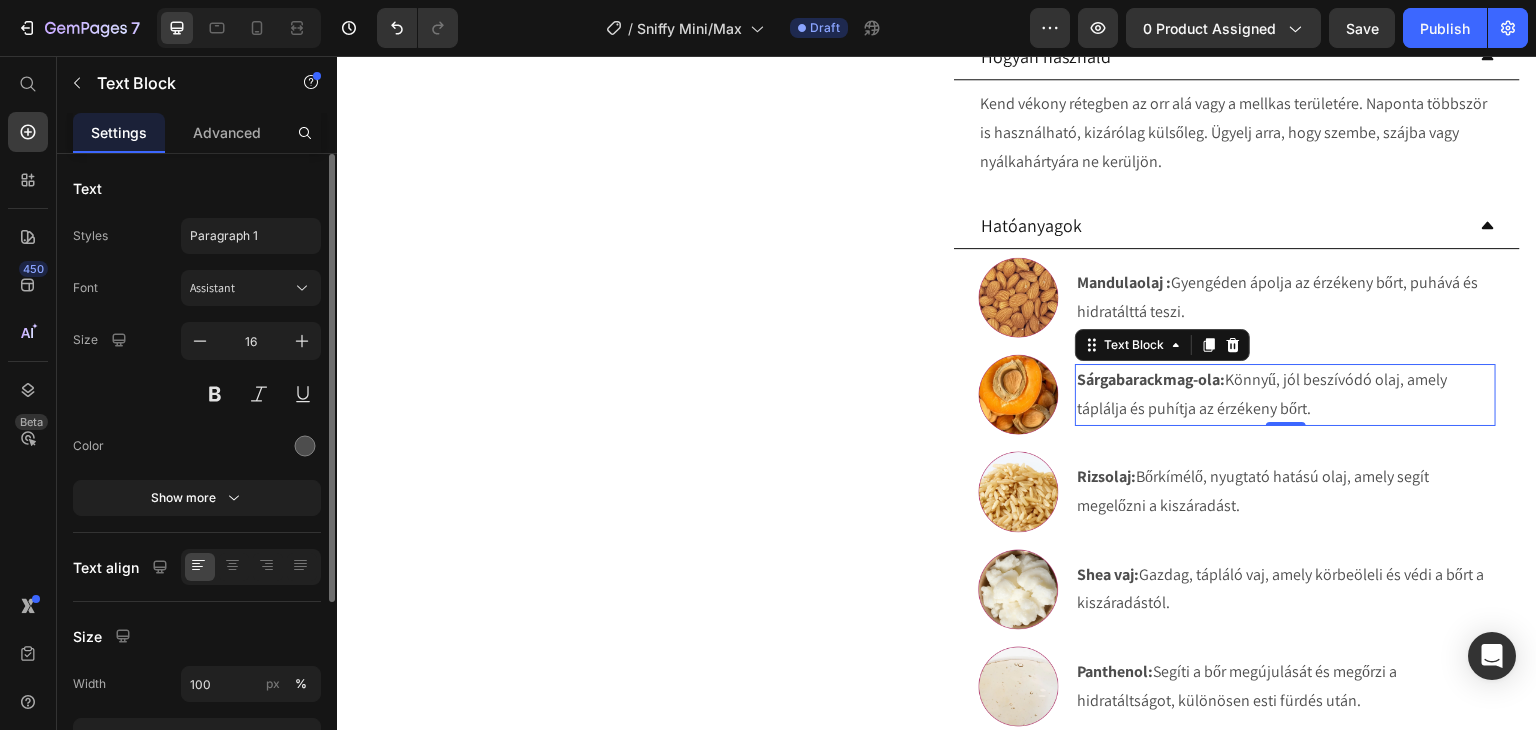 click on "Sárgabarackmag-ola:" at bounding box center [1151, 379] 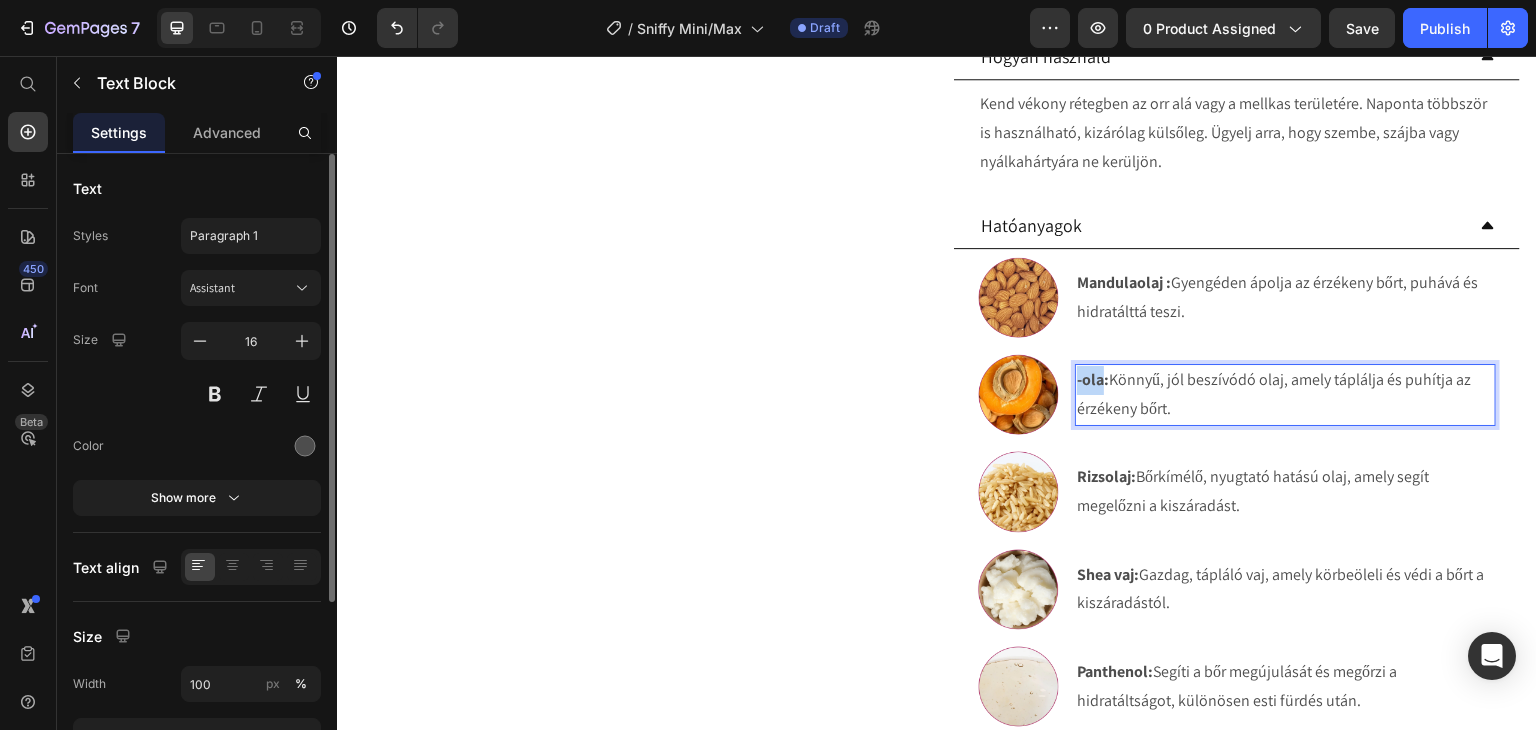 drag, startPoint x: 1097, startPoint y: 410, endPoint x: 1071, endPoint y: 414, distance: 26.305893 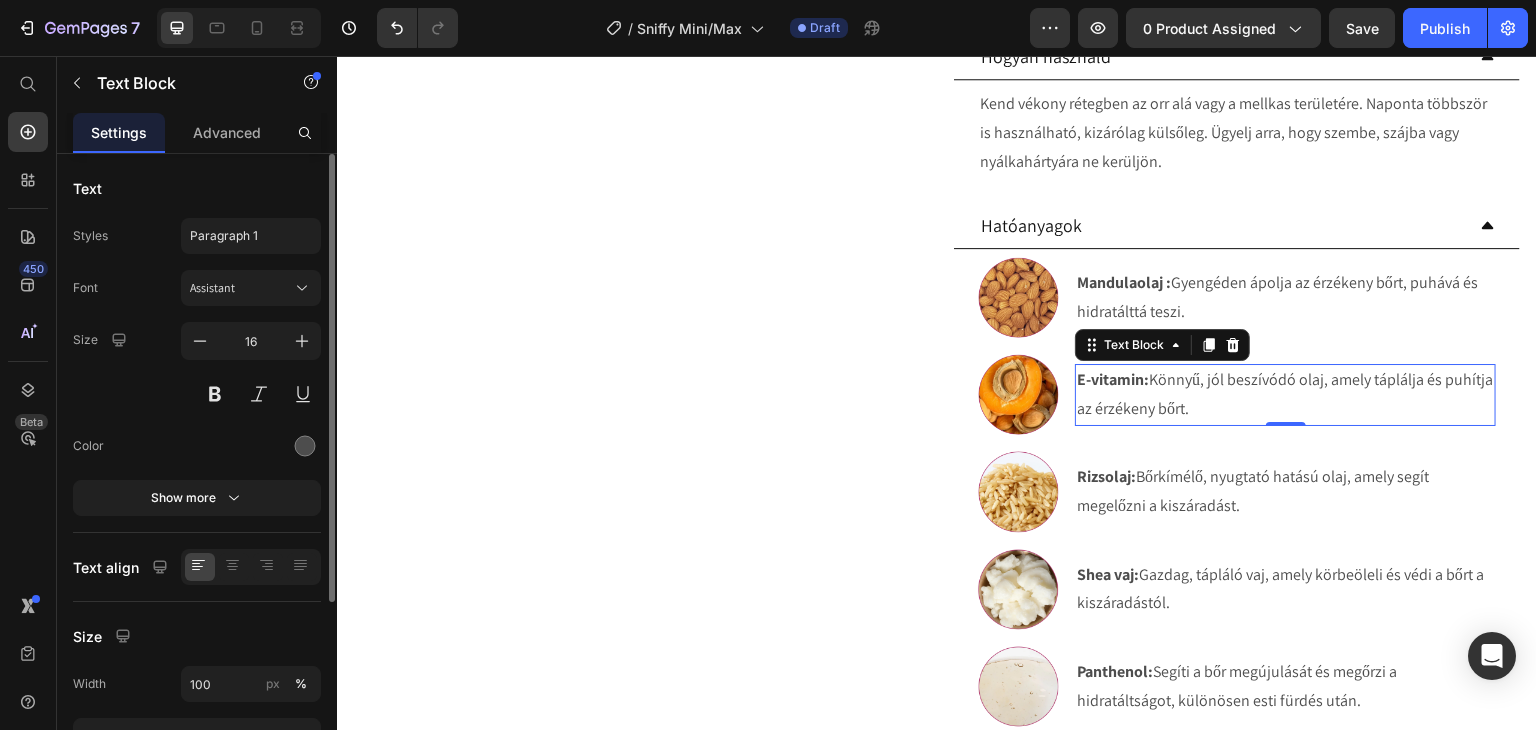 click on "E-vitamin:   Könnyű, jól beszívódó olaj, amely táplálja és puhítja az érzékeny bőrt." at bounding box center [1285, 395] 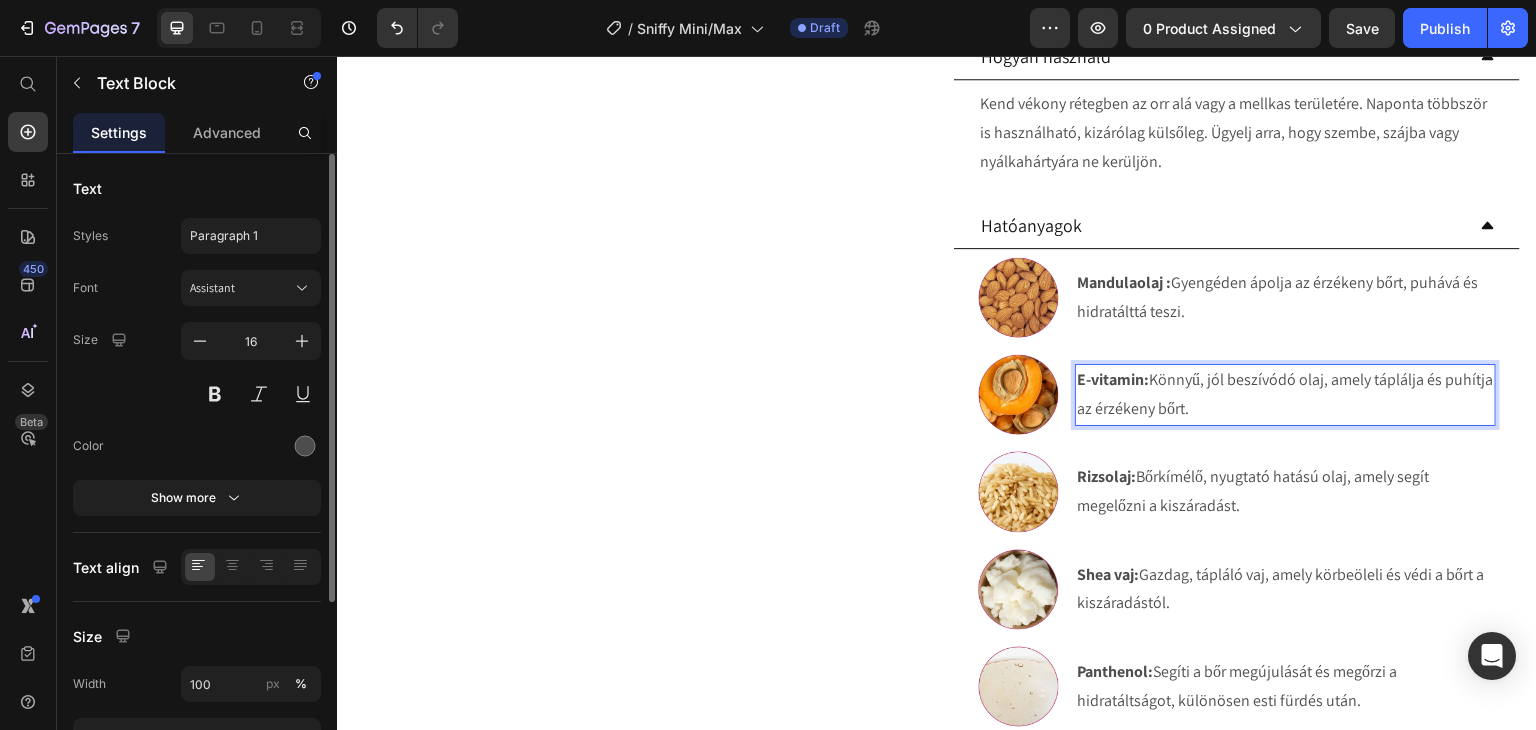 drag, startPoint x: 1250, startPoint y: 430, endPoint x: 1151, endPoint y: 407, distance: 101.636604 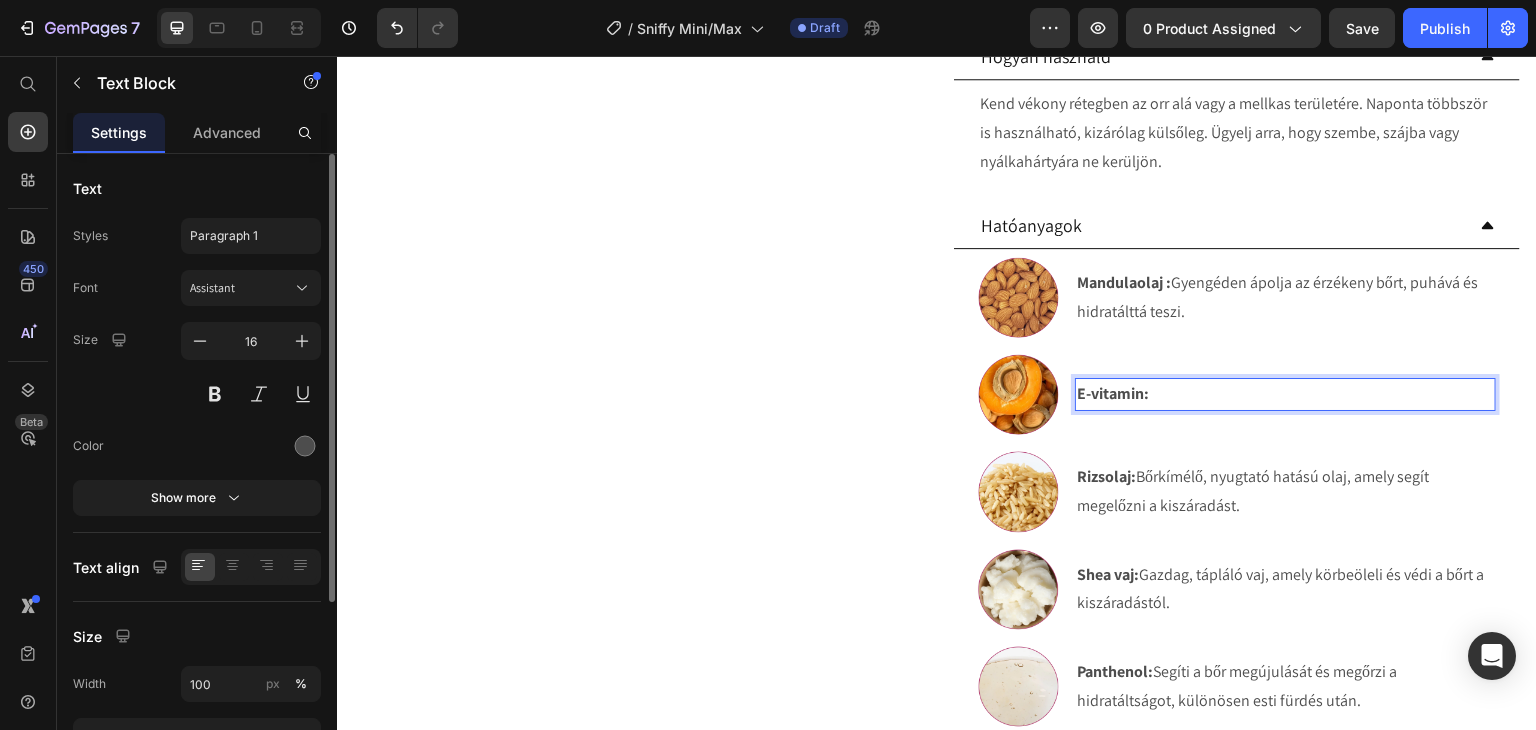 scroll, scrollTop: 924, scrollLeft: 0, axis: vertical 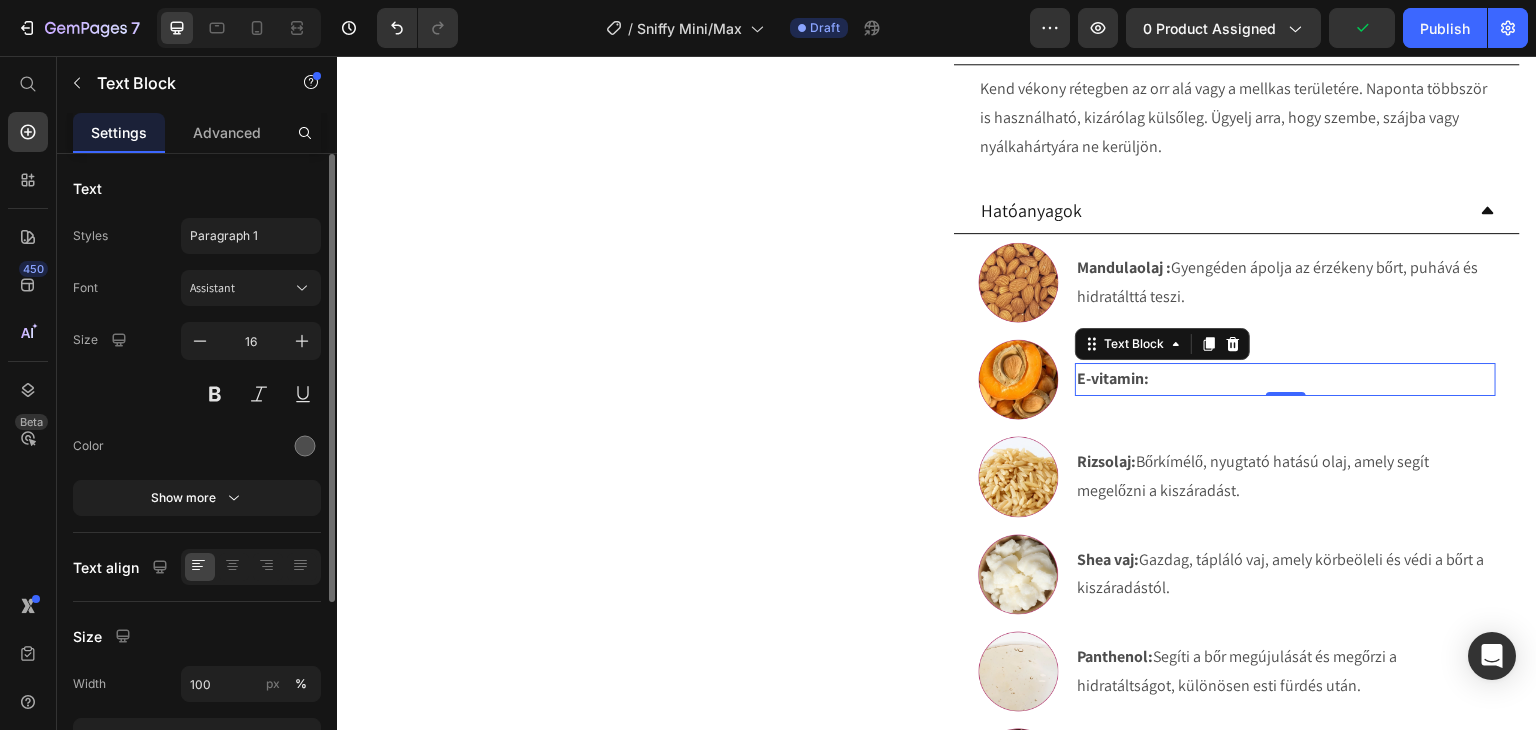 click on "E-vitamin:" at bounding box center [1285, 379] 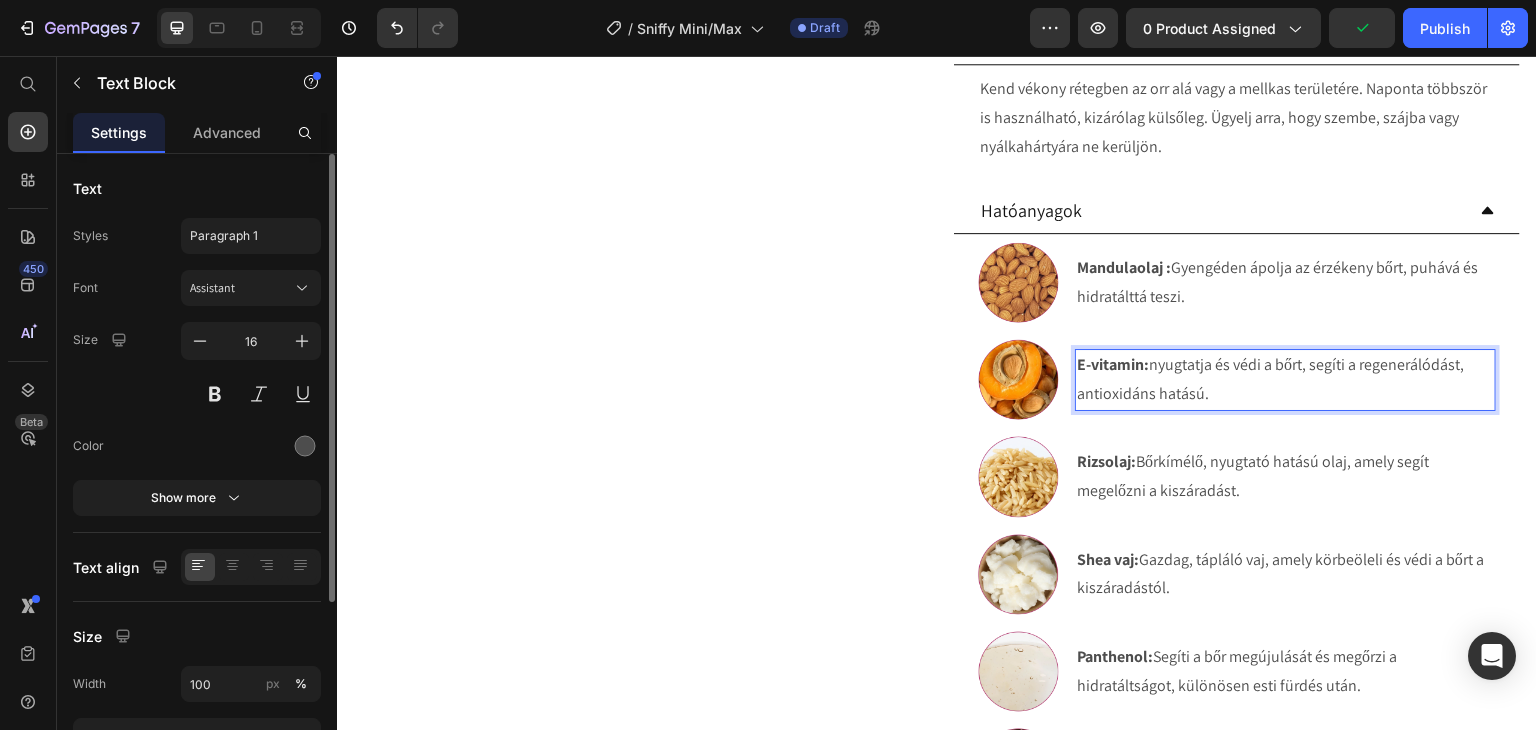scroll, scrollTop: 909, scrollLeft: 0, axis: vertical 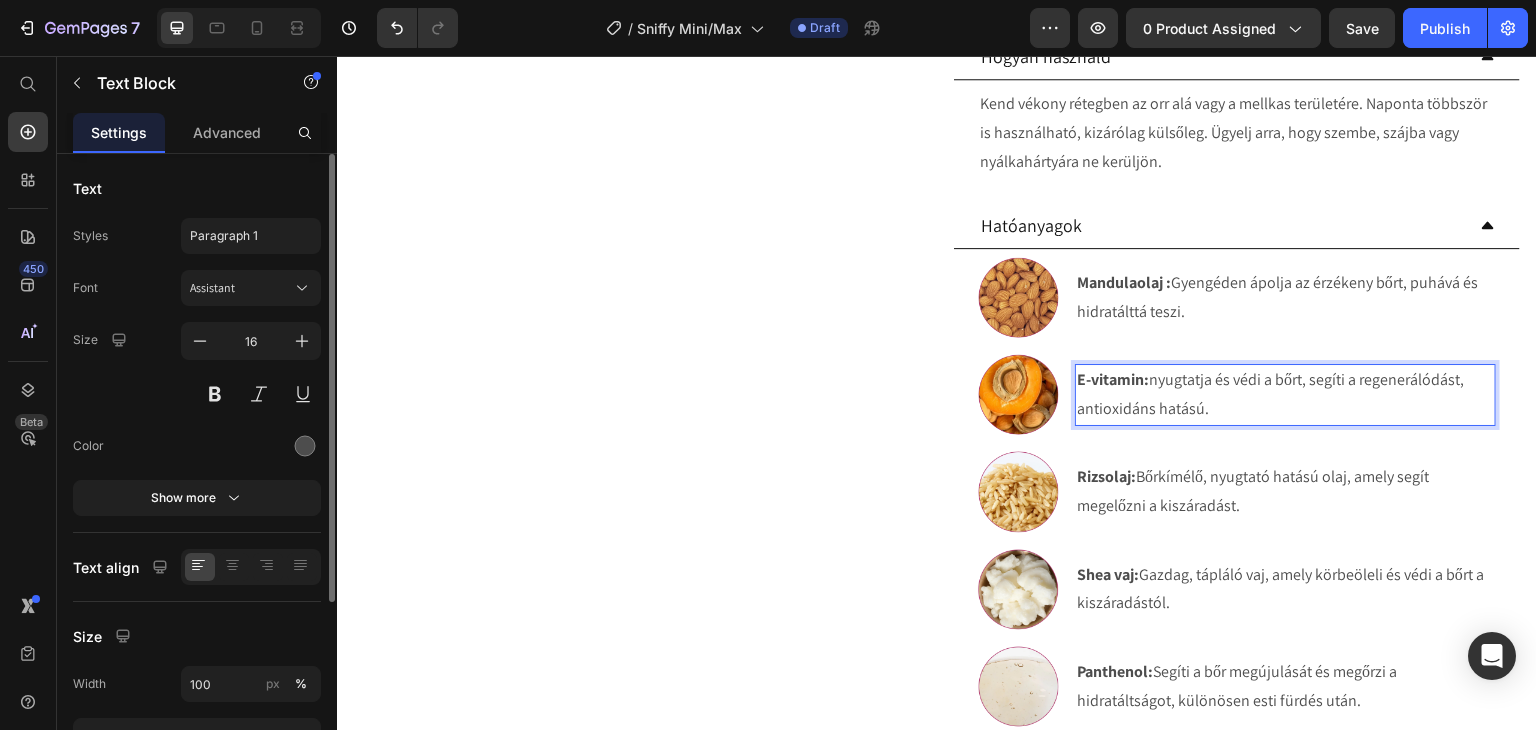 click on "E-vitamin:   nyugtatja és védi a bőrt, segíti a regenerálódást, antioxidáns hatású." at bounding box center (1285, 395) 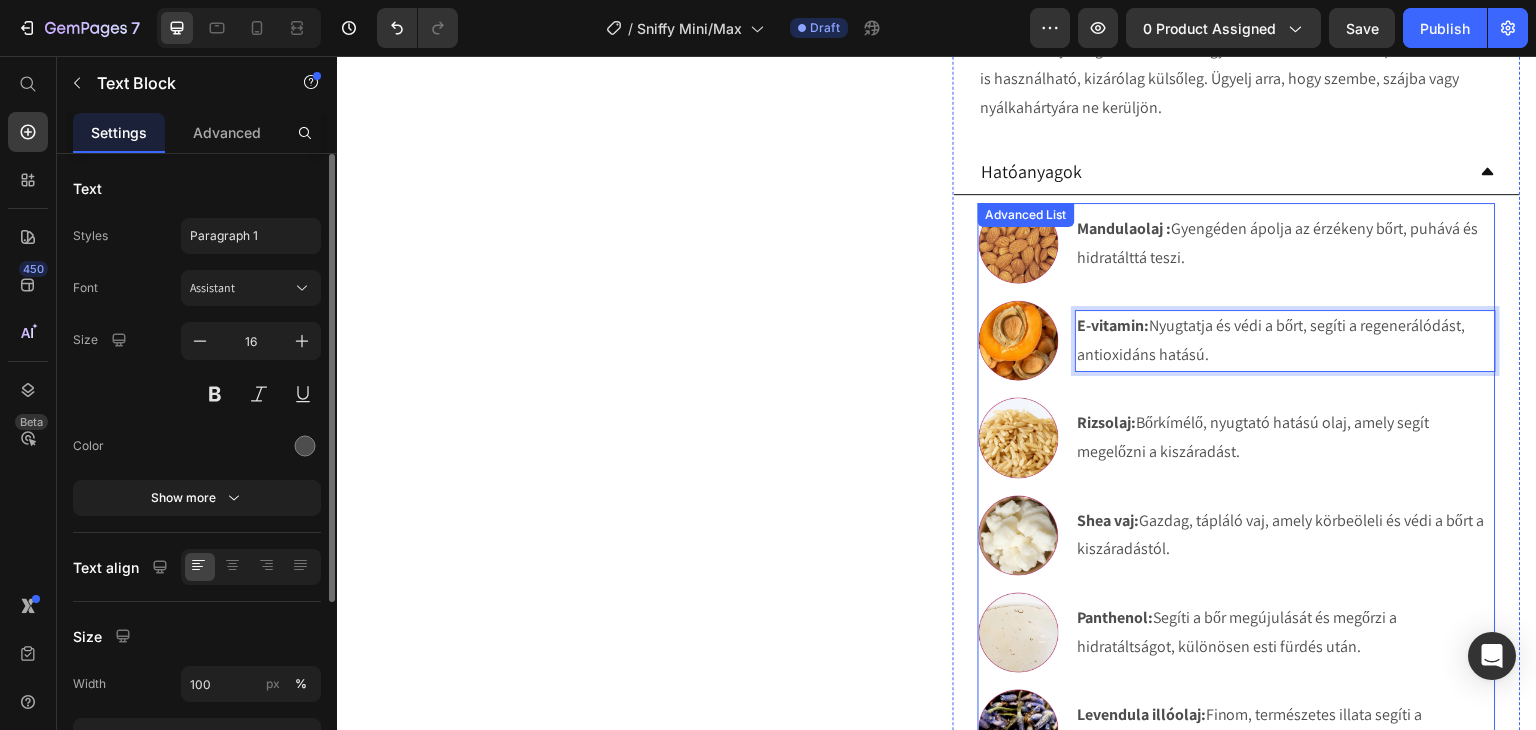 scroll, scrollTop: 1009, scrollLeft: 0, axis: vertical 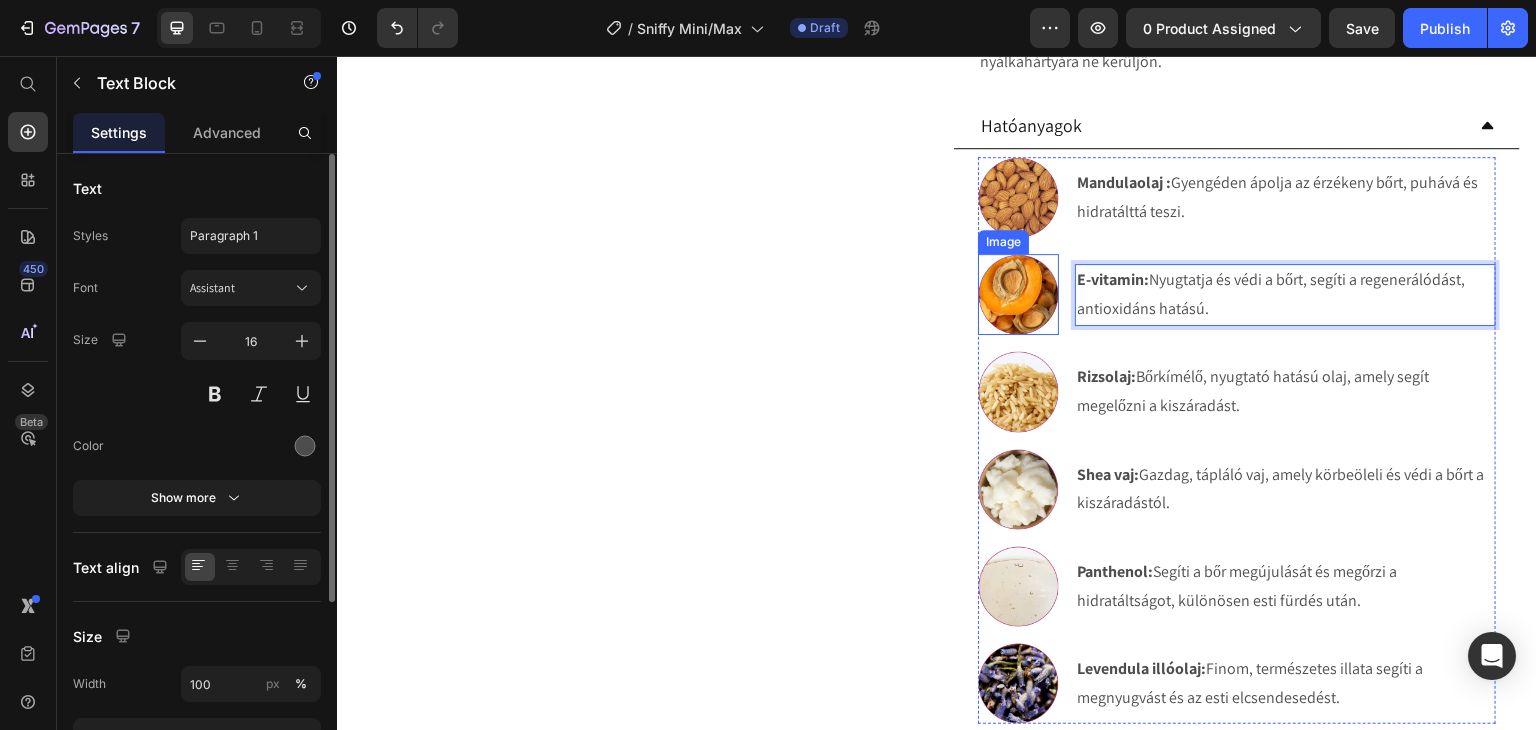 click at bounding box center [1018, 294] 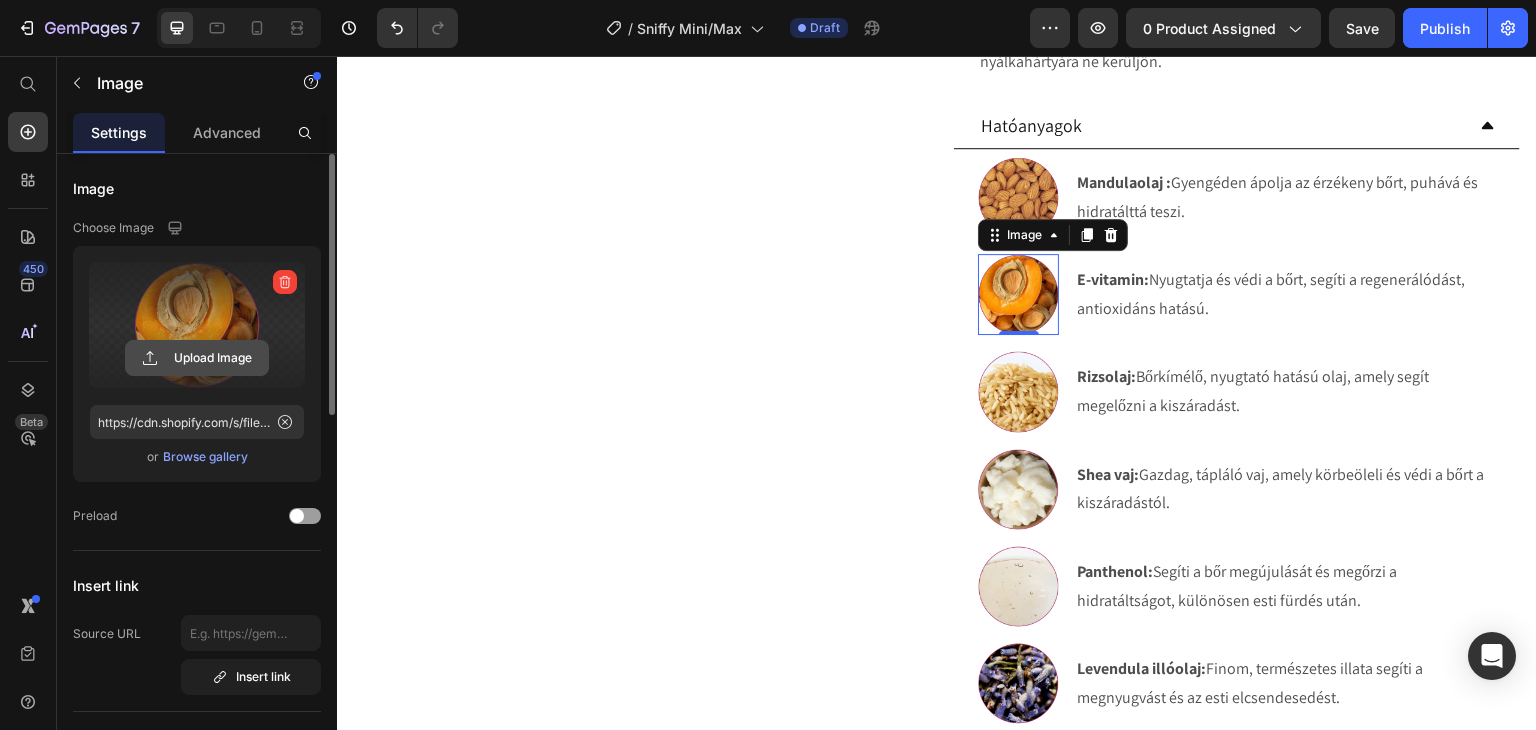 click 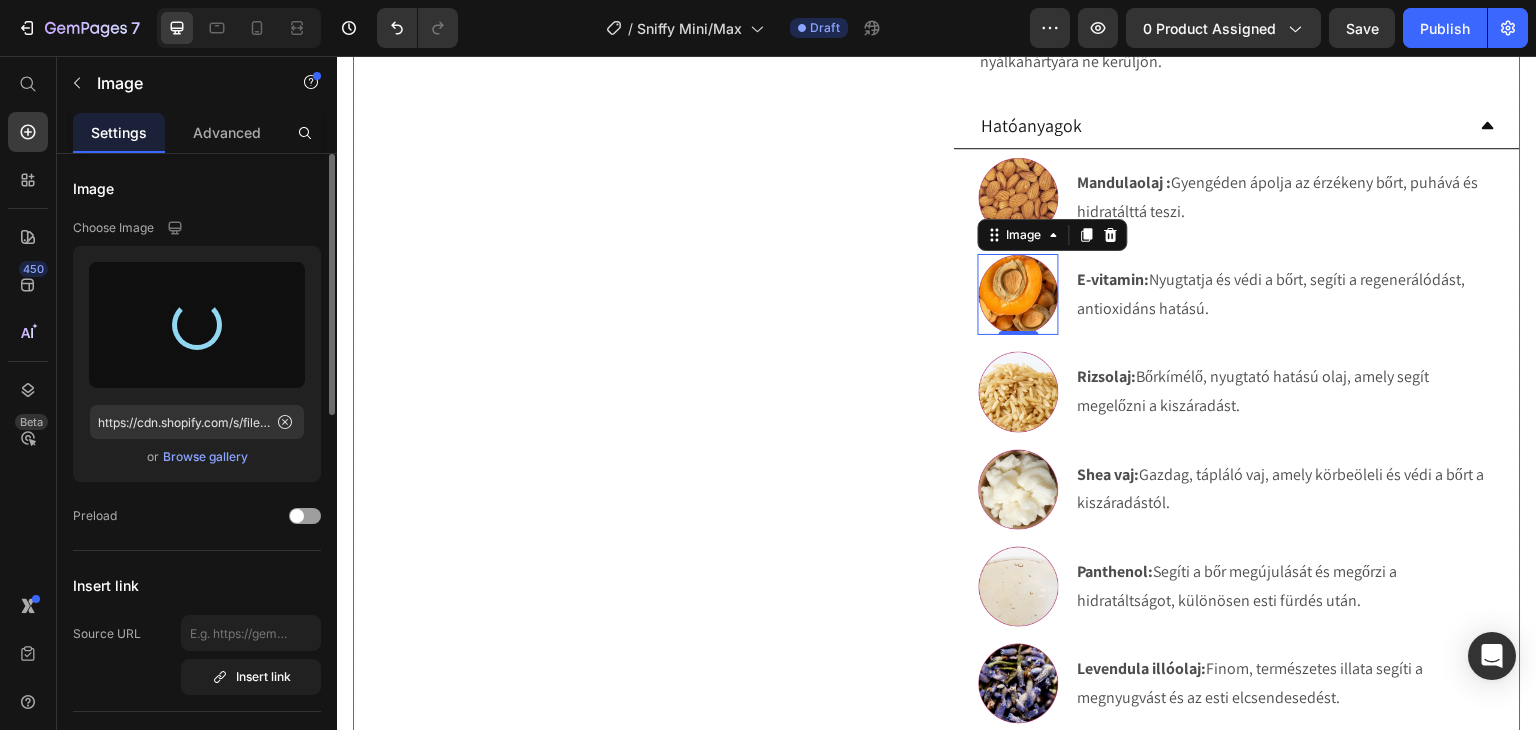 type on "https://cdn.shopify.com/s/files/1/0270/9628/5265/files/gempages_463917519317632081-894a5c52-e566-498f-9a50-5d61acb58e52.webp" 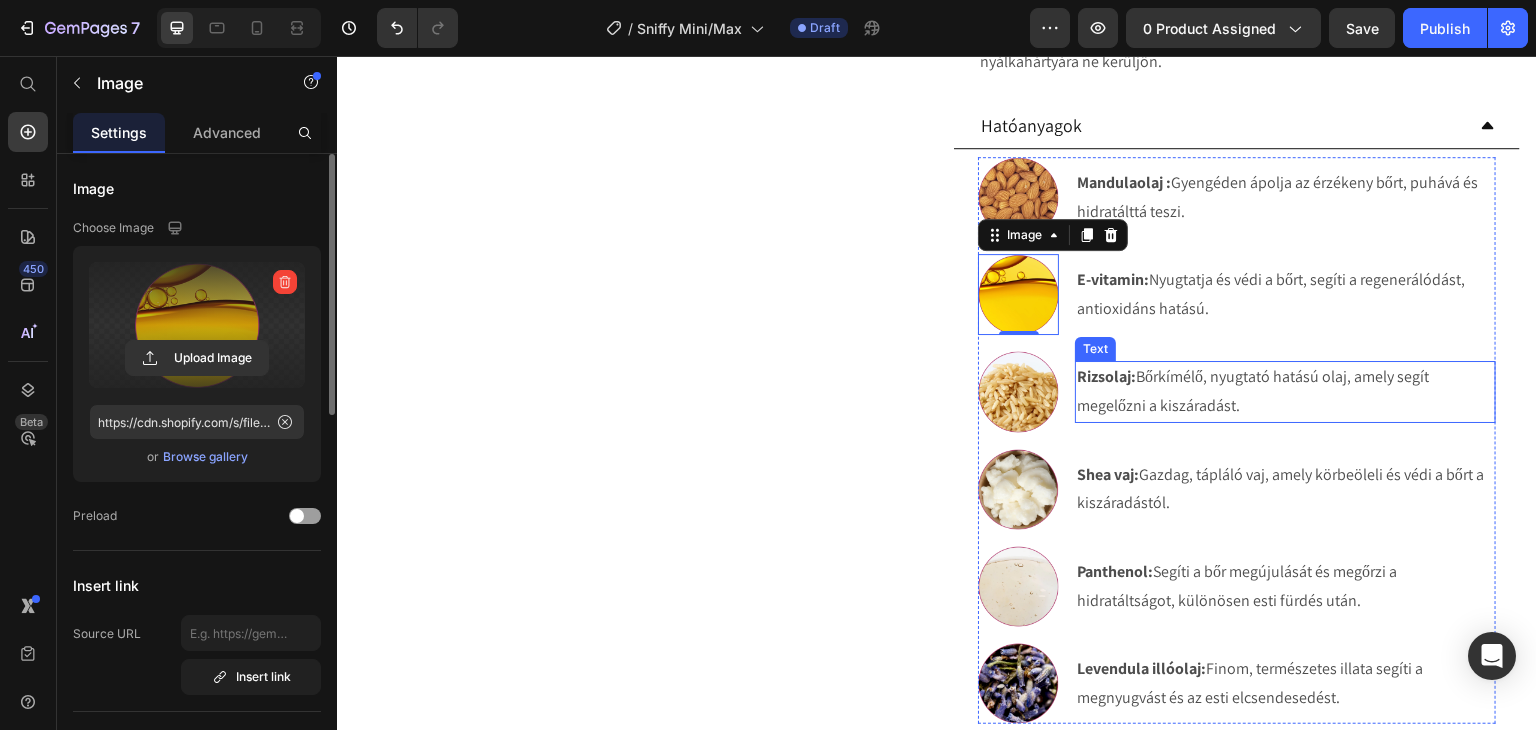 click on "Rizsolaj:" at bounding box center (1106, 376) 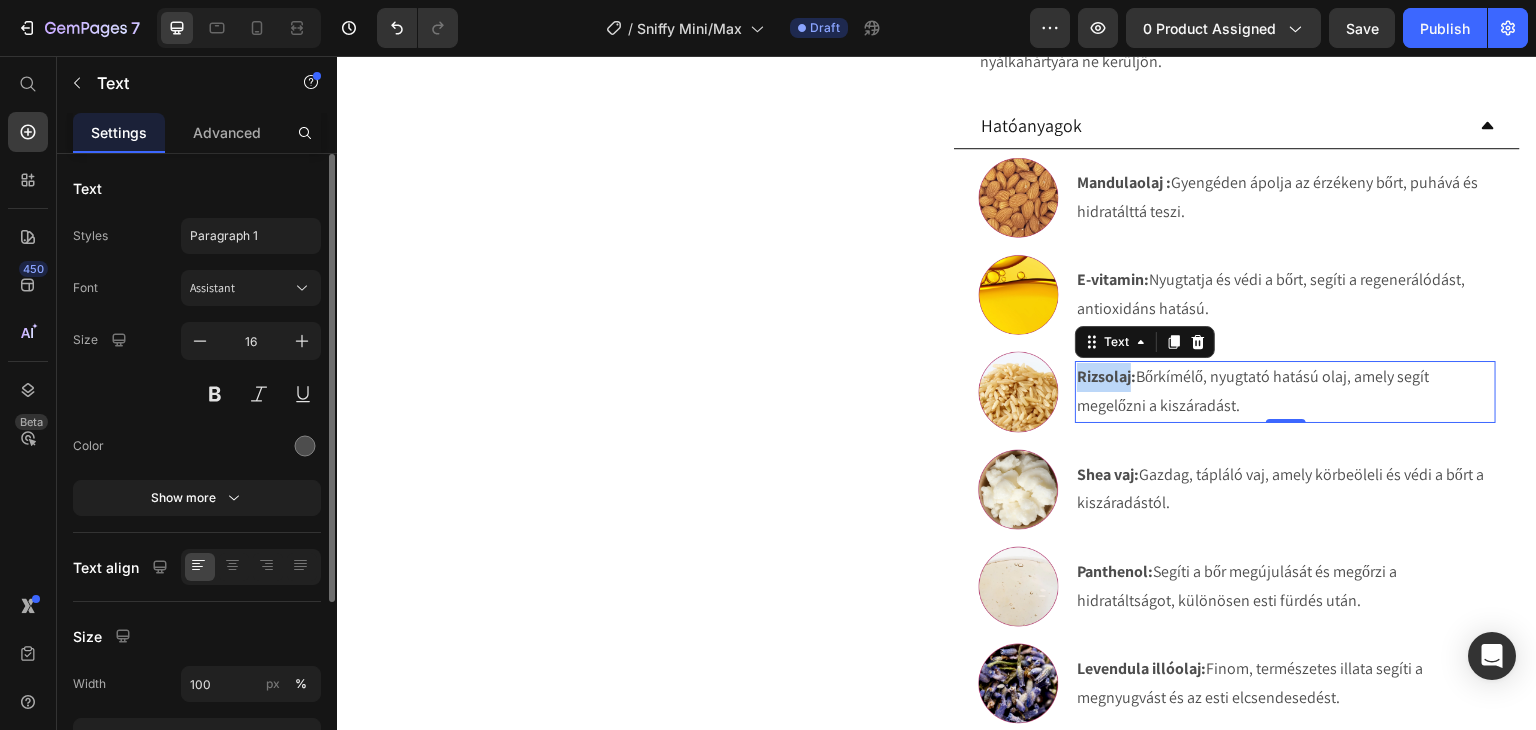 click on "Rizsolaj:" at bounding box center [1106, 376] 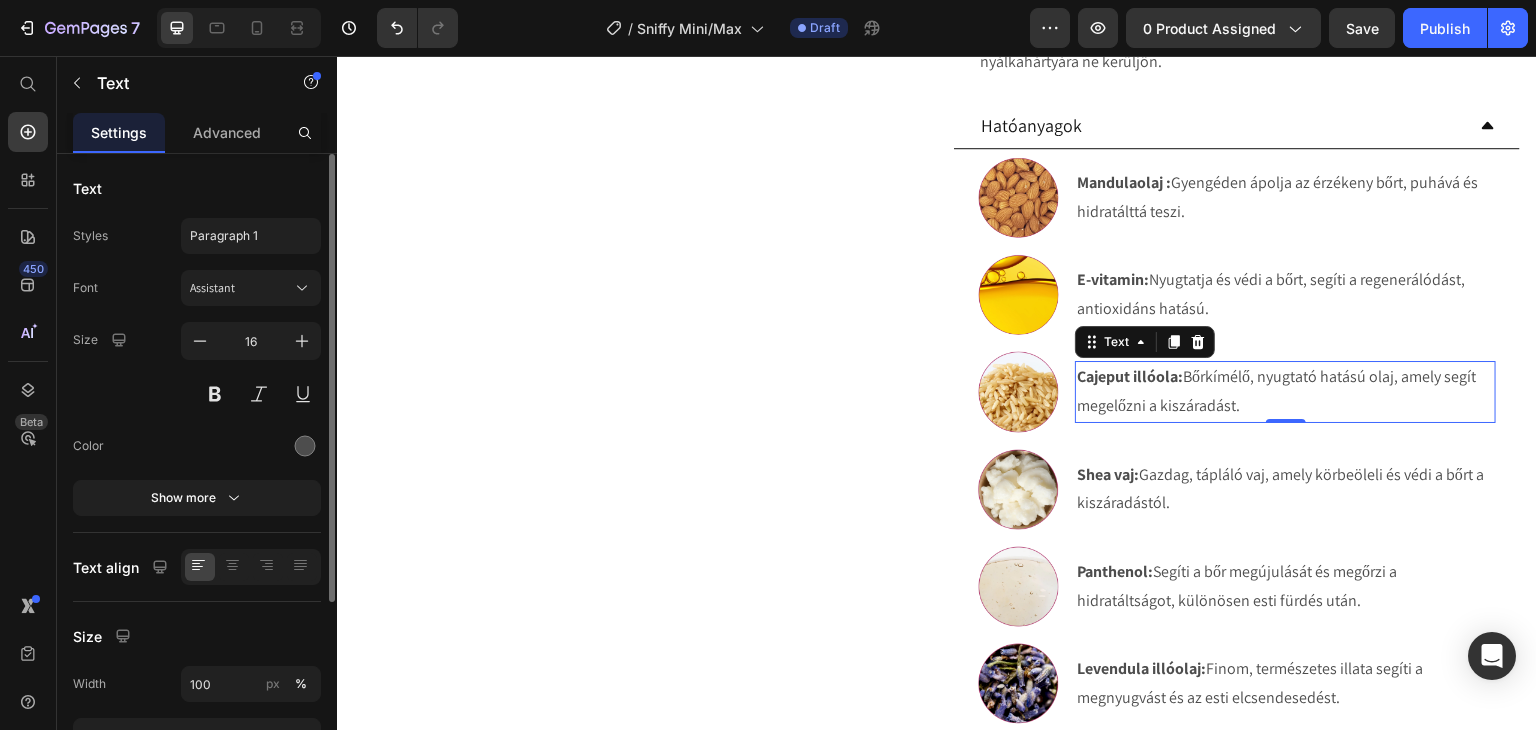 click on "Cajeput illóola:  Bőrkímélő, nyugtató hatású olaj, amely segít megelőzni a kiszáradást." at bounding box center (1285, 392) 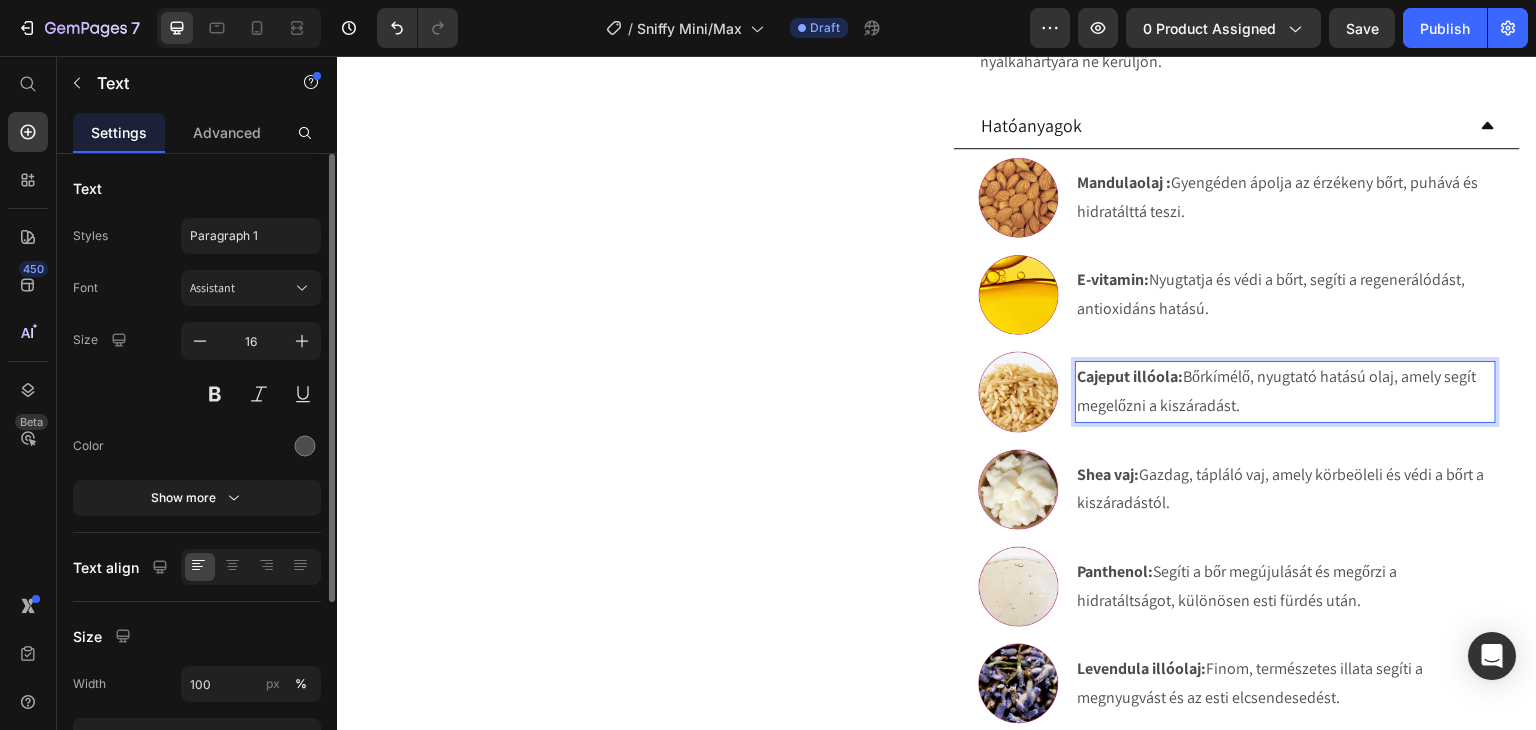 drag, startPoint x: 1236, startPoint y: 431, endPoint x: 1183, endPoint y: 405, distance: 59.03389 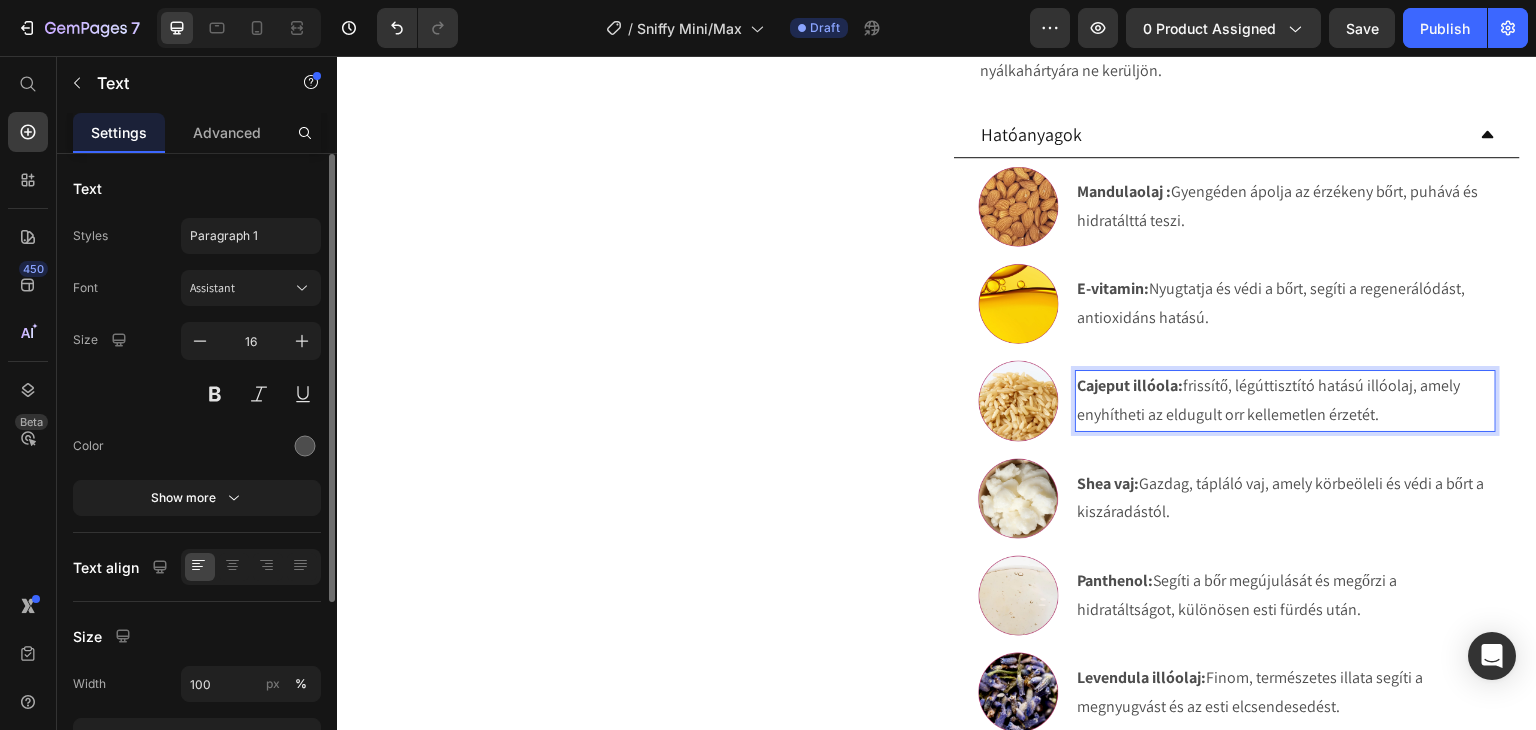 scroll, scrollTop: 1009, scrollLeft: 0, axis: vertical 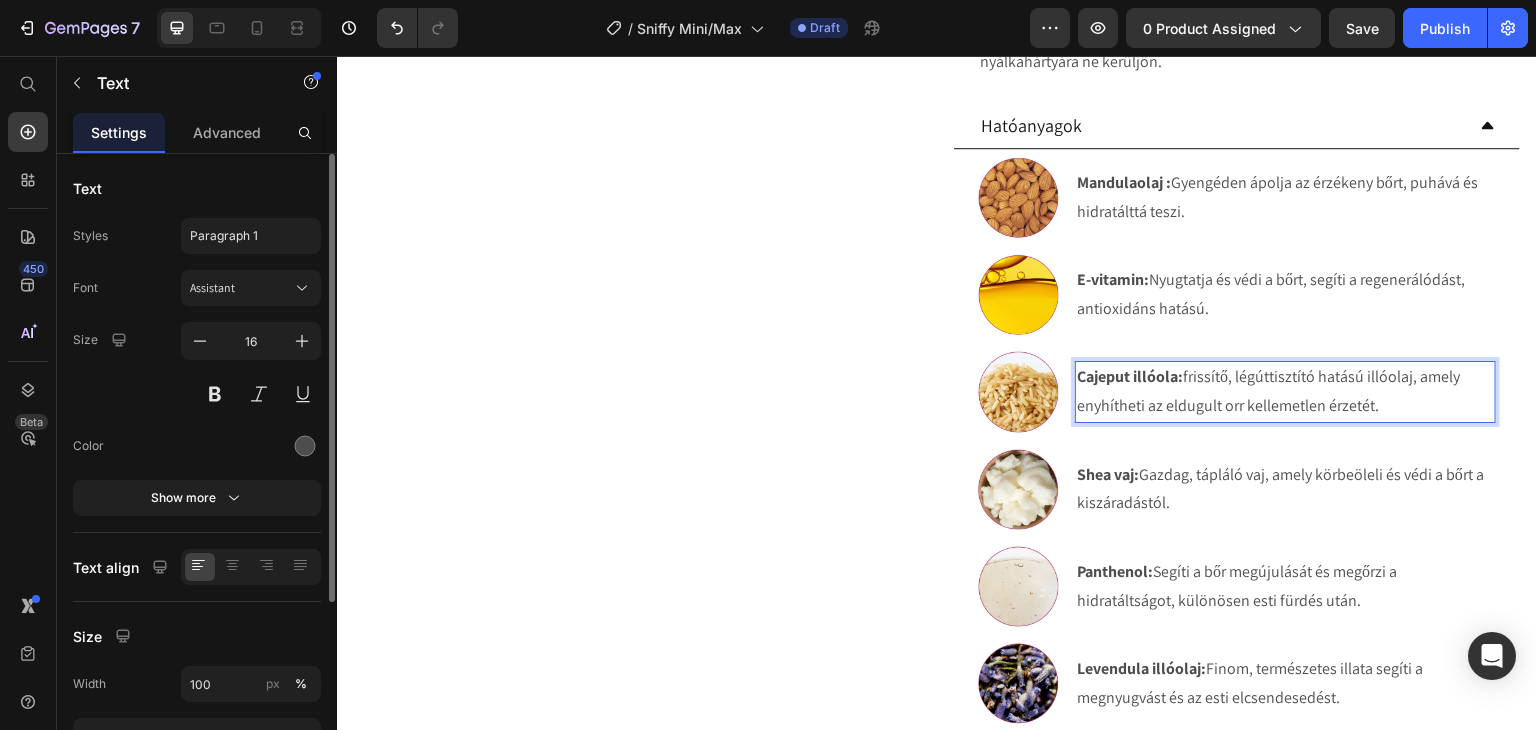 click on "Cajeput illóola:  frissítő, légúttisztító hatású illóolaj, amely enyhítheti az eldugult orr kellemetlen érzetét." at bounding box center (1285, 392) 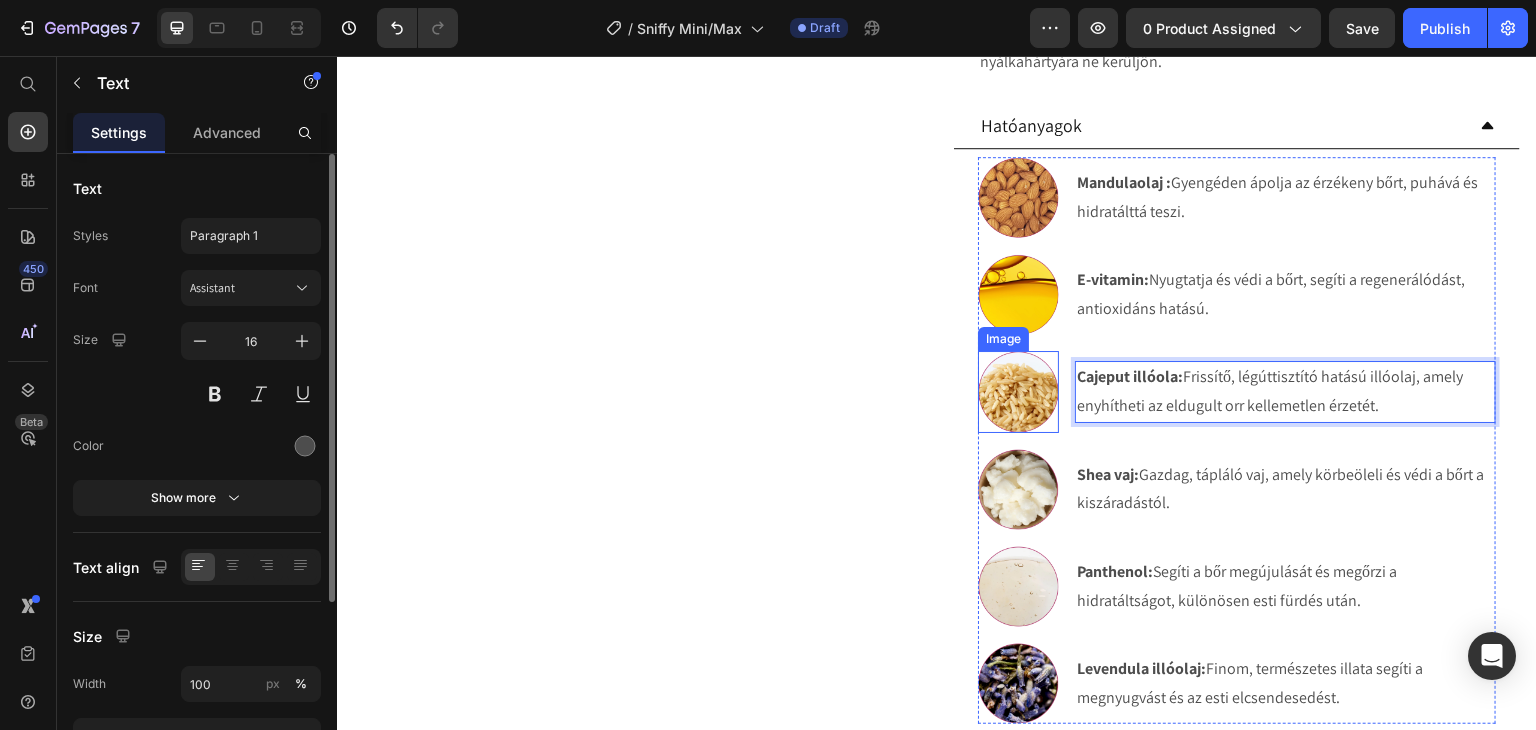 click at bounding box center [1018, 391] 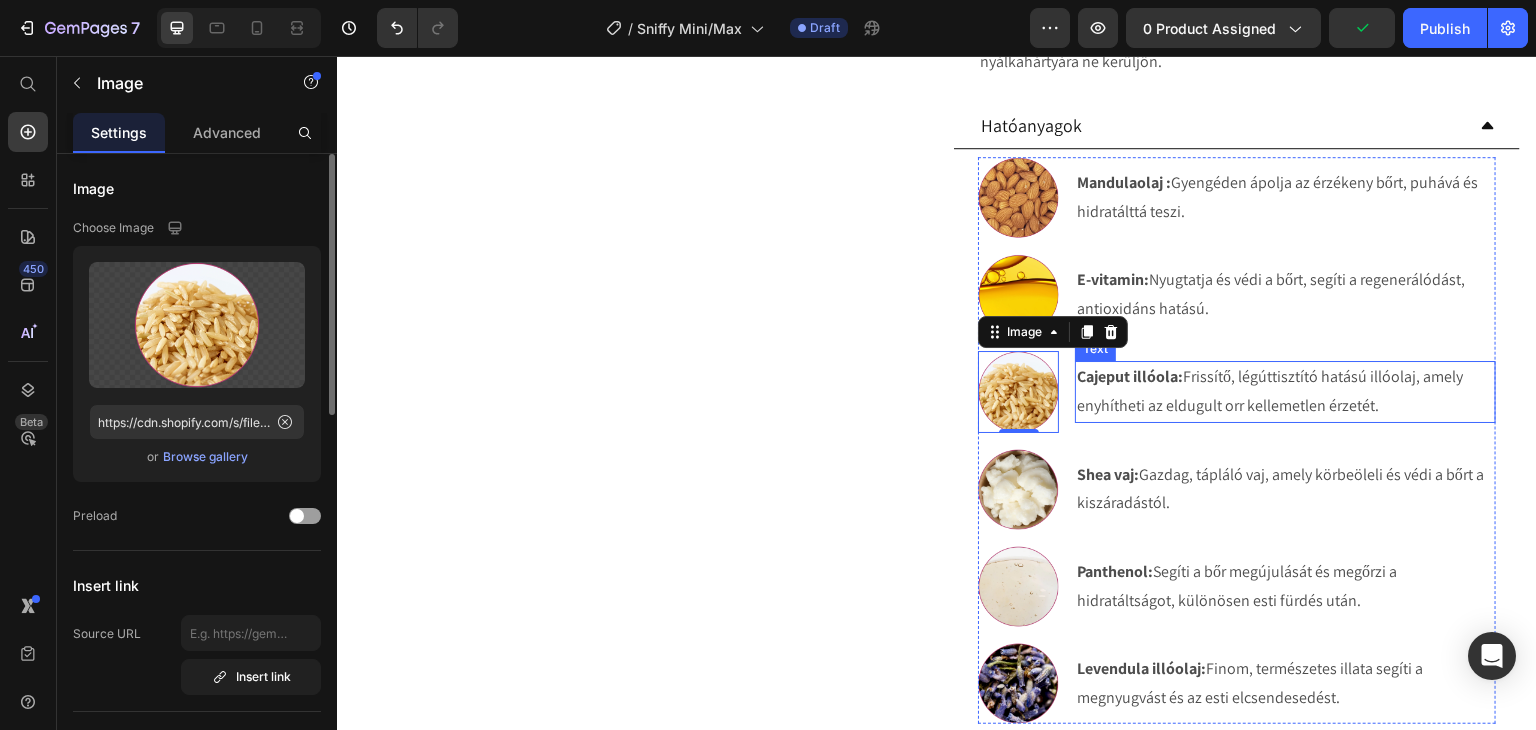 click on "Cajeput illóola:  Frissítő, légúttisztító hatású illóolaj, amely enyhítheti az eldugult orr kellemetlen érzetét." at bounding box center (1285, 392) 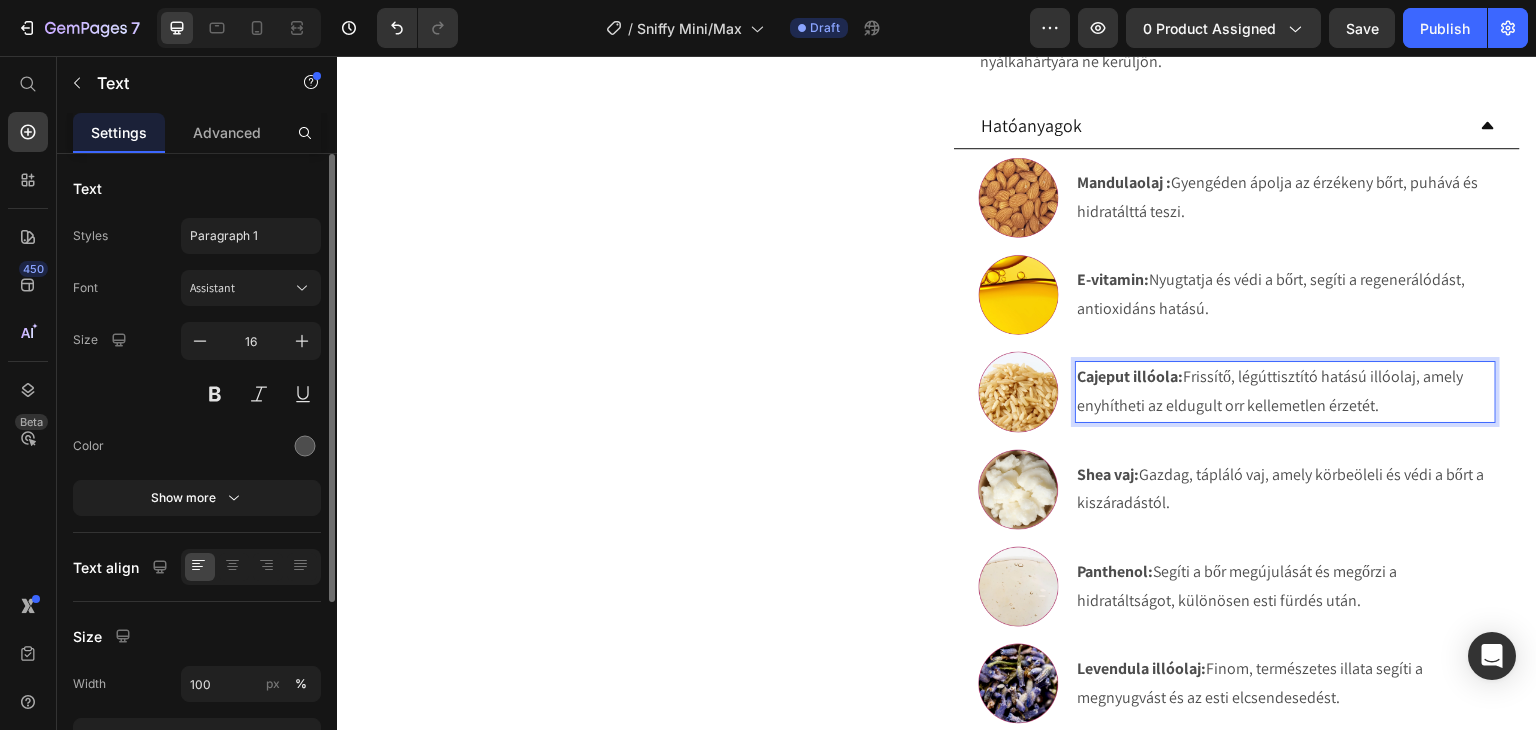 click on "Cajeput illóola:" at bounding box center [1130, 376] 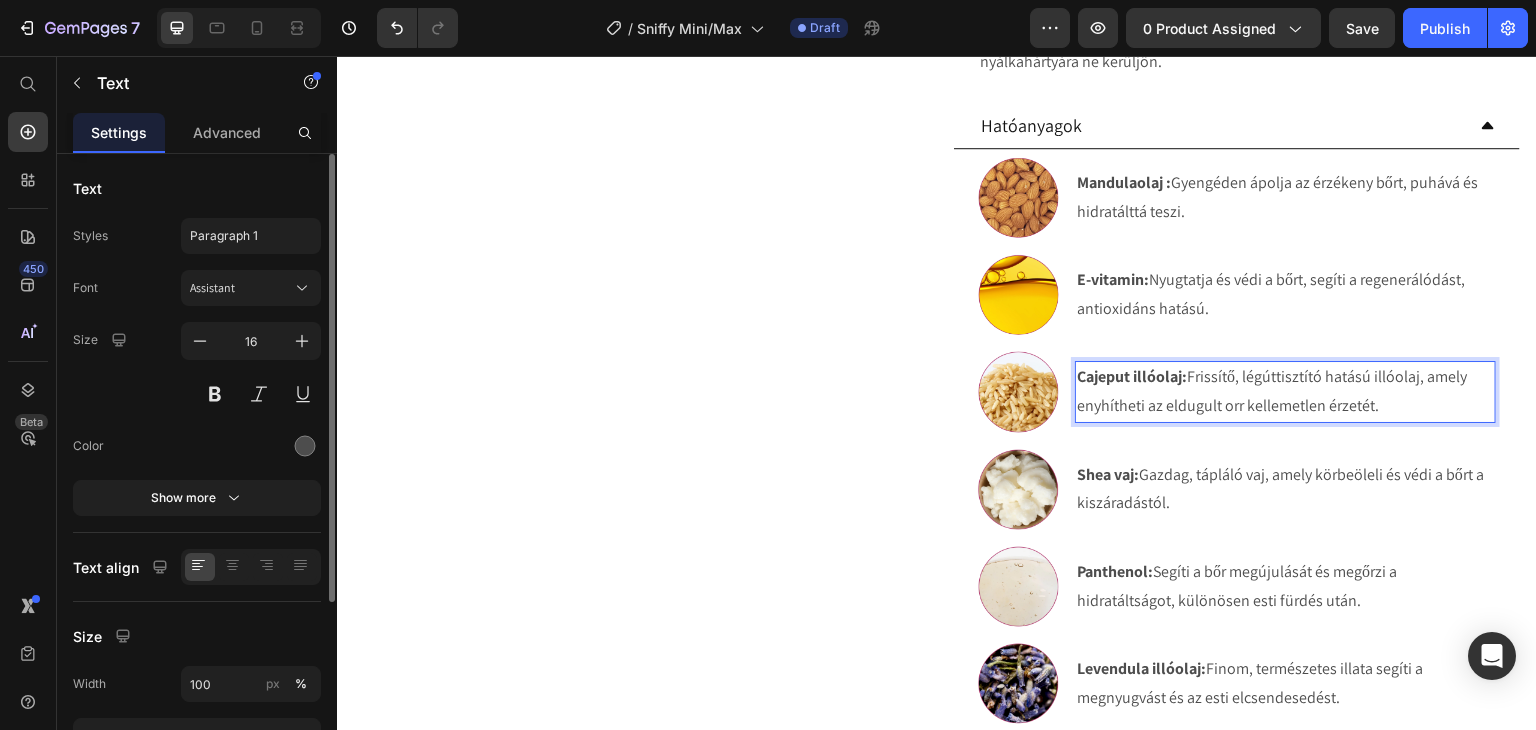 click on "Cajeput illóolaj:  Frissítő, légúttisztító hatású illóolaj, amely enyhítheti az eldugult orr kellemetlen érzetét." at bounding box center [1285, 392] 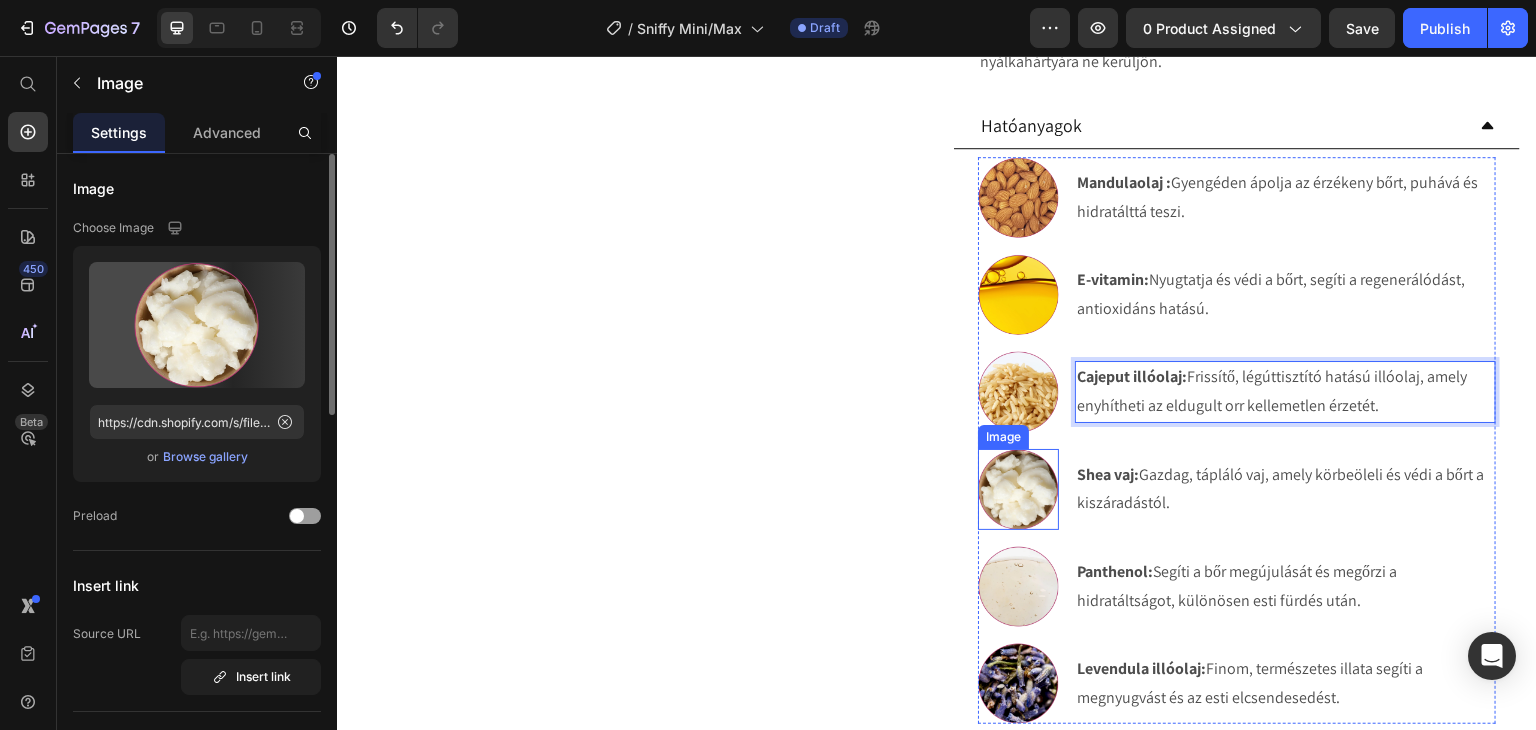 click at bounding box center (1018, 489) 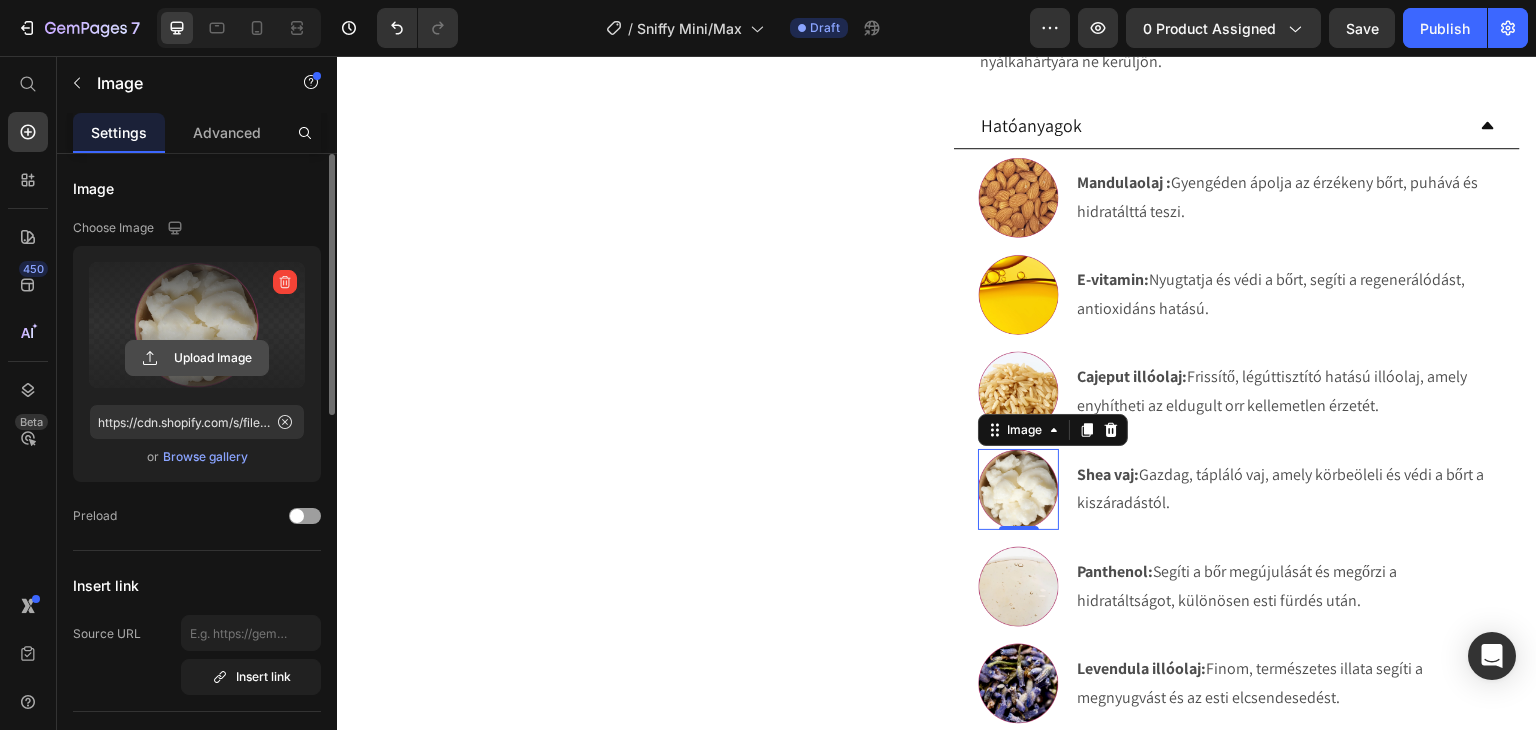 click 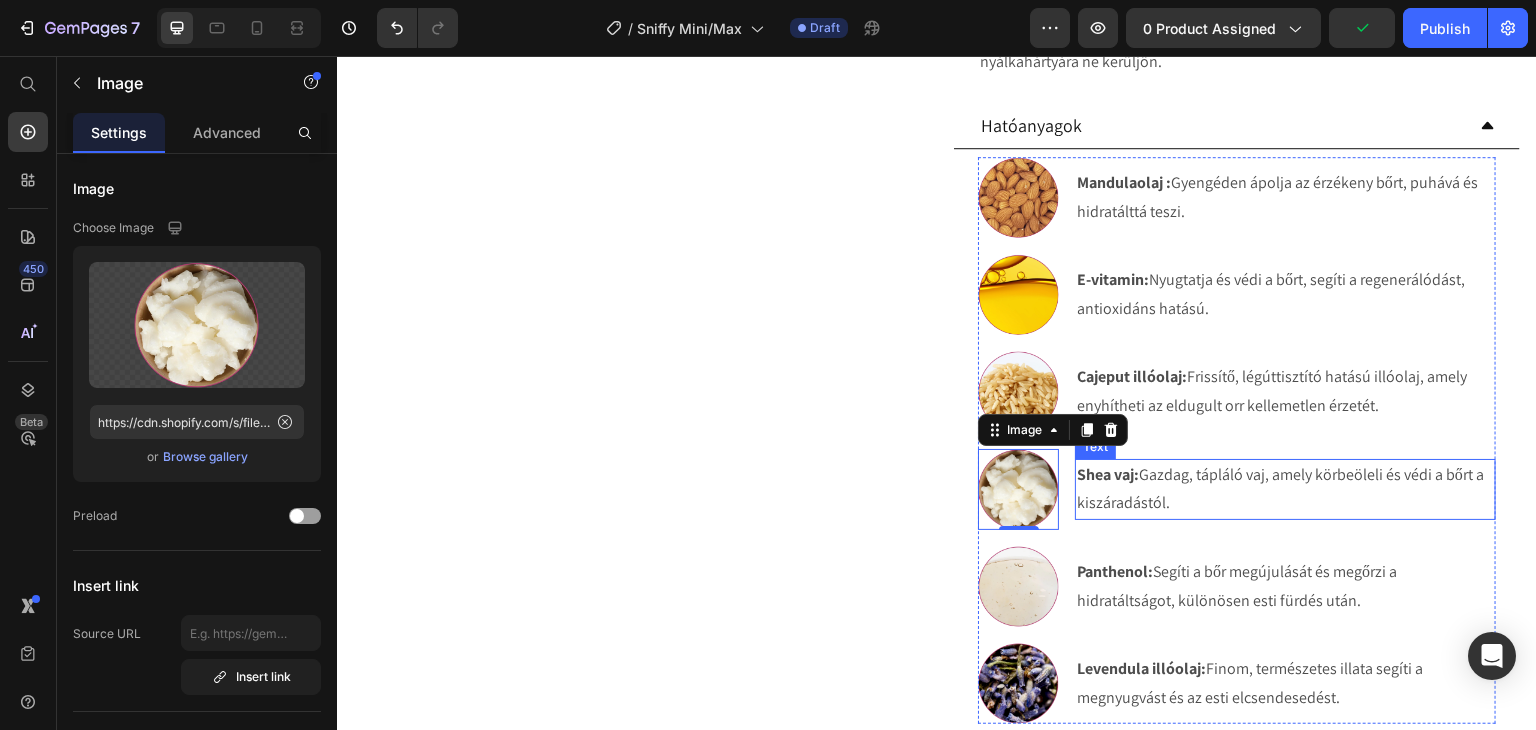 click on "Shea vaj:  Gazdag, tápláló vaj, amely körbeöleli és védi a bőrt a kiszáradástól." at bounding box center [1285, 490] 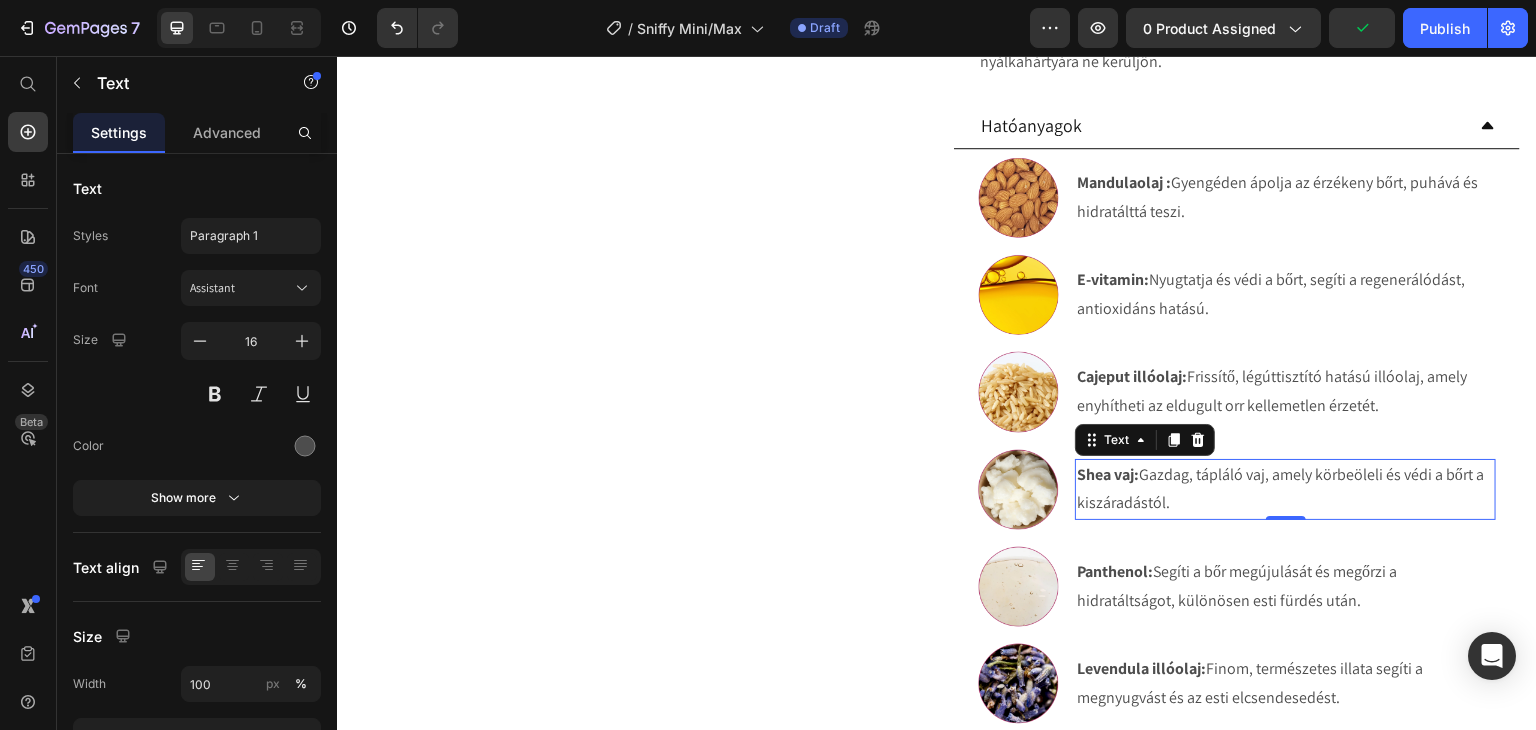 click on "Shea vaj:  Gazdag, tápláló vaj, amely körbeöleli és védi a bőrt a kiszáradástól." at bounding box center (1285, 490) 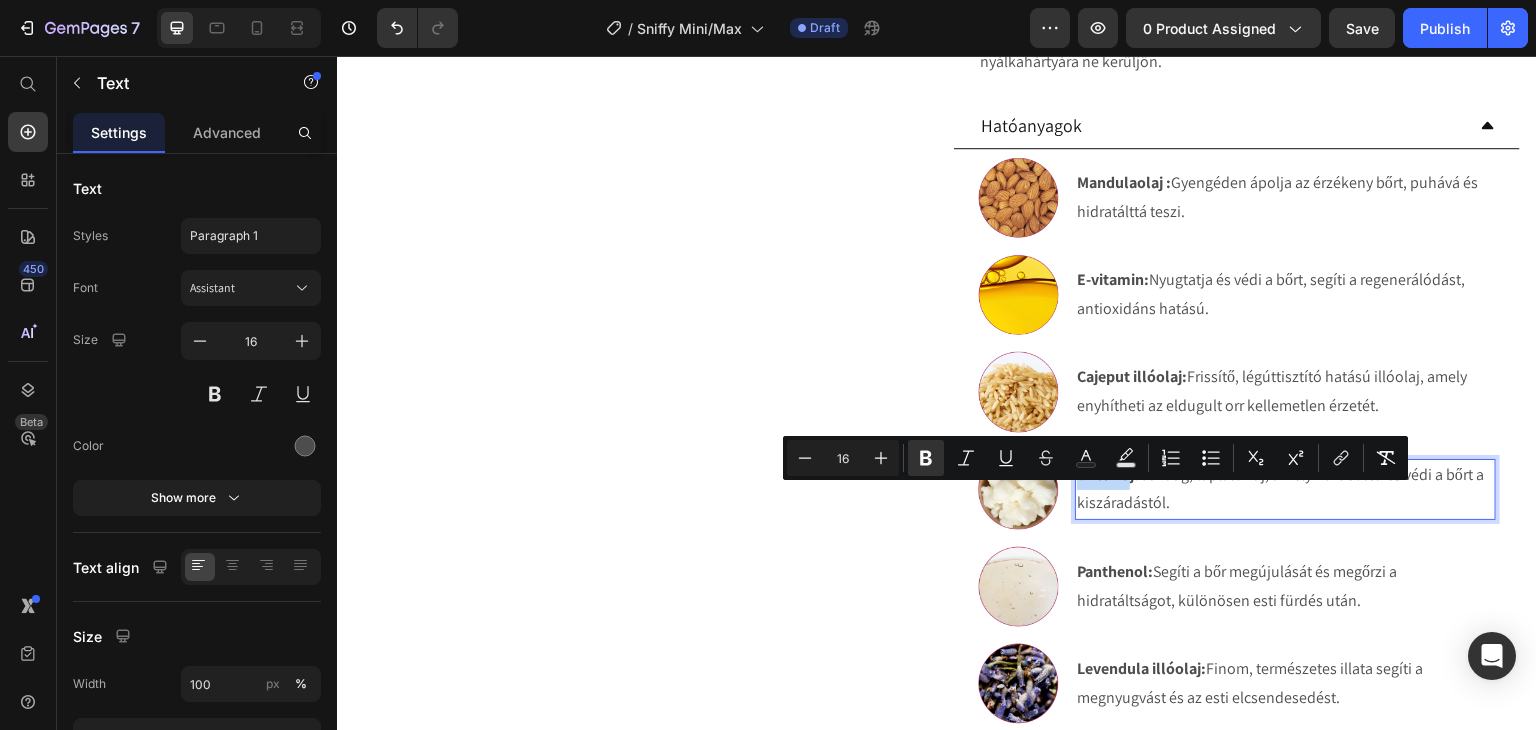 drag, startPoint x: 1122, startPoint y: 506, endPoint x: 1072, endPoint y: 503, distance: 50.08992 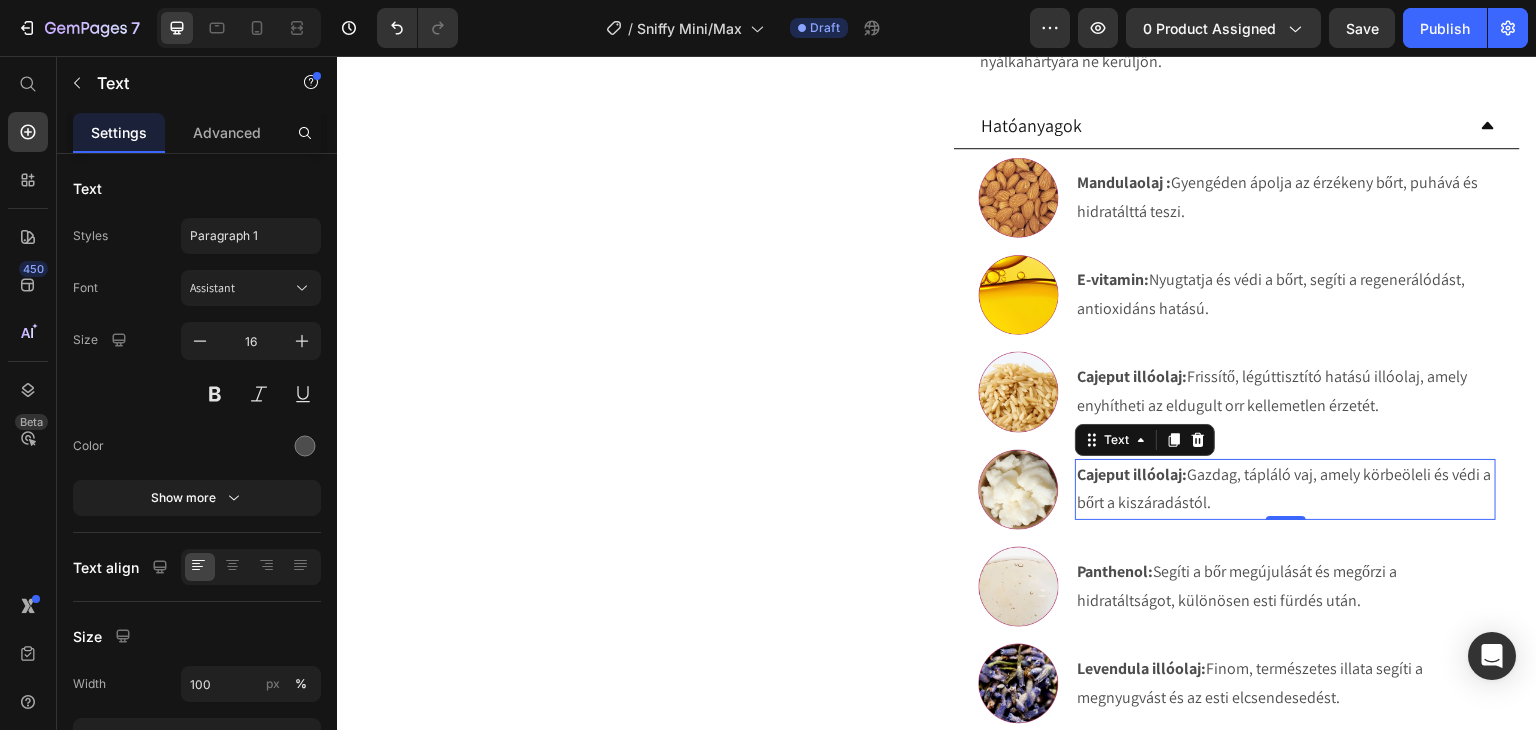 click on "Cajeput illóolaj:  Gazdag, tápláló vaj, amely körbeöleli és védi a bőrt a kiszáradástól." at bounding box center [1285, 490] 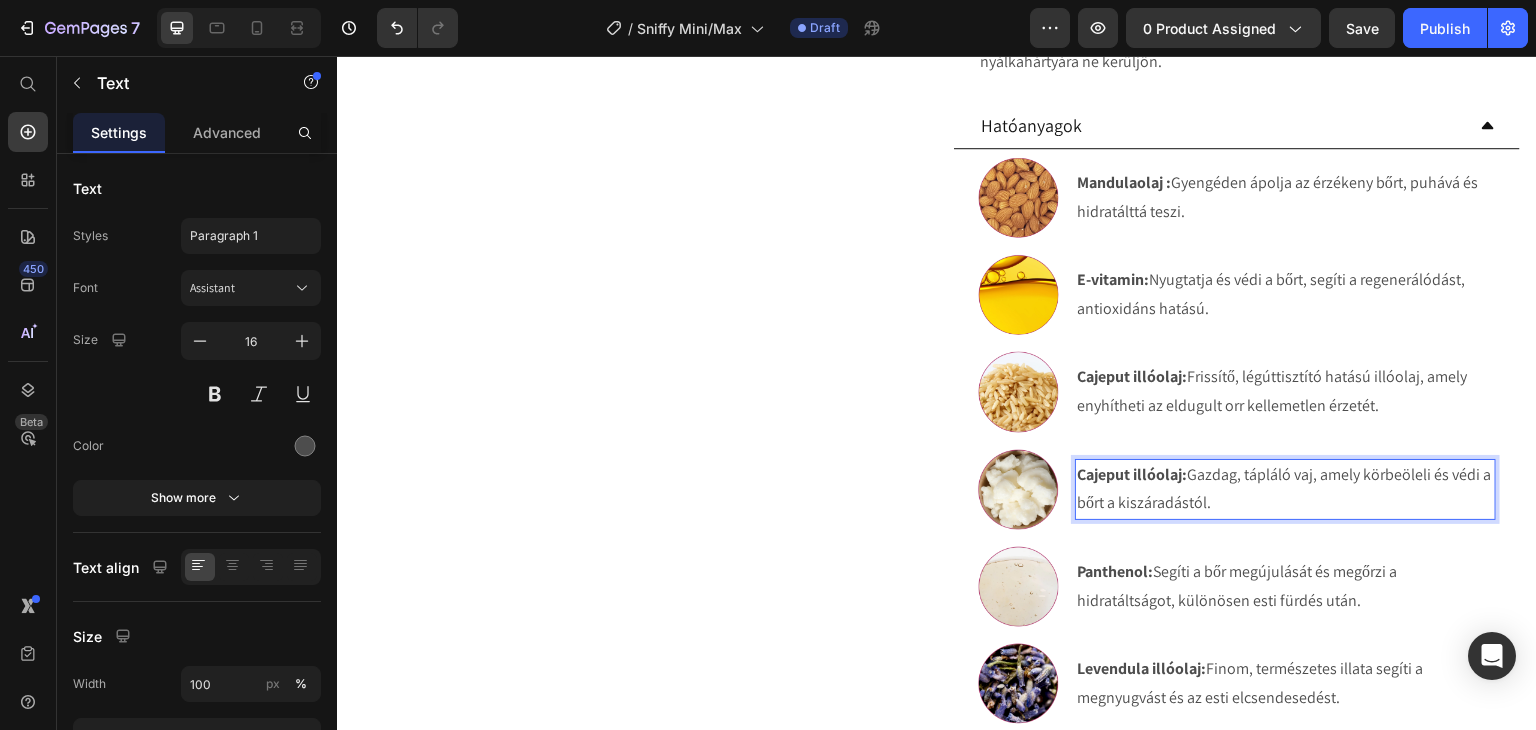 drag, startPoint x: 1217, startPoint y: 522, endPoint x: 1182, endPoint y: 502, distance: 40.311287 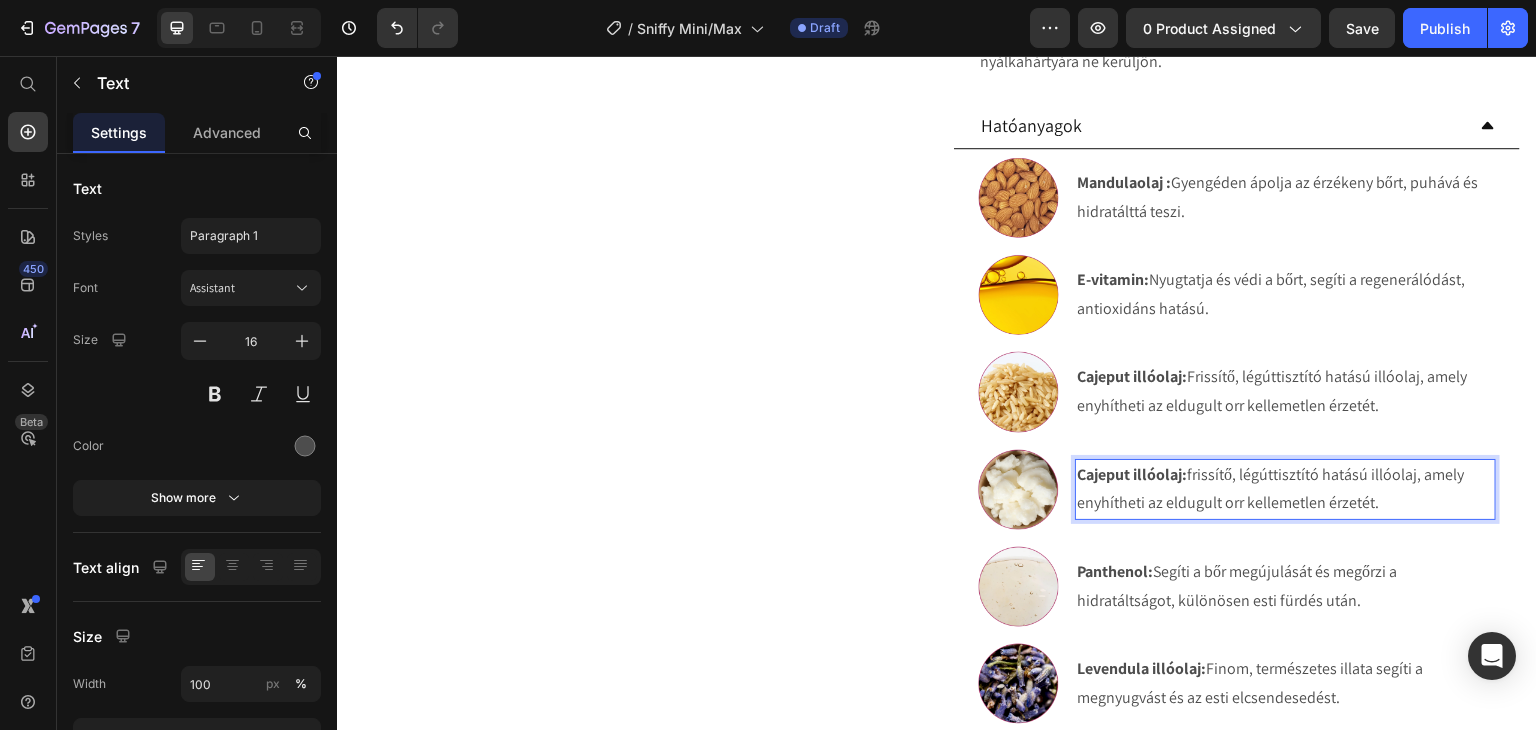 click on "Cajeput illóolaj:  frissítő, légúttisztító hatású illóolaj, amely enyhítheti az eldugult orr kellemetlen érzetét." at bounding box center (1285, 490) 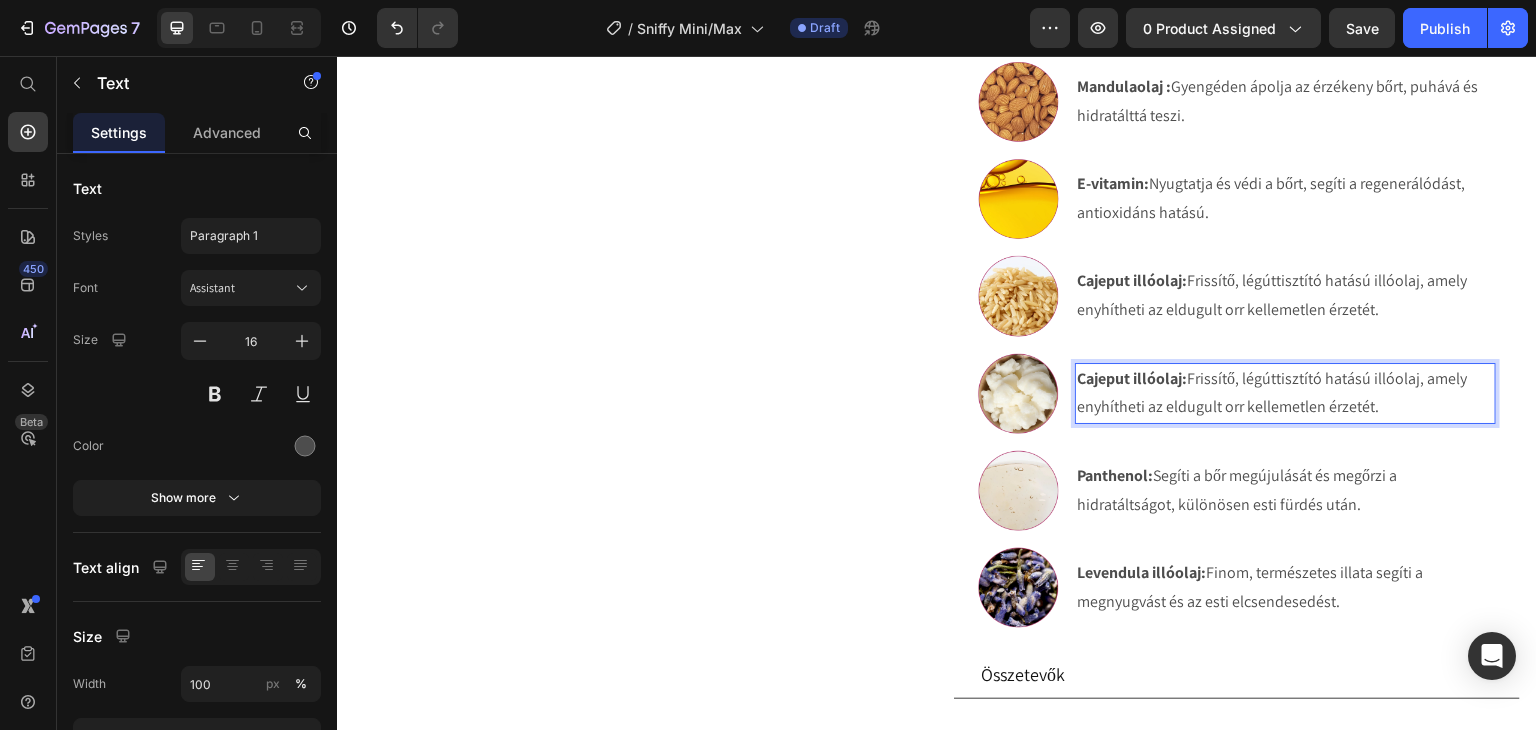 scroll, scrollTop: 1109, scrollLeft: 0, axis: vertical 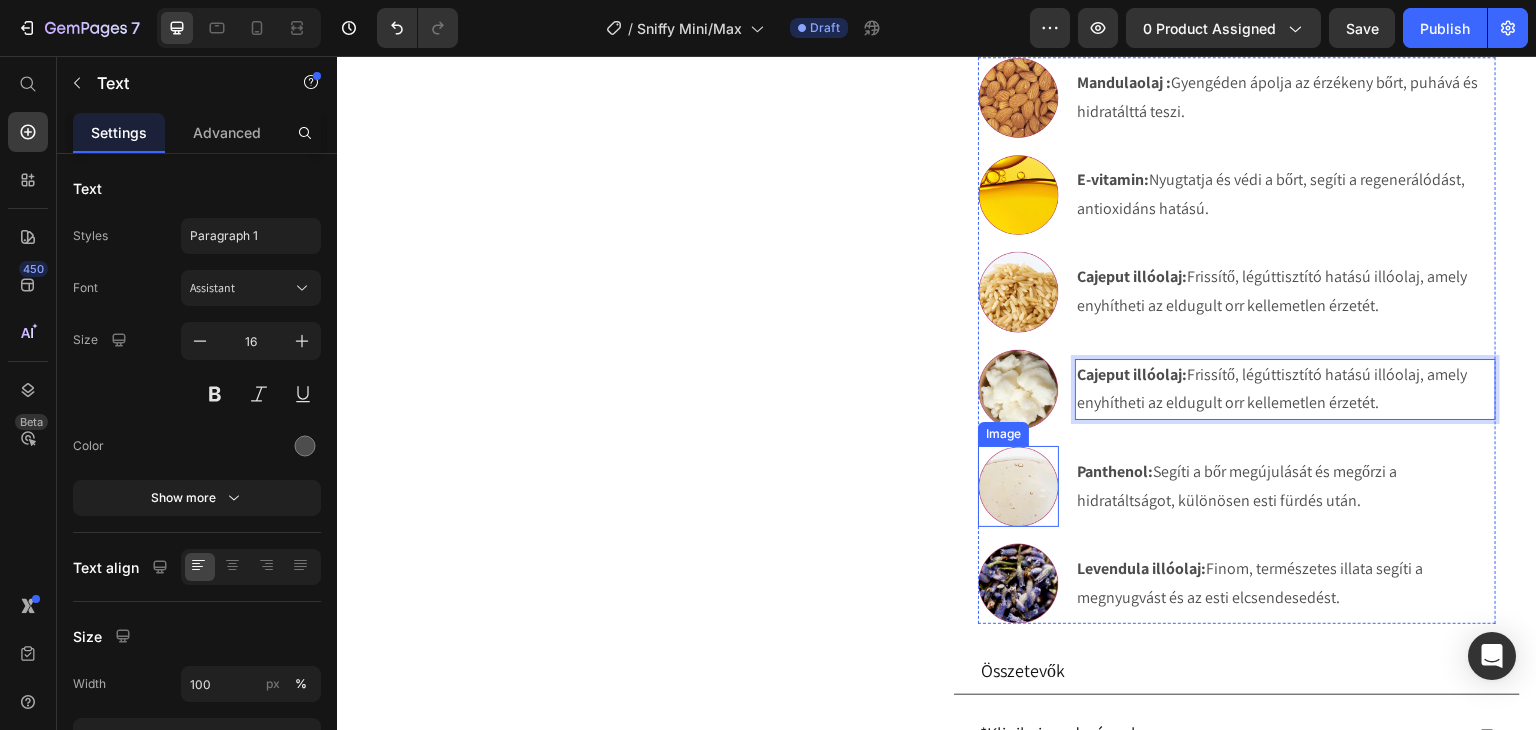 click at bounding box center [1018, 389] 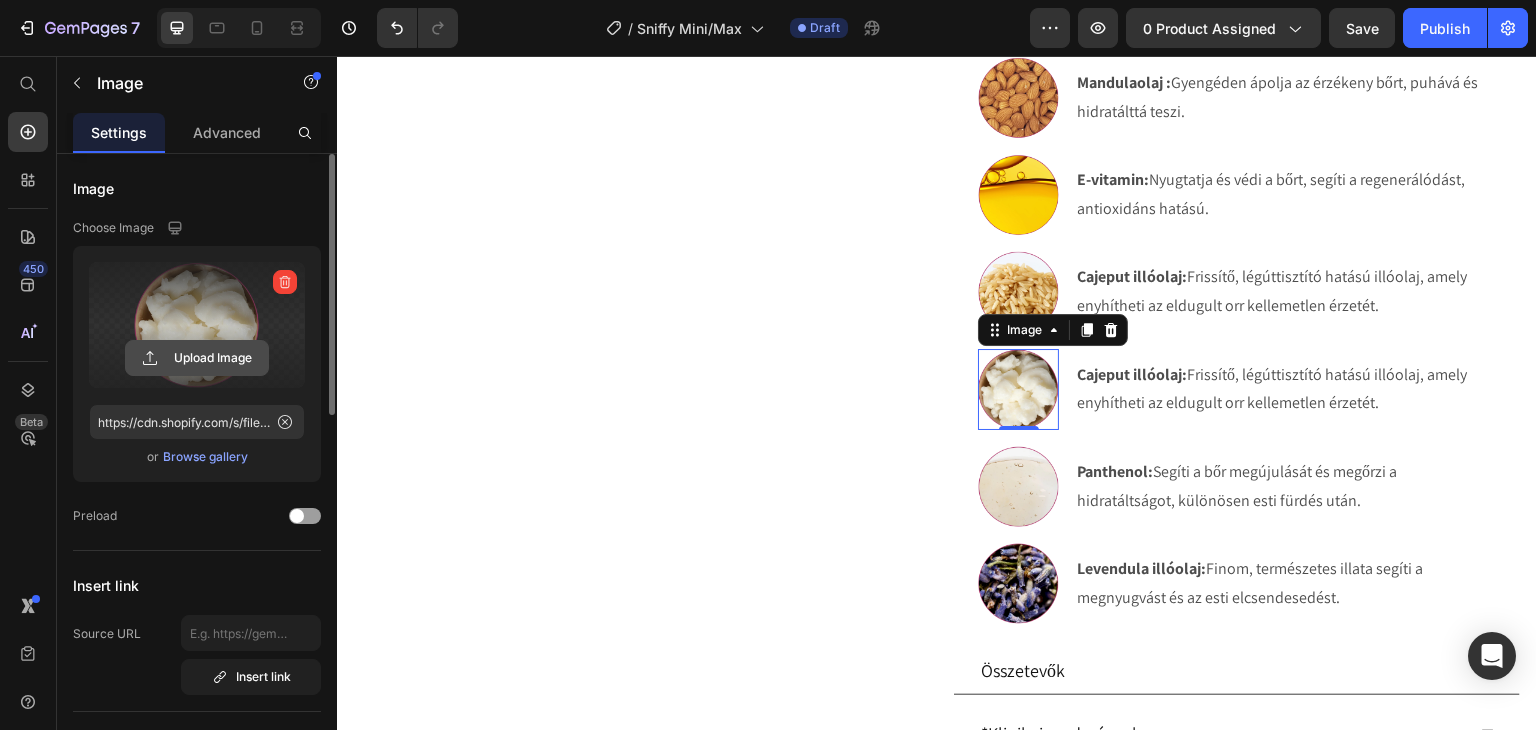 click 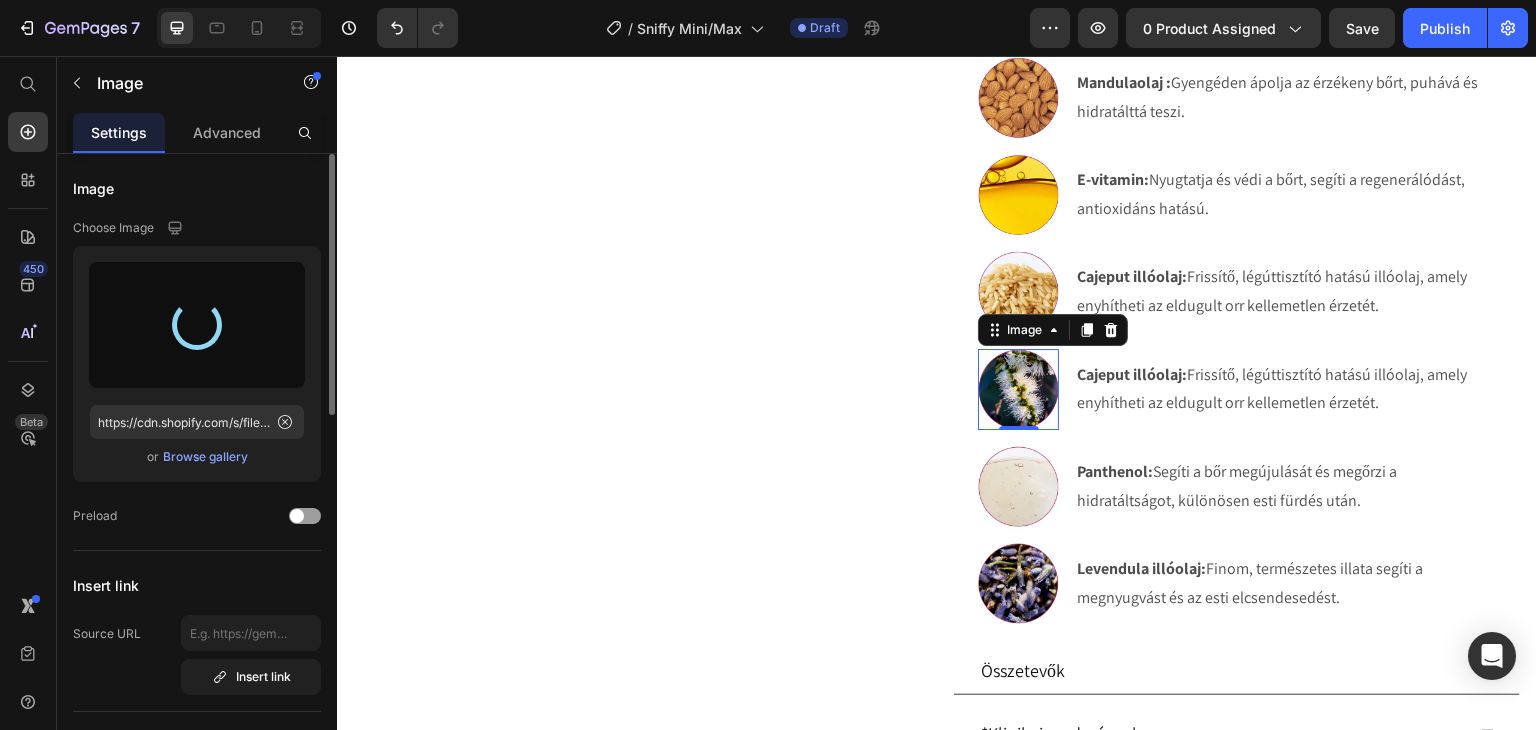 type on "https://cdn.shopify.com/s/files/1/0270/9628/5265/files/gempages_463917519317632081-de4a9e4c-7d94-4253-8084-67fc4a03fa24.webp" 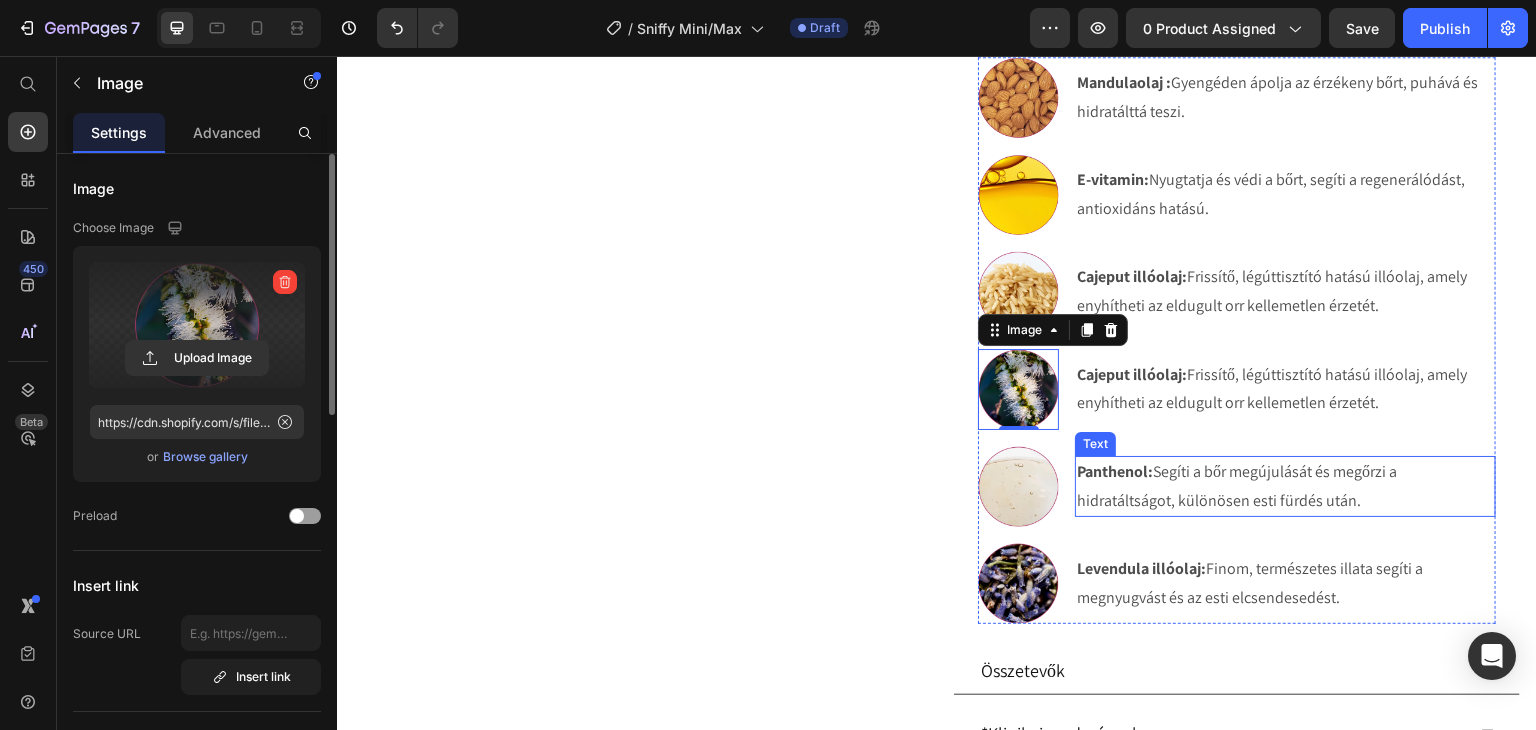 click on "Panthenol:  Segíti a bőr megújulását és megőrzi a hidratáltságot, különösen esti fürdés után." at bounding box center [1285, 487] 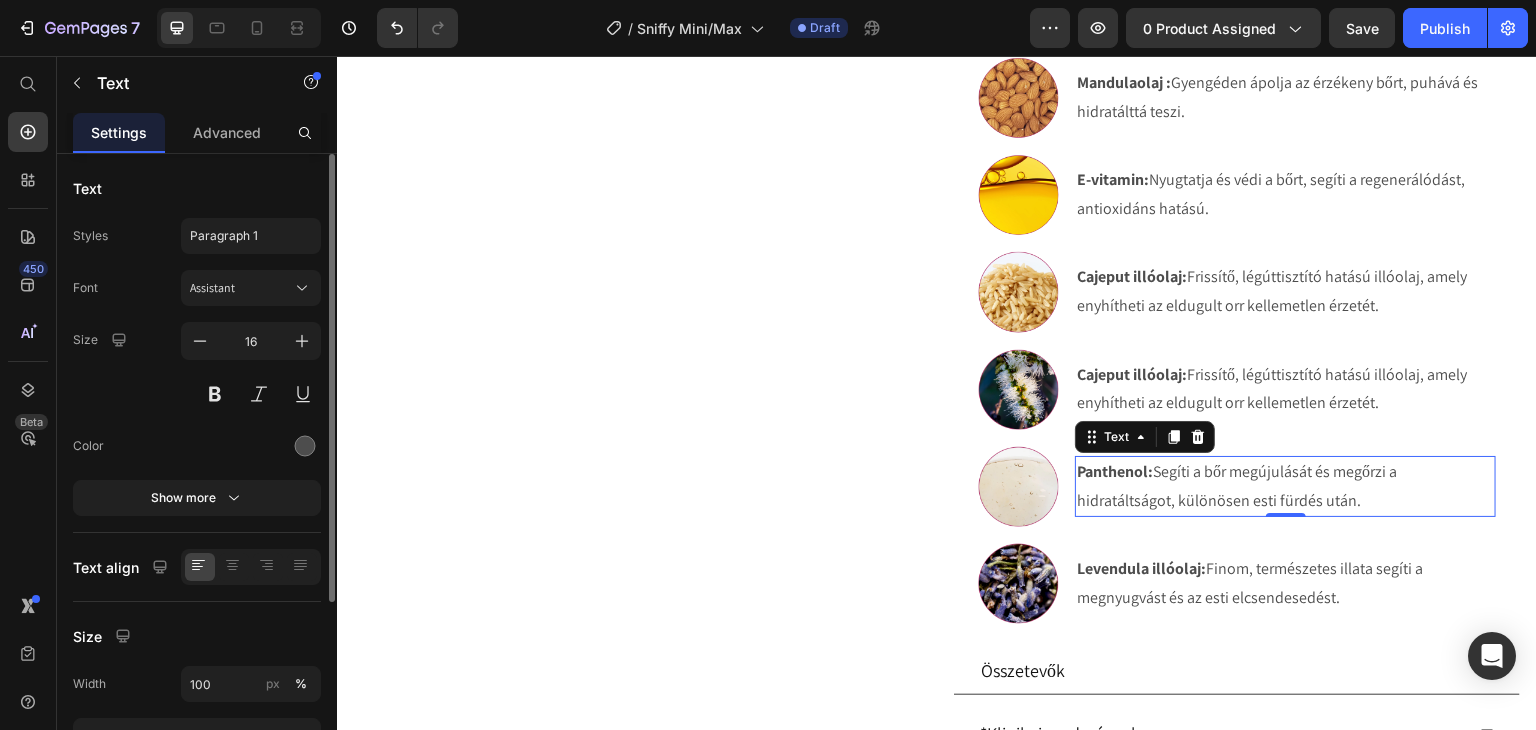 click on "Panthenol:" at bounding box center [1115, 471] 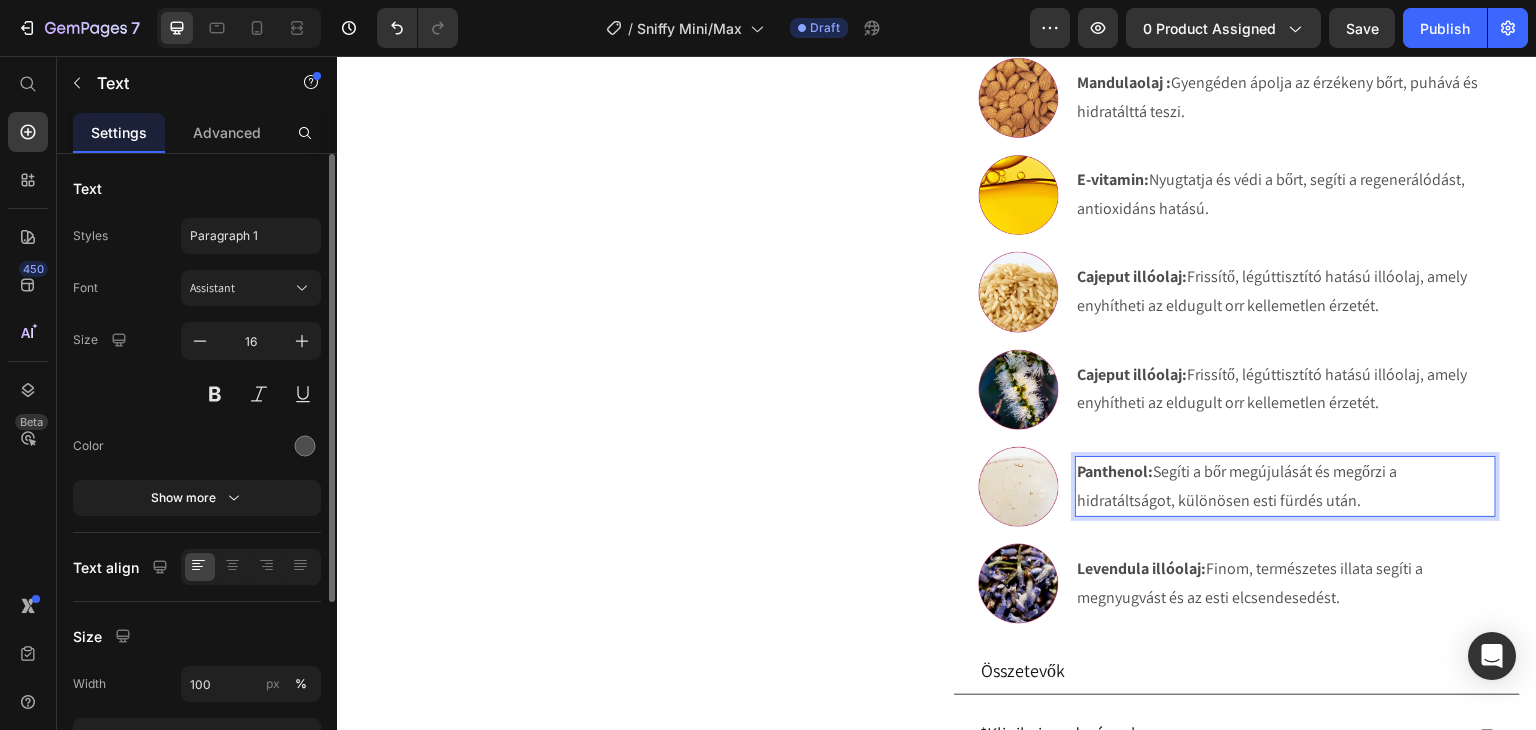 click on "Panthenol:" at bounding box center (1115, 471) 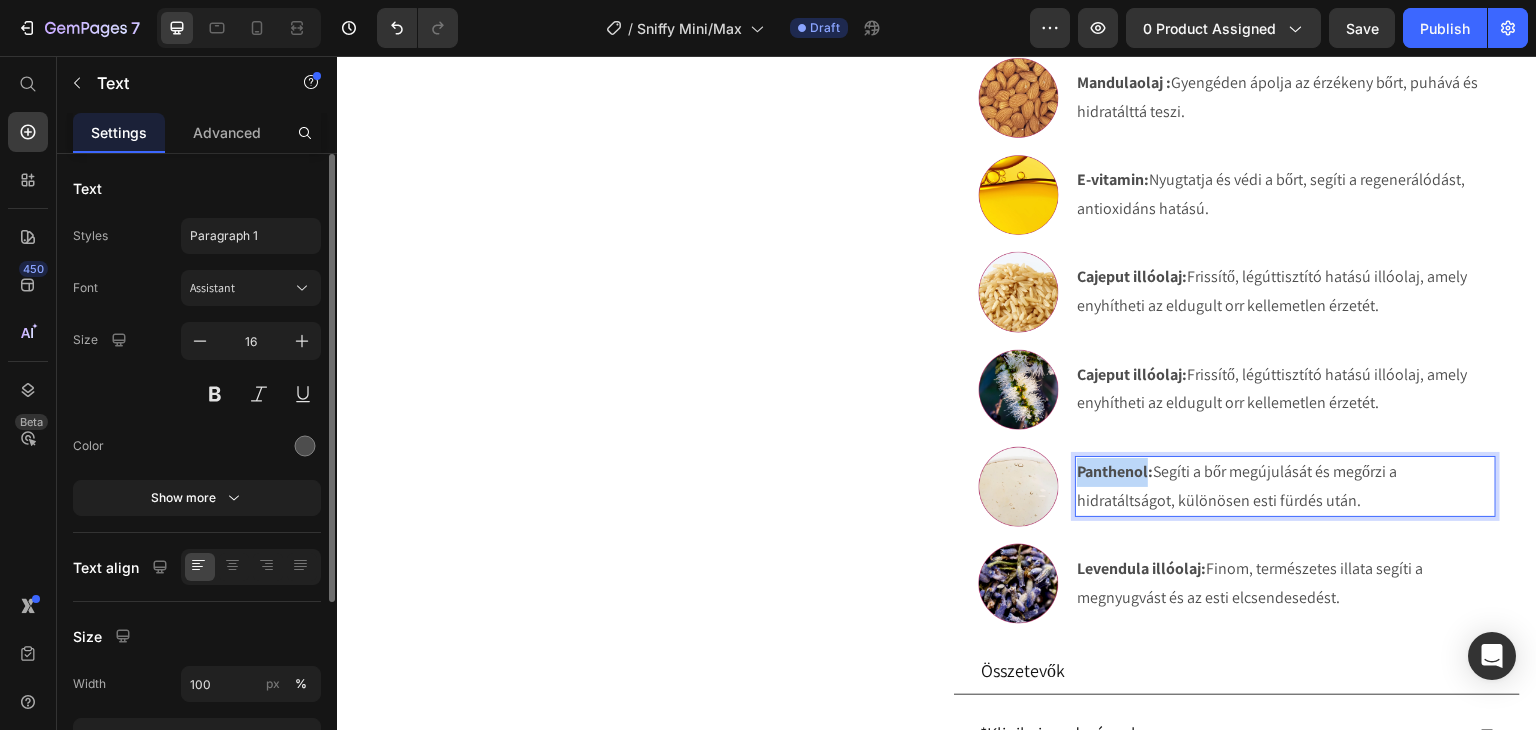 click on "Panthenol:" at bounding box center [1115, 471] 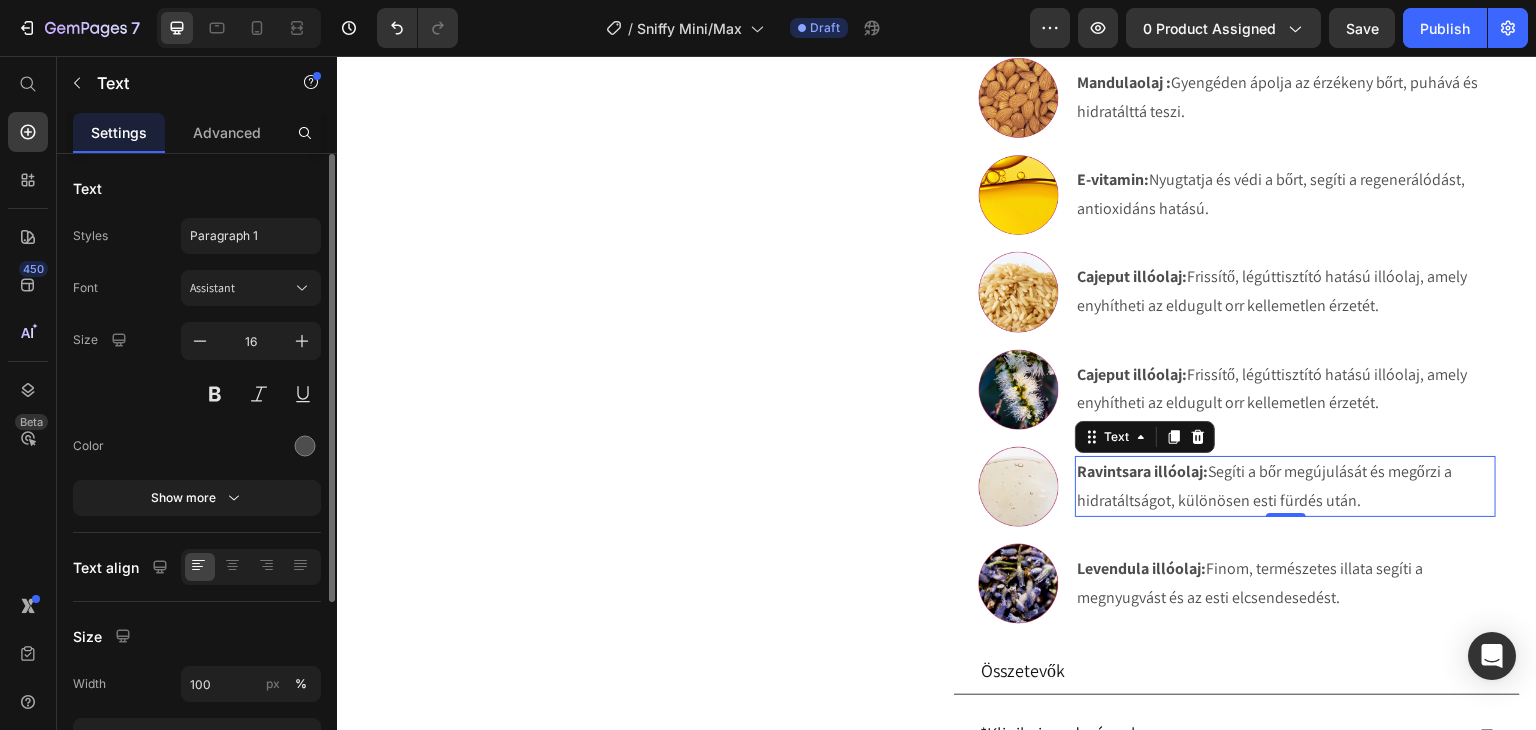 click on "Ravintsara illóolaj:  Segíti a bőr megújulását és megőrzi a hidratáltságot, különösen esti fürdés után." at bounding box center (1285, 487) 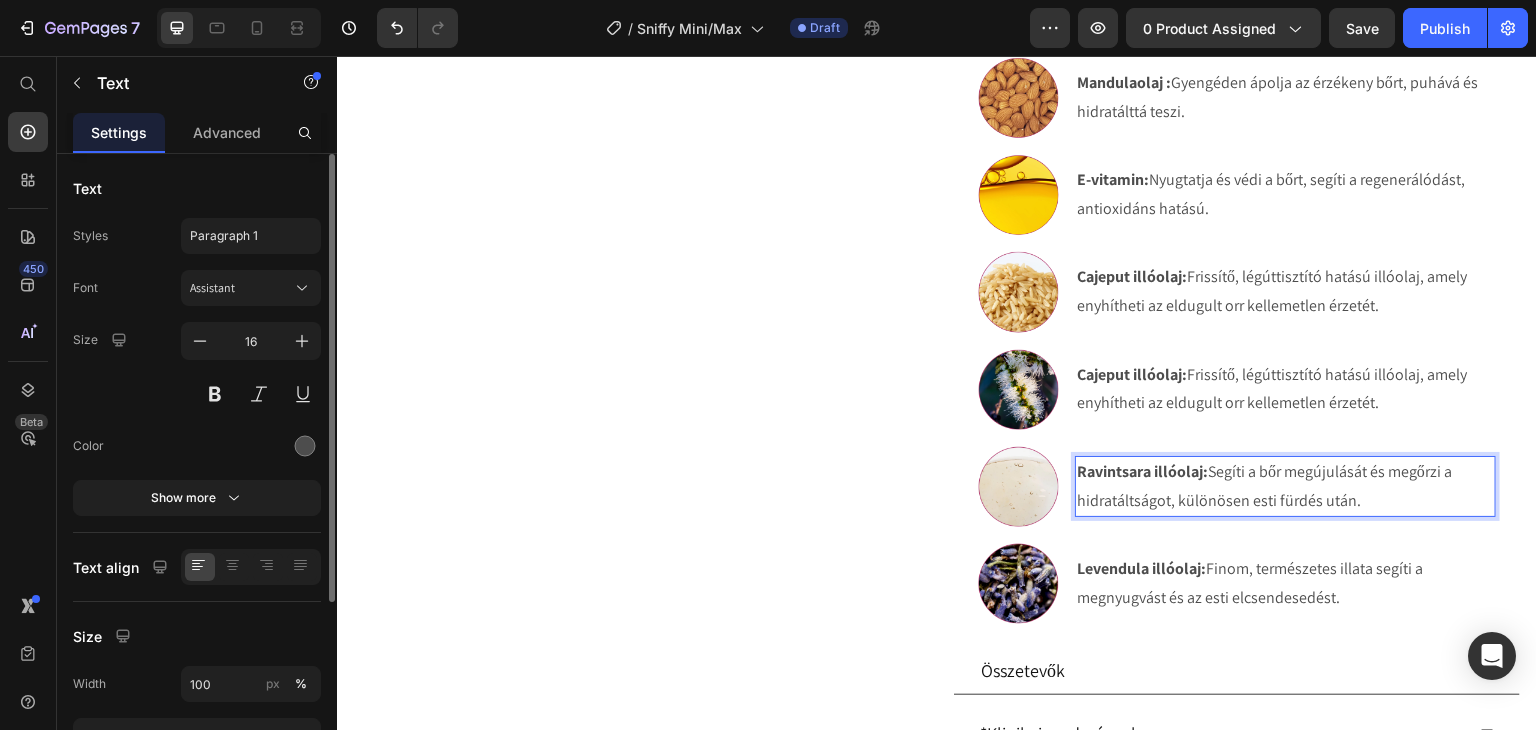 drag, startPoint x: 1355, startPoint y: 521, endPoint x: 1206, endPoint y: 500, distance: 150.4726 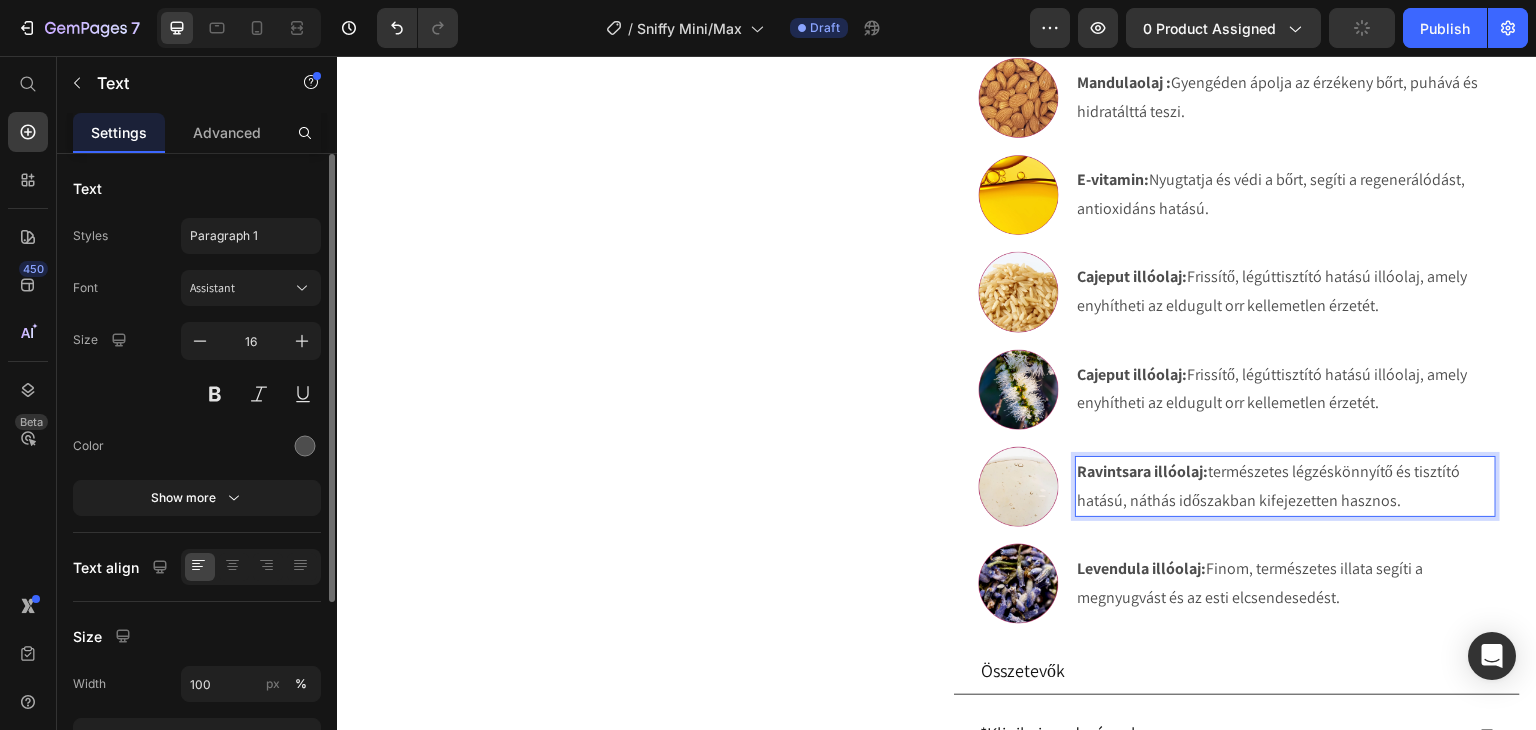 click on "Ravintsara illóolaj:  természetes légzéskönnyítő és tisztító hatású, náthás időszakban kifejezetten hasznos." at bounding box center (1285, 487) 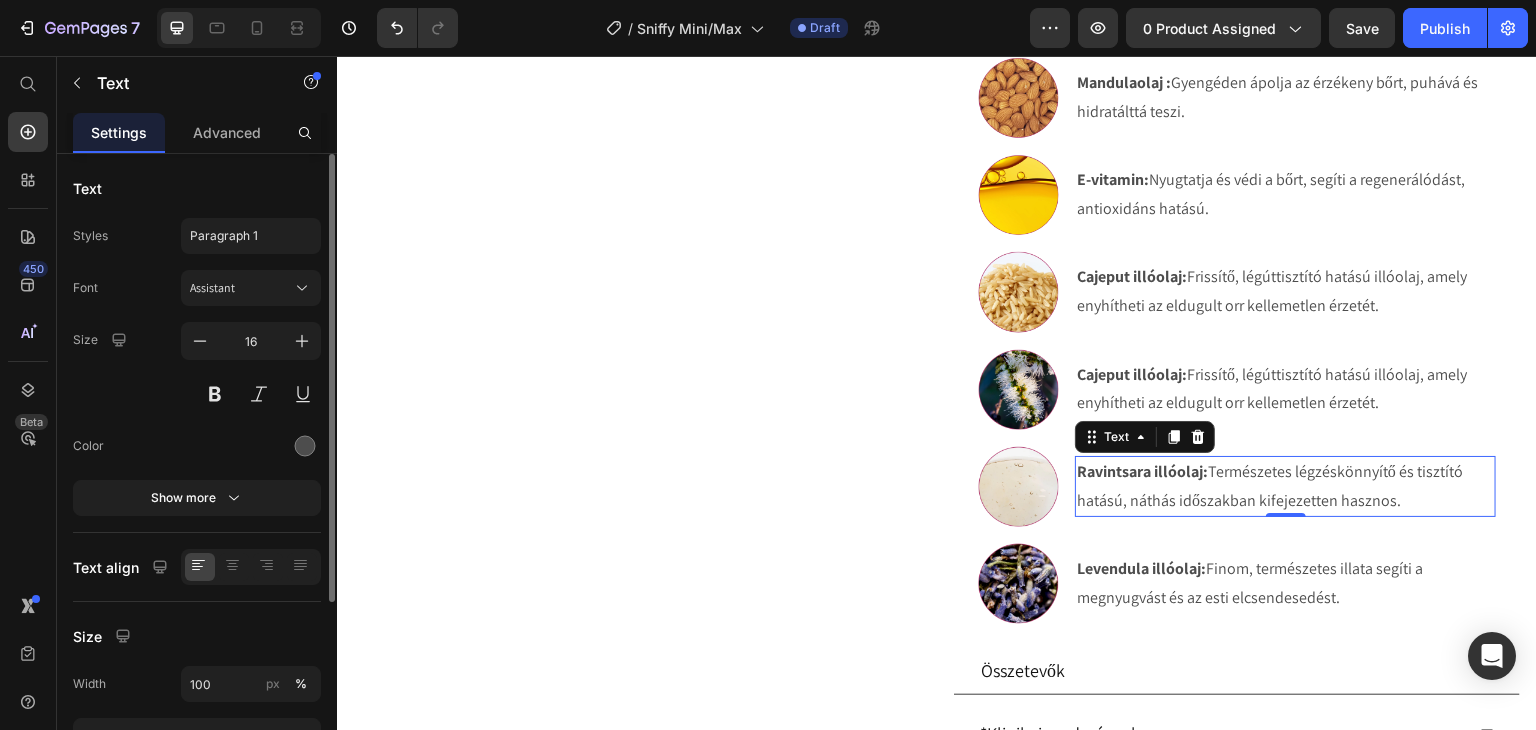 click on "Ravintsara illóolaj:  Természetes légzéskönnyítő és tisztító hatású, náthás időszakban kifejezetten hasznos." at bounding box center [1285, 487] 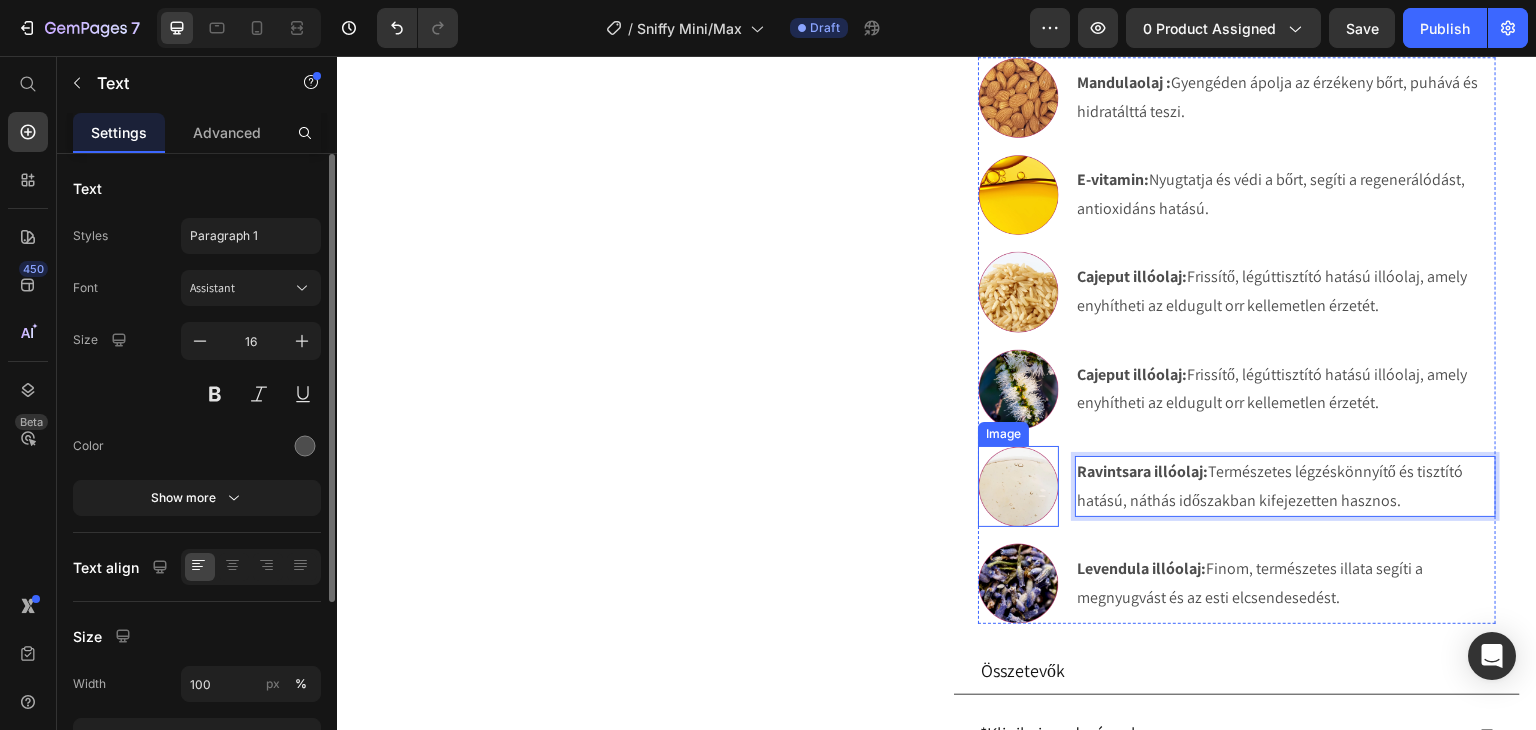 click at bounding box center [1018, 486] 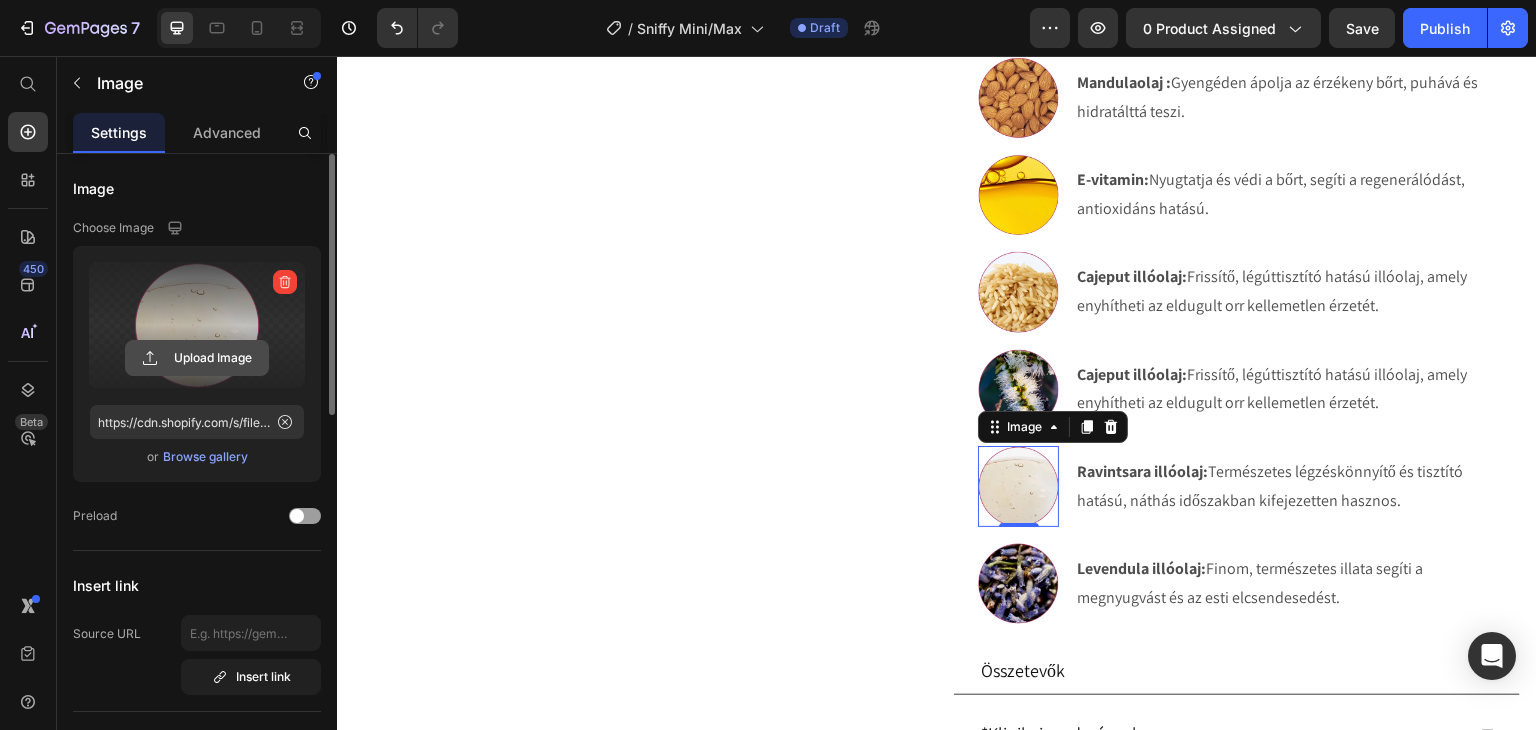 click 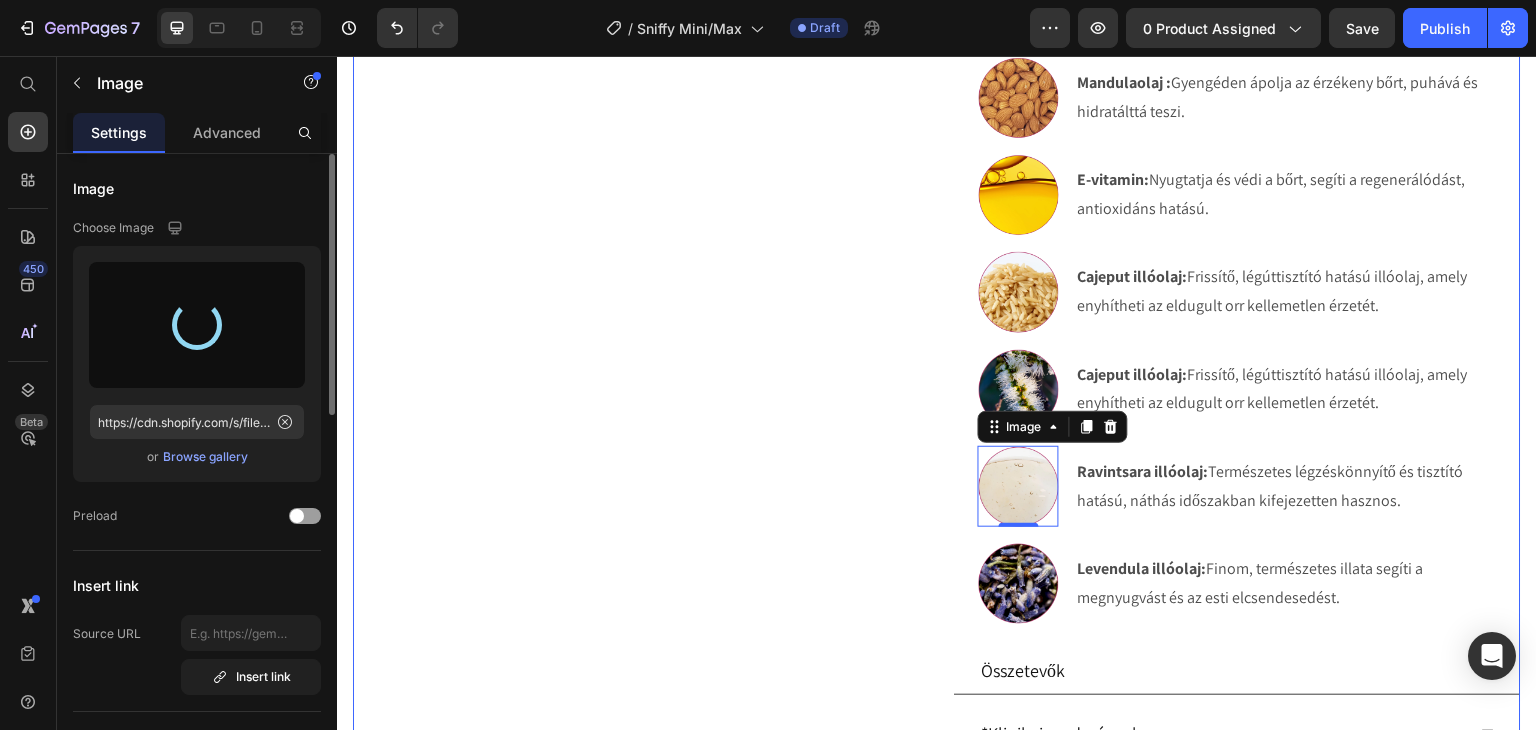 type on "https://cdn.shopify.com/s/files/1/0270/9628/5265/files/gempages_463917519317632081-0bdcc547-3d3a-4276-abc7-1dc627b51981.webp" 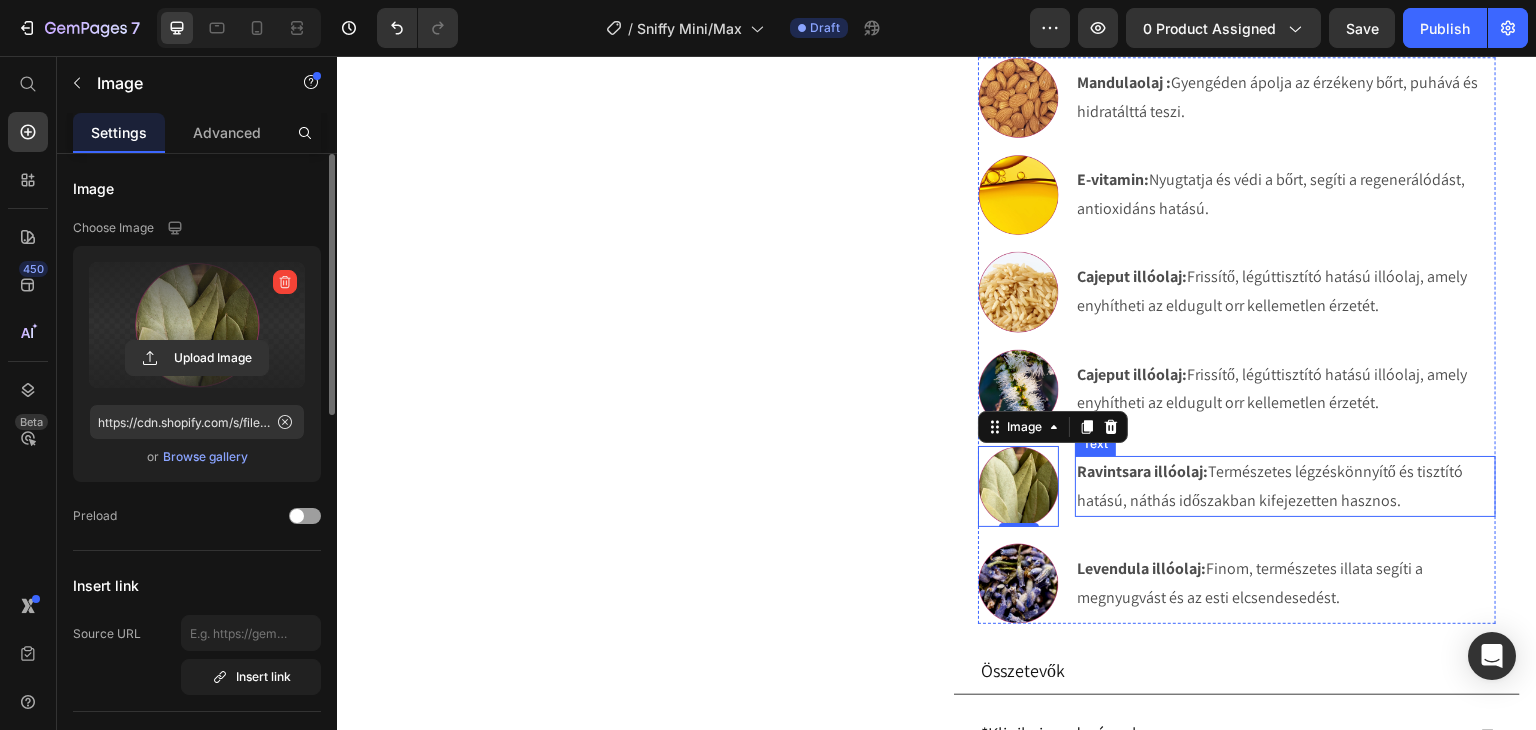 click on "Ravintsara illóolaj:" at bounding box center [1142, 471] 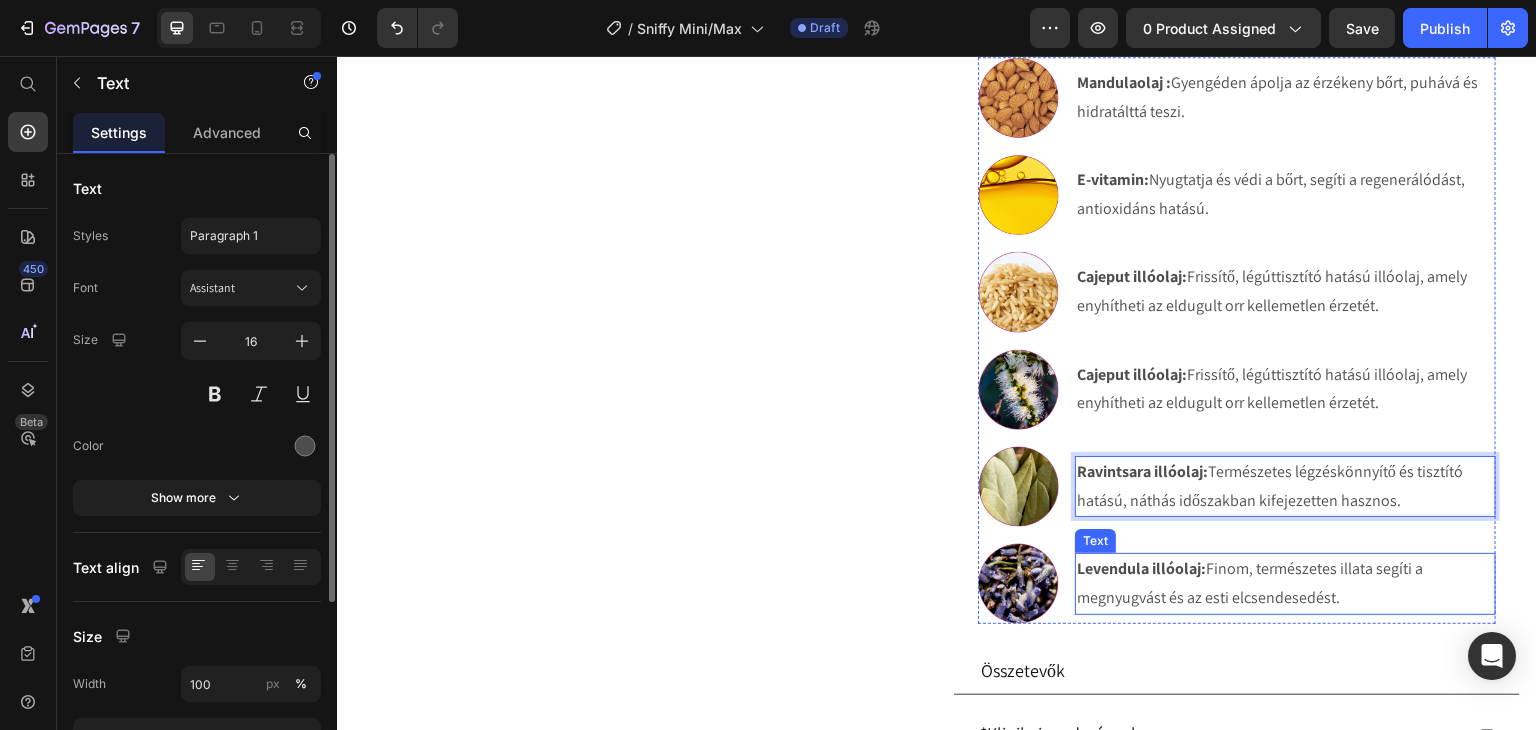 click on "Levendula illóolaj:" at bounding box center (1141, 568) 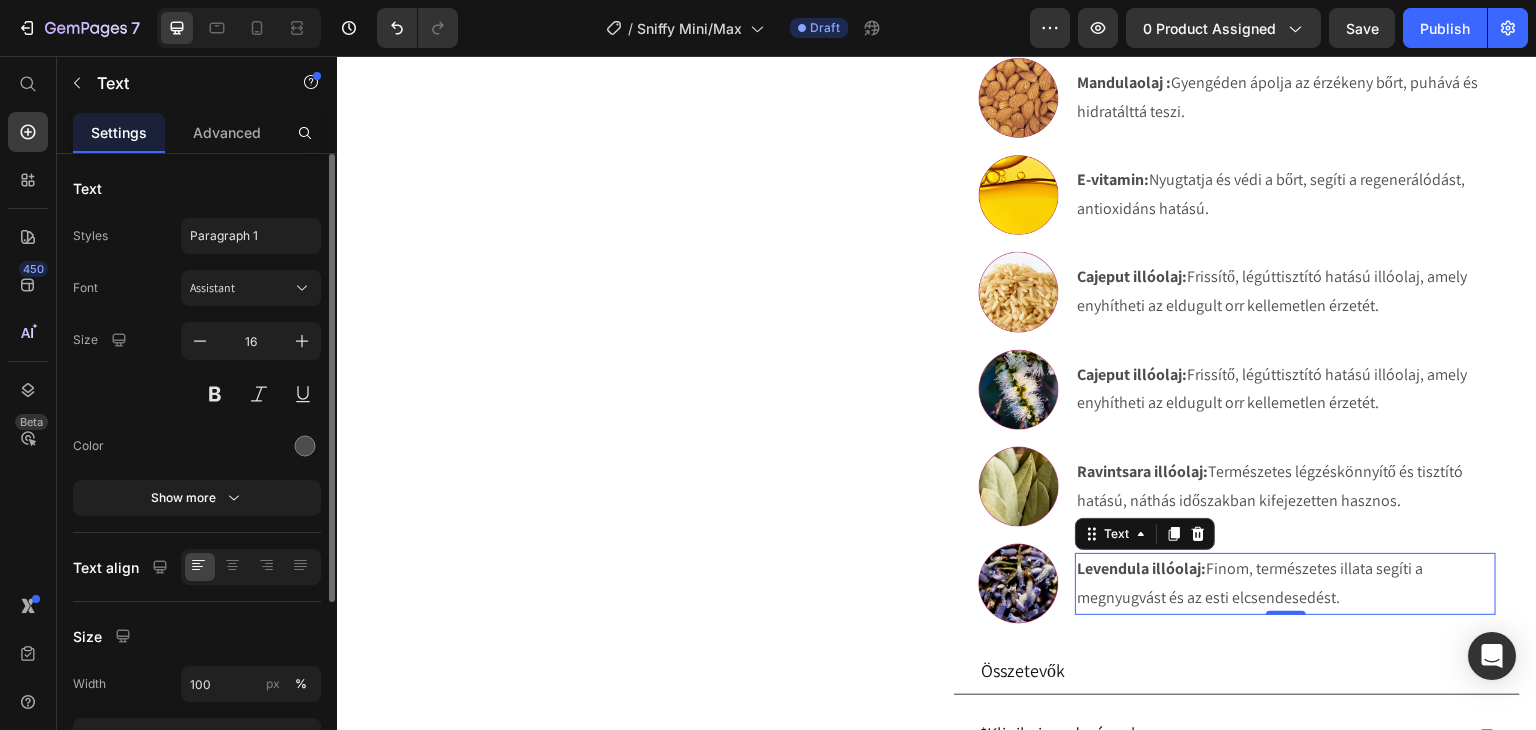 click on "Levendula illóolaj:" at bounding box center (1141, 568) 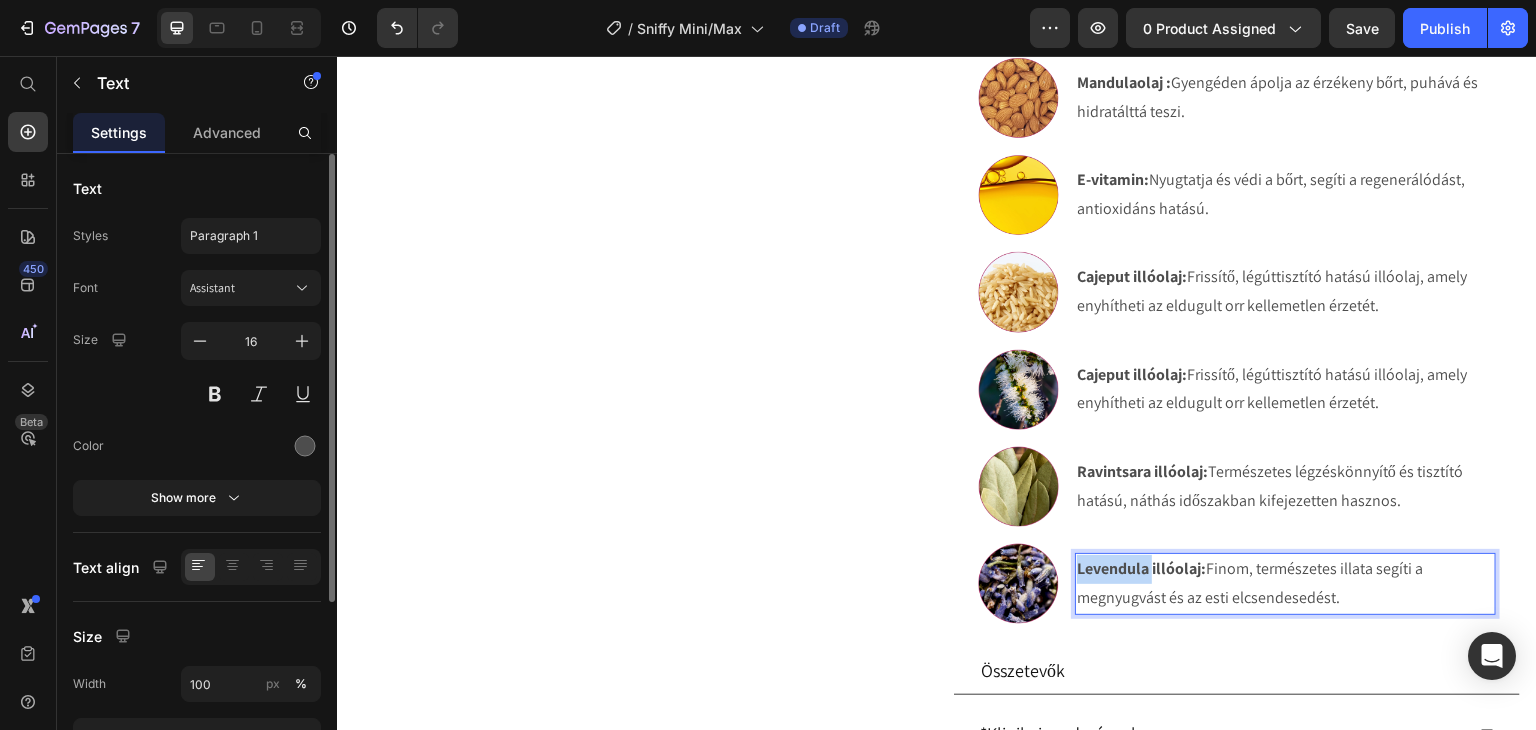 click on "Levendula illóolaj:" at bounding box center (1141, 568) 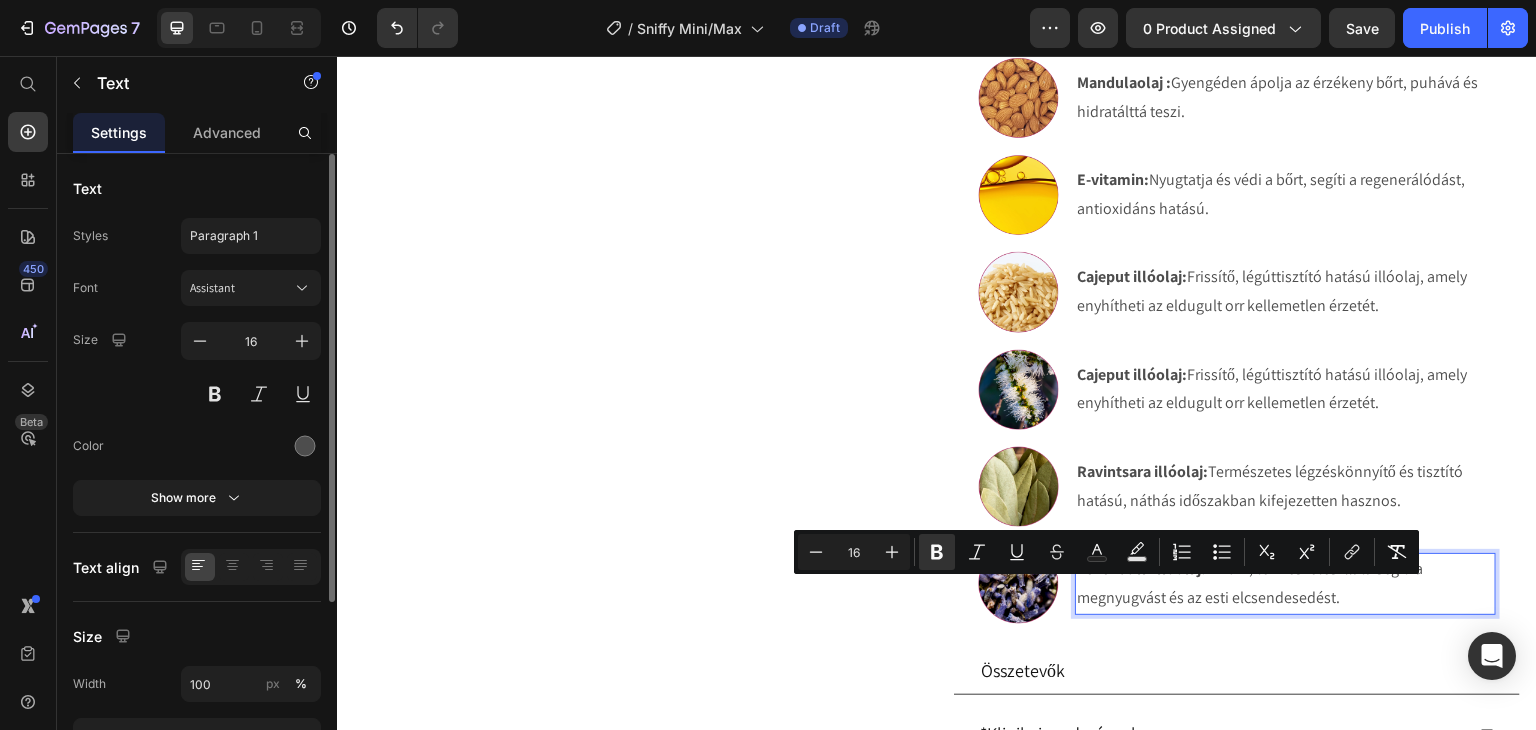 click on "Levendula illóolaj:" at bounding box center [1141, 568] 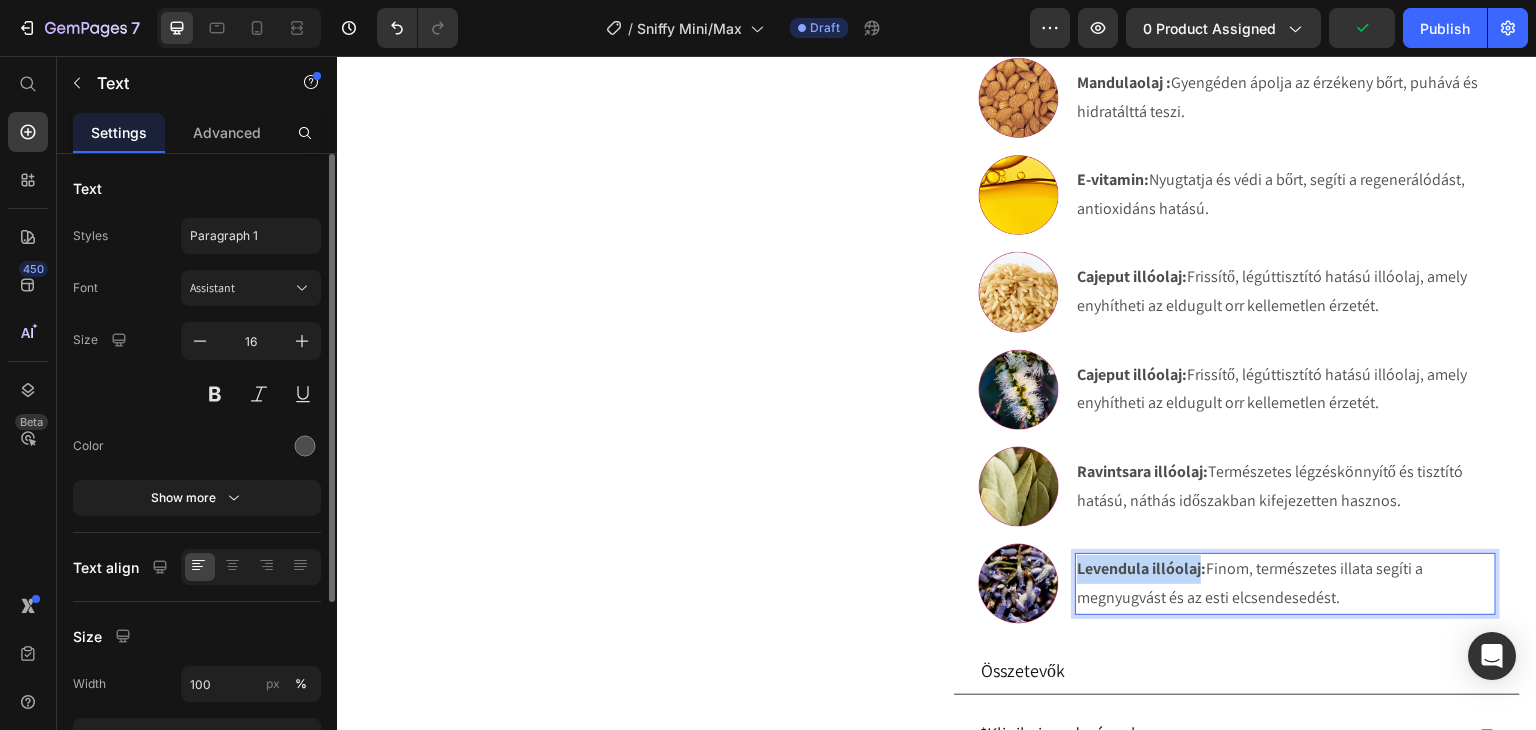 drag, startPoint x: 1195, startPoint y: 595, endPoint x: 1071, endPoint y: 597, distance: 124.01613 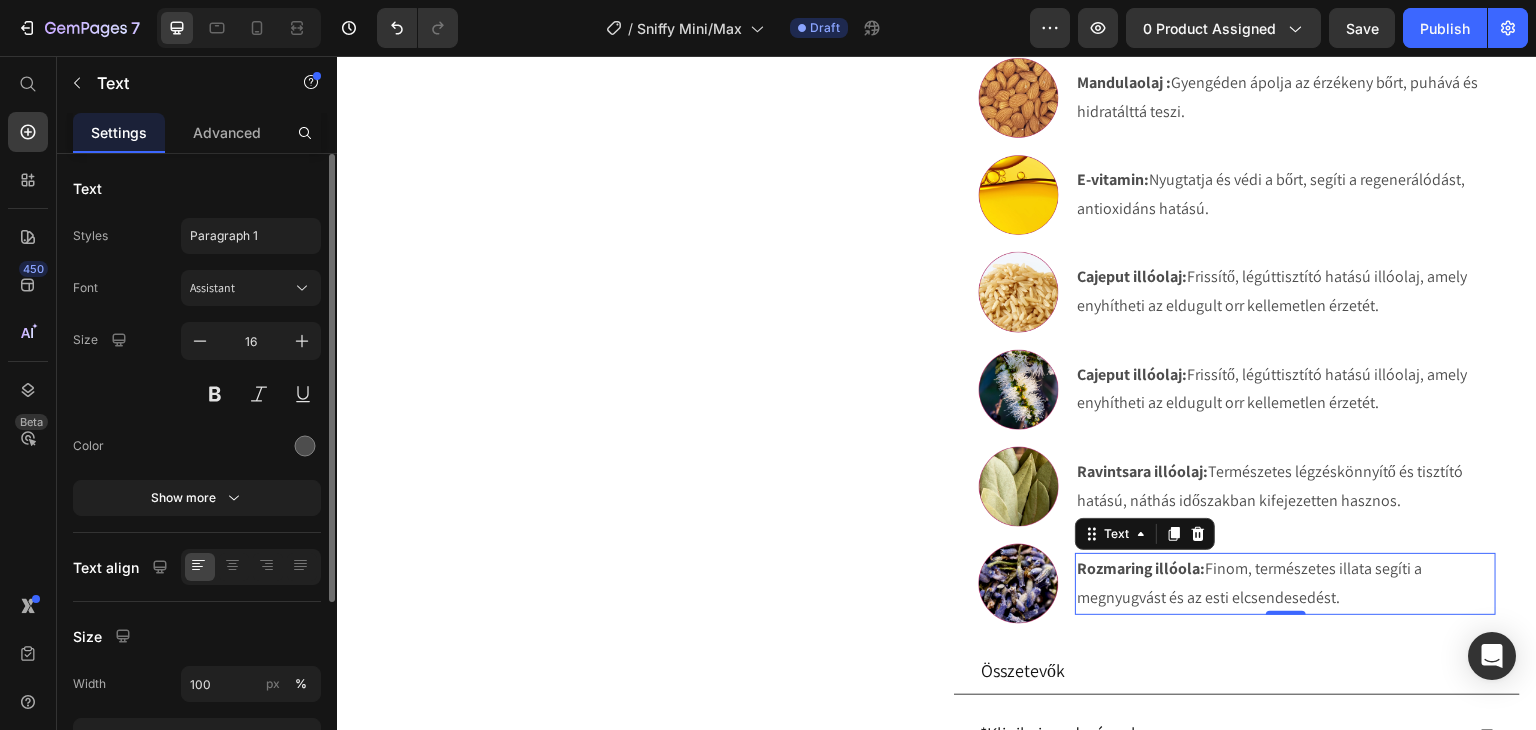 click on "Rozmaring illóola:  Finom, természetes illata segíti a megnyugvást és az esti elcsendesedést." at bounding box center [1285, 584] 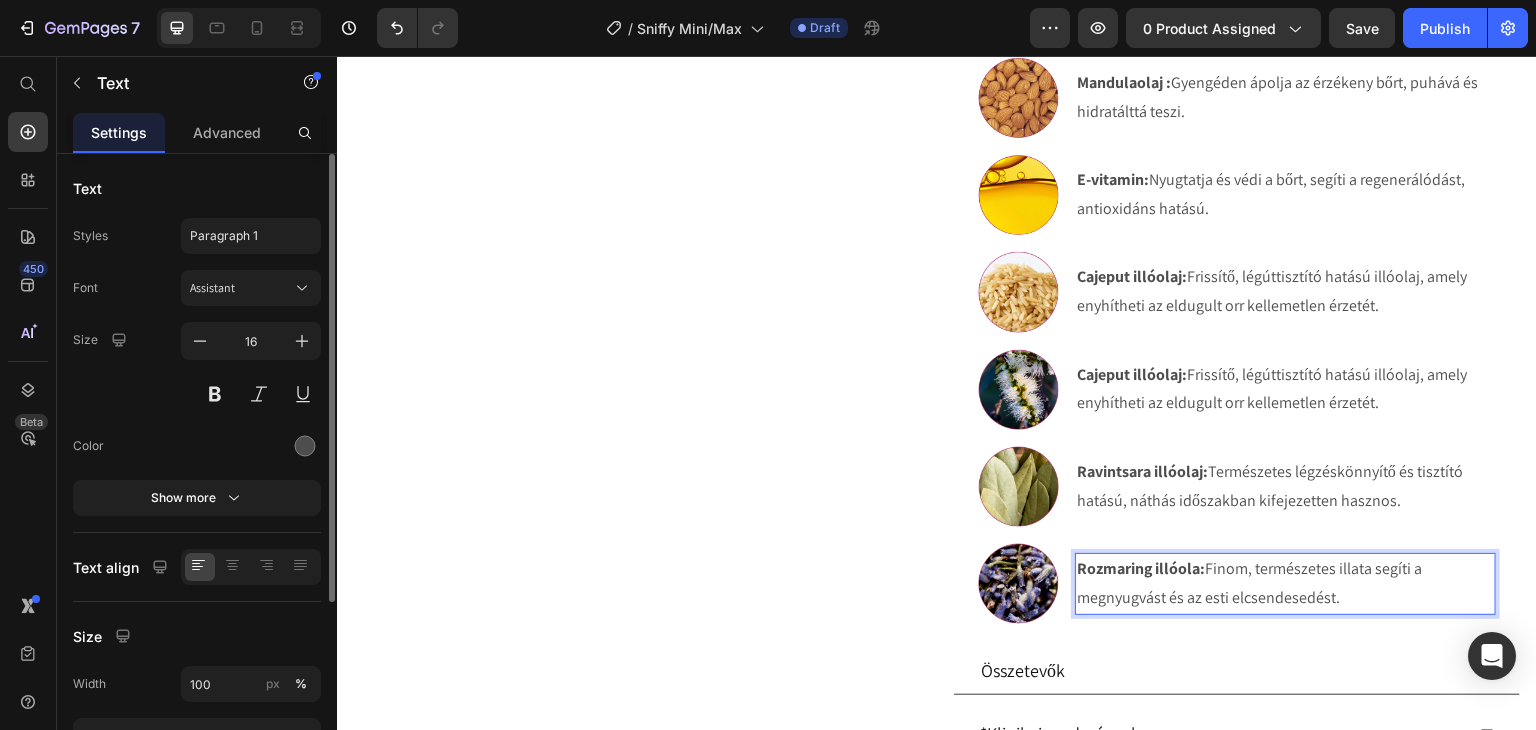 drag, startPoint x: 1331, startPoint y: 619, endPoint x: 1199, endPoint y: 594, distance: 134.34657 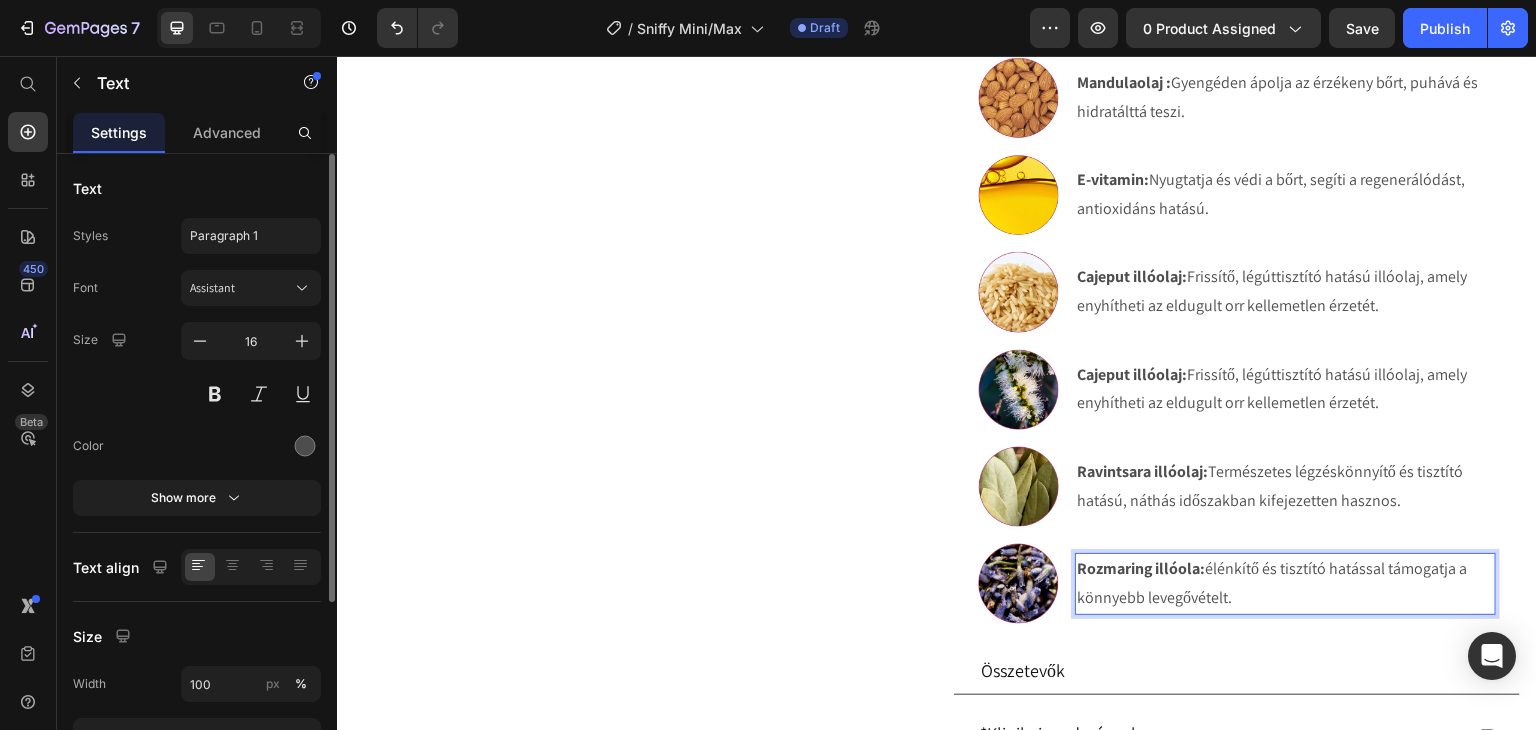 click on "Rozmaring illóola:  élénkítő és tisztító hatással támogatja a könnyebb levegővételt." at bounding box center [1285, 584] 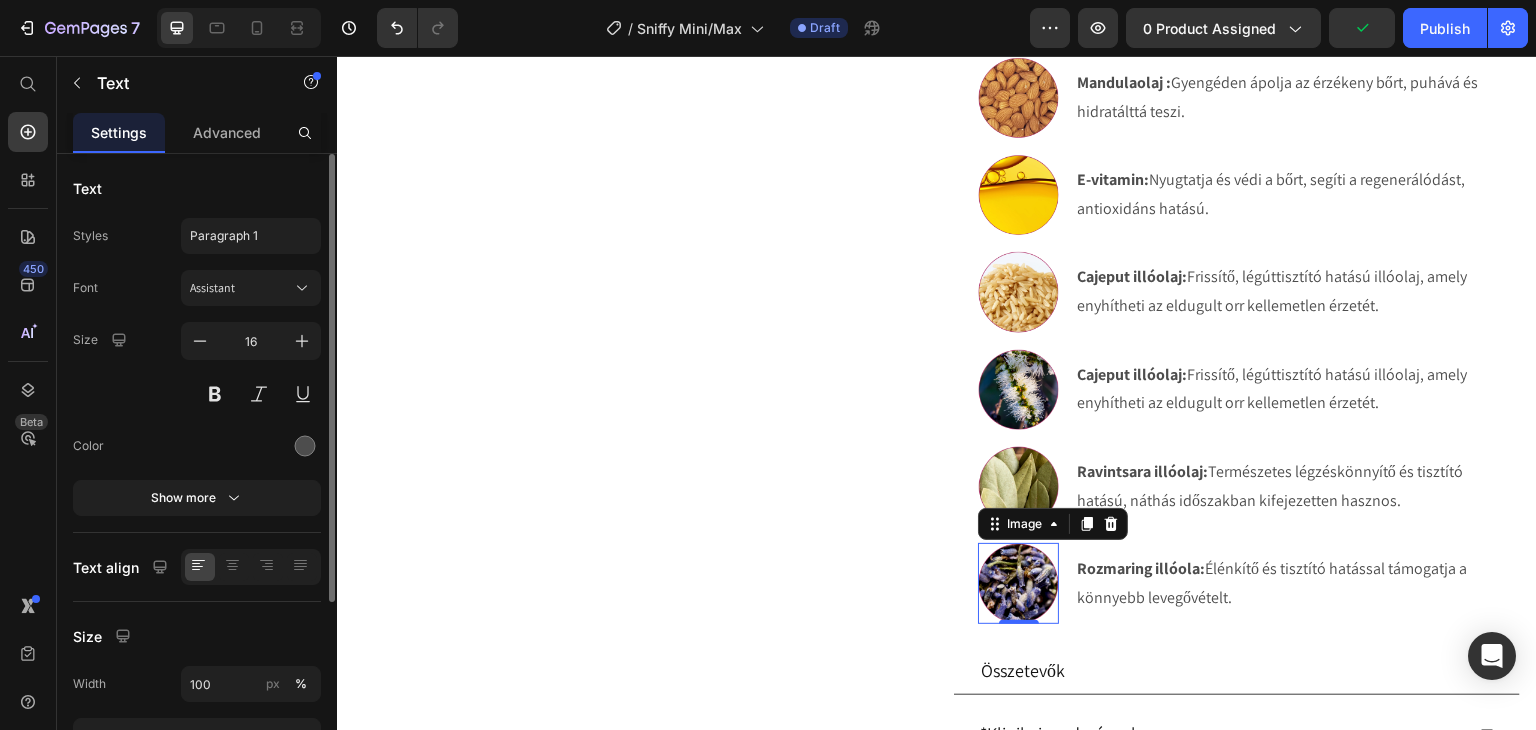 click at bounding box center [1018, 583] 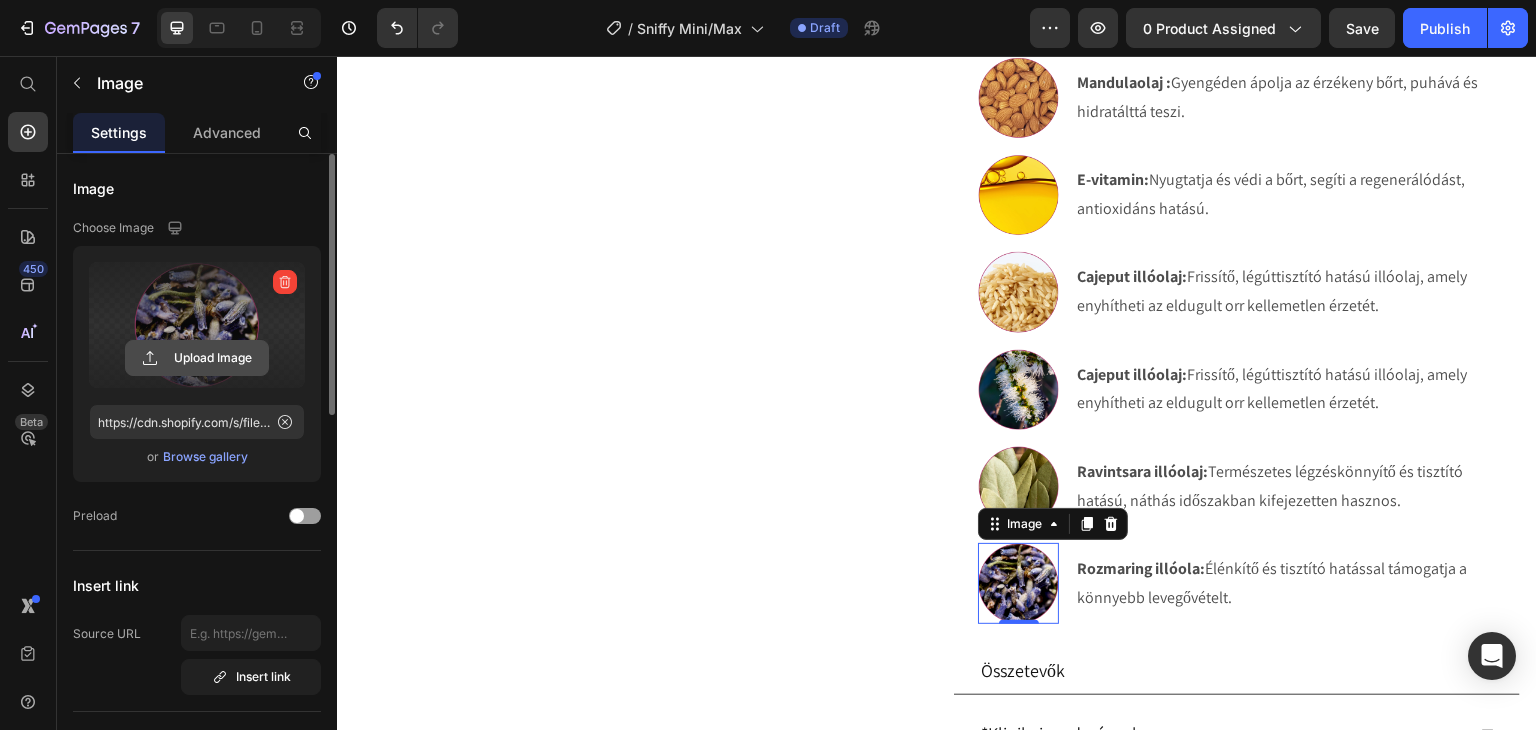 click 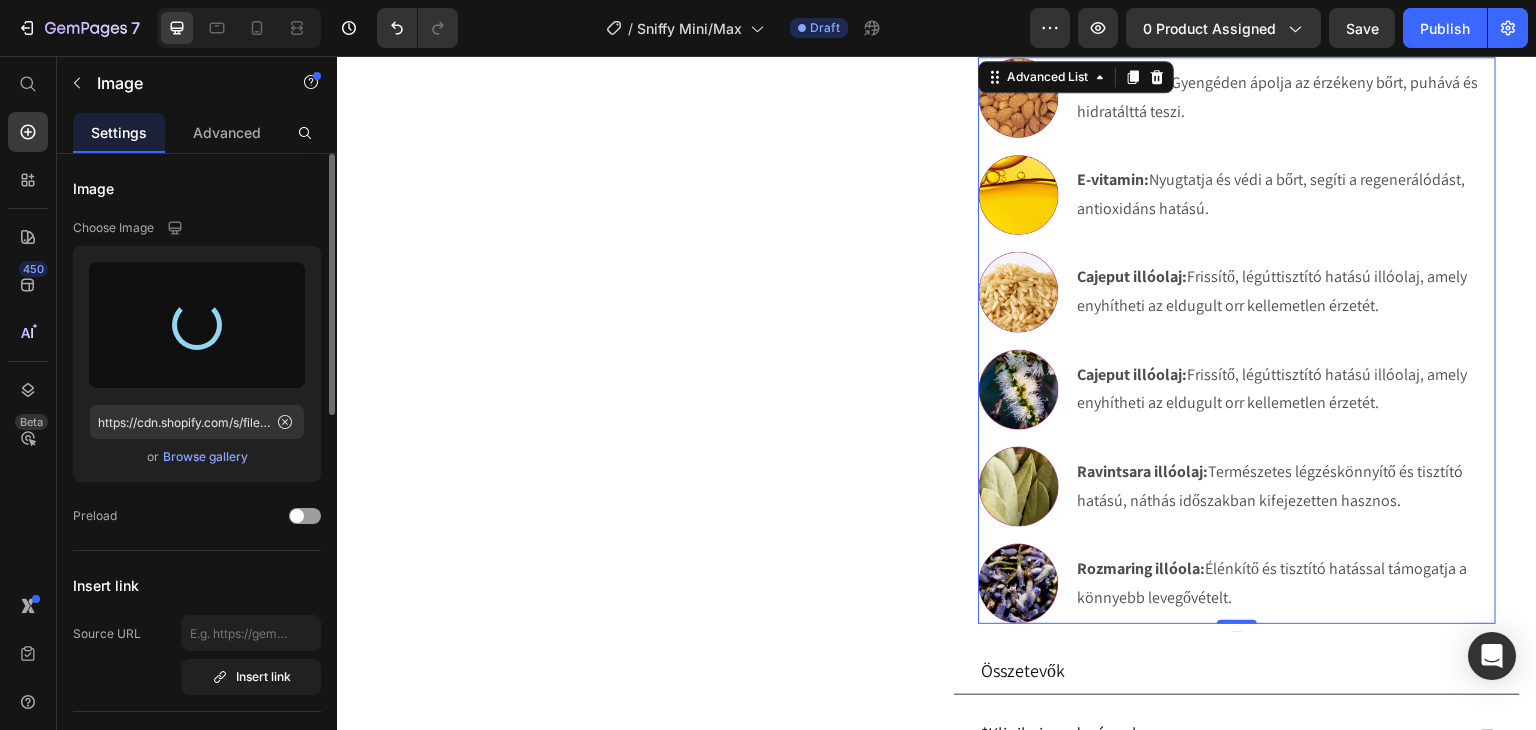 click on "Image Mandulaolaj :  Gyengéden ápolja az érzékeny bőrt, puhává és hidratálttá teszi. Text Block Image E-vitamin:   Nyugtatja és védi a bőrt, segíti a regenerálódást, antioxidáns hatású. Text Block Image Cajeput illóolaj:  Frissítő, légúttisztító hatású illóolaj, amely enyhítheti az eldugult orr kellemetlen érzetét. Text Image Cajeput illóolaj:  Frissítő, légúttisztító hatású illóolaj, amely enyhítheti az eldugult orr kellemetlen érzetét. Text Image Ravintsara illóolaj:  Természetes légzéskönnyítő és tisztító hatású, náthás időszakban kifejezetten hasznos. Text Image Rozmaring illóola:  Élénkítő és tisztító hatással támogatja a könnyebb levegővételt. Text" at bounding box center [1237, 340] 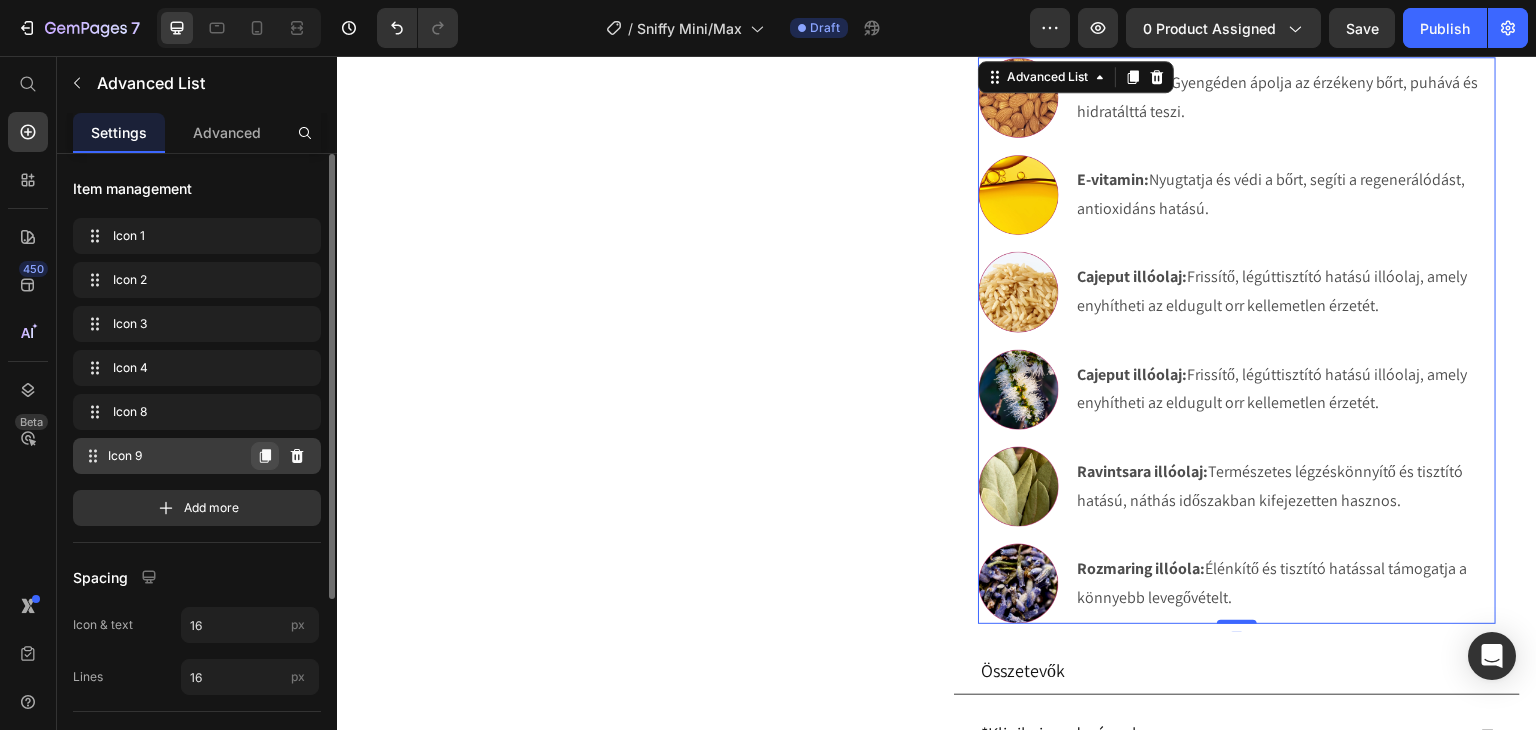 click 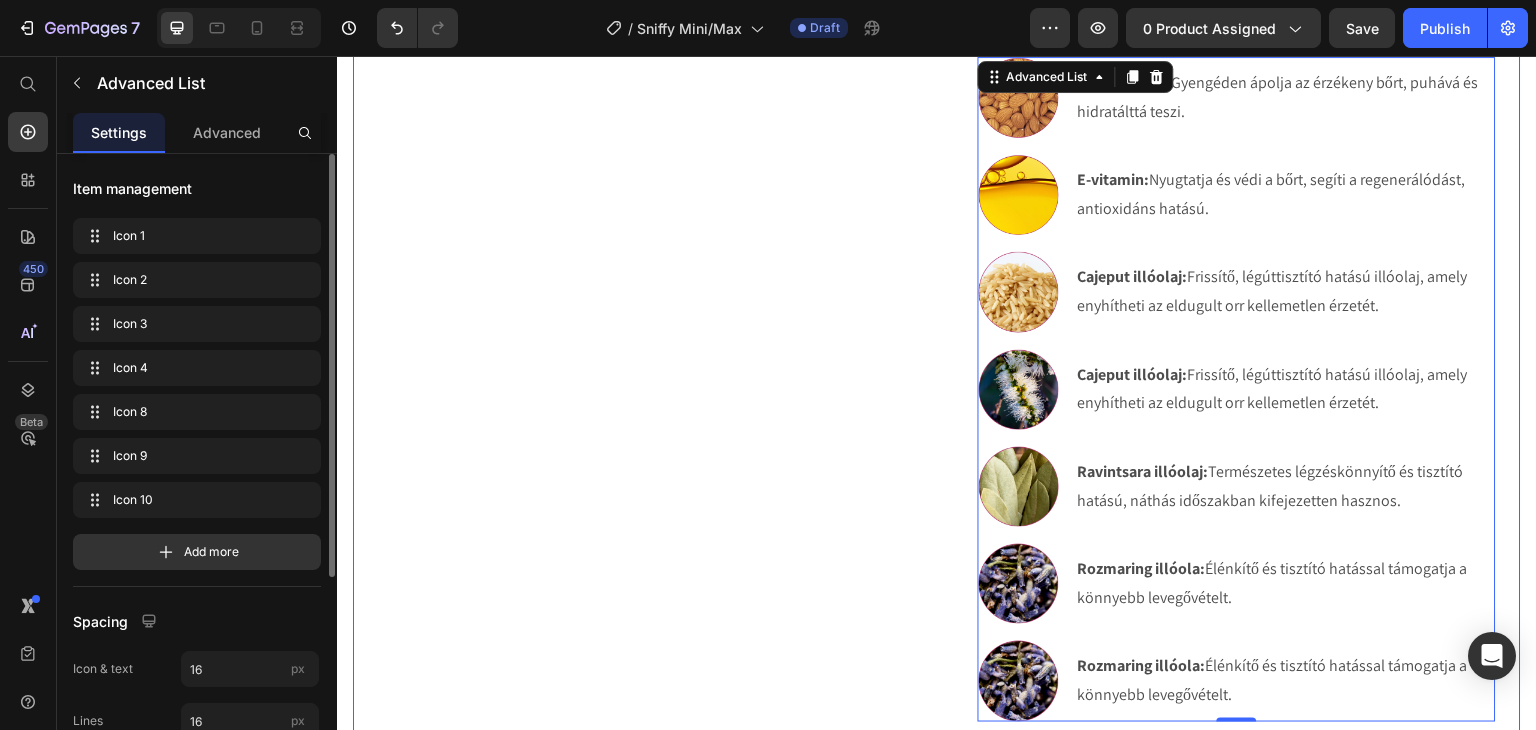 scroll, scrollTop: 1209, scrollLeft: 0, axis: vertical 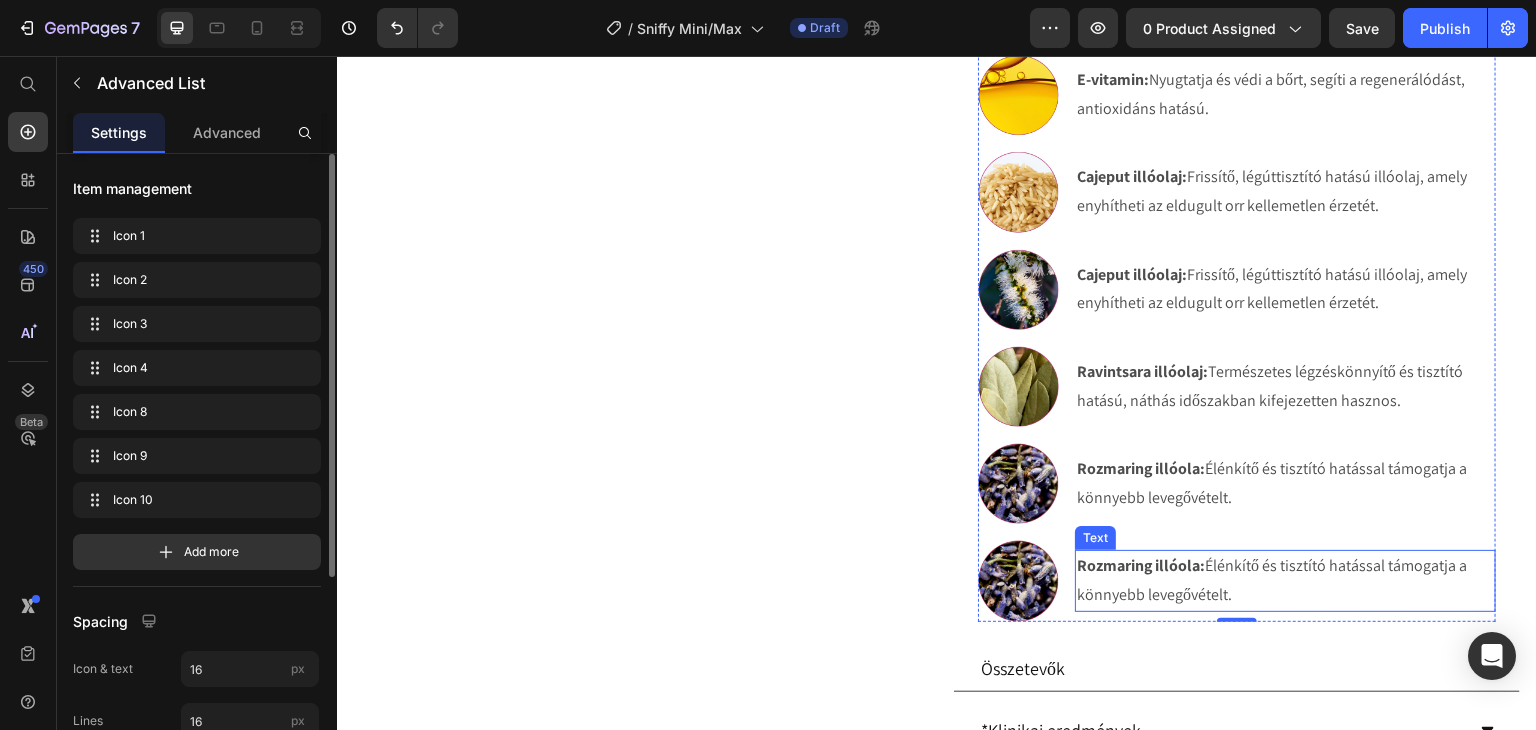 click on "Rozmaring illóola:" at bounding box center (1141, 565) 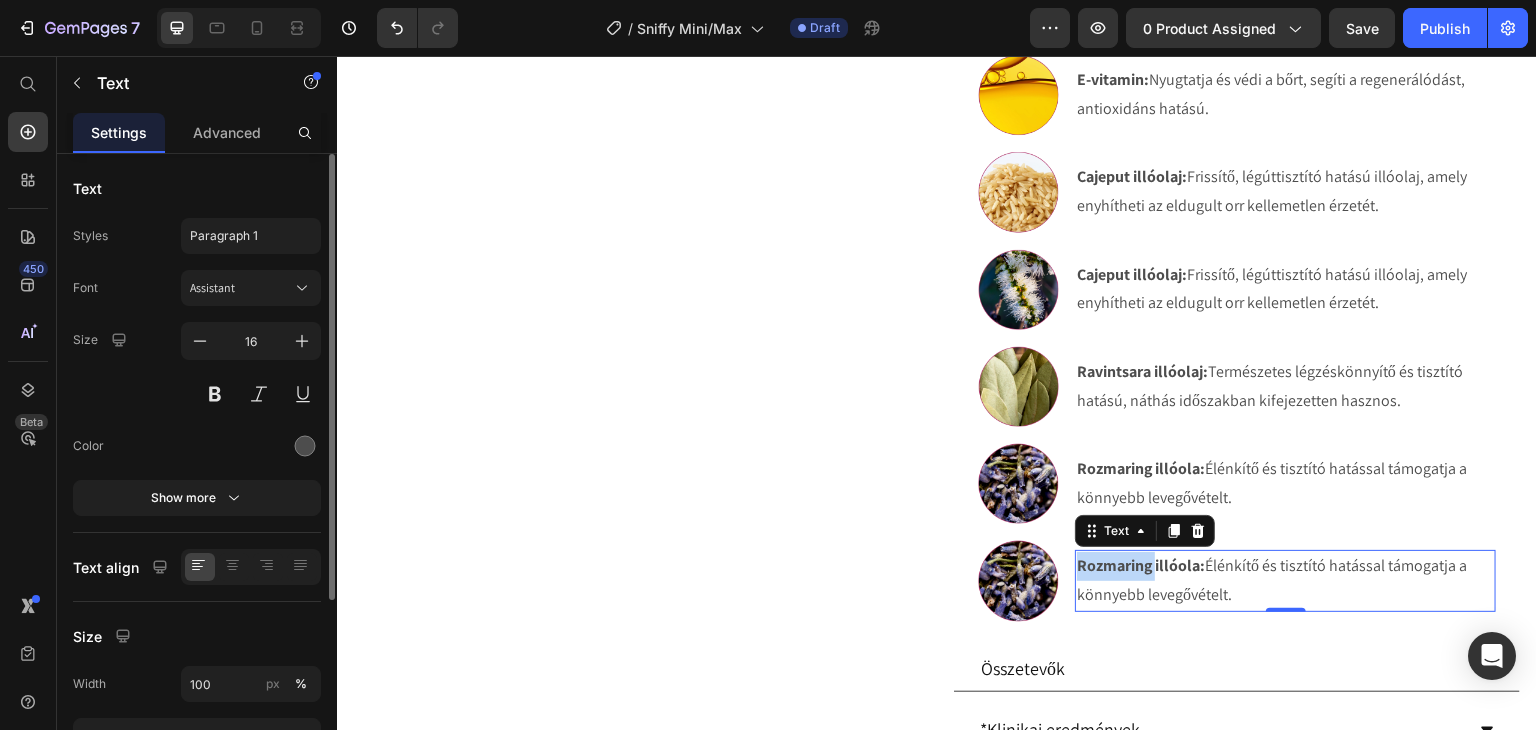 click on "Rozmaring illóola:" at bounding box center (1141, 565) 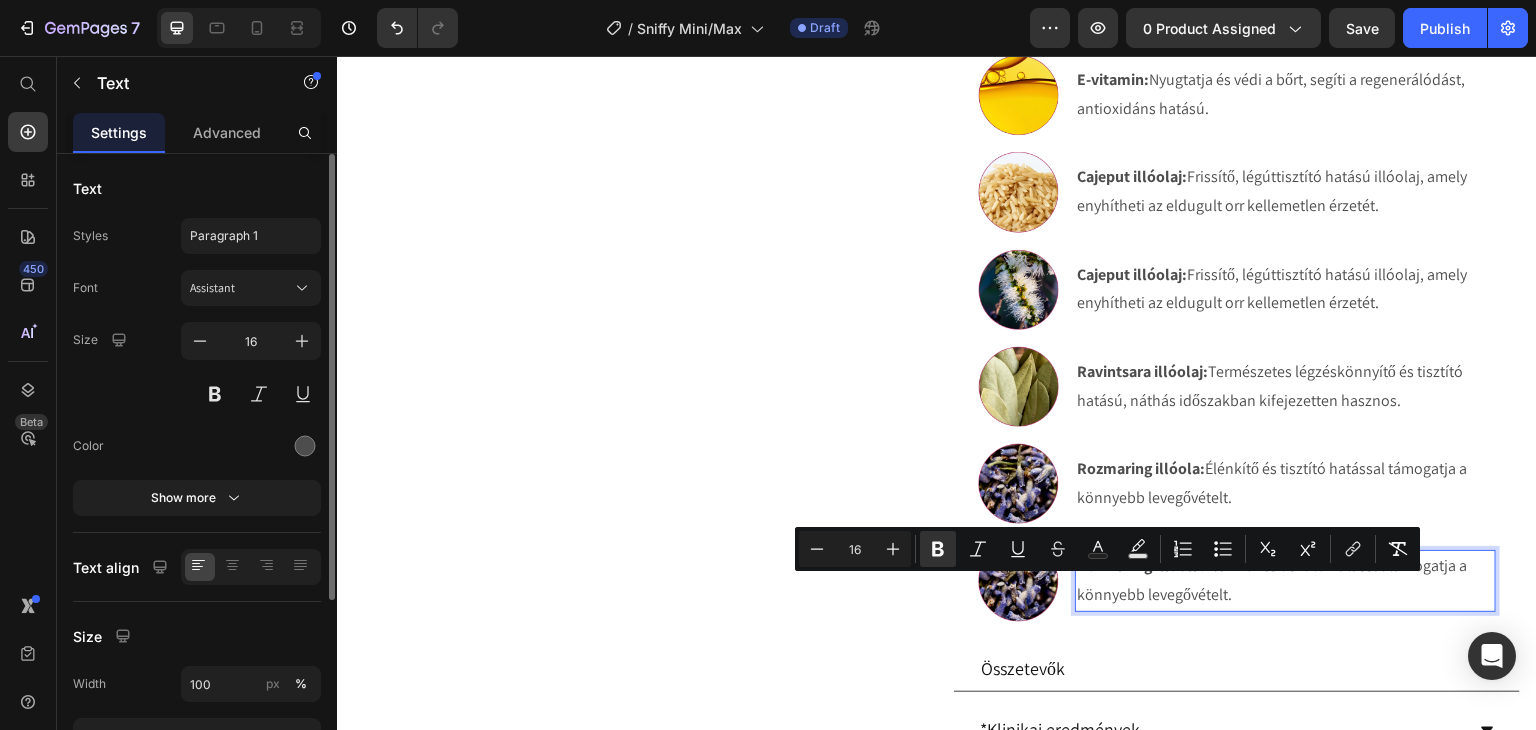 click on "Rozmaring illóola:" at bounding box center (1141, 565) 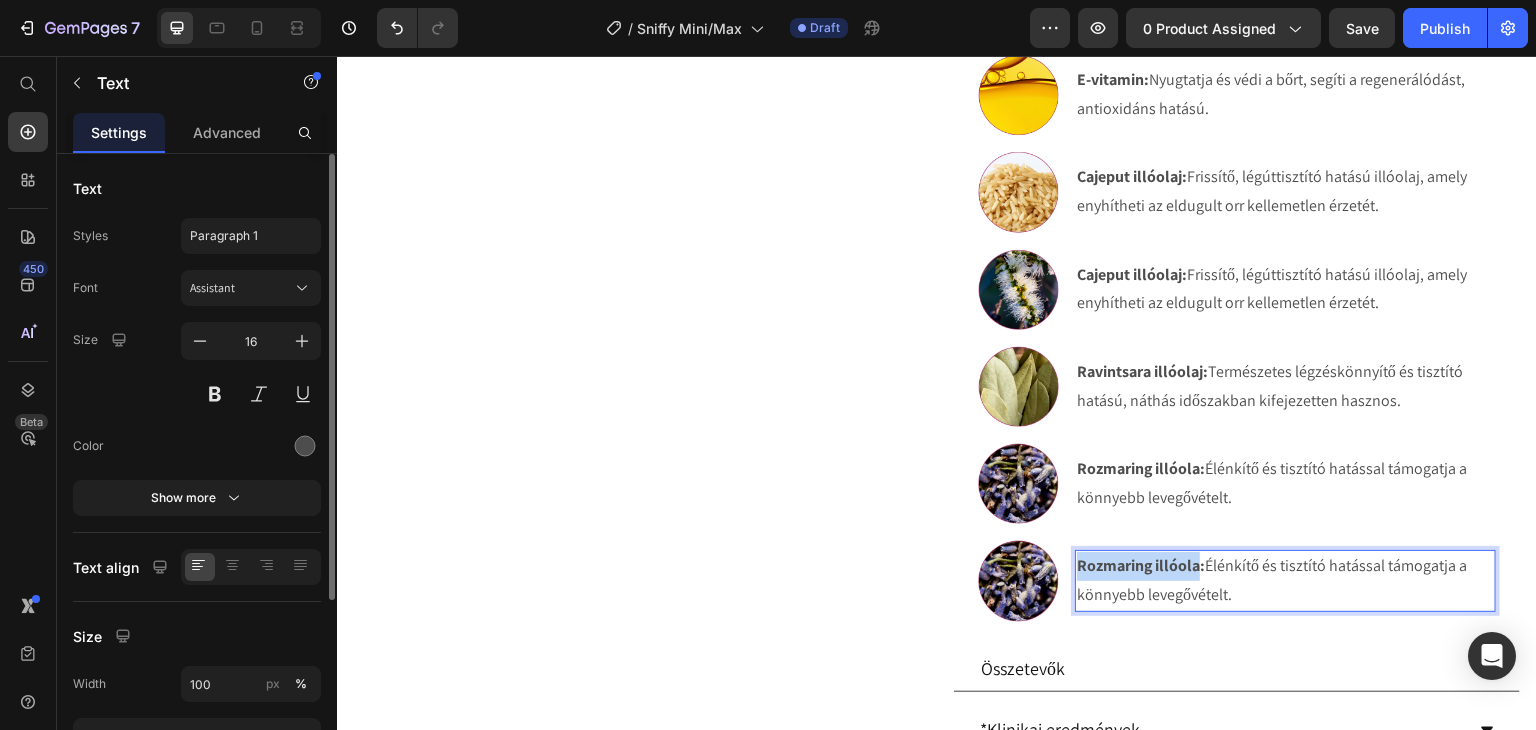 drag, startPoint x: 1190, startPoint y: 592, endPoint x: 1067, endPoint y: 591, distance: 123.00407 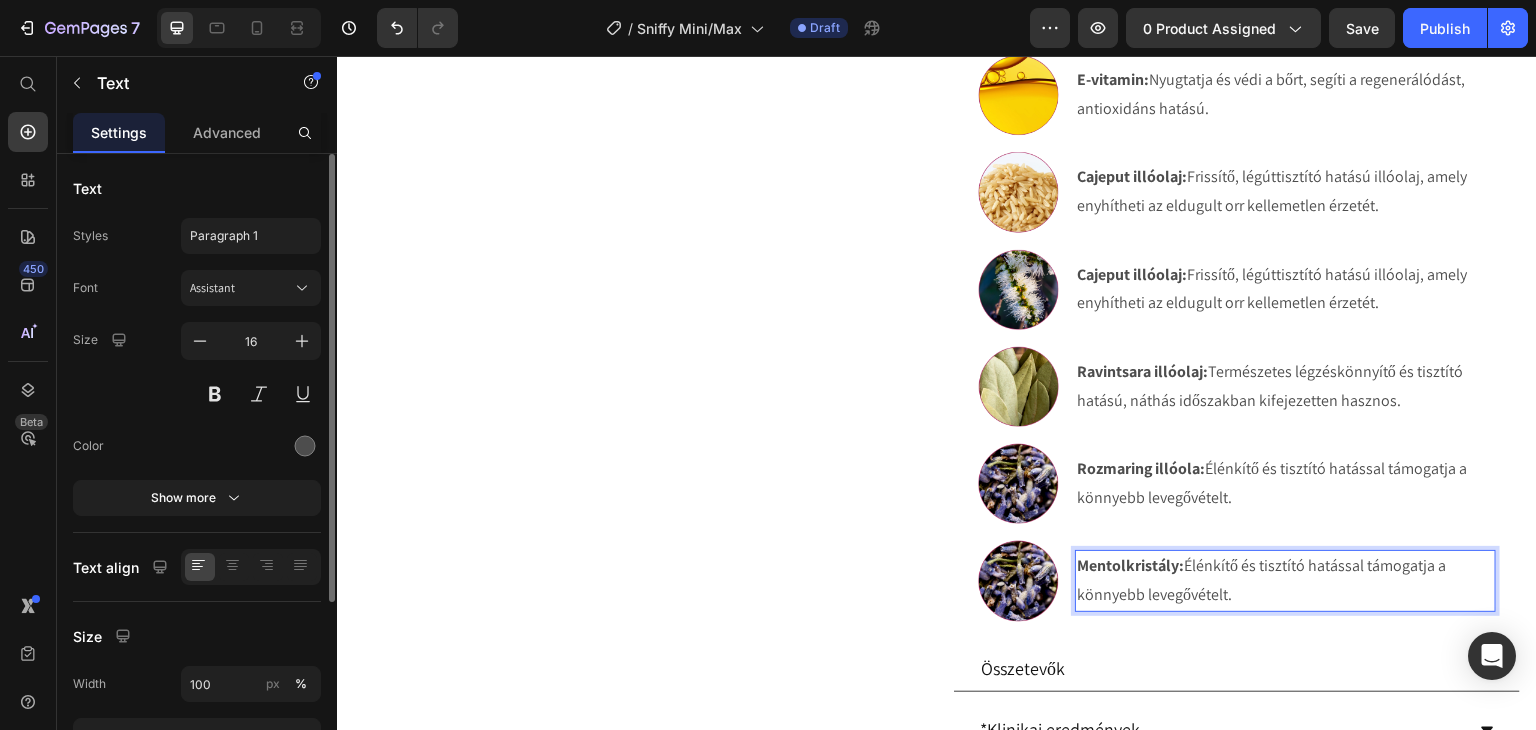drag, startPoint x: 1238, startPoint y: 616, endPoint x: 1180, endPoint y: 596, distance: 61.351448 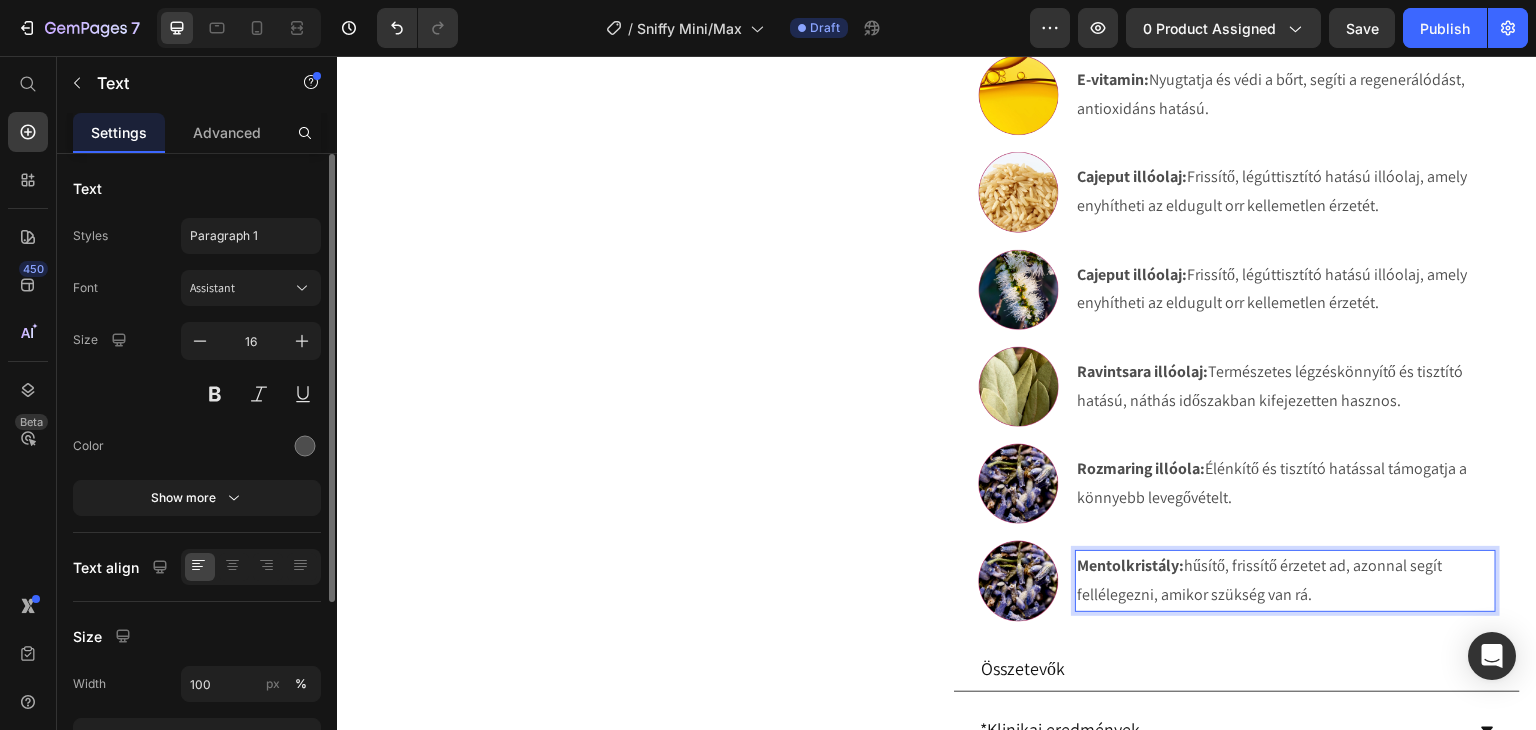 click on "Mentolkristály:  hűsítő, frissítő érzetet ad, azonnal segít fellélegezni, amikor szükség van rá." at bounding box center (1285, 581) 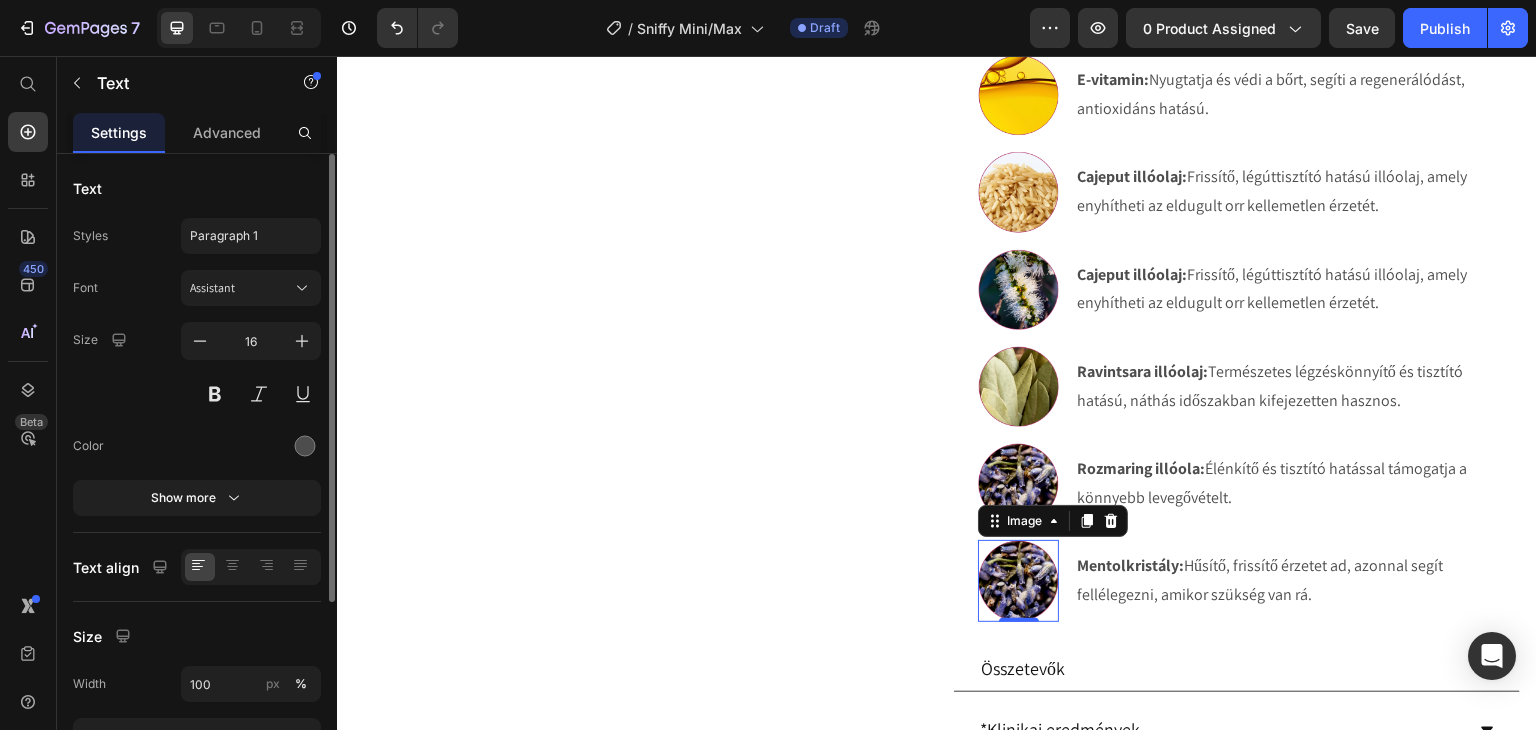 click at bounding box center [1018, 580] 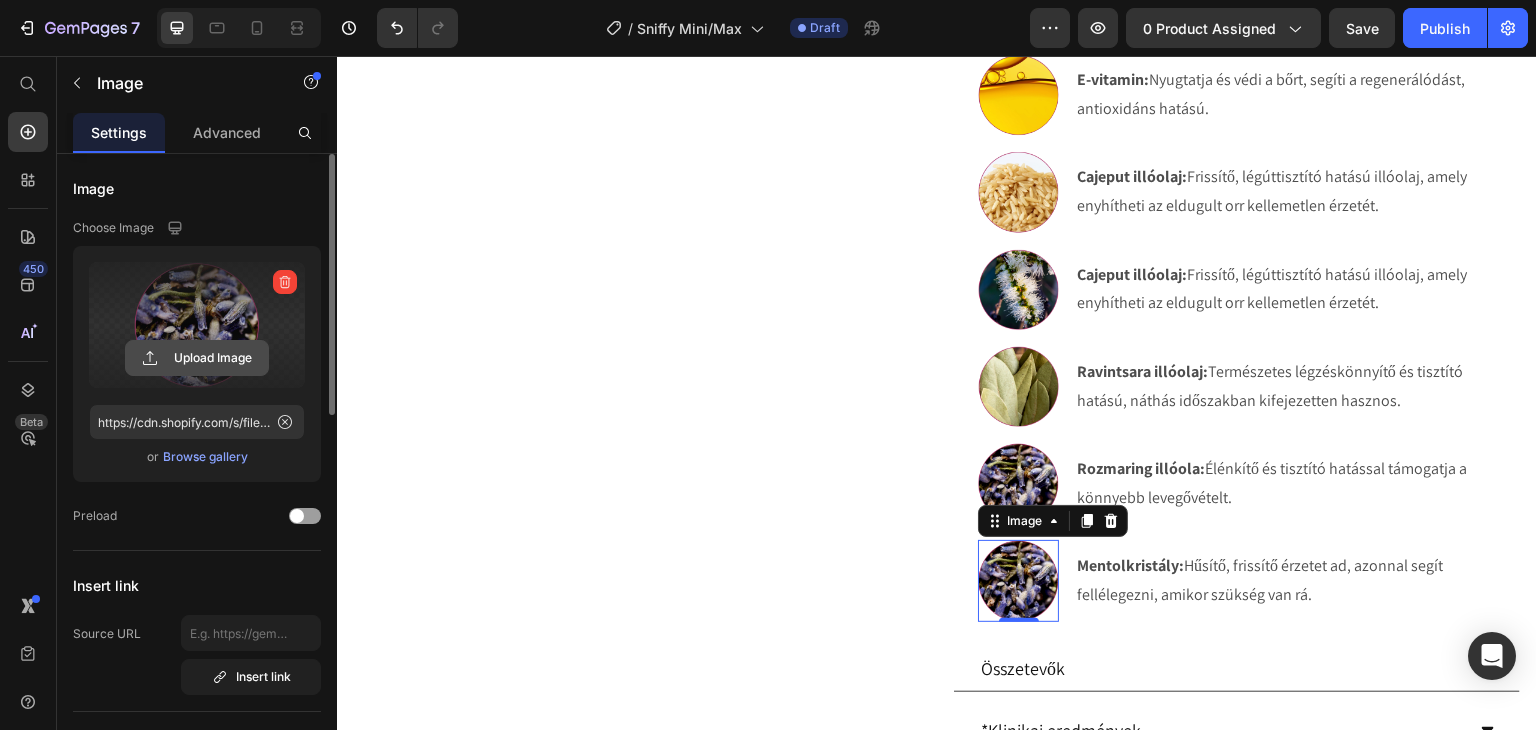 click 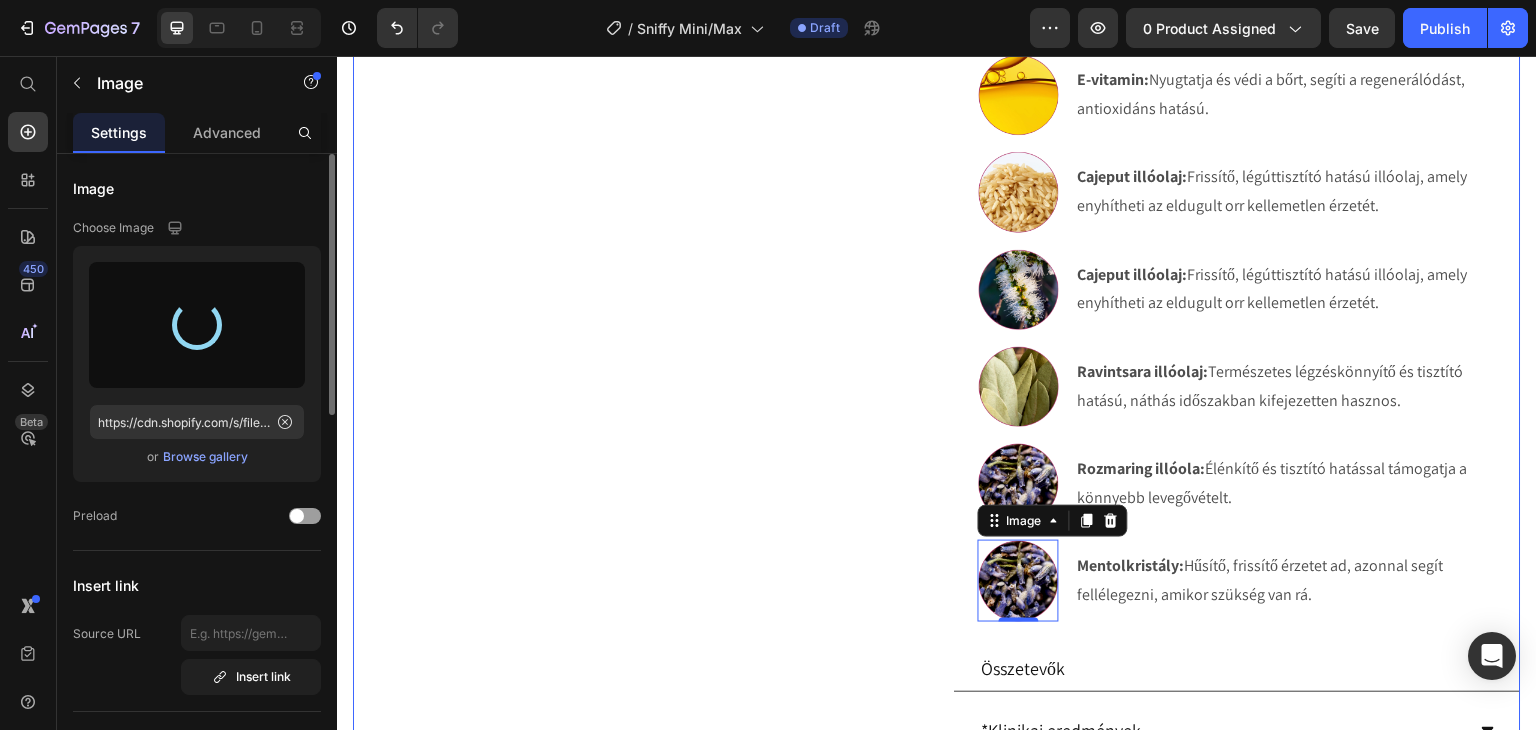 type on "https://cdn.shopify.com/s/files/1/0270/9628/5265/files/gempages_463917519317632081-dad0dc23-e11e-42d9-85fa-987a0850b25a.webp" 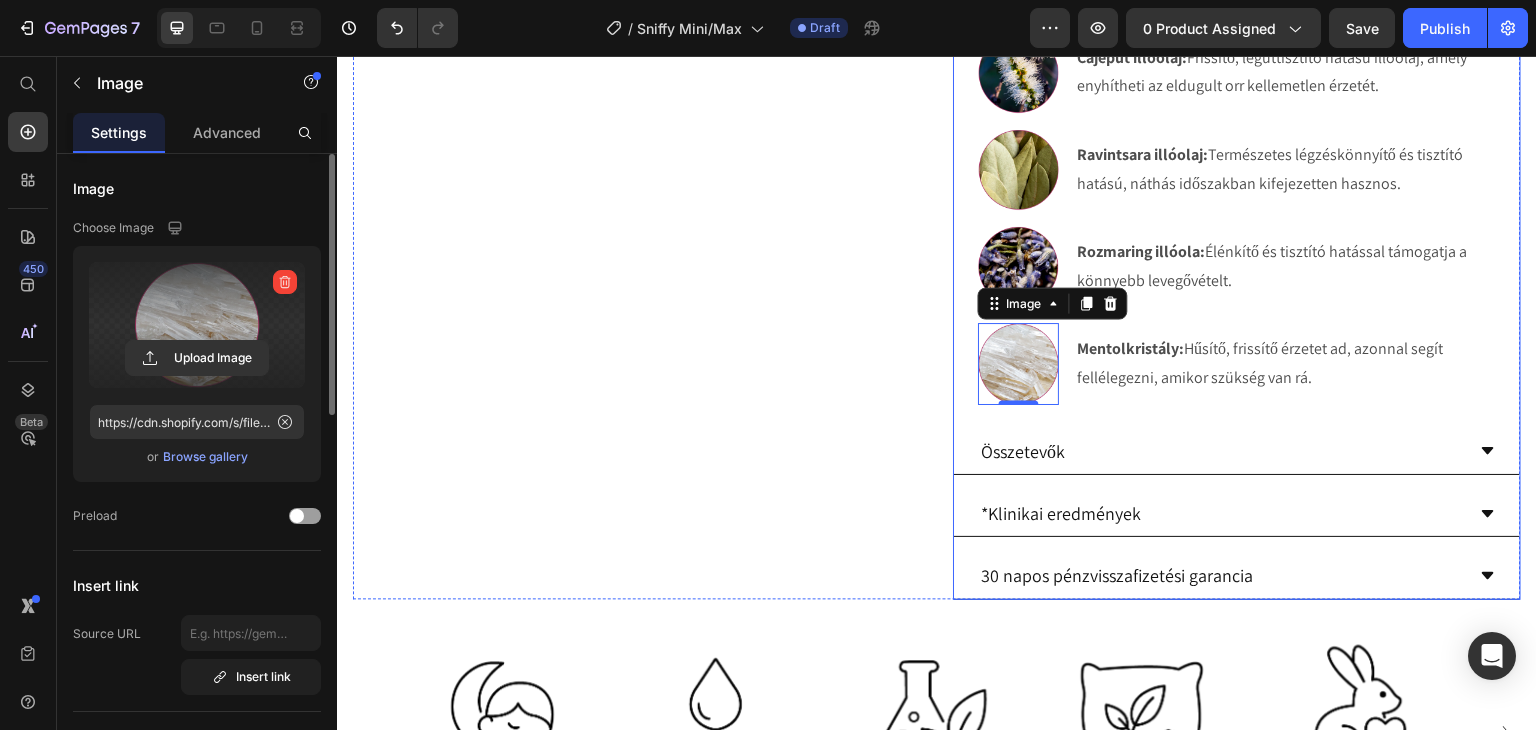 scroll, scrollTop: 1309, scrollLeft: 0, axis: vertical 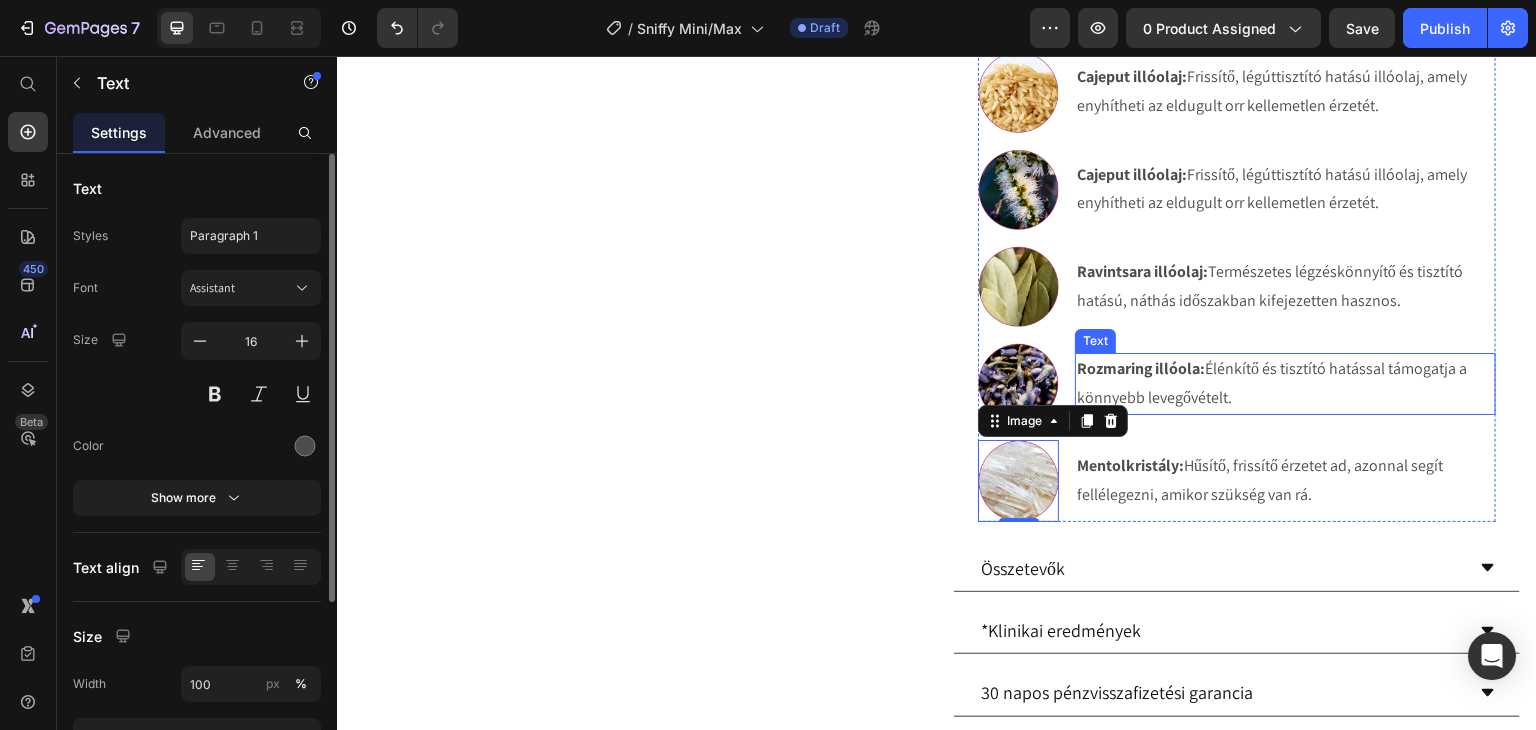 click on "Rozmaring illóola:" at bounding box center [1141, 368] 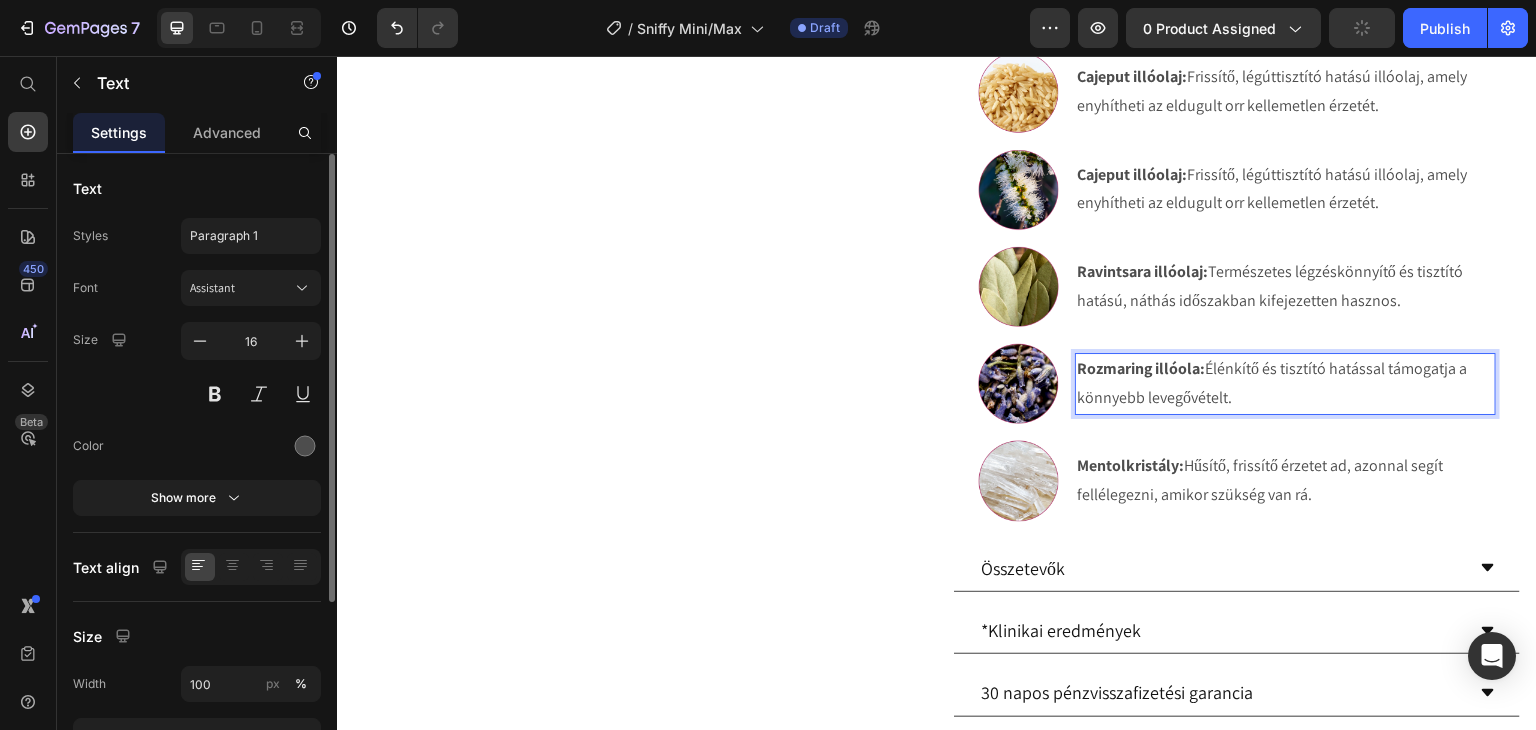 click on "Rozmaring illóola:" at bounding box center (1141, 368) 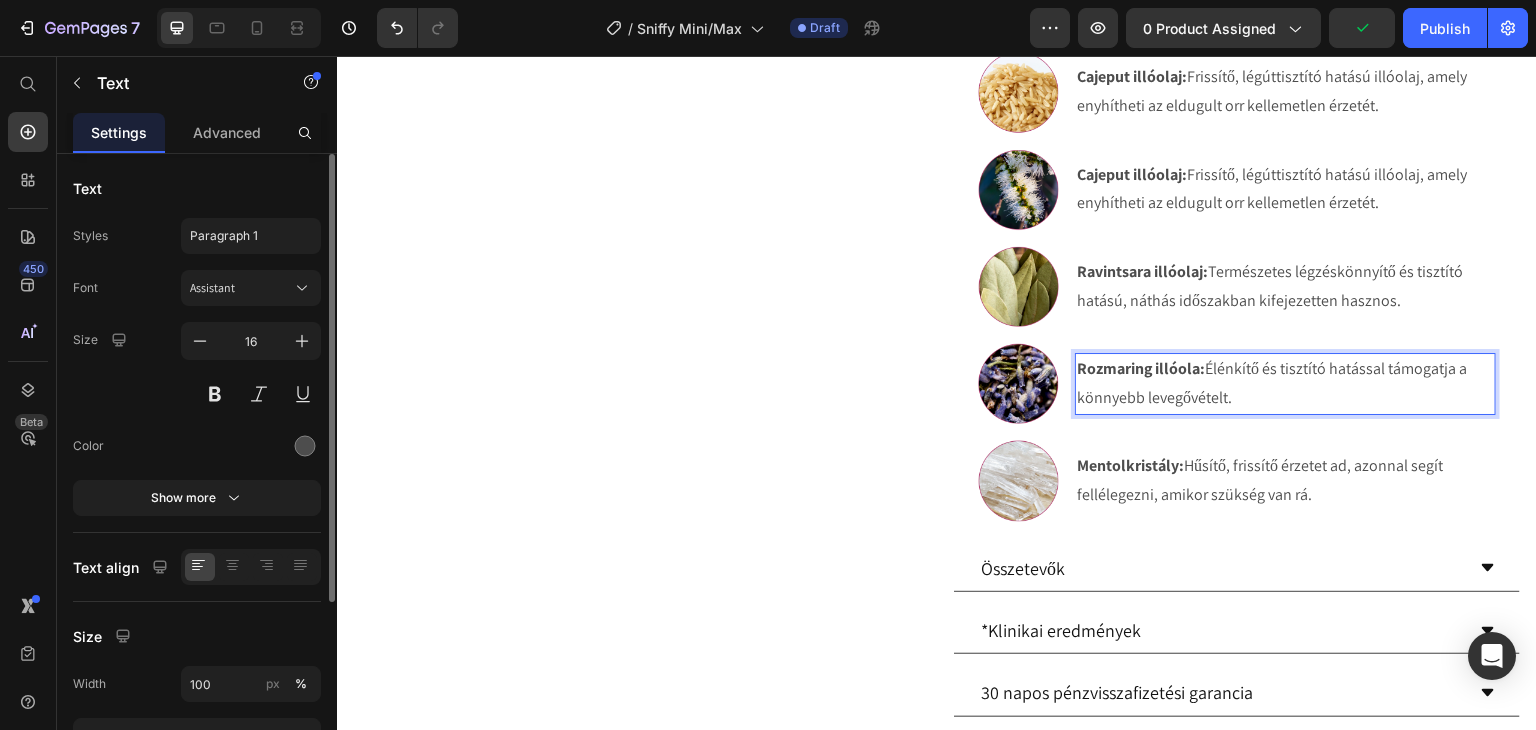 click on "Rozmaring illóola:" at bounding box center (1141, 368) 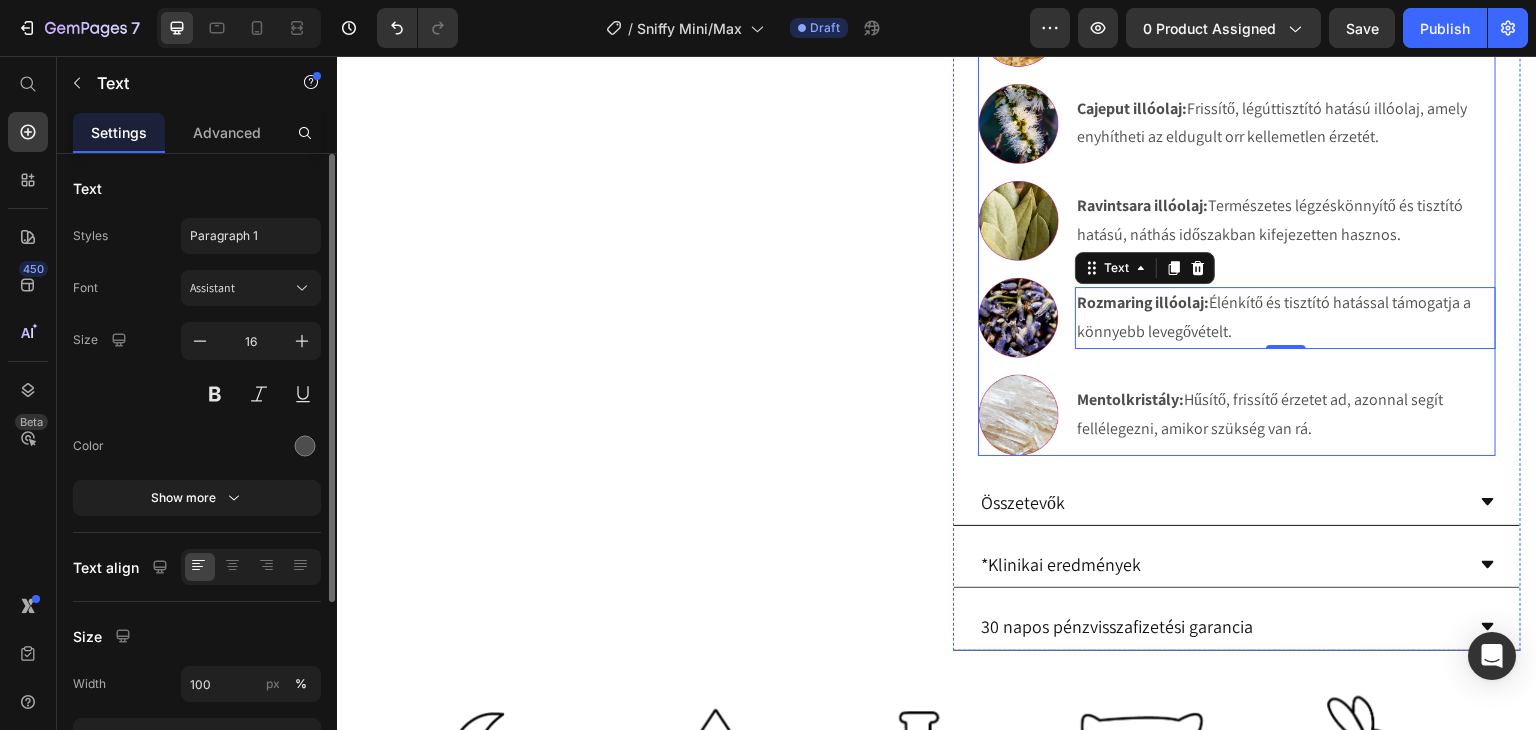 scroll, scrollTop: 1409, scrollLeft: 0, axis: vertical 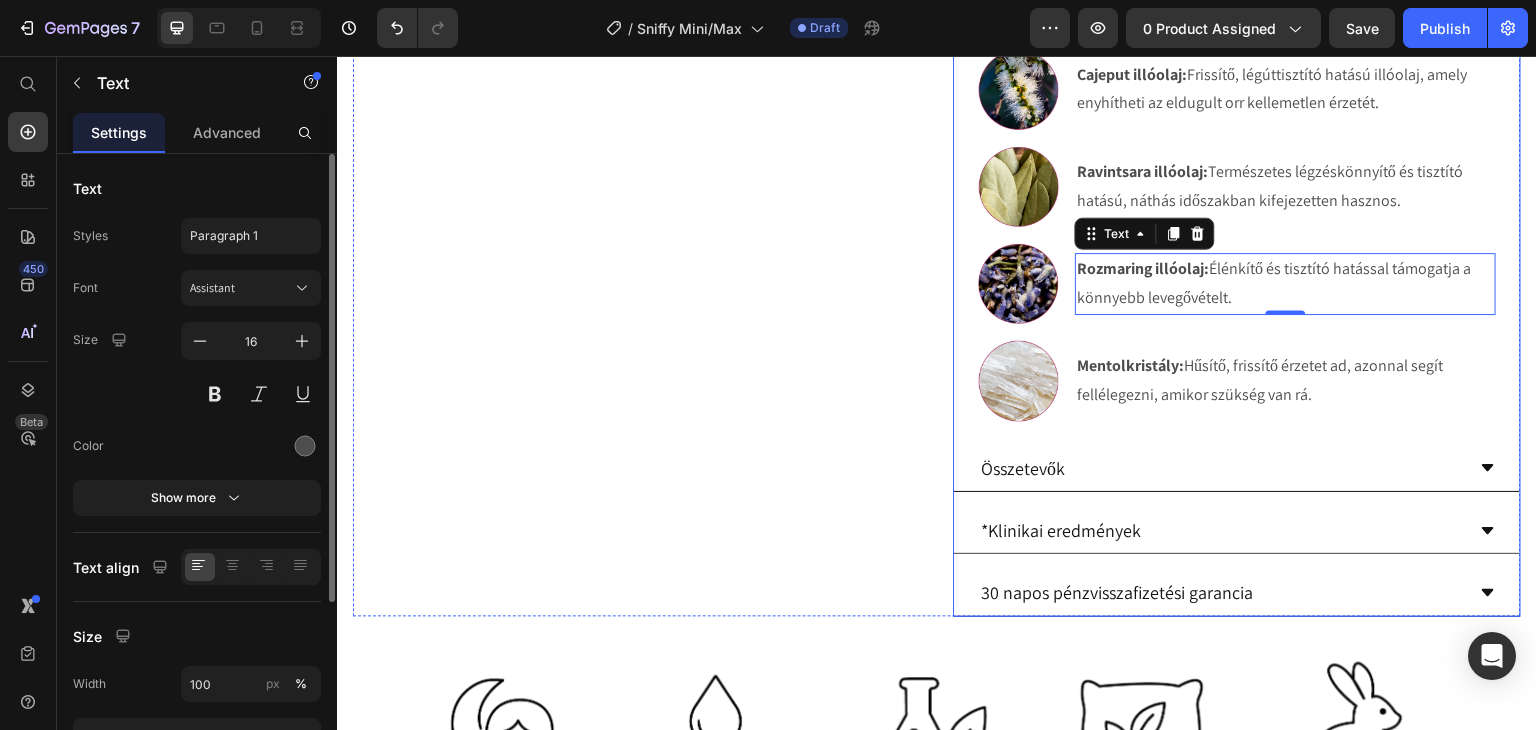 click on "Összetevők" at bounding box center [1221, 468] 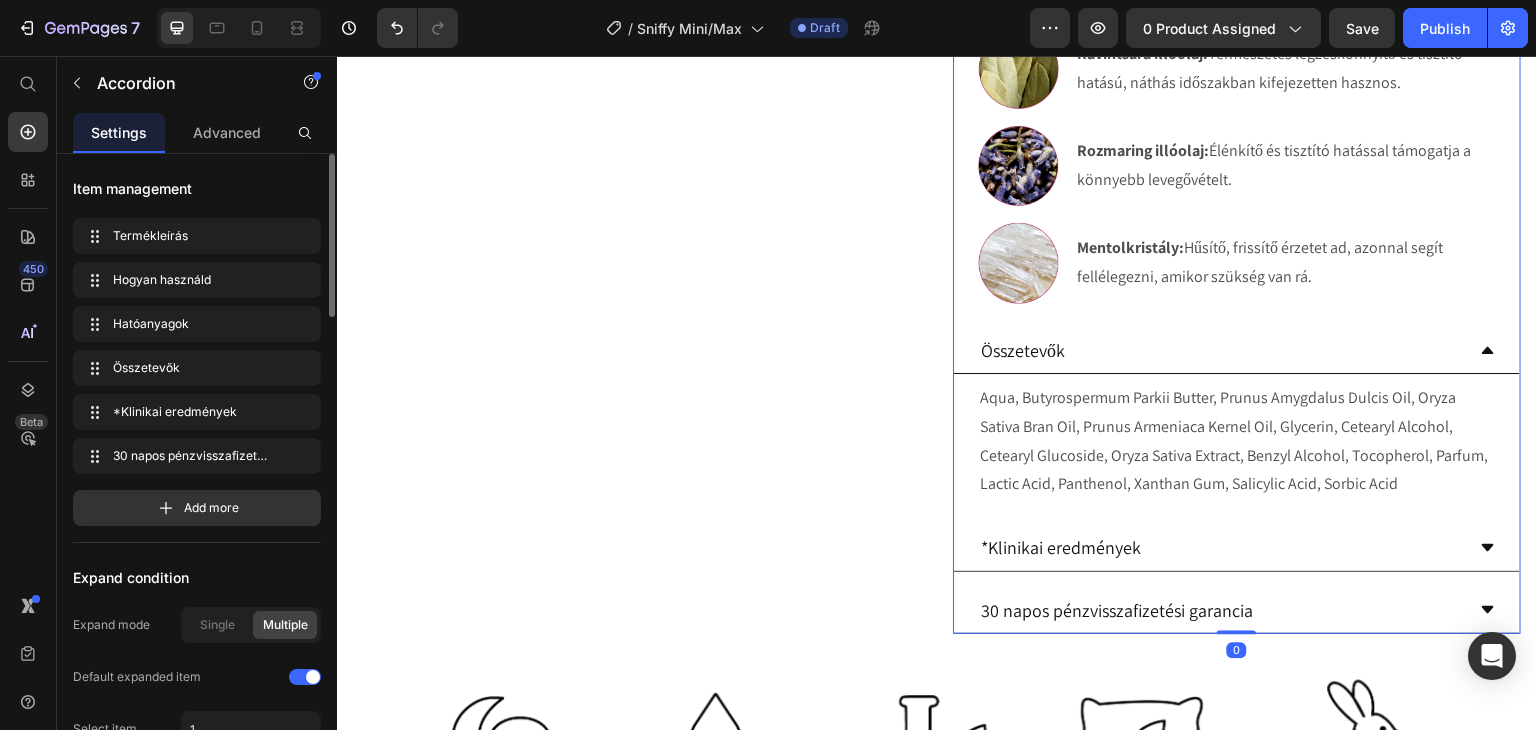 scroll, scrollTop: 1709, scrollLeft: 0, axis: vertical 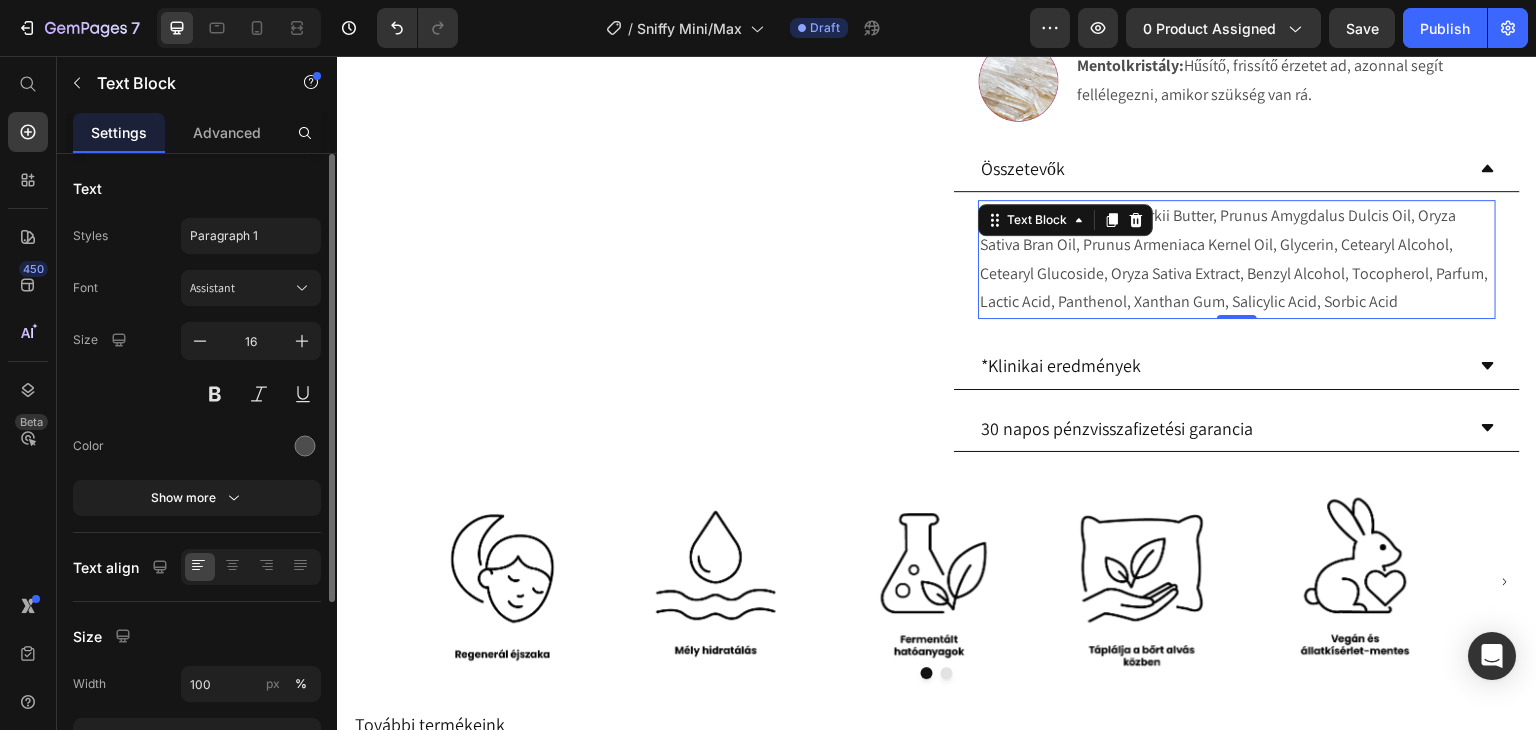 click on "Aqua, Butyrospermum Parkii Butter, Prunus Amygdalus Dulcis Oil, Oryza Sativa Bran Oil, Prunus Armeniaca Kernel Oil, Glycerin, Cetearyl Alcohol, Cetearyl Glucoside, Oryza Sativa Extract, Benzyl Alcohol, Tocopherol, Parfum, Lactic Acid, Panthenol, Xanthan Gum, Salicylic Acid, Sorbic Acid" at bounding box center [1237, 259] 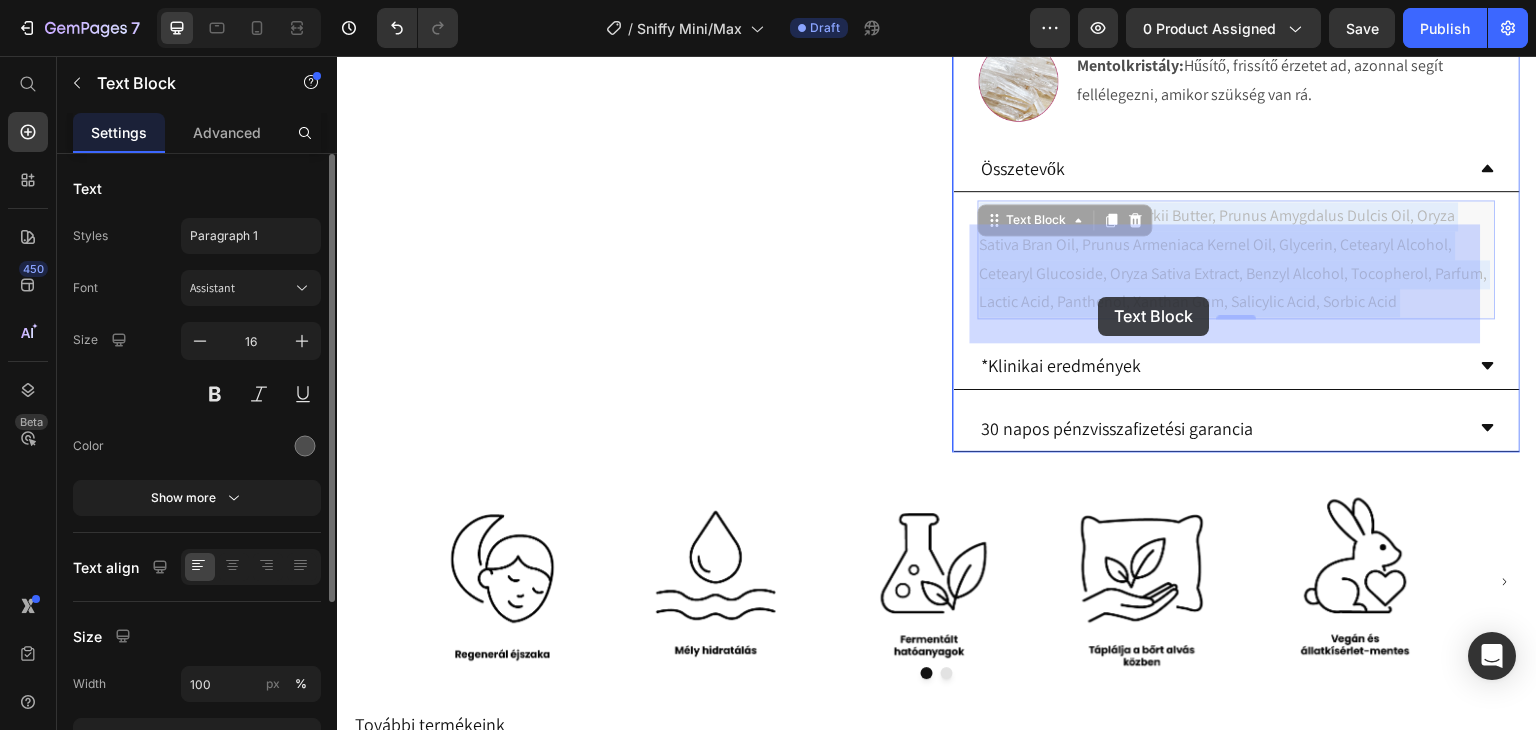 drag, startPoint x: 1400, startPoint y: 324, endPoint x: 1113, endPoint y: 302, distance: 287.84198 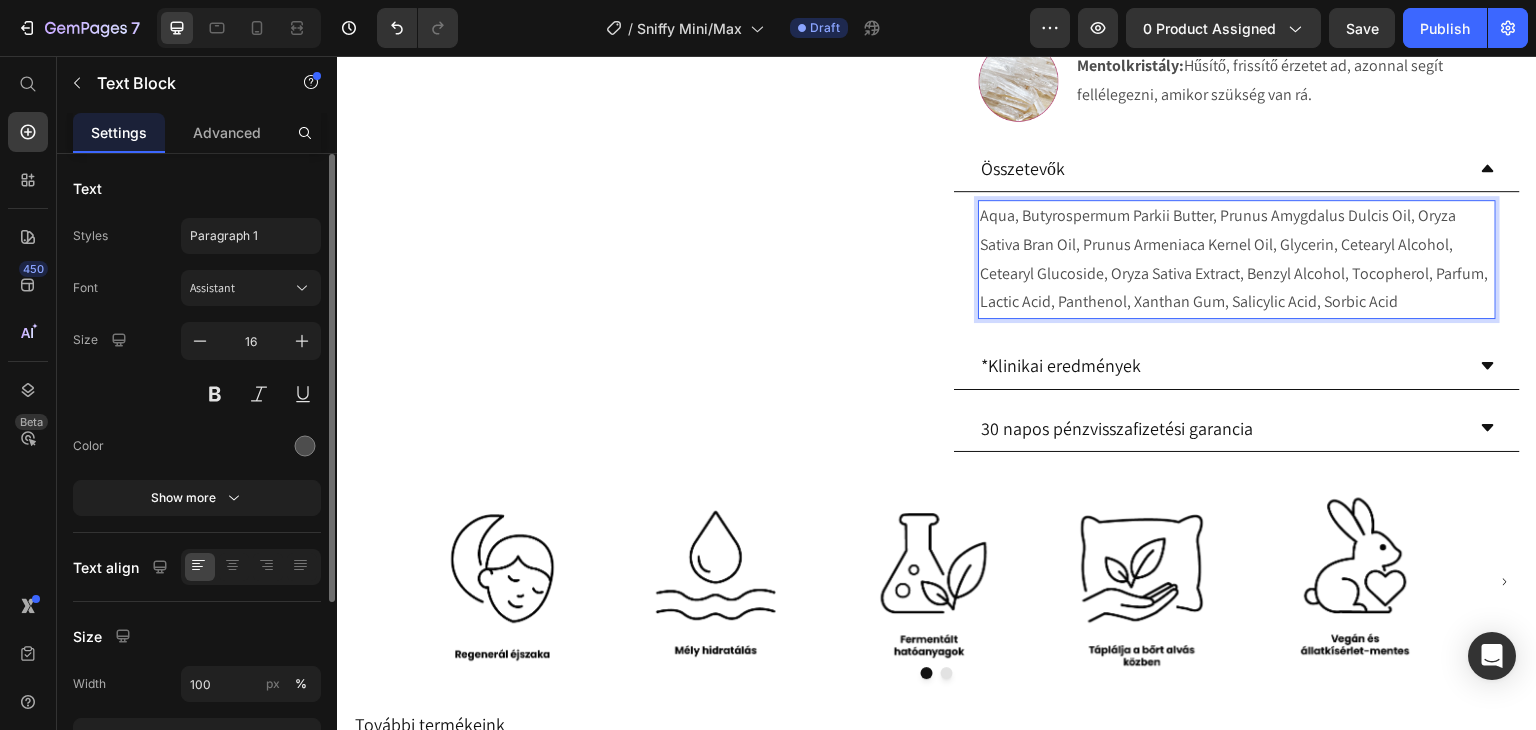 click on "Aqua, Butyrospermum Parkii Butter, Prunus Amygdalus Dulcis Oil, Oryza Sativa Bran Oil, Prunus Armeniaca Kernel Oil, Glycerin, Cetearyl Alcohol, Cetearyl Glucoside, Oryza Sativa Extract, Benzyl Alcohol, Tocopherol, Parfum, Lactic Acid, Panthenol, Xanthan Gum, Salicylic Acid, Sorbic Acid" at bounding box center [1237, 259] 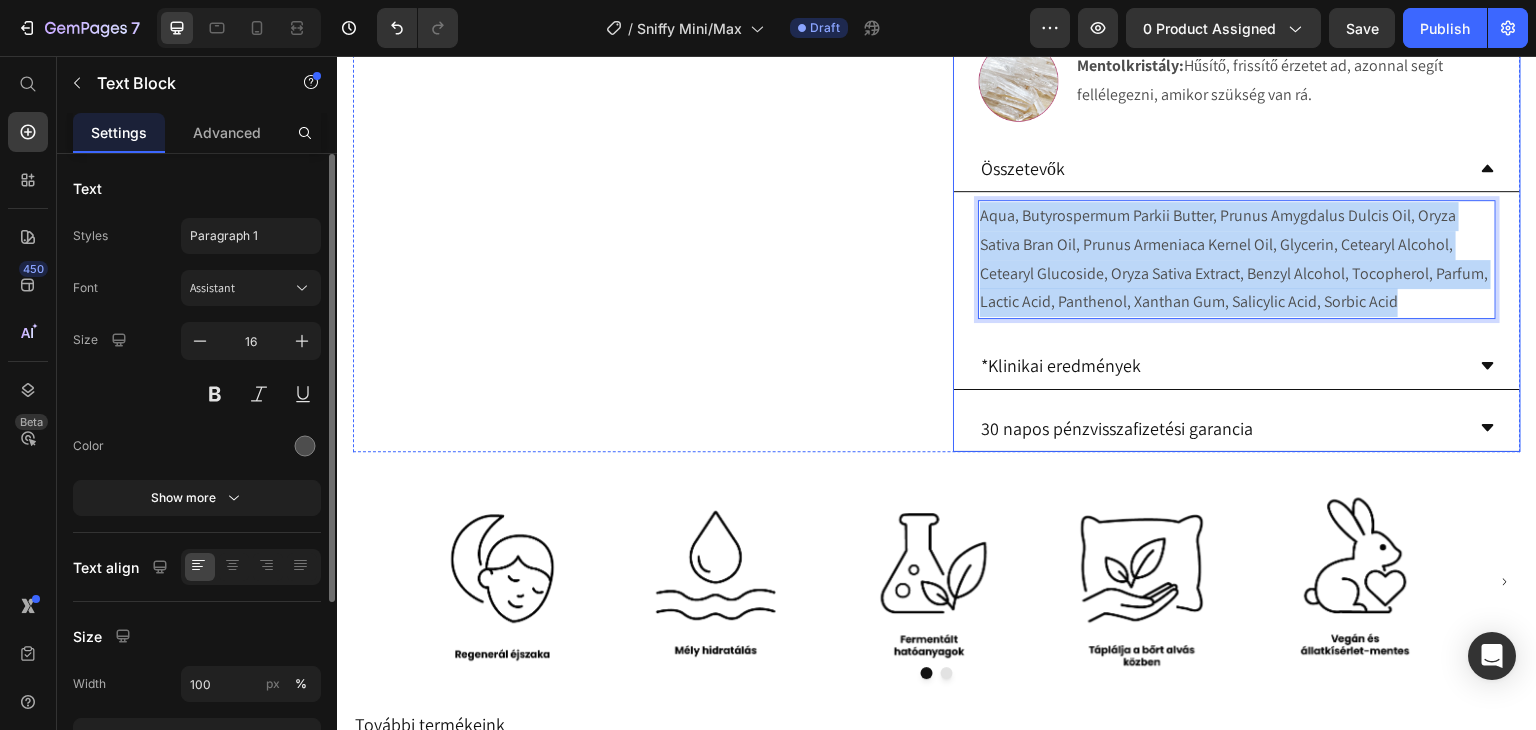 drag, startPoint x: 1404, startPoint y: 325, endPoint x: 960, endPoint y: 244, distance: 451.32803 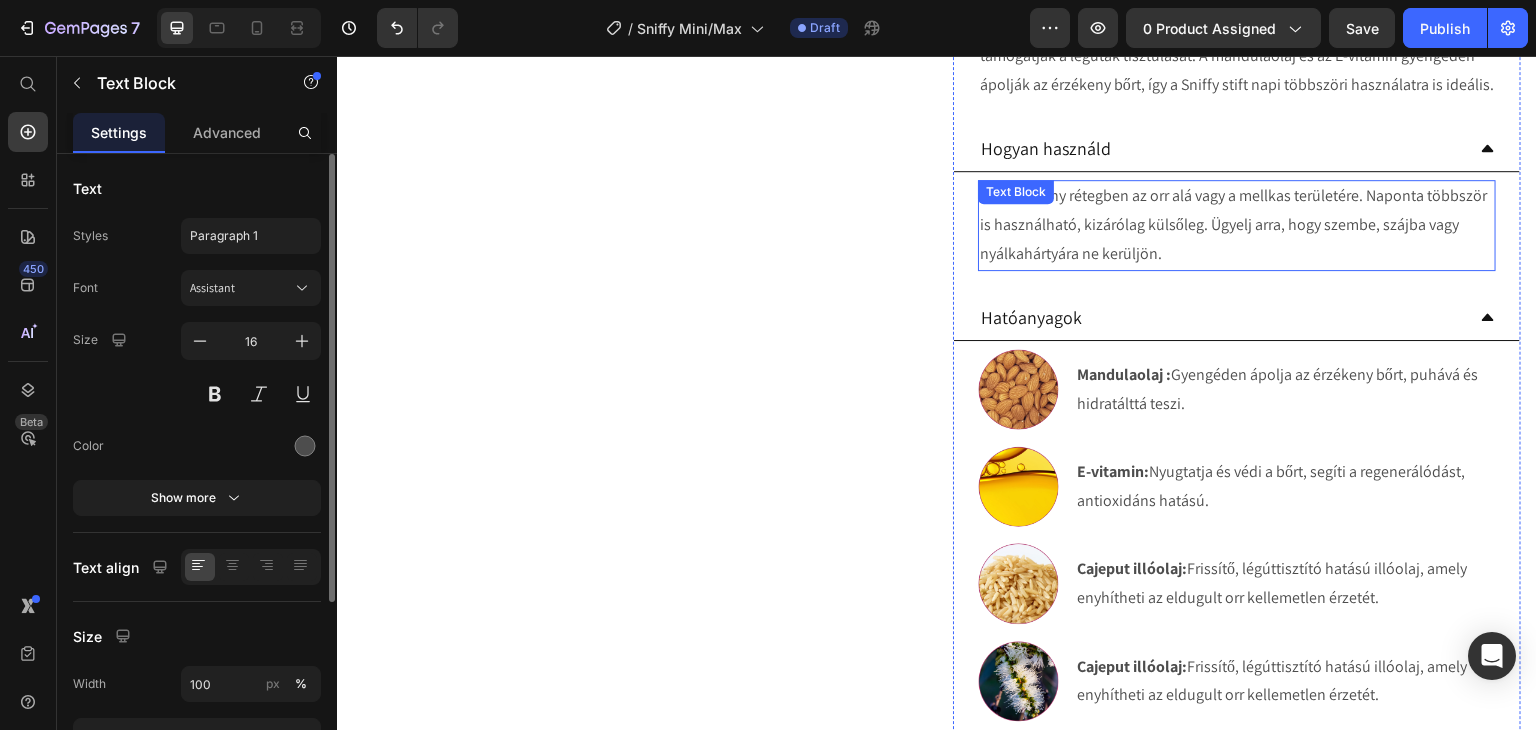 scroll, scrollTop: 809, scrollLeft: 0, axis: vertical 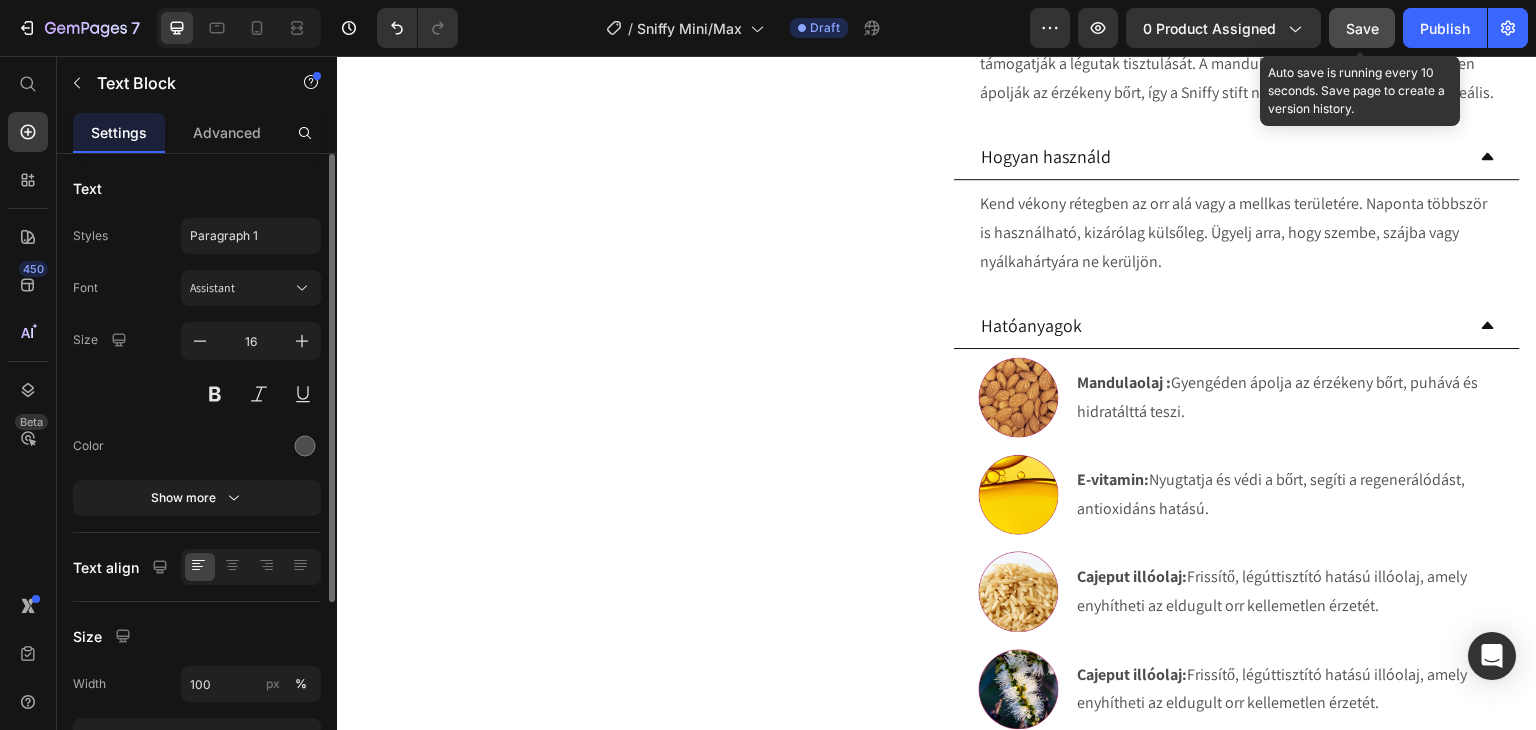 click on "Save" at bounding box center (1362, 28) 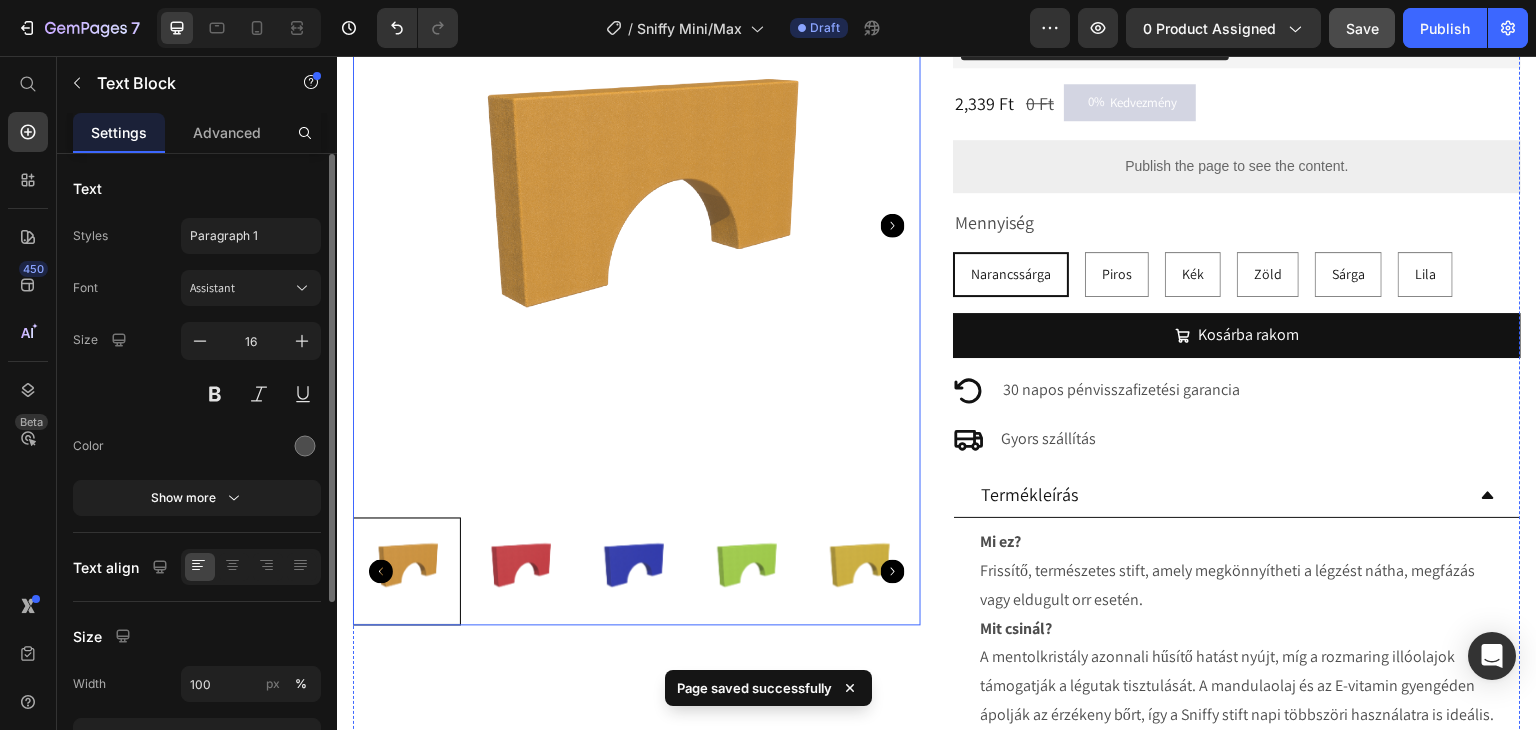 scroll, scrollTop: 0, scrollLeft: 0, axis: both 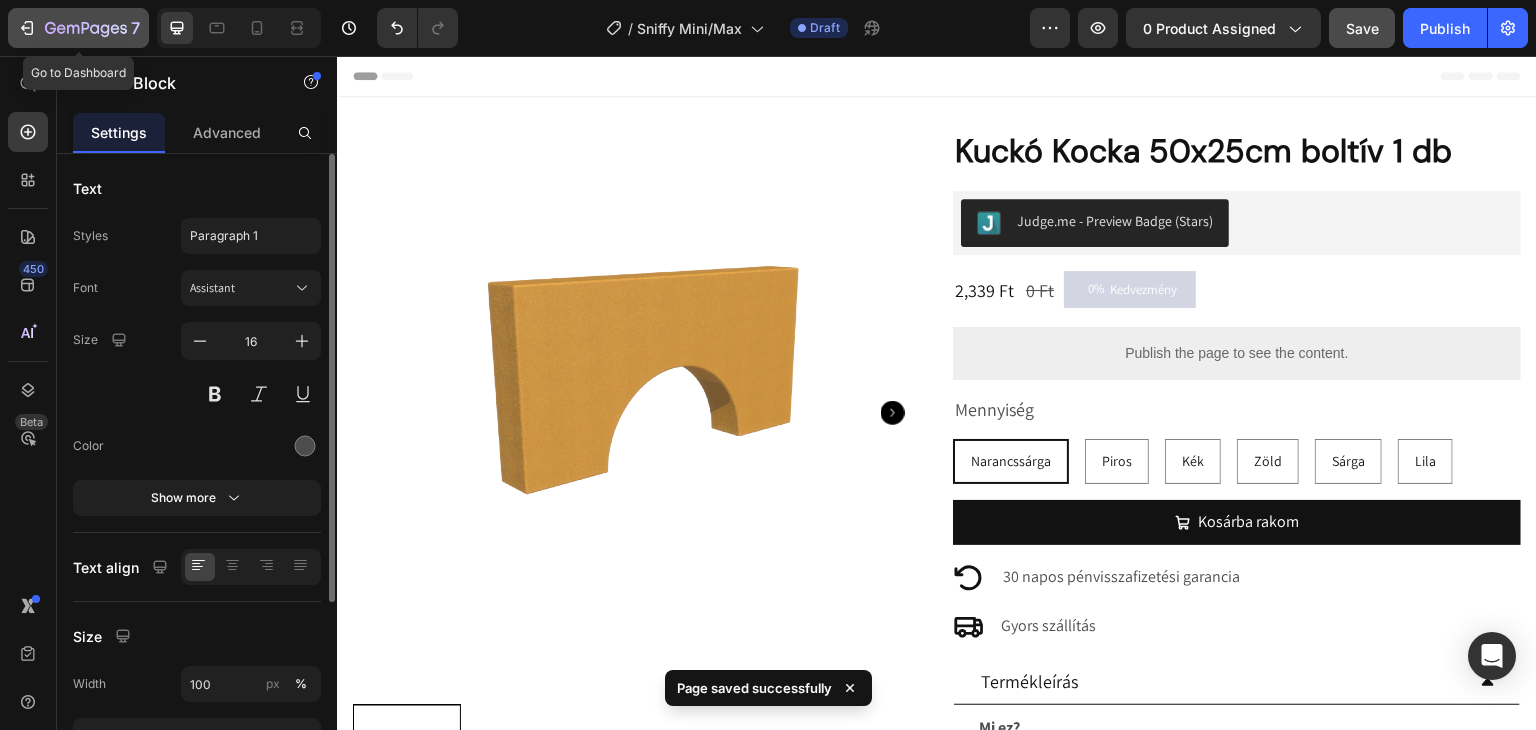 click 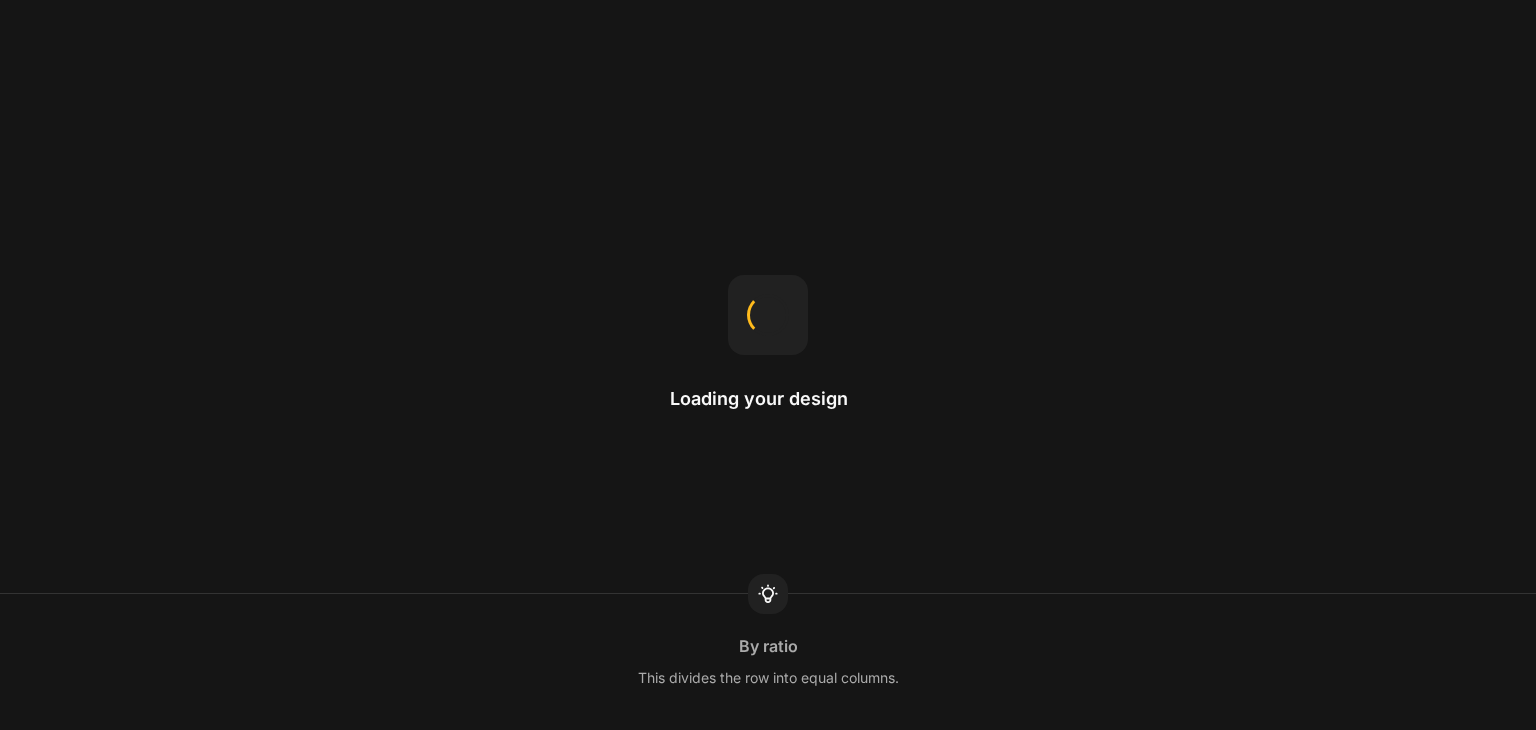 scroll, scrollTop: 0, scrollLeft: 0, axis: both 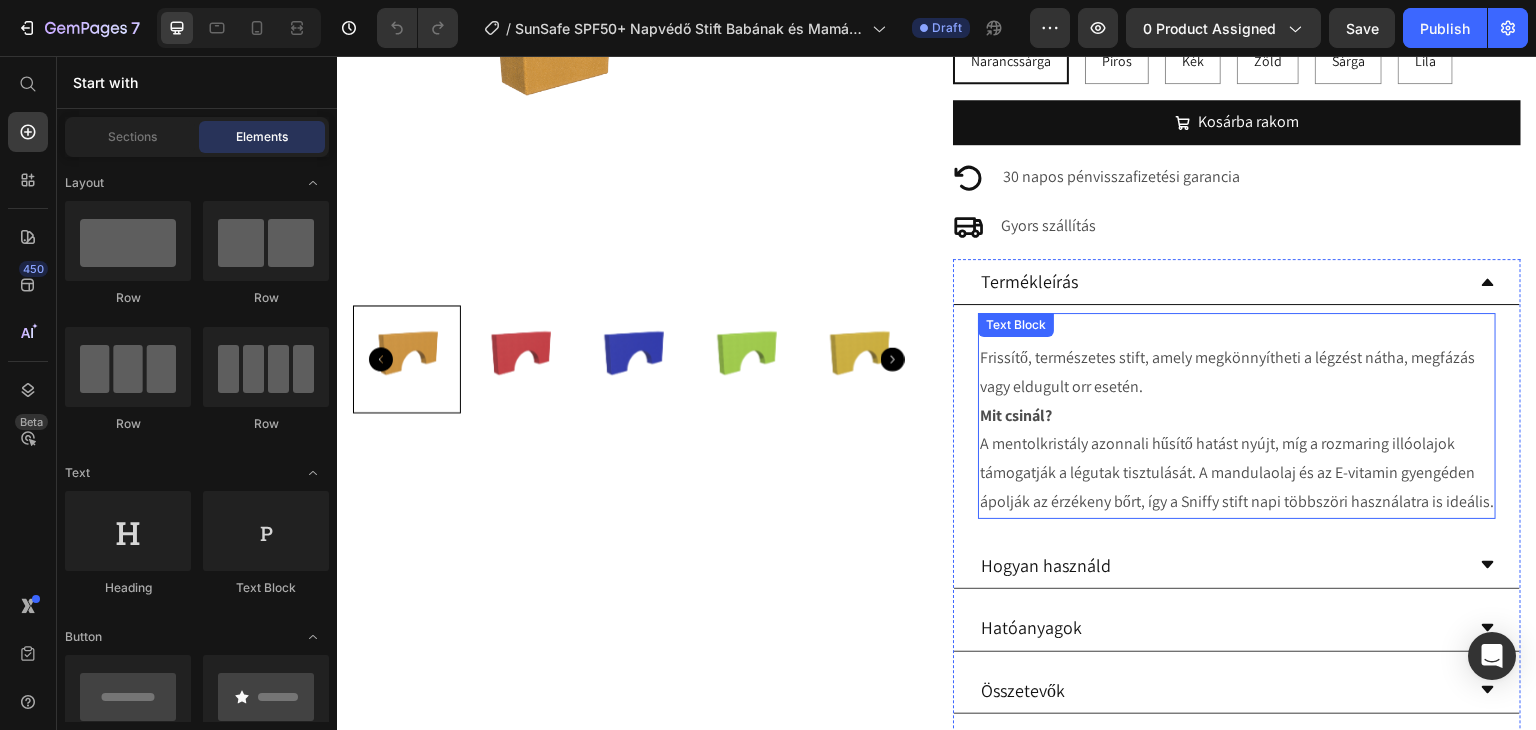 click on "Mit csinál? A mentolkristály azonnali hűsítő hatást nyújt, míg a rozmaring illóolajok támogatják a légutak tisztulását. A mandulaolaj és az E-vitamin gyengéden ápolják az érzékeny bőrt, így a Sniffy stift napi többszöri használatra is ideális." at bounding box center (1237, 459) 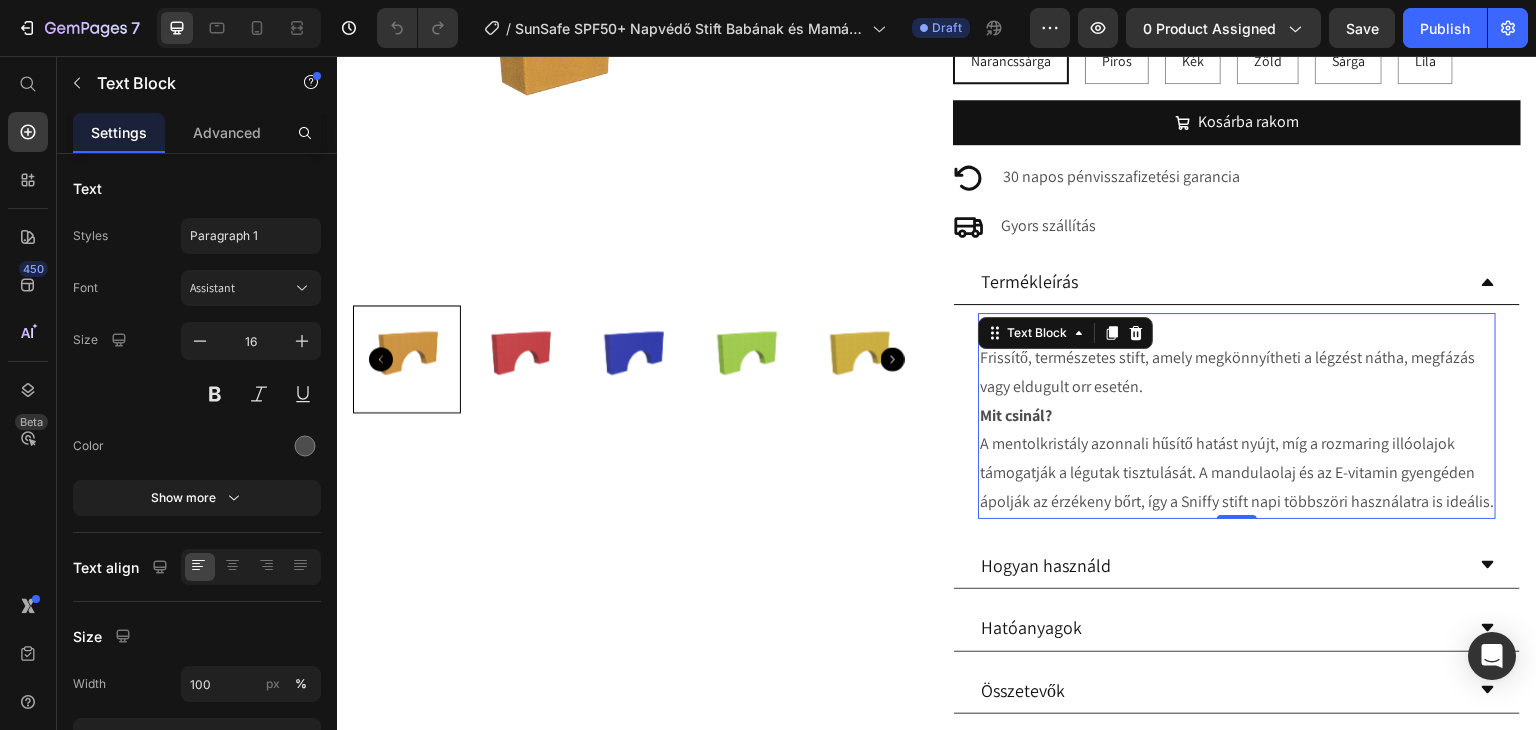click on "Mi ez? Frissítő, természetes stift, amely megkönnyítheti a légzést nátha, megfázás vagy eldugult orr esetén." at bounding box center [1237, 358] 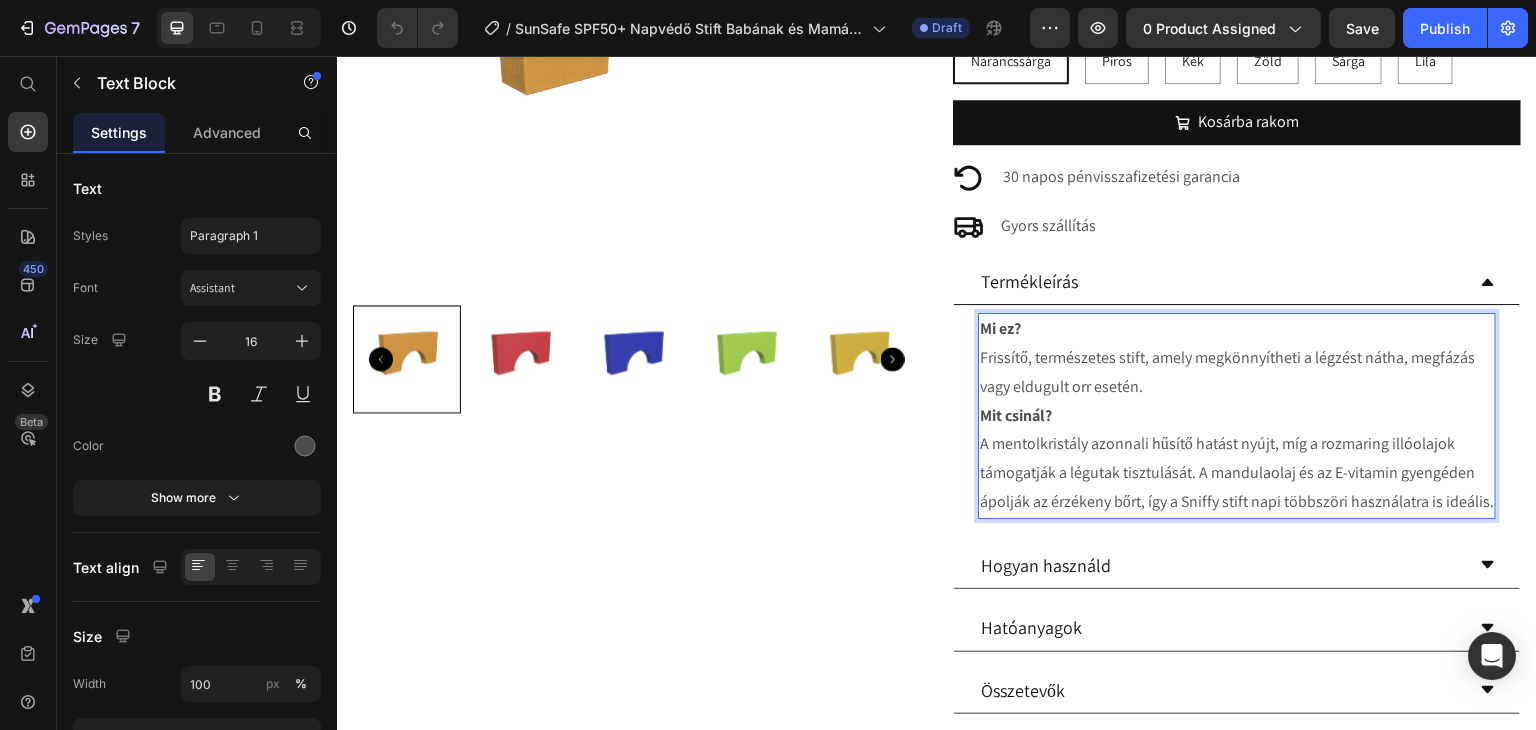 drag, startPoint x: 1143, startPoint y: 388, endPoint x: 970, endPoint y: 365, distance: 174.5222 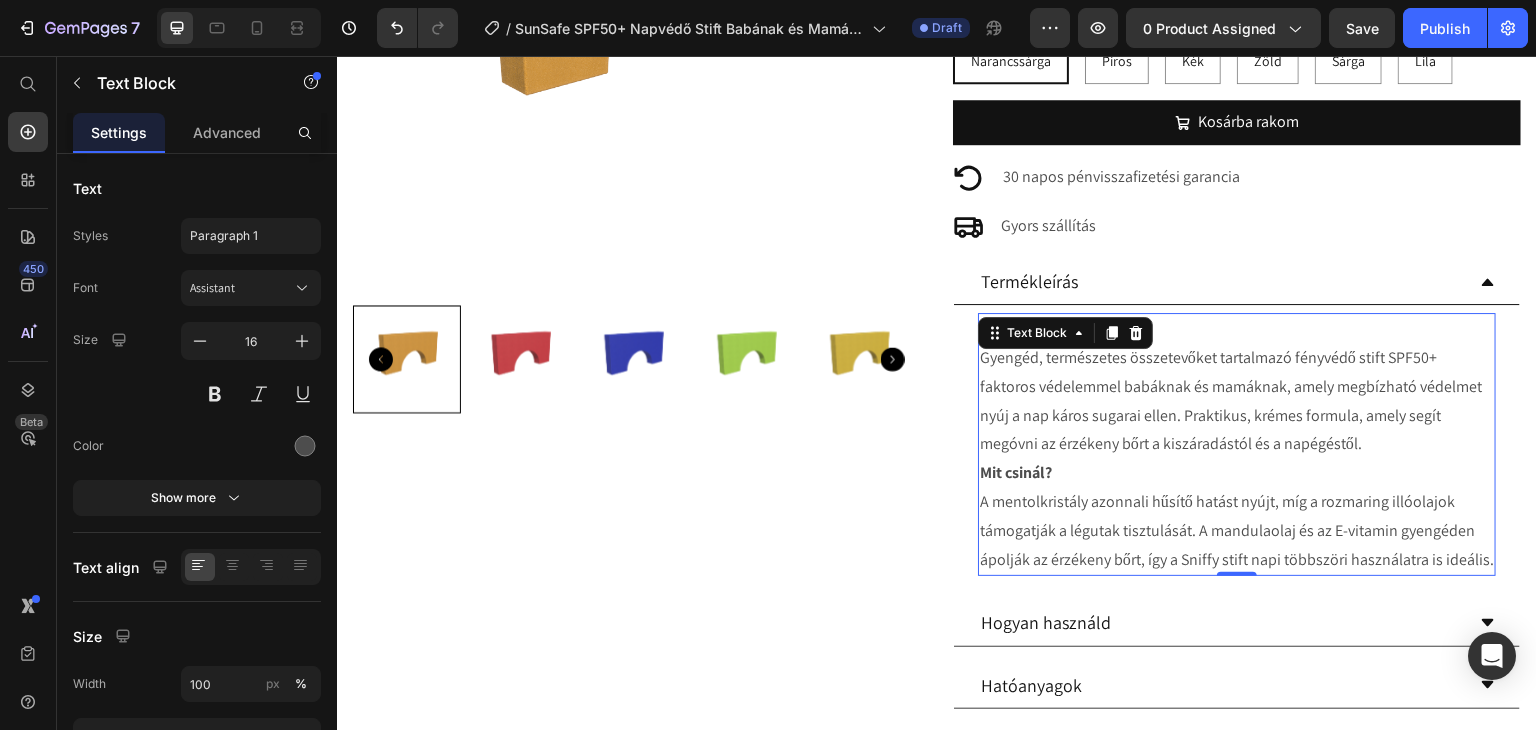 drag, startPoint x: 1079, startPoint y: 567, endPoint x: 1046, endPoint y: 583, distance: 36.67424 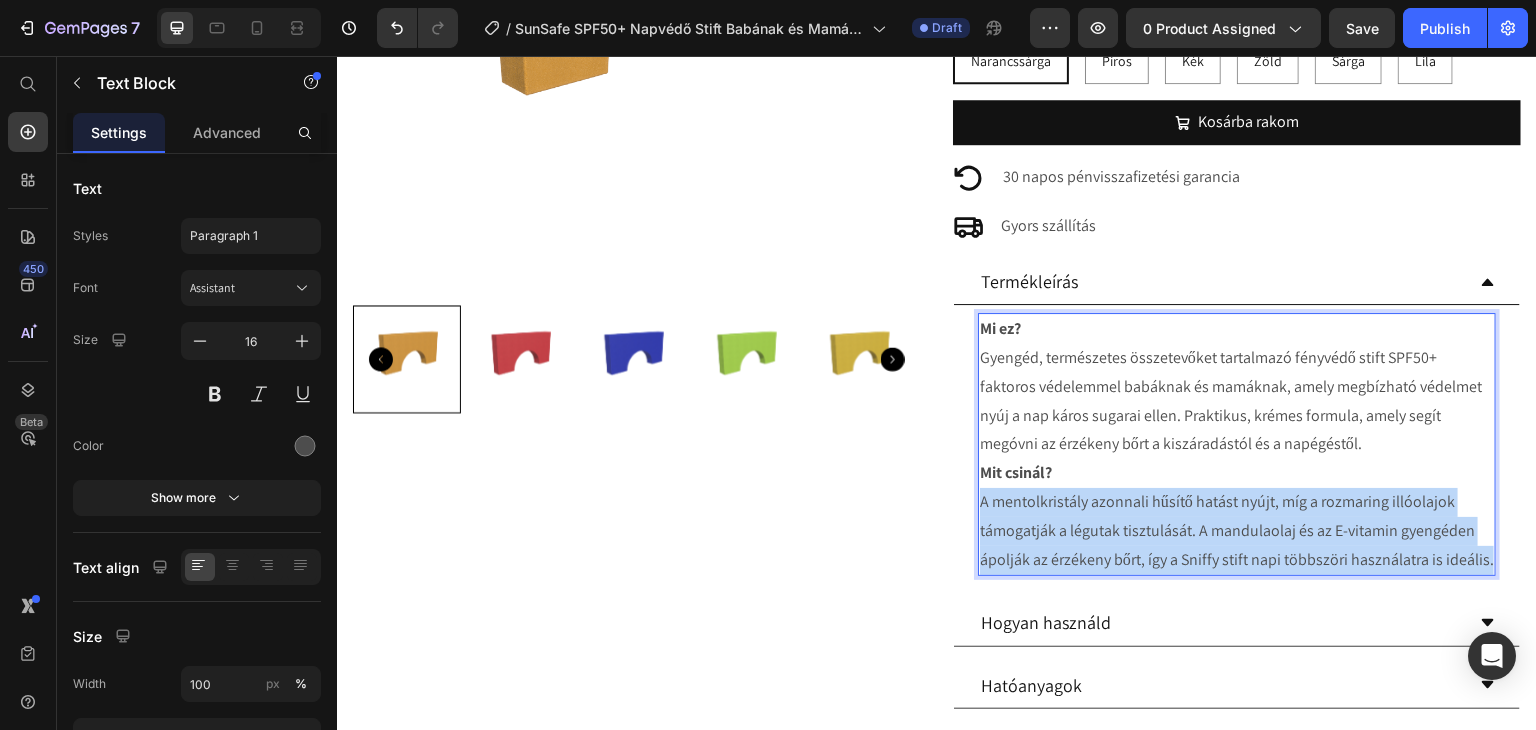 drag, startPoint x: 1033, startPoint y: 585, endPoint x: 974, endPoint y: 508, distance: 97.00516 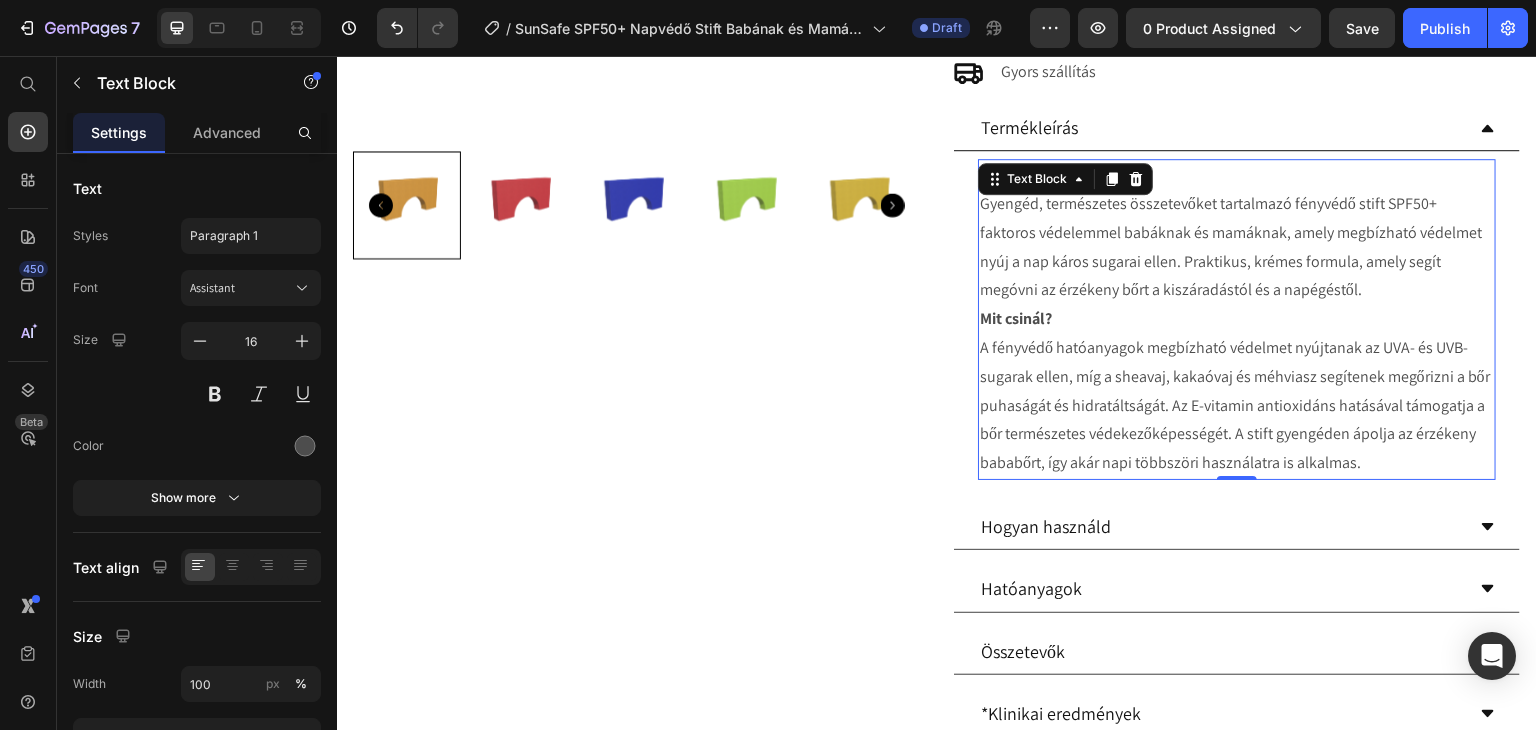 scroll, scrollTop: 700, scrollLeft: 0, axis: vertical 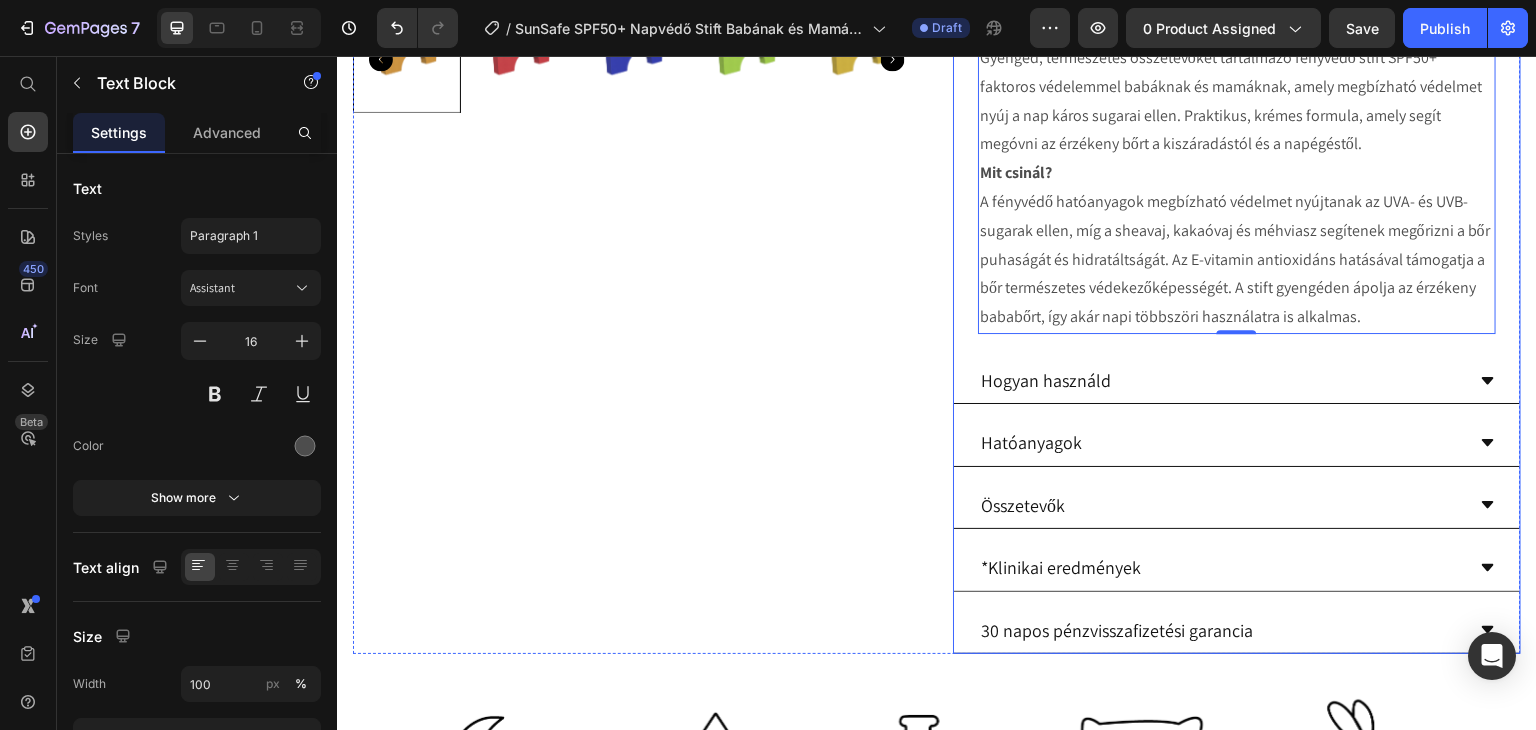 click on "Hogyan használd" at bounding box center [1221, 380] 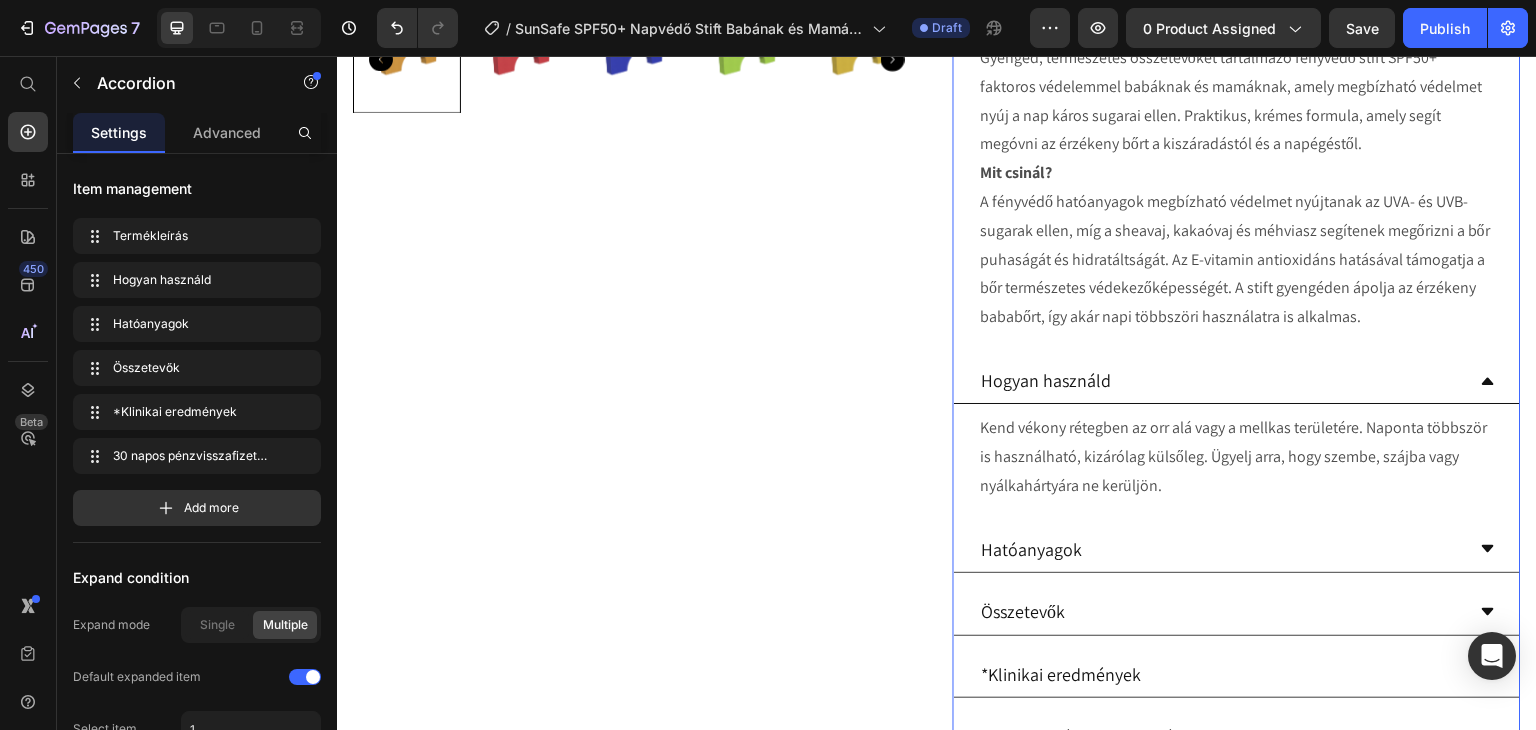 click on "Kend vékony rétegben az orr alá vagy a mellkas területére. Naponta többször is használható, kizárólag külsőleg. Ügyelj arra, hogy szembe, szájba vagy nyálkahártyára ne kerüljön." at bounding box center [1237, 457] 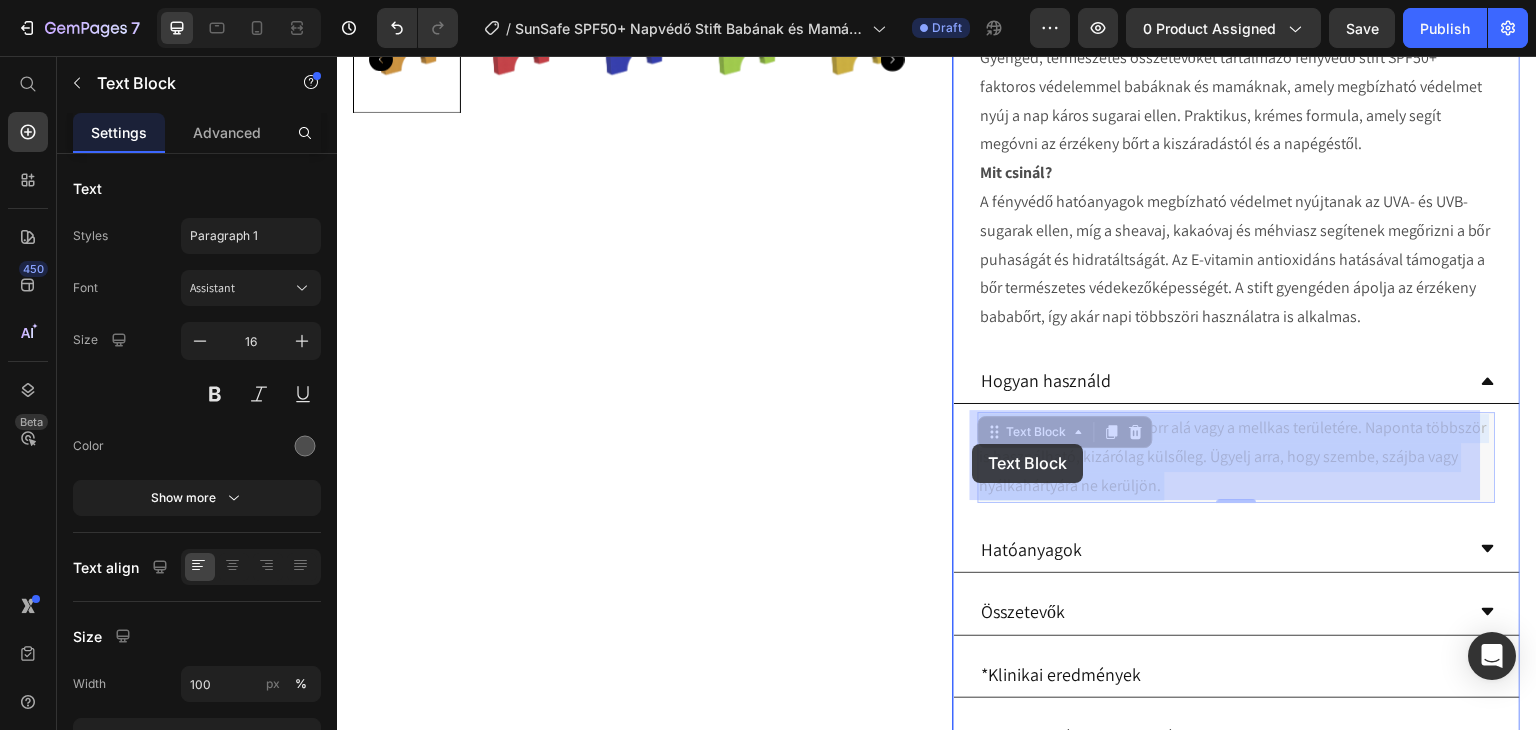 drag, startPoint x: 1173, startPoint y: 474, endPoint x: 974, endPoint y: 446, distance: 200.96019 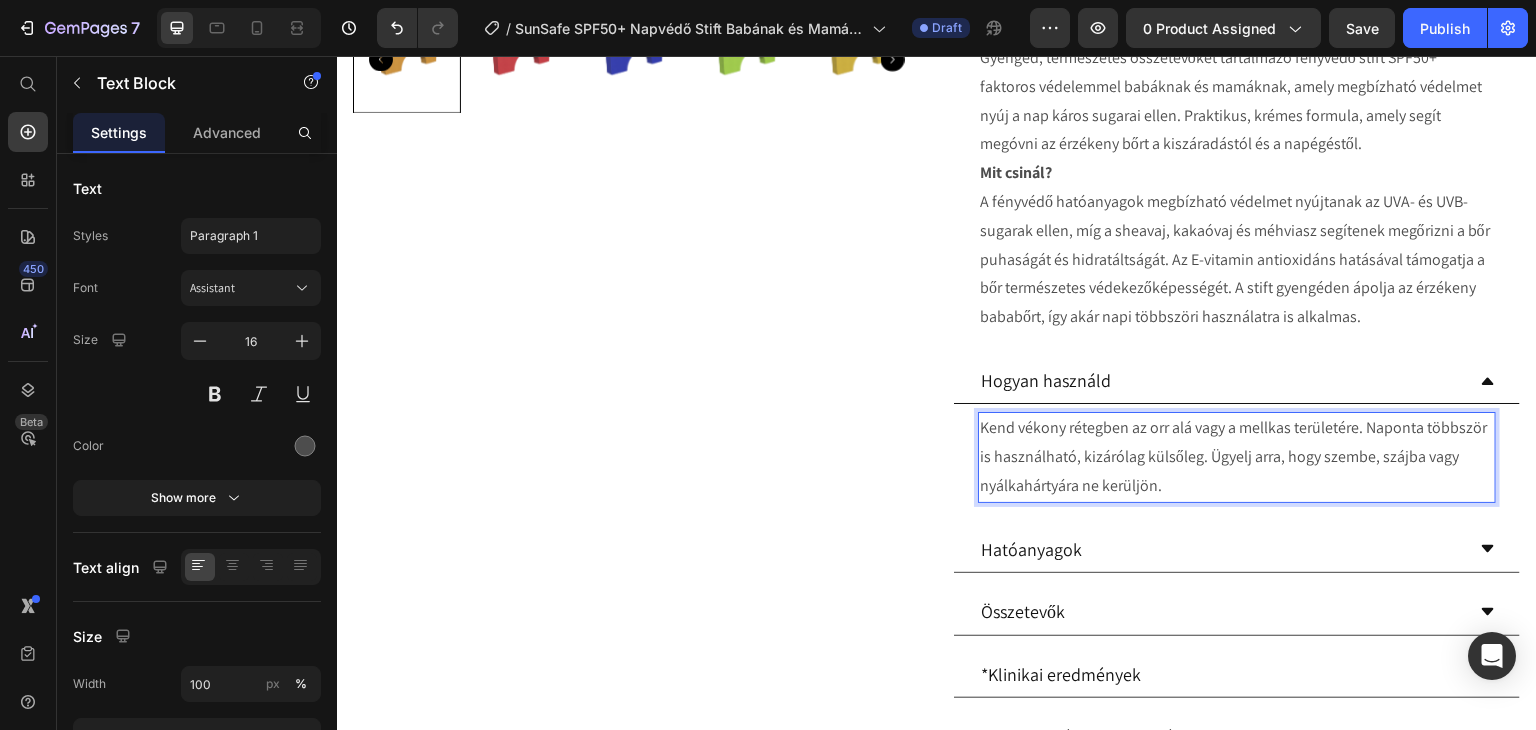 drag, startPoint x: 1159, startPoint y: 484, endPoint x: 973, endPoint y: 429, distance: 193.96133 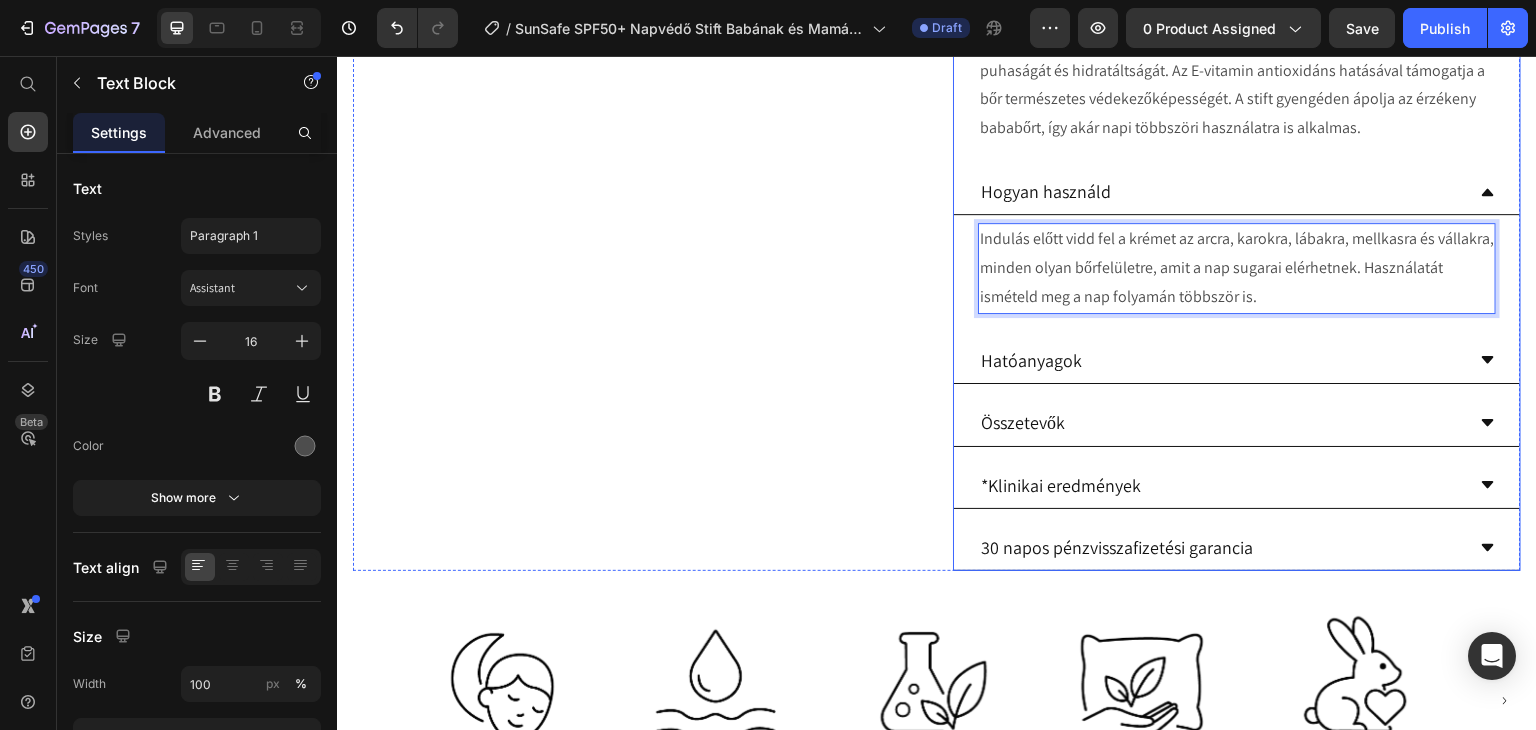scroll, scrollTop: 900, scrollLeft: 0, axis: vertical 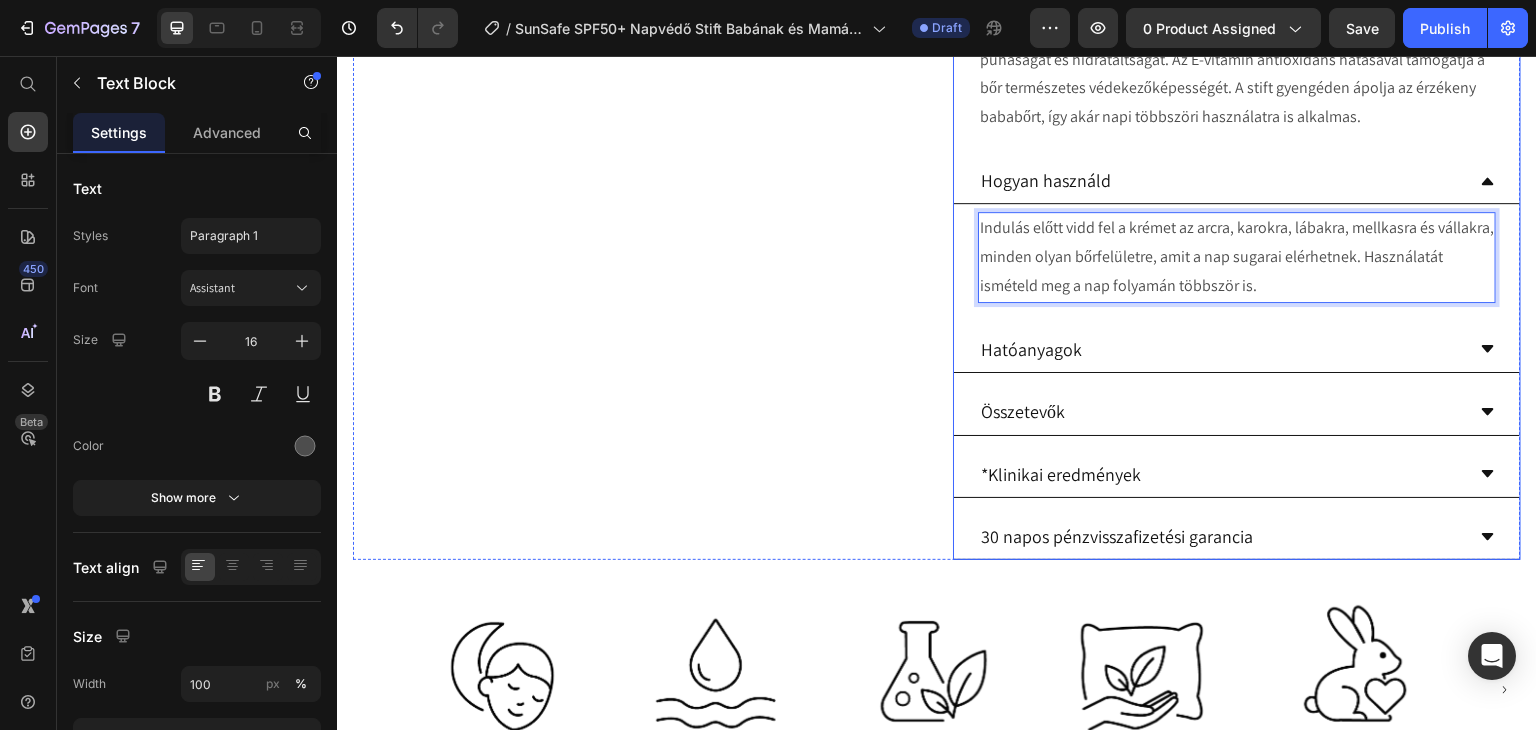 click on "Hatóanyagok" at bounding box center [1221, 349] 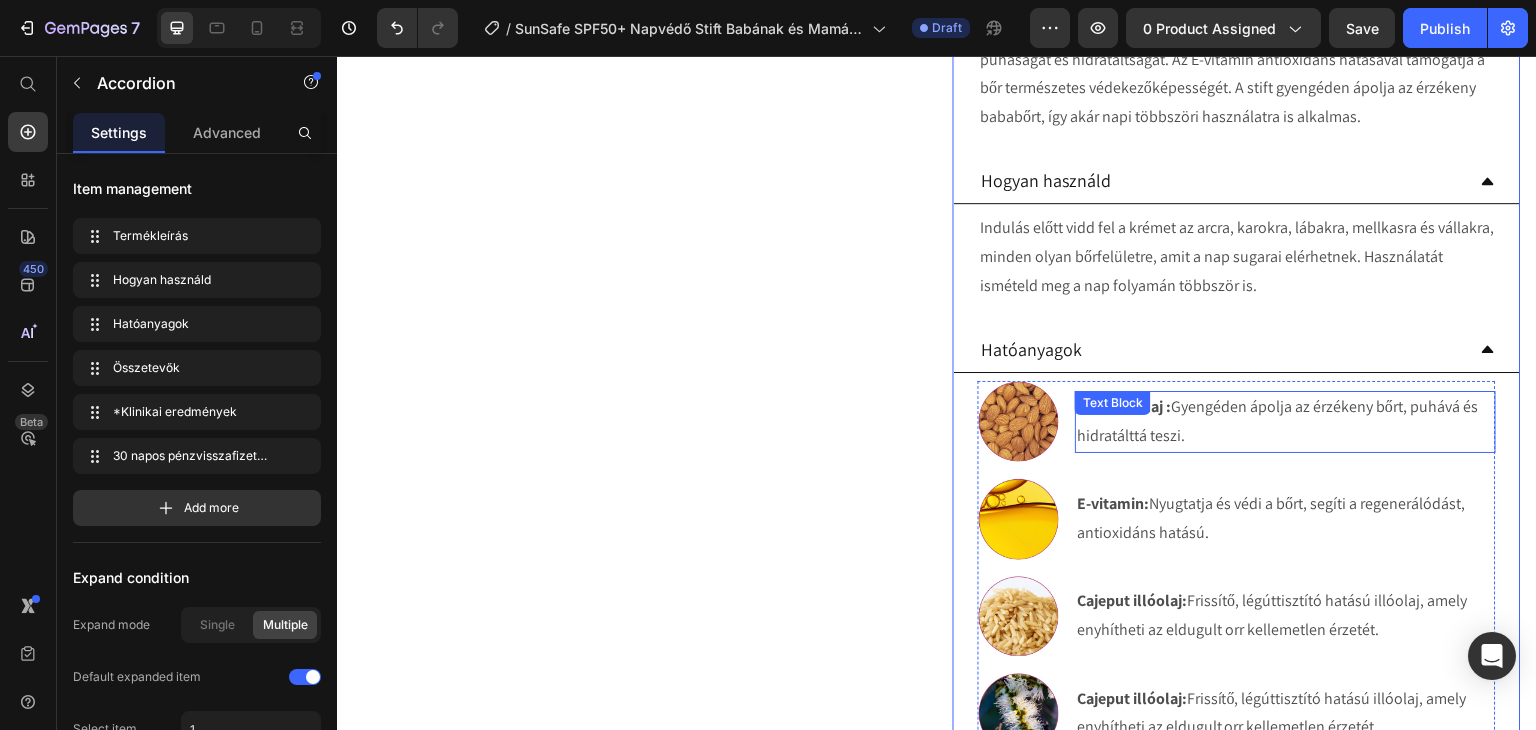 click on "Mandulaolaj :  Gyengéden ápolja az érzékeny bőrt, puhává és hidratálttá teszi. Text Block" at bounding box center (1285, 422) 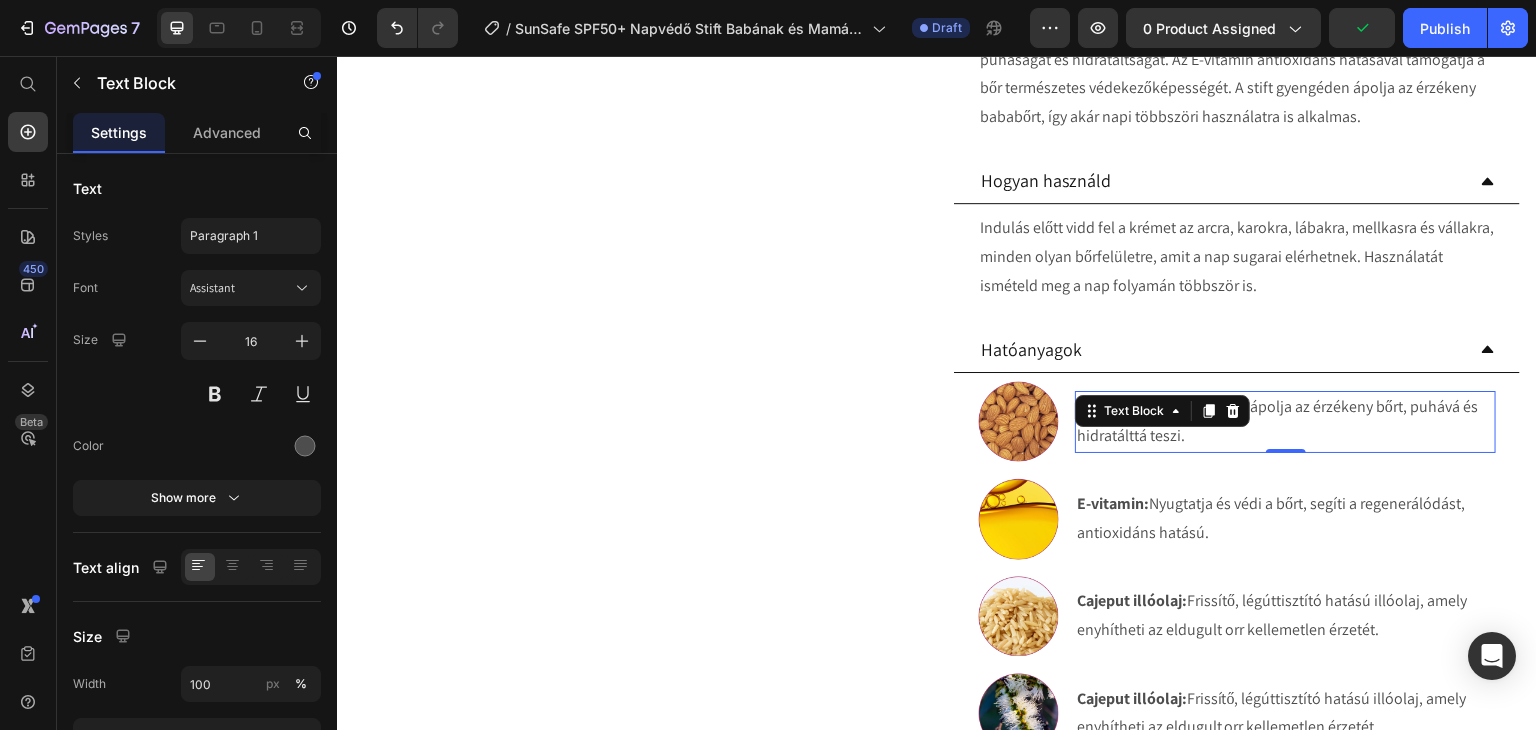 click on "Mandulaolaj :  Gyengéden ápolja az érzékeny bőrt, puhává és hidratálttá teszi." at bounding box center [1285, 422] 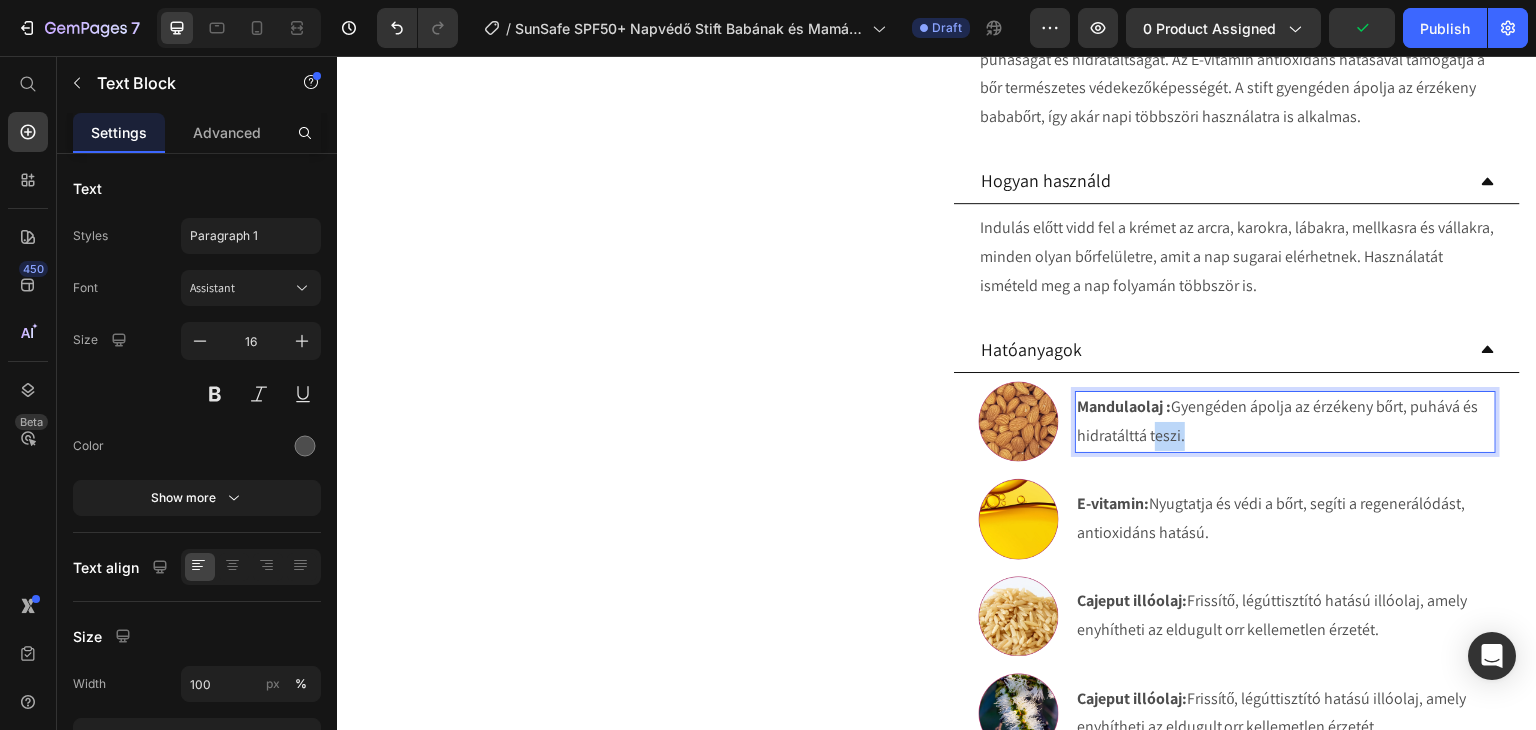 click on "Mandulaolaj :  Gyengéden ápolja az érzékeny bőrt, puhává és hidratálttá teszi." at bounding box center [1285, 422] 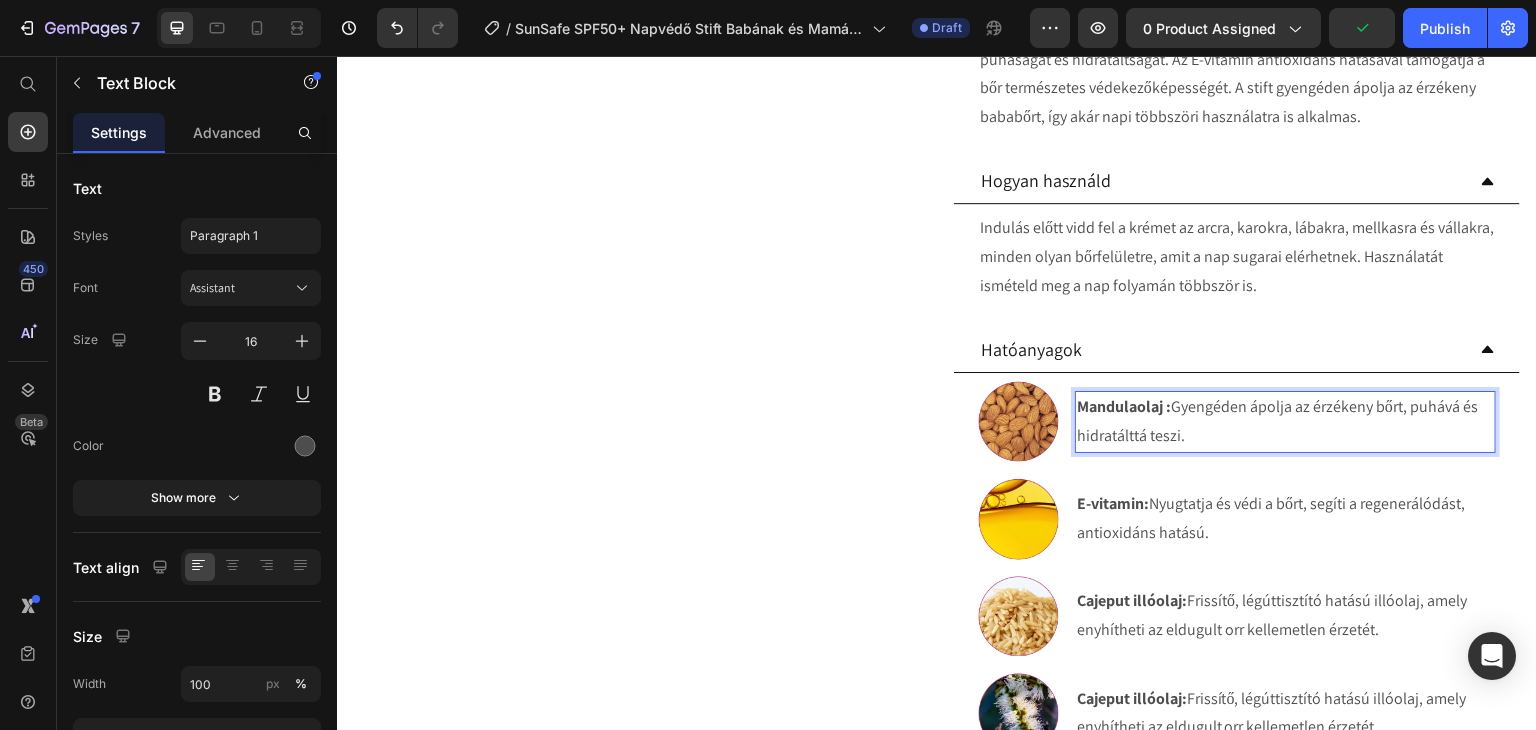 click on "Mandulaolaj :  Gyengéden ápolja az érzékeny bőrt, puhává és hidratálttá teszi." at bounding box center [1285, 422] 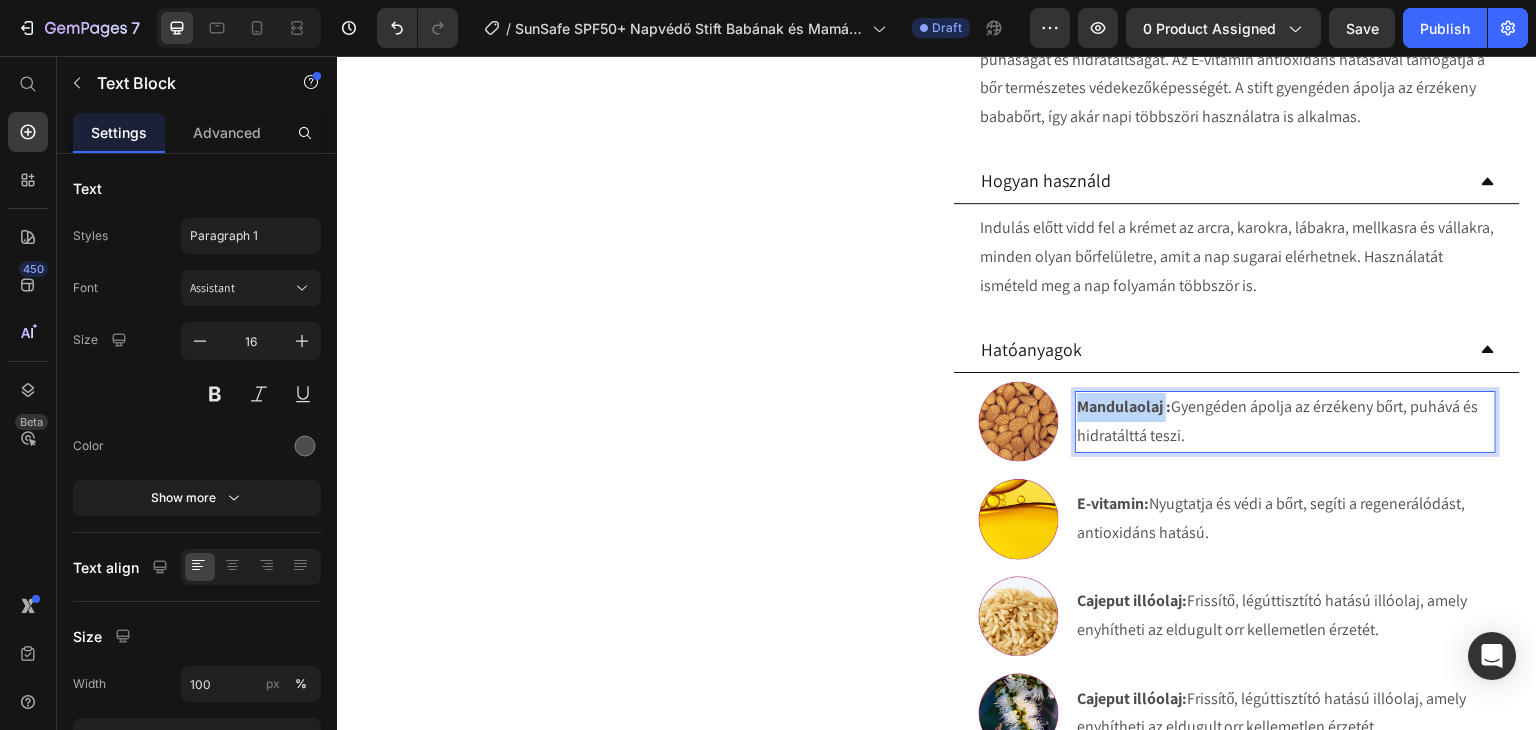 click on "Mandulaolaj :" at bounding box center [1124, 406] 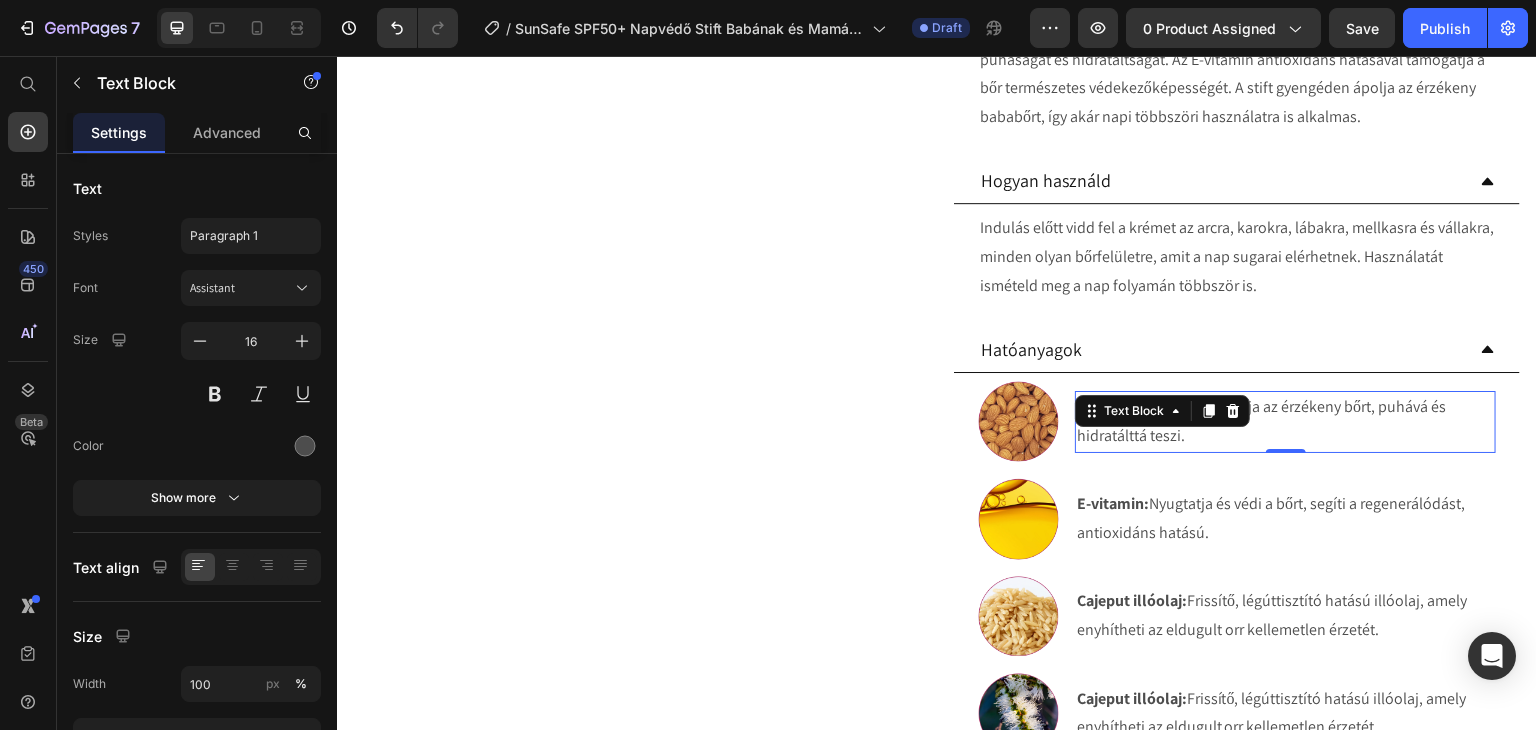 click on "Shea vaj:  Gyengéden ápolja az érzékeny bőrt, puhává és hidratálttá teszi." at bounding box center [1285, 422] 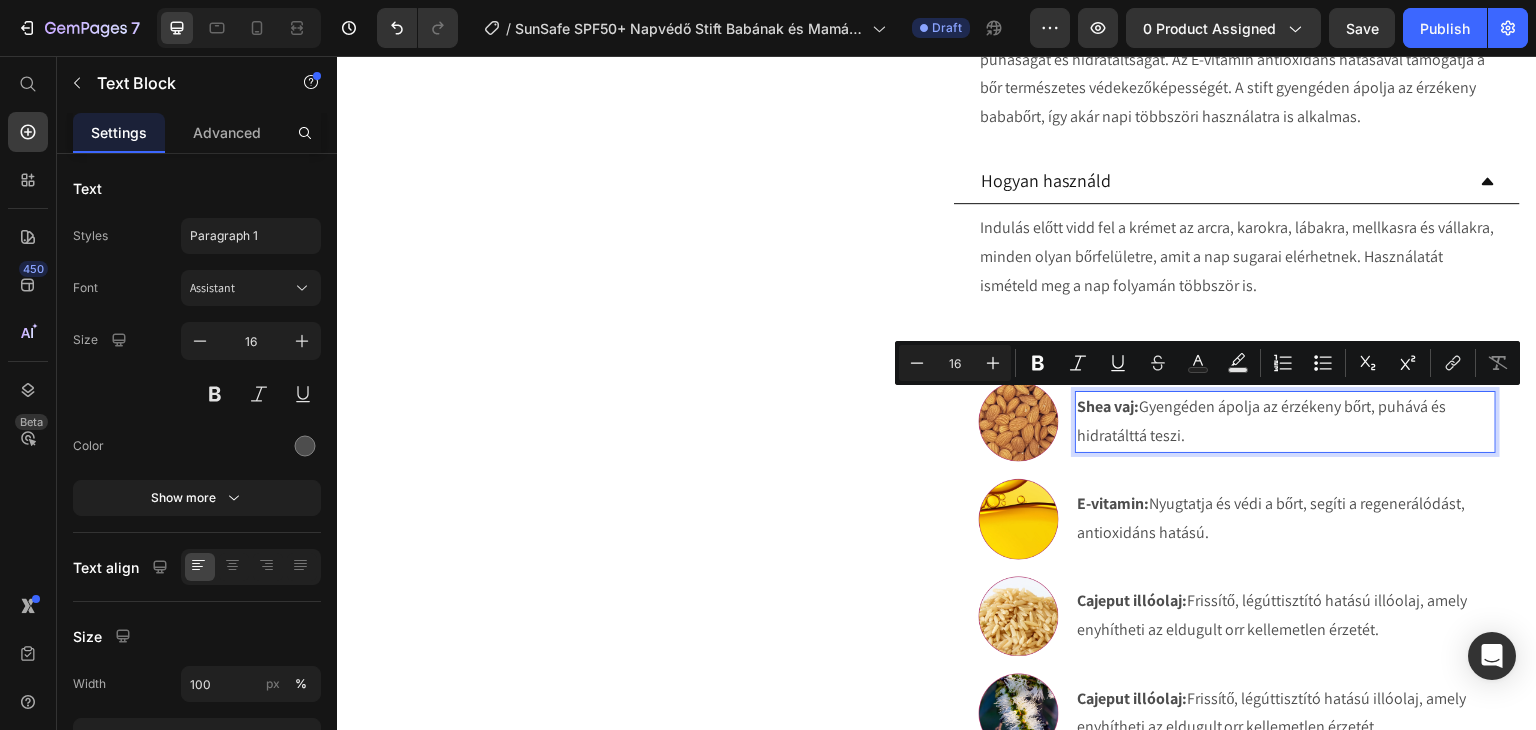 drag, startPoint x: 1180, startPoint y: 426, endPoint x: 1136, endPoint y: 404, distance: 49.193497 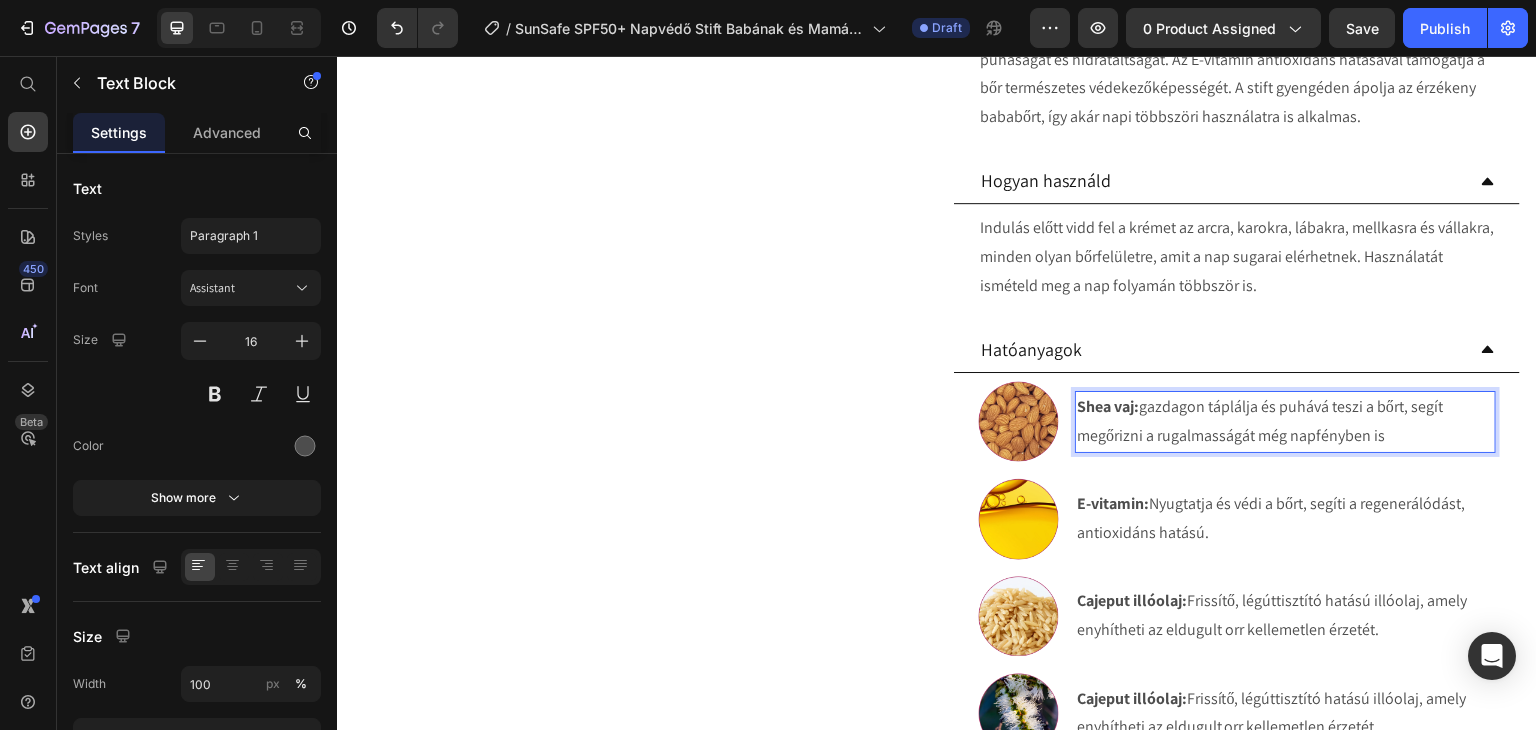 click on "Shea vaj:  gazdagon táplálja és puhává teszi a bőrt, segít megőrizni a rugalmasságát még napfényben is" at bounding box center [1285, 422] 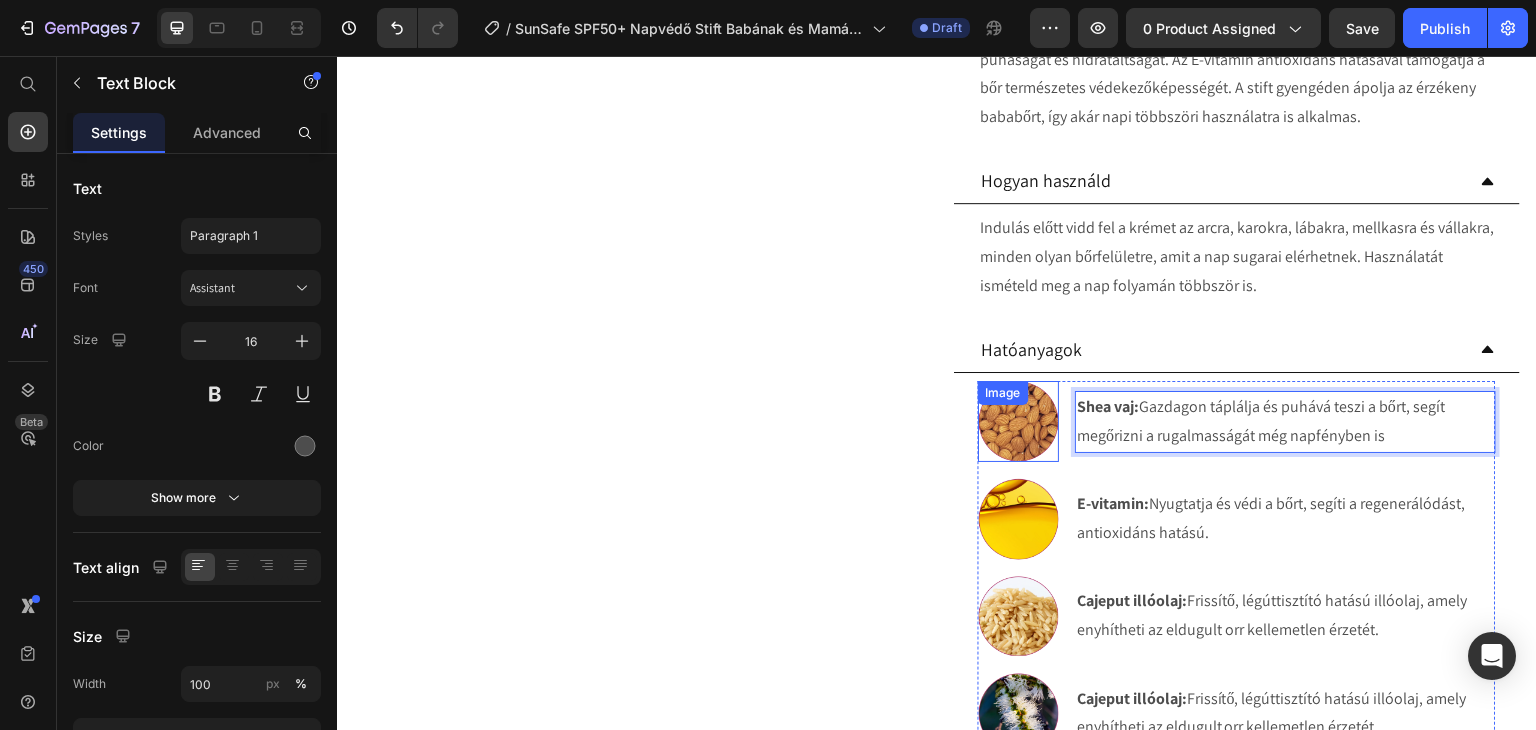 click at bounding box center (1018, 421) 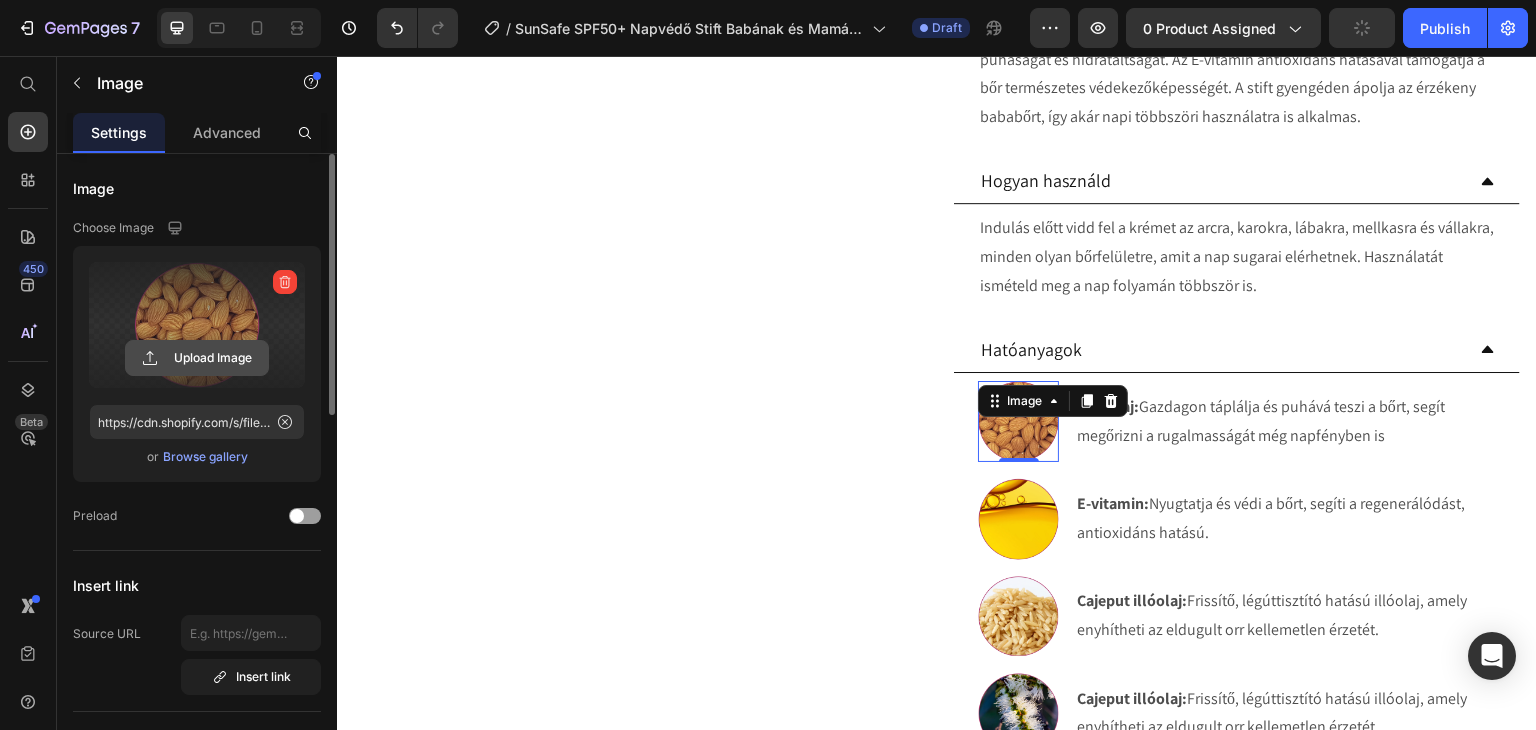 click 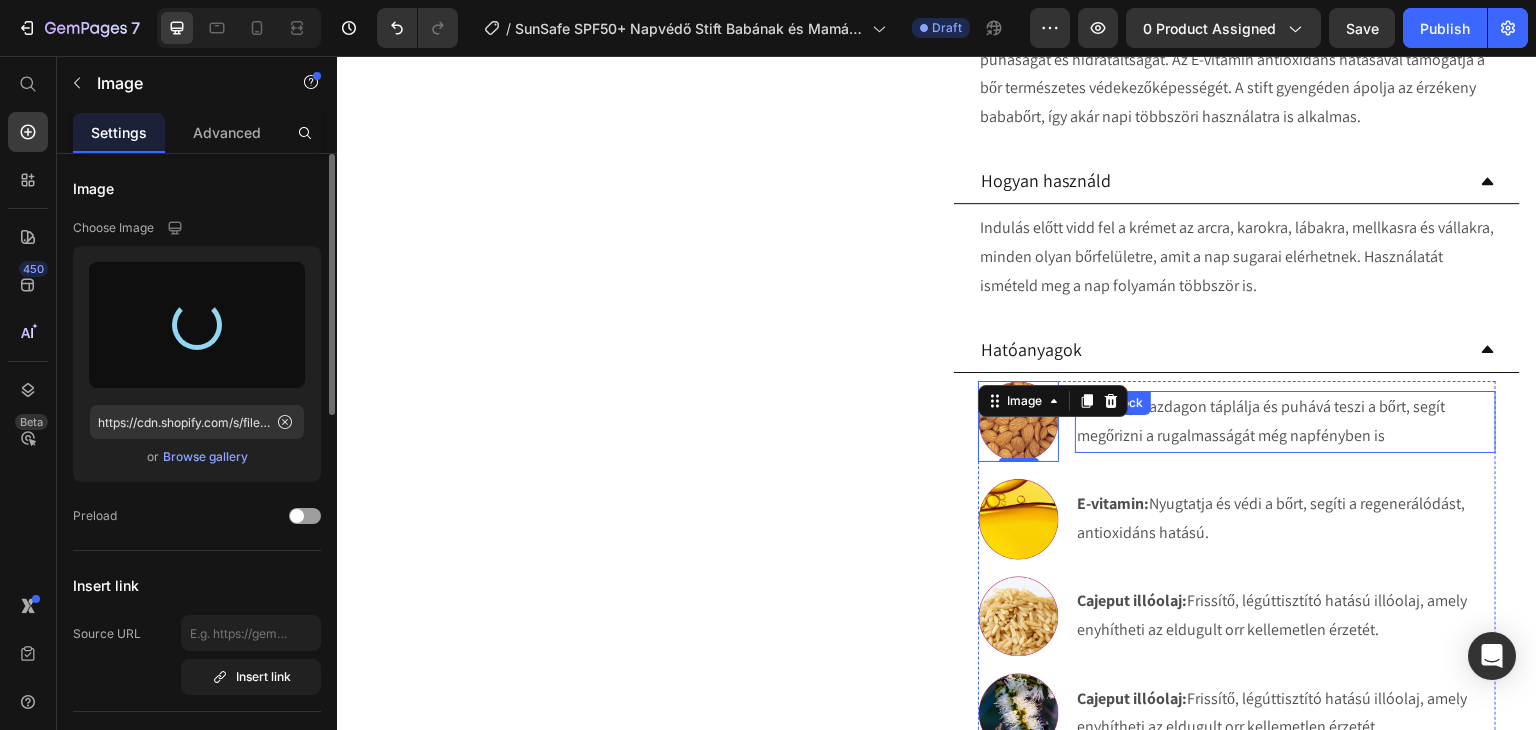 type on "https://cdn.shopify.com/s/files/1/0270/9628/5265/files/gempages_463917519317632081-4a5a1980-1f50-47ba-9258-580667193386.webp" 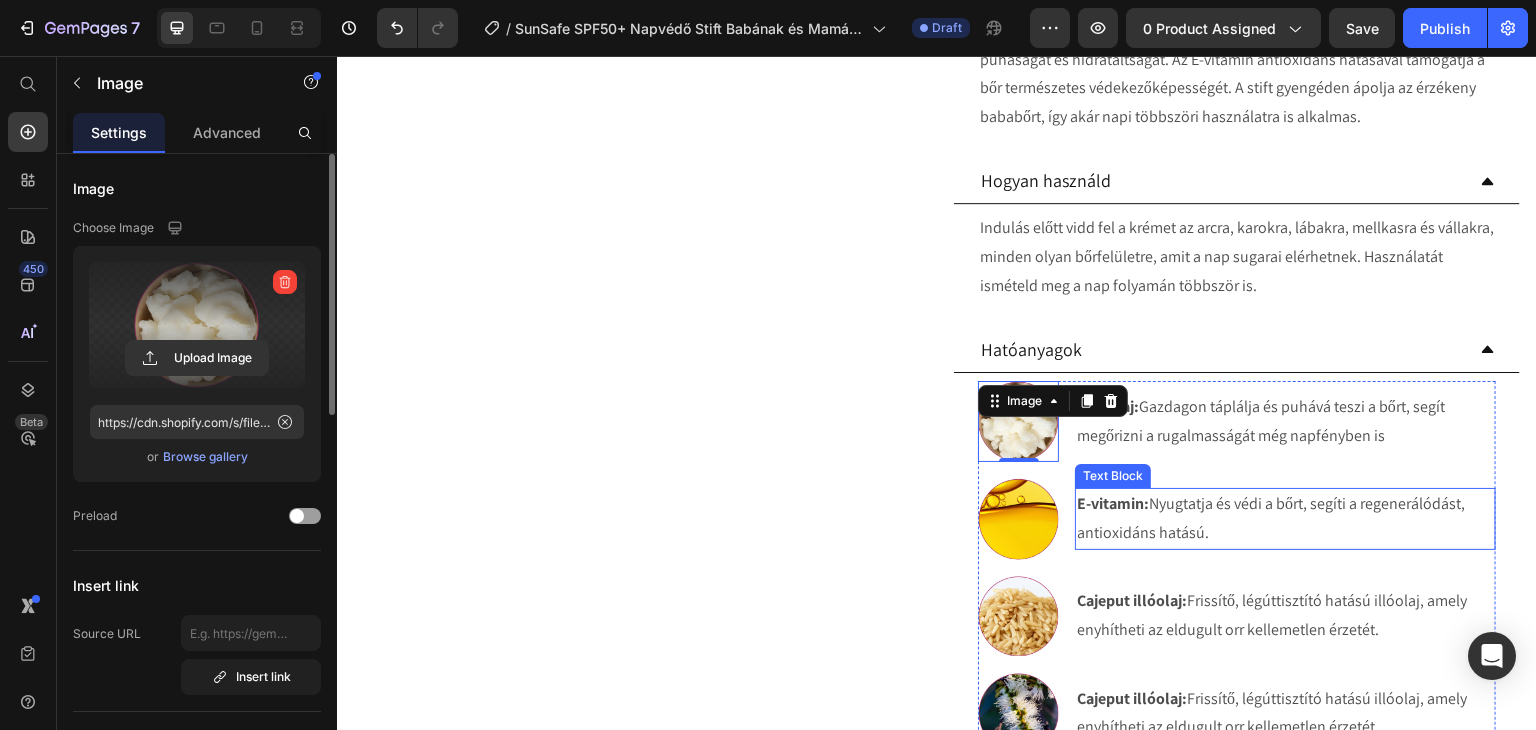 click on "E-vitamin:   Nyugtatja és védi a bőrt, segíti a regenerálódást, antioxidáns hatású." at bounding box center [1285, 519] 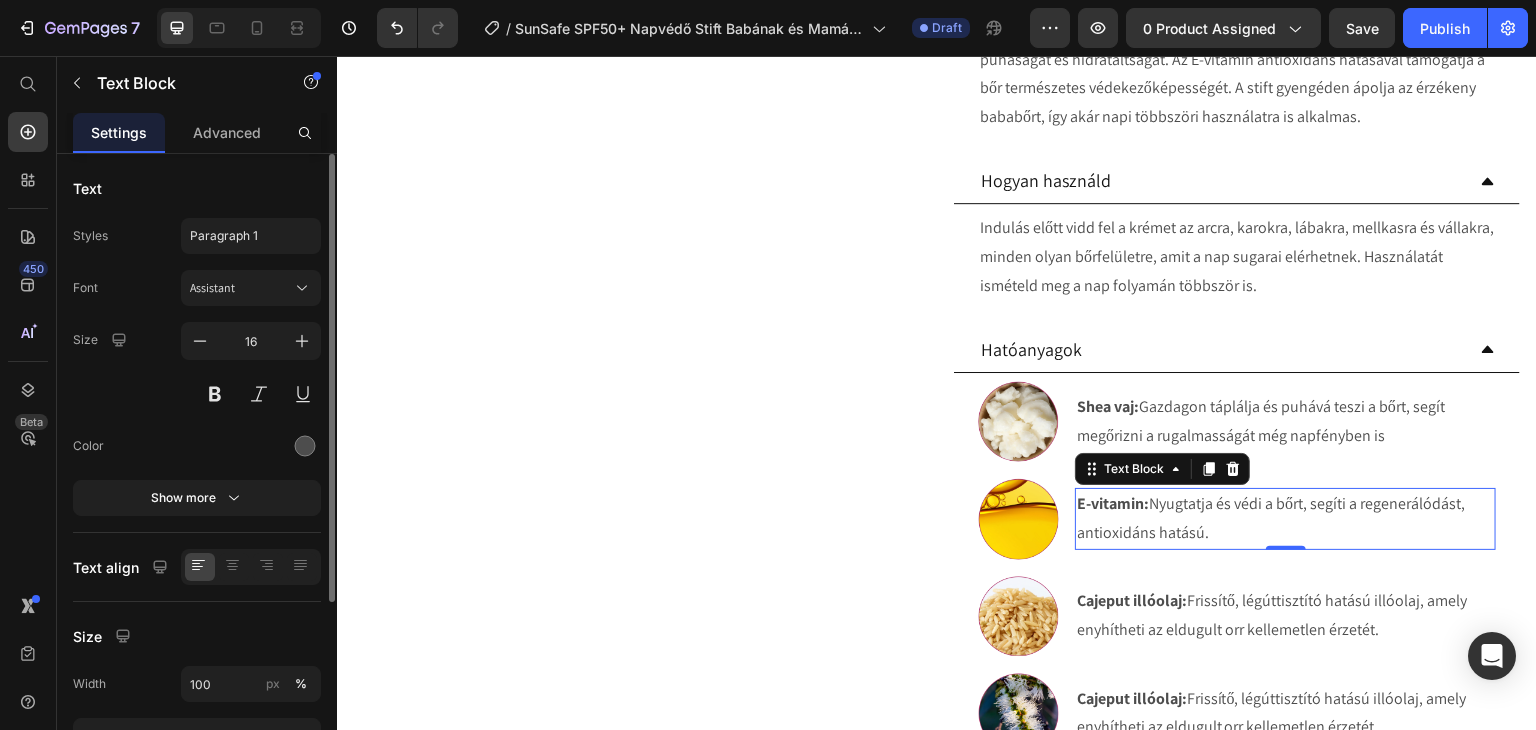click on "E-vitamin:" at bounding box center [1113, 503] 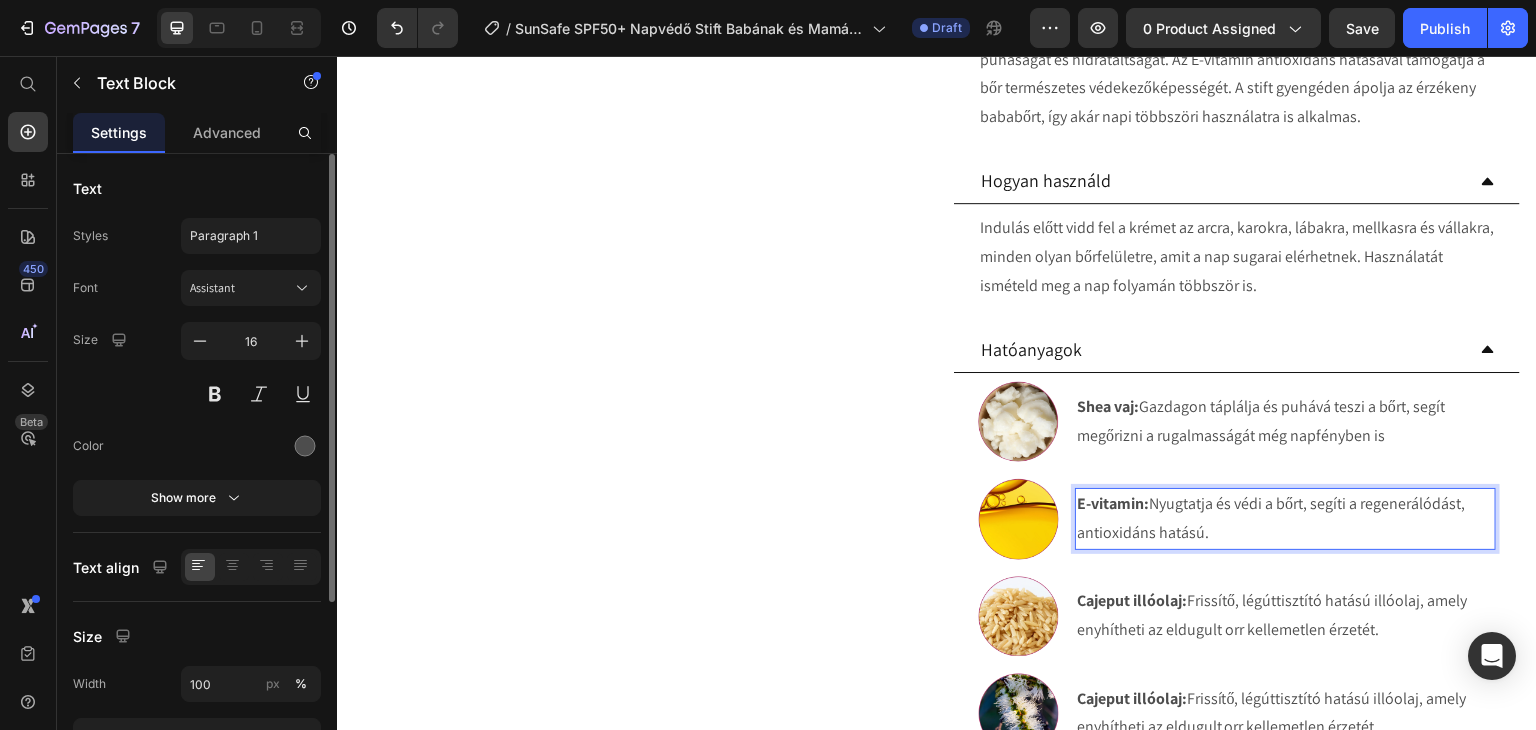 click on "E-vitamin:" at bounding box center (1113, 503) 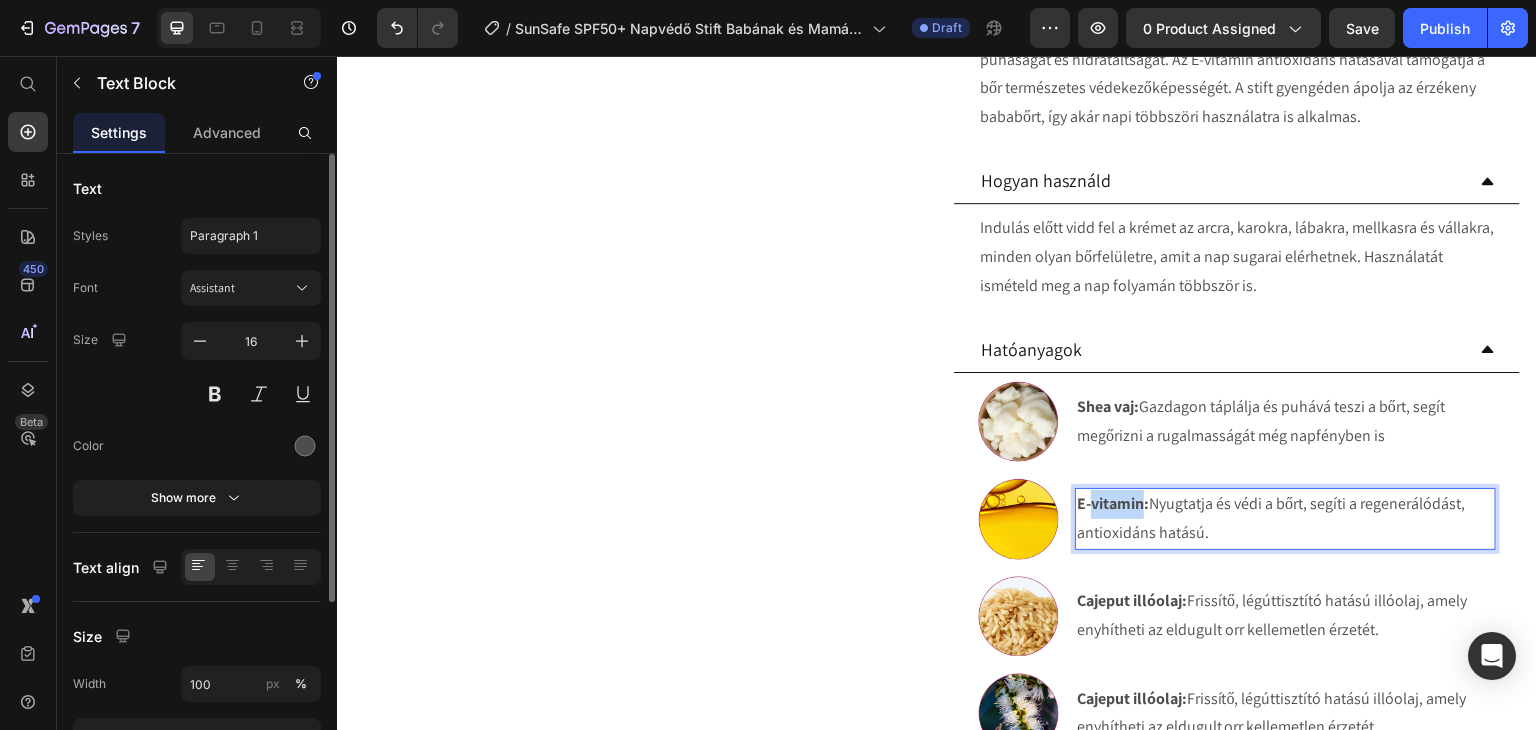 click on "E-vitamin:" at bounding box center [1113, 503] 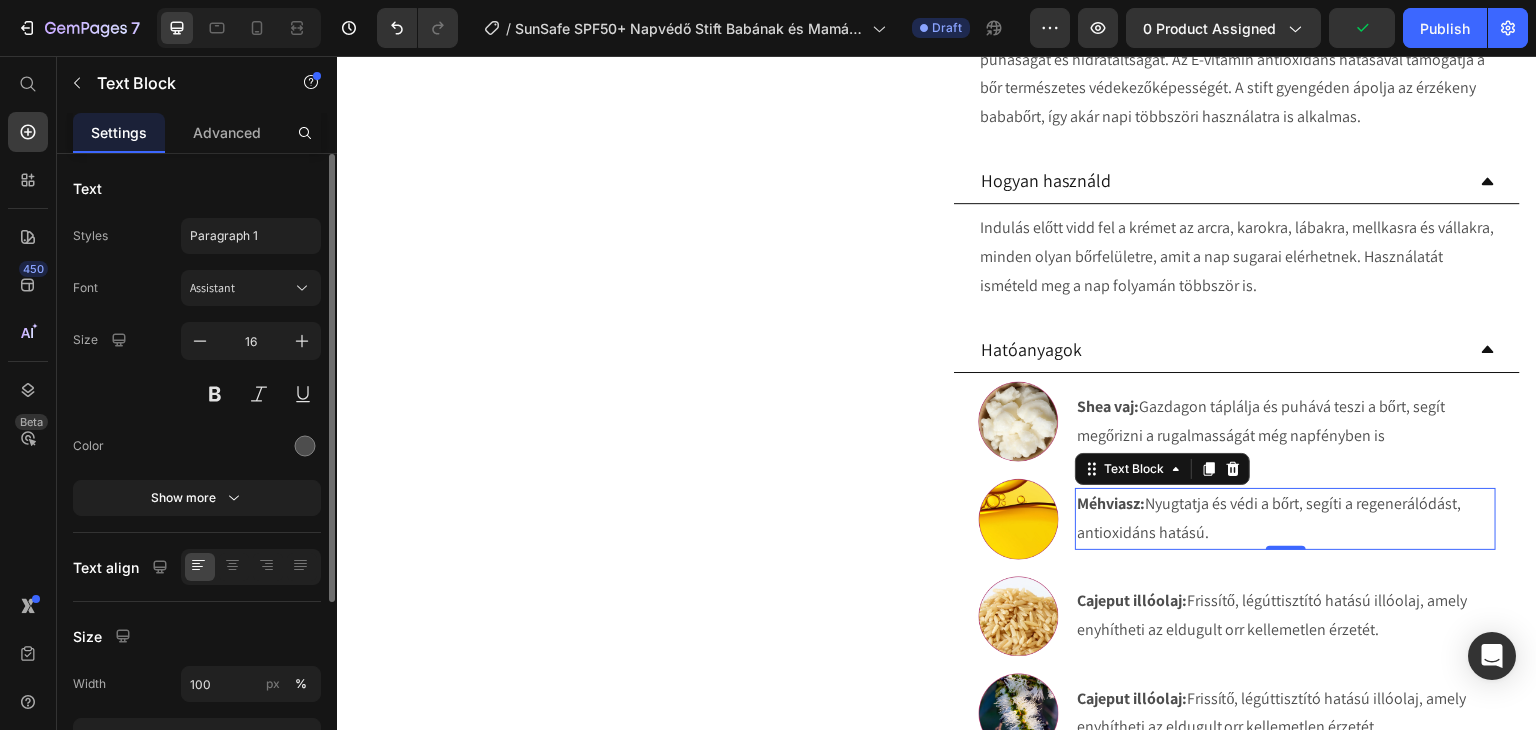 click on "Méhviasz:   Nyugtatja és védi a bőrt, segíti a regenerálódást, antioxidáns hatású." at bounding box center [1285, 519] 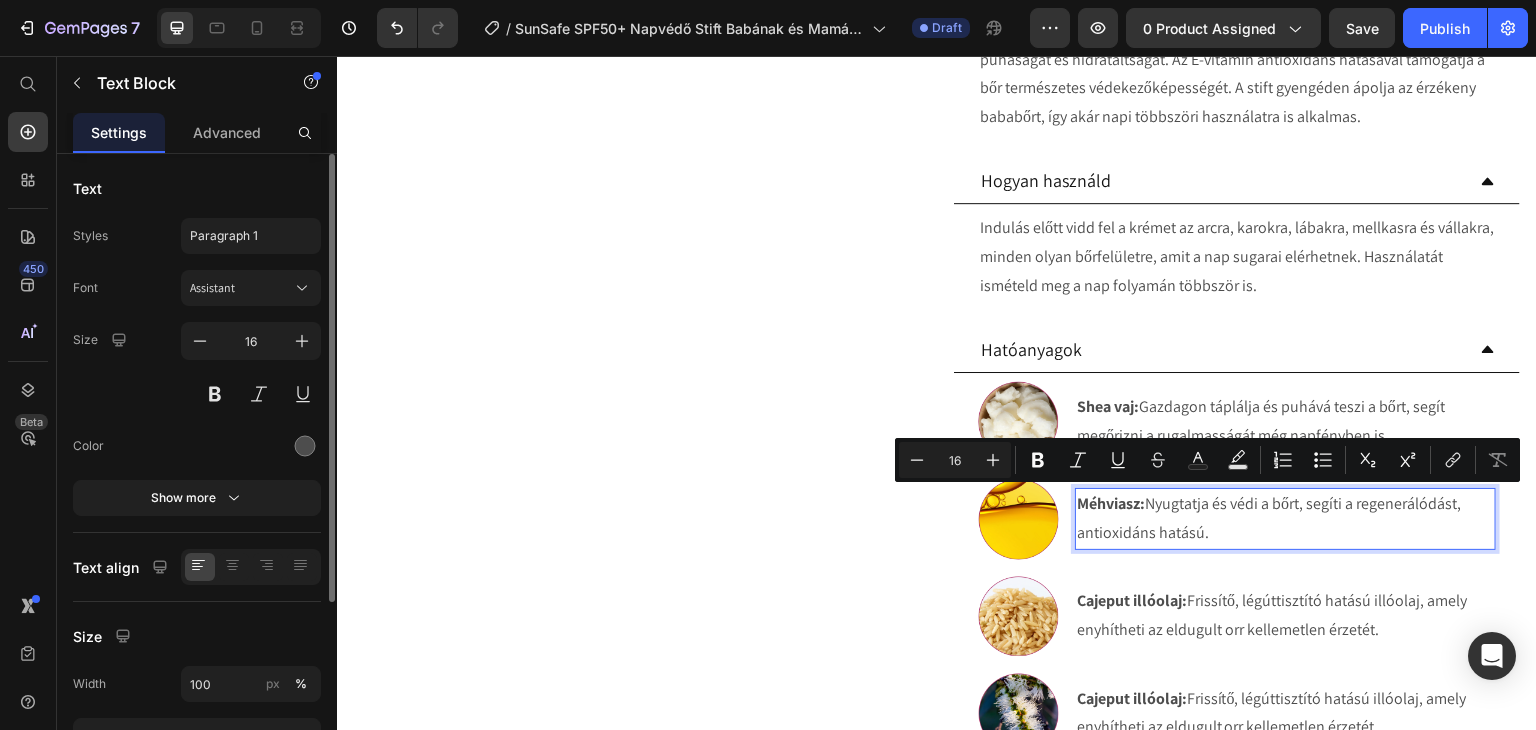 drag, startPoint x: 1203, startPoint y: 527, endPoint x: 1148, endPoint y: 501, distance: 60.835846 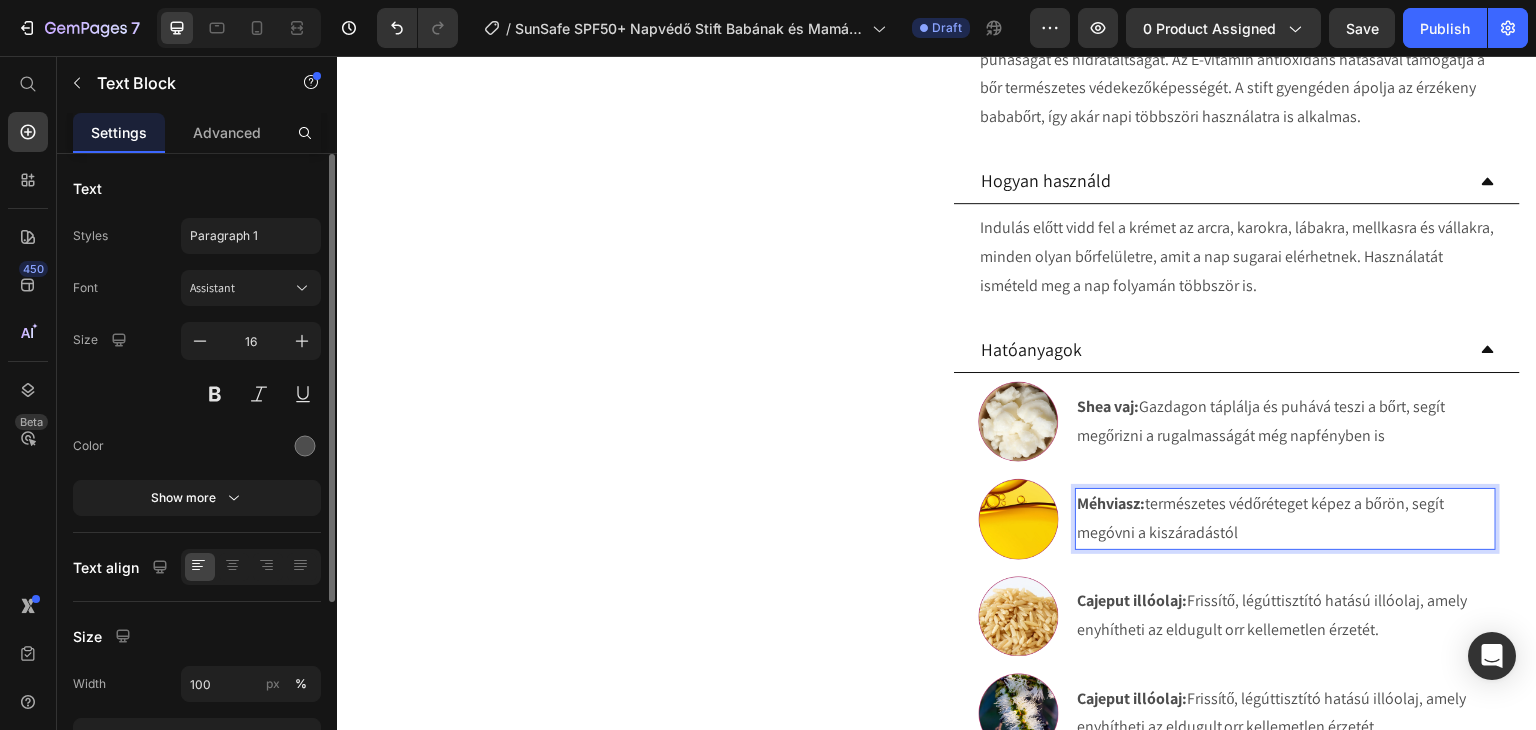 click on "Méhviasz:   természetes védőréteget képez a bőrön, segít megóvni a kiszáradástól" at bounding box center [1285, 519] 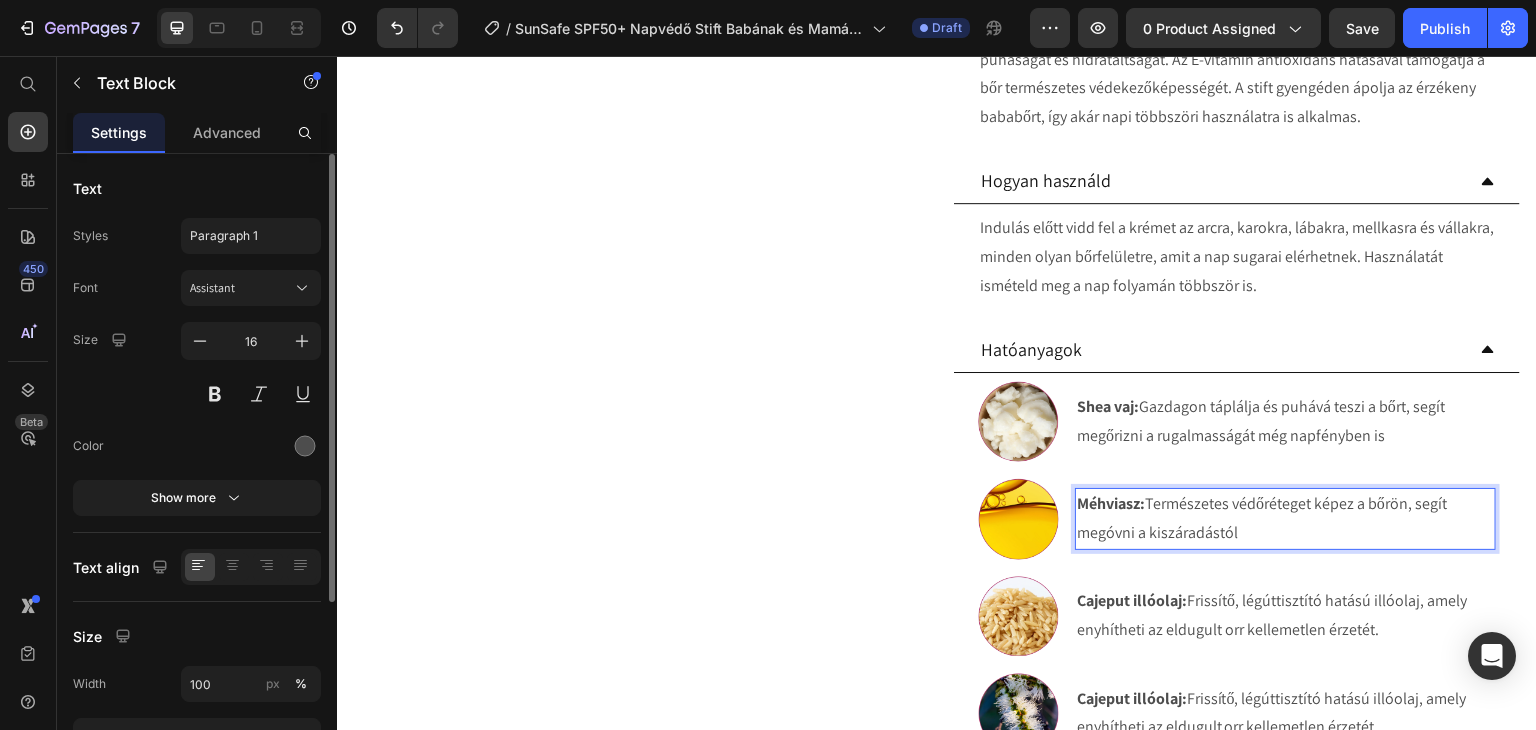 click on "Méhviasz:   Természetes védőréteget képez a bőrön, segít megóvni a kiszáradástól" at bounding box center [1285, 519] 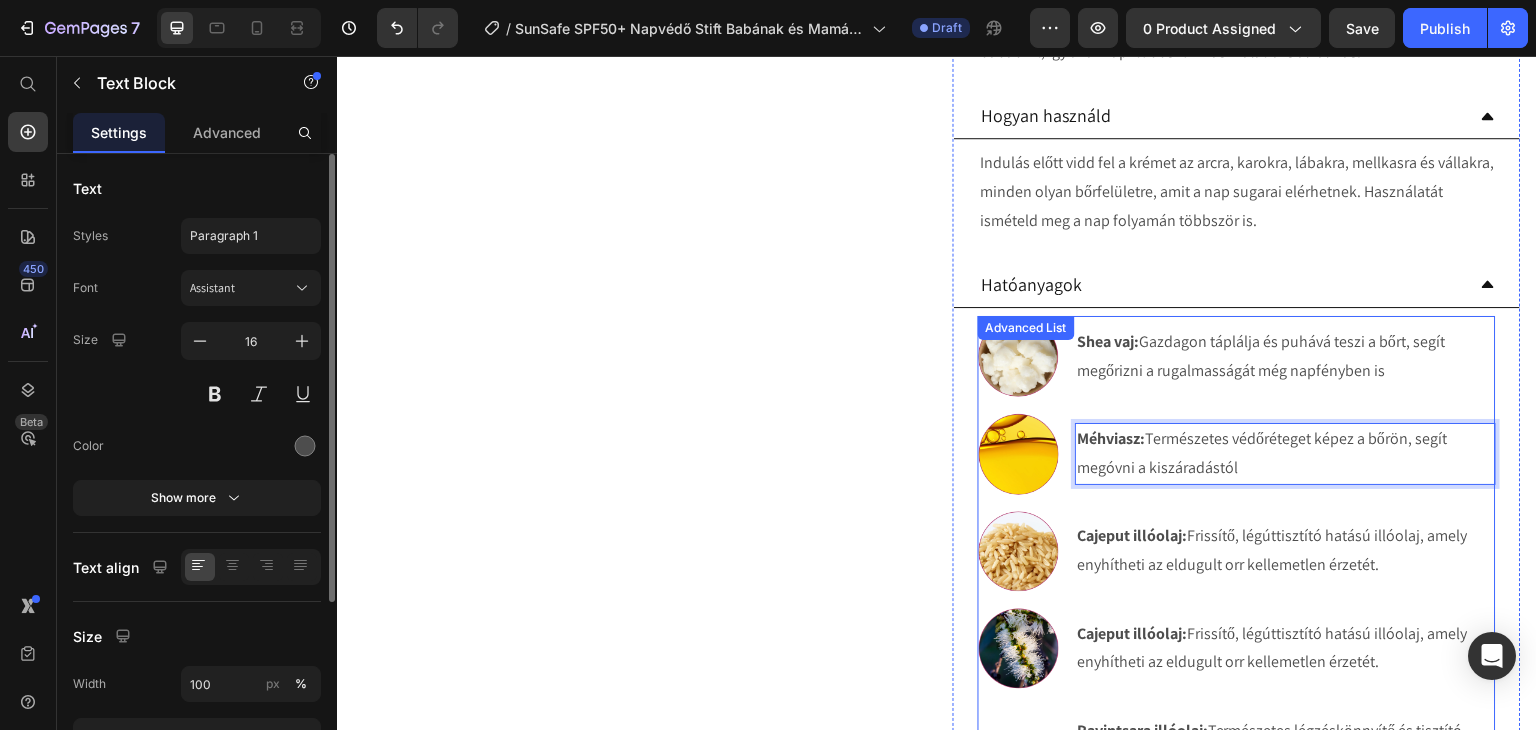 scroll, scrollTop: 1000, scrollLeft: 0, axis: vertical 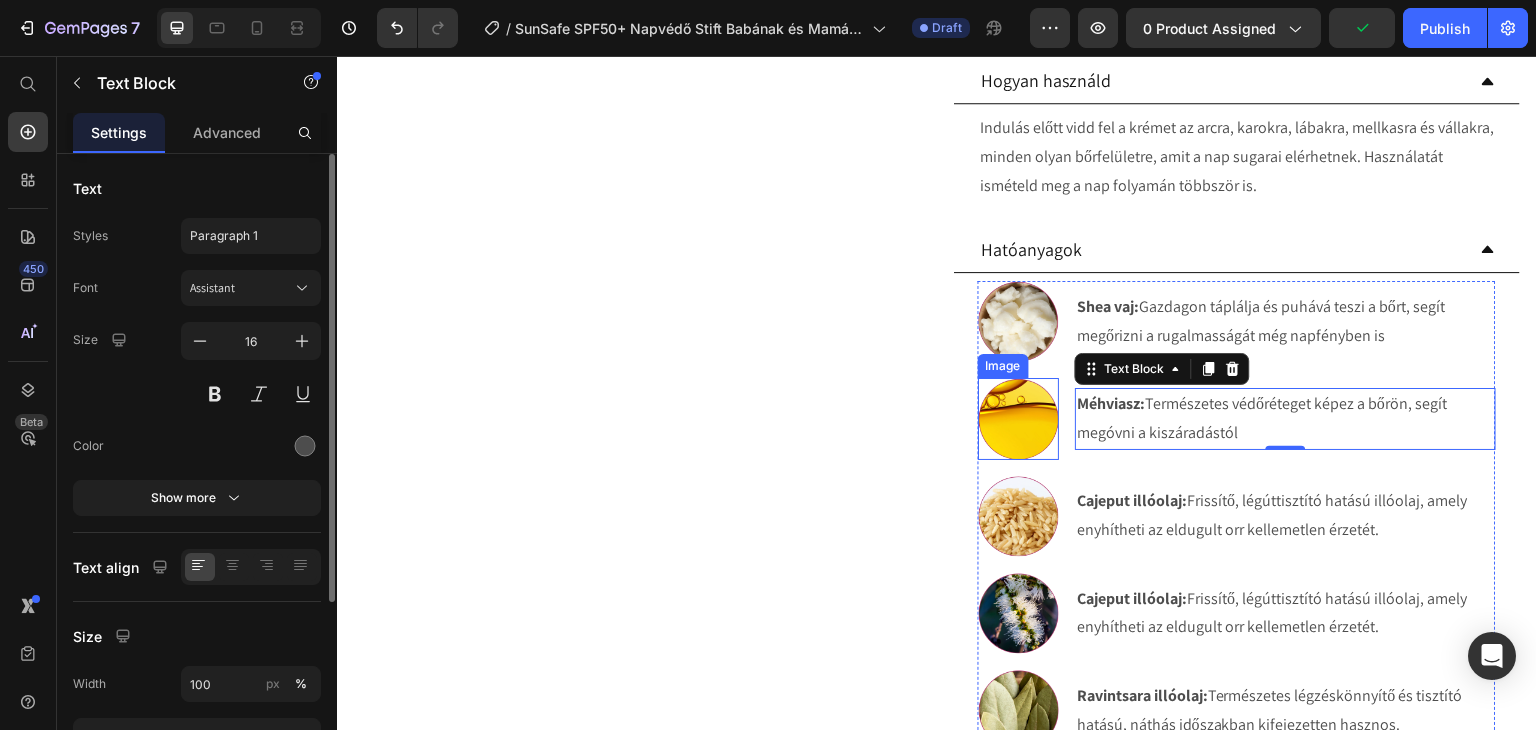 click at bounding box center (1018, 418) 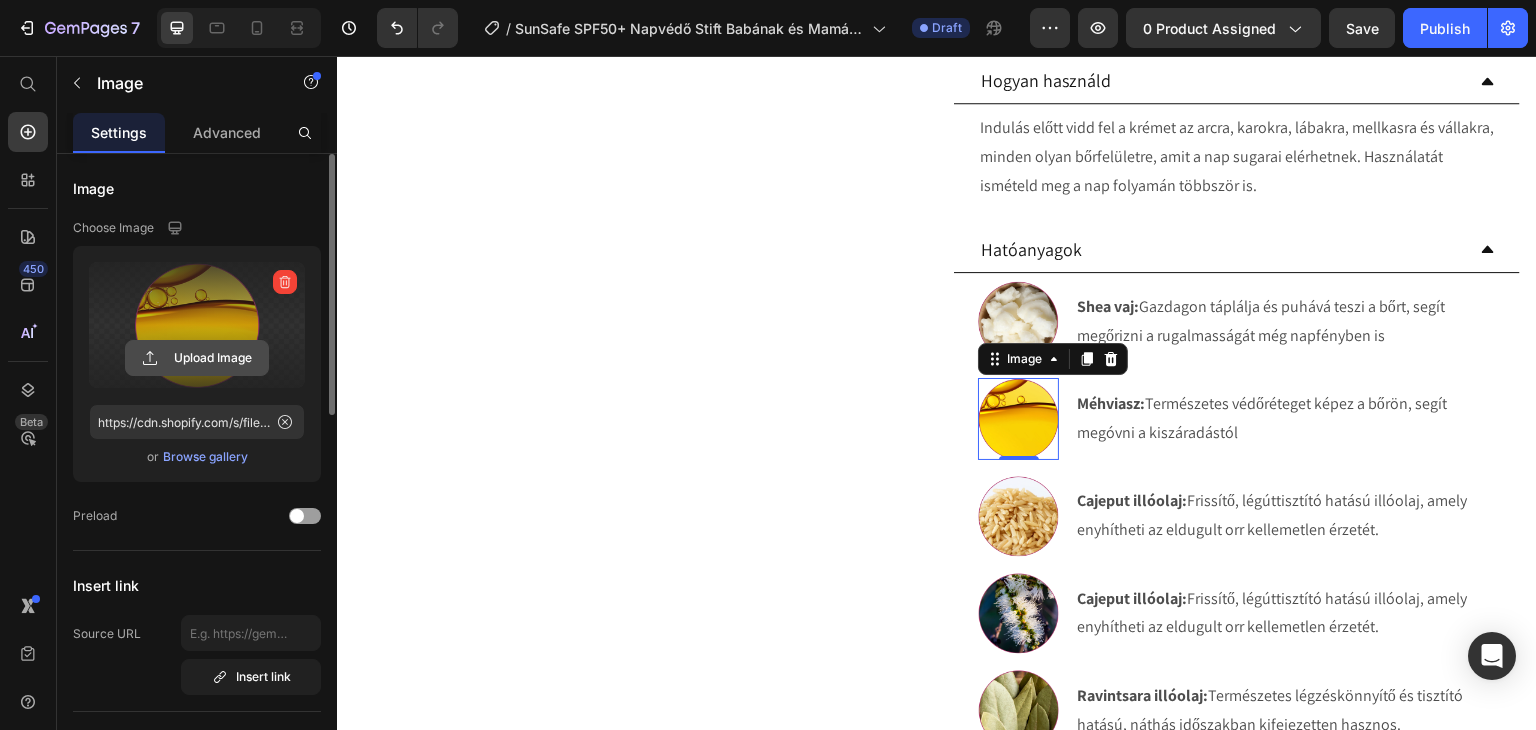 click 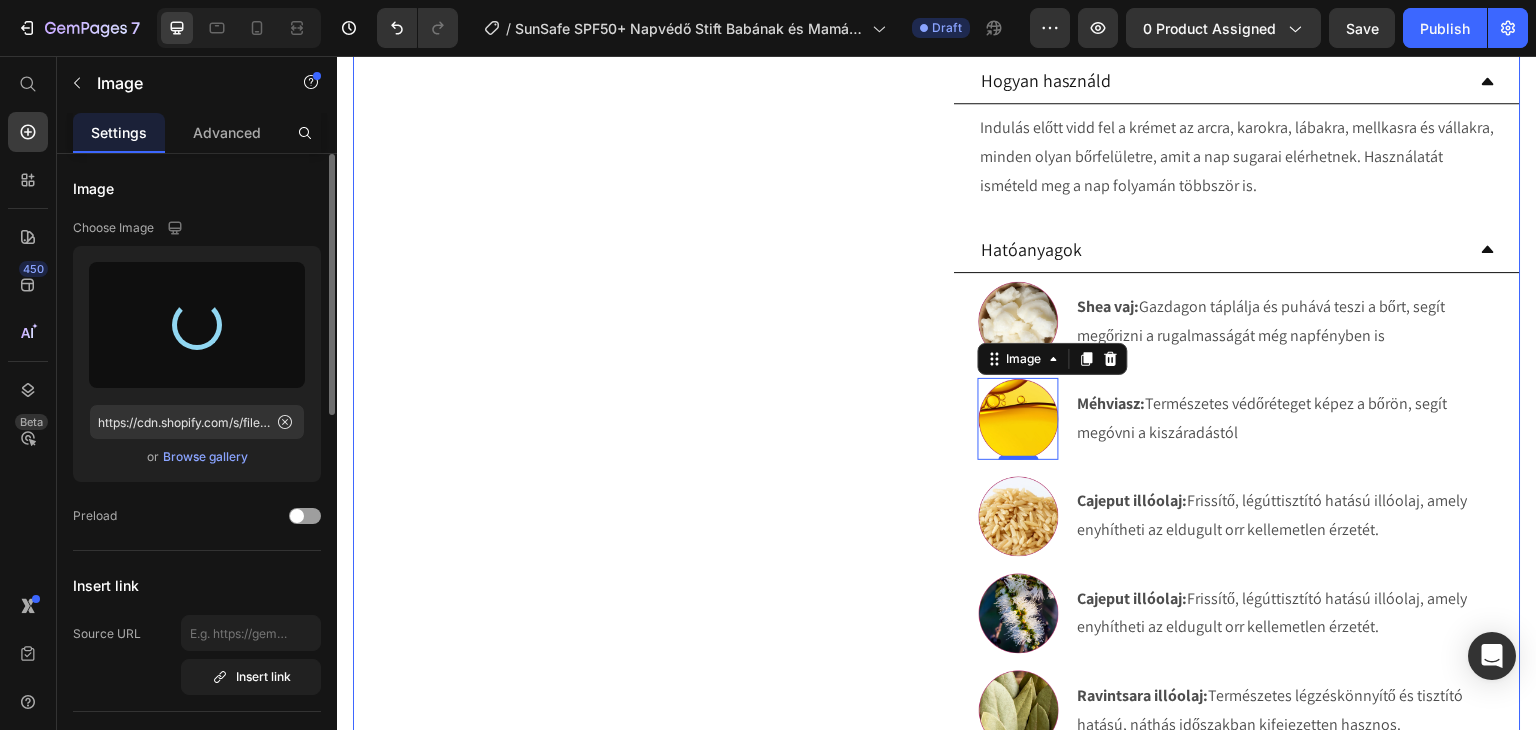 type on "https://cdn.shopify.com/s/files/1/0270/9628/5265/files/gempages_463917519317632081-bd12ec17-ac22-4d2e-98ed-1eda86cf1db7.webp" 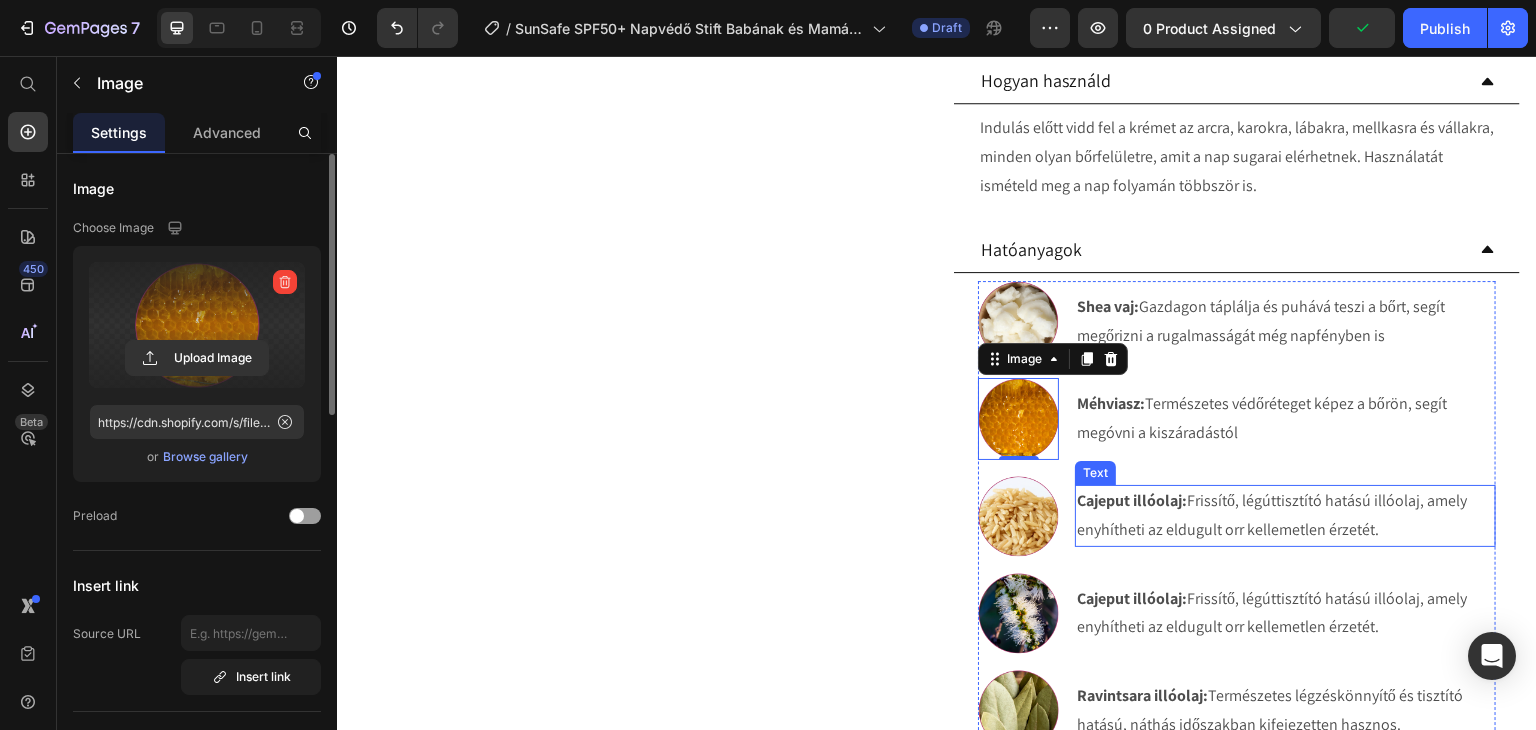 click on "Cajeput illóolaj:  Frissítő, légúttisztító hatású illóolaj, amely enyhítheti az eldugult orr kellemetlen érzetét." at bounding box center [1285, 516] 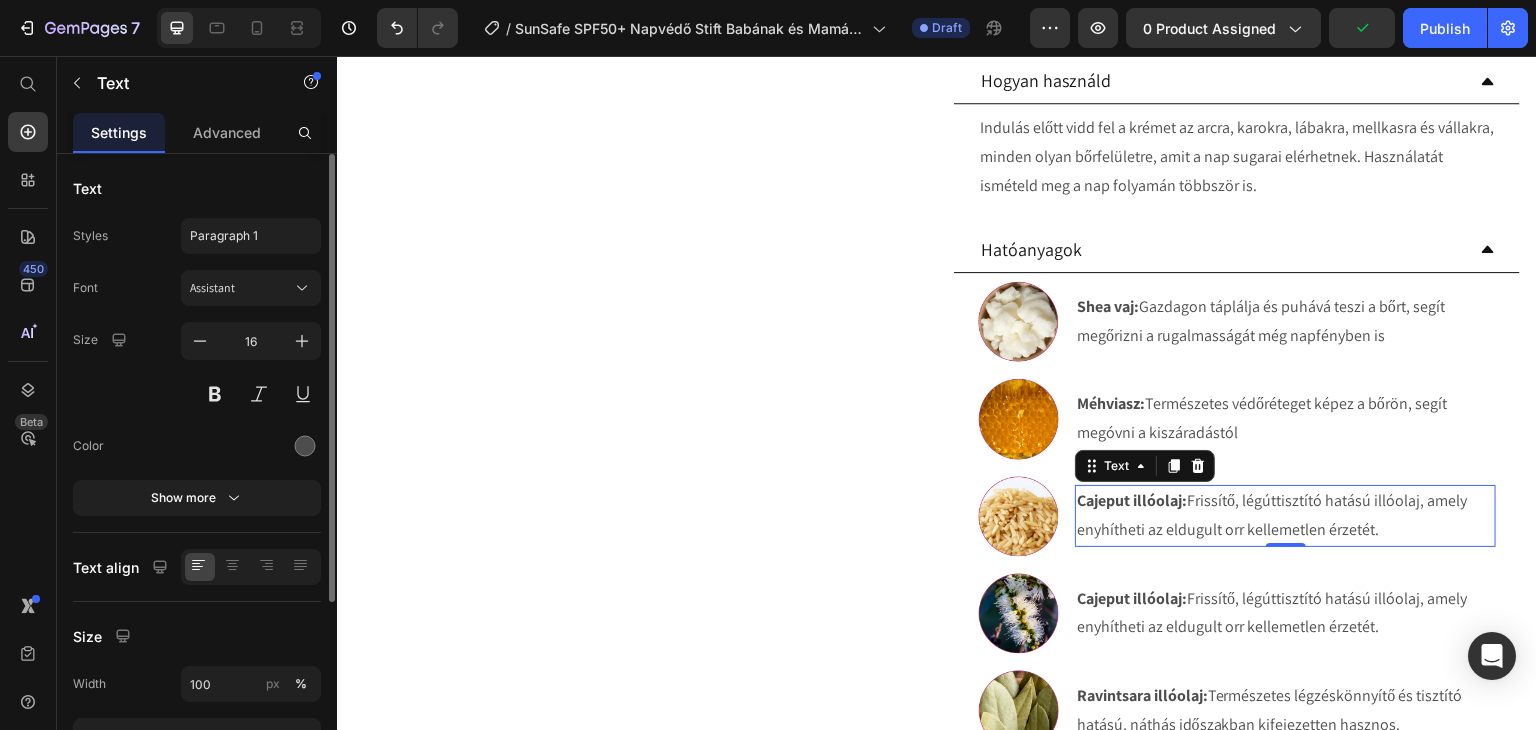 click on "Cajeput illóolaj:  Frissítő, légúttisztító hatású illóolaj, amely enyhítheti az eldugult orr kellemetlen érzetét." at bounding box center (1285, 516) 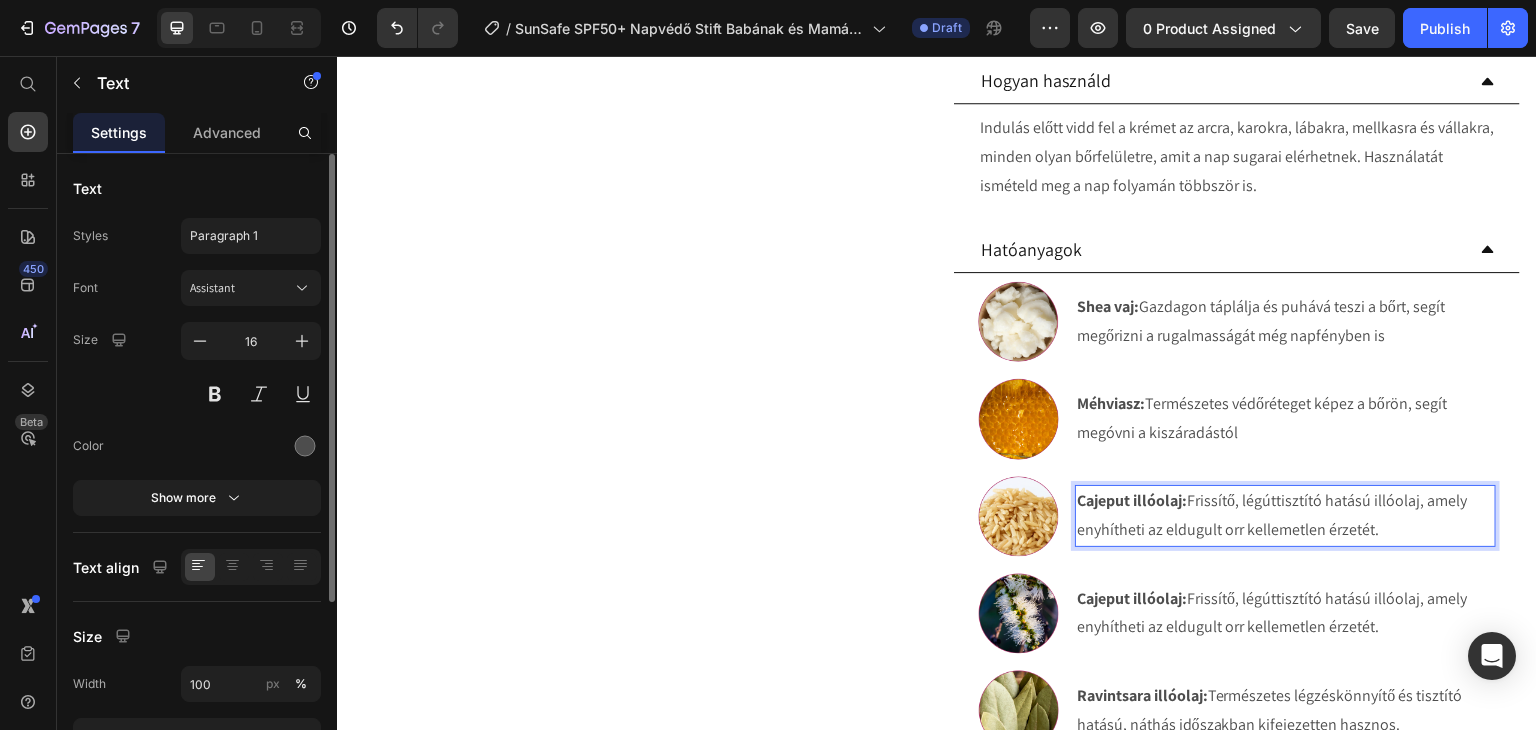 drag, startPoint x: 1336, startPoint y: 530, endPoint x: 1186, endPoint y: 501, distance: 152.77762 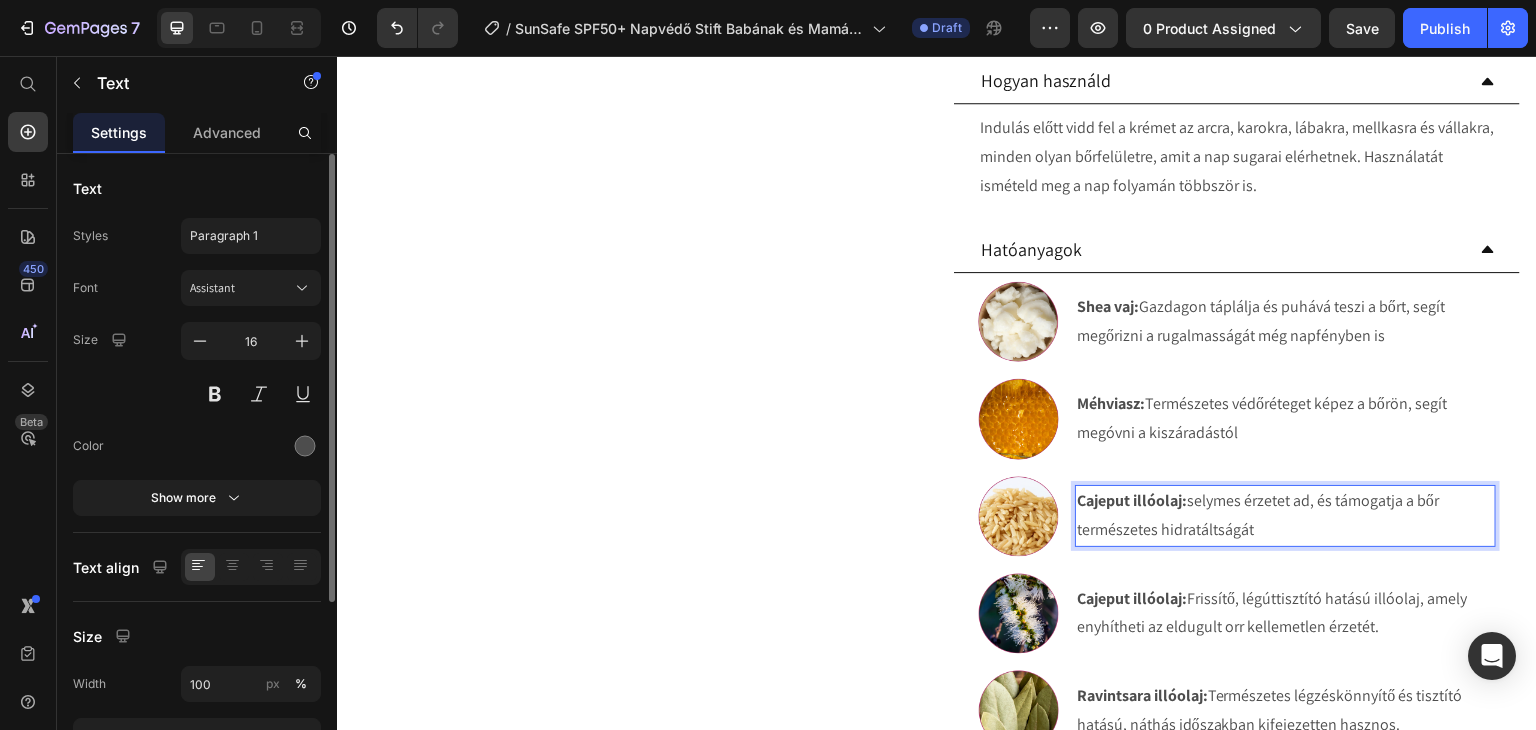click on "Cajeput illóolaj:  selymes érzetet ad, és támogatja a bőr természetes hidratáltságát" at bounding box center [1285, 516] 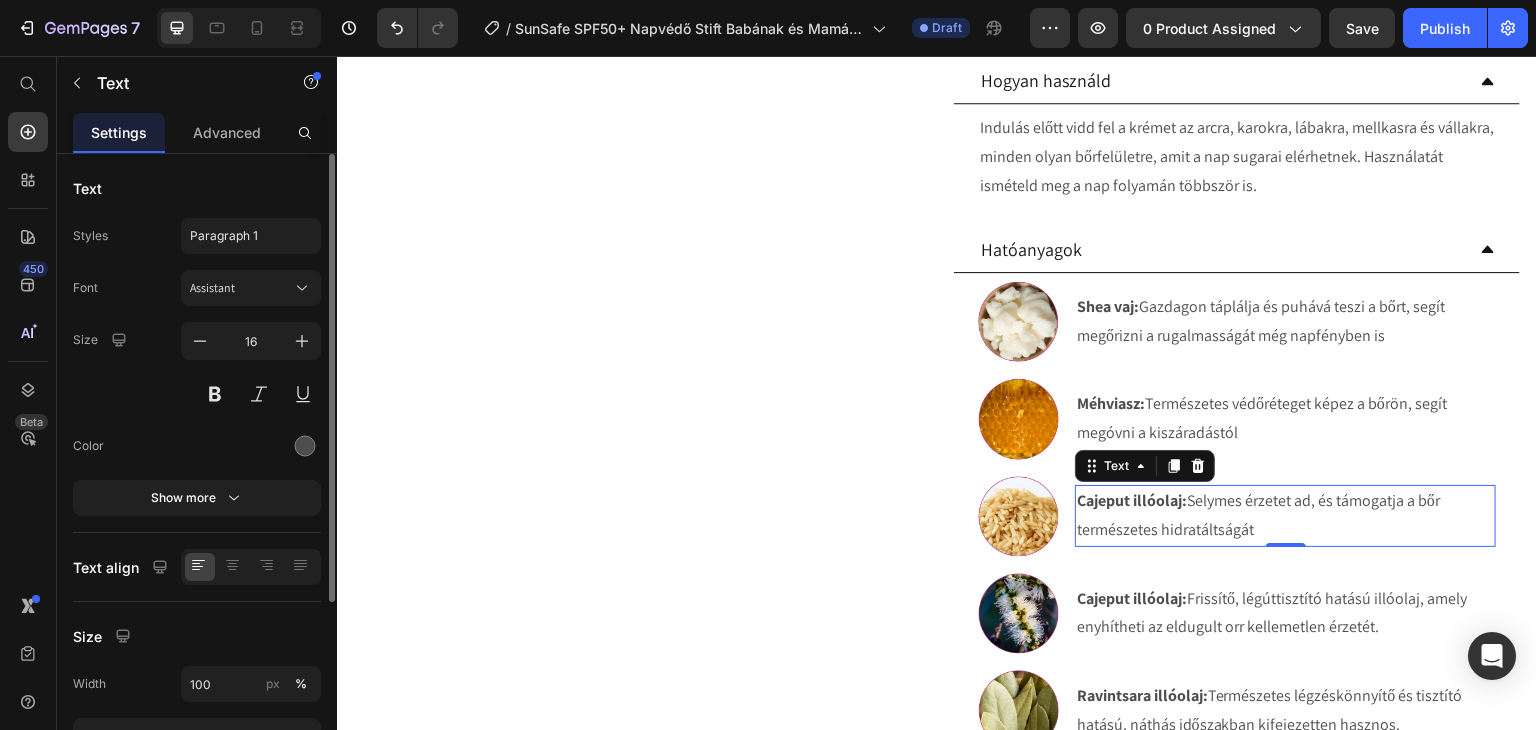 click on "Cajeput illóolaj:" at bounding box center (1132, 500) 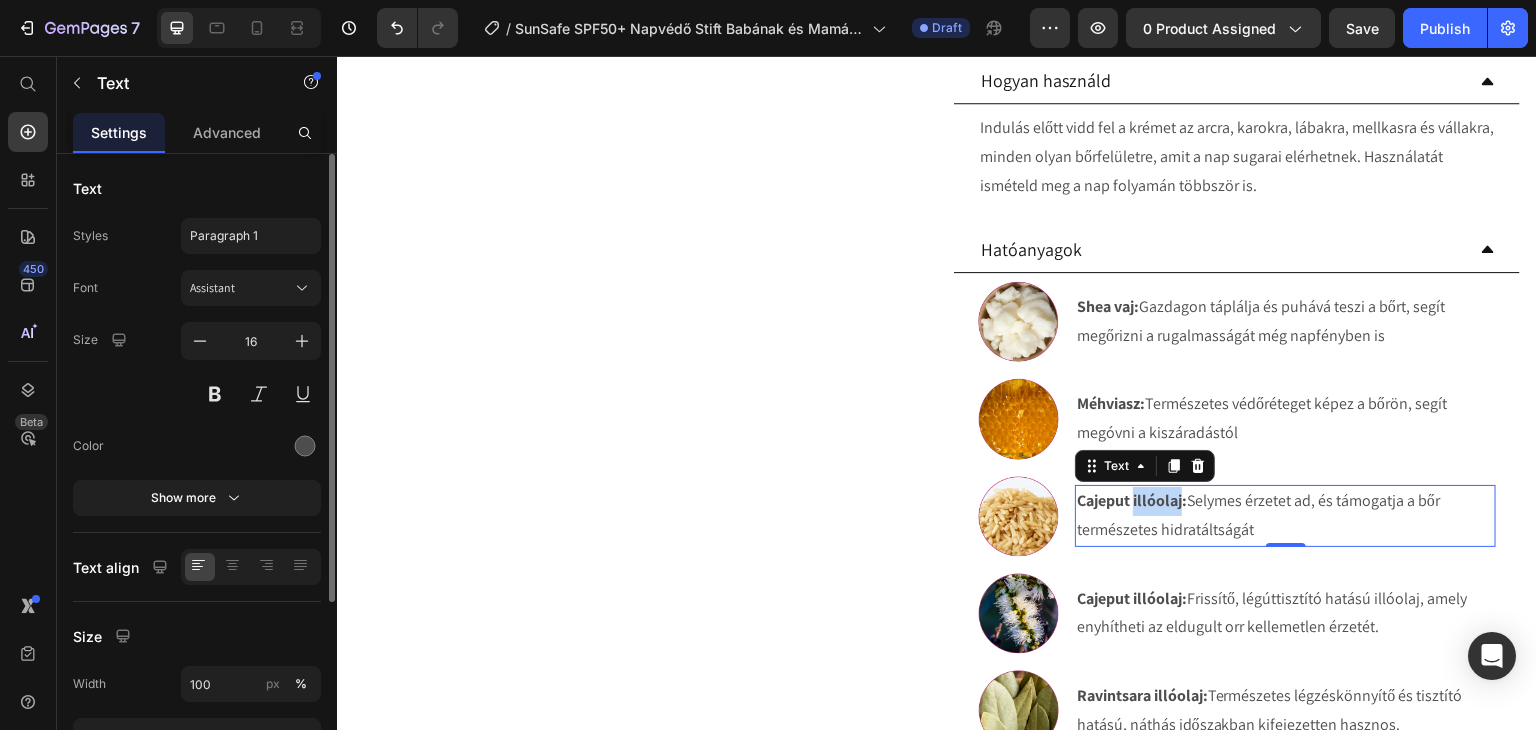 click on "Cajeput illóolaj:" at bounding box center (1132, 500) 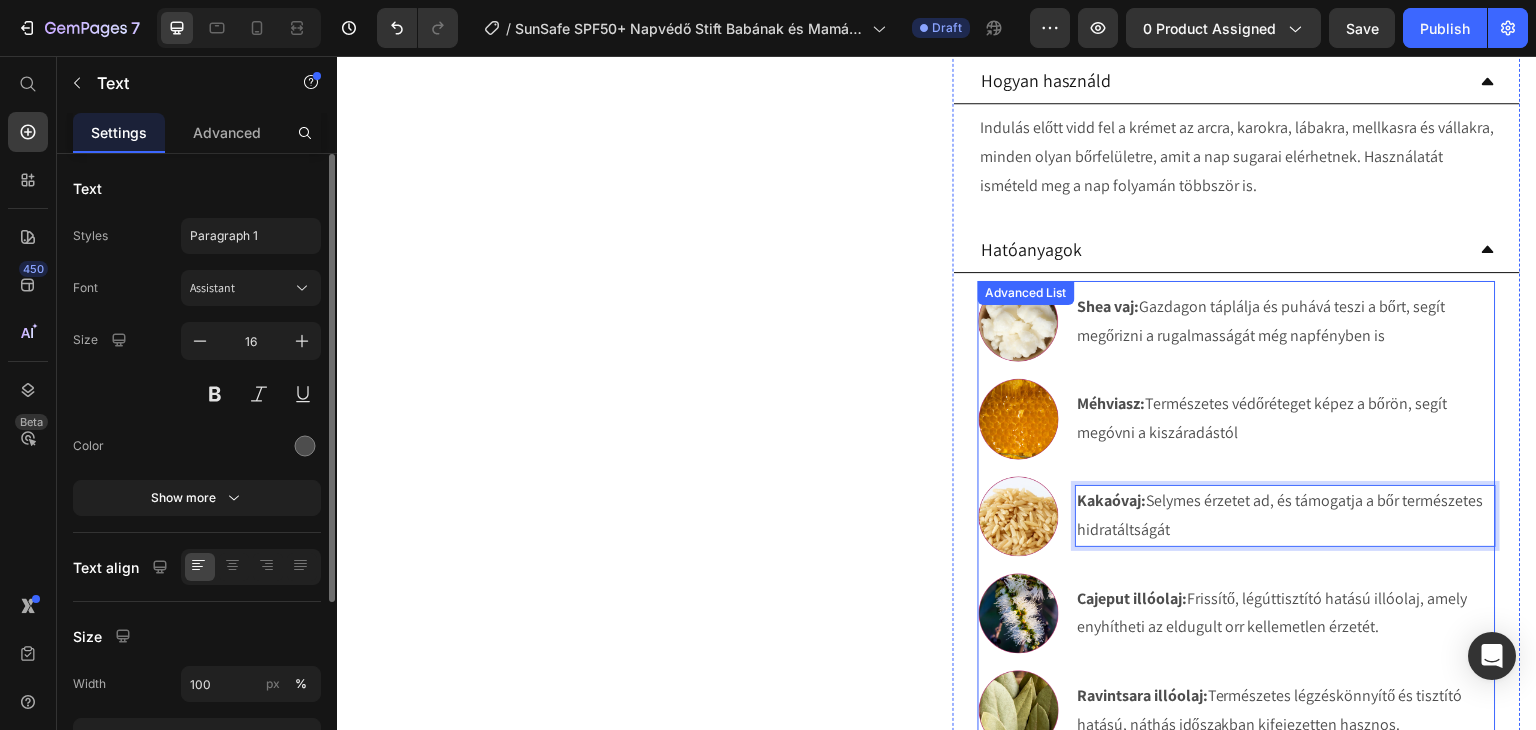 scroll, scrollTop: 1200, scrollLeft: 0, axis: vertical 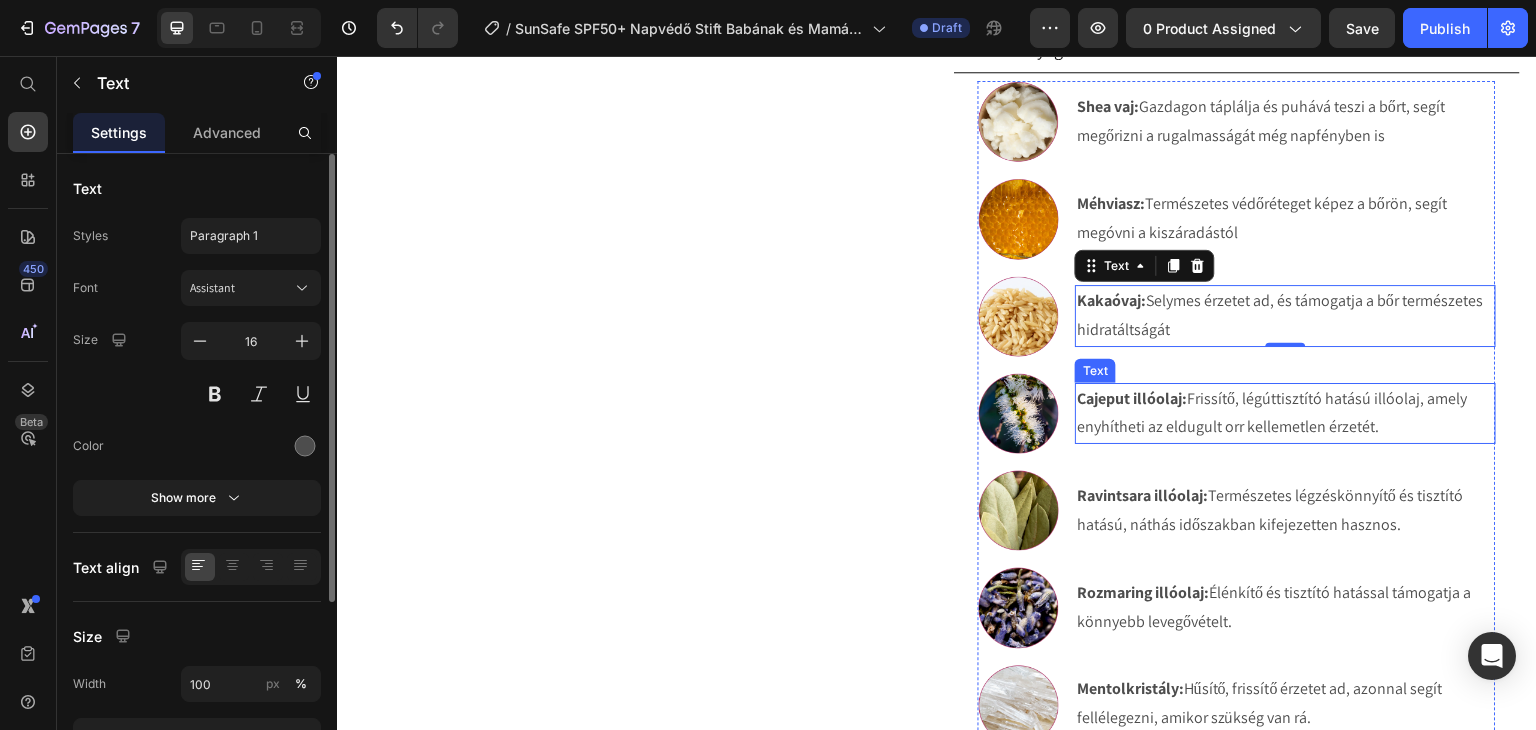 click on "Cajeput illóolaj:" at bounding box center (1132, 398) 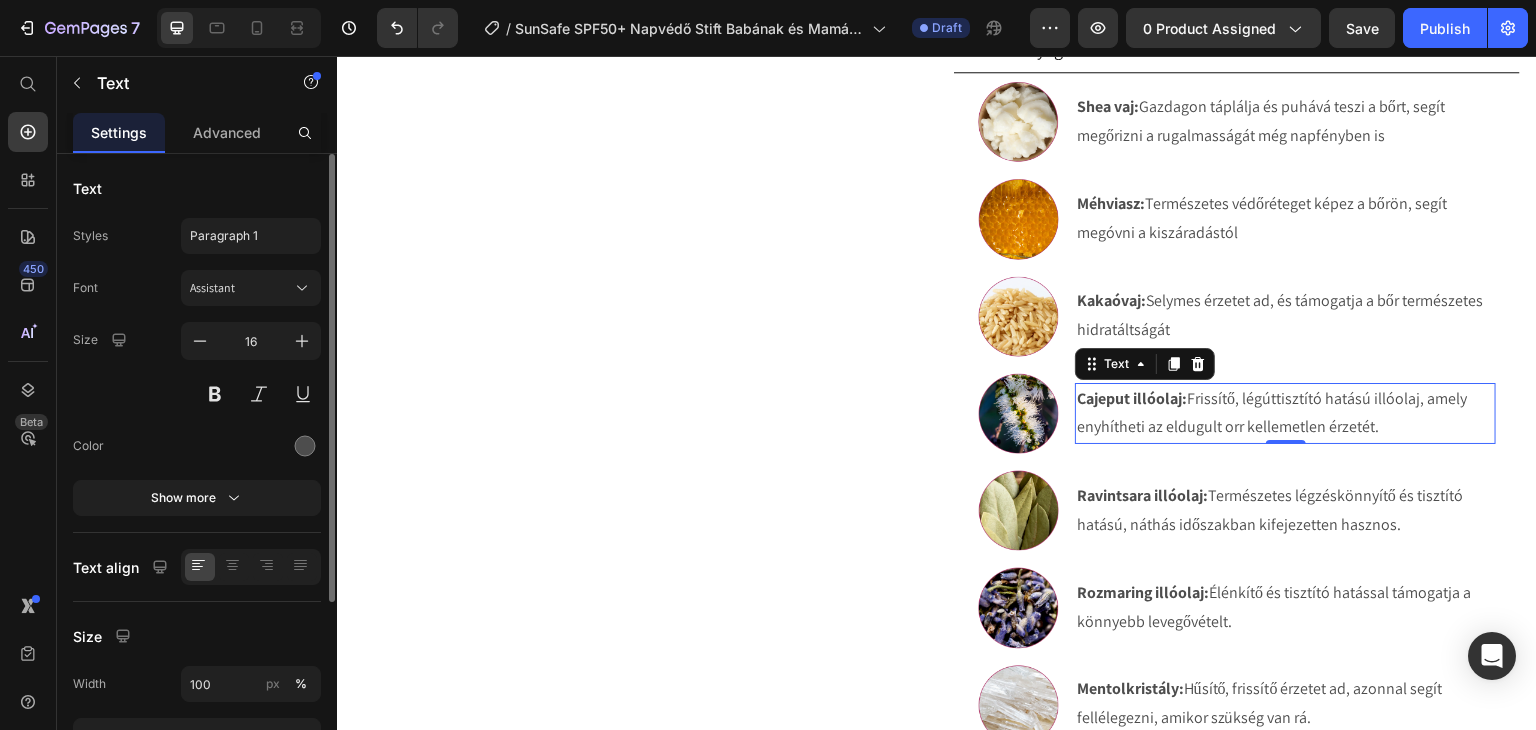 click on "Cajeput illóolaj:" at bounding box center (1132, 398) 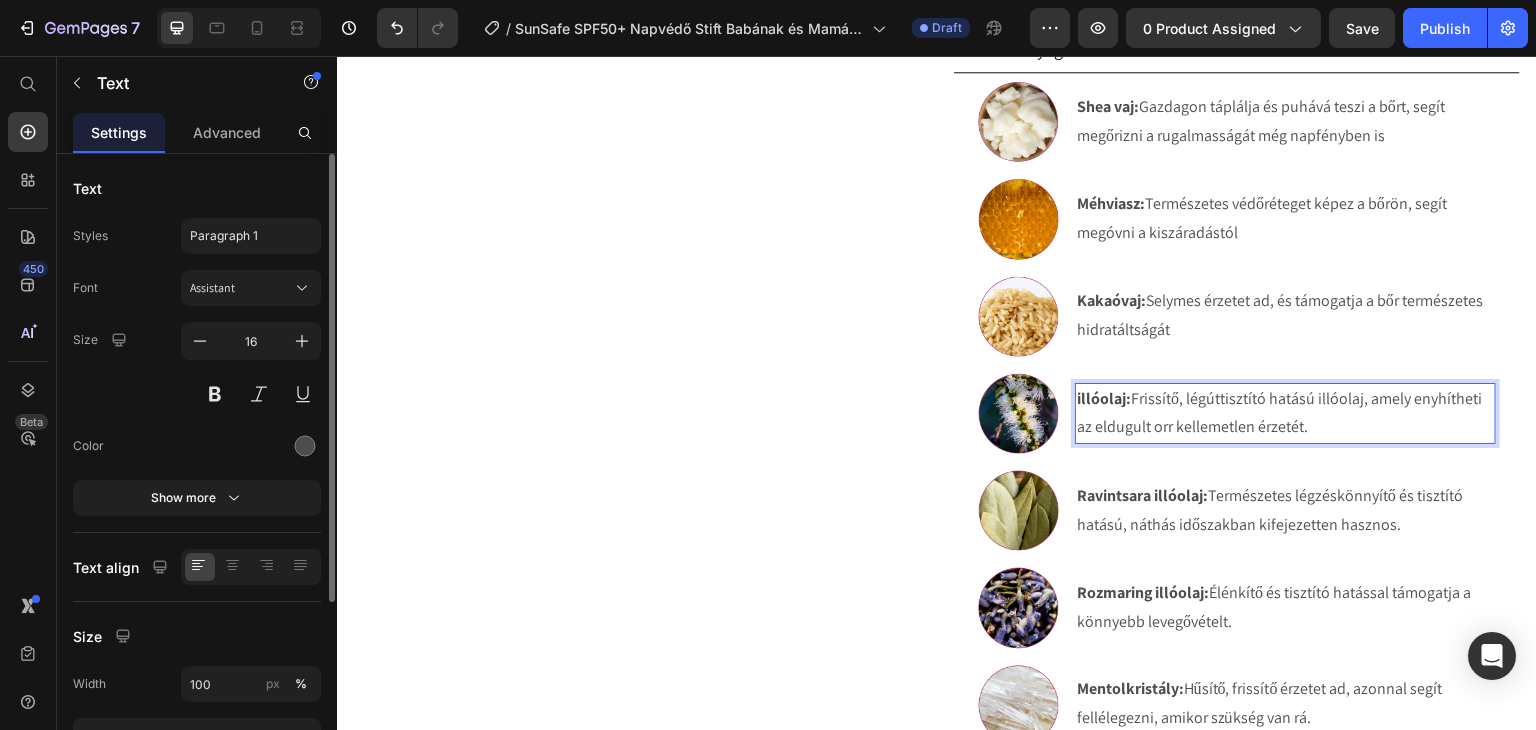 click on "illóolaj:" at bounding box center (1104, 398) 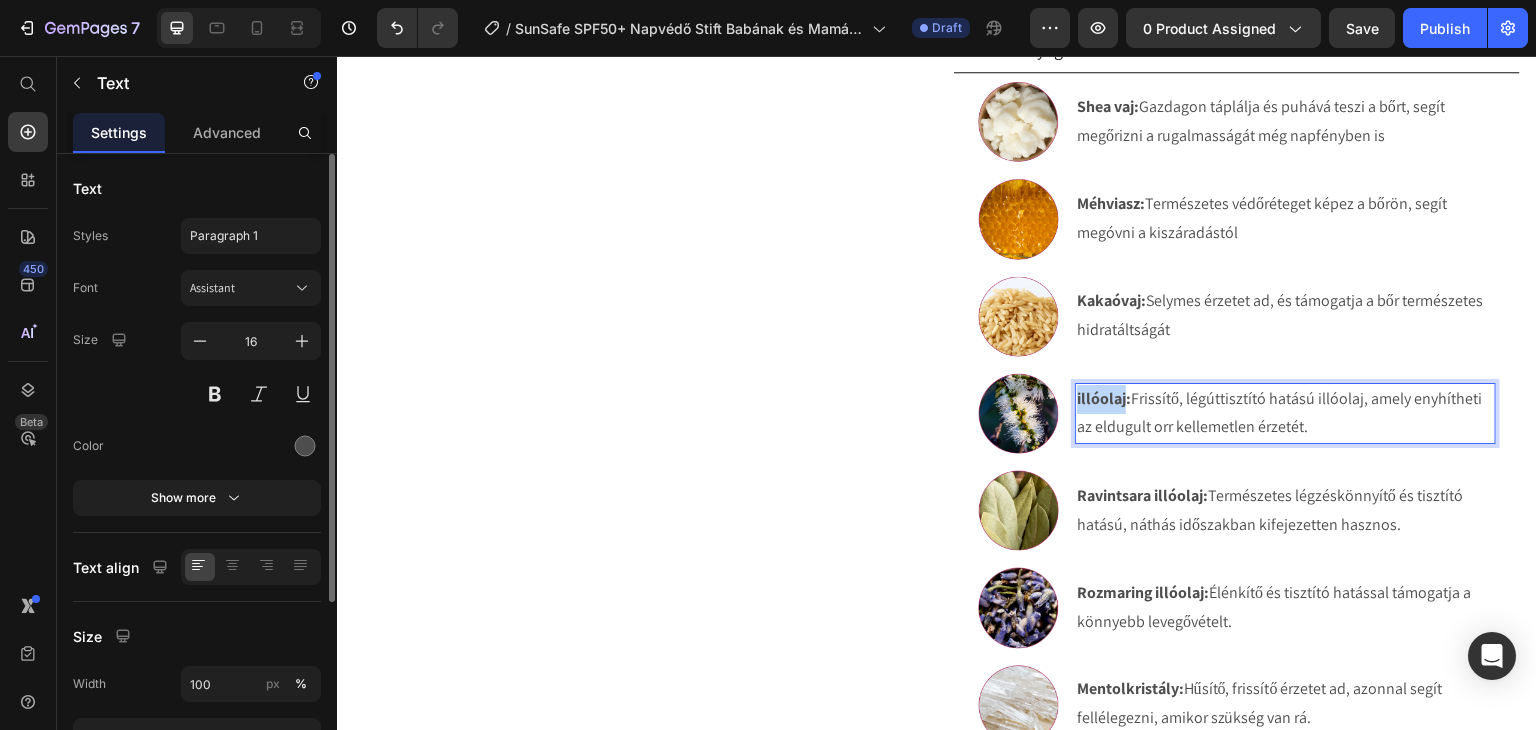 click on "illóolaj:" at bounding box center [1104, 398] 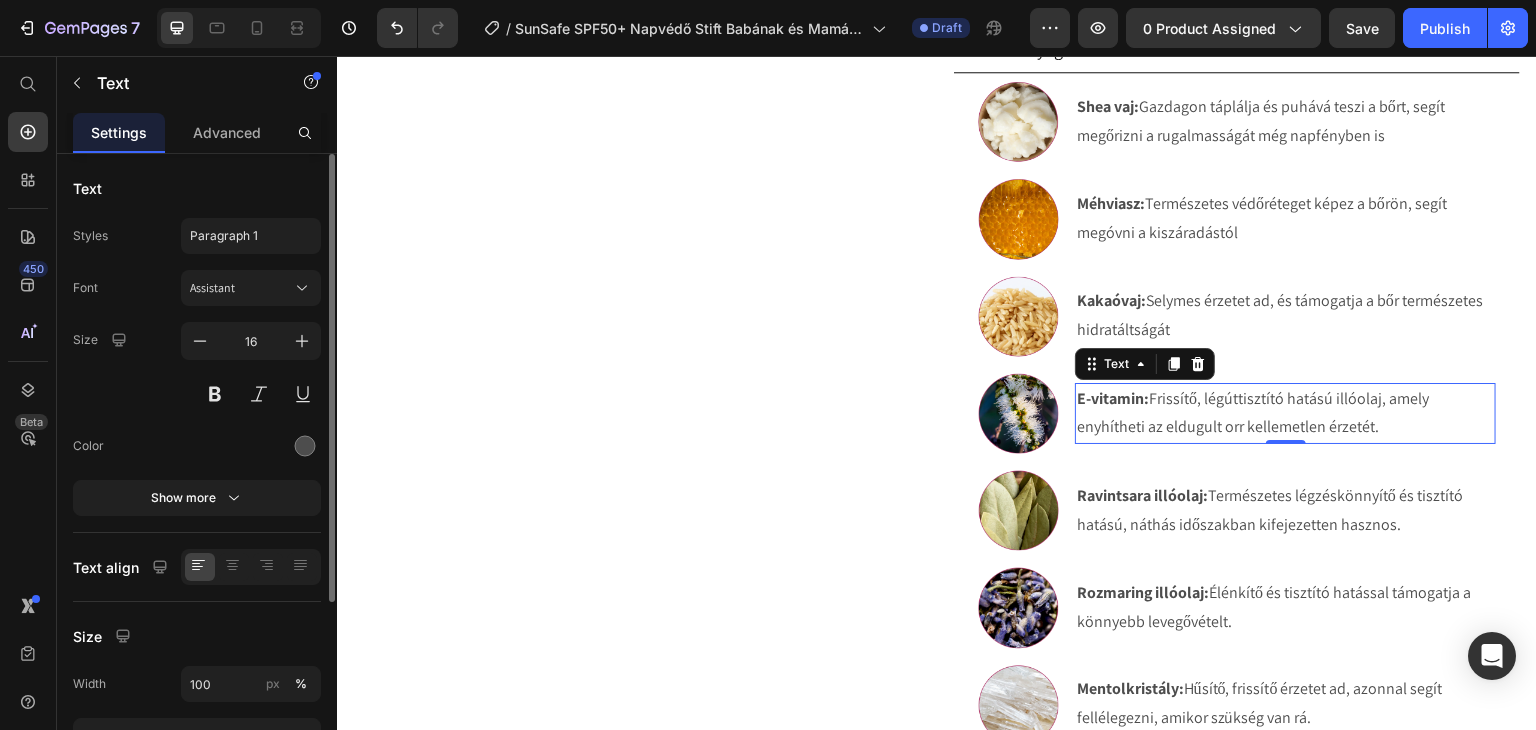 click on "E-vitamin:  Frissítő, légúttisztító hatású illóolaj, amely enyhítheti az eldugult orr kellemetlen érzetét." at bounding box center (1285, 414) 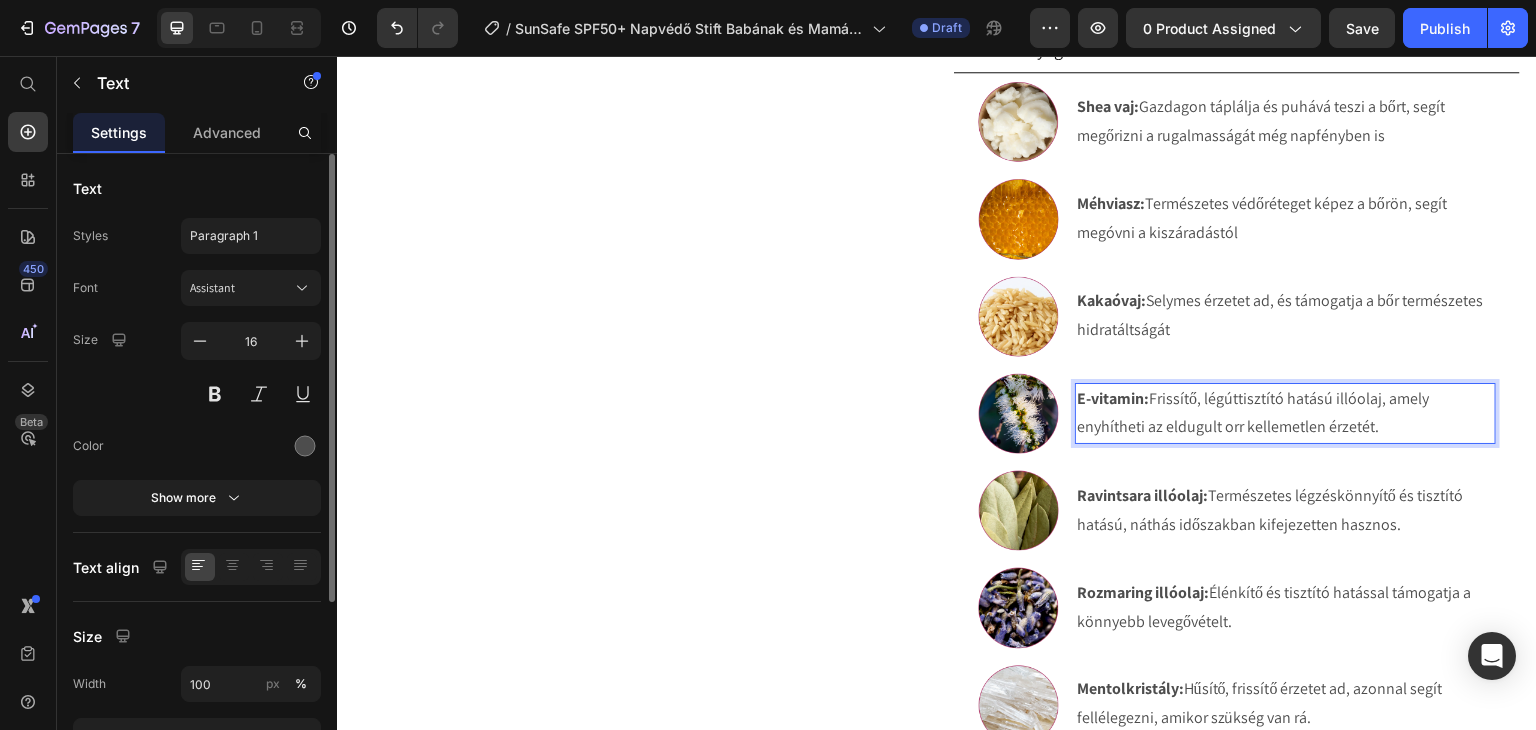 drag, startPoint x: 1380, startPoint y: 422, endPoint x: 1146, endPoint y: 399, distance: 235.12762 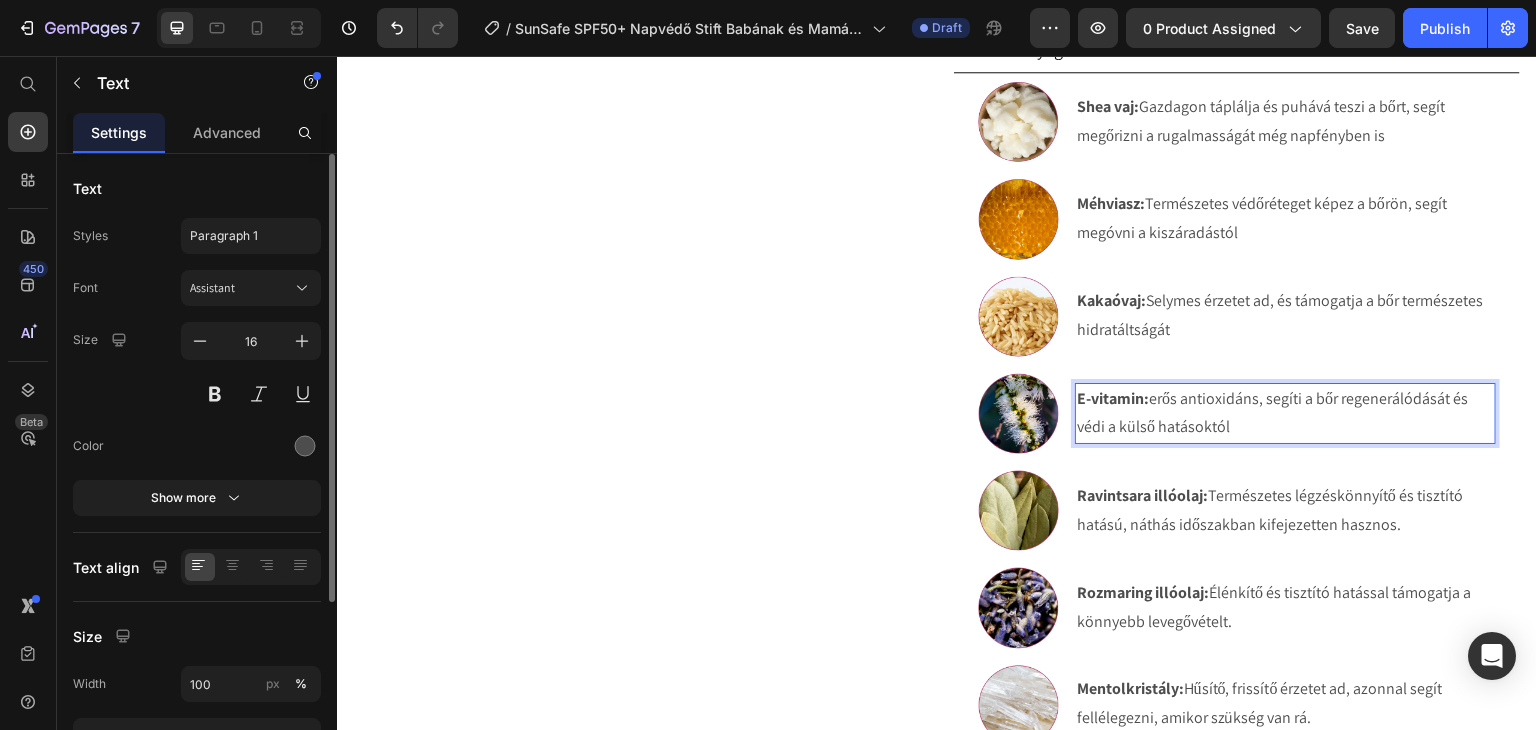click on "E-vitamin:  erős antioxidáns, segíti a bőr regenerálódását és védi a külső hatásoktól" at bounding box center (1285, 414) 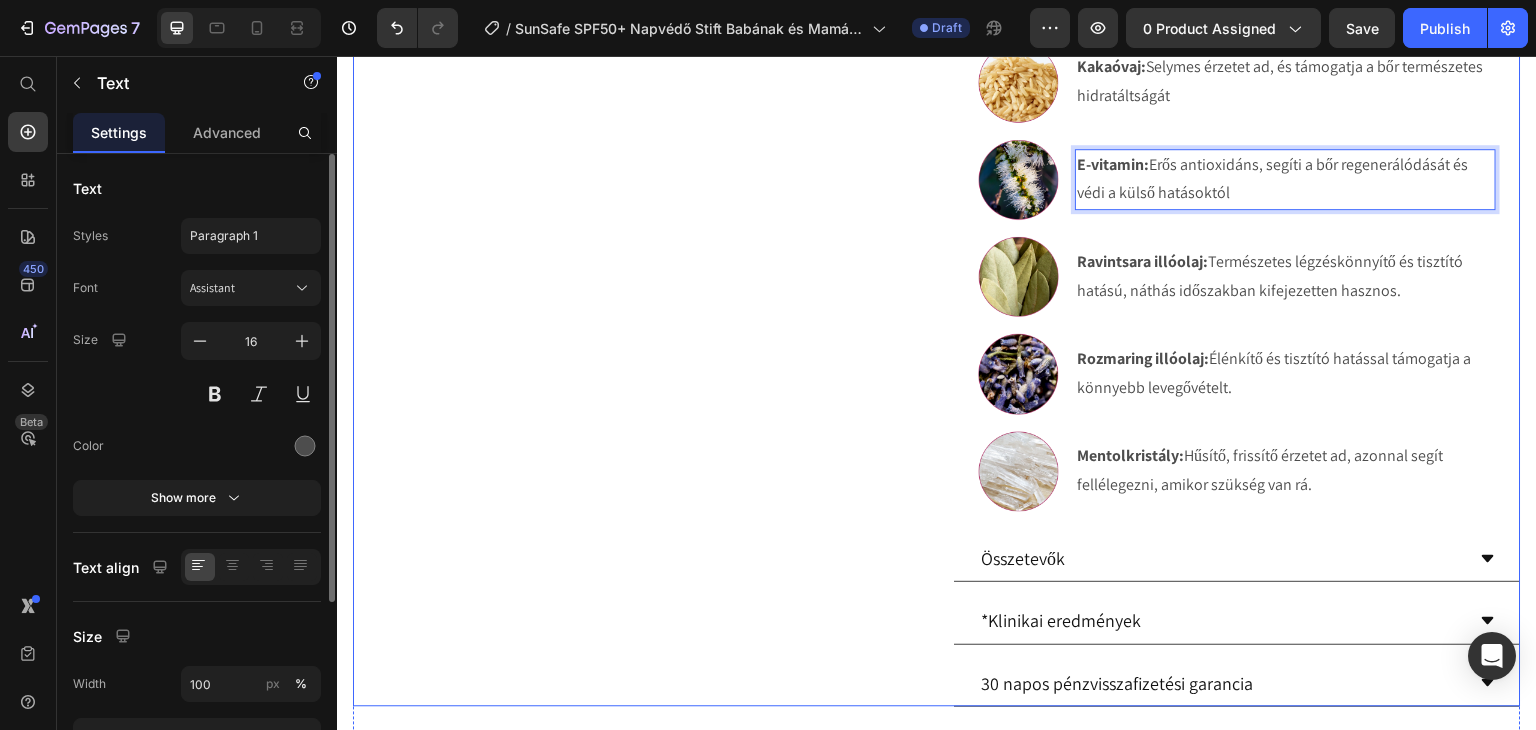 scroll, scrollTop: 1400, scrollLeft: 0, axis: vertical 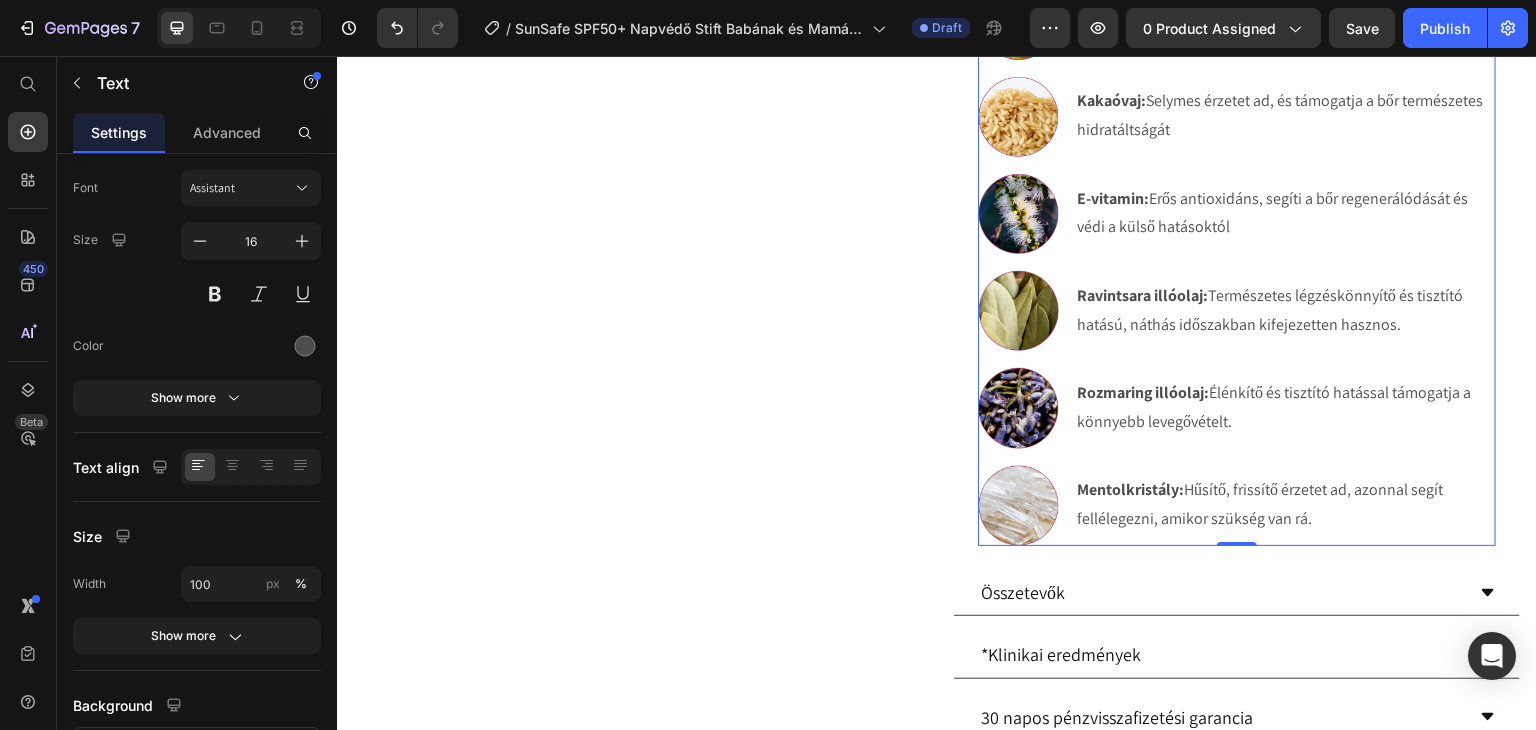 click on "Image Shea vaj:  Gazdagon táplálja és puhává teszi a bőrt, segít megőrizni a rugalmasságát még napfényben is Text Block Image Méhviasz:  Természetes védőréteget képez a bőrön, segít megóvni a kiszáradástól  Text Block Image Kakaóvaj:  Selymes érzetet ad, és támogatja a bőr természetes hidratáltságát Text Image E-vitamin:  Erős antioxidáns, segíti a bőr regenerálódását és védi a külső hatásoktól Text Image Ravintsara illóolaj:  Természetes légzéskönnyítő és tisztító hatású, náthás időszakban kifejezetten hasznos. Text Image Rozmaring illóolaj:  Élénkítő és tisztító hatással támogatja a könnyebb levegővételt. Text Image Mentolkristály:  Hűsítő, frissítő érzetet ad, azonnal segít fellélegezni, amikor szükség van rá. Text" at bounding box center [1237, 213] 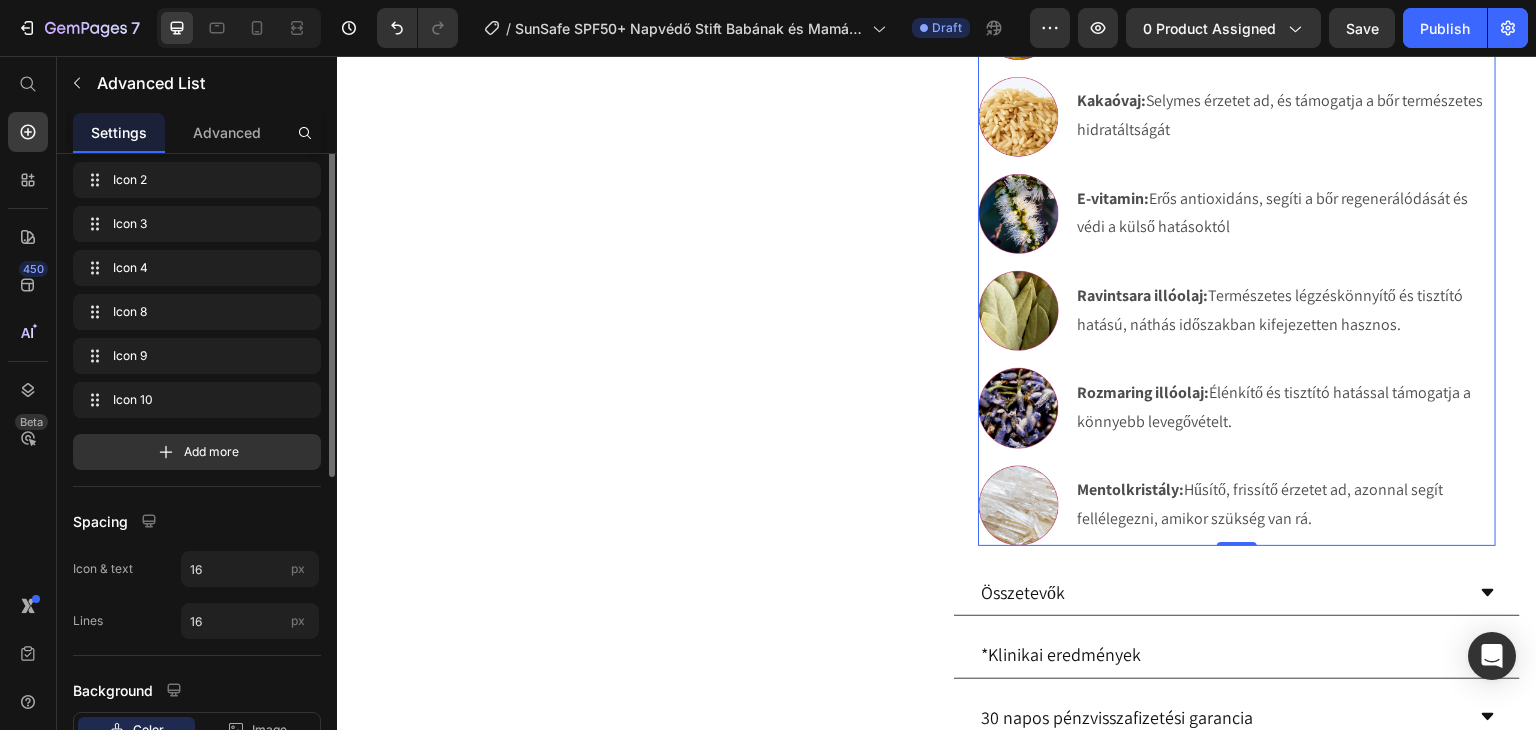 scroll, scrollTop: 0, scrollLeft: 0, axis: both 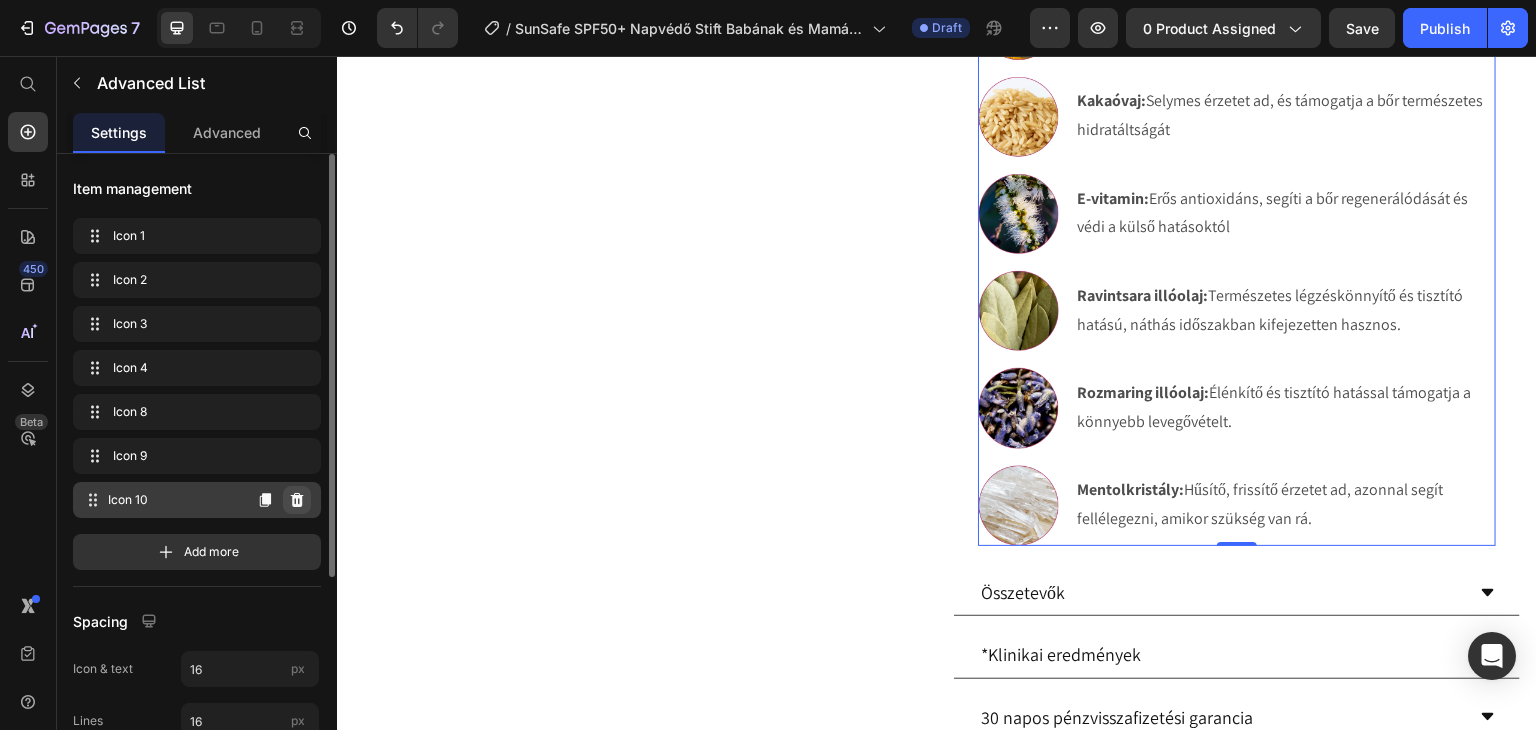 click 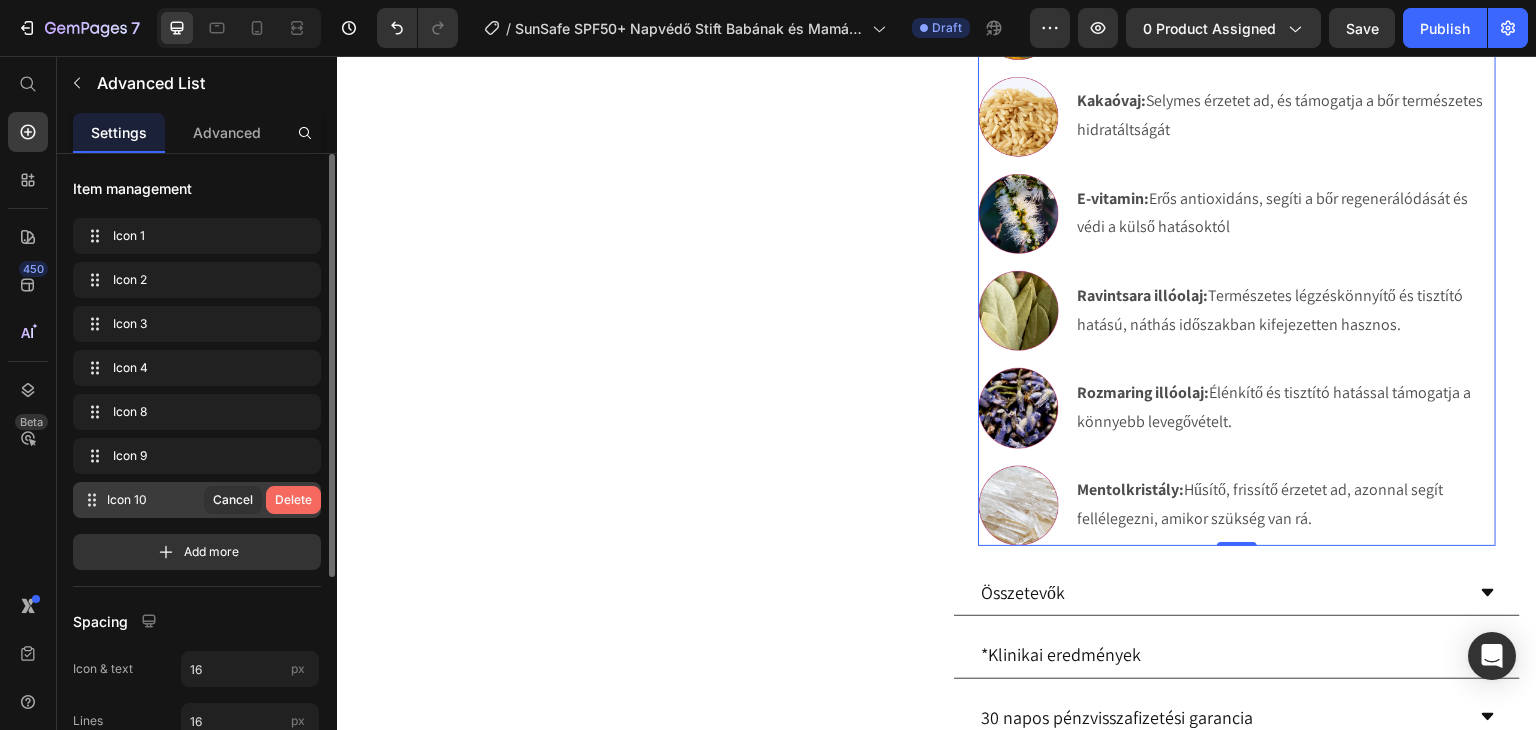 click on "Delete" at bounding box center [293, 500] 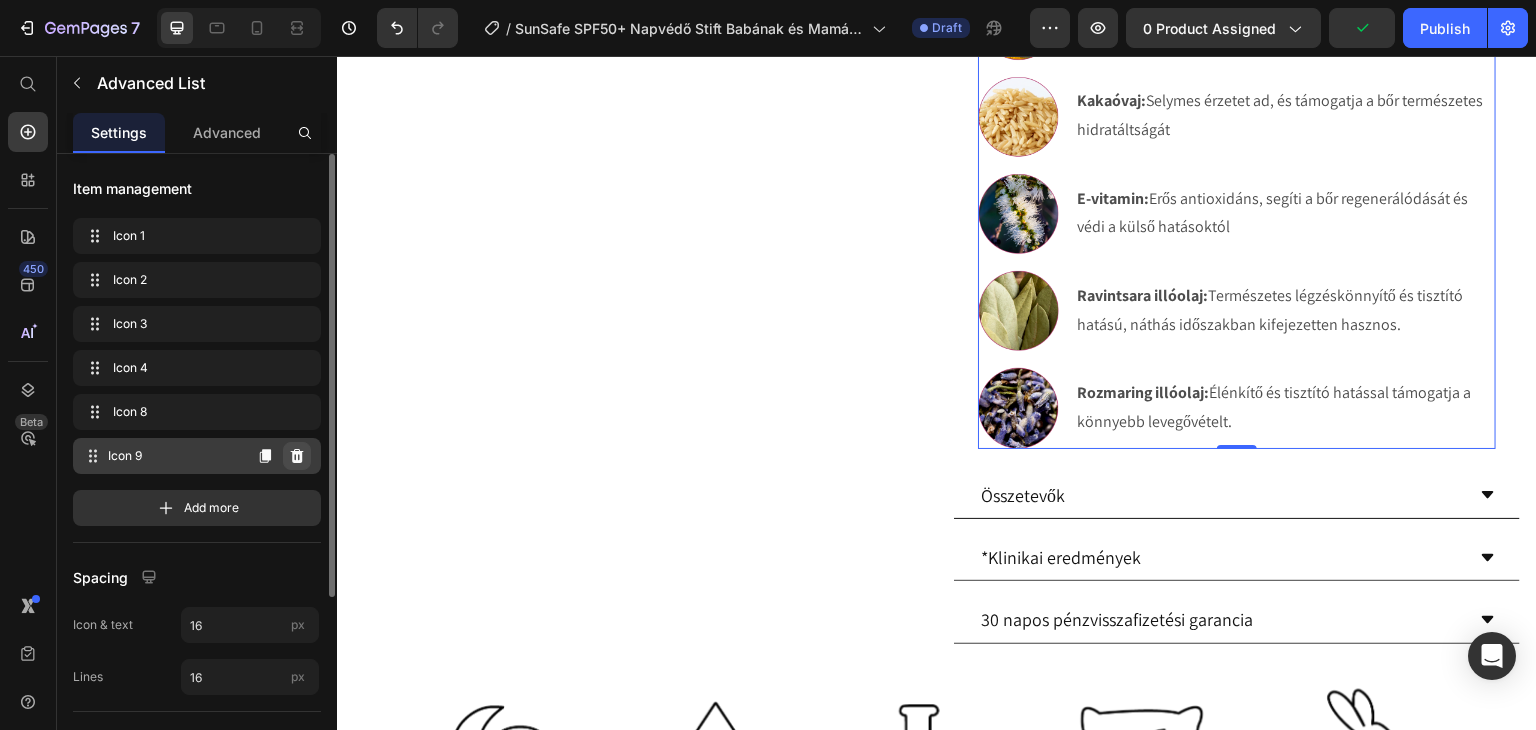 click 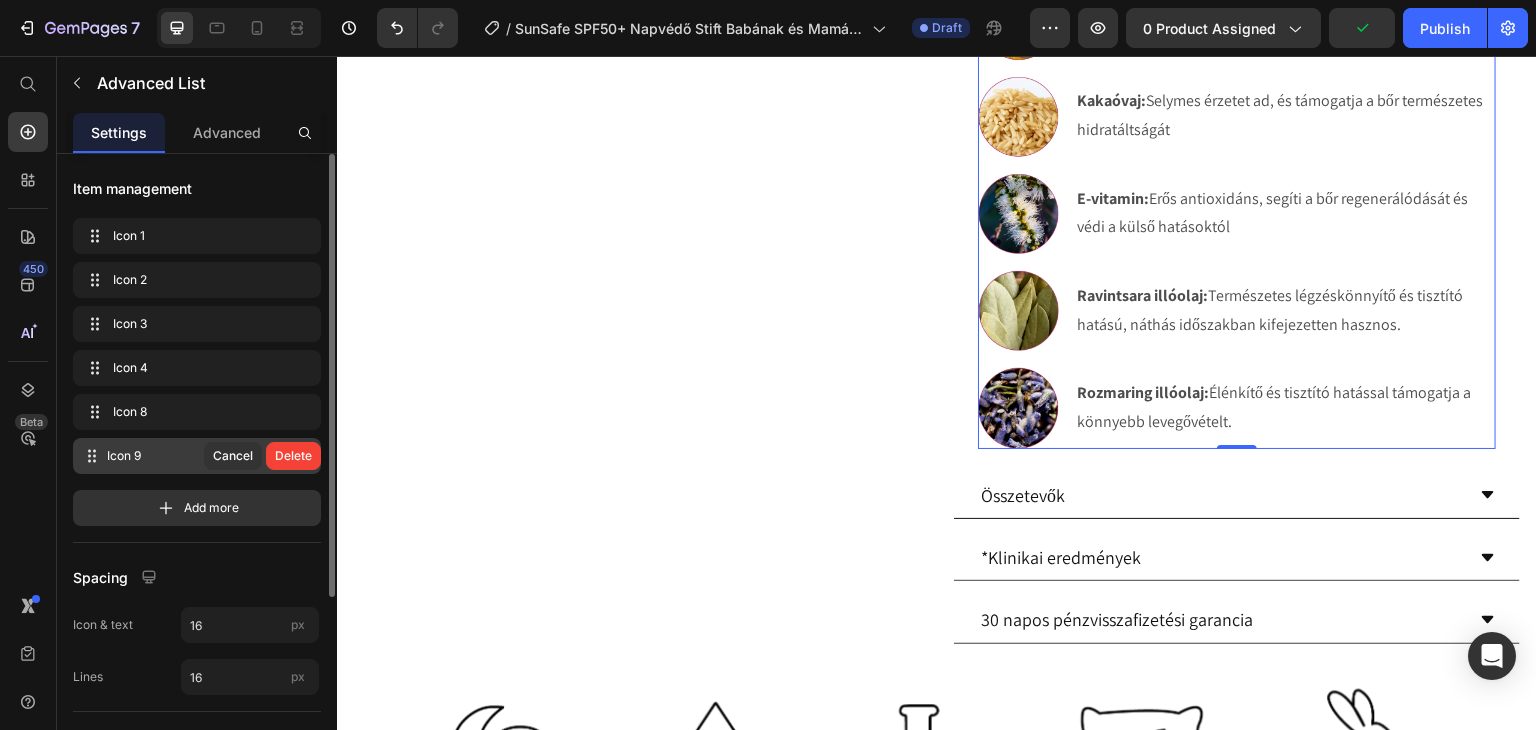 click on "Delete" at bounding box center (293, 456) 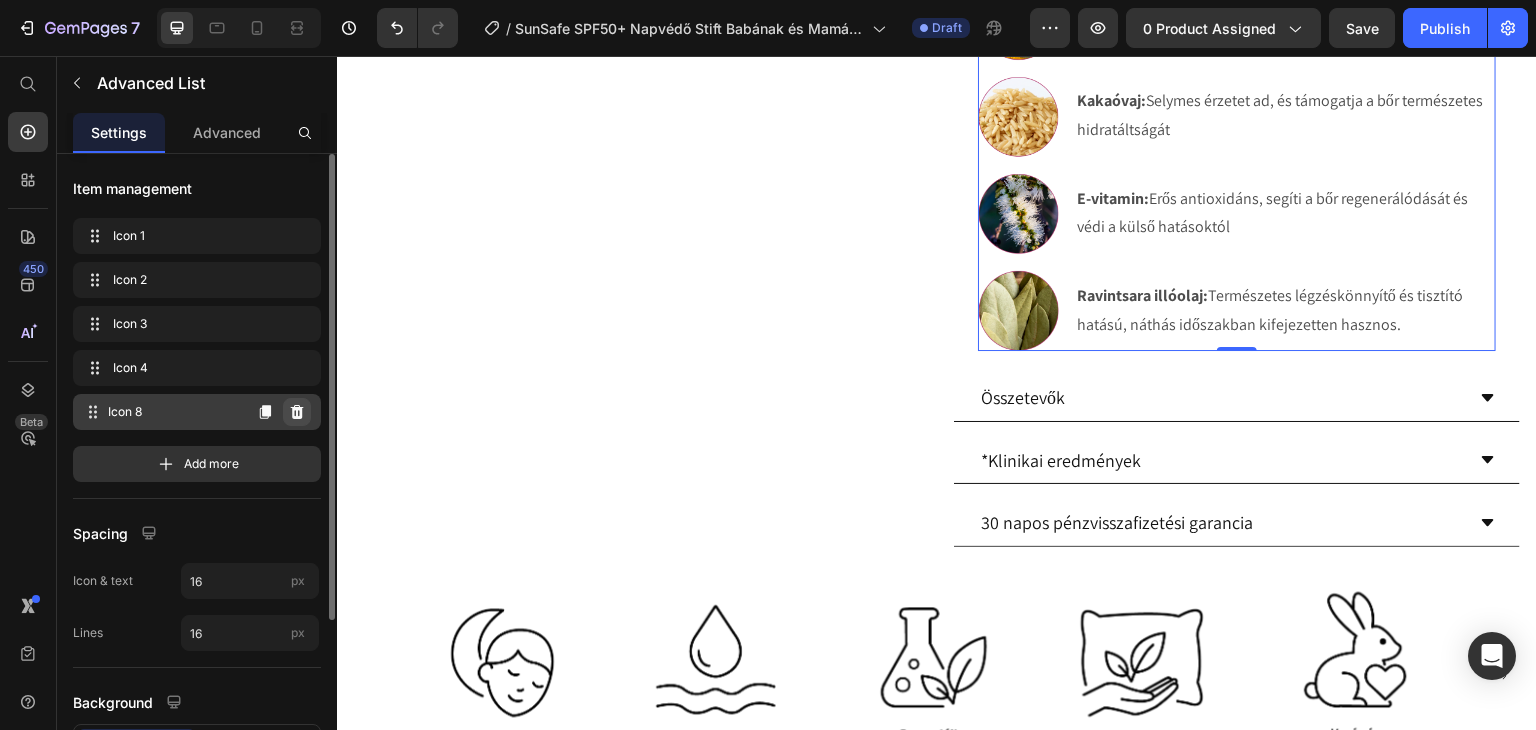click 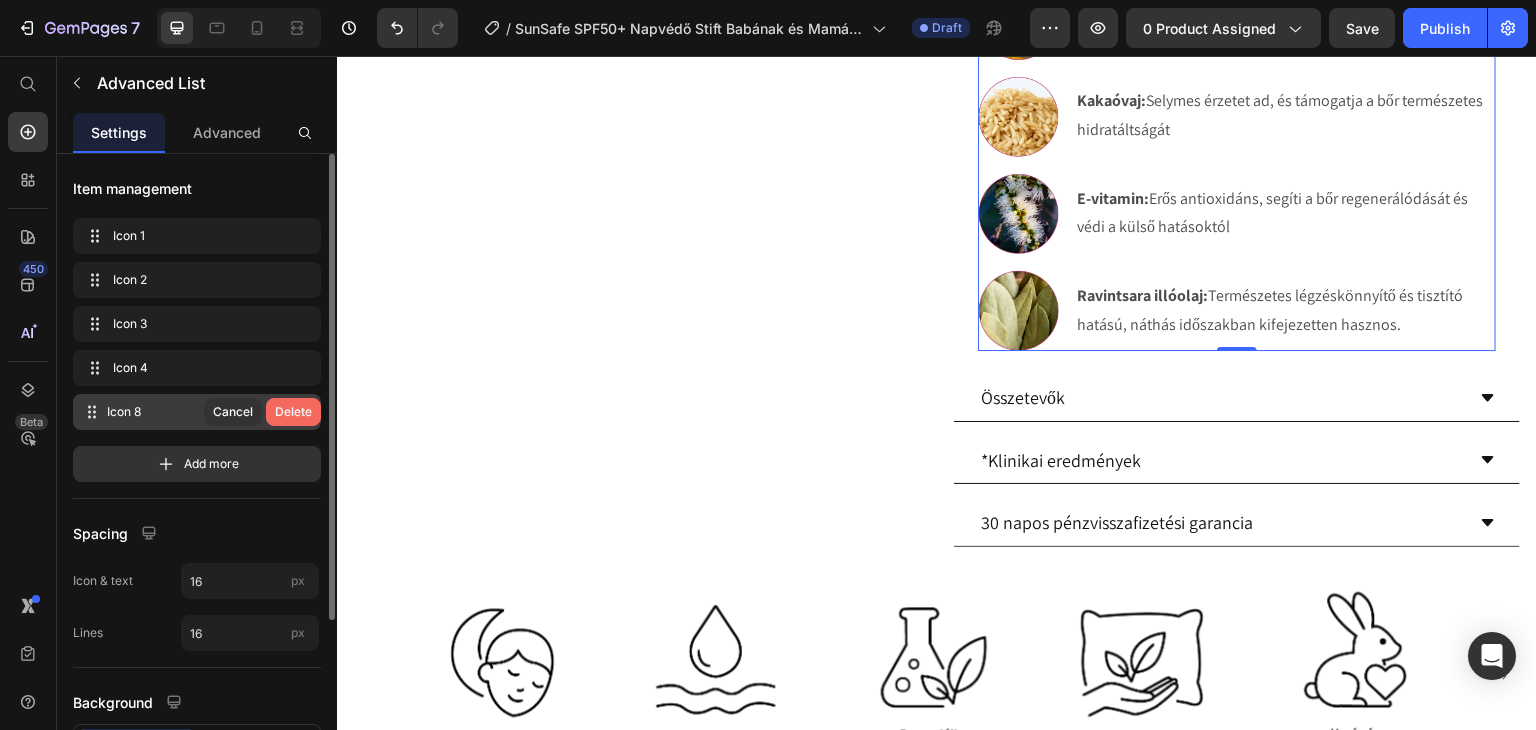 click on "Delete" at bounding box center [293, 412] 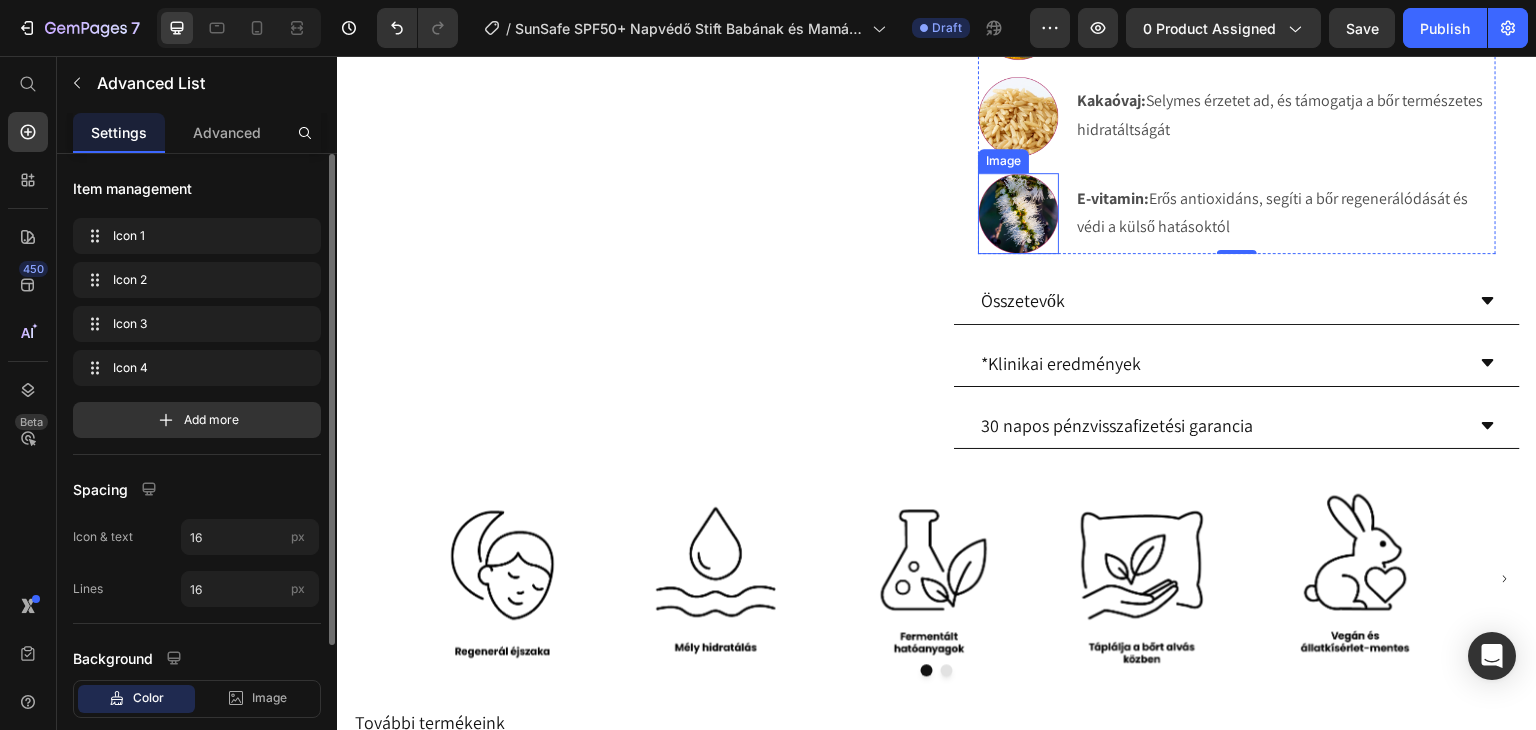 click at bounding box center (1018, 213) 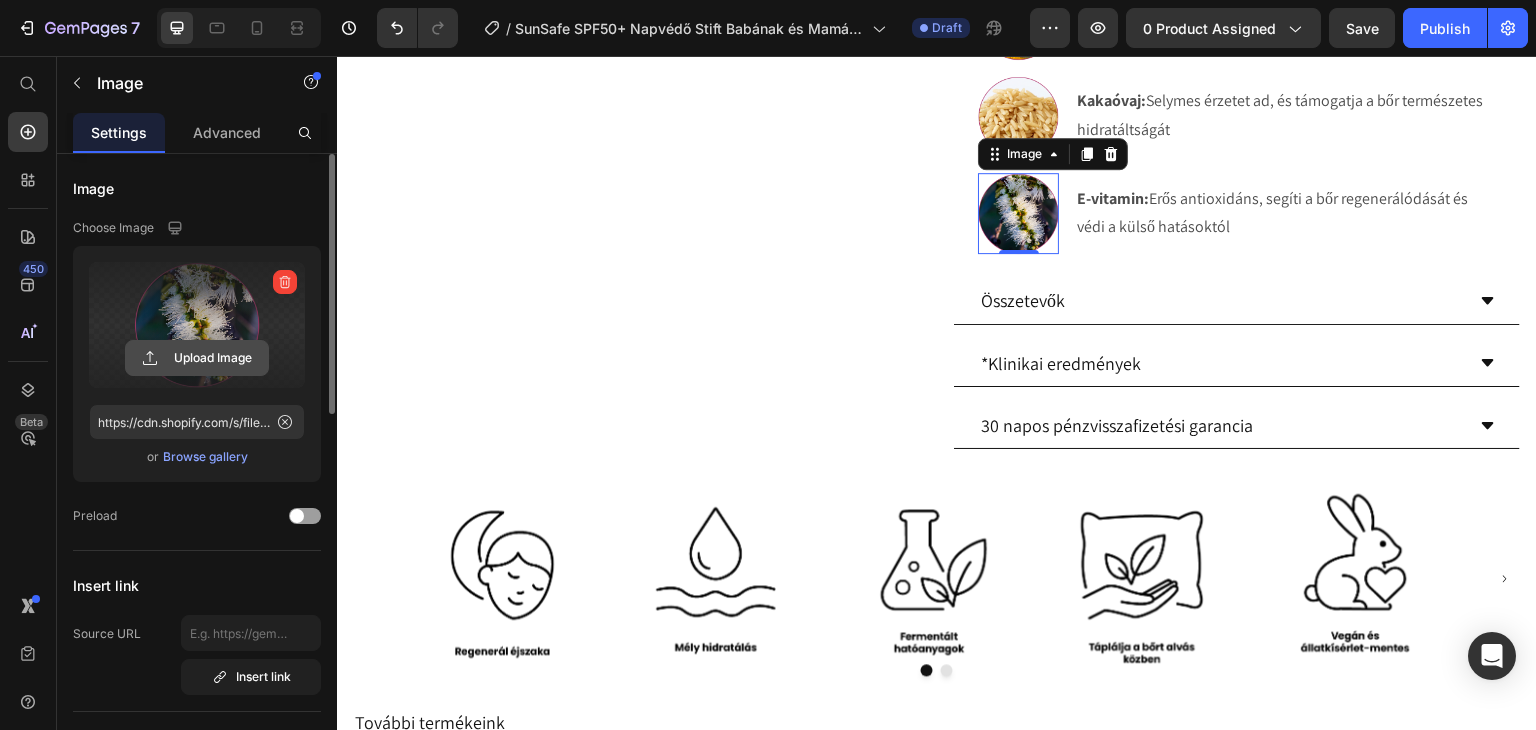 click 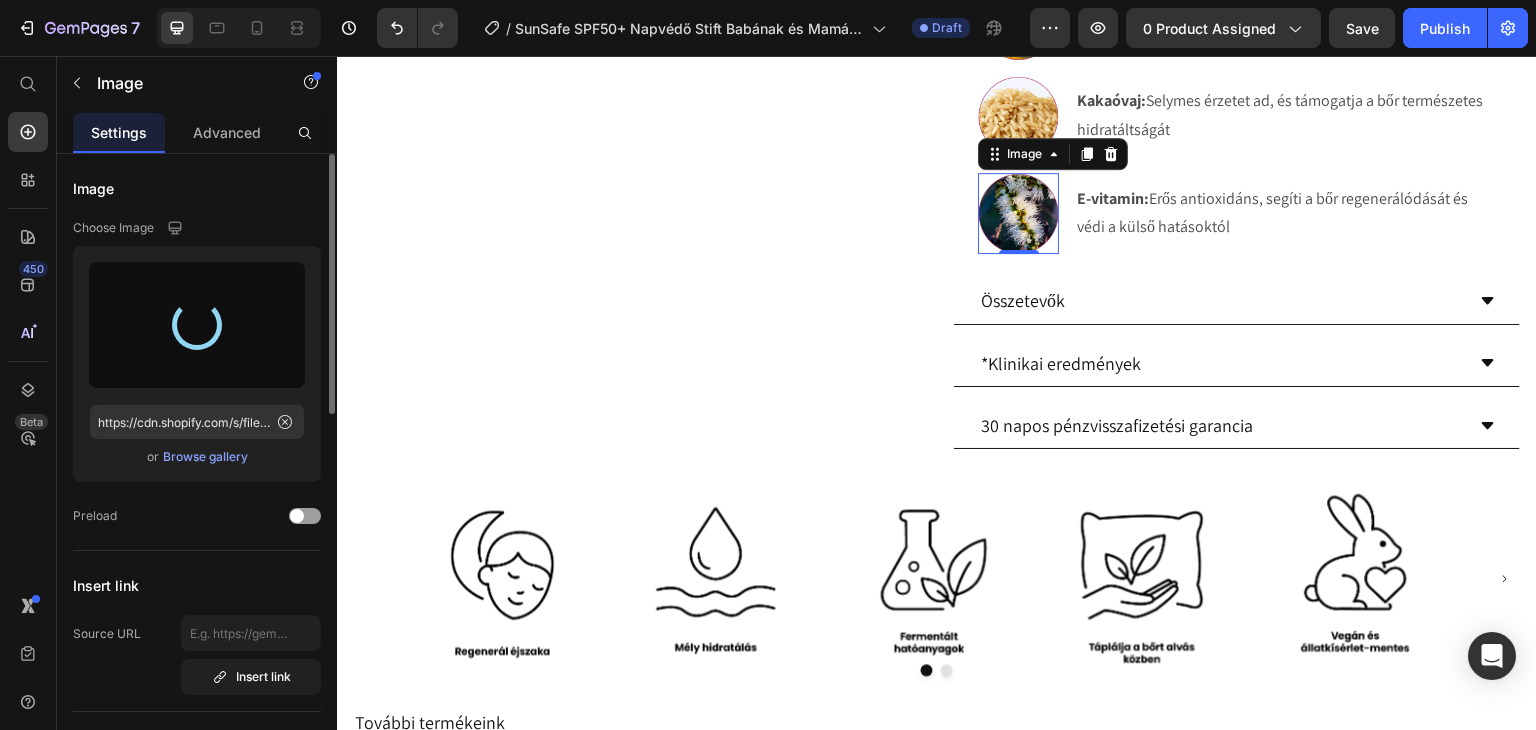 type on "https://cdn.shopify.com/s/files/1/0270/9628/5265/files/gempages_463917519317632081-894a5c52-e566-498f-9a50-5d61acb58e52.webp" 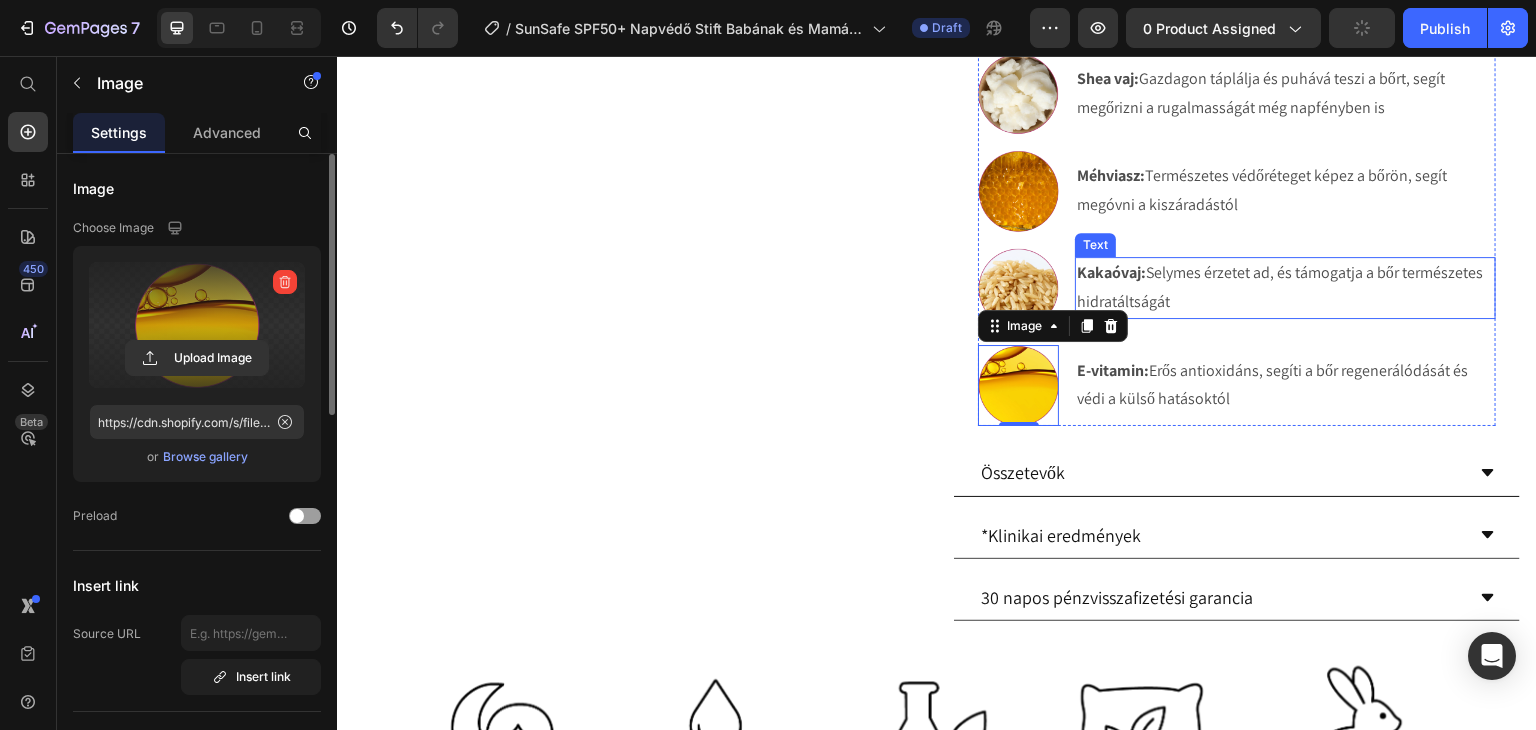 scroll, scrollTop: 1300, scrollLeft: 0, axis: vertical 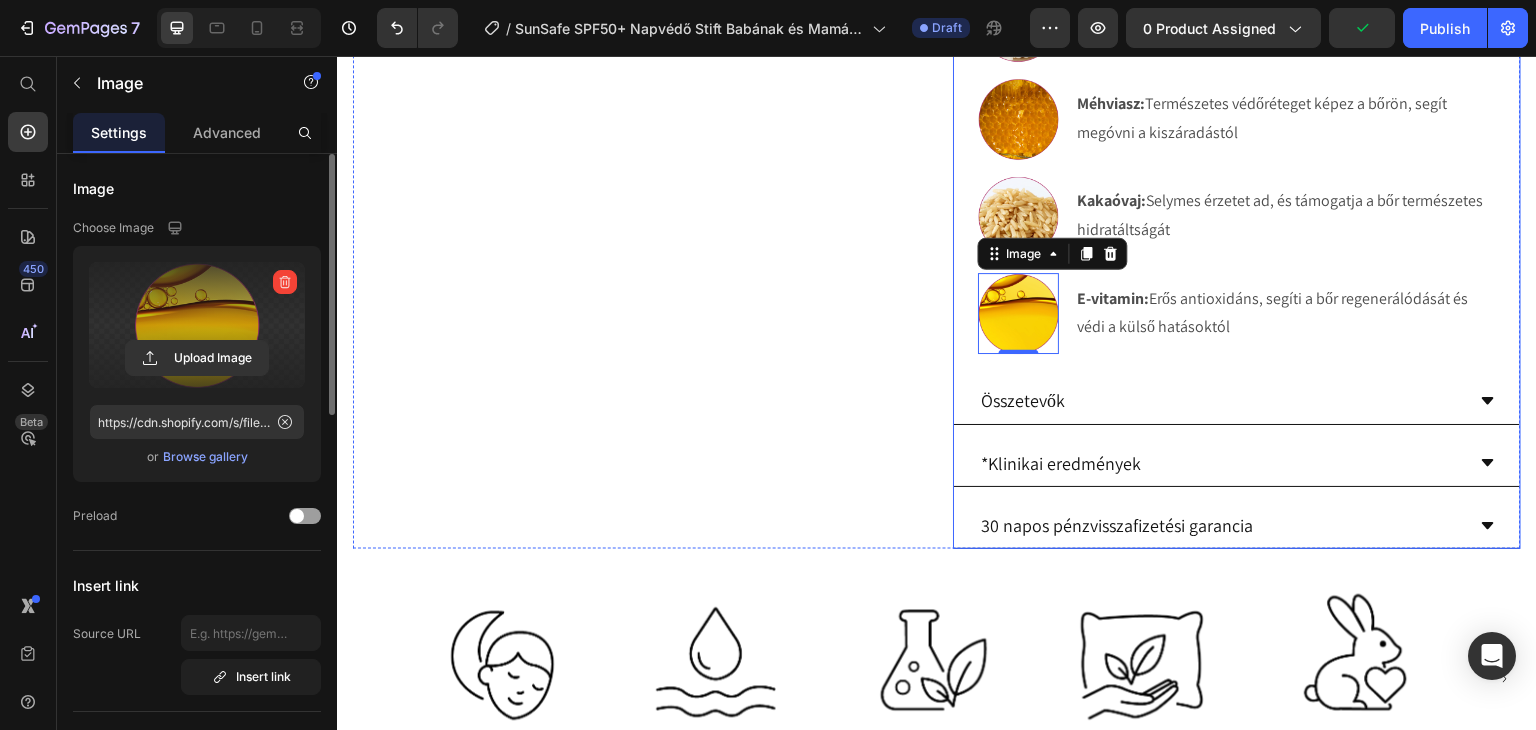 click on "Összetevők" at bounding box center [1221, 400] 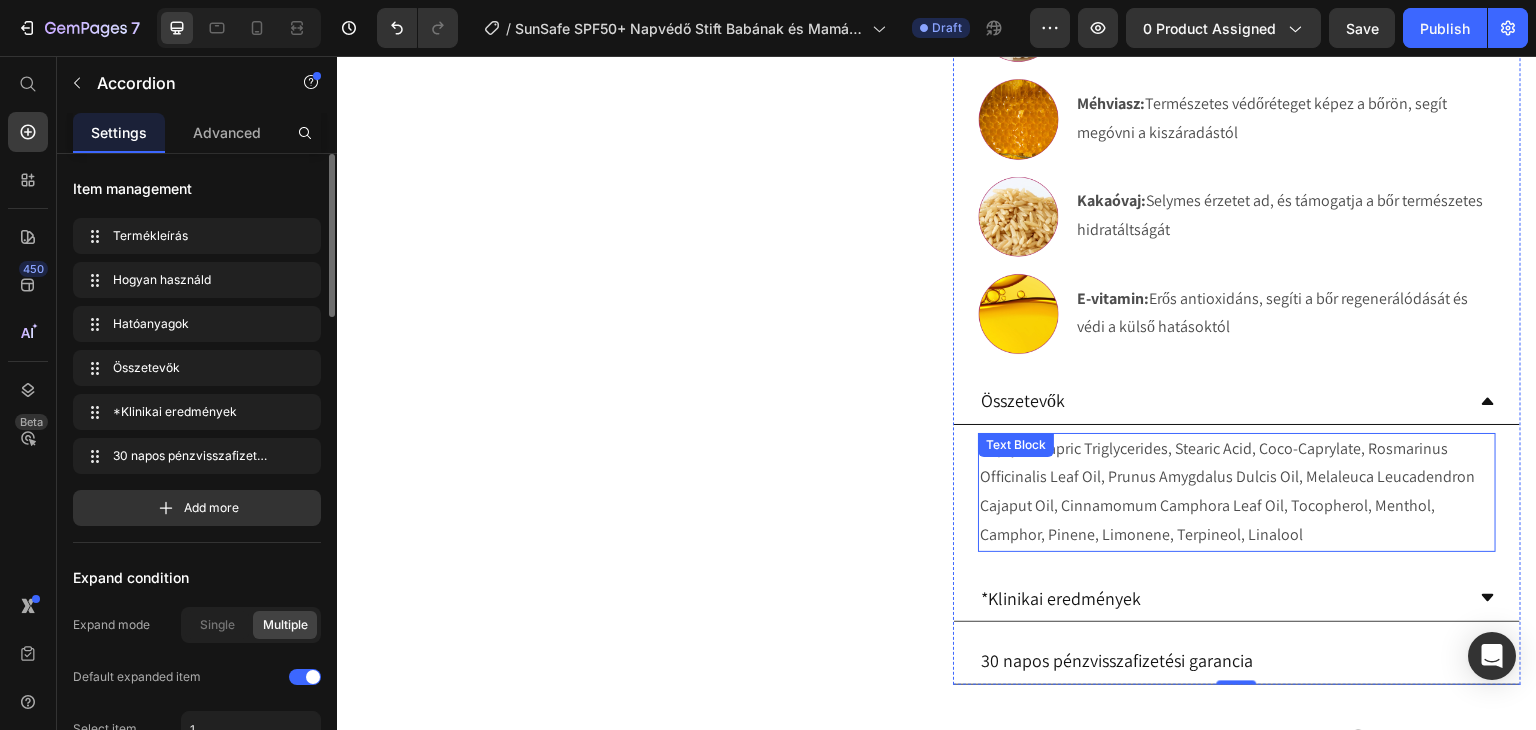 click on "Caprylic/Capric Triglycerides, Stearic Acid, Coco-Caprylate, Rosmarinus Officinalis Leaf Oil, Prunus Amygdalus Dulcis Oil, Melaleuca Leucadendron Cajaput Oil, Cinnamomum Camphora Leaf Oil, Tocopherol, Menthol, Camphor, Pinene, Limonene, Terpineol, Linalool" at bounding box center (1237, 492) 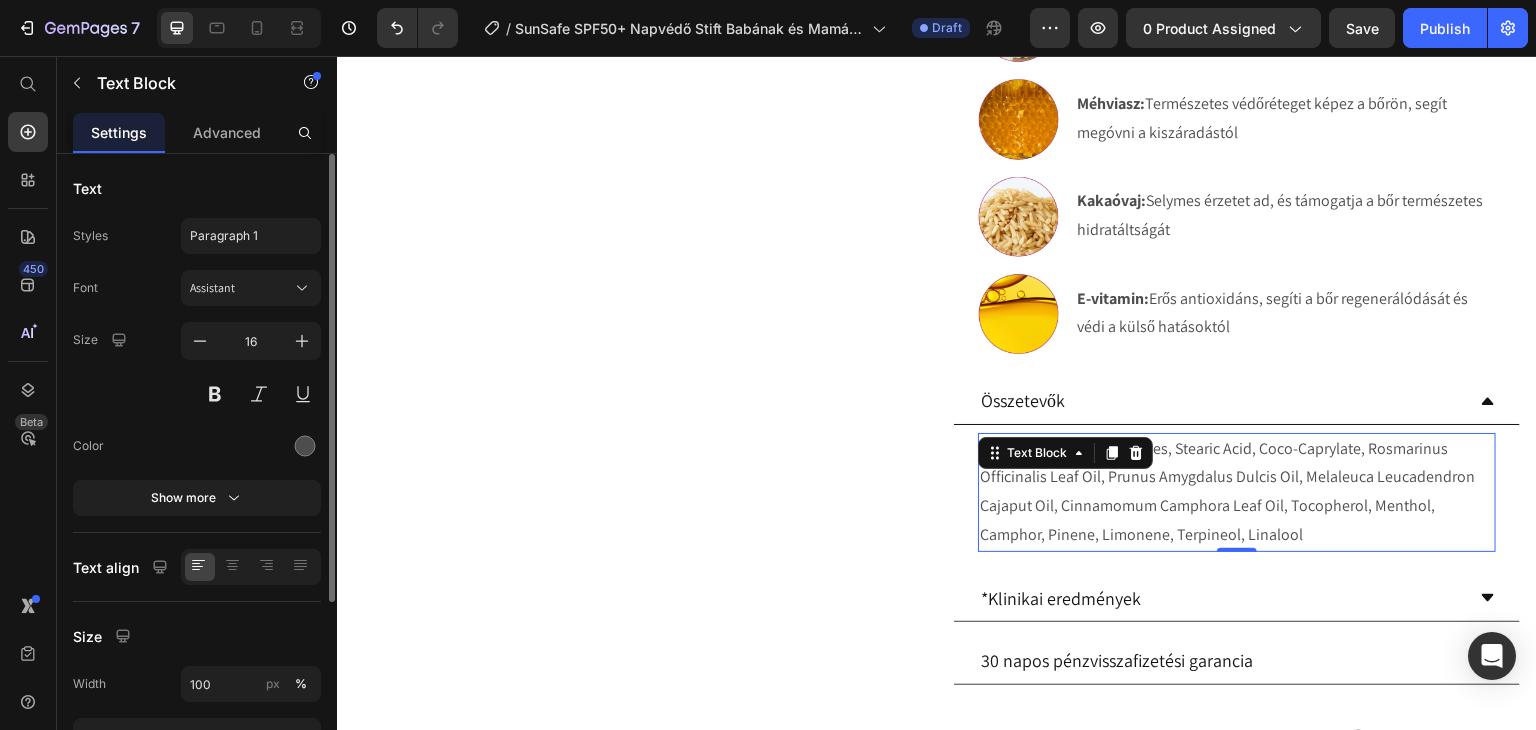 click on "Caprylic/Capric Triglycerides, Stearic Acid, Coco-Caprylate, Rosmarinus Officinalis Leaf Oil, Prunus Amygdalus Dulcis Oil, Melaleuca Leucadendron Cajaput Oil, Cinnamomum Camphora Leaf Oil, Tocopherol, Menthol, Camphor, Pinene, Limonene, Terpineol, Linalool" at bounding box center (1237, 492) 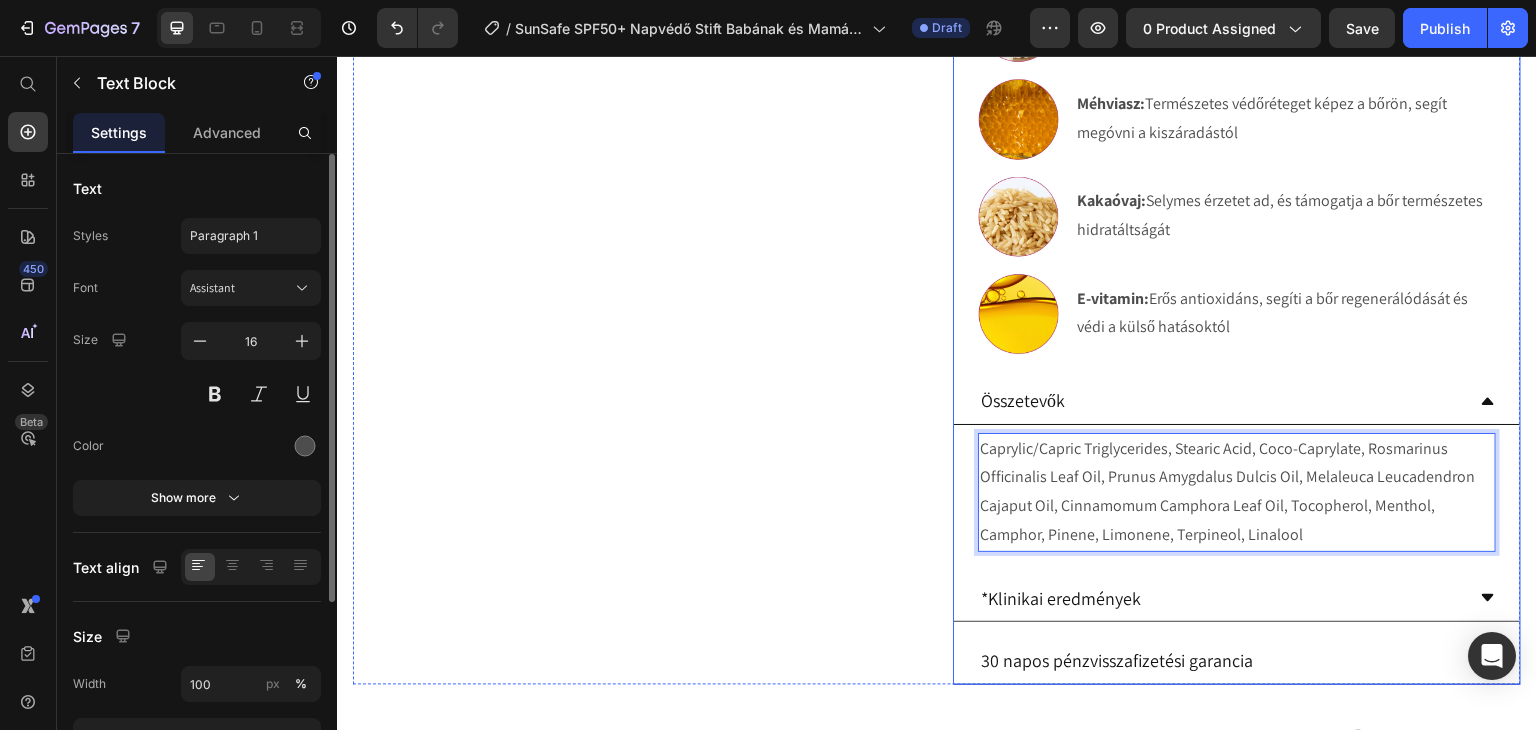 drag, startPoint x: 1300, startPoint y: 522, endPoint x: 965, endPoint y: 443, distance: 344.1889 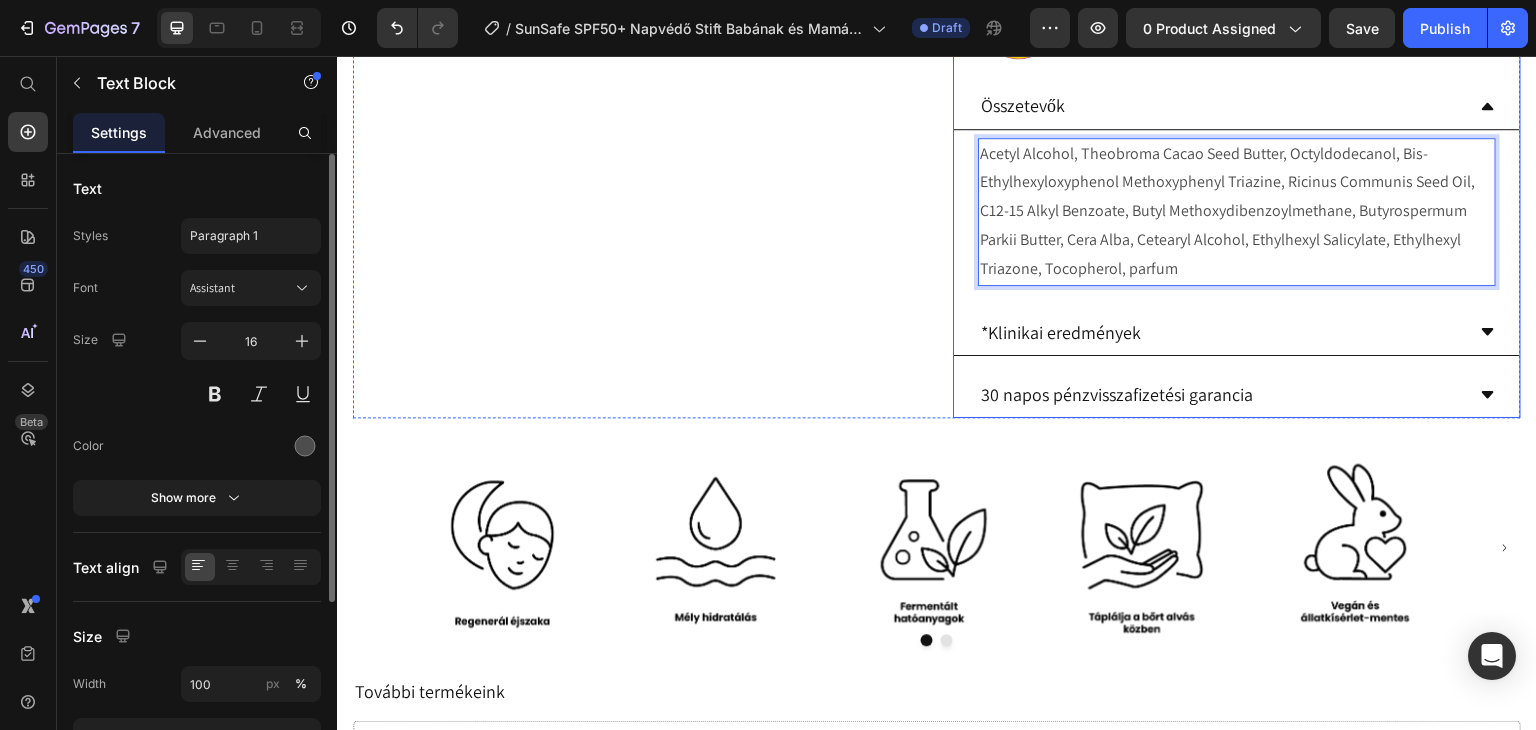 scroll, scrollTop: 1600, scrollLeft: 0, axis: vertical 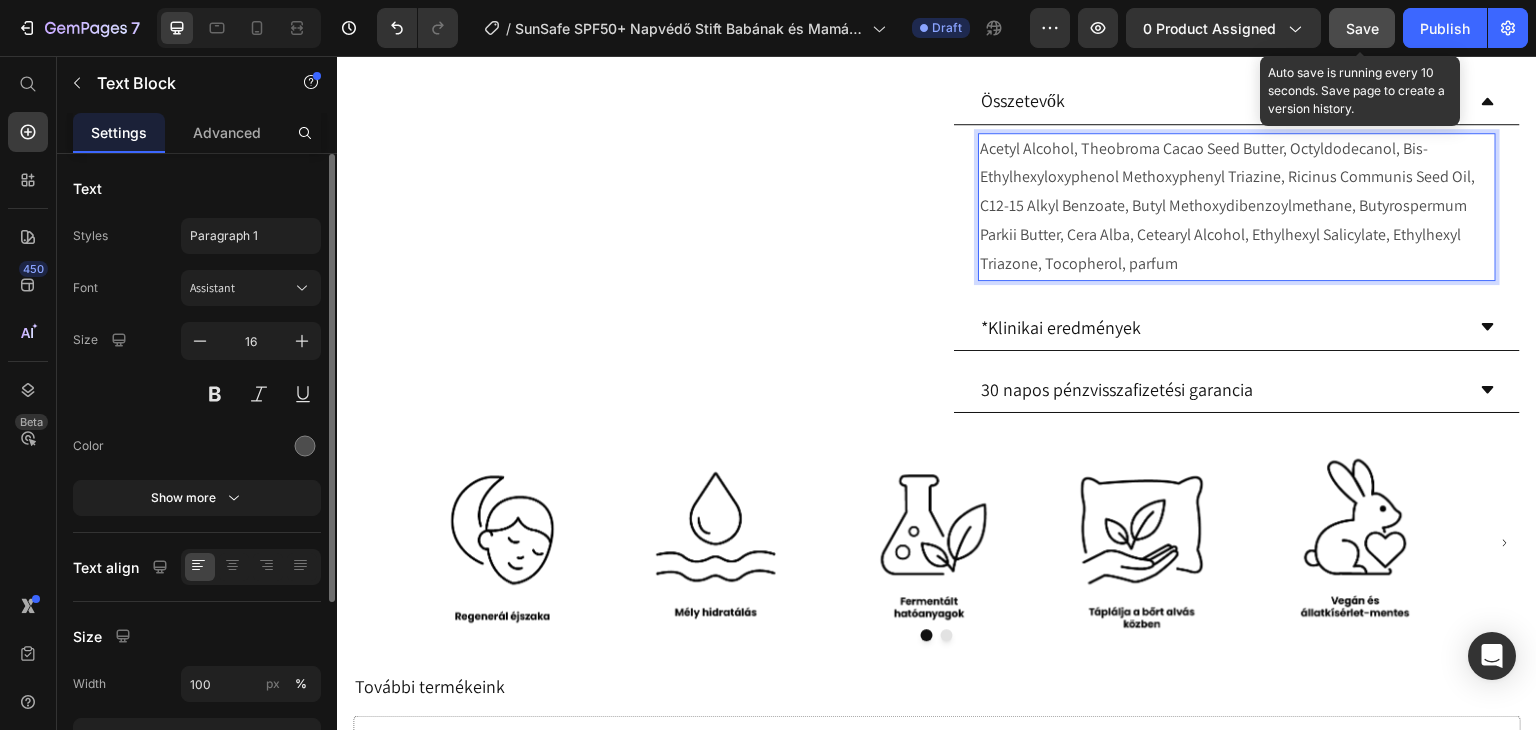 click on "Save" at bounding box center [1362, 28] 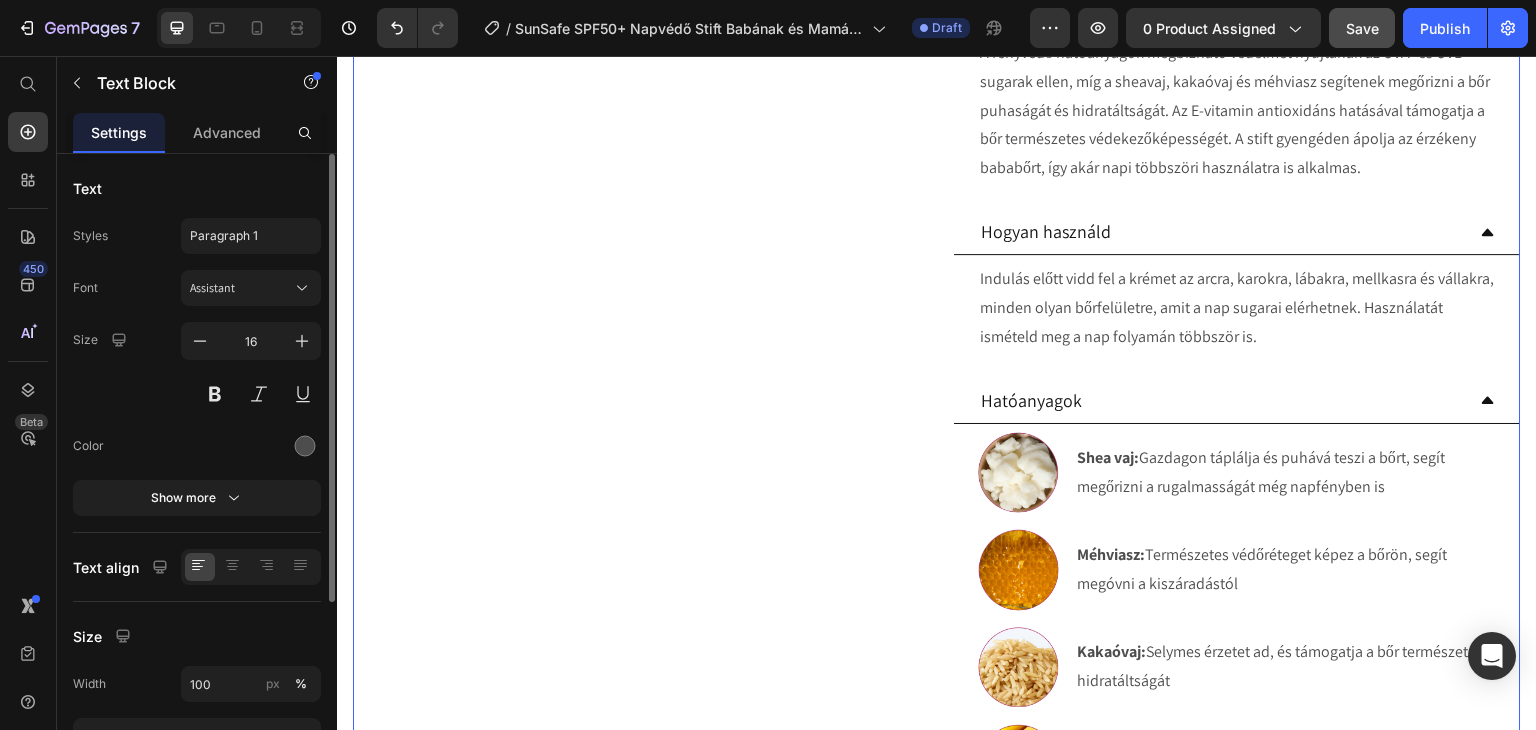 scroll, scrollTop: 676, scrollLeft: 0, axis: vertical 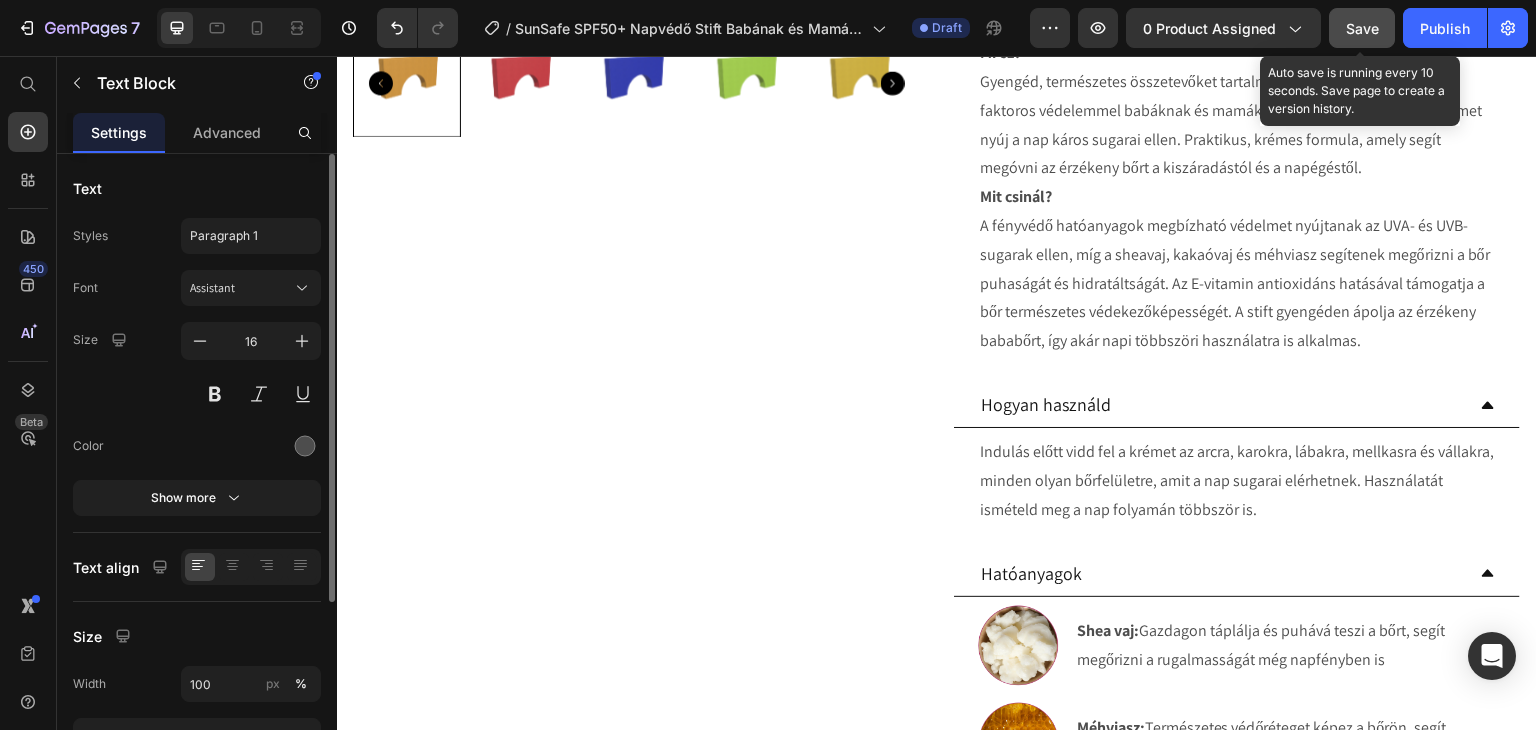 click on "Save" 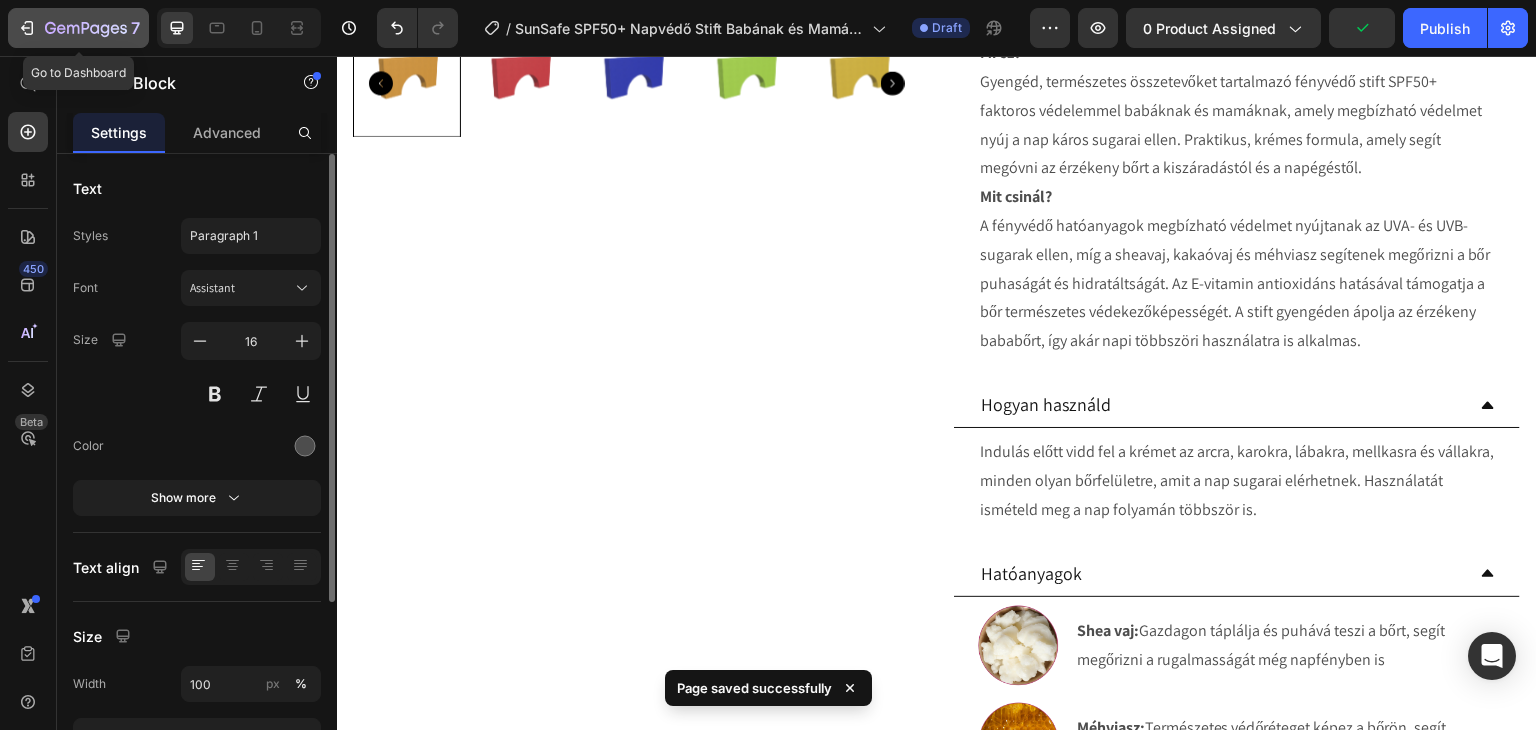click 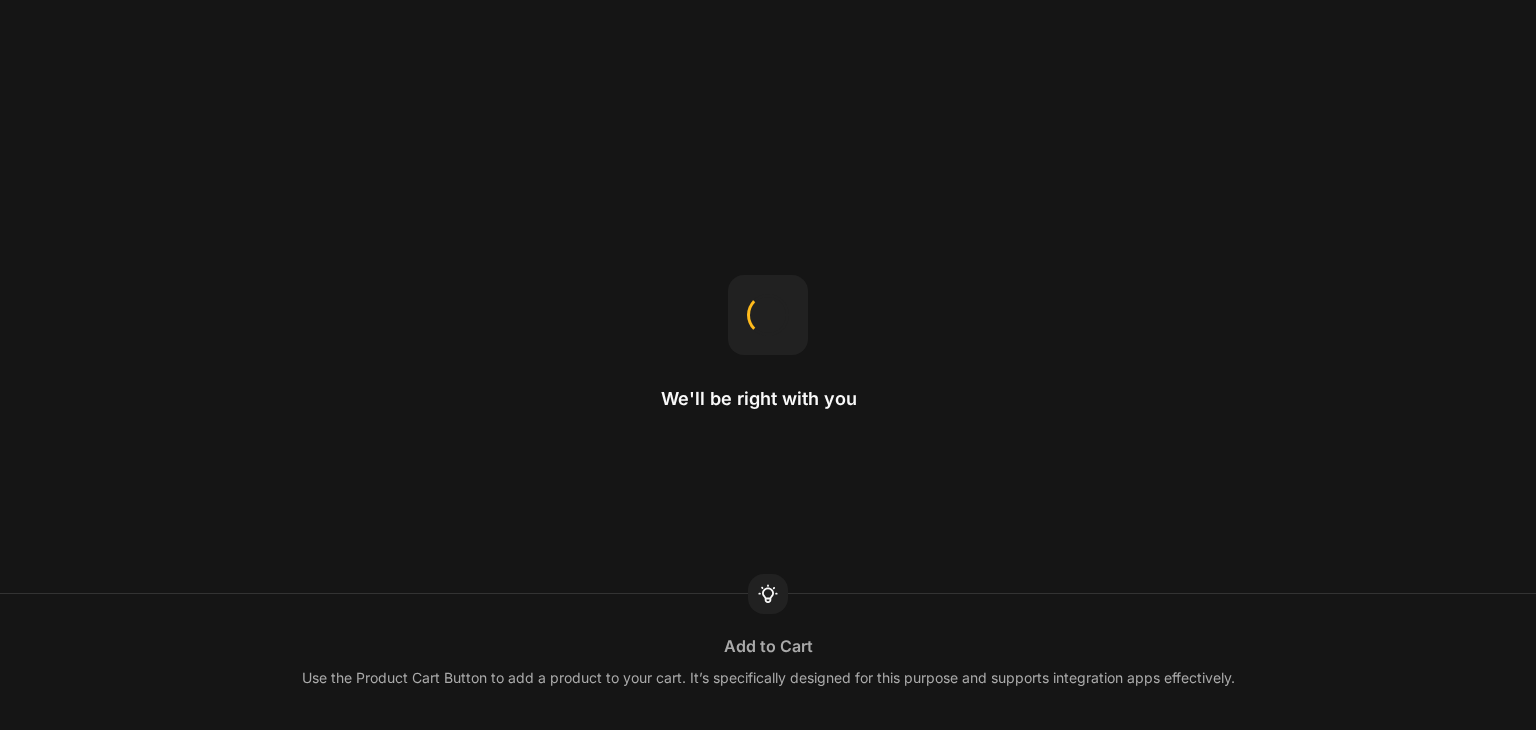 scroll, scrollTop: 0, scrollLeft: 0, axis: both 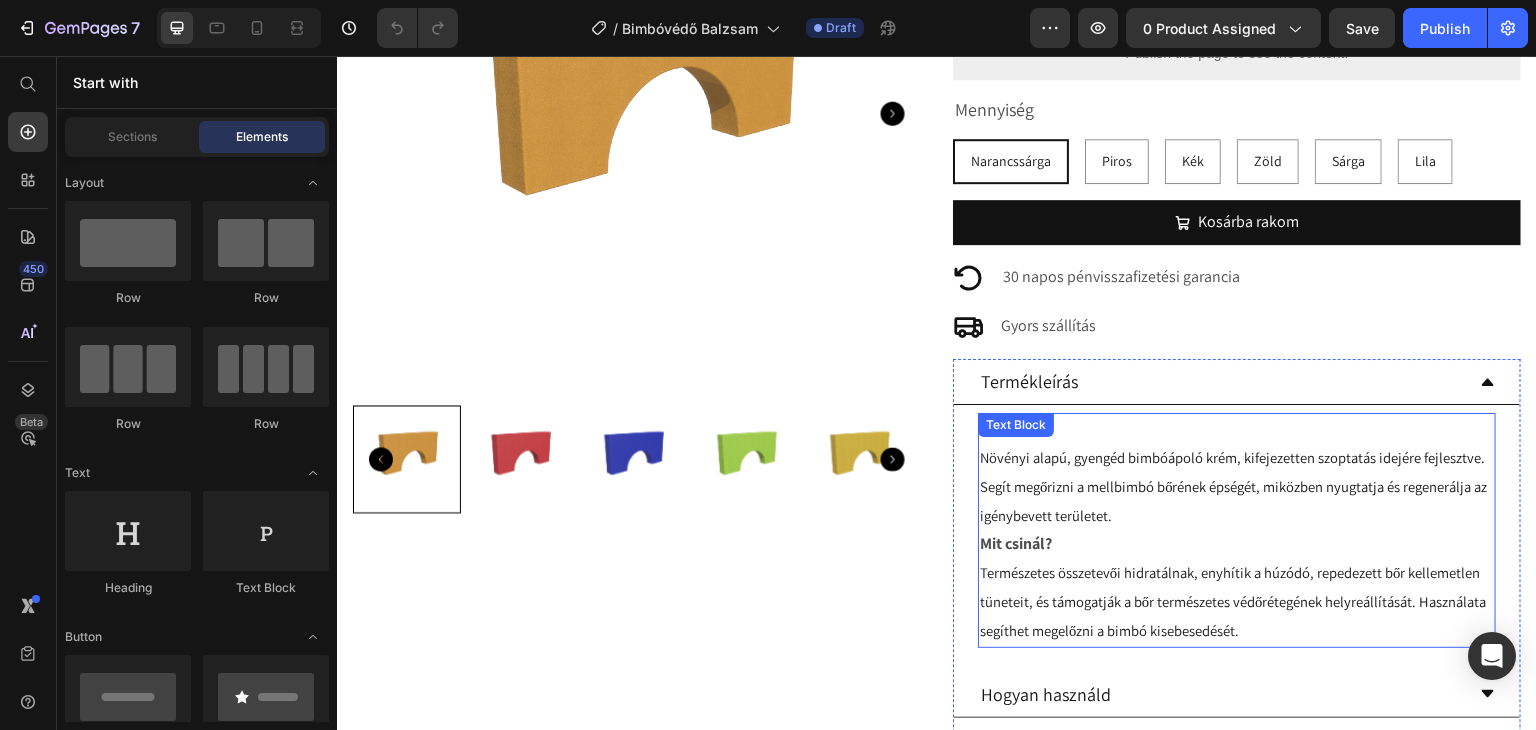 click on "Növényi alapú, gyengéd bimbóápoló krém, kifejezetten szoptatás idejére fejlesztve. Segít megőrizni a mellbimbó bőrének épségét, miközben nyugtatja és regenerálja az igénybevett területet." at bounding box center [1234, 486] 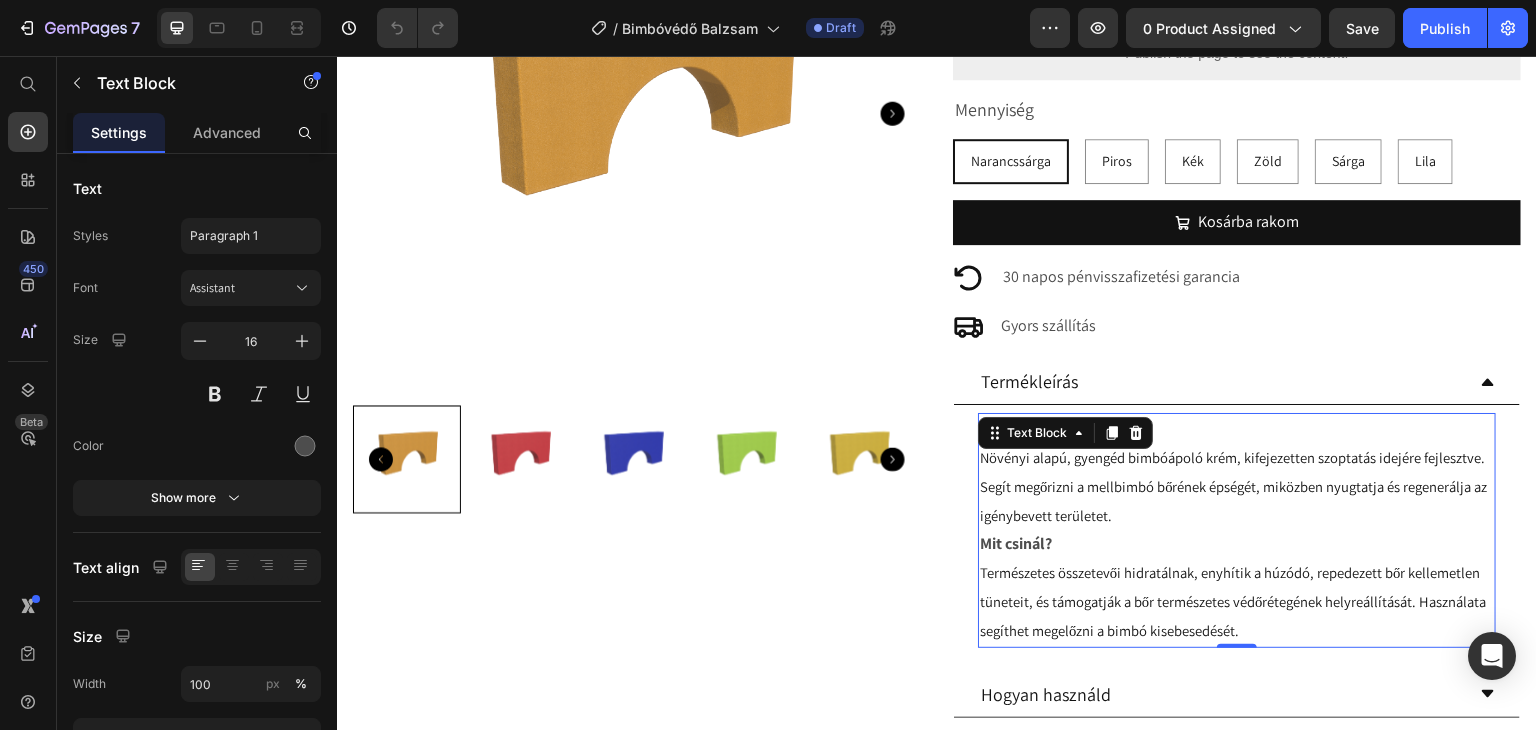 click on "Növényi alapú, gyengéd bimbóápoló krém, kifejezetten szoptatás idejére fejlesztve. Segít megőrizni a mellbimbó bőrének épségét, miközben nyugtatja és regenerálja az igénybevett területet." at bounding box center [1234, 486] 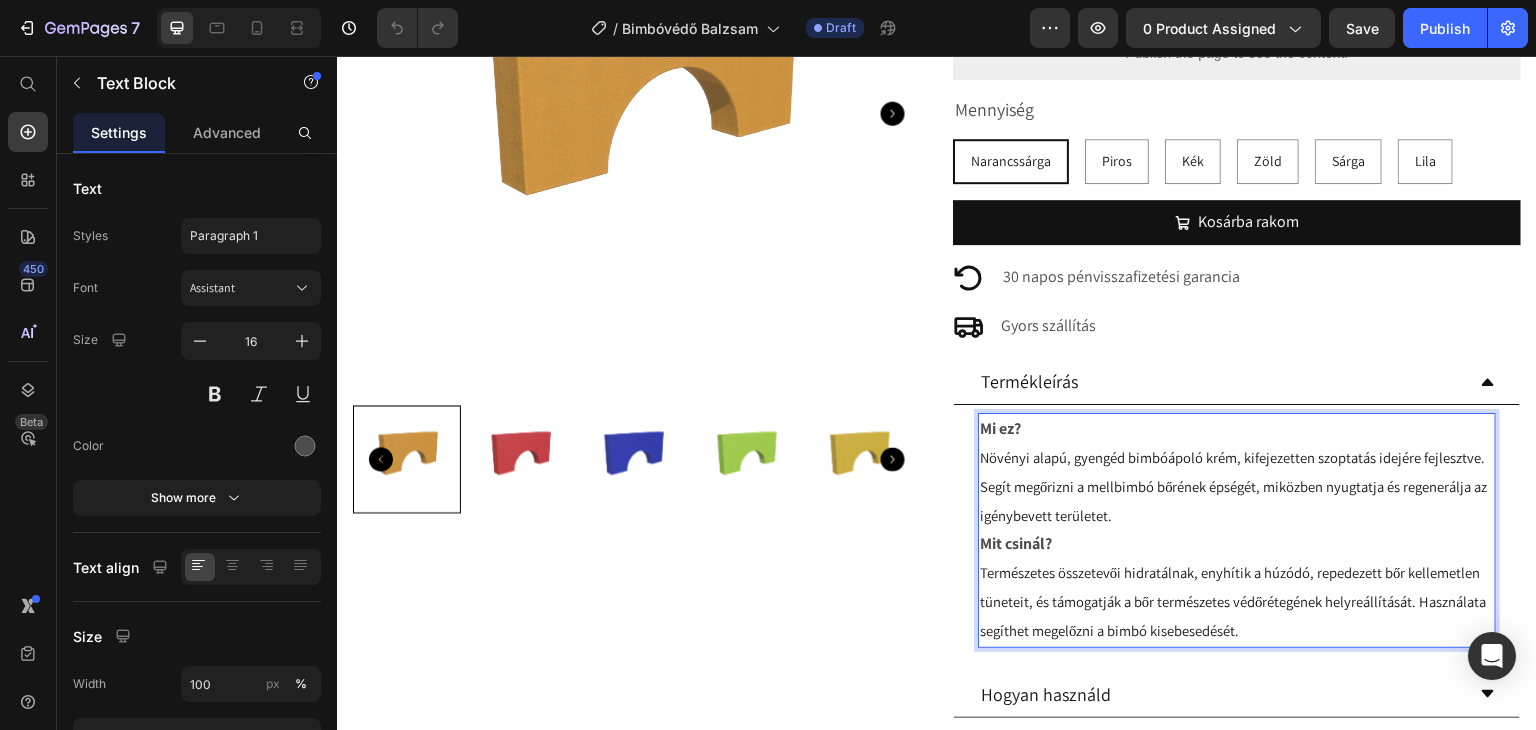 click on "Növényi alapú, gyengéd bimbóápoló krém, kifejezetten szoptatás idejére fejlesztve. Segít megőrizni a mellbimbó bőrének épségét, miközben nyugtatja és regenerálja az igénybevett területet." at bounding box center (1234, 486) 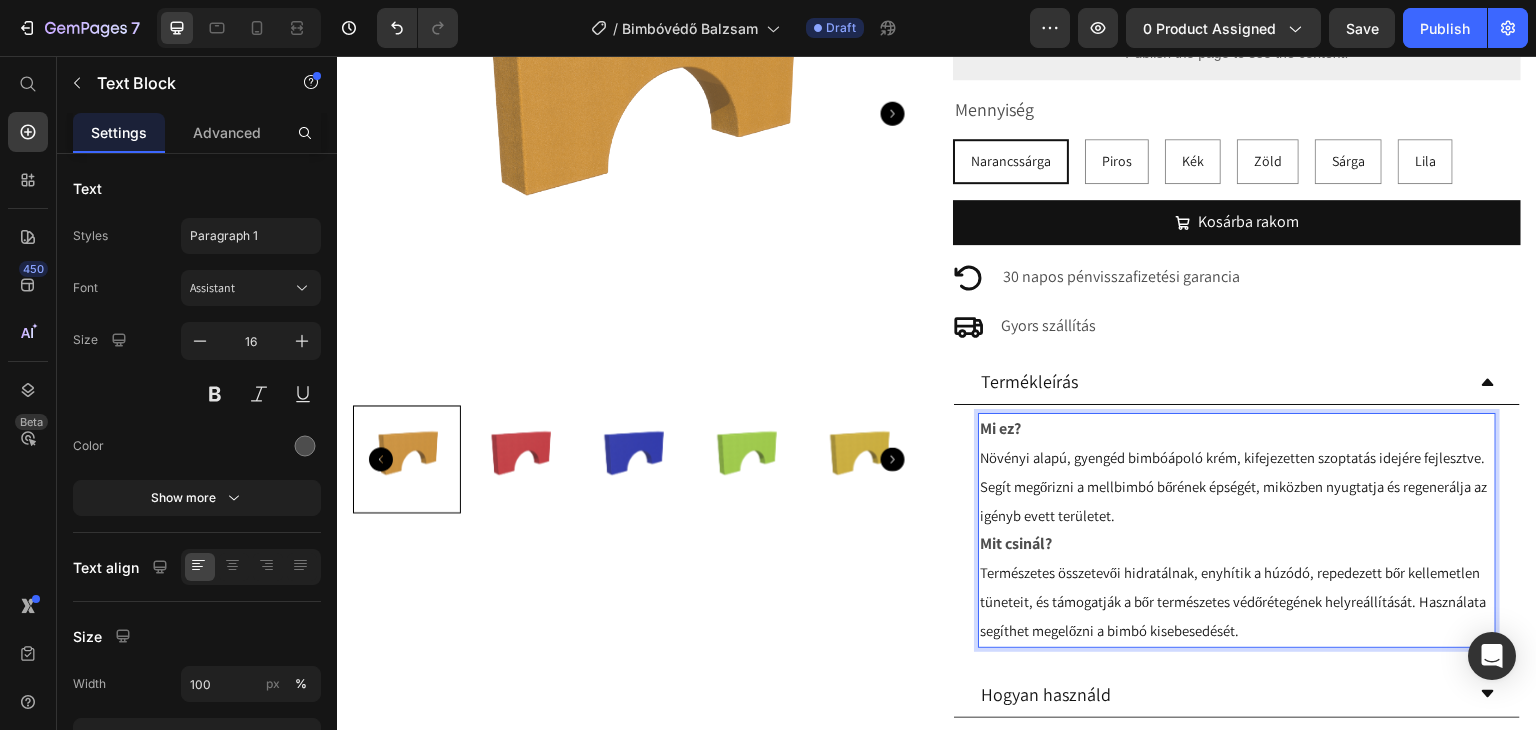 click on "Növényi alapú, gyengéd bimbóápoló krém, kifejezetten szoptatás idejére fejlesztve. Segít megőrizni a mellbimbó bőrének épségét, miközben nyugtatja és regenerálja az igényb evett területet." at bounding box center (1234, 486) 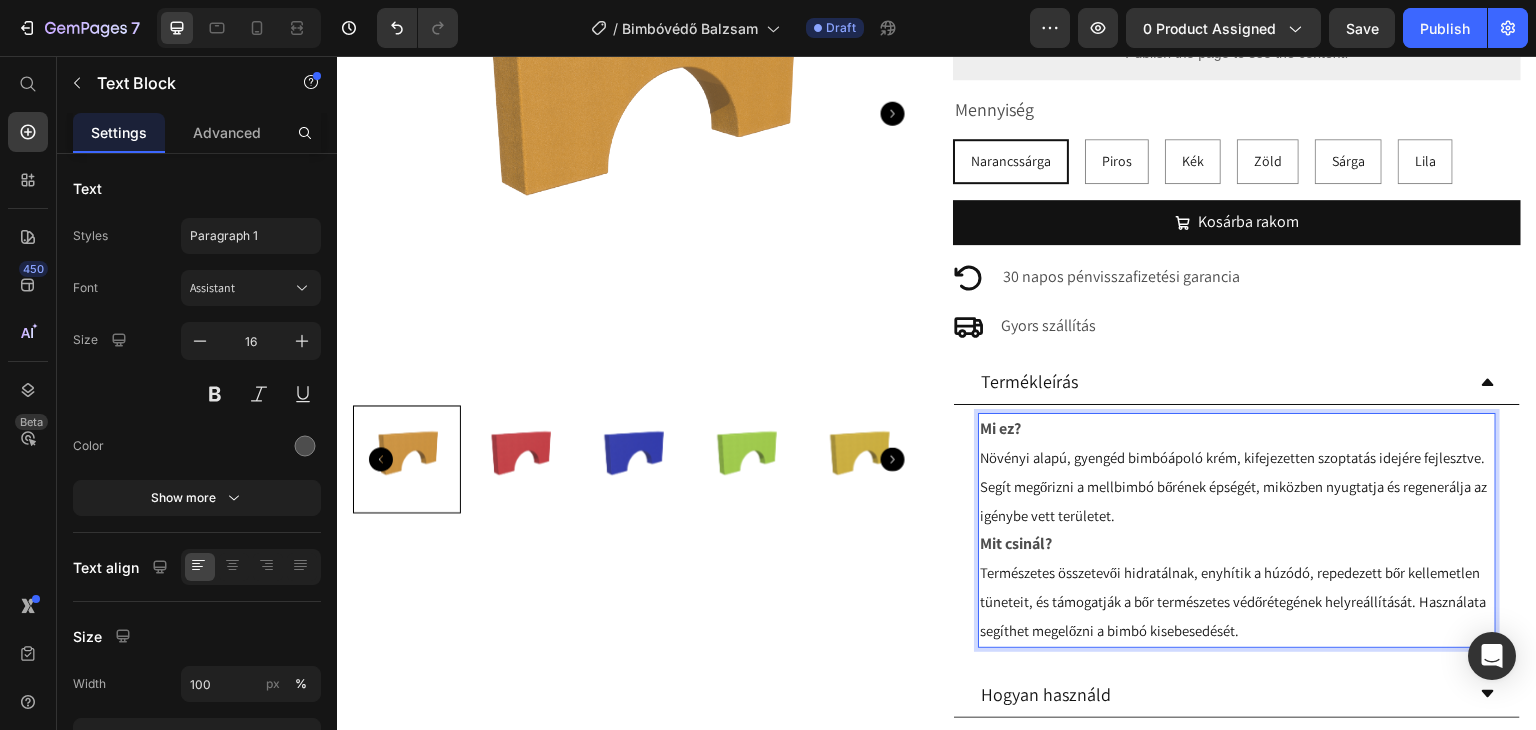 click on "Mi ez? Növényi alapú, gyengéd bimbóápoló krém, kifejezetten szoptatás idejére fejlesztve. Segít megőrizni a mellbimbó bőrének épségét, miközben nyugtatja és regenerálja az igénybe vett területet." at bounding box center (1237, 472) 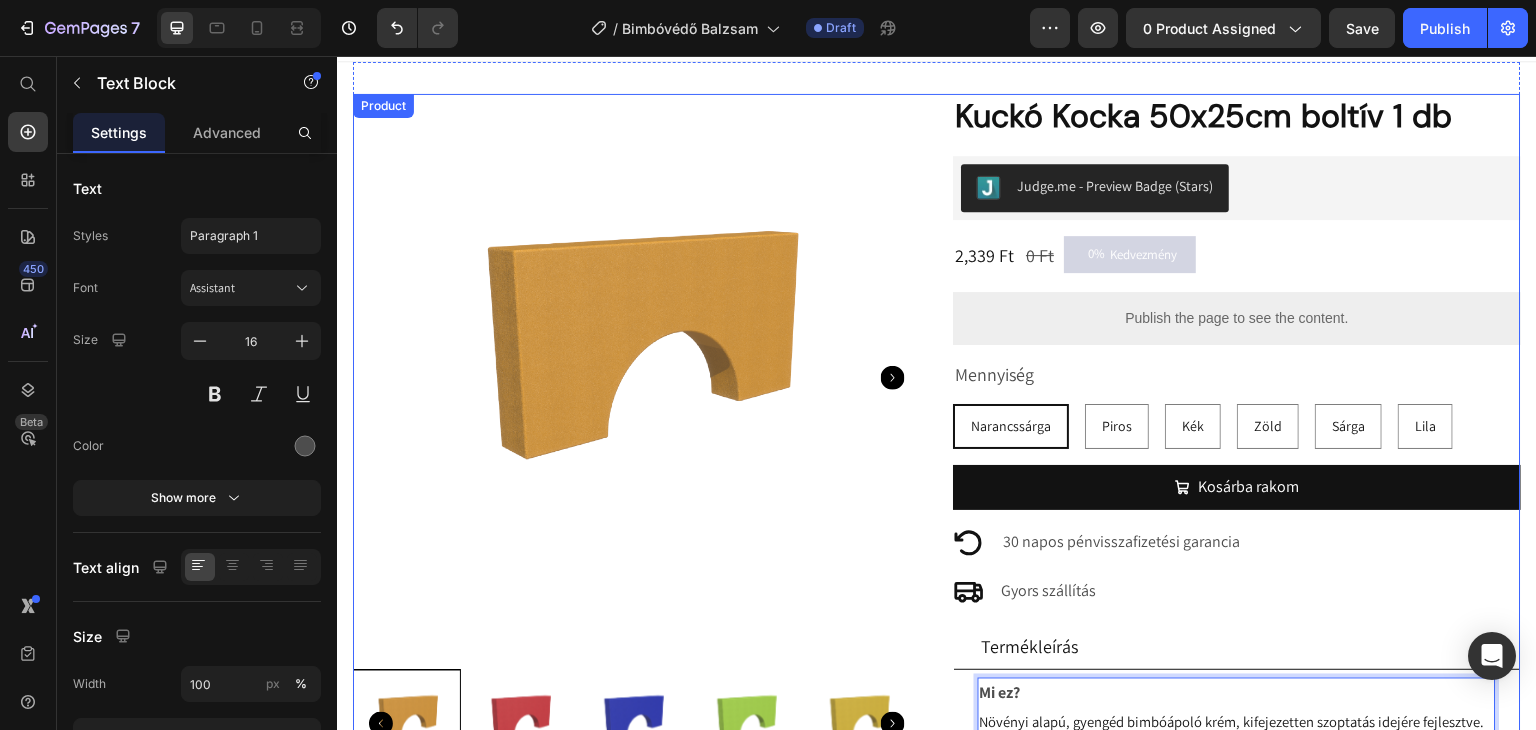 scroll, scrollTop: 0, scrollLeft: 0, axis: both 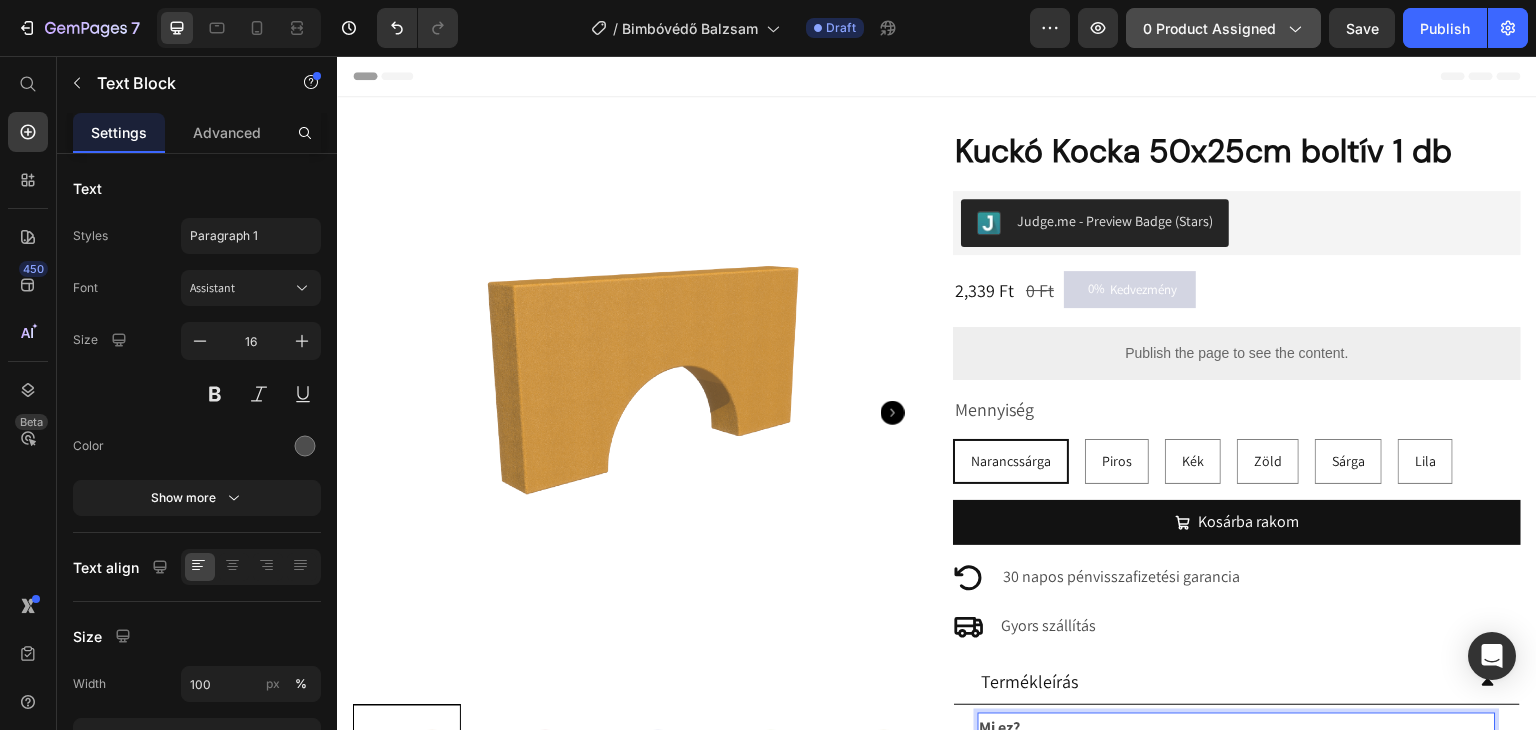 click on "0 product assigned" 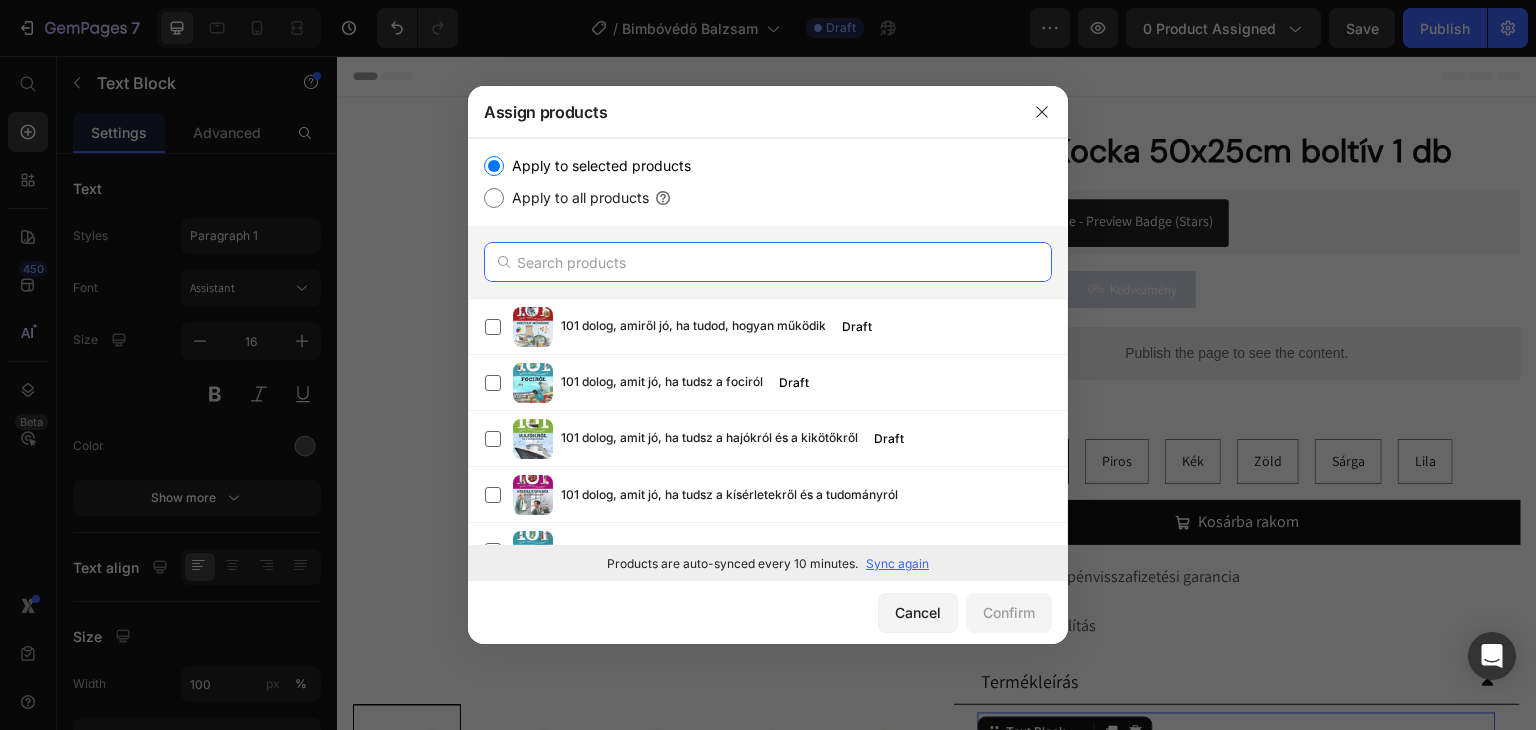 click at bounding box center (768, 262) 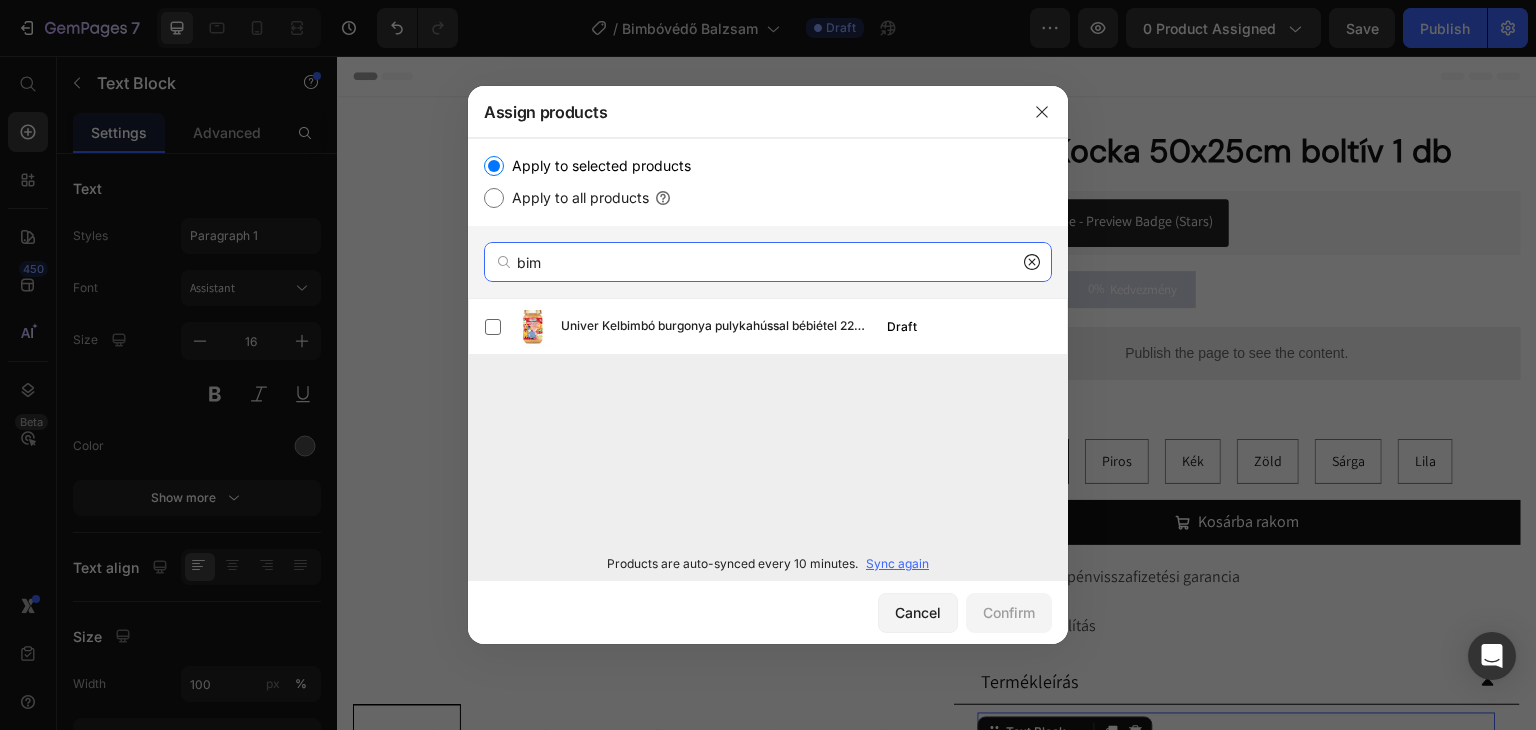 type on "bimb" 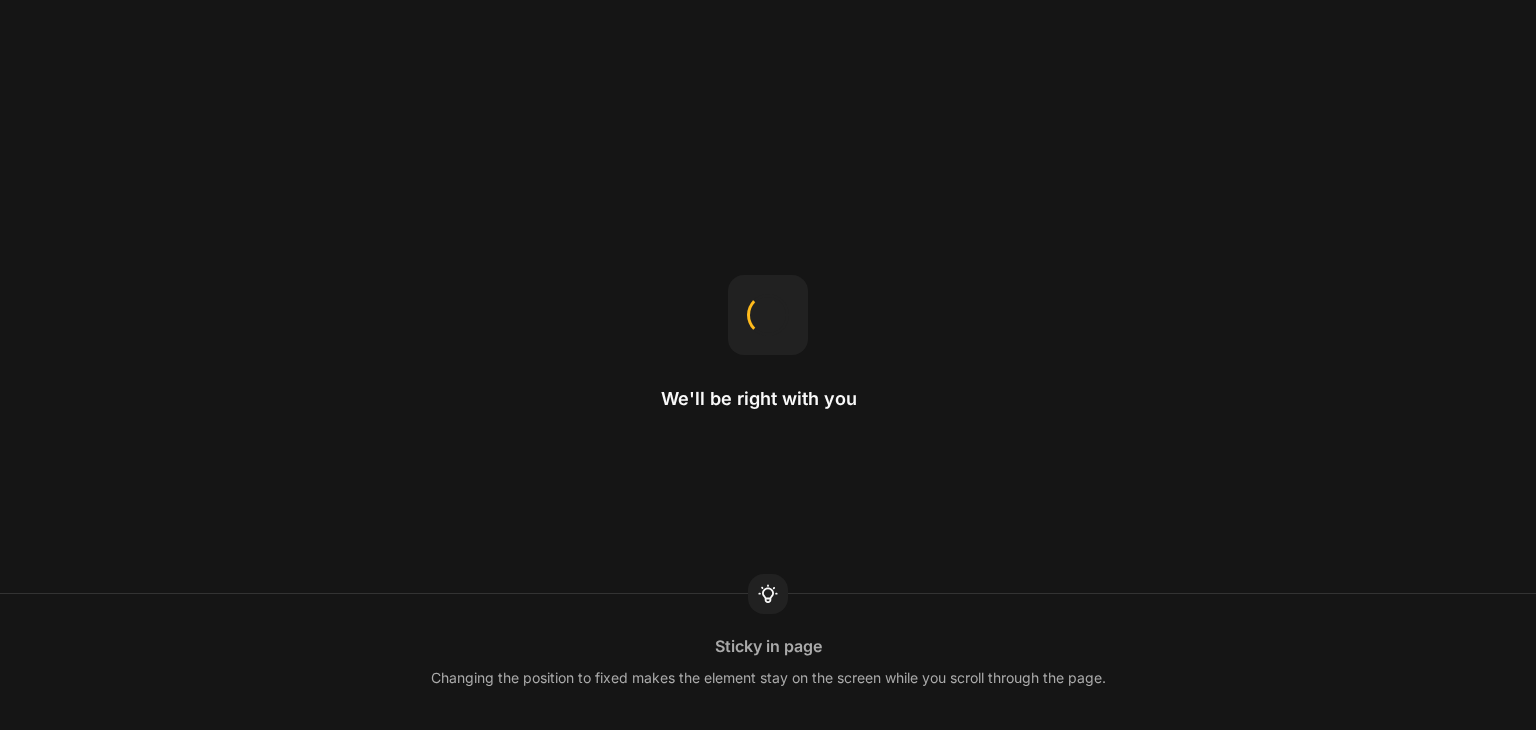 scroll, scrollTop: 0, scrollLeft: 0, axis: both 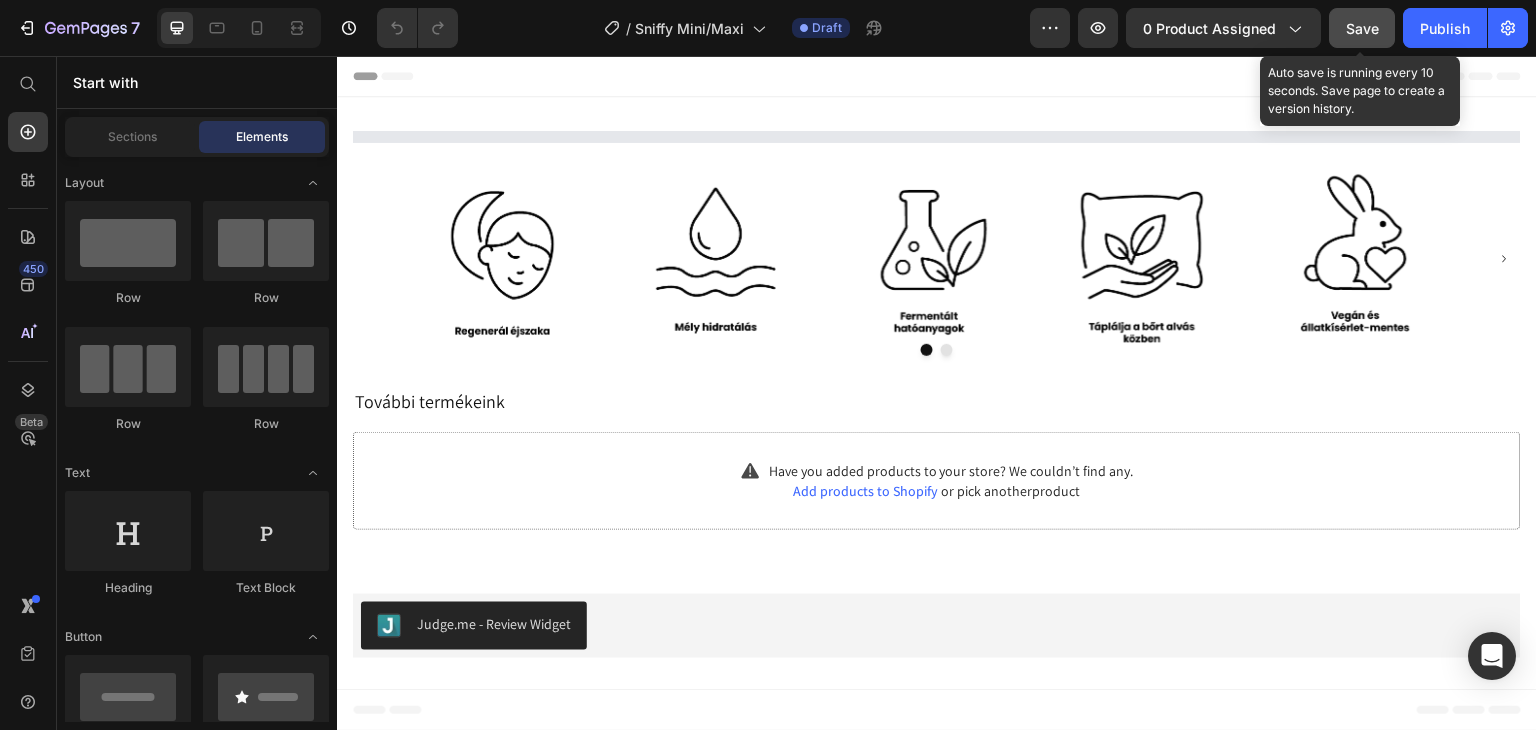 click on "Save" 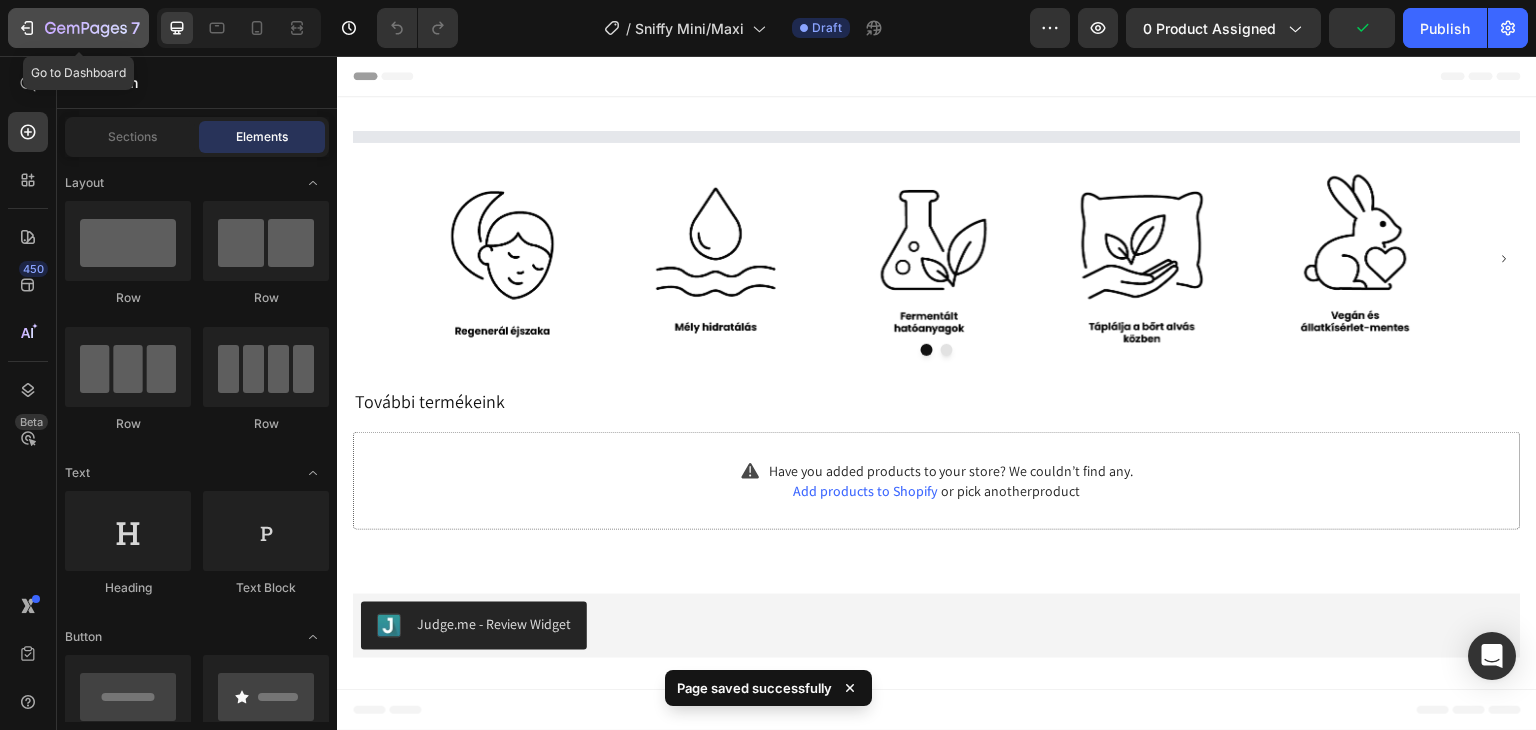 click 